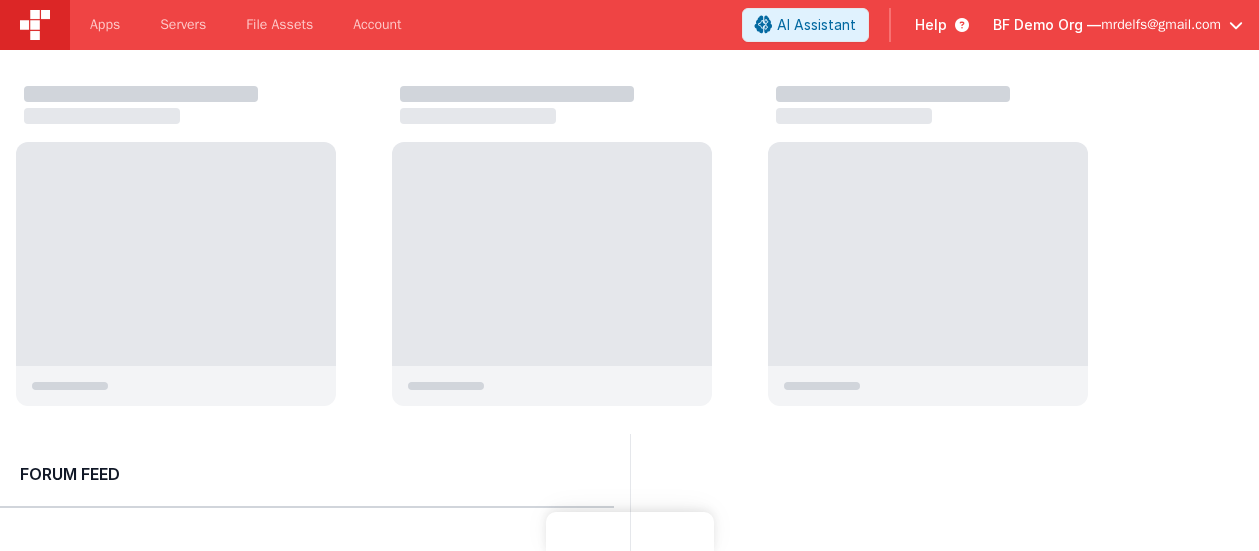 scroll, scrollTop: 0, scrollLeft: 0, axis: both 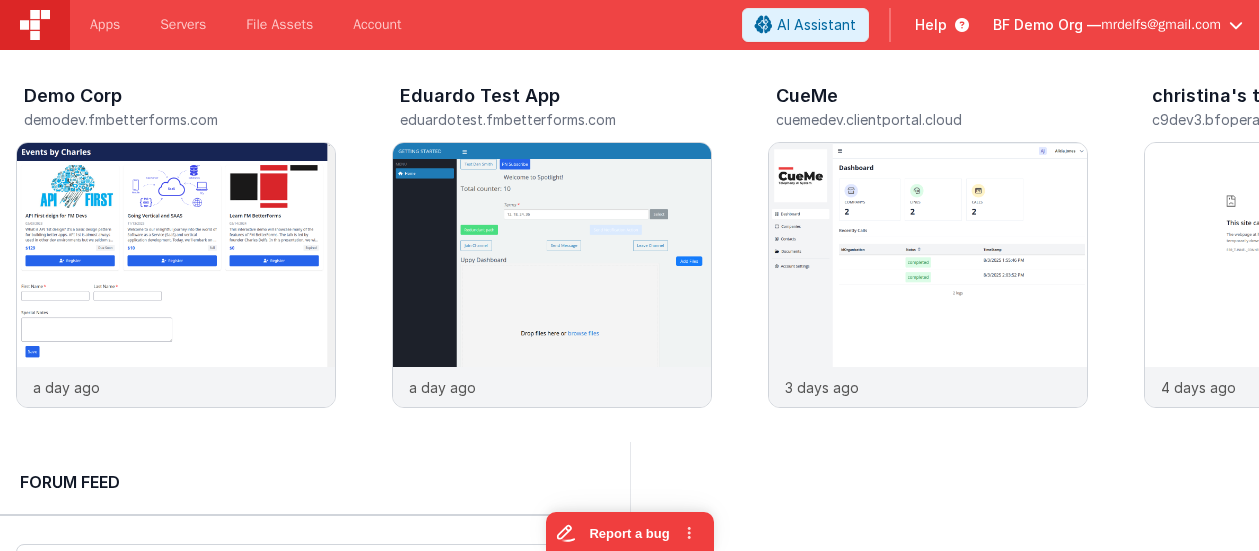 click on "mrdelfs@gmail.com" at bounding box center [1161, 25] 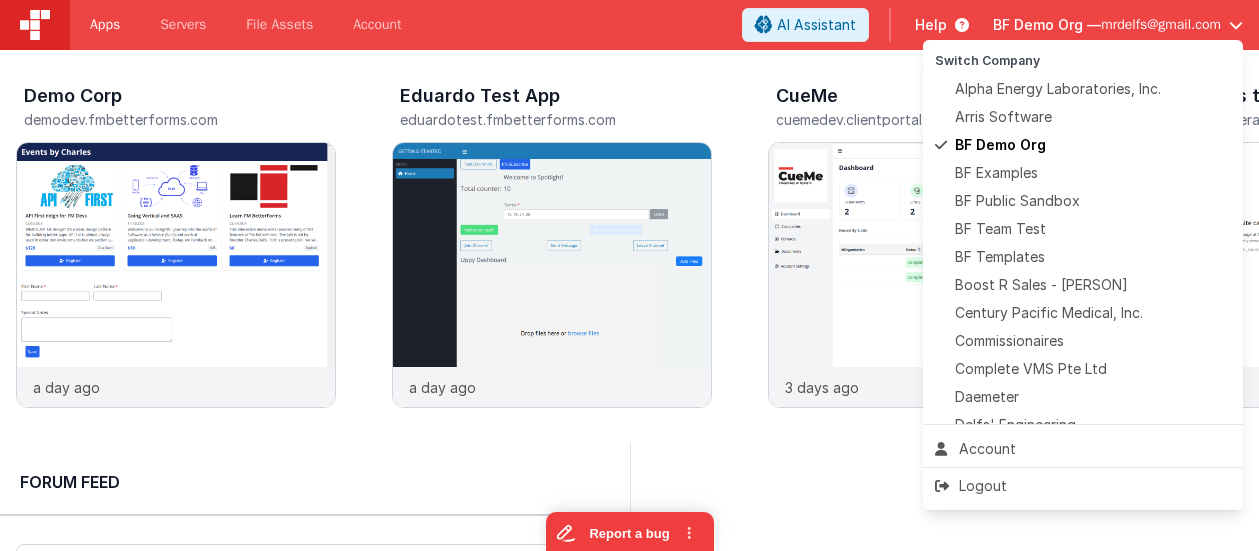 click at bounding box center [629, 275] 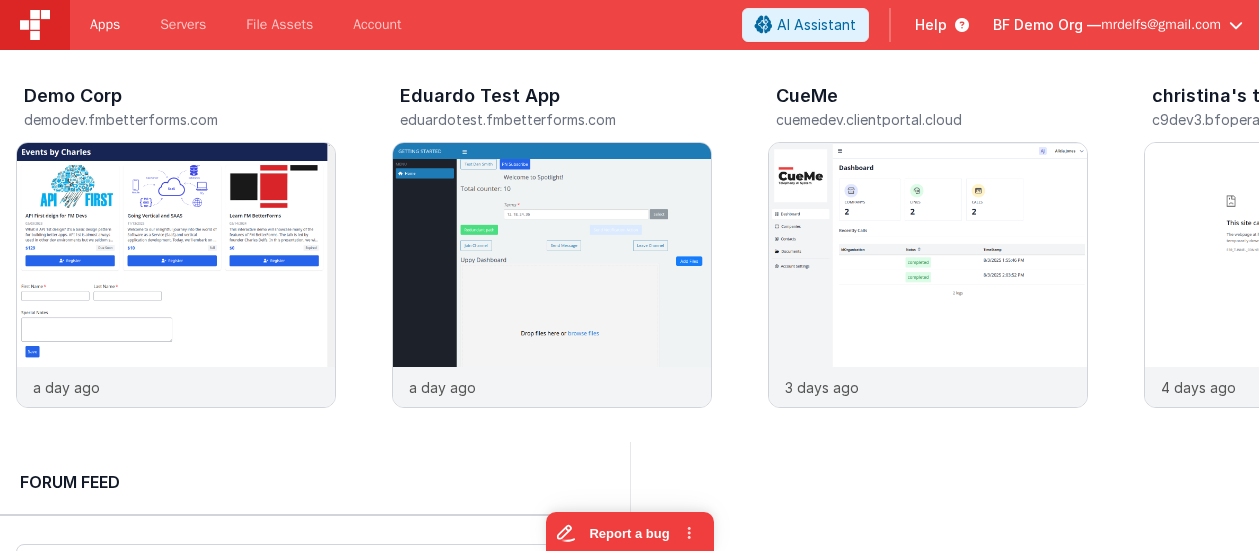 click on "Apps" at bounding box center [105, 25] 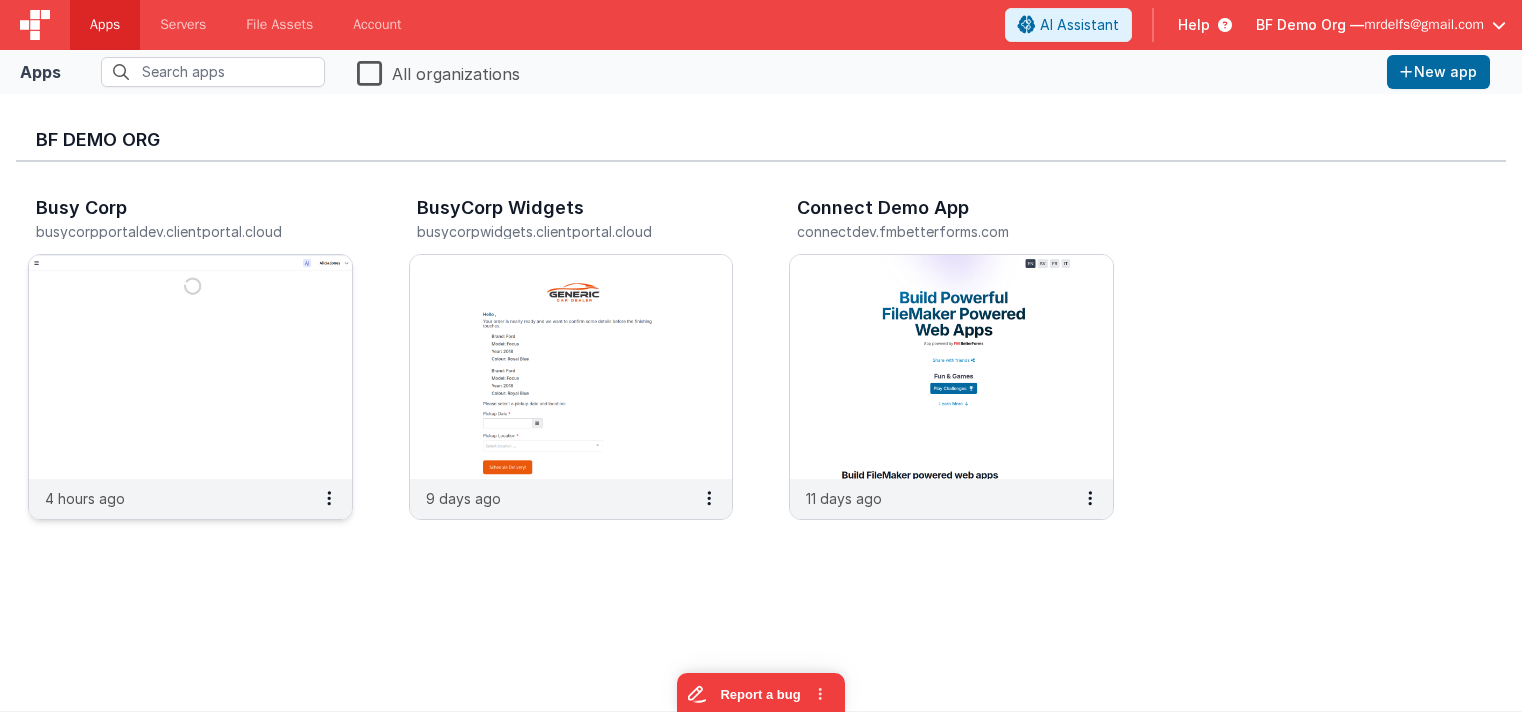 click at bounding box center (190, 367) 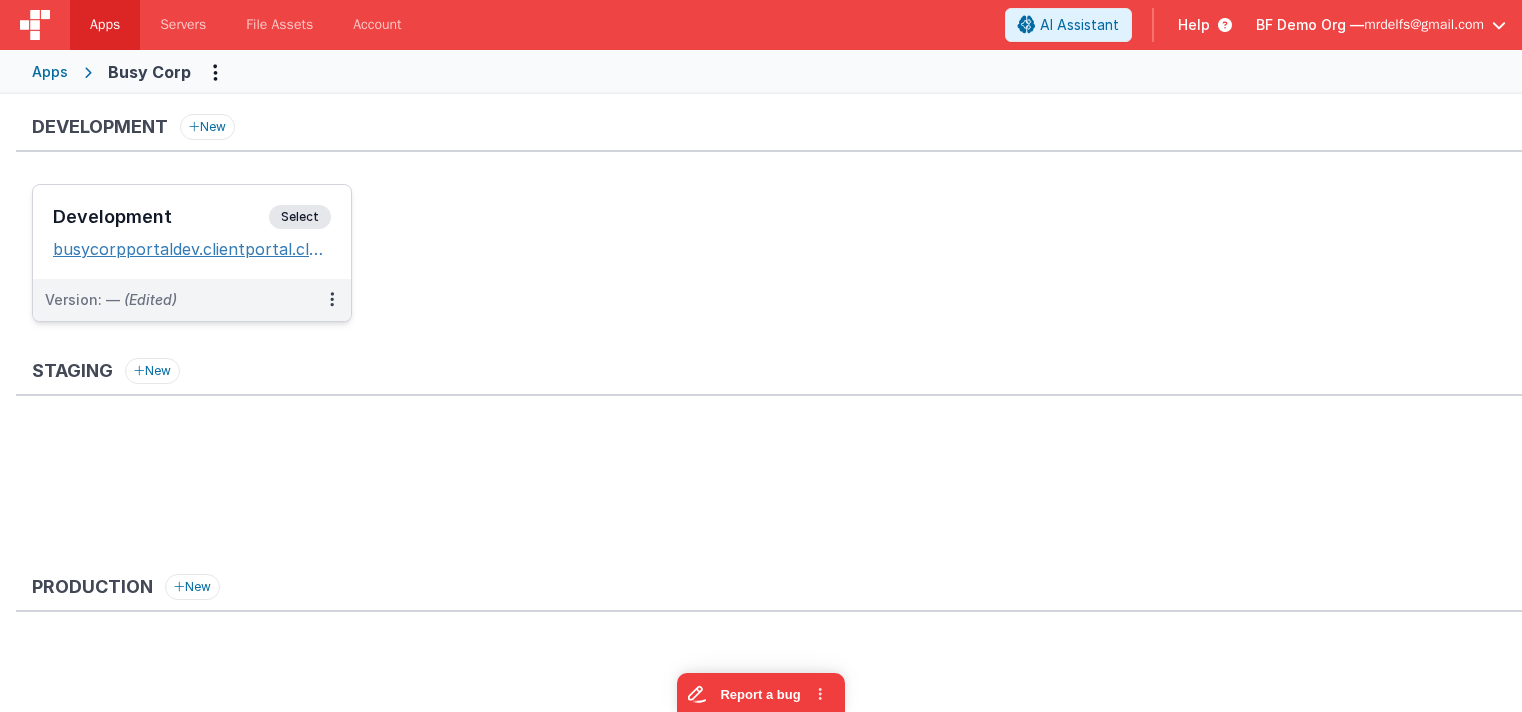 click on "busycorpportaldev.clientportal.cloud" at bounding box center [192, 249] 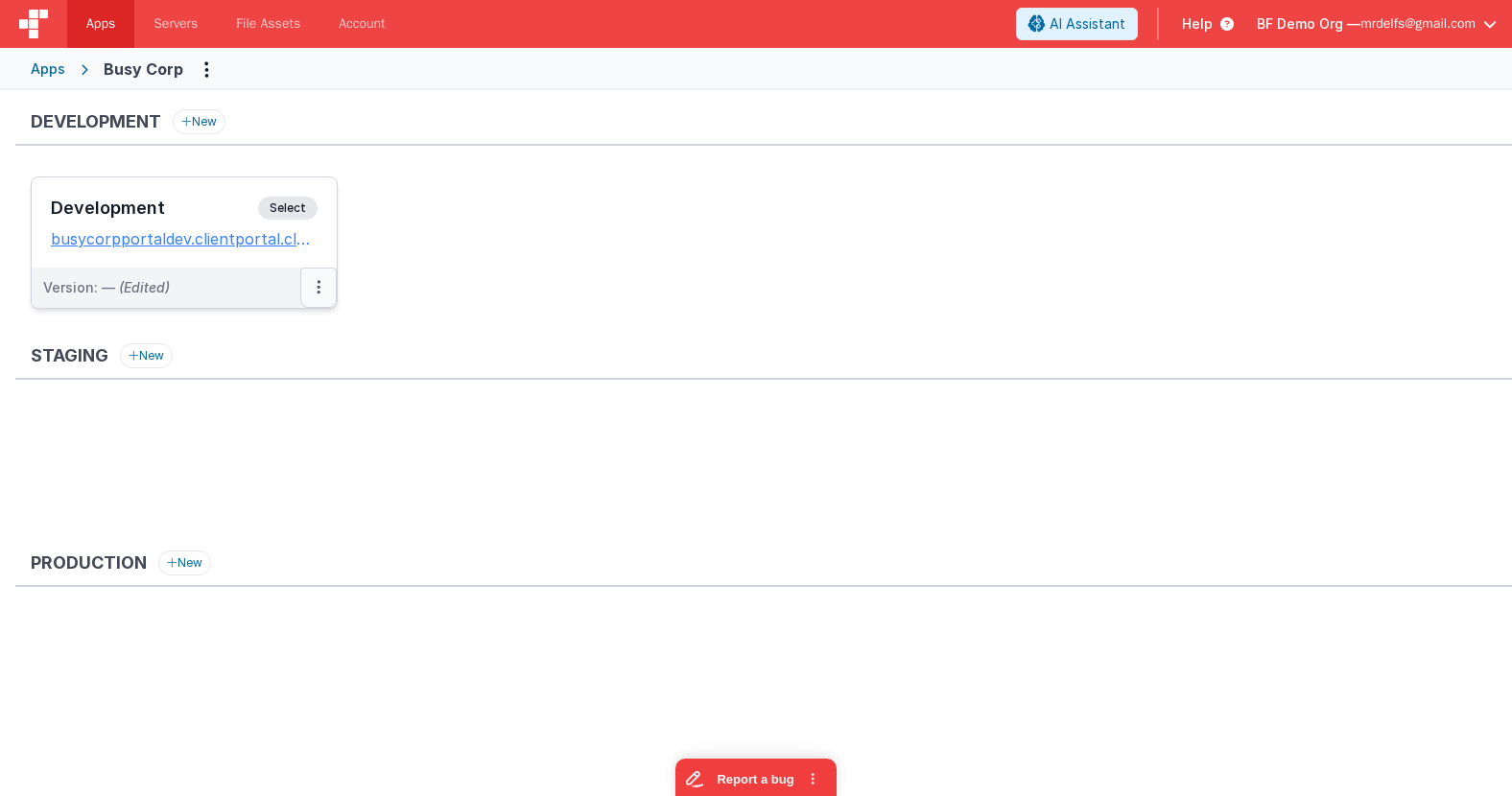 click at bounding box center (319, 288) 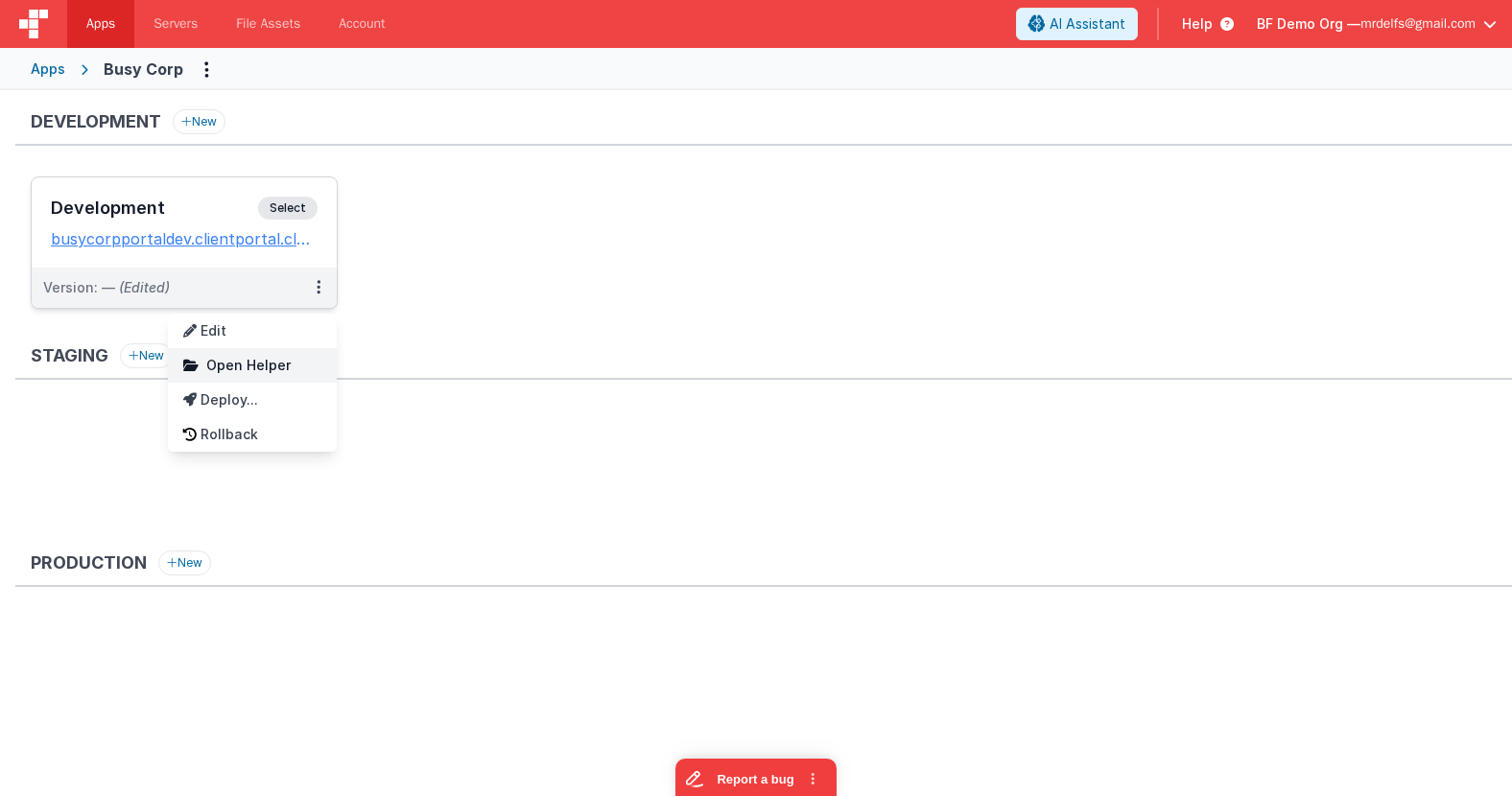 click on "Open Helper" at bounding box center (248, 364) 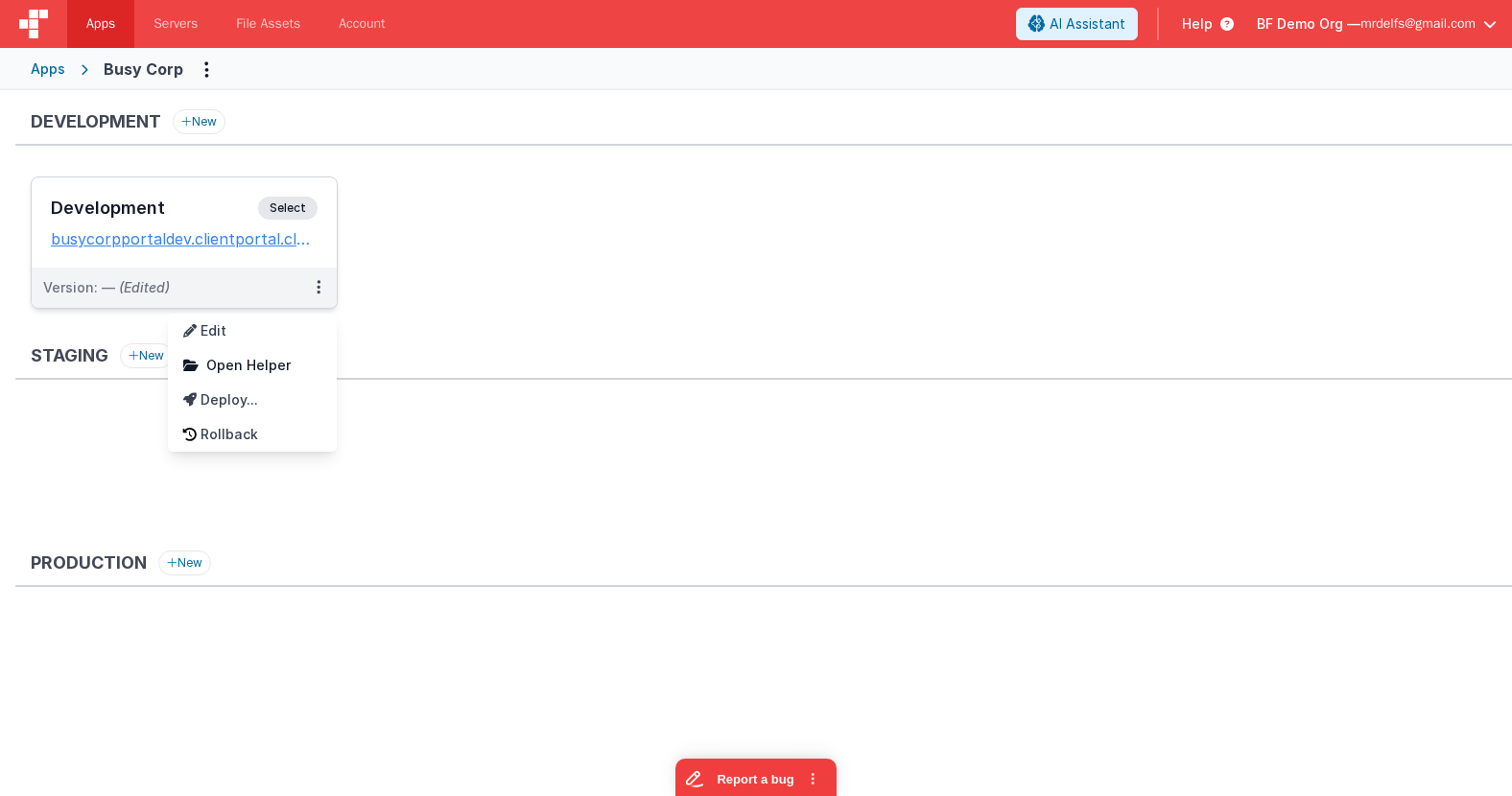 click at bounding box center (756, 398) 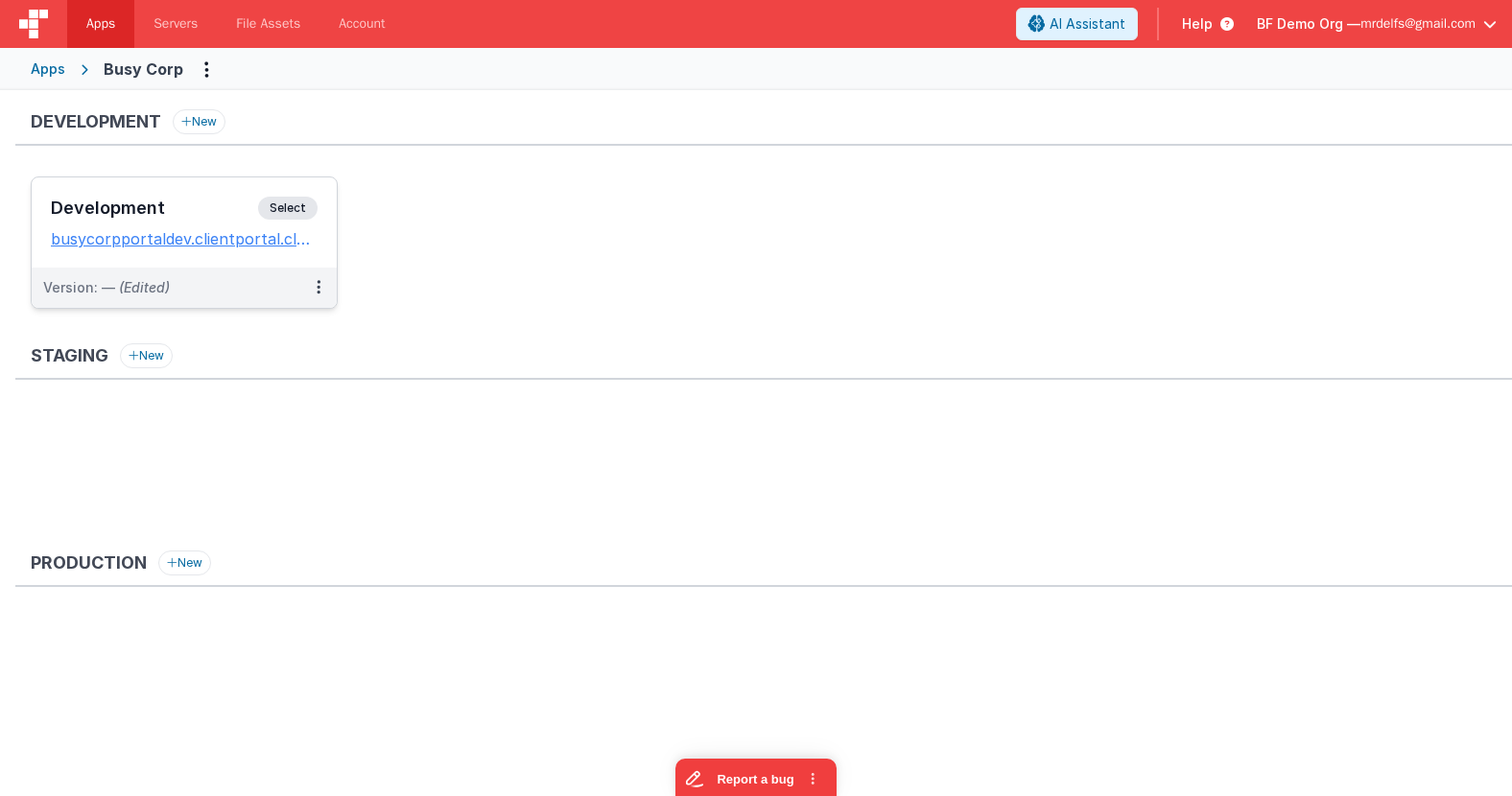 click on "Select" at bounding box center [288, 208] 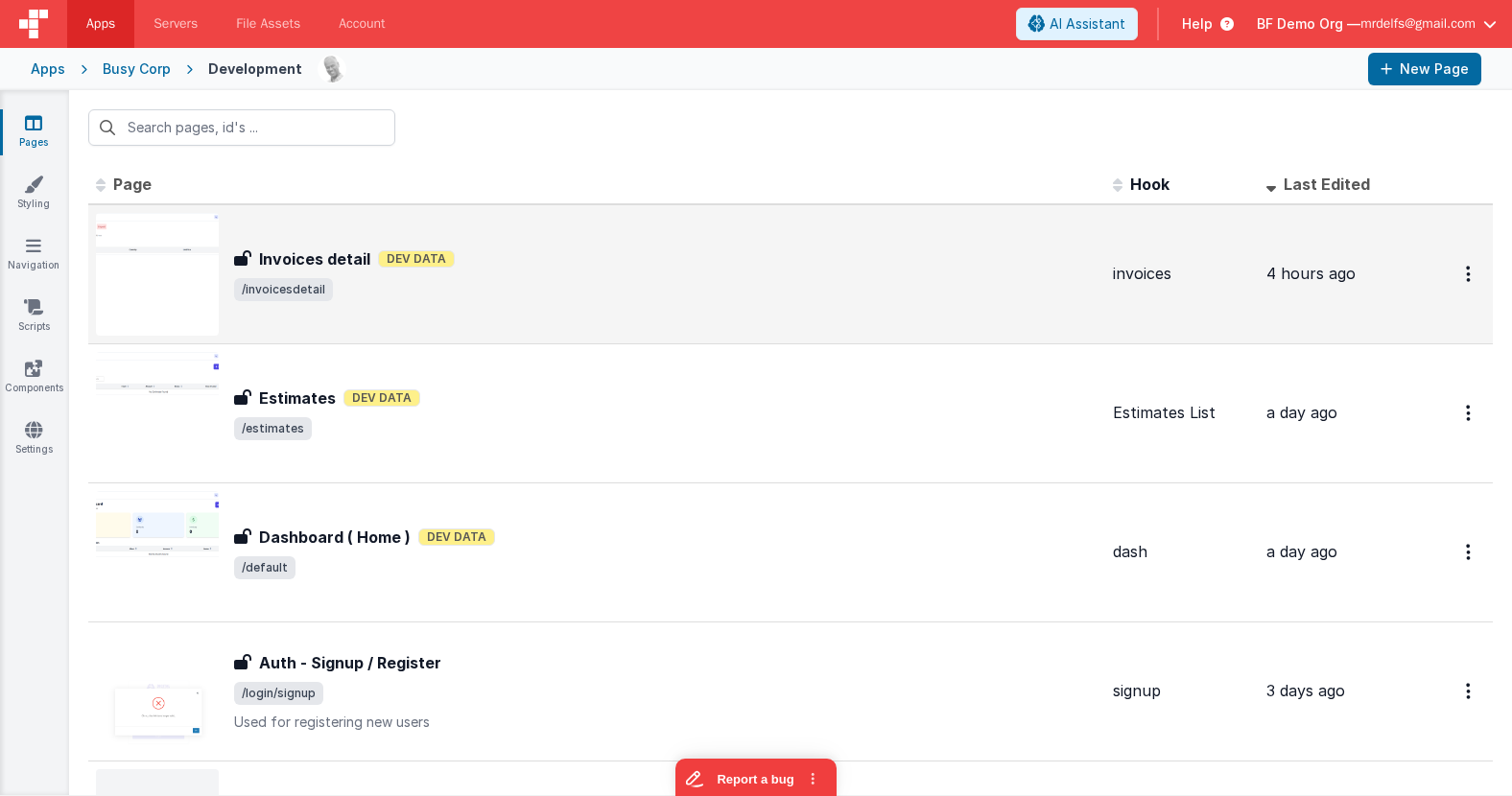 click on "Invoices detail
Invoices detail
Dev Data
/invoicesdetail" at bounding box center (666, 274) 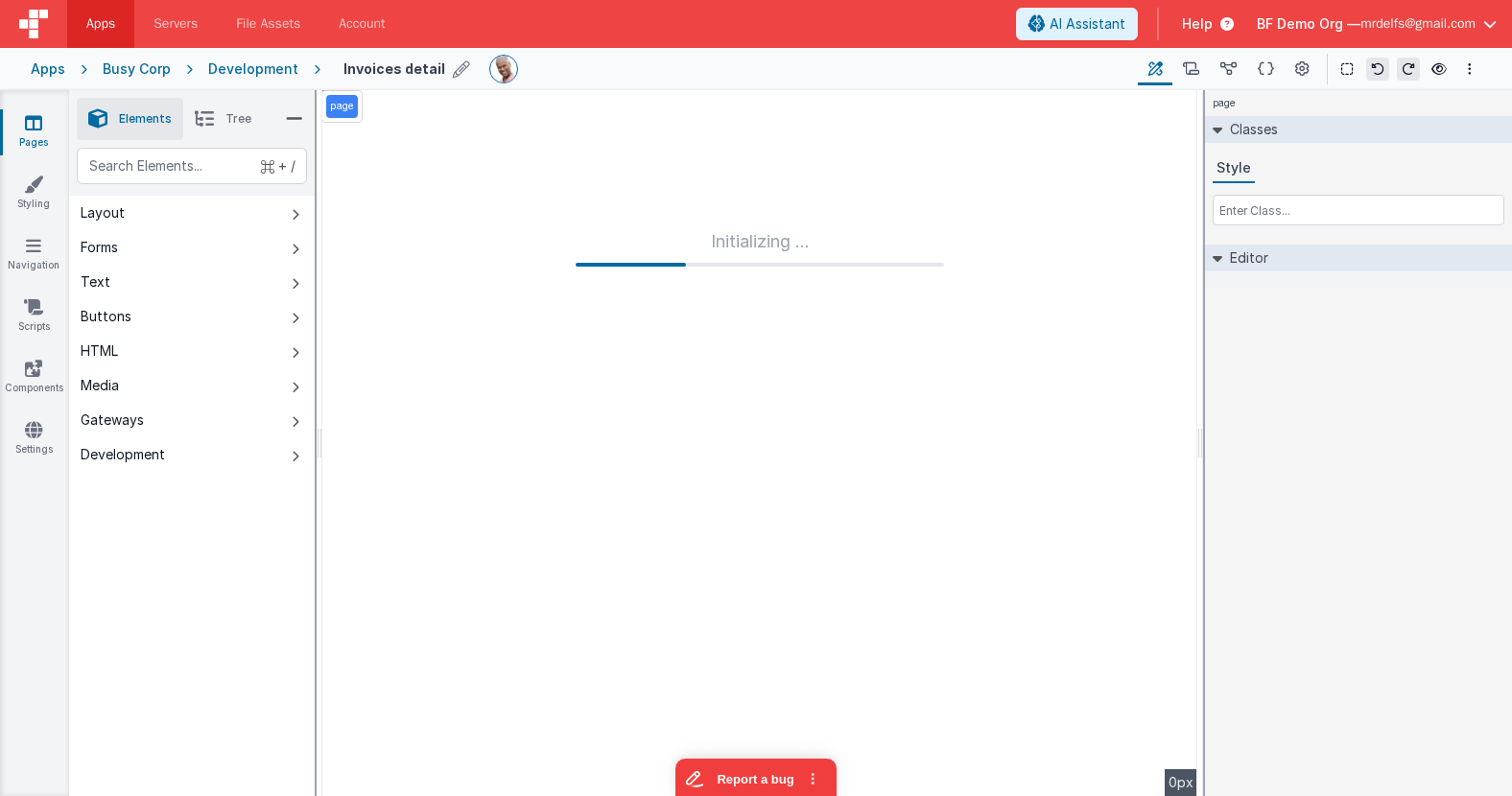 click on "Invoices detail" at bounding box center [394, 68] 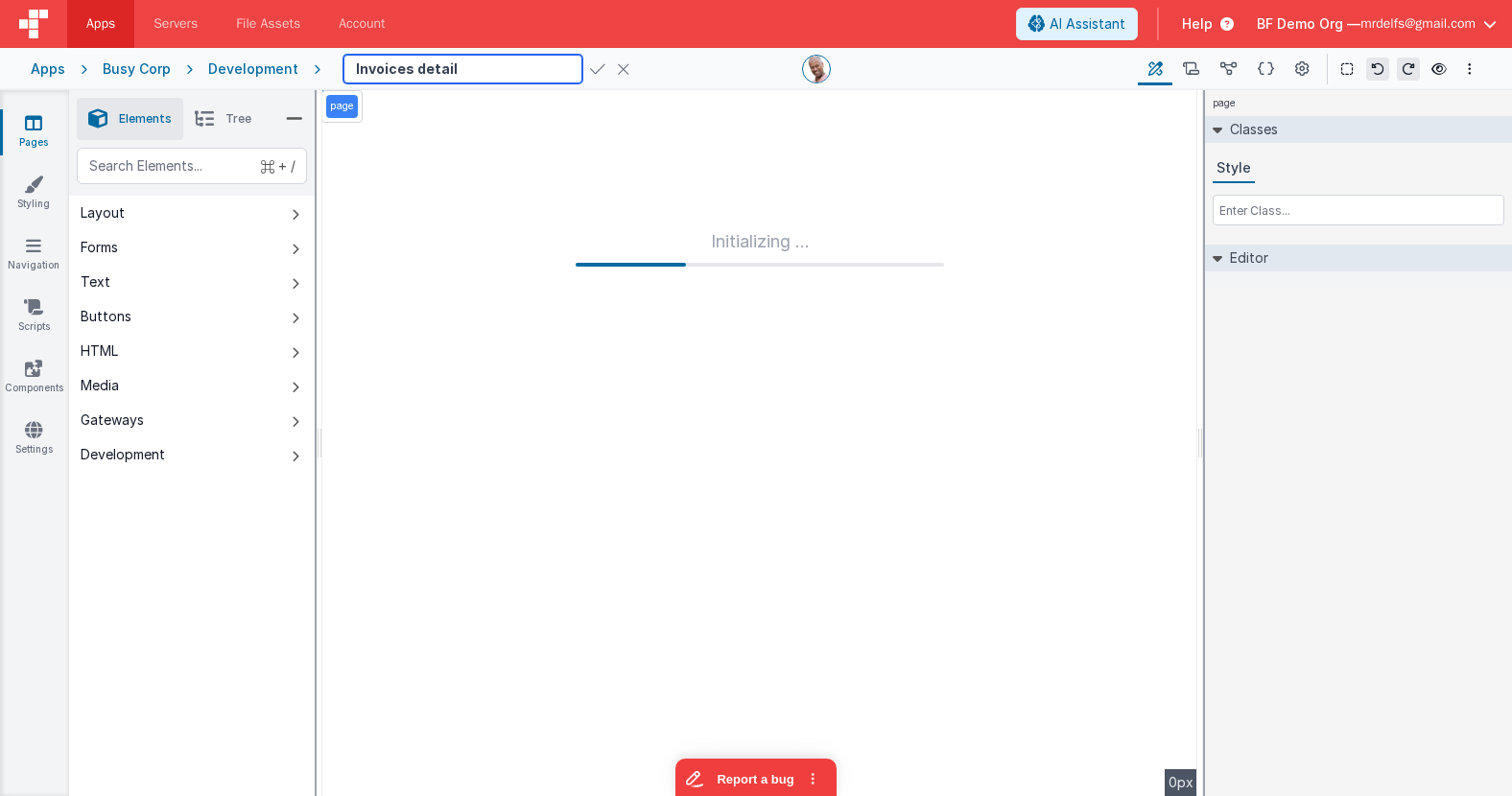 click on "Invoices detail" at bounding box center (462, 69) 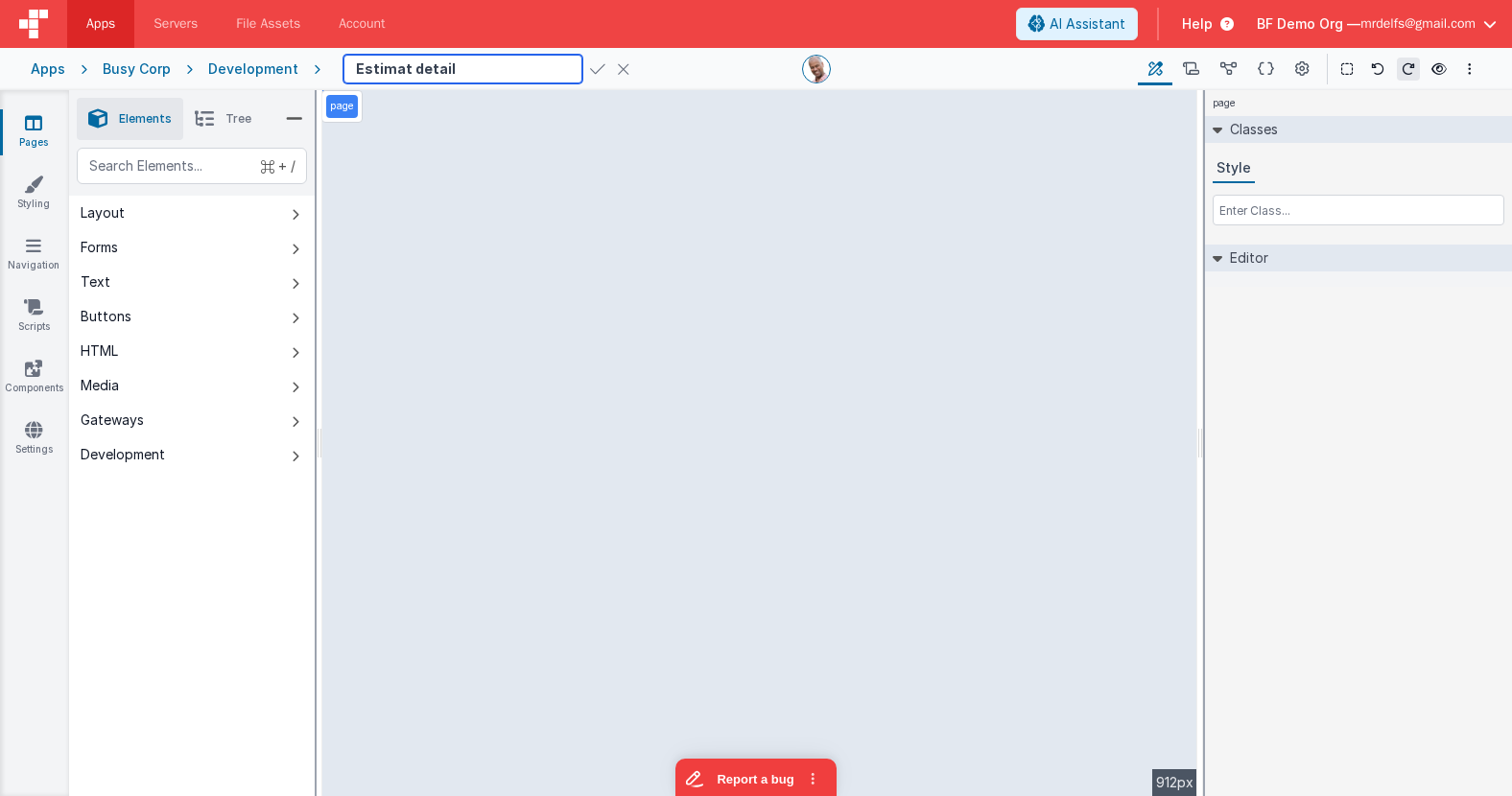 type on "Estimate detail" 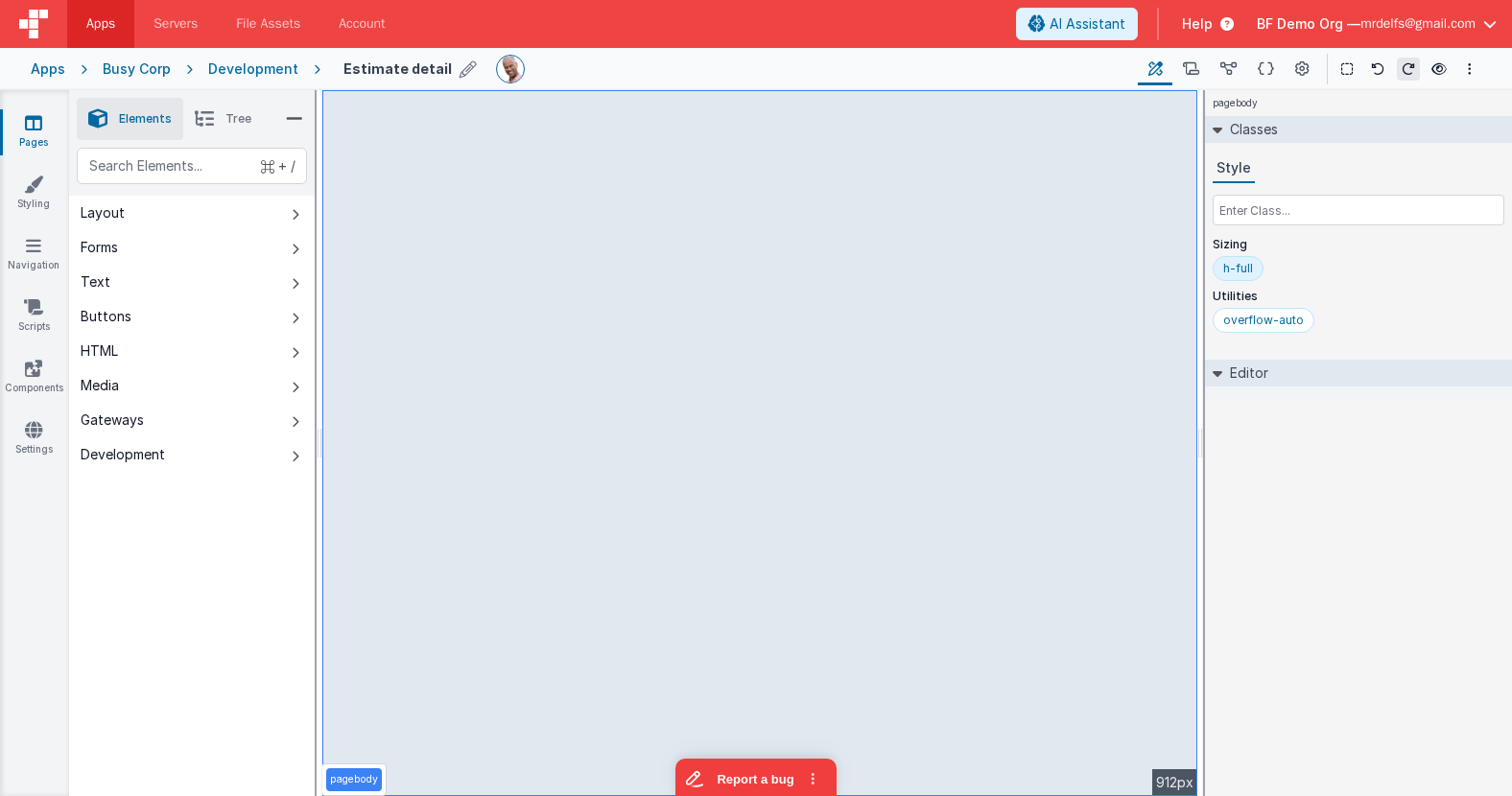click on "Tree" at bounding box center [238, 119] 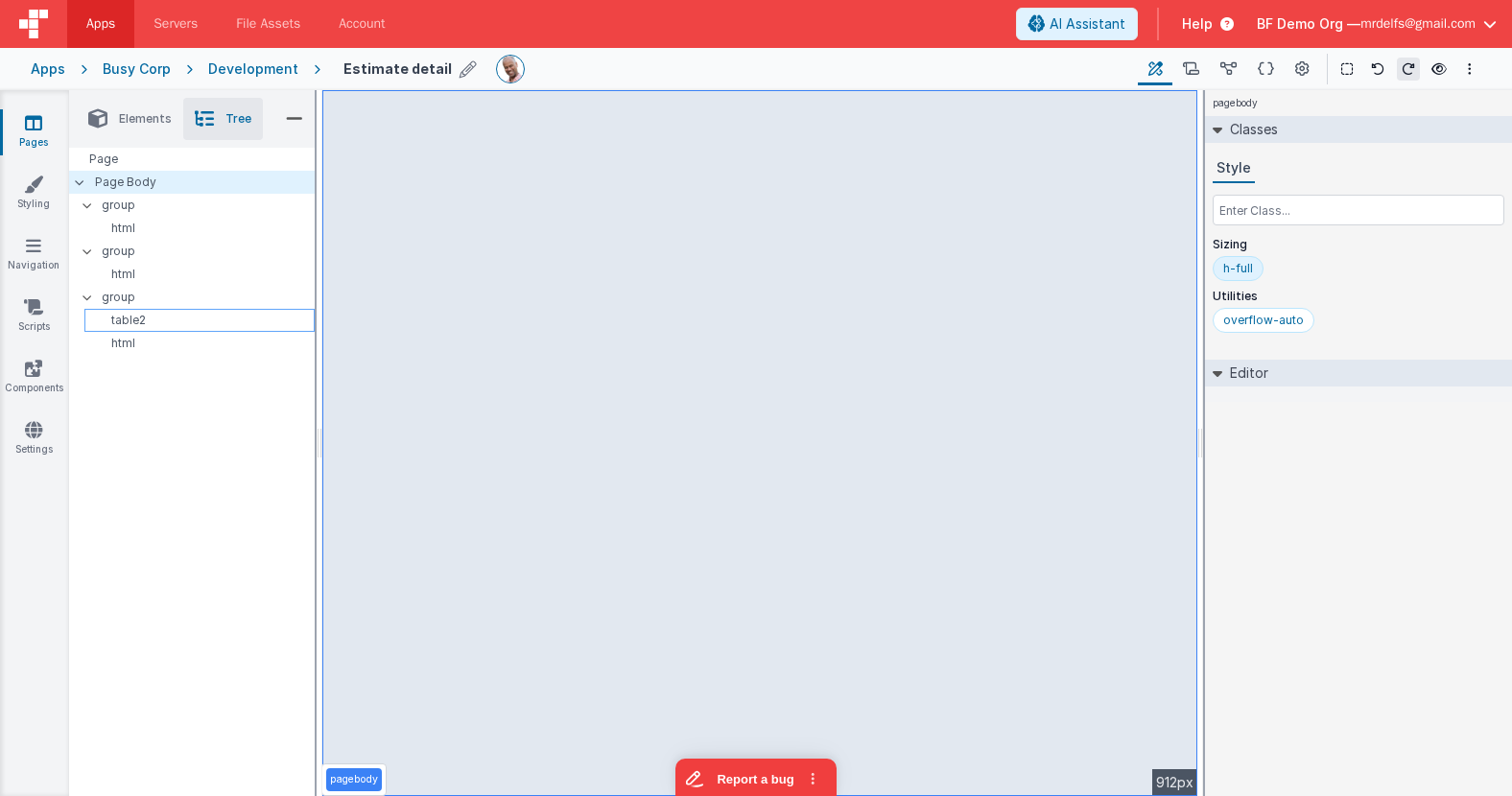 click on "table2" at bounding box center [202, 320] 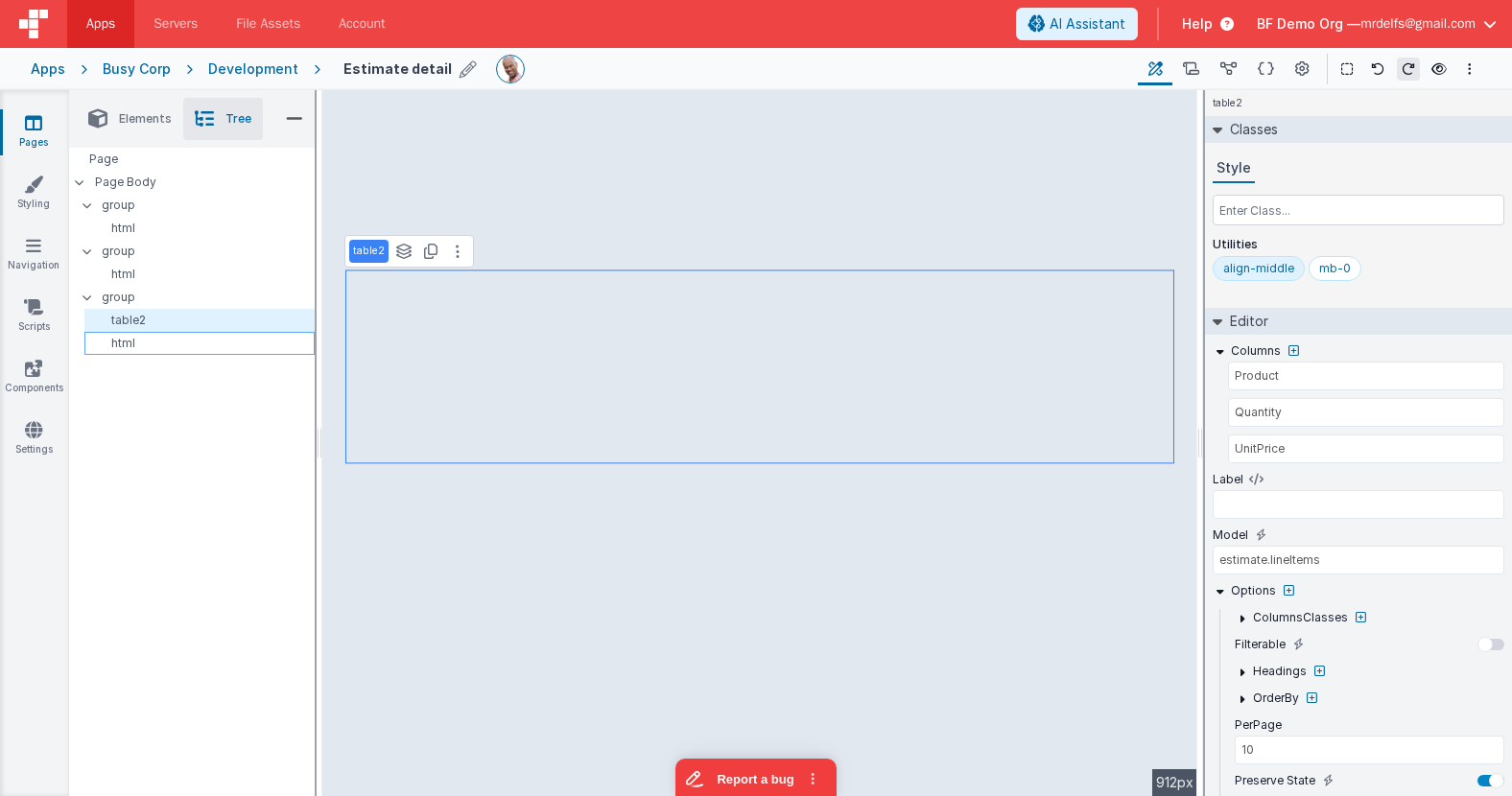 click on "html" at bounding box center (202, 343) 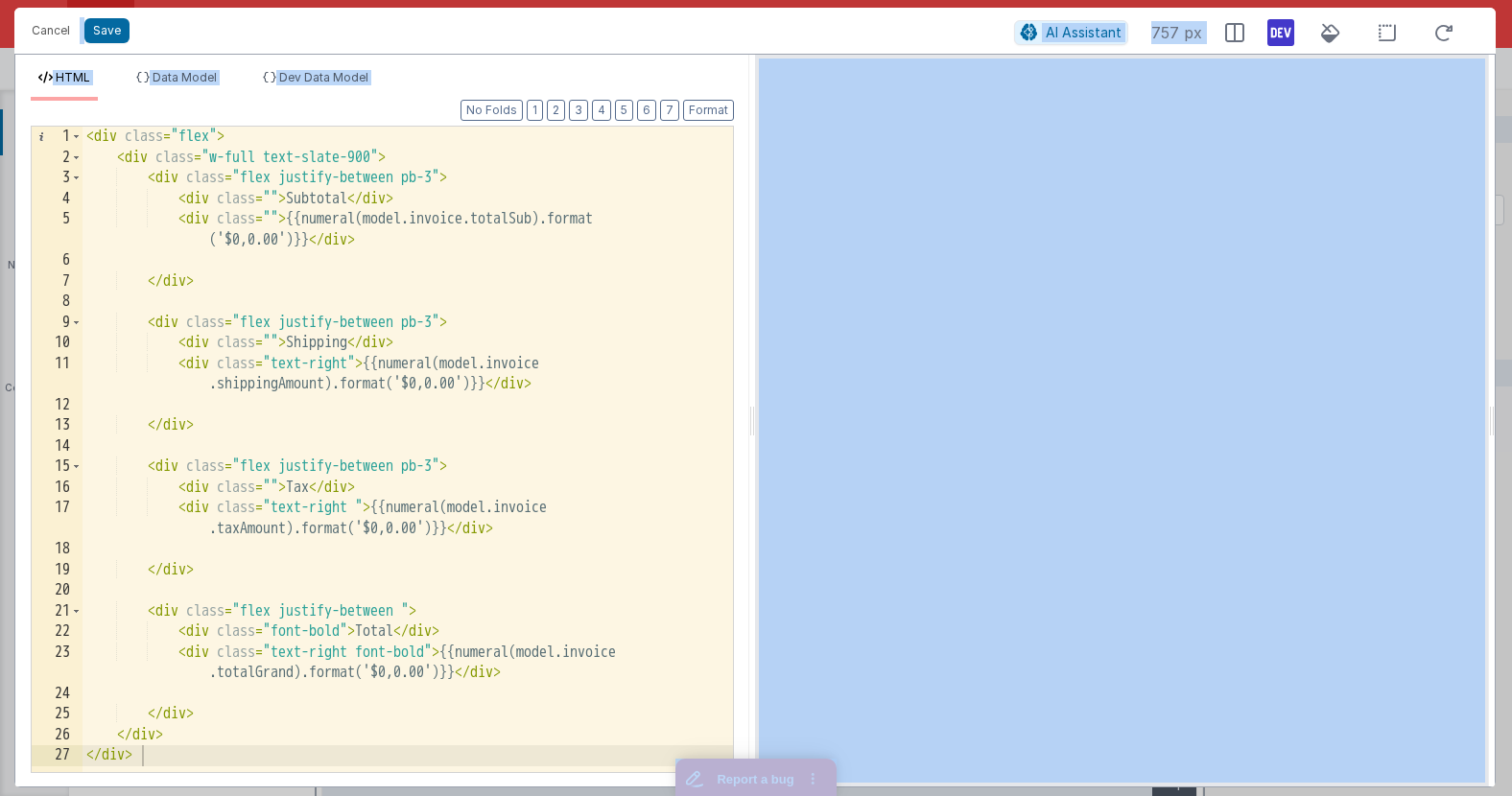 click on "< div   class = "flex" >      < div   class = "w-full text-slate-900" >           < div   class = "flex justify-between pb-3" >                < div   class = "" > Subtotal </ div >                < div   class = "" > {{numeral(model.invoice.totalSub).format                  ('$0,0.00')}} </ div >           </ div >           < div   class = "flex justify-between pb-3" >                < div   class = "" > Shipping </ div >                < div   class = "text-right" > {{numeral(model.invoice                  .shippingAmount).format('$0,0.00')}} </ div >           </ div >           < div   class = "flex justify-between pb-3" >                < div   class = "" > Tax </ div >                < div   class = "text-right " > {{numeral(model.invoice                  .taxAmount).format('$0,0.00')}} </ div >           </ div >           < div   class = "flex justify-between " >                < div   class = "font-bold" > Total </ div >                < div   class =" at bounding box center (408, 470) 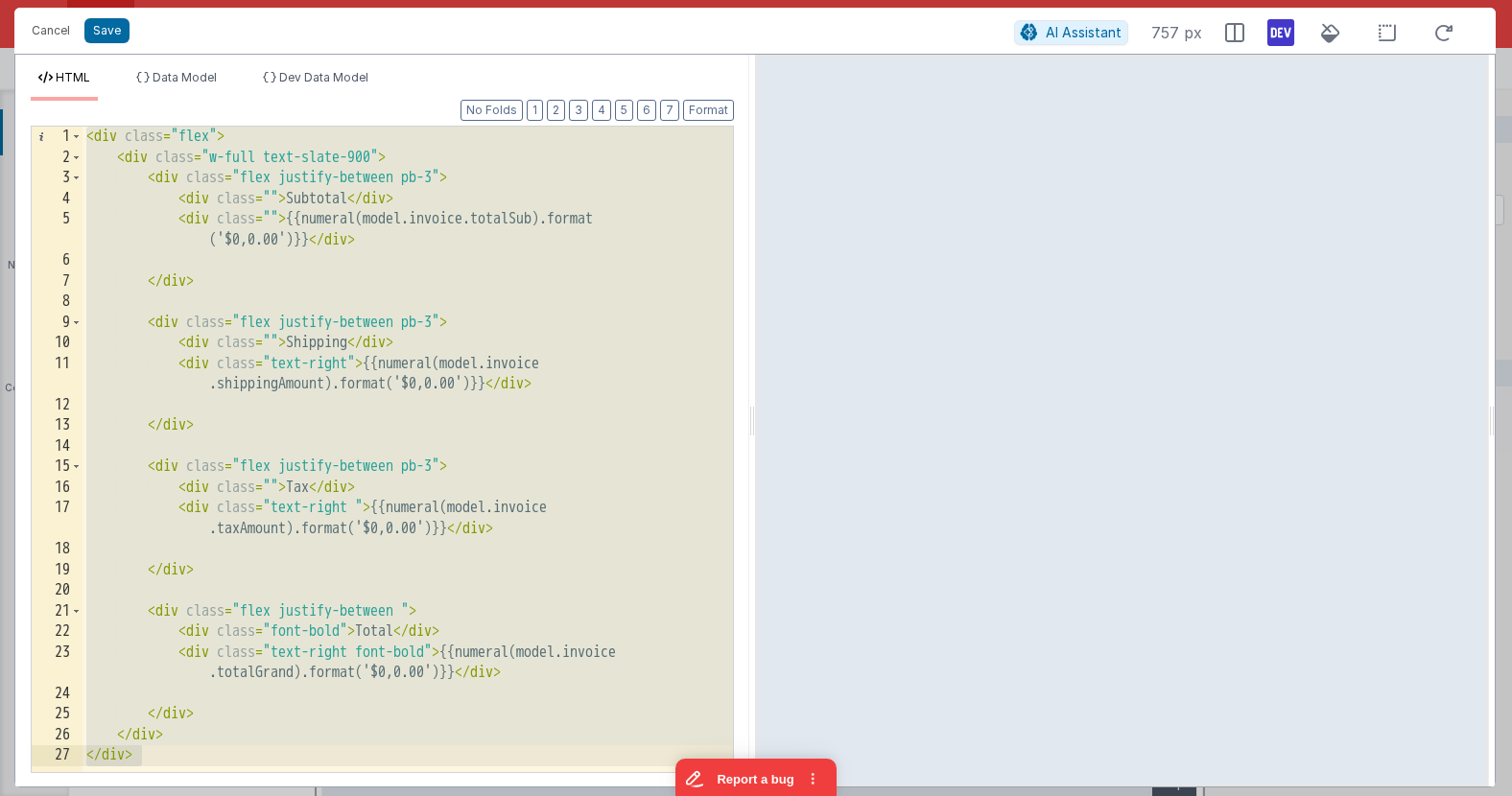 click on "< div   class = "flex" >      < div   class = "w-full text-slate-900" >           < div   class = "flex justify-between pb-3" >                < div   class = "" > Subtotal </ div >                < div   class = "" > {{numeral(model.invoice.totalSub).format                  ('$0,0.00')}} </ div >           </ div >           < div   class = "flex justify-between pb-3" >                < div   class = "" > Shipping </ div >                < div   class = "text-right" > {{numeral(model.invoice                  .shippingAmount).format('$0,0.00')}} </ div >           </ div >           < div   class = "flex justify-between pb-3" >                < div   class = "" > Tax </ div >                < div   class = "text-right " > {{numeral(model.invoice                  .taxAmount).format('$0,0.00')}} </ div >           </ div >           < div   class = "flex justify-between " >                < div   class = "font-bold" > Total </ div >                < div   class =" at bounding box center [408, 470] 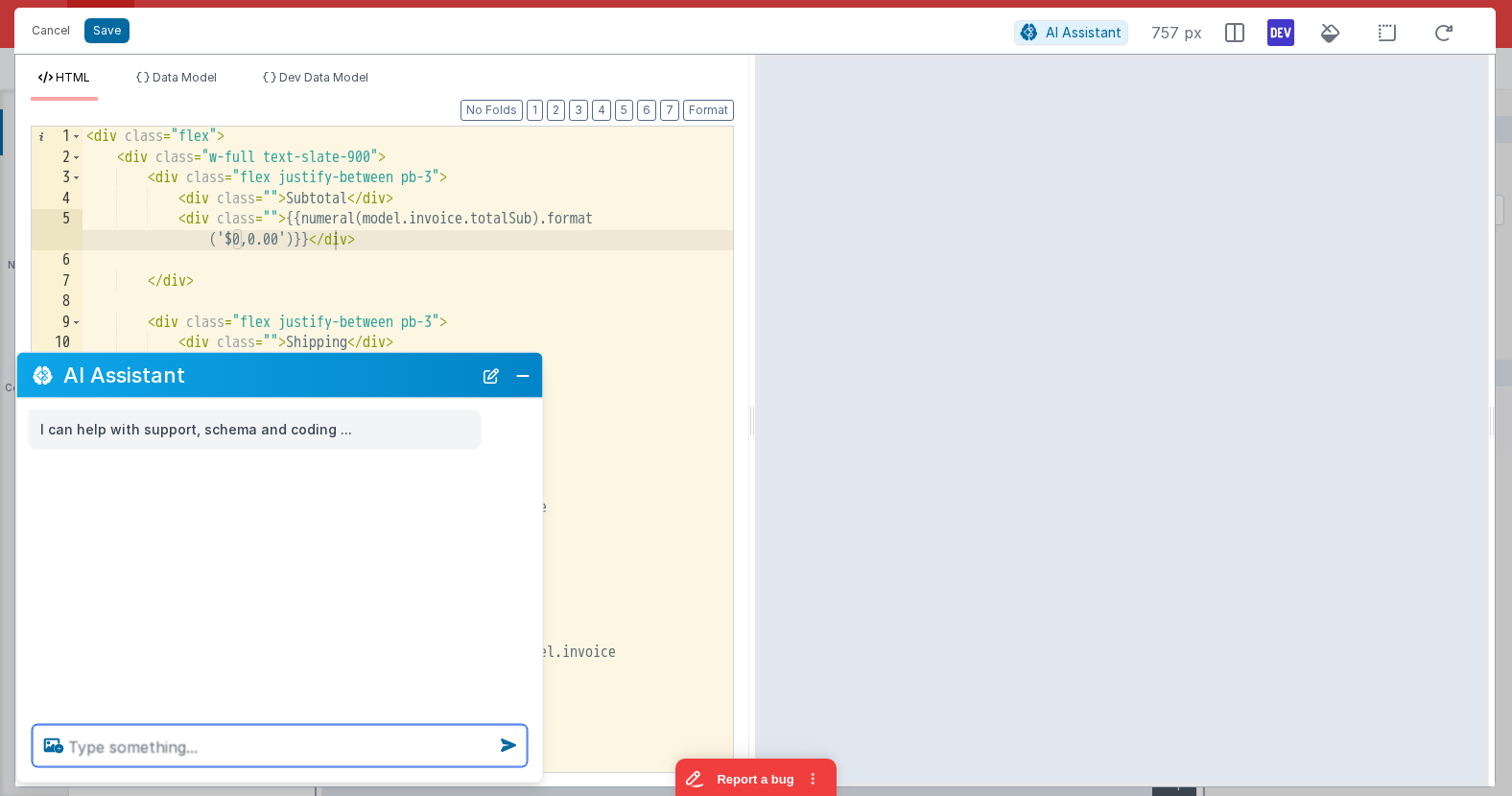 paste on "can we connect this to the estimate as bet as possible and tellme what other data I need" 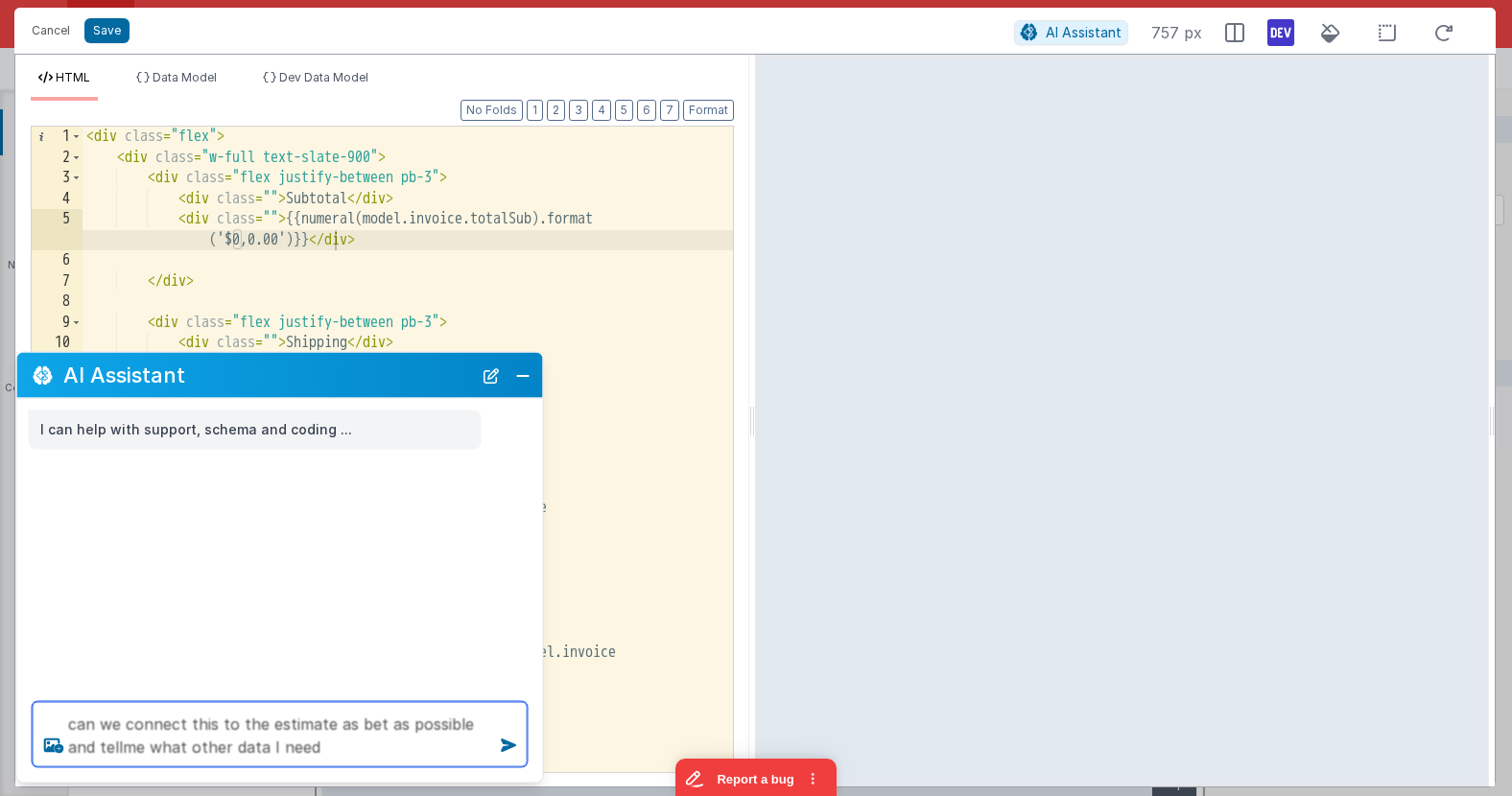 type on "can we connect this to the estimate as bet as possible and tellme what other data I need" 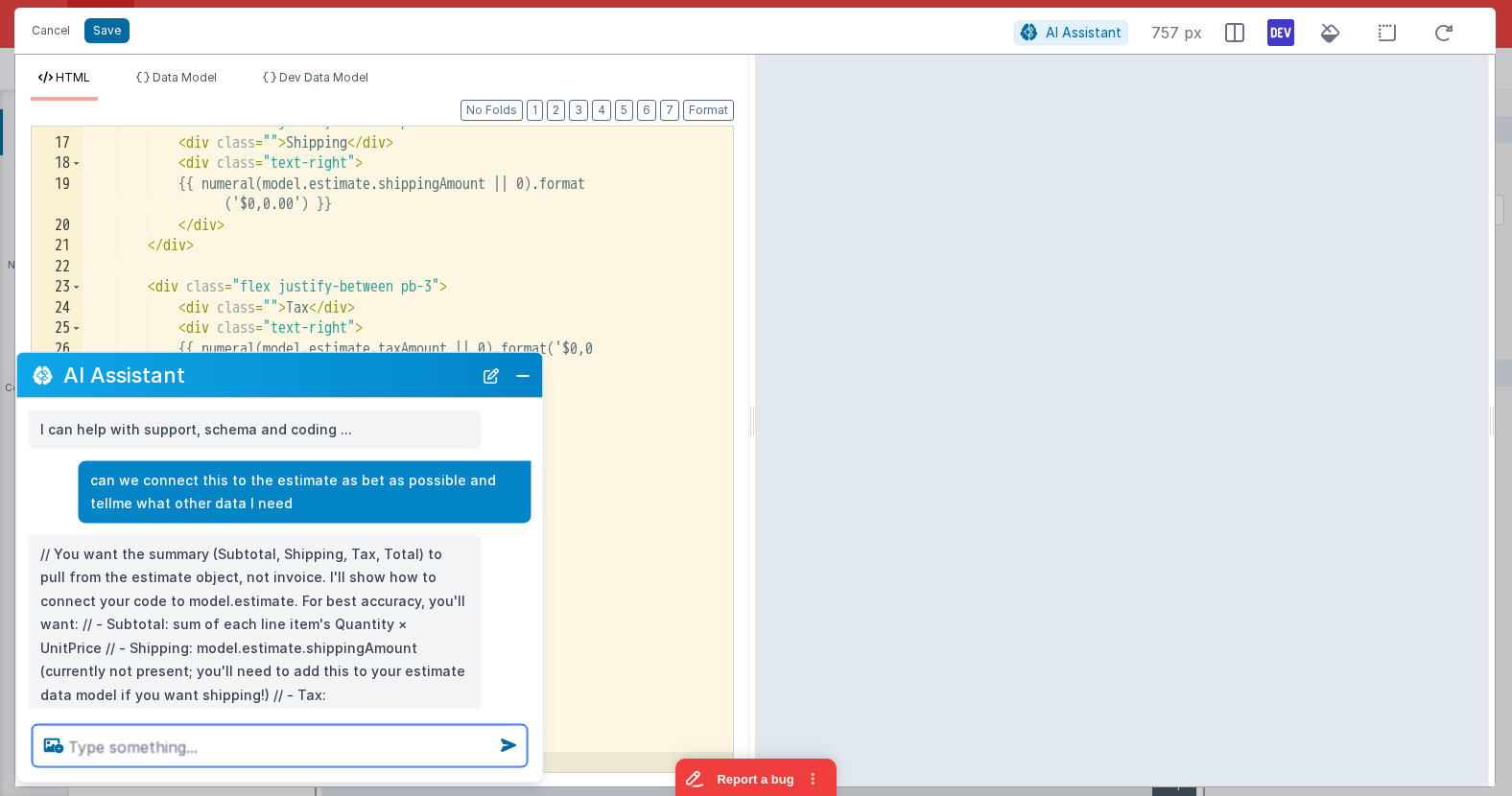scroll, scrollTop: 385, scrollLeft: 0, axis: vertical 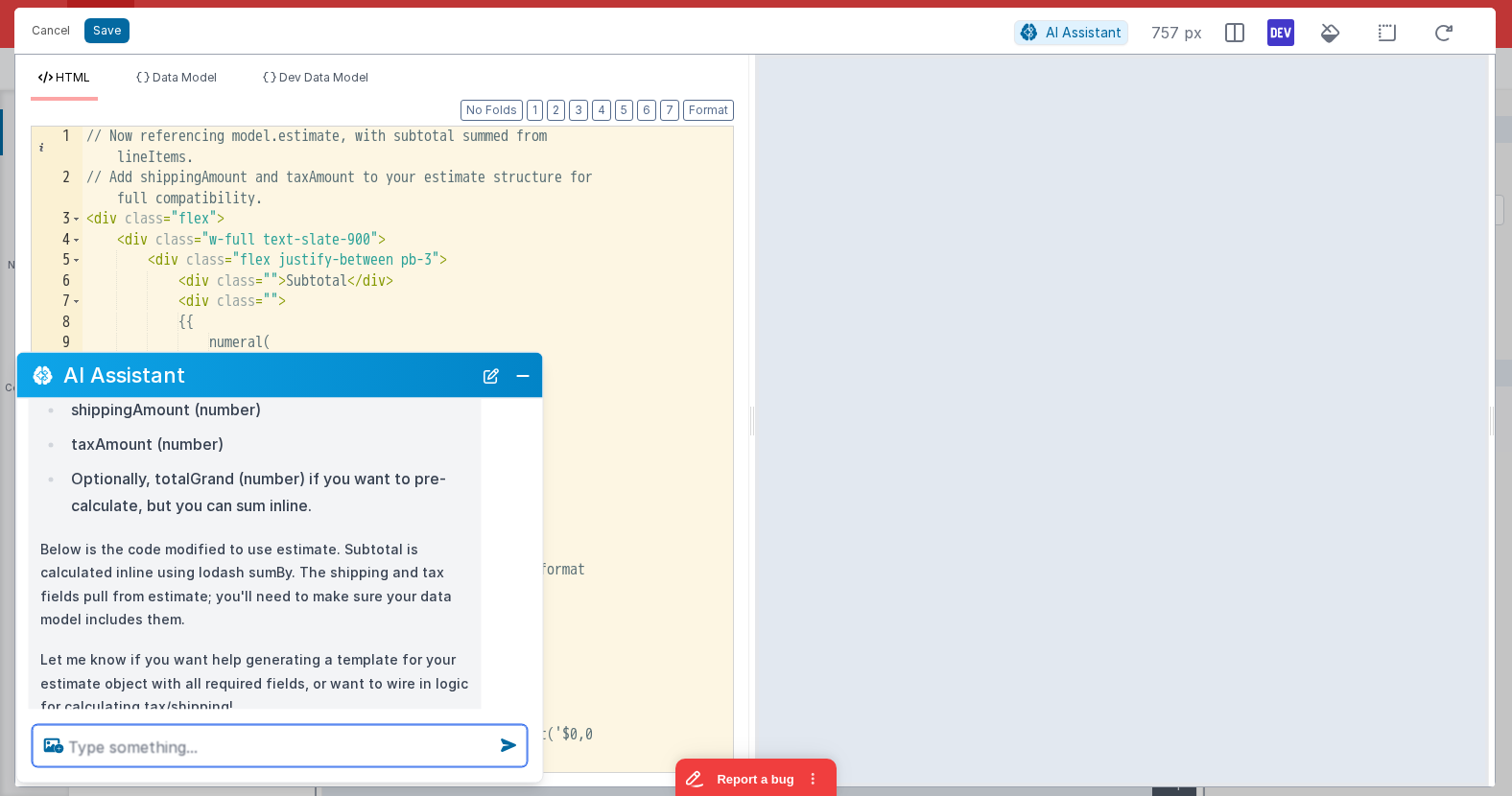 click at bounding box center (280, 746) 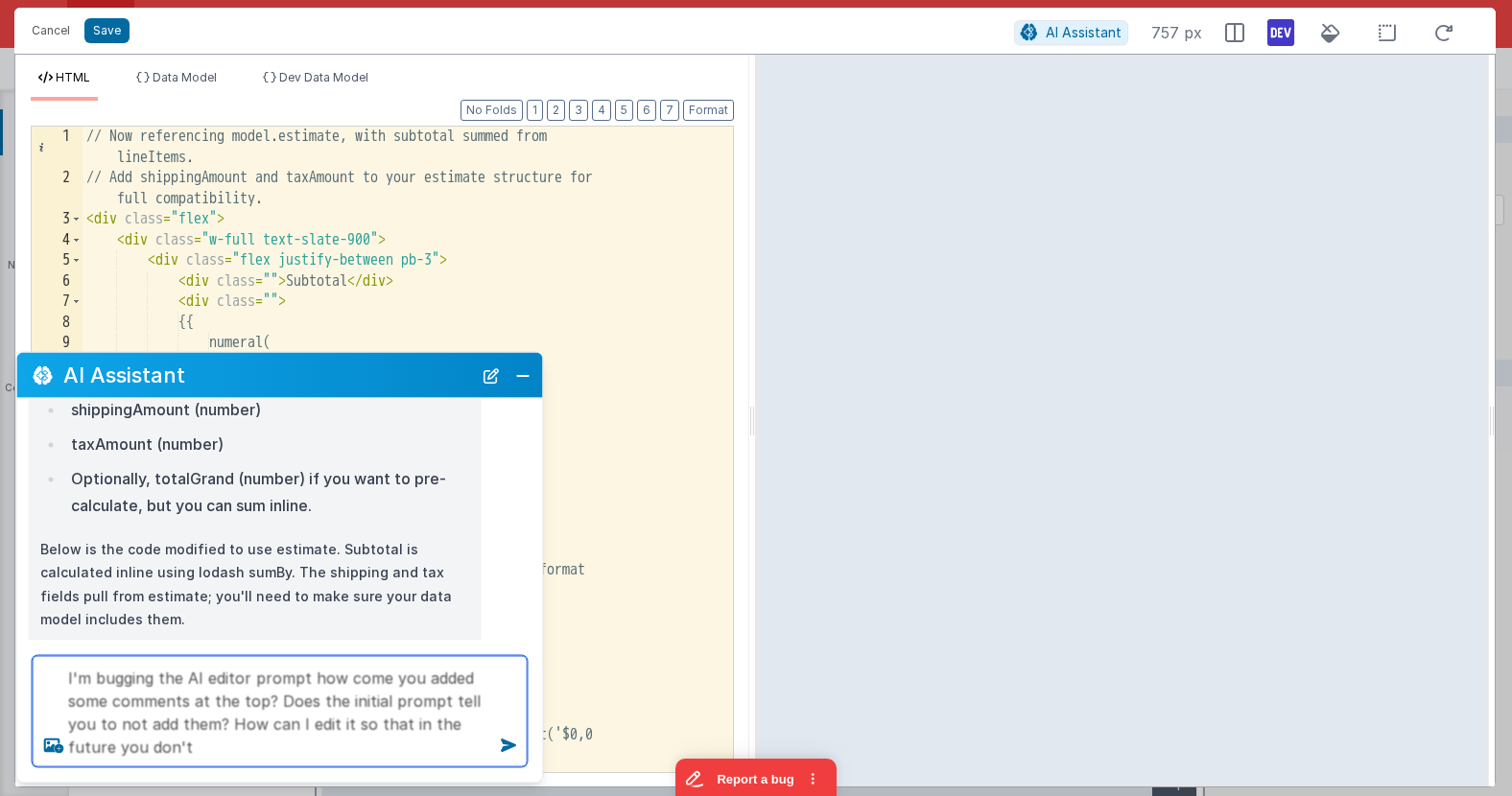 type on "I'm bugging the AI editor prompt how come you added some comments at the top? Does the initial prompt tell you to not add them? How can I edit it so that in the future you don't" 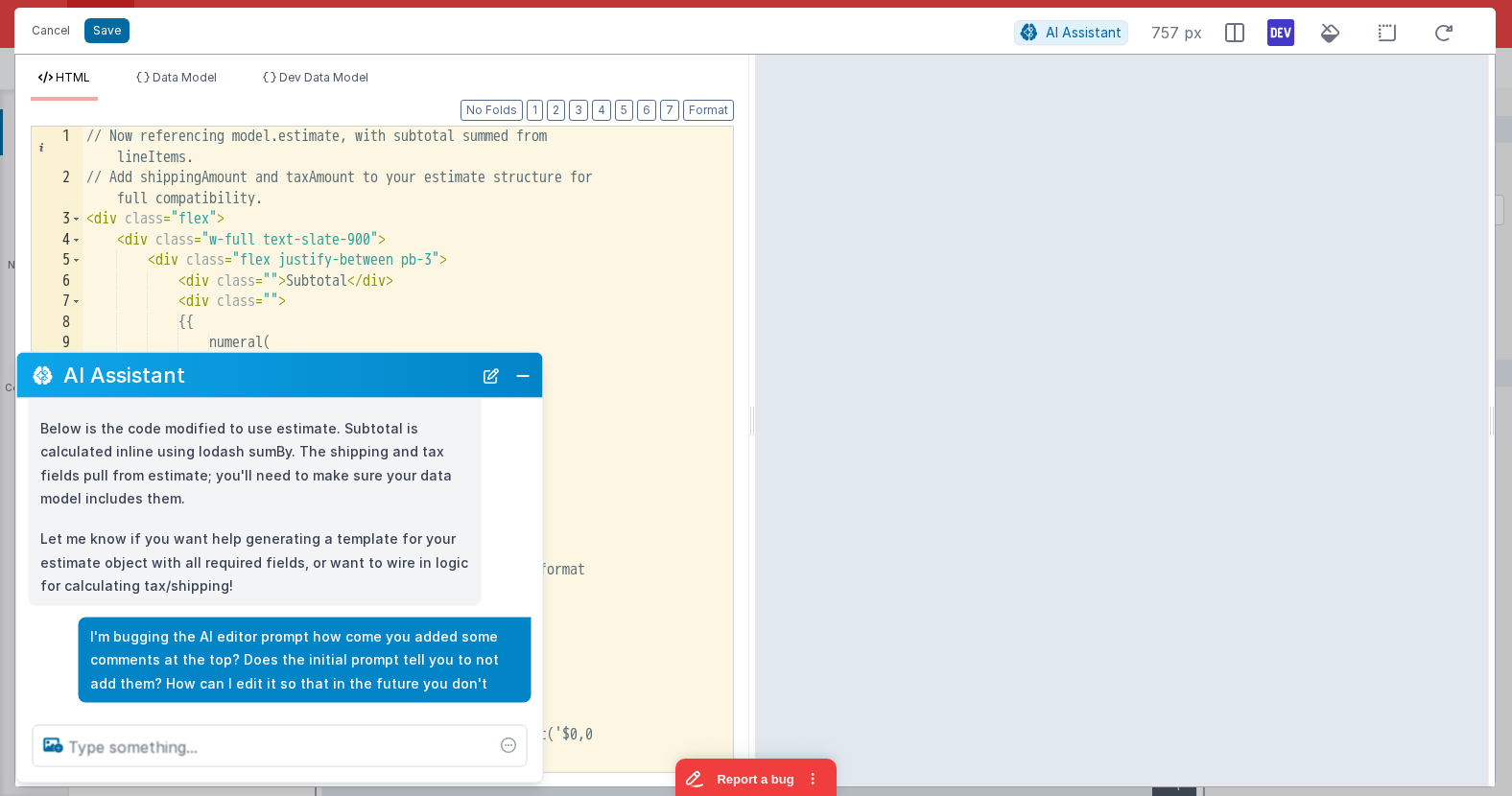 scroll, scrollTop: 562, scrollLeft: 0, axis: vertical 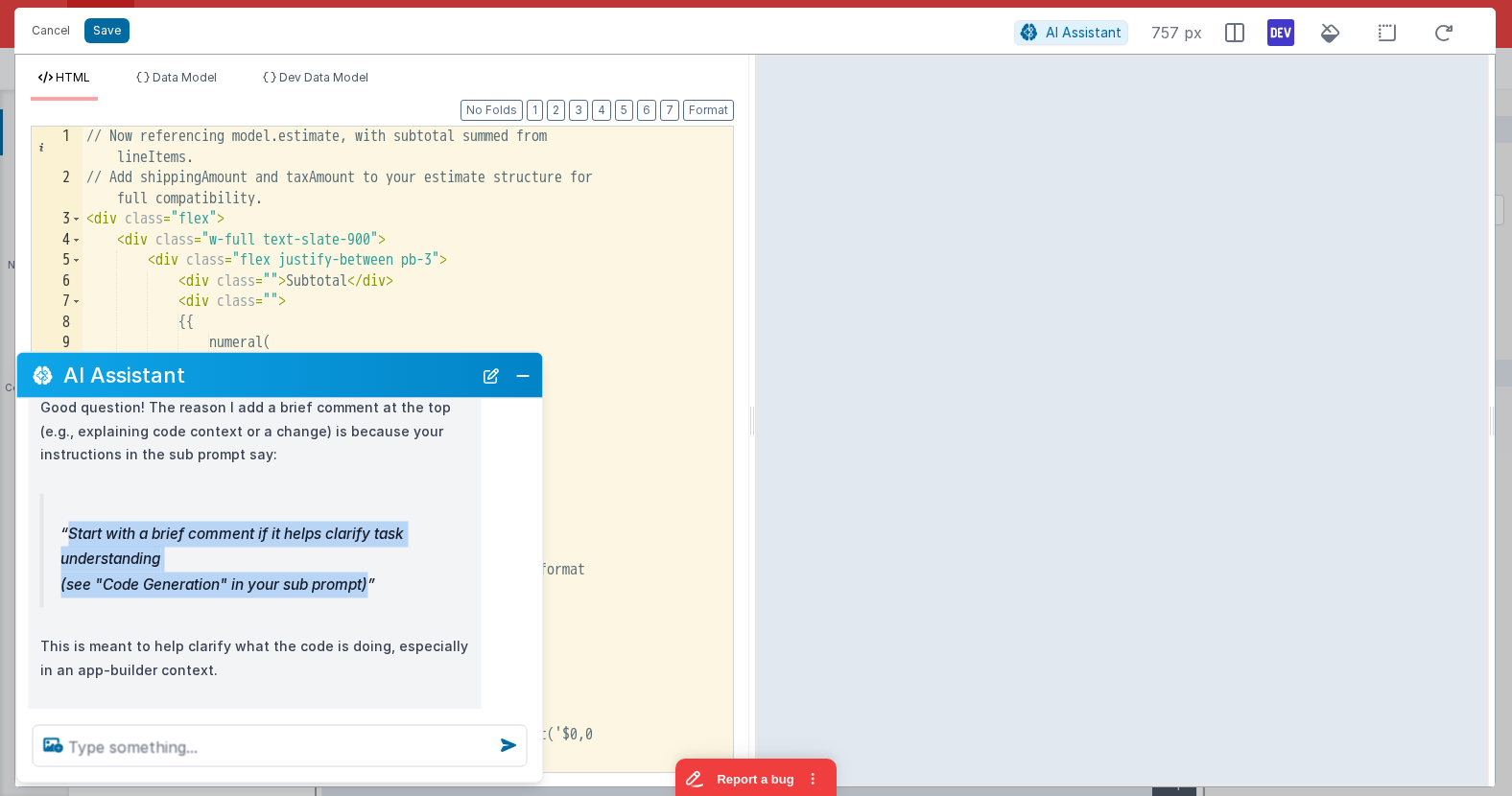 drag, startPoint x: 92, startPoint y: 490, endPoint x: 397, endPoint y: 539, distance: 308.91099 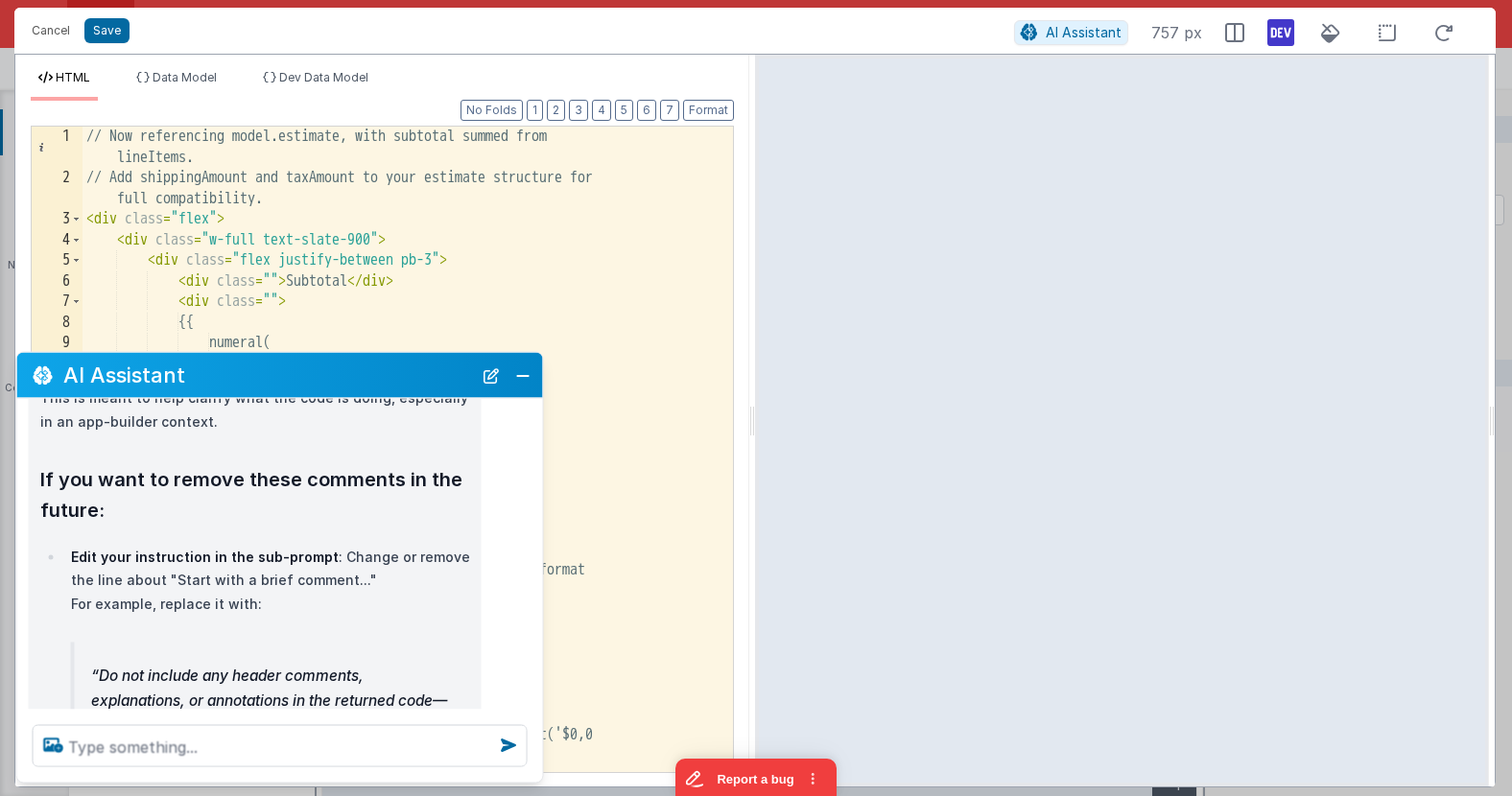scroll, scrollTop: 1142, scrollLeft: 0, axis: vertical 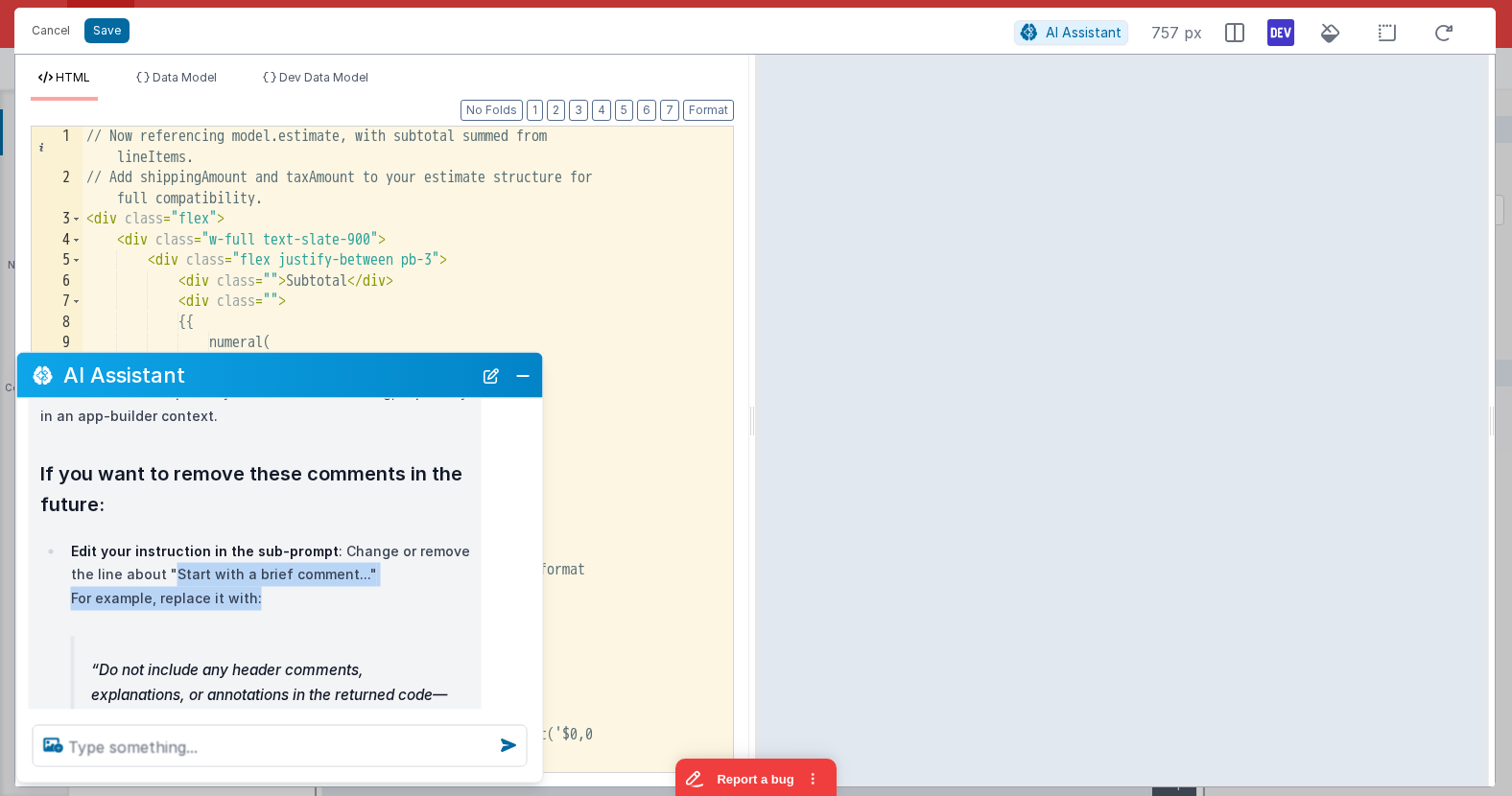 drag, startPoint x: 169, startPoint y: 527, endPoint x: 353, endPoint y: 542, distance: 184.6104 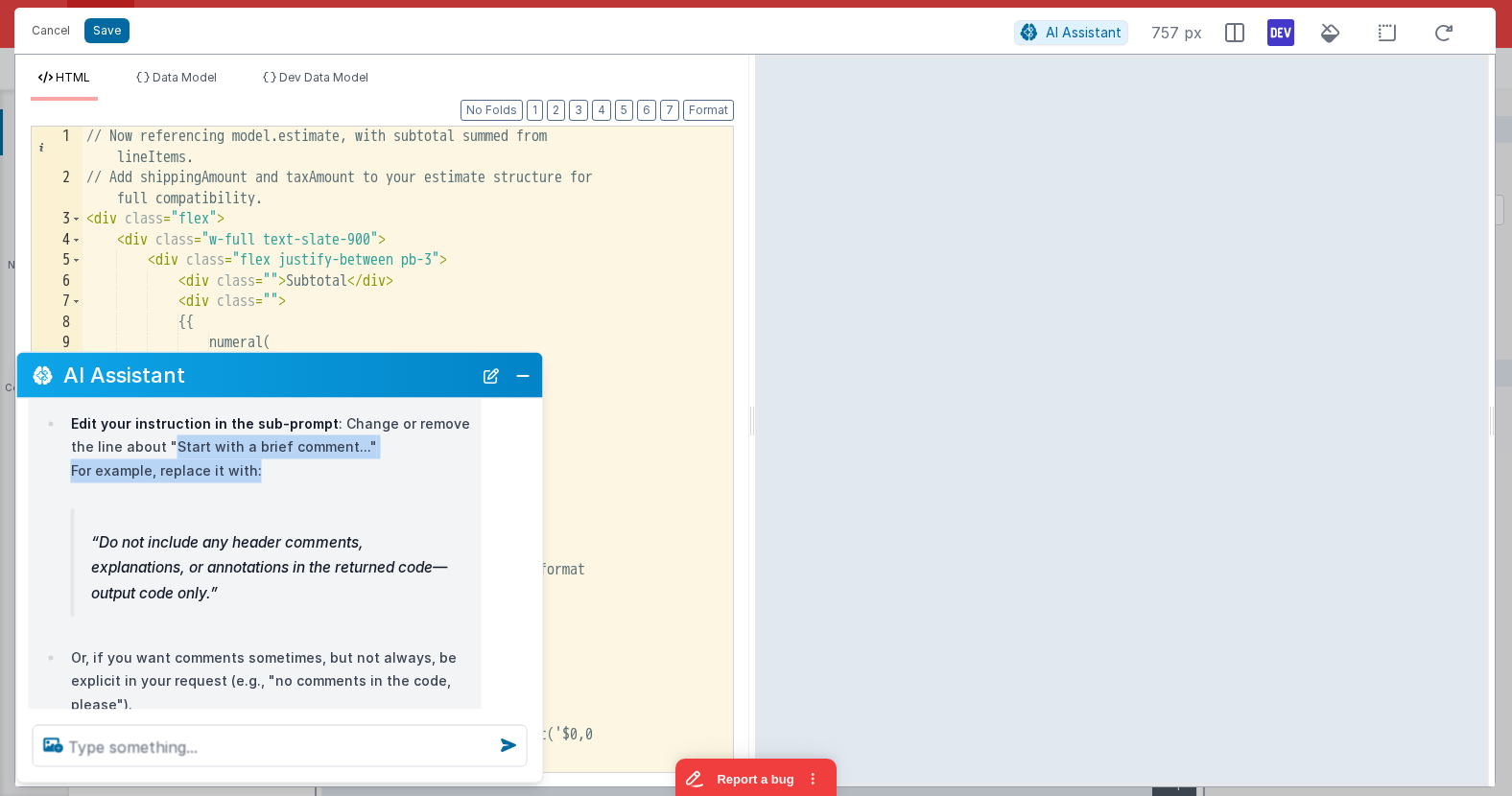 scroll, scrollTop: 1268, scrollLeft: 0, axis: vertical 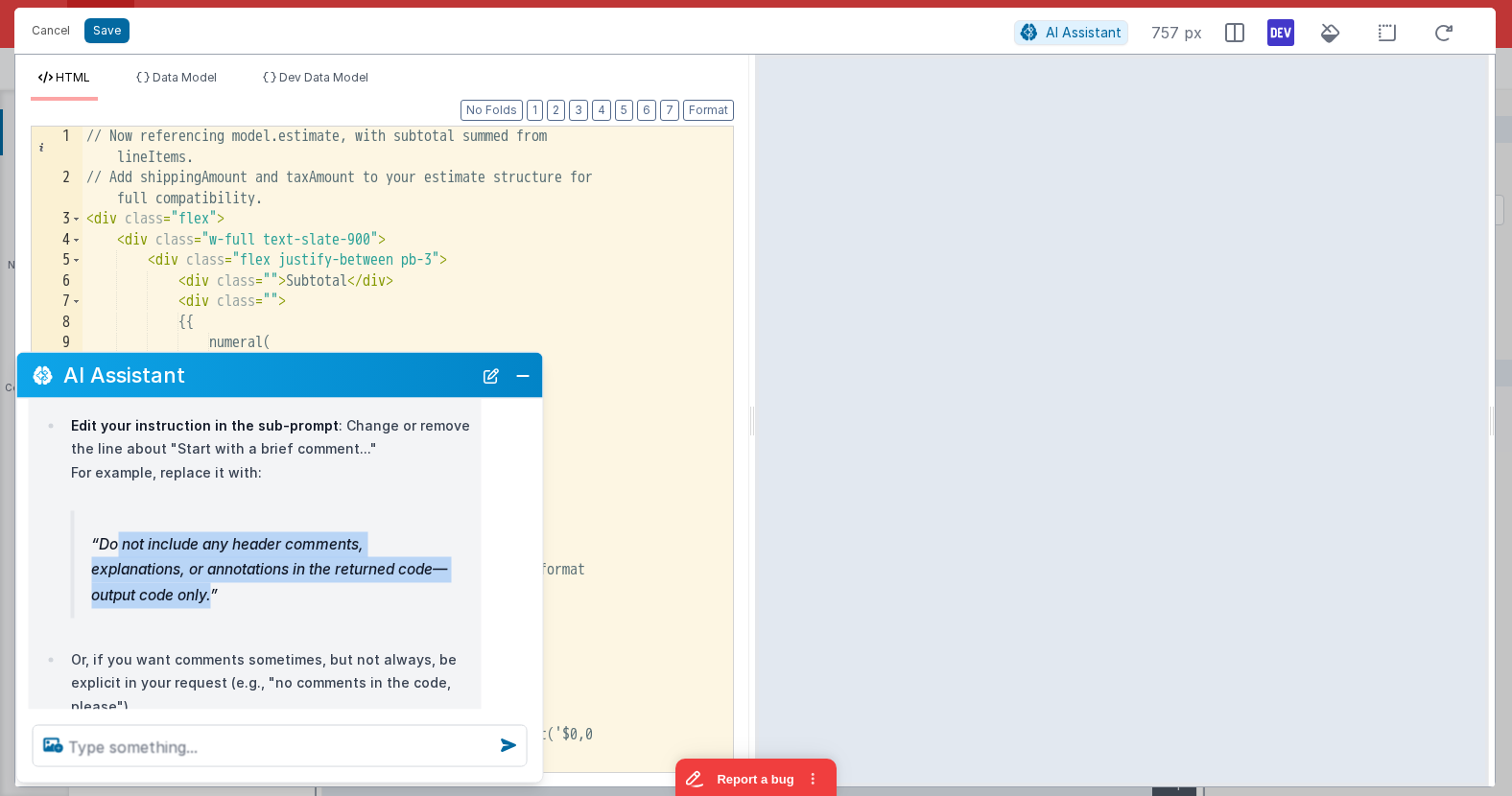 drag, startPoint x: 244, startPoint y: 547, endPoint x: 100, endPoint y: 492, distance: 154.14603 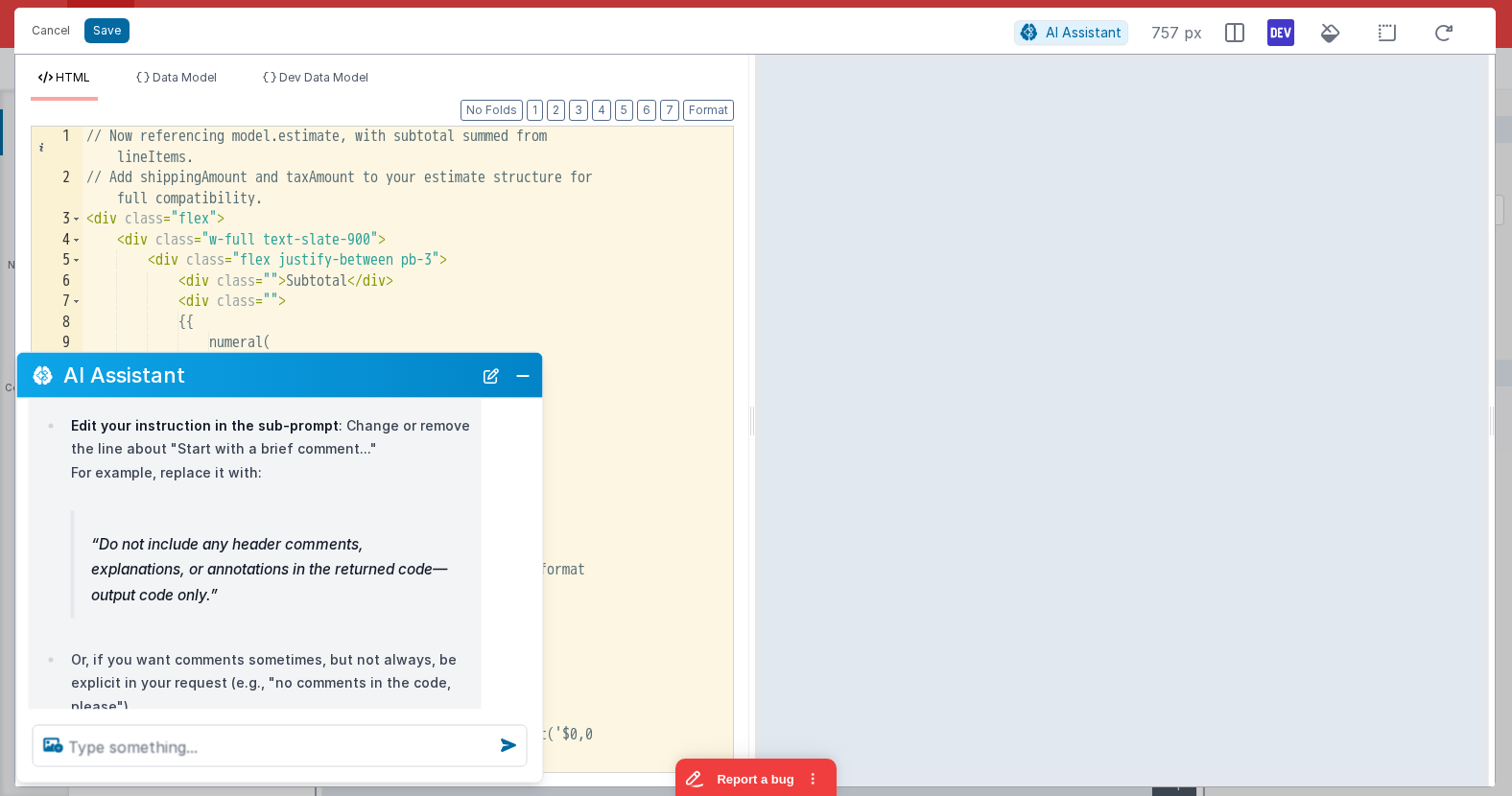 drag, startPoint x: 102, startPoint y: 496, endPoint x: 272, endPoint y: 561, distance: 182.00275 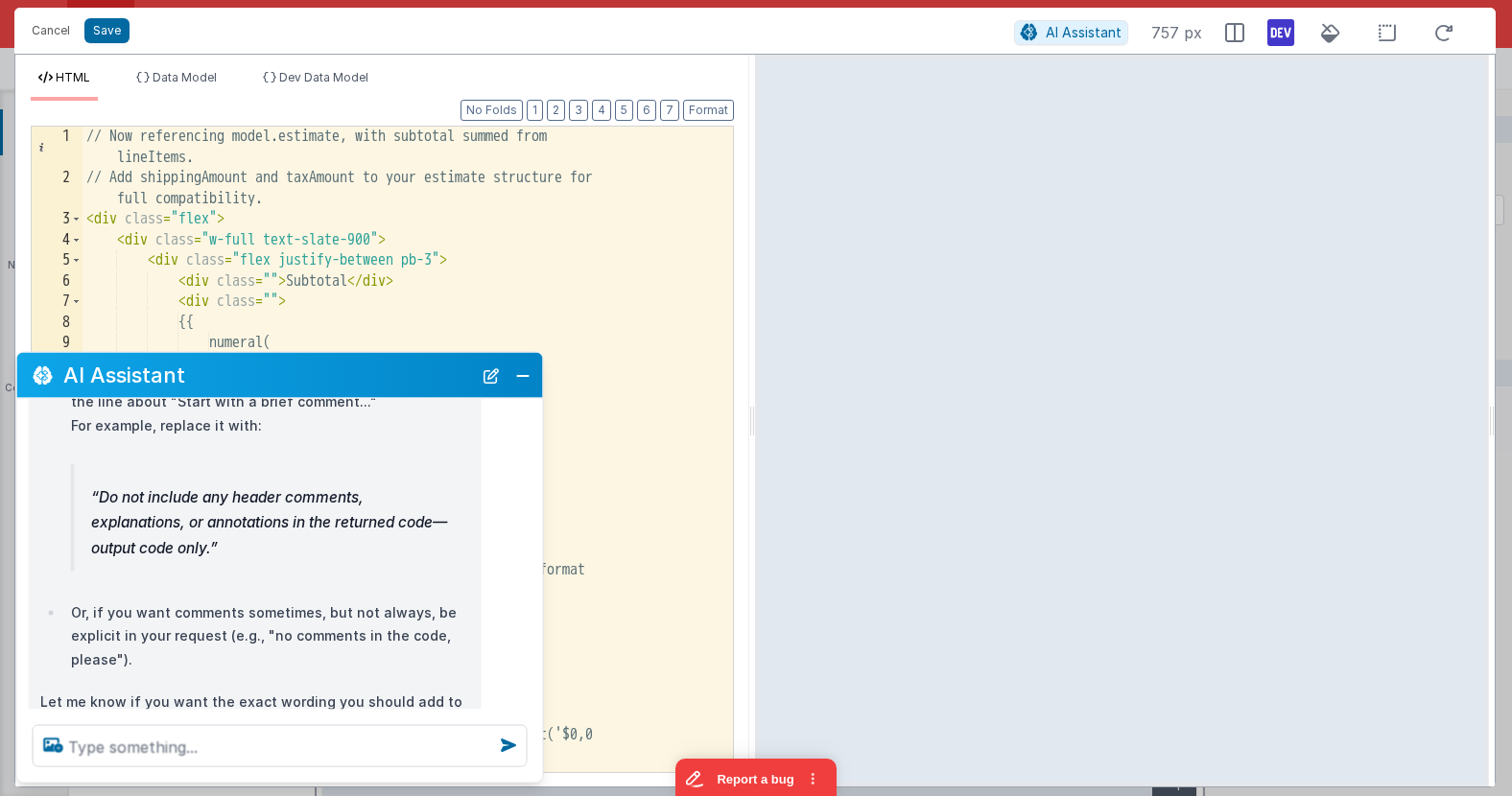 scroll, scrollTop: 1314, scrollLeft: 0, axis: vertical 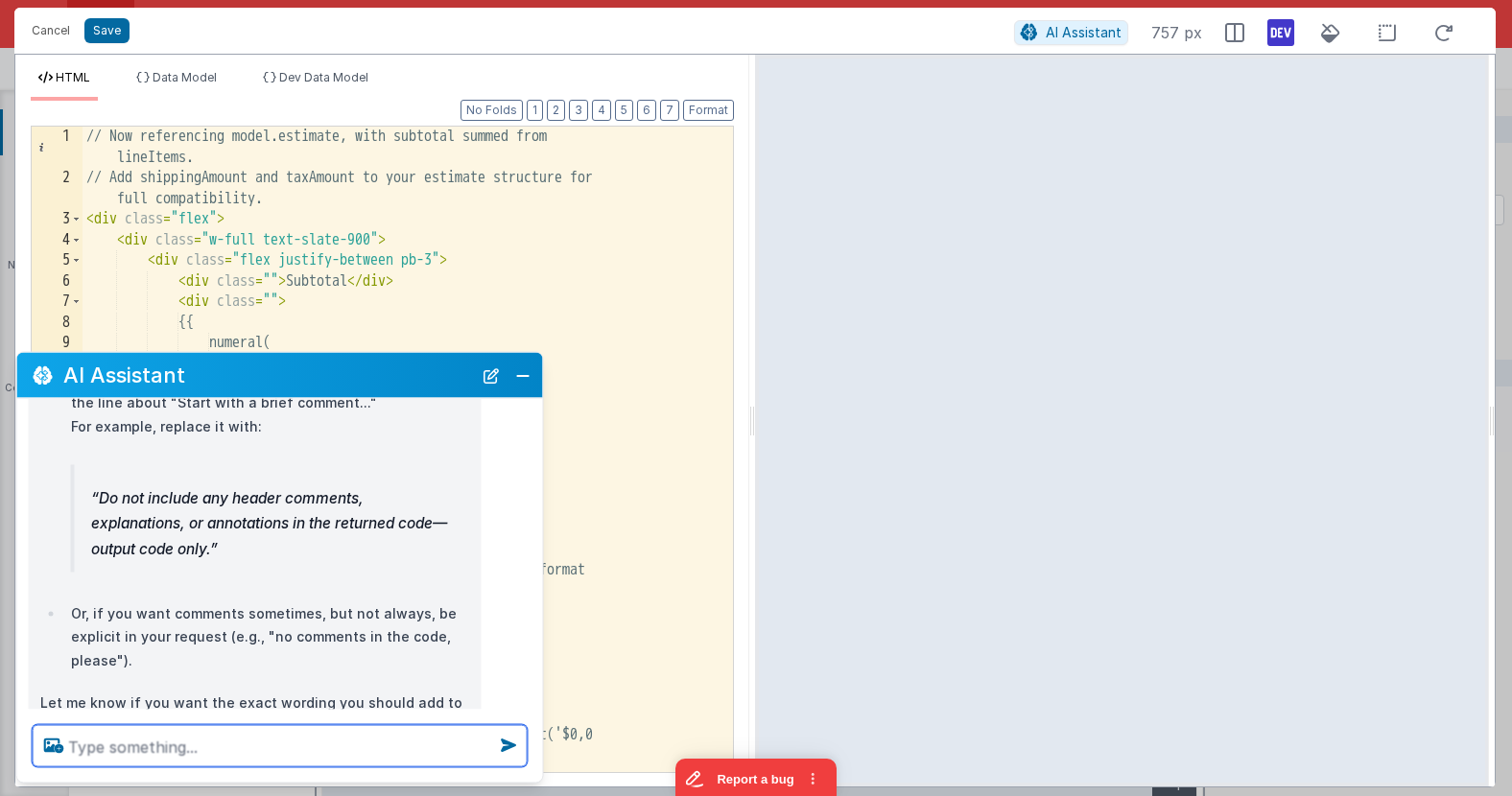 click at bounding box center (280, 746) 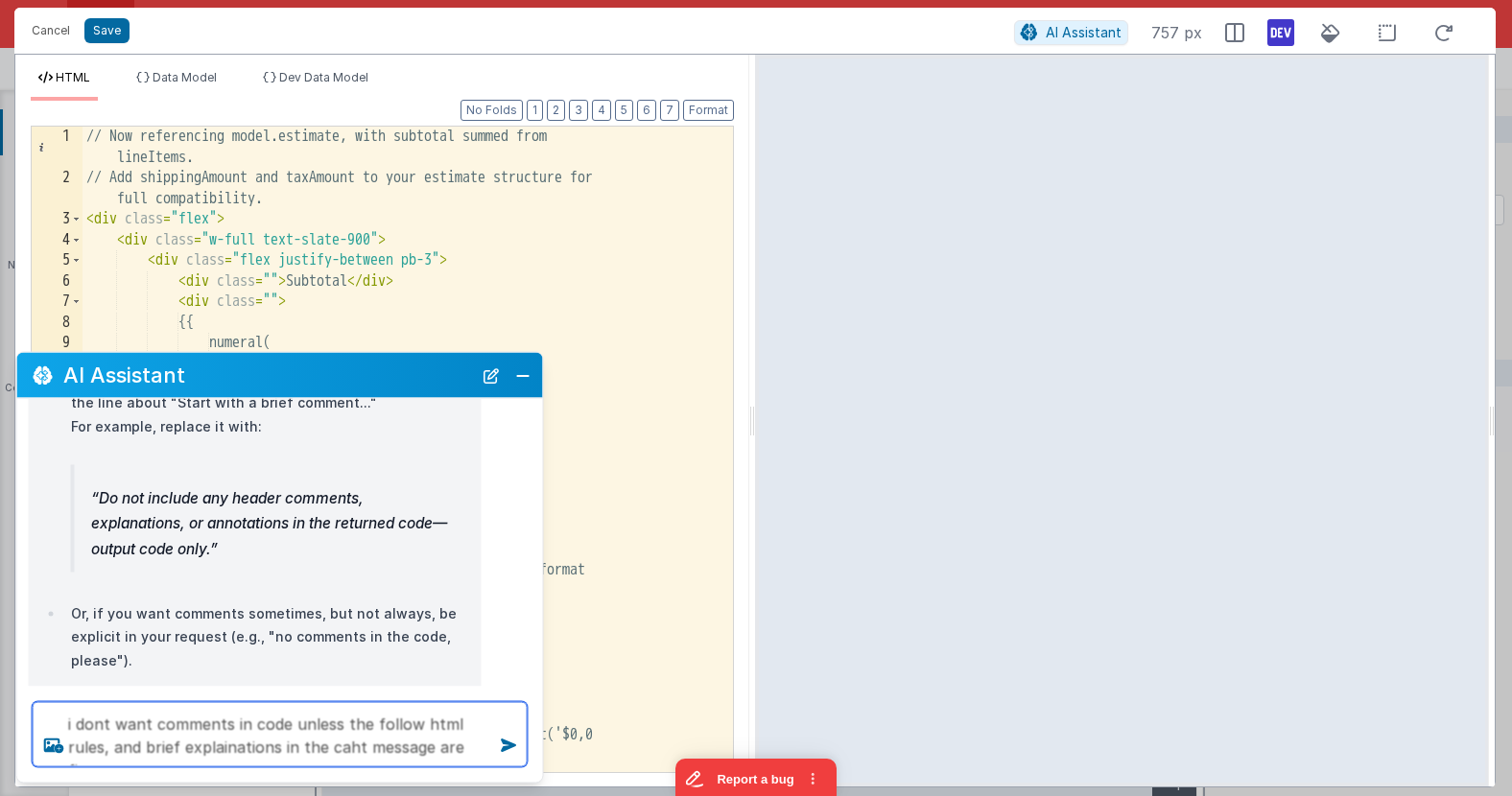 type on "i dont want comments in code unless the follow html rules, and brief explainations in the caht message are fine" 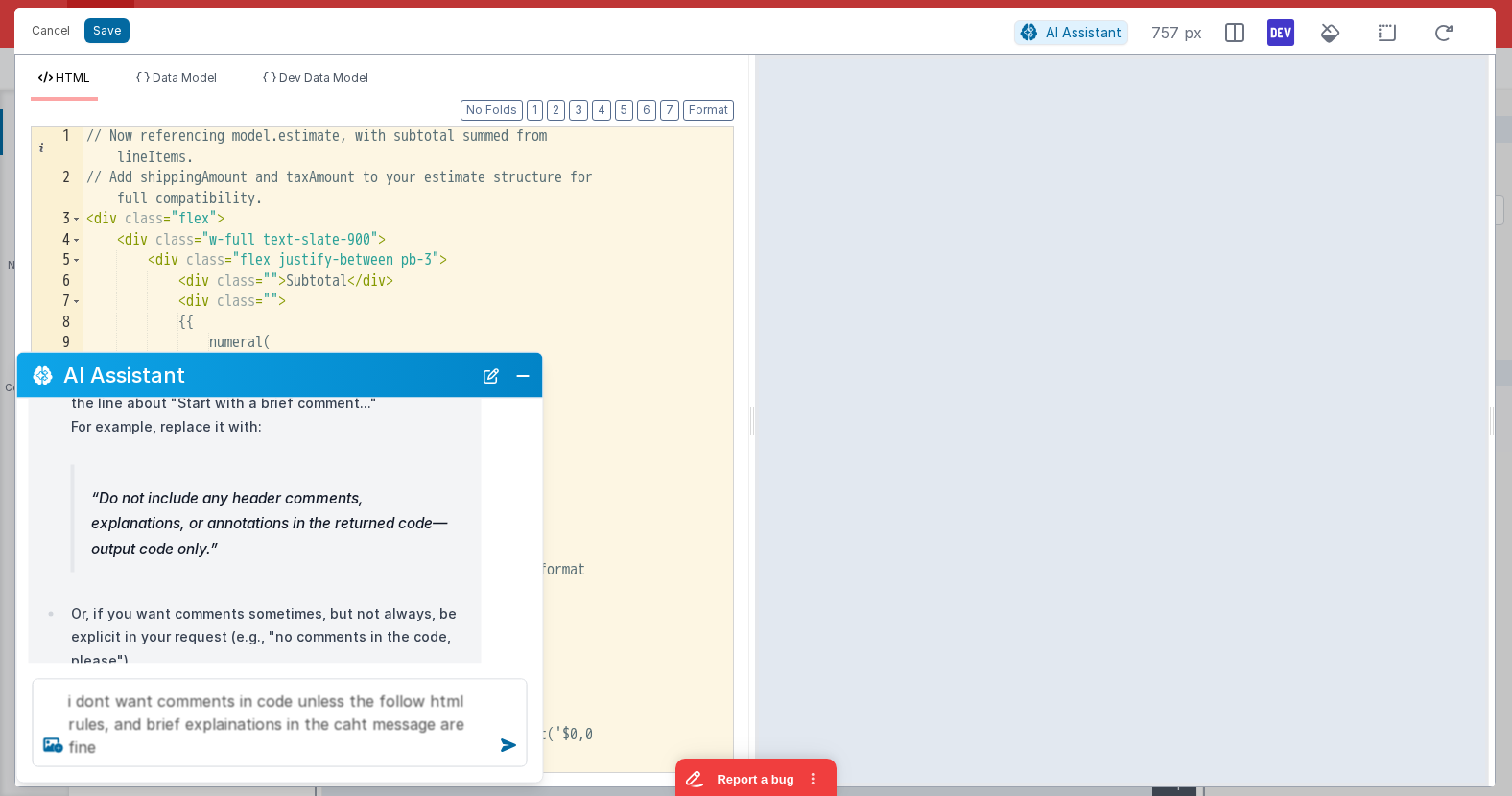 type 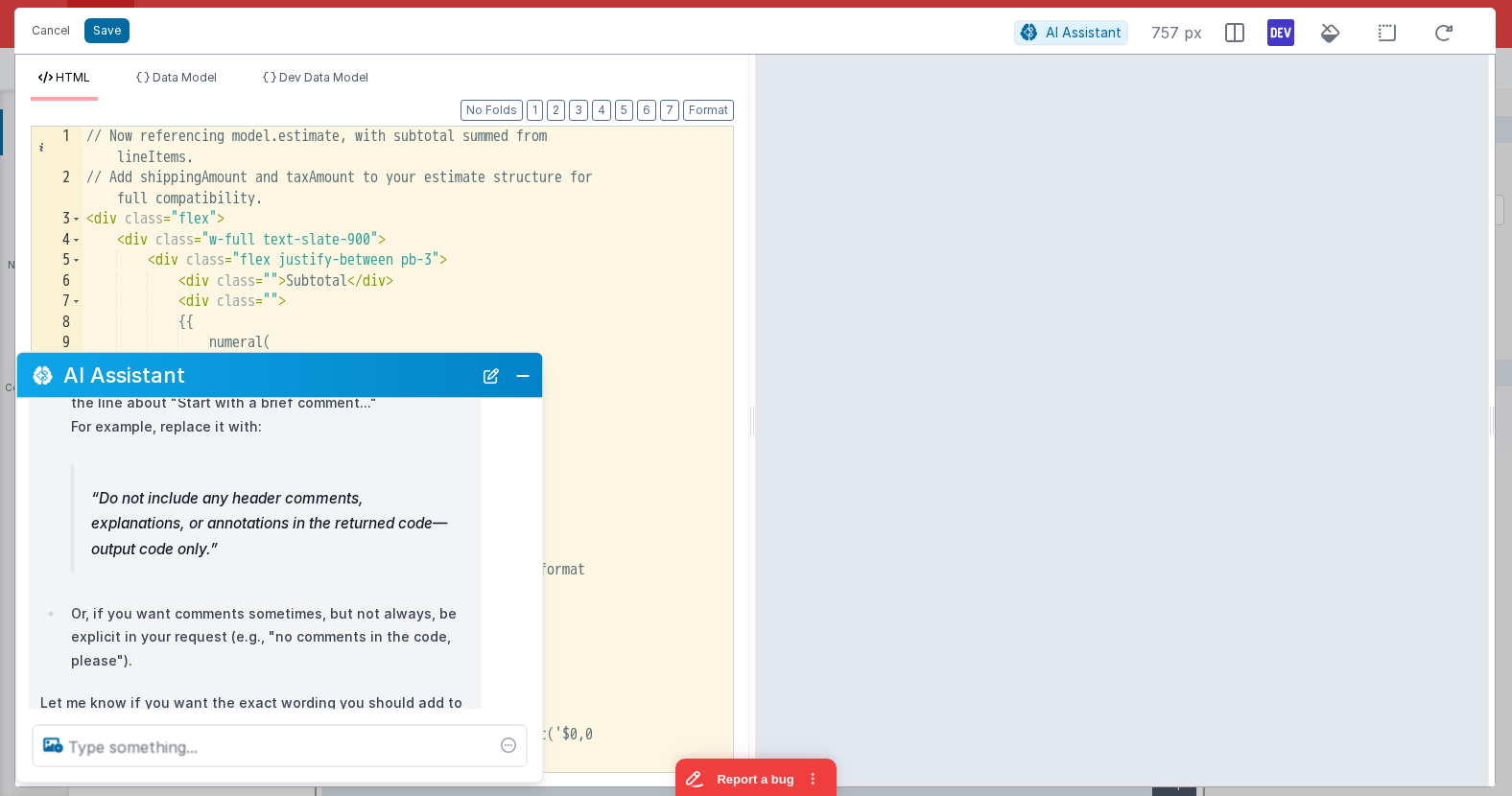 scroll, scrollTop: 1430, scrollLeft: 0, axis: vertical 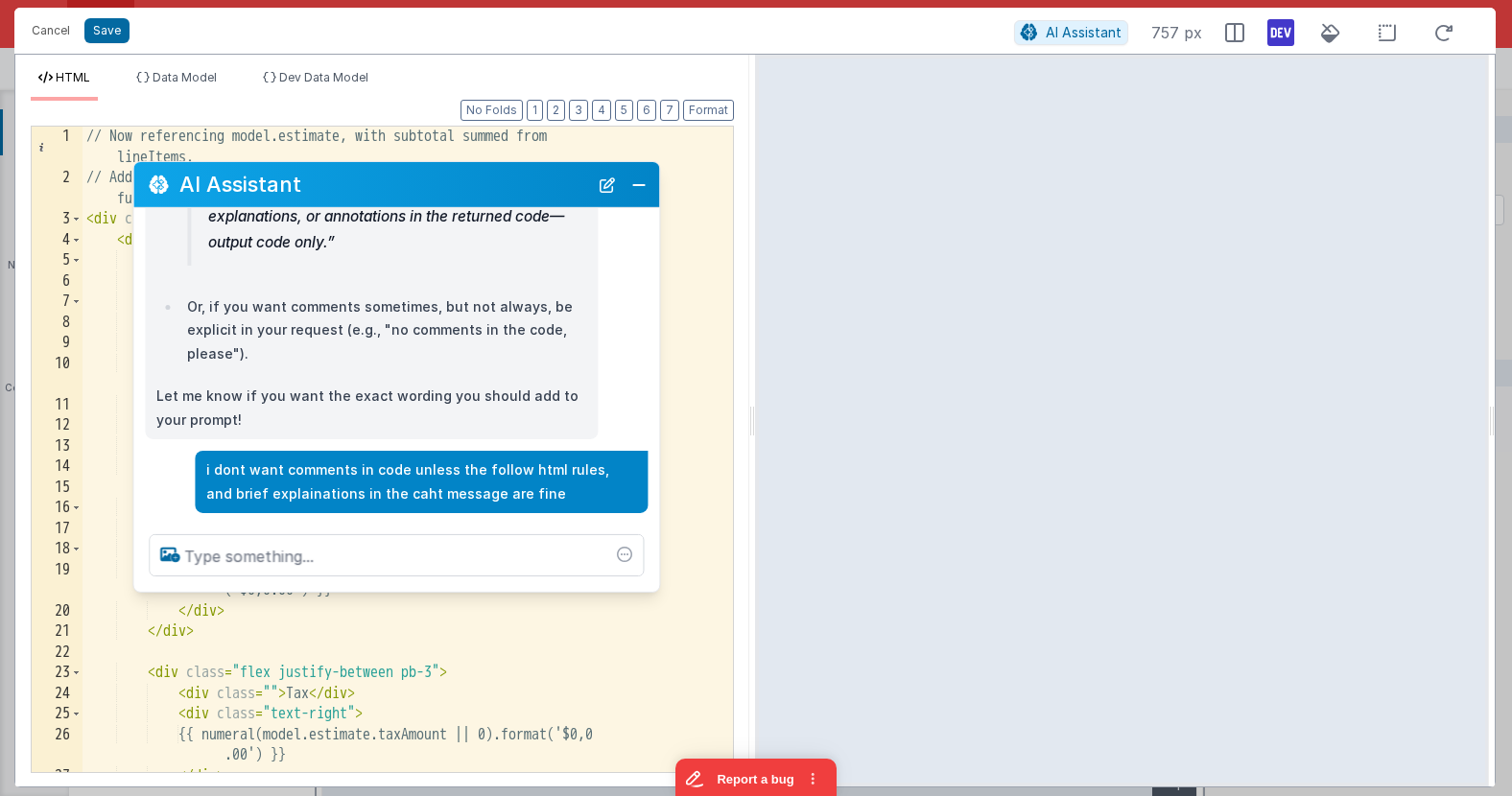 drag, startPoint x: 343, startPoint y: 378, endPoint x: 470, endPoint y: 191, distance: 226.04867 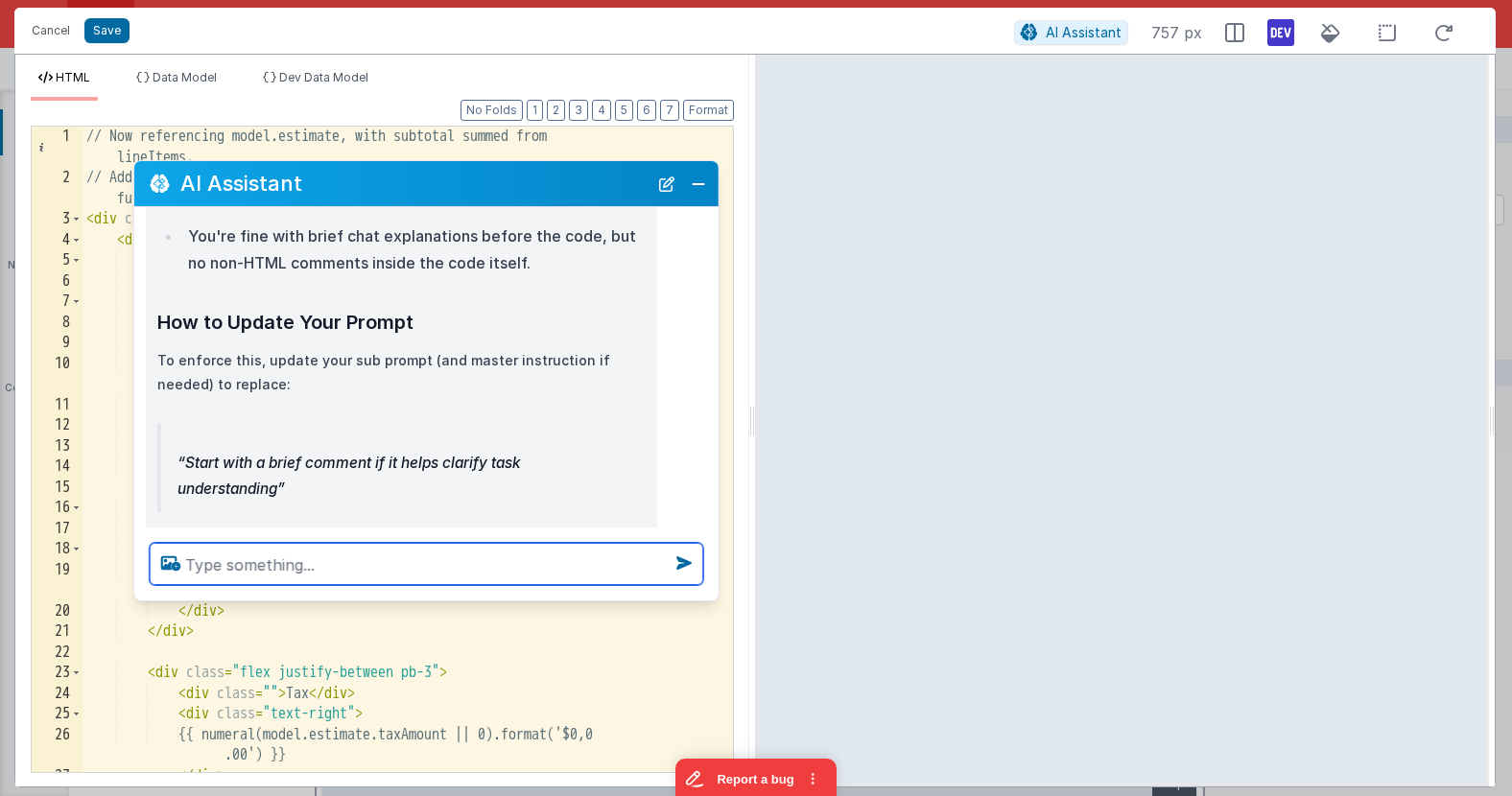 scroll, scrollTop: 1575, scrollLeft: 0, axis: vertical 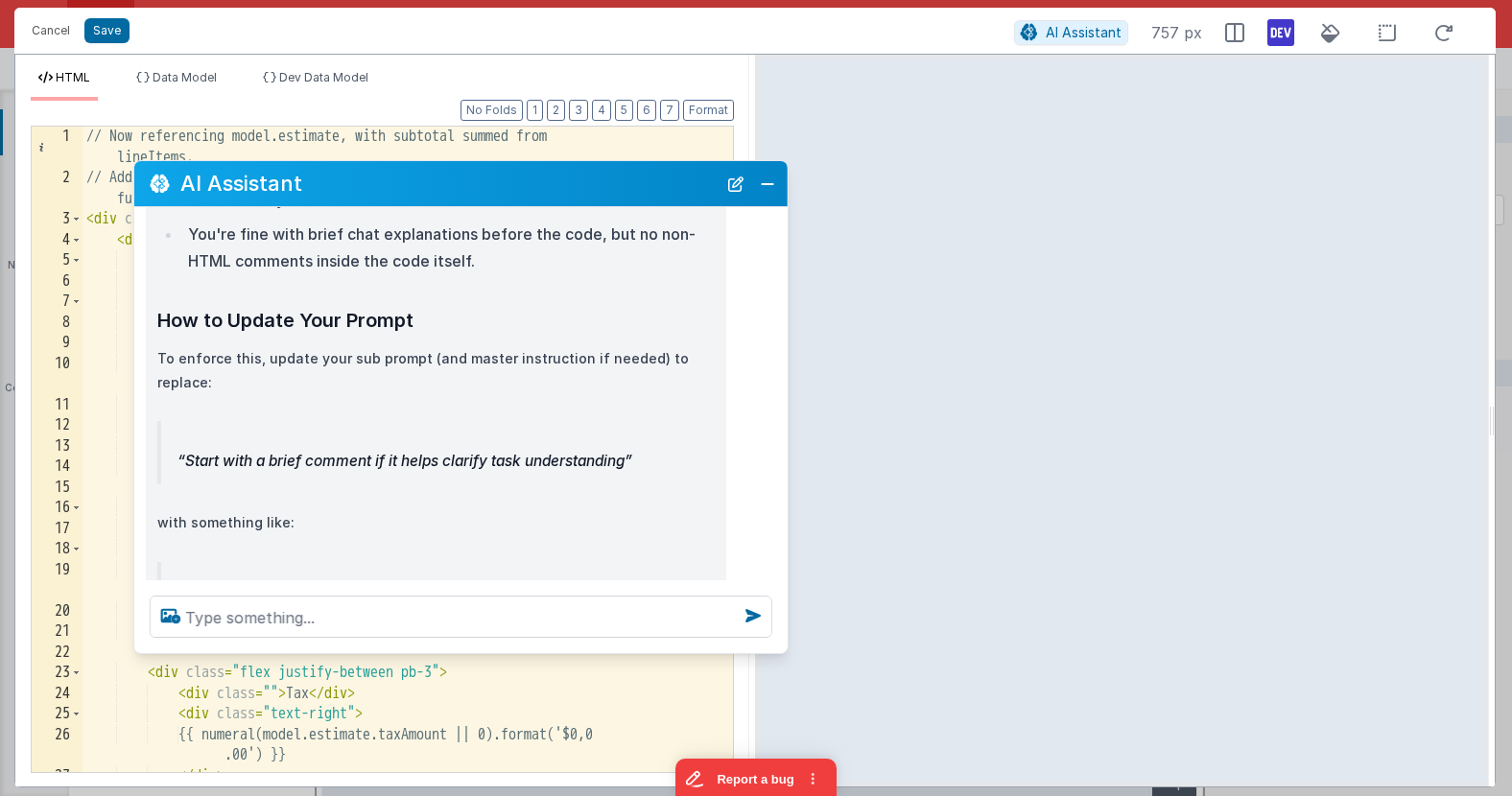 click at bounding box center [461, 617] 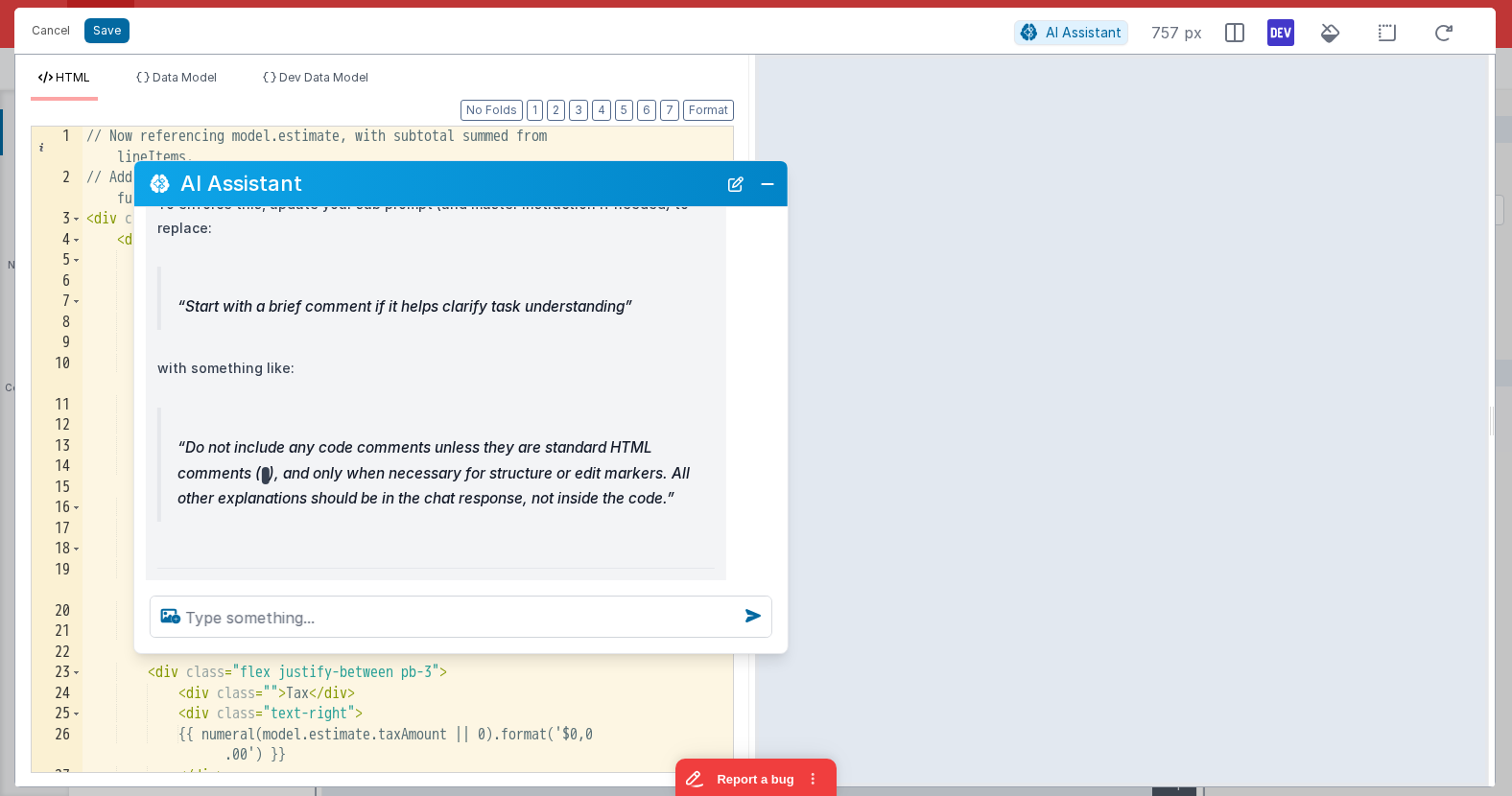 scroll, scrollTop: 1736, scrollLeft: 0, axis: vertical 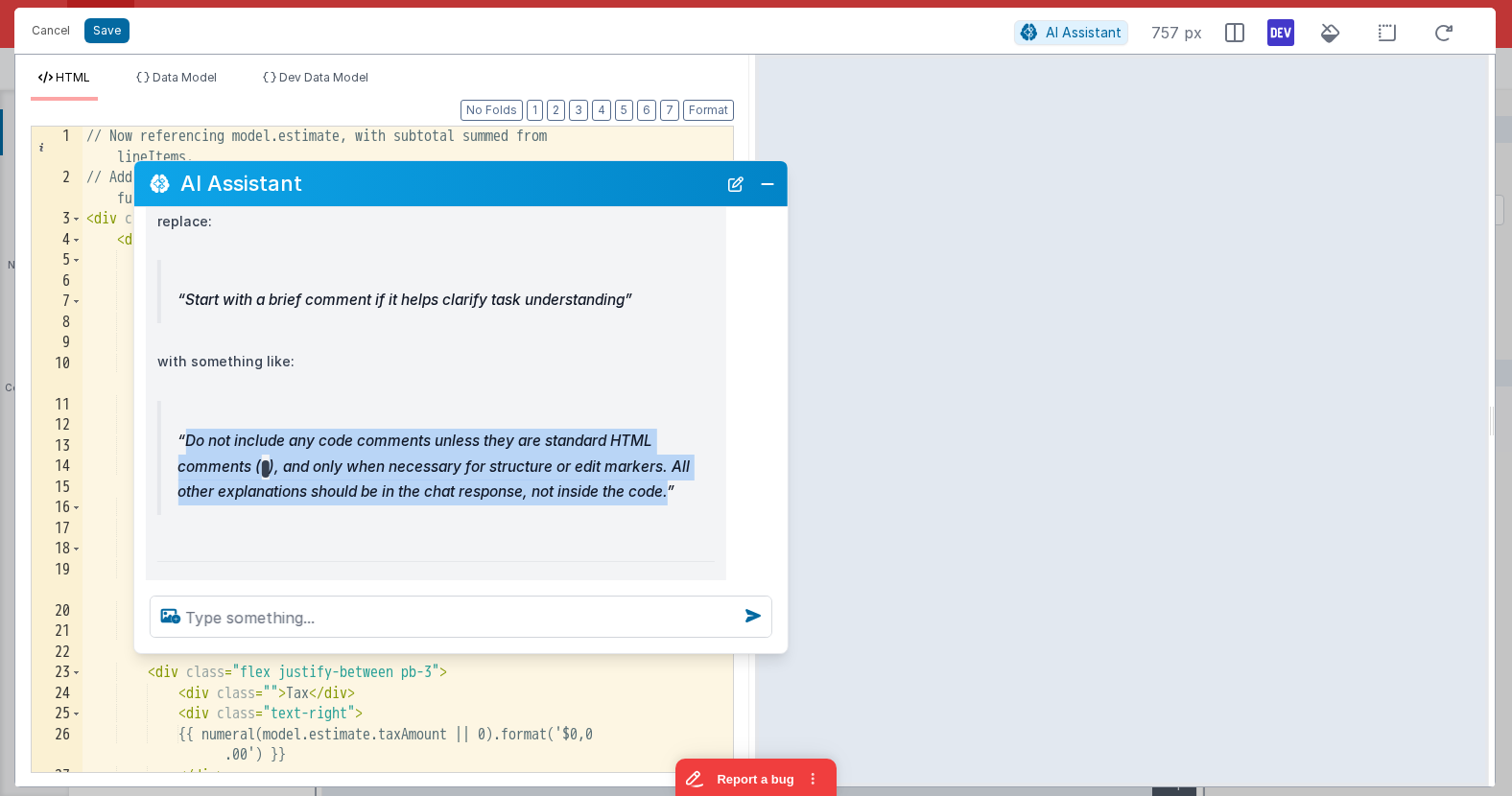 drag, startPoint x: 185, startPoint y: 416, endPoint x: 676, endPoint y: 472, distance: 494.18316 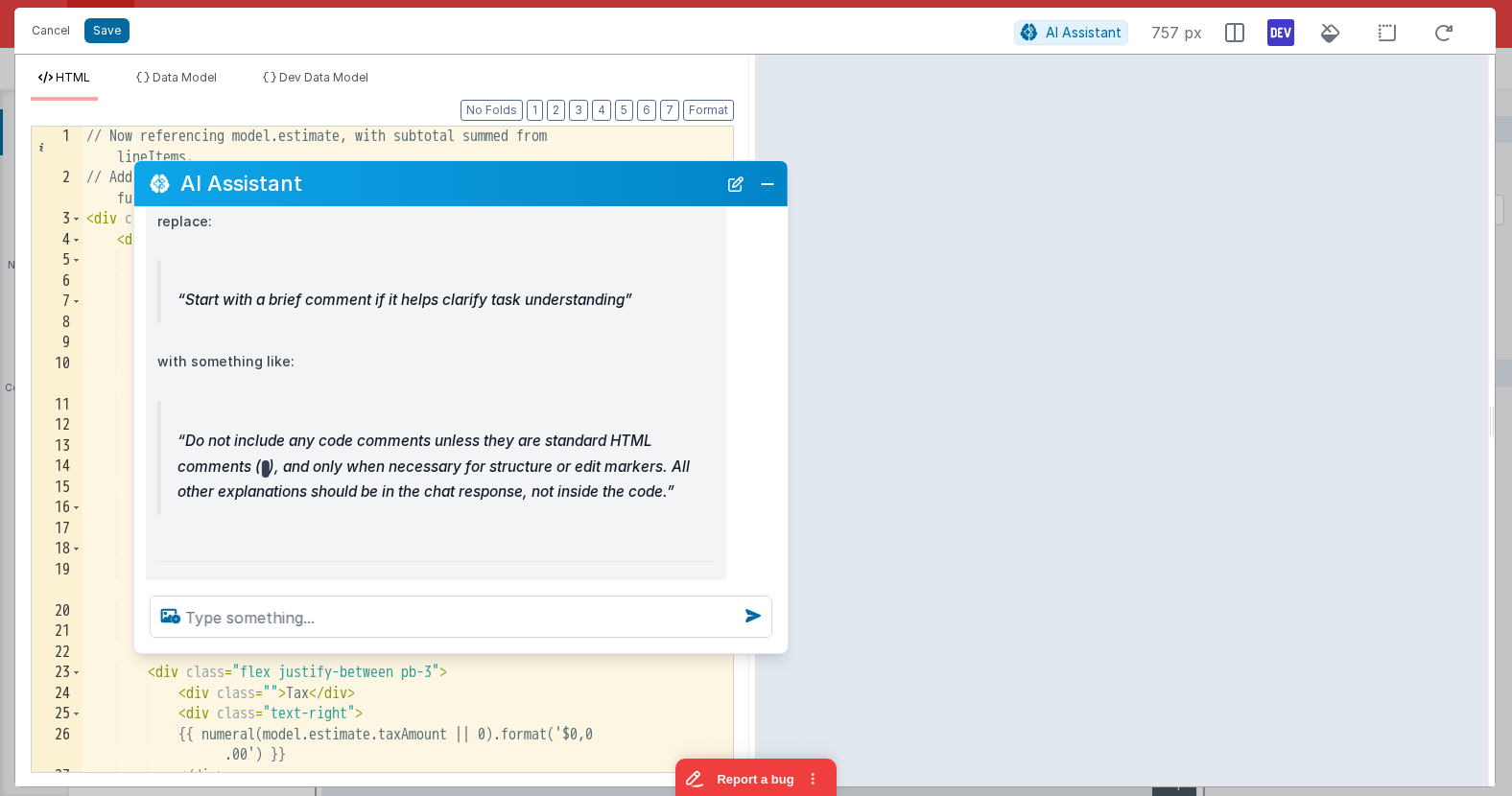 click on "Do not include any code comments unless they are standard HTML comments ( ), and only when necessary for structure or edit markers. All other explanations should be in the chat response, not inside the code." at bounding box center [436, 458] 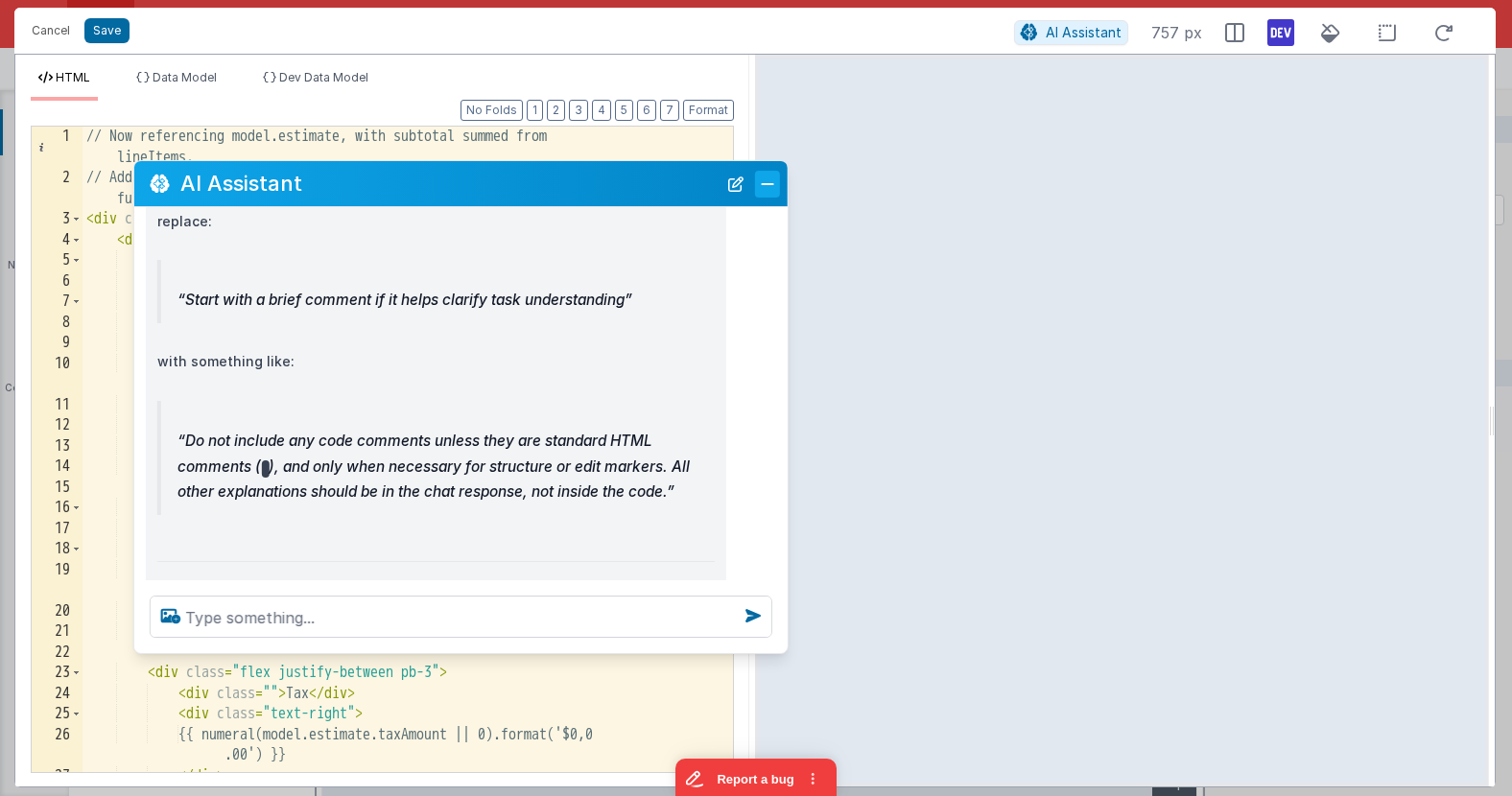 click at bounding box center [768, 184] 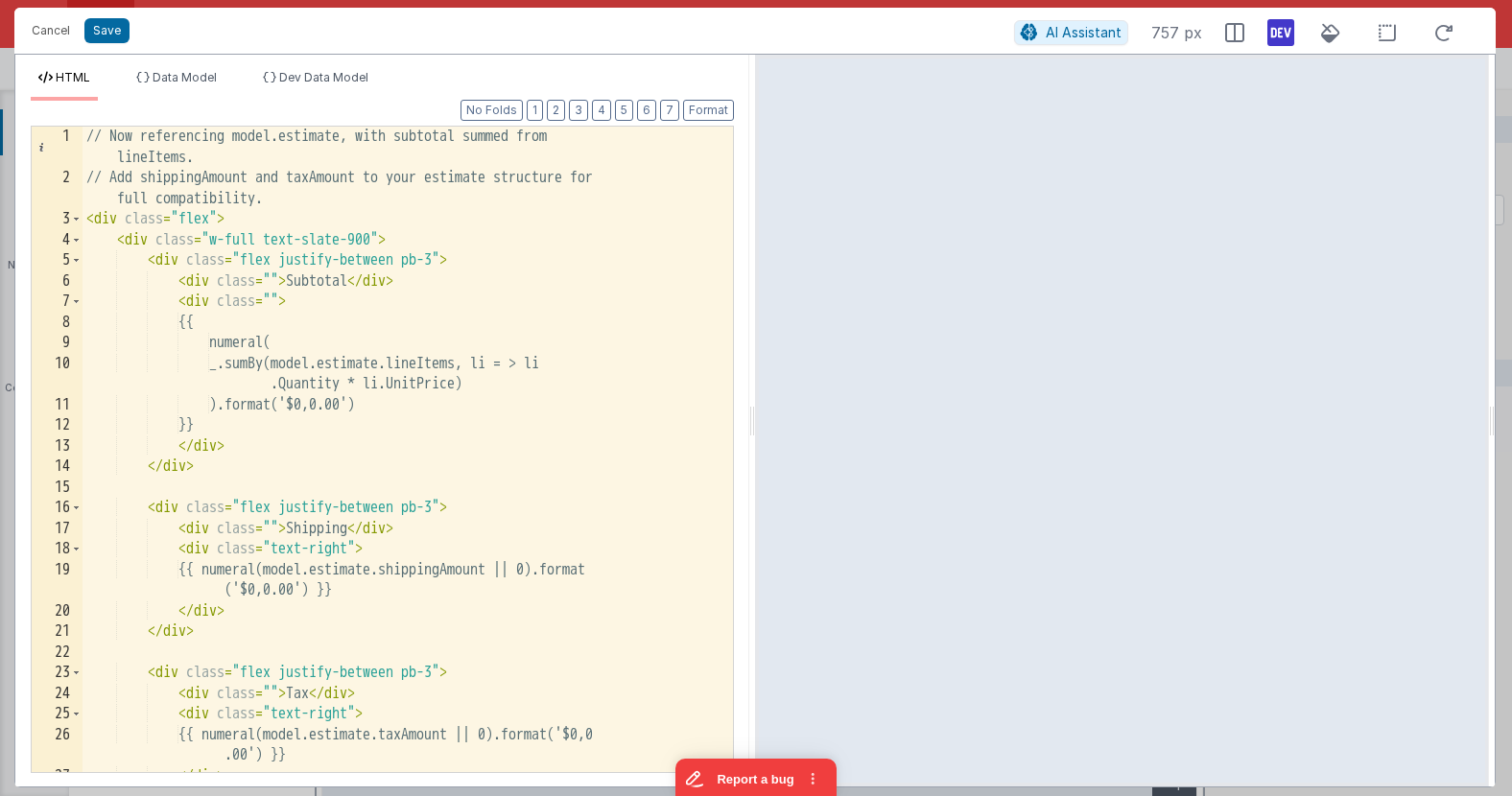 click on "// Now referencing model.estimate, with subtotal summed from       lineItems. // Add shippingAmount and taxAmount to your estimate structure for       full compatibility. < div   class = "flex" >      < div   class = "w-full text-slate-900" >           < div   class = "flex justify-between pb-3" >                < div   class = "" > Subtotal </ div >                < div   class = "" >                    {{                       numeral(                         _.sumBy(model.estimate.lineItems, li => li                          .Quantity * li.UnitPrice)                       ).format('$0,0.00')                    }}                </ div >           </ div >           < div   class = "flex justify-between pb-3" >                < div   class = "" > Shipping </ div >                < div   class = "text-right" >                  {{ numeral(model.estimate.shippingAmount || 0).format                    ('$0,0.00') }}                </ div >           </ div > <" at bounding box center (408, 480) 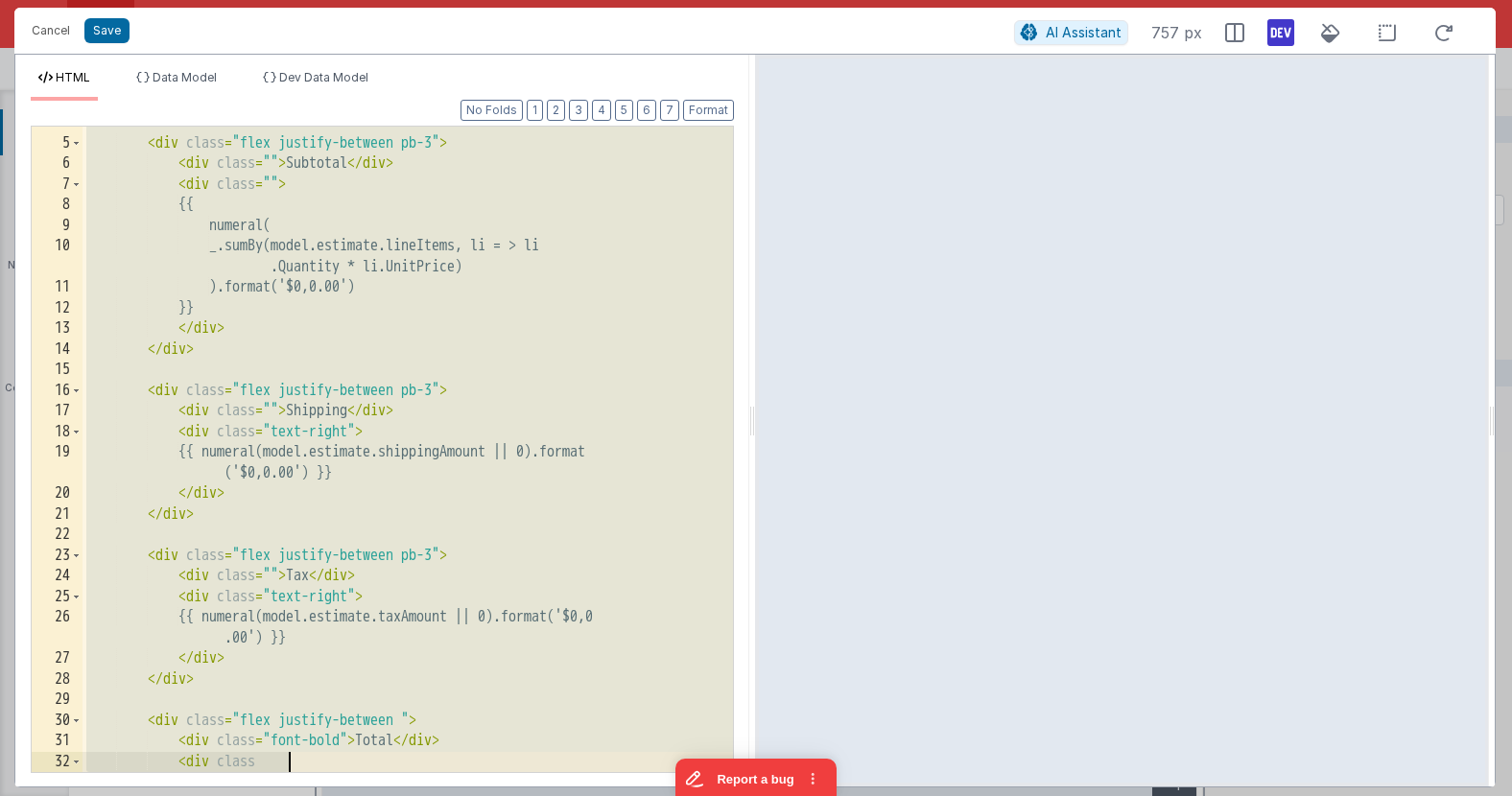 scroll, scrollTop: 0, scrollLeft: 0, axis: both 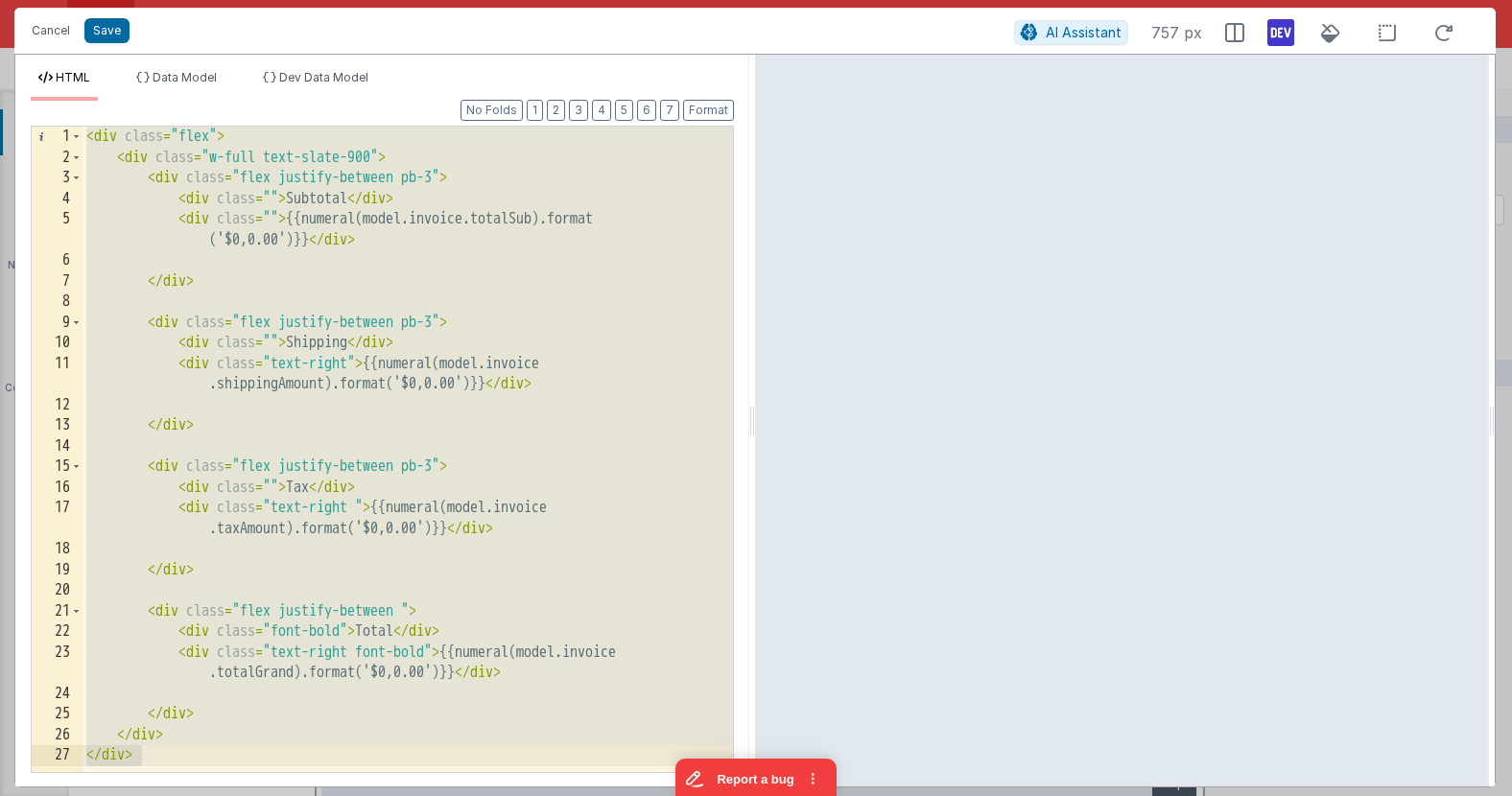 click on "< div   class = "flex" >      < div   class = "w-full text-slate-900" >           < div   class = "flex justify-between pb-3" >                < div   class = "" > Subtotal </ div >                < div   class = "" > {{numeral(model.invoice.totalSub).format                  ('$0,0.00')}} </ div >           </ div >           < div   class = "flex justify-between pb-3" >                < div   class = "" > Shipping </ div >                < div   class = "text-right" > {{numeral(model.invoice                  .shippingAmount).format('$0,0.00')}} </ div >           </ div >           < div   class = "flex justify-between pb-3" >                < div   class = "" > Tax </ div >                < div   class = "text-right " > {{numeral(model.invoice                  .taxAmount).format('$0,0.00')}} </ div >           </ div >           < div   class = "flex justify-between " >                < div   class = "font-bold" > Total </ div >                < div   class =" at bounding box center [408, 470] 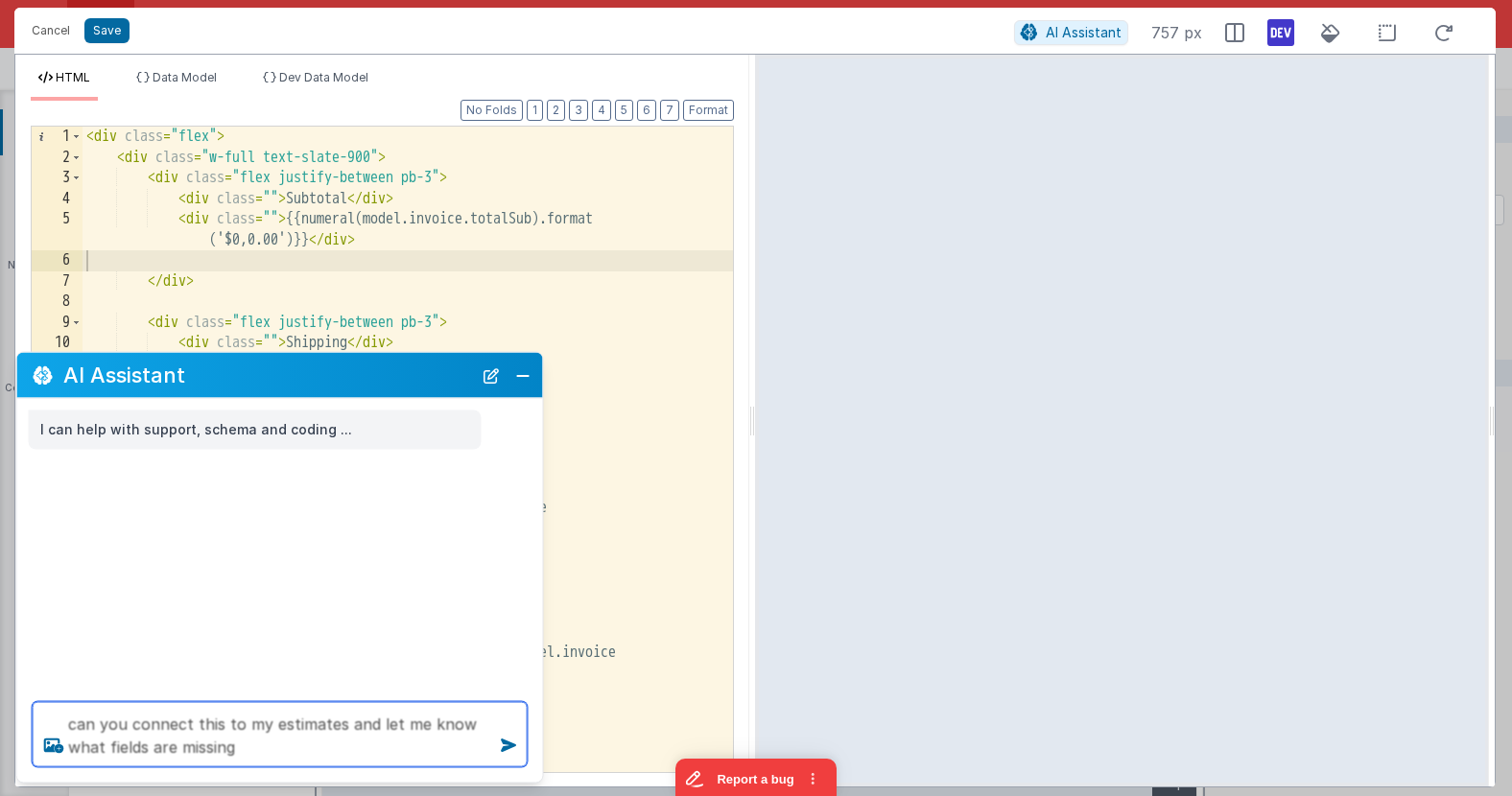 type on "can you connect this to my estmates and let me know what fields are missing" 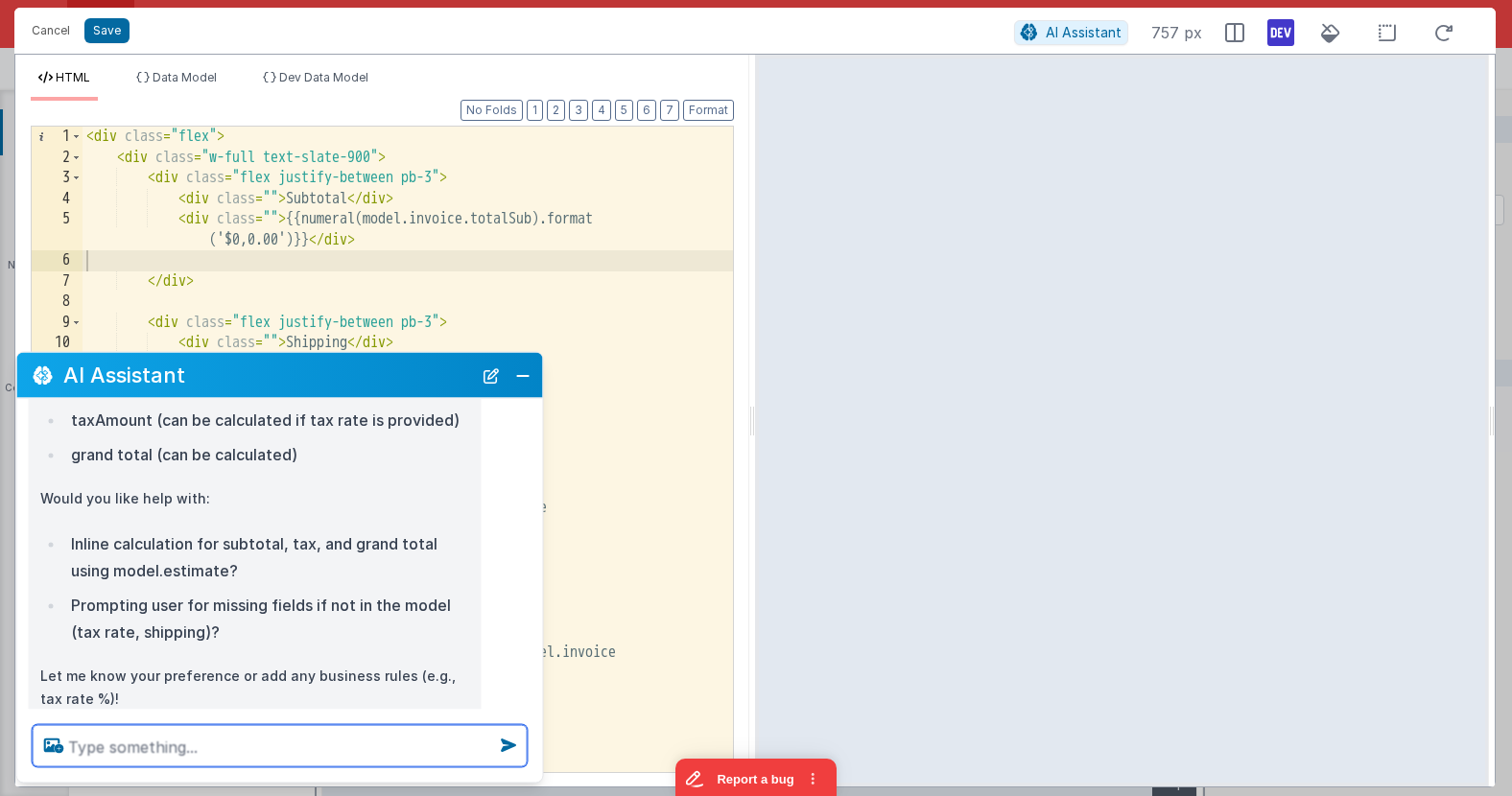 scroll, scrollTop: 1103, scrollLeft: 0, axis: vertical 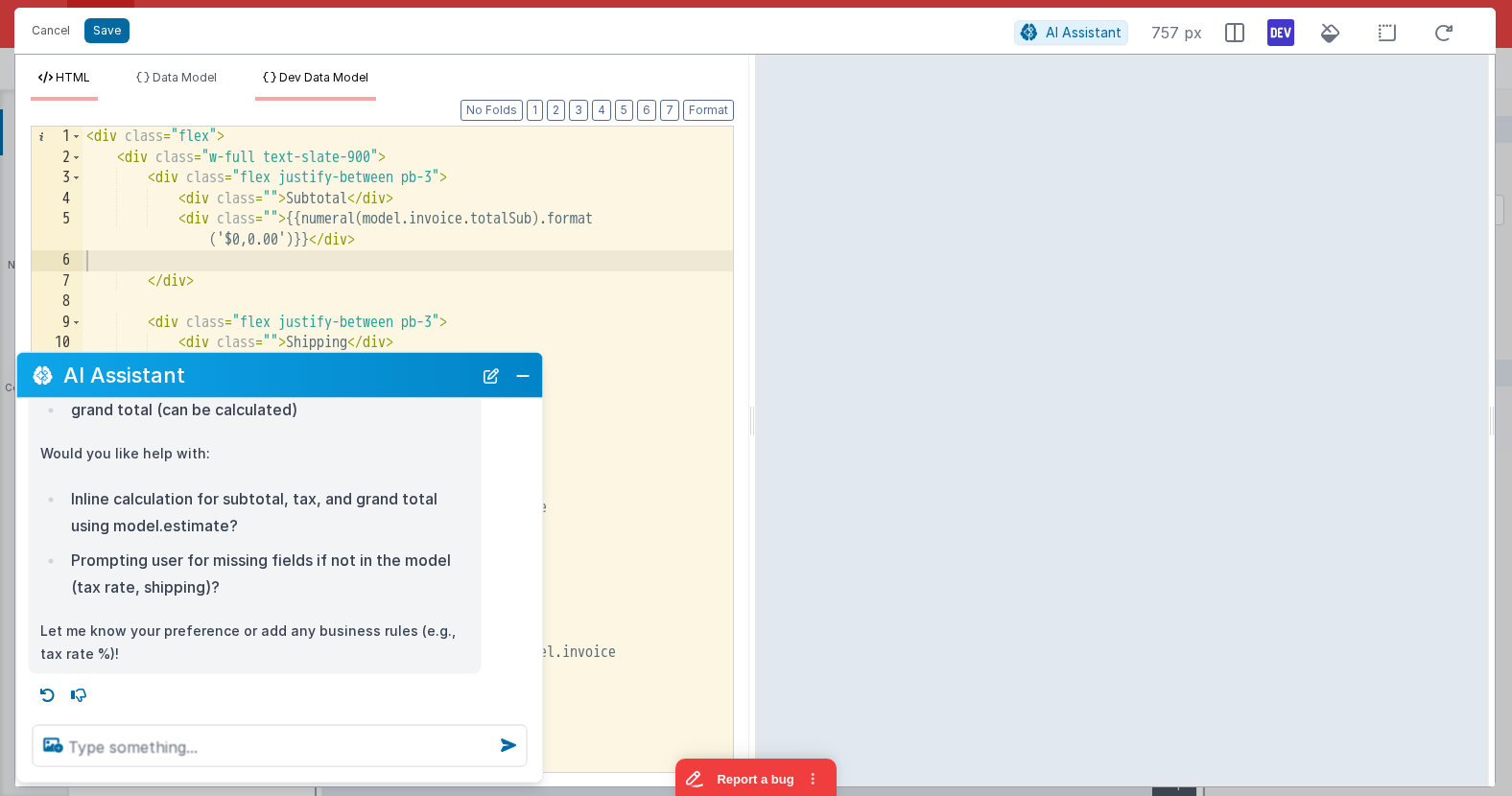 click on "Dev Data Model" at bounding box center (323, 77) 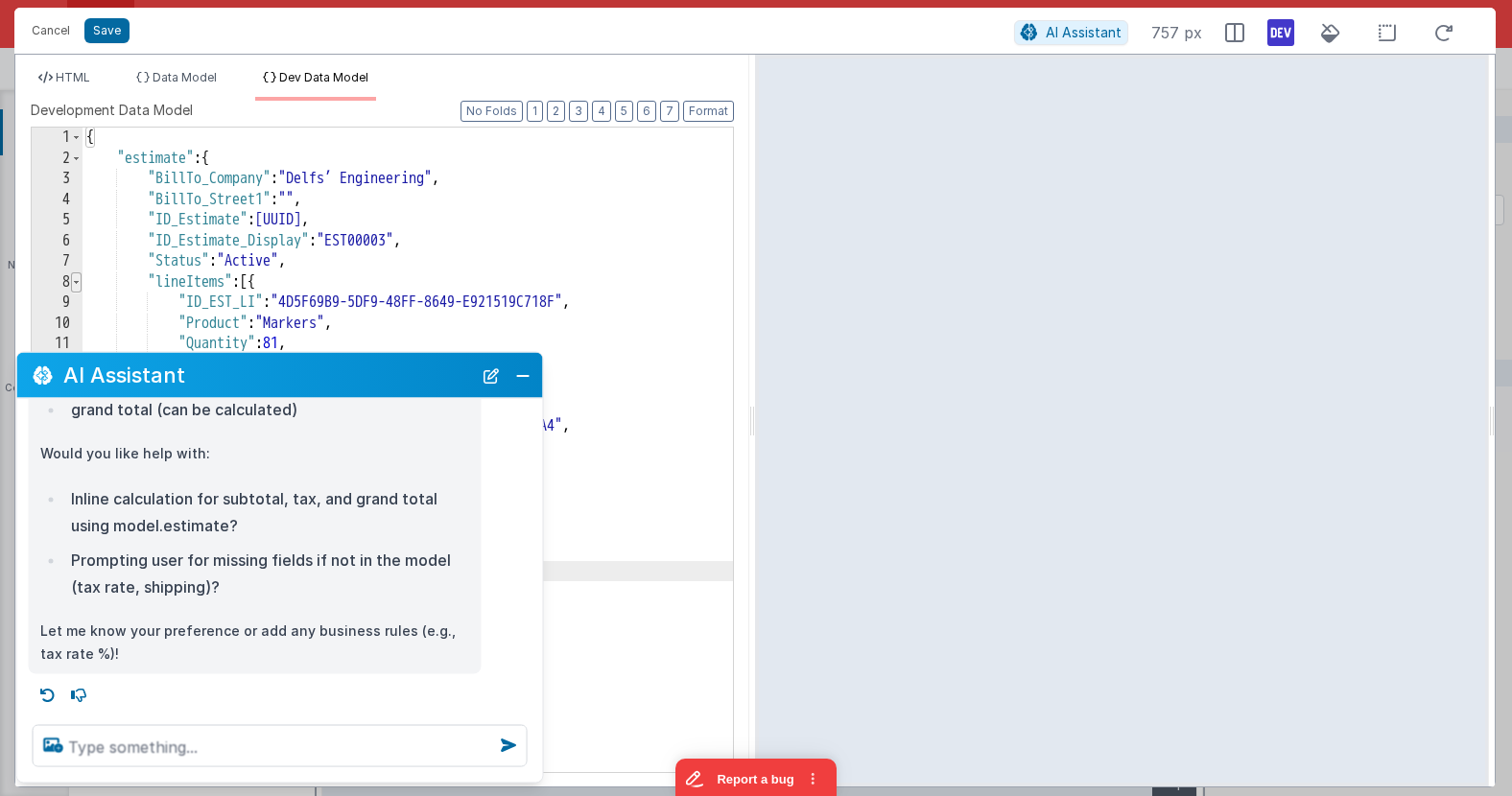 click at bounding box center [76, 283] 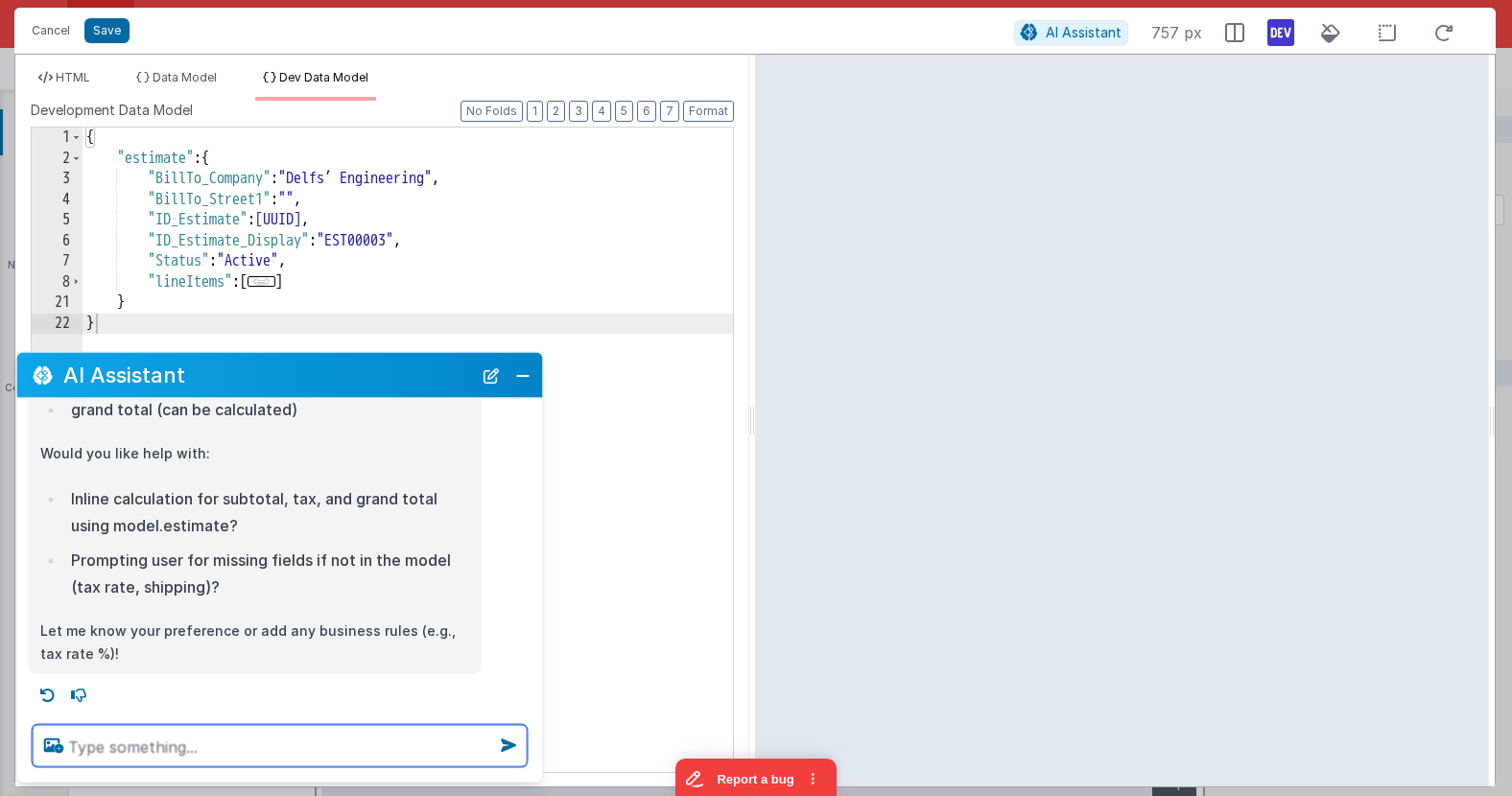 click at bounding box center [280, 746] 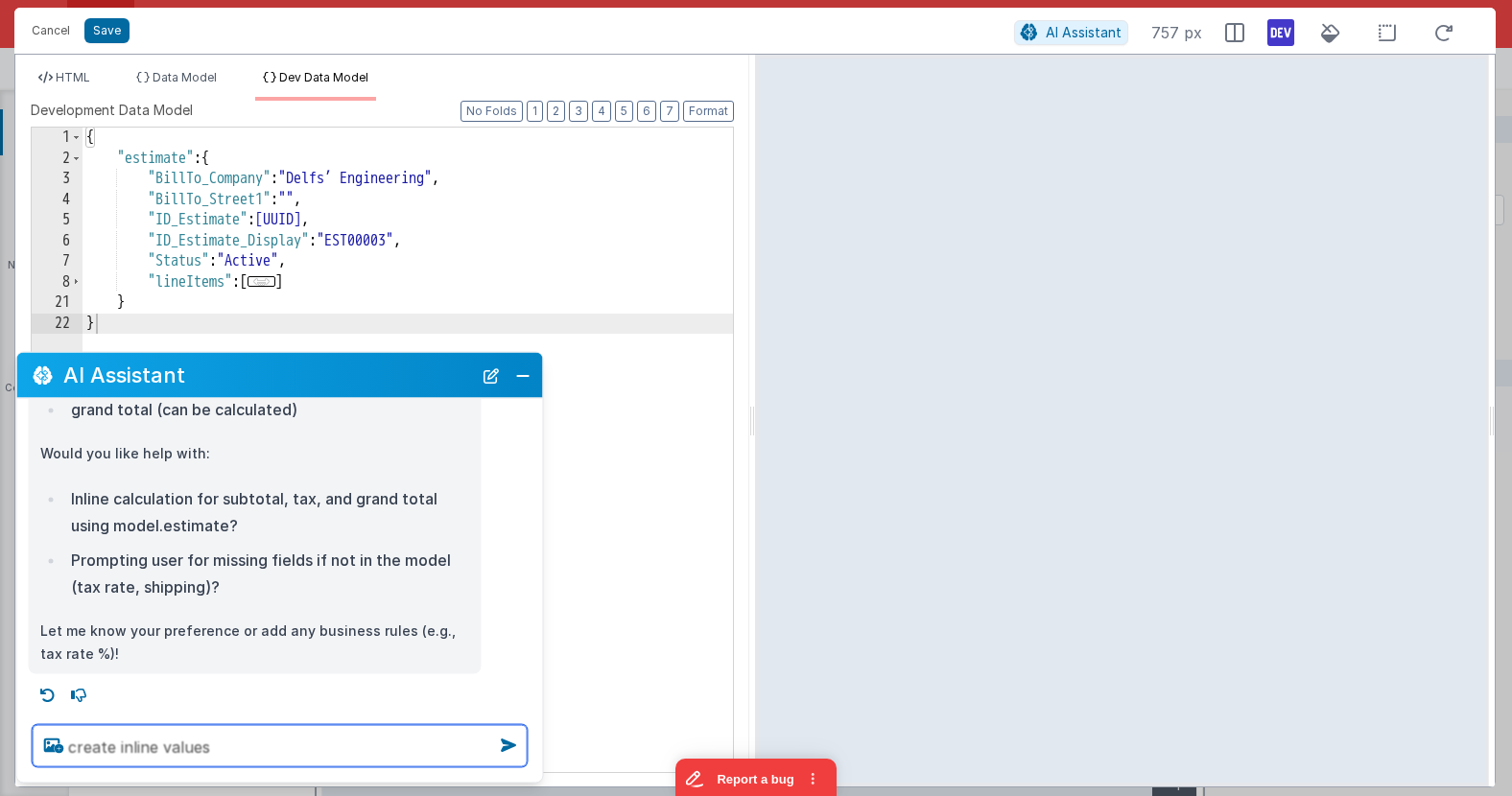 type on "create inline values" 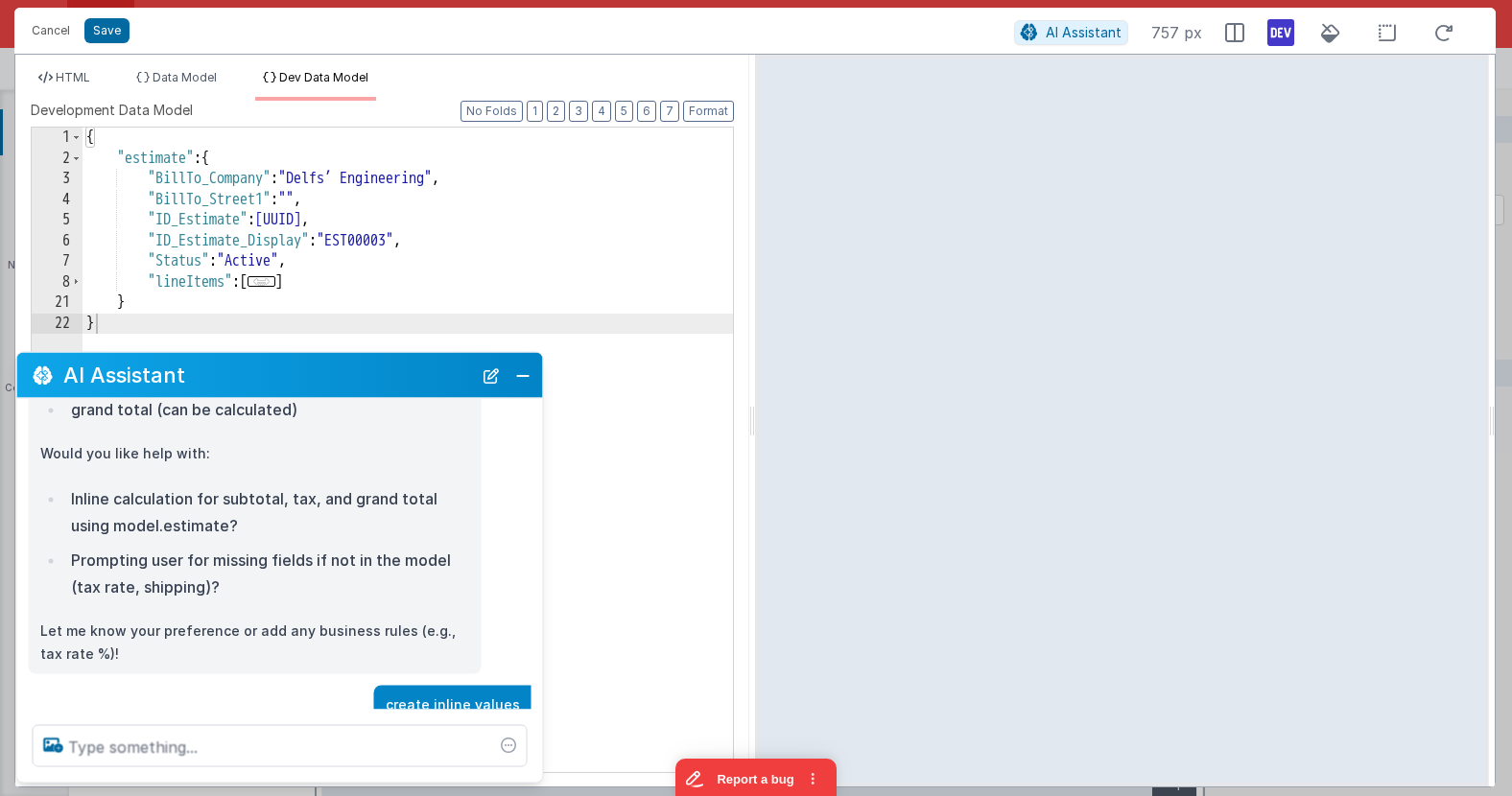 scroll, scrollTop: 1171, scrollLeft: 0, axis: vertical 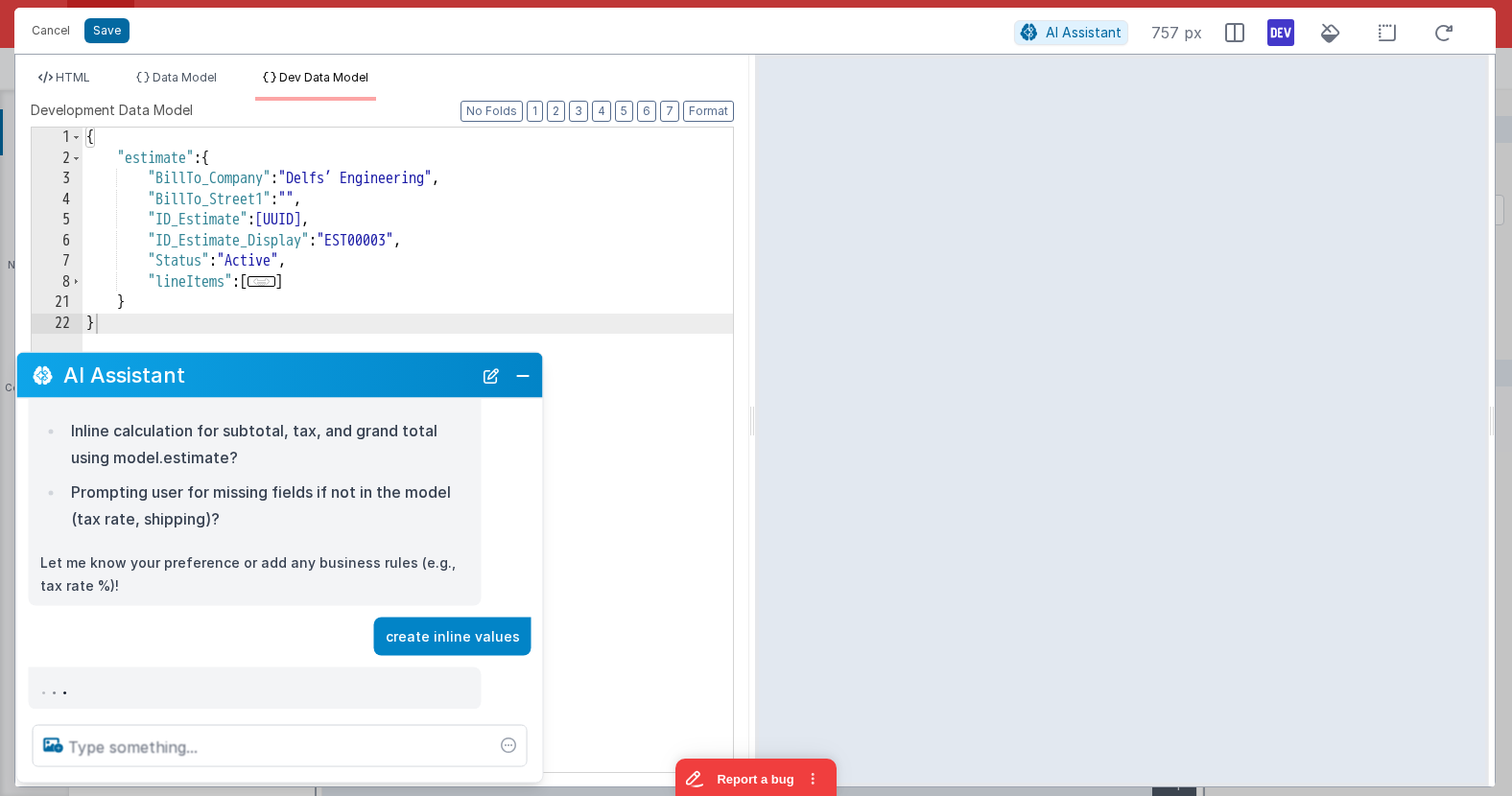 click on "HTML
Data Model
Dev Data Model
Format
7
6
5
4
3
2
1
No Folds
1 2 3 4 5 6 7 8 9 10 11 12 13 14 15 16 17 18 19 20 21 22 23 24 25 26 27 < div   class = "flex" >      < div   class = "w-full text-slate-900" >           < div   class = "flex justify-between pb-3" >                < div   class = "" > Subtotal </ div >                < div   class = "" > {{numeral(model.invoice.totalSub).format                  ('$0,0.00')}} </ div >           </ div >           < div   class = "flex justify-between pb-3" >                < div   class = "" > Shipping </ div >                < div   class = "text-right" > {{numeral(model.invoice </ div >" at bounding box center (382, 420) 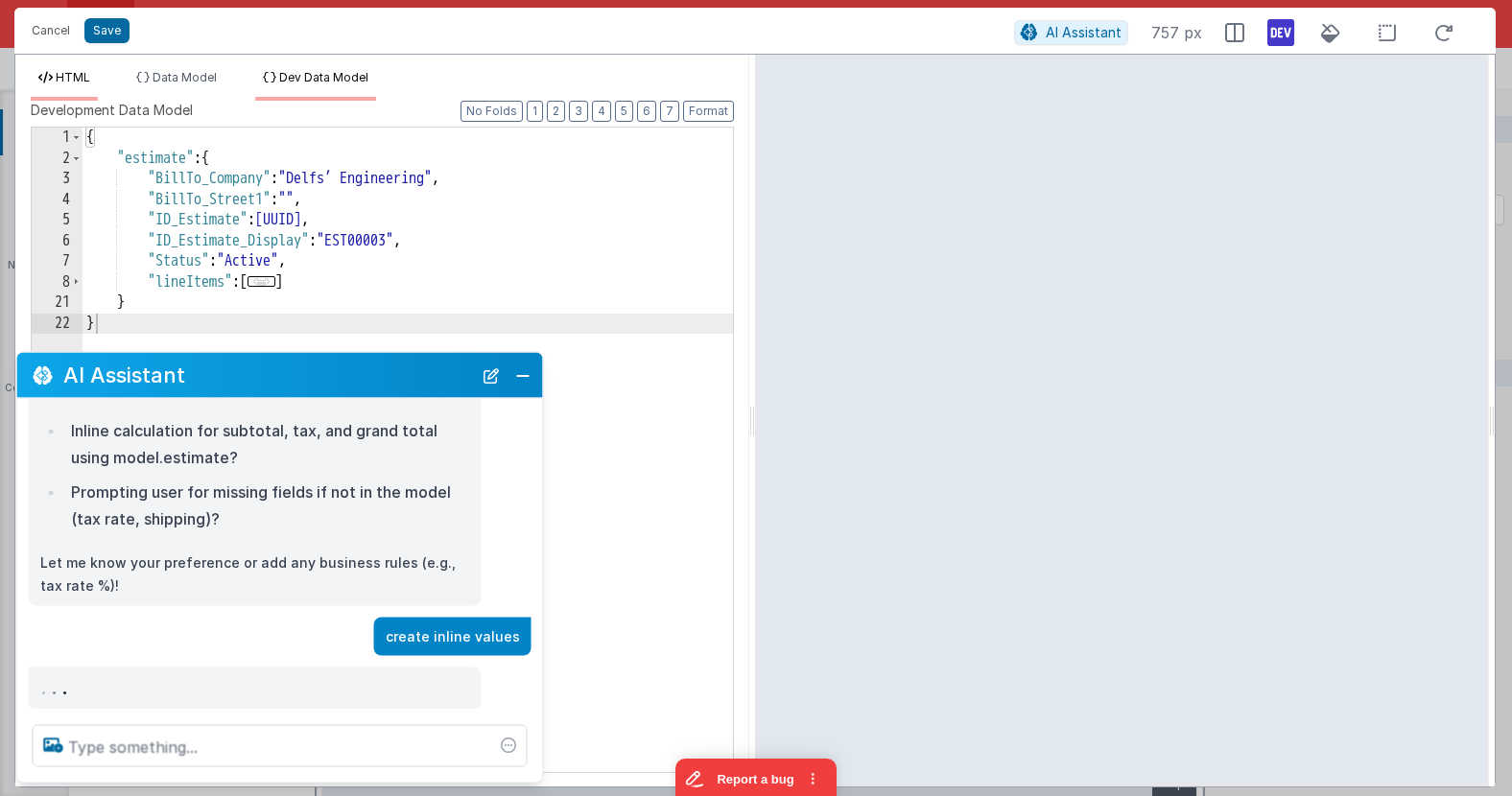 click on "HTML" at bounding box center [73, 77] 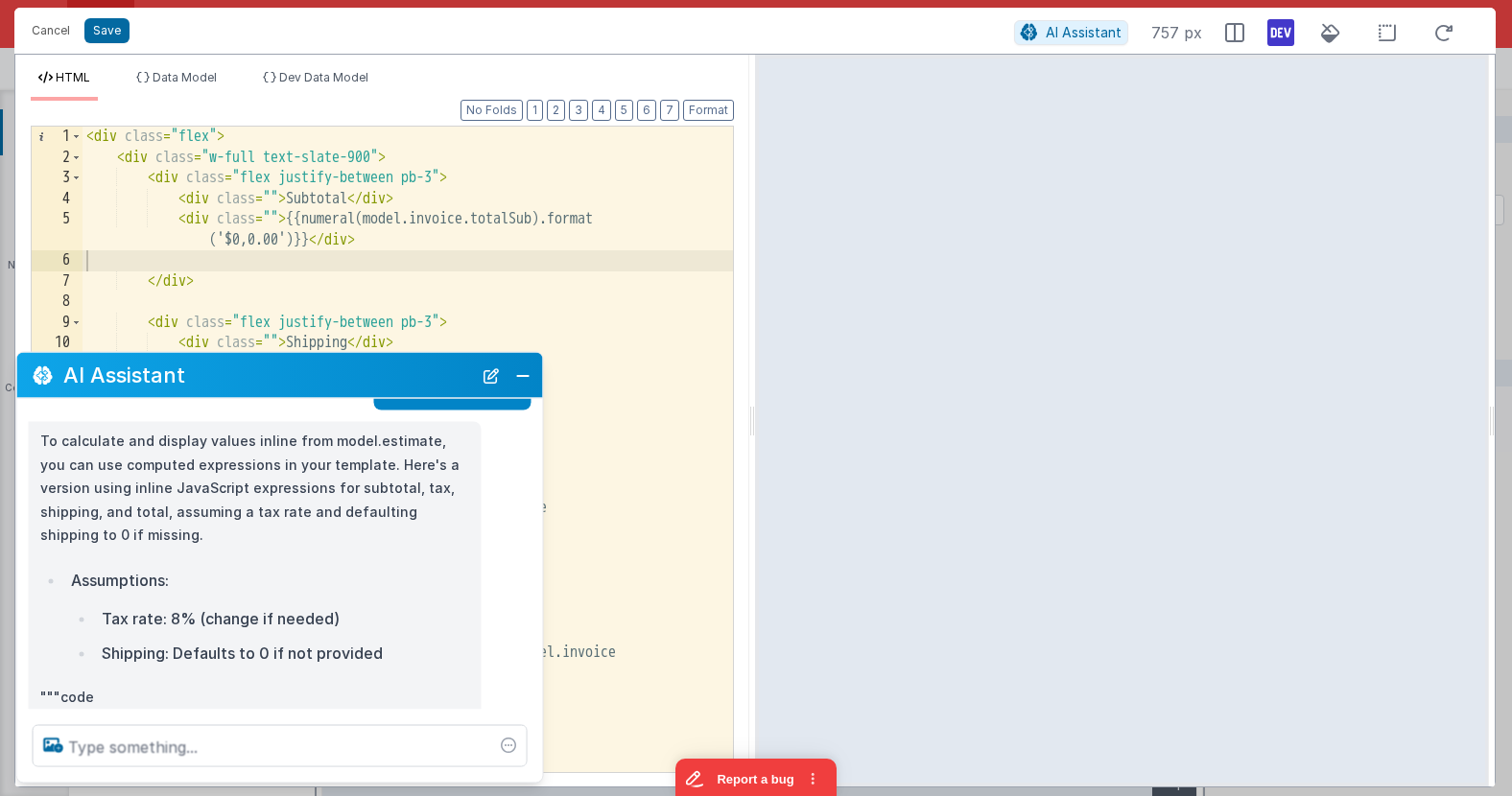 scroll, scrollTop: 1413, scrollLeft: 0, axis: vertical 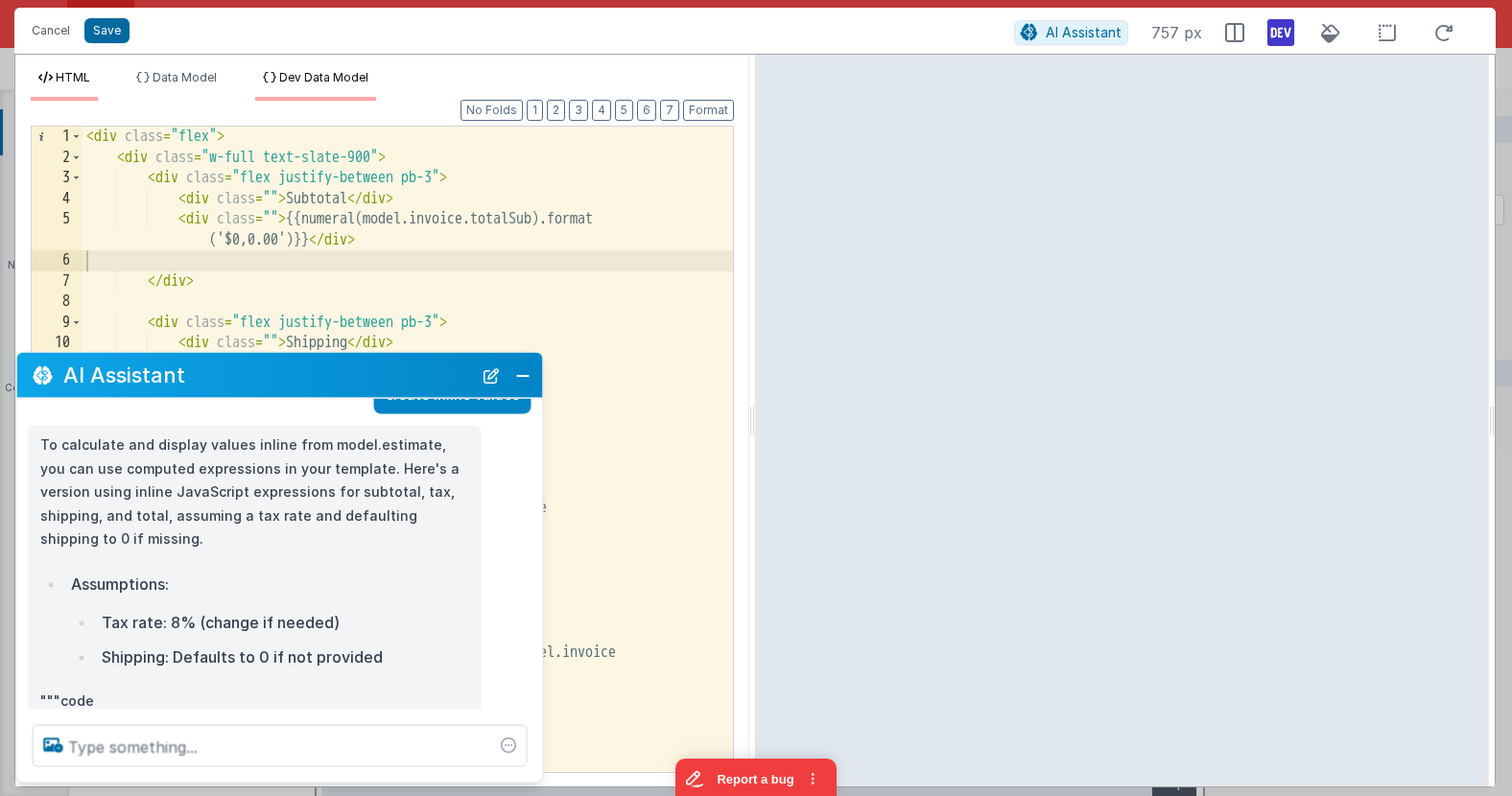 click on "Dev Data Model" at bounding box center (323, 77) 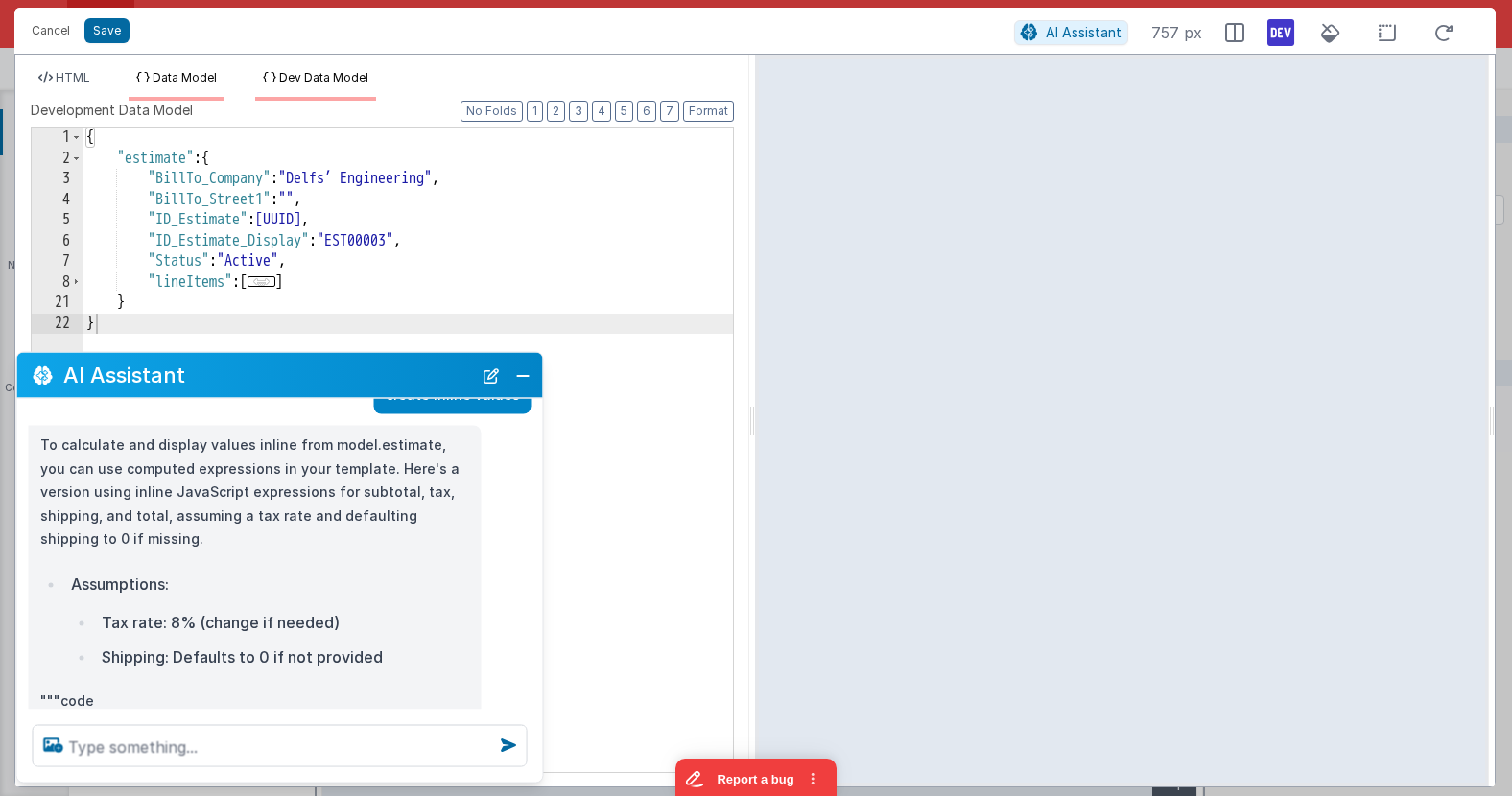 click on "Data Model" at bounding box center [184, 77] 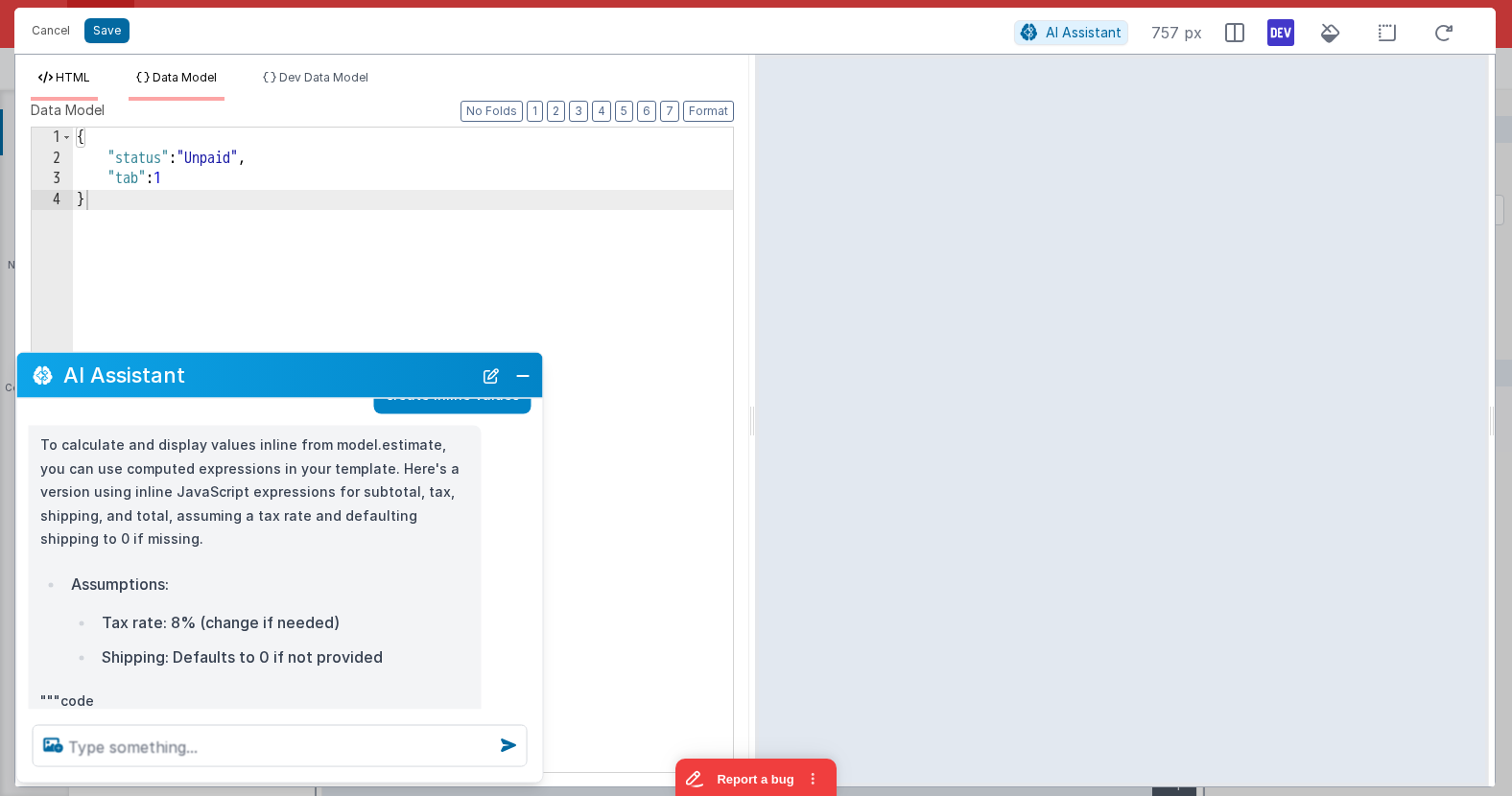 click on "HTML" at bounding box center (73, 77) 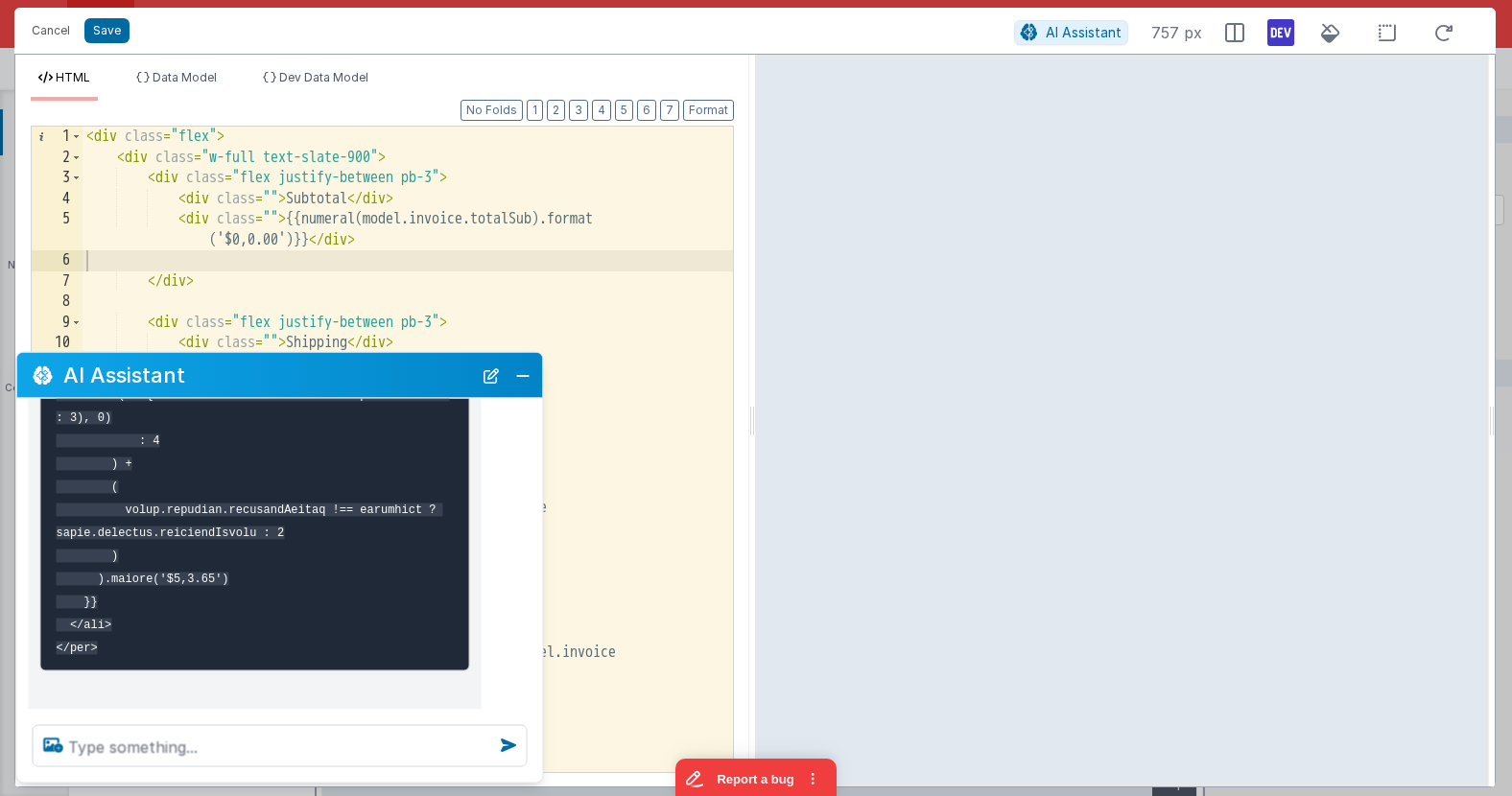 scroll, scrollTop: 3141, scrollLeft: 0, axis: vertical 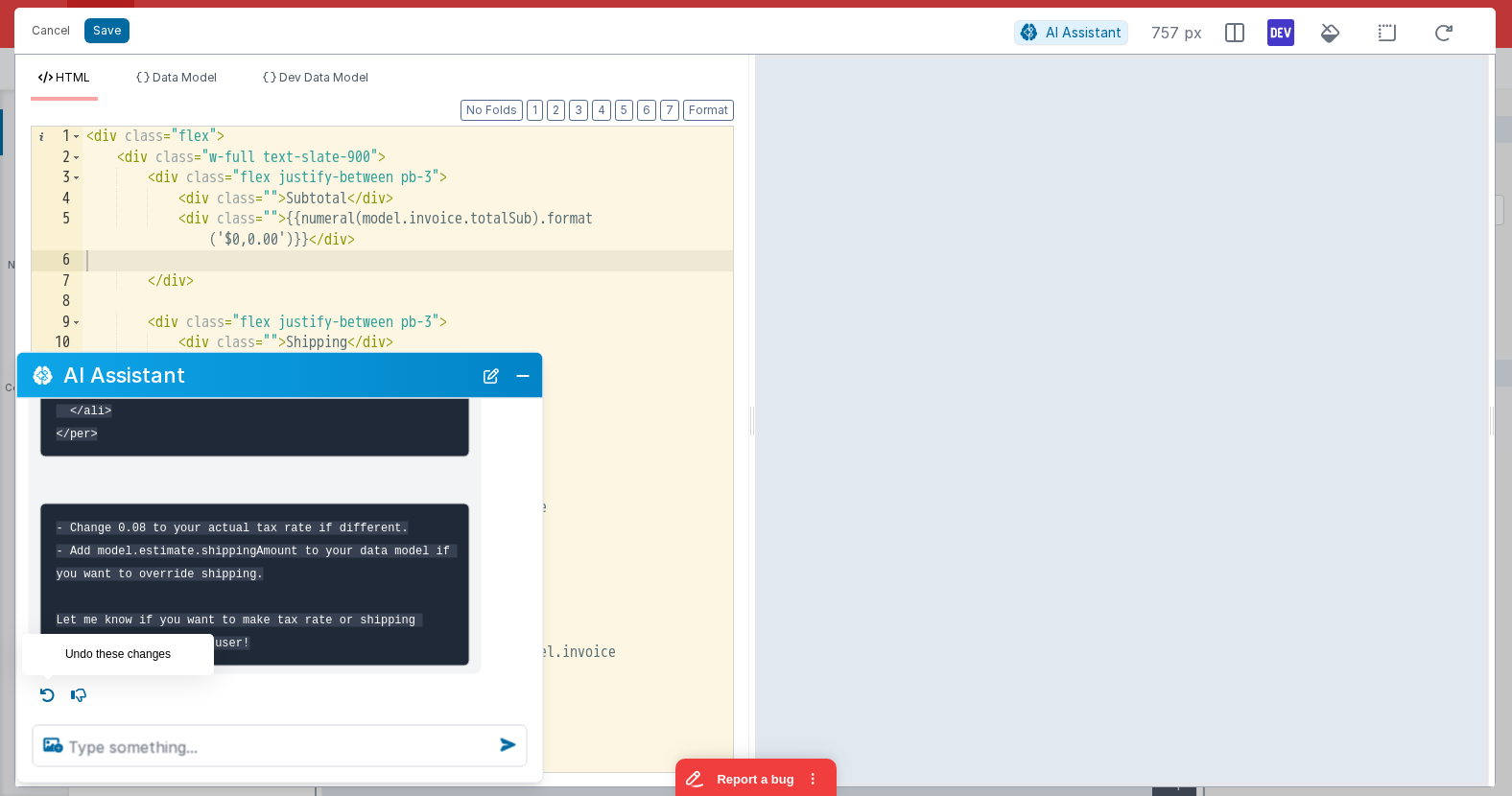 click at bounding box center (48, 694) 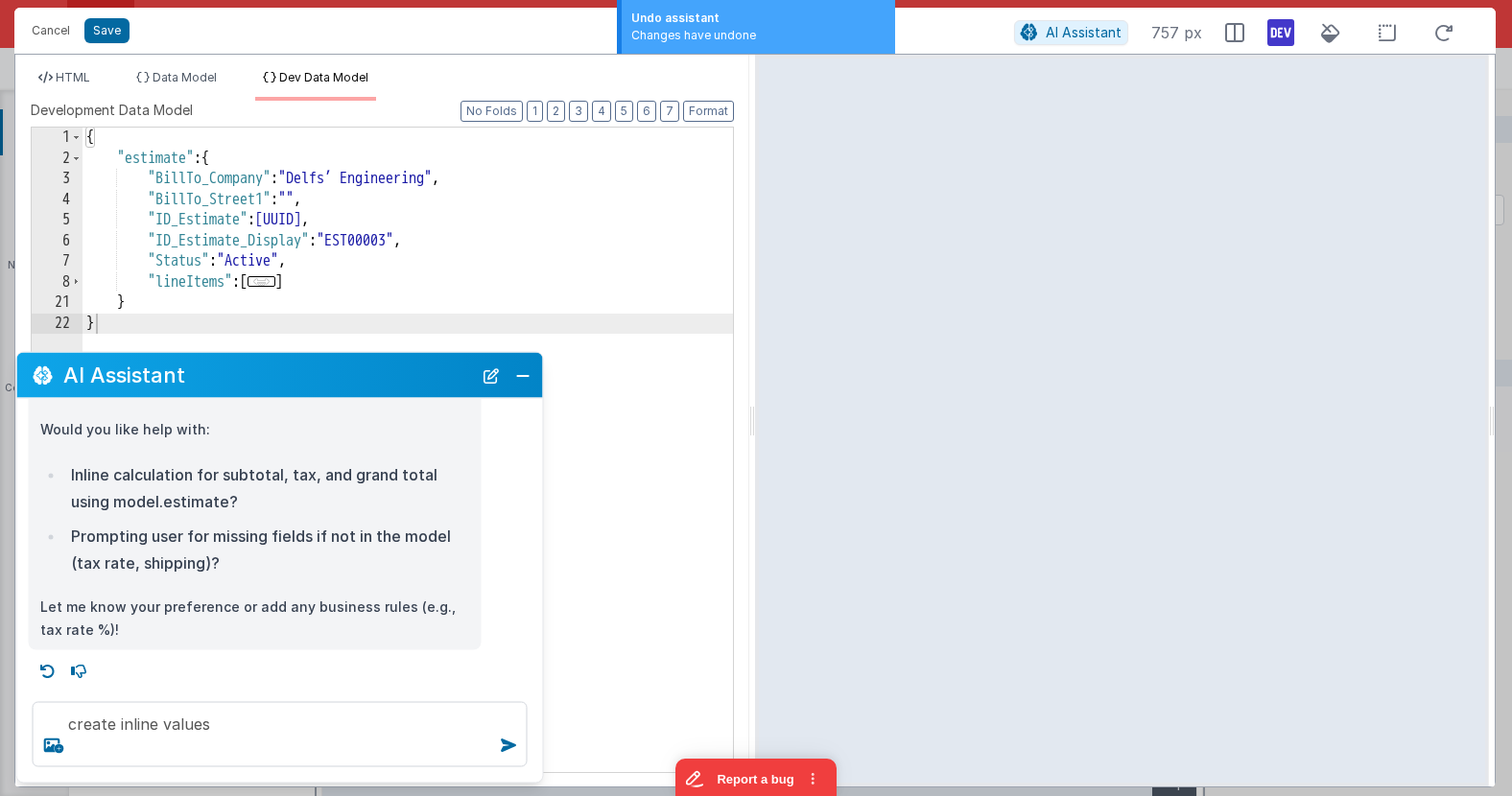 scroll, scrollTop: 1126, scrollLeft: 0, axis: vertical 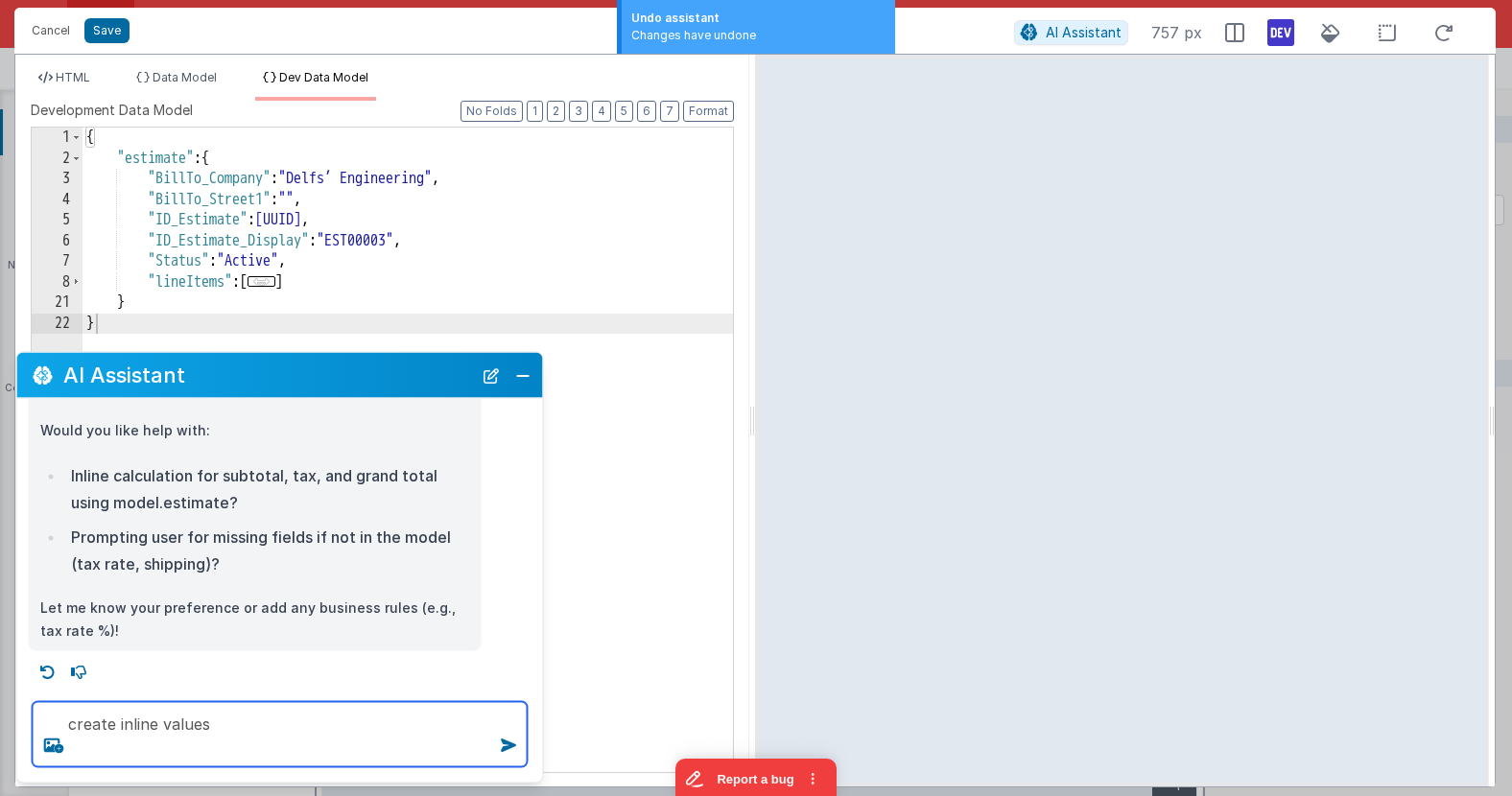 click on "create inline values" at bounding box center (280, 735) 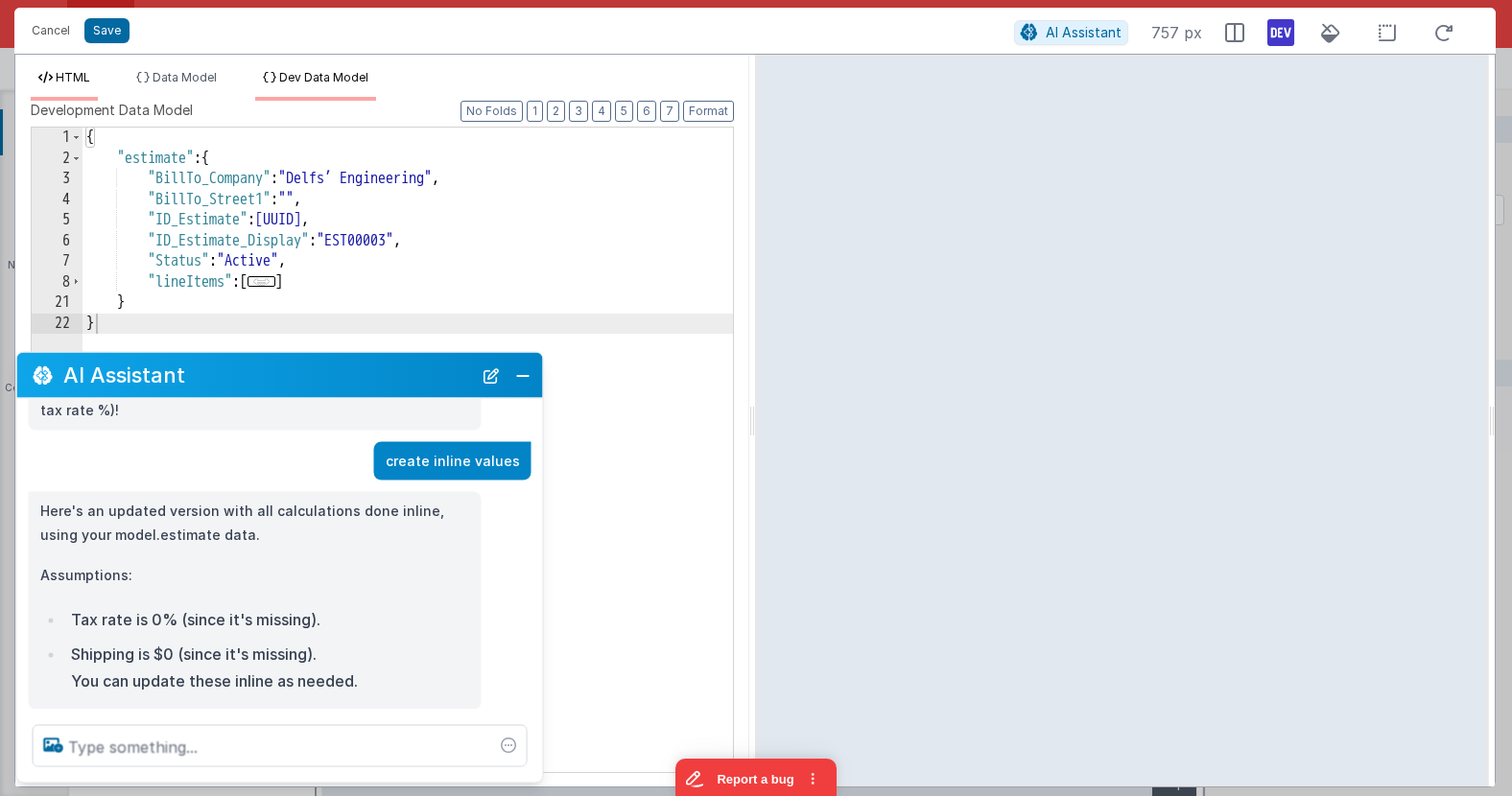 scroll, scrollTop: 1346, scrollLeft: 0, axis: vertical 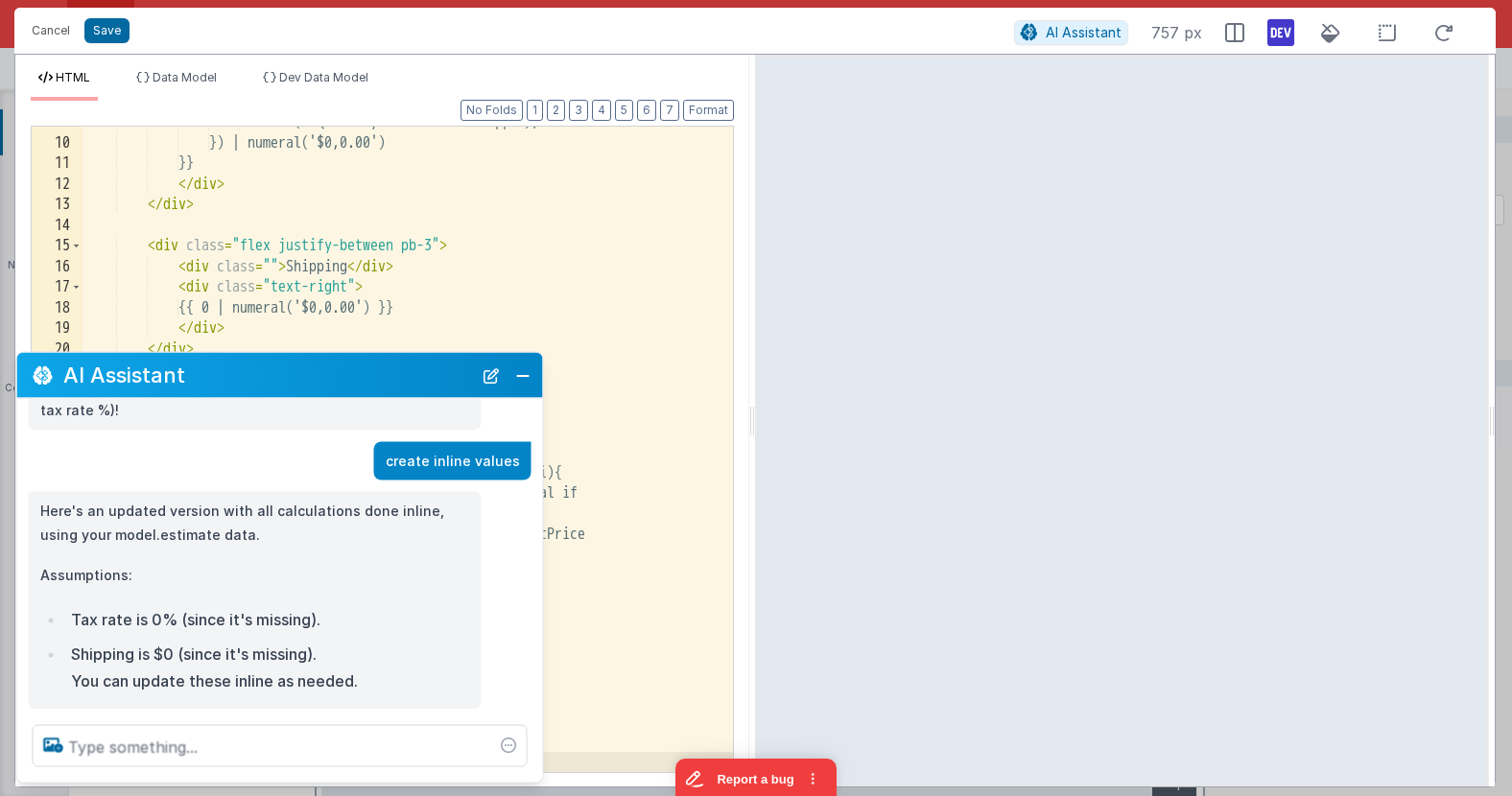 click on "Tax rate is 0% (since it's missing)." at bounding box center [268, 620] 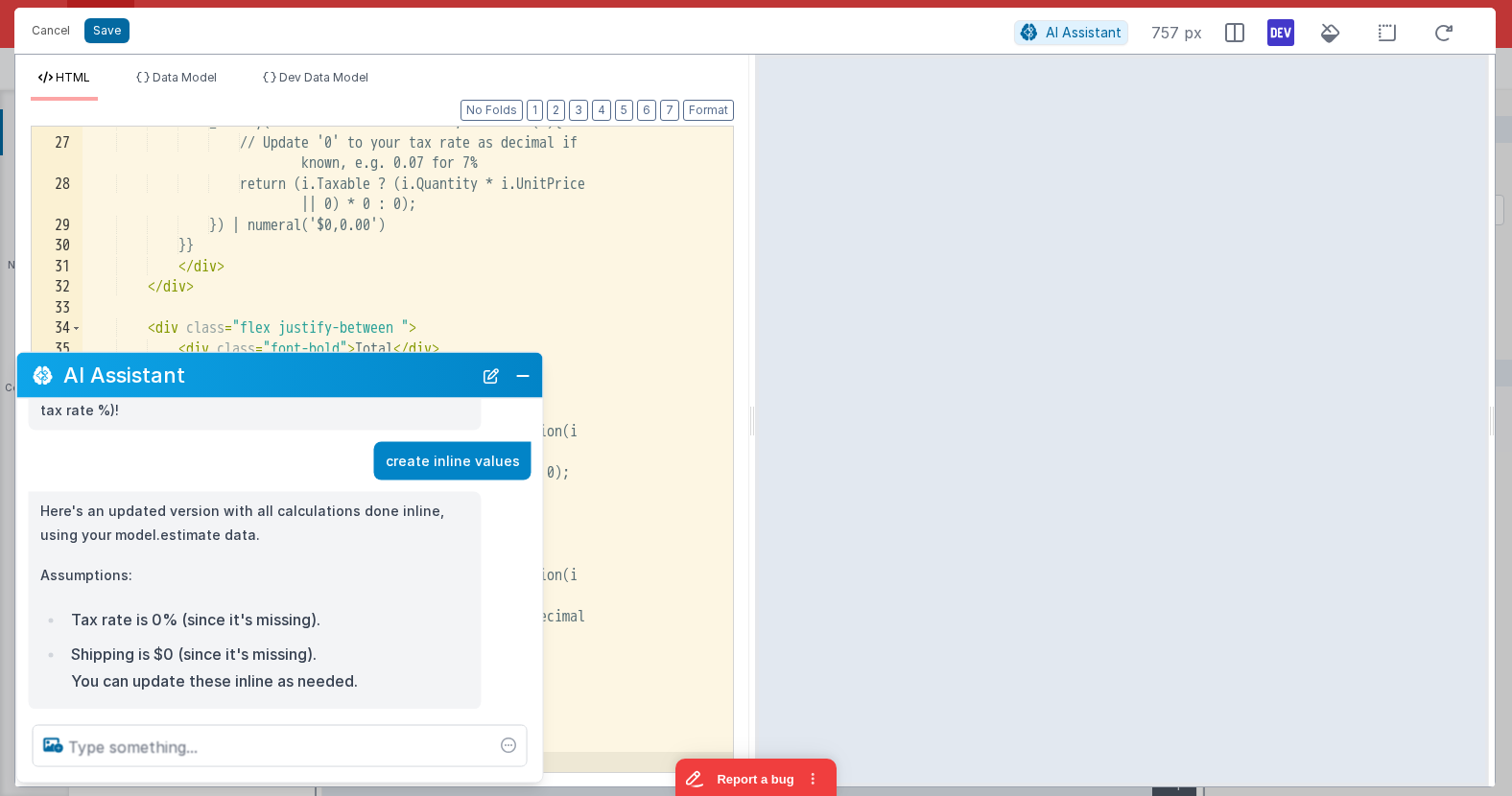 scroll, scrollTop: 550, scrollLeft: 0, axis: vertical 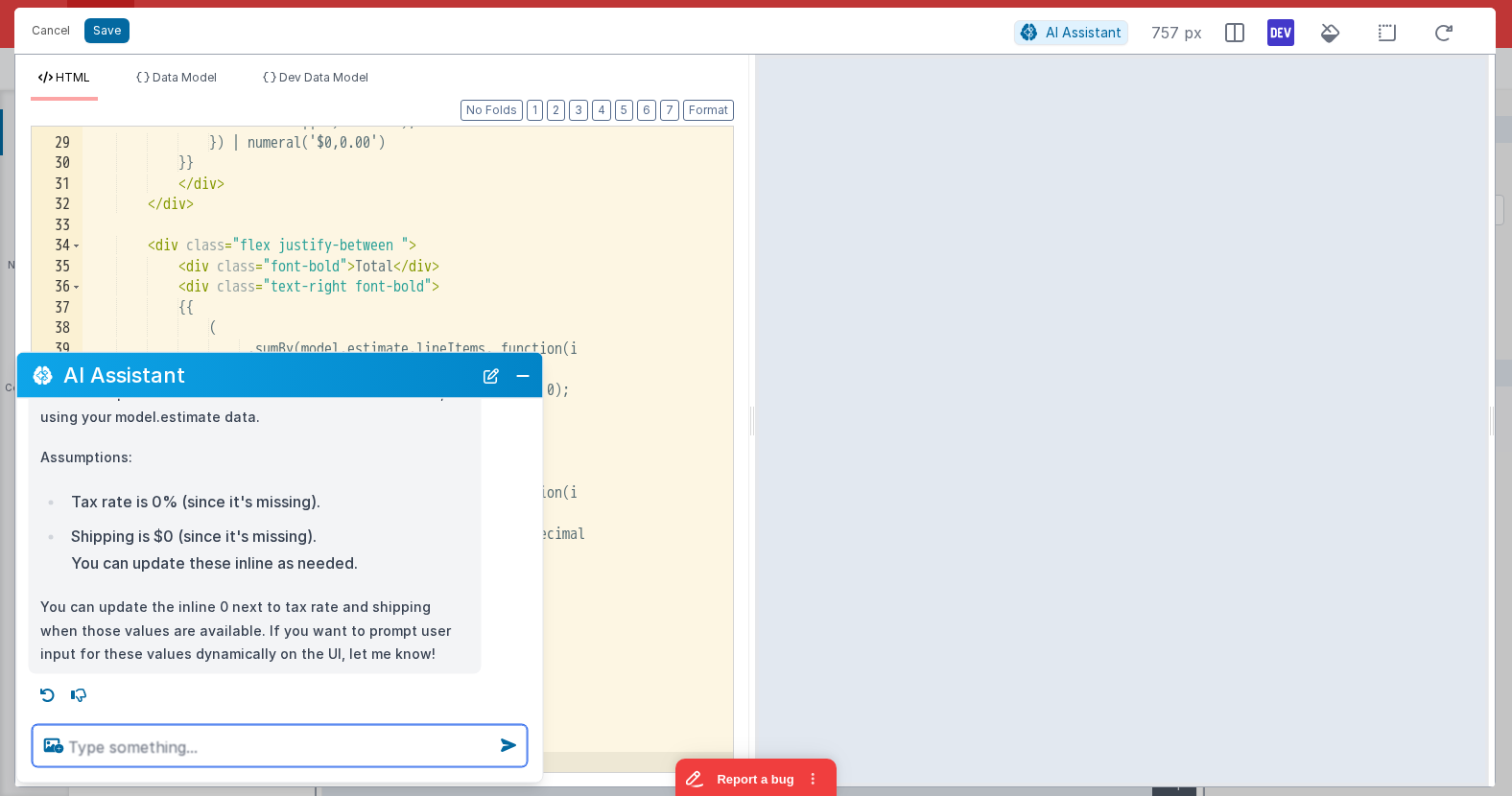 click at bounding box center [280, 746] 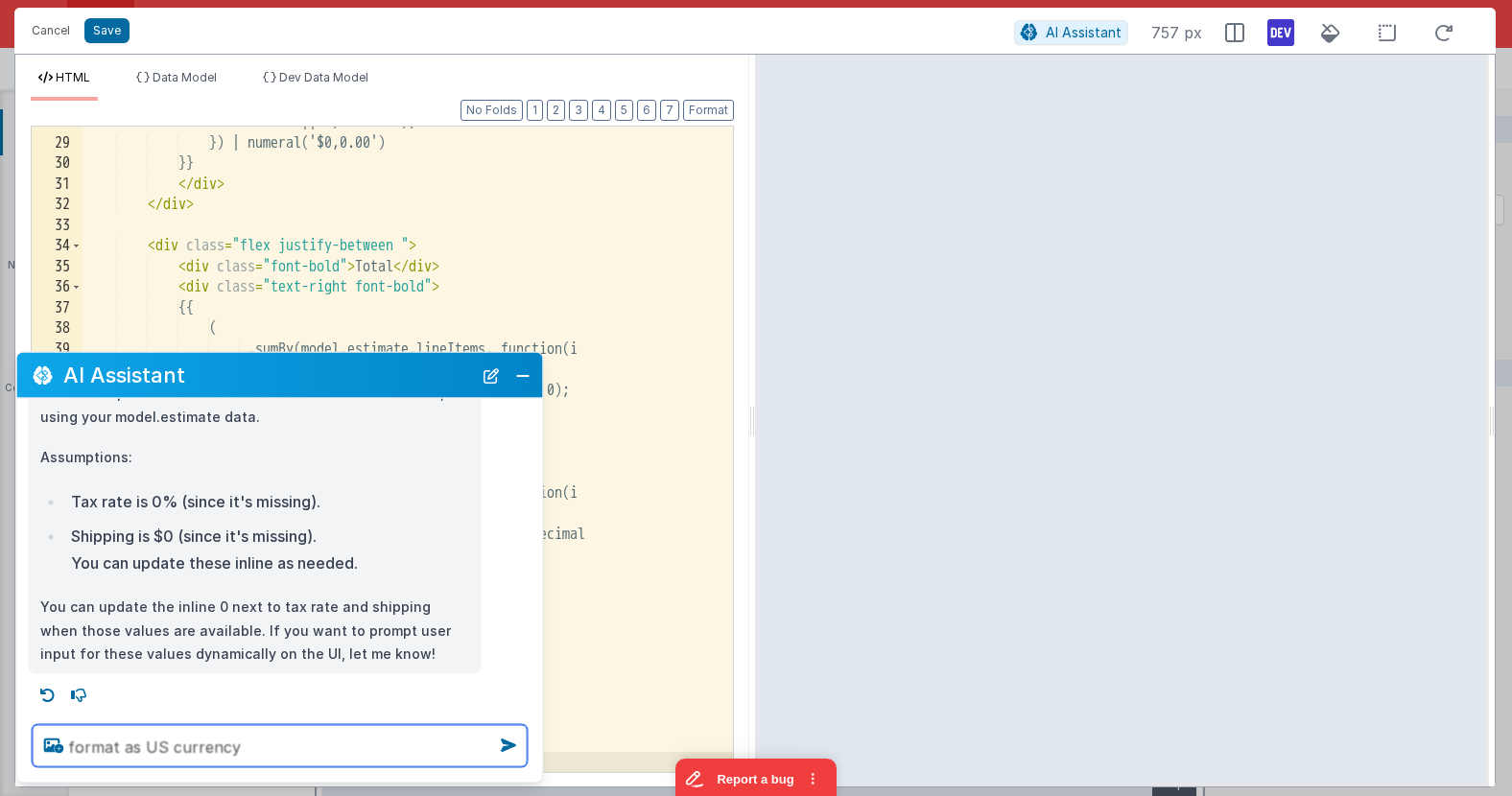 type on "format as US currency" 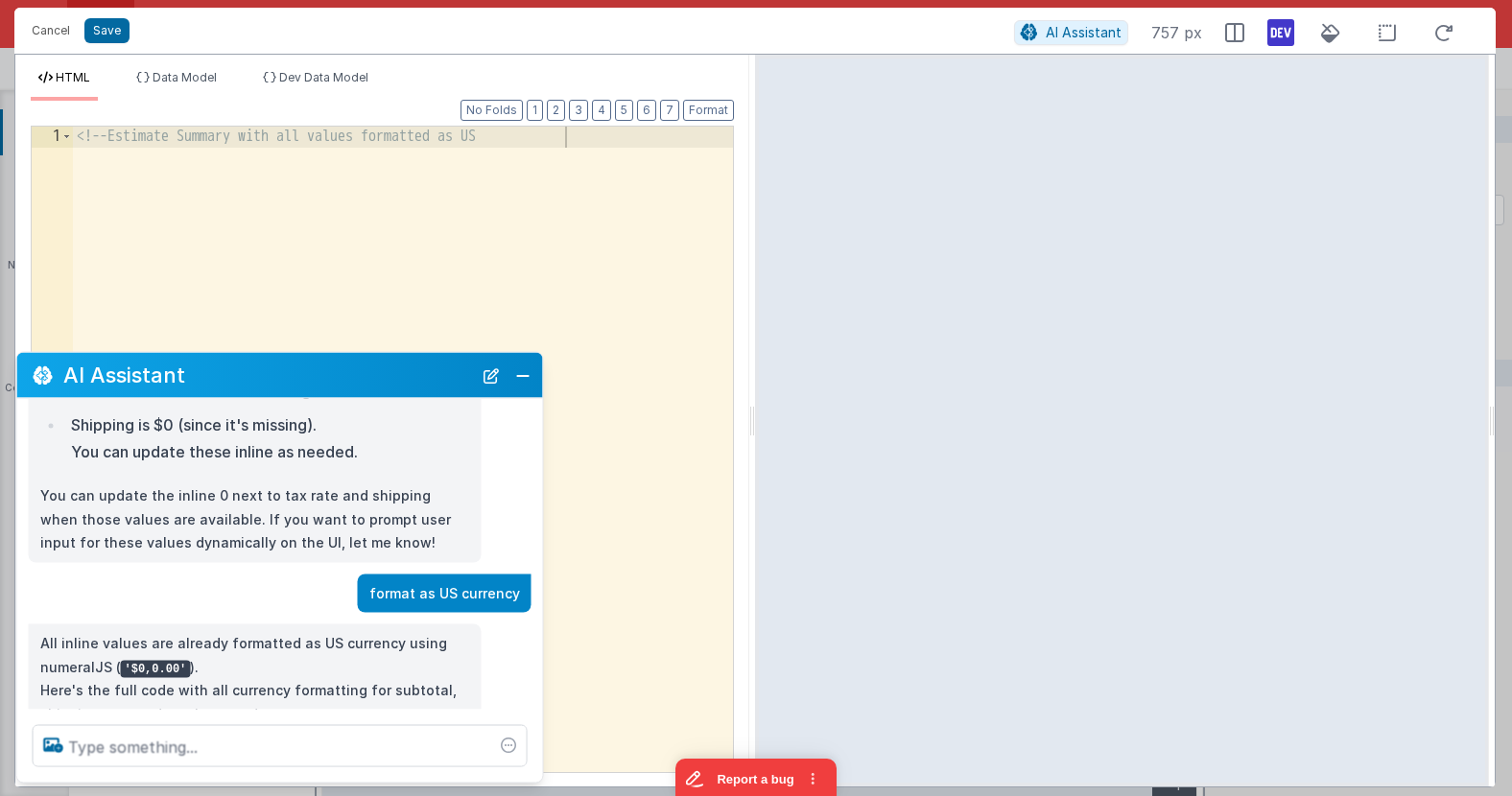 scroll, scrollTop: 1600, scrollLeft: 0, axis: vertical 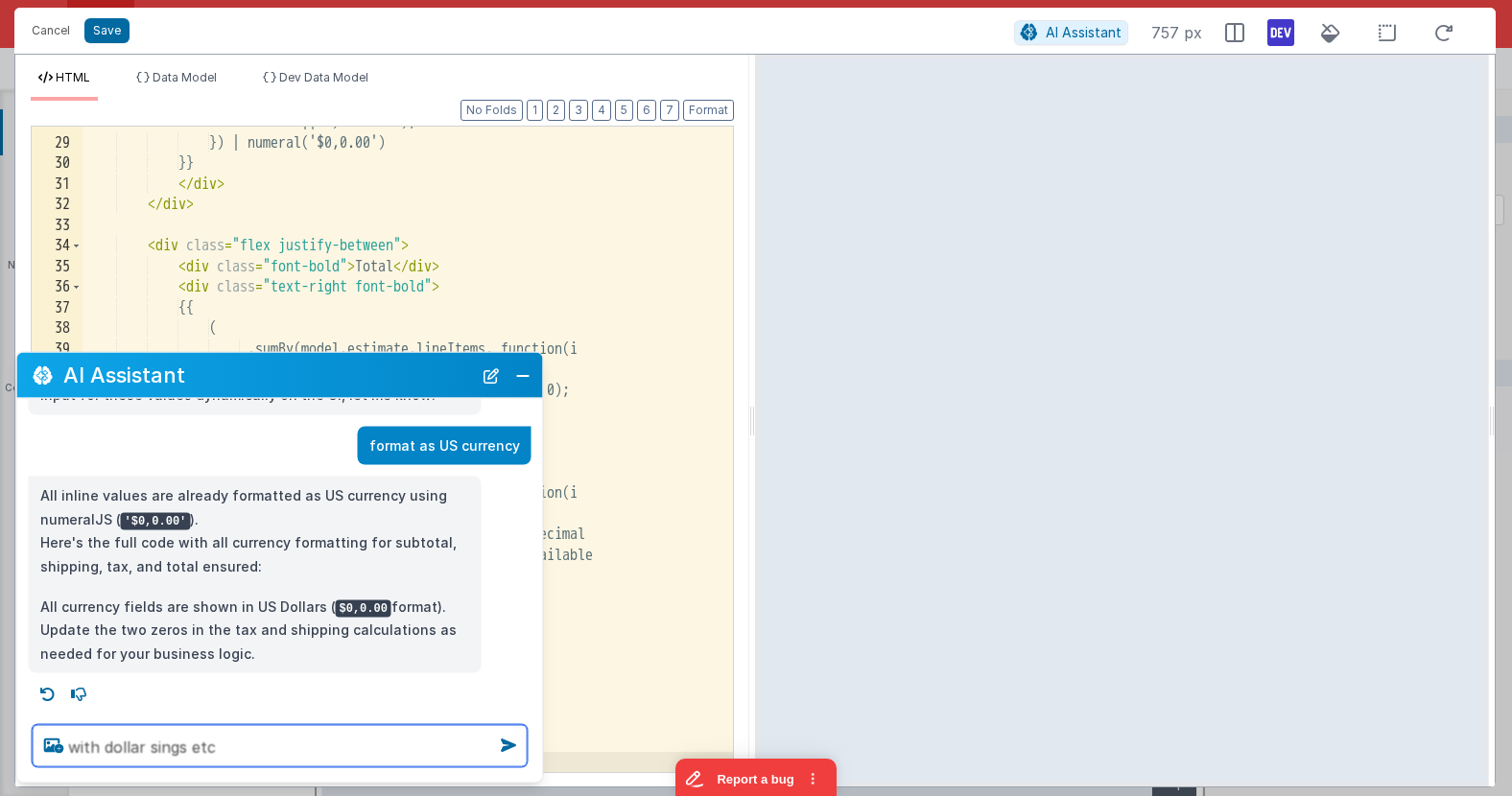 type on "with dollar sings etc" 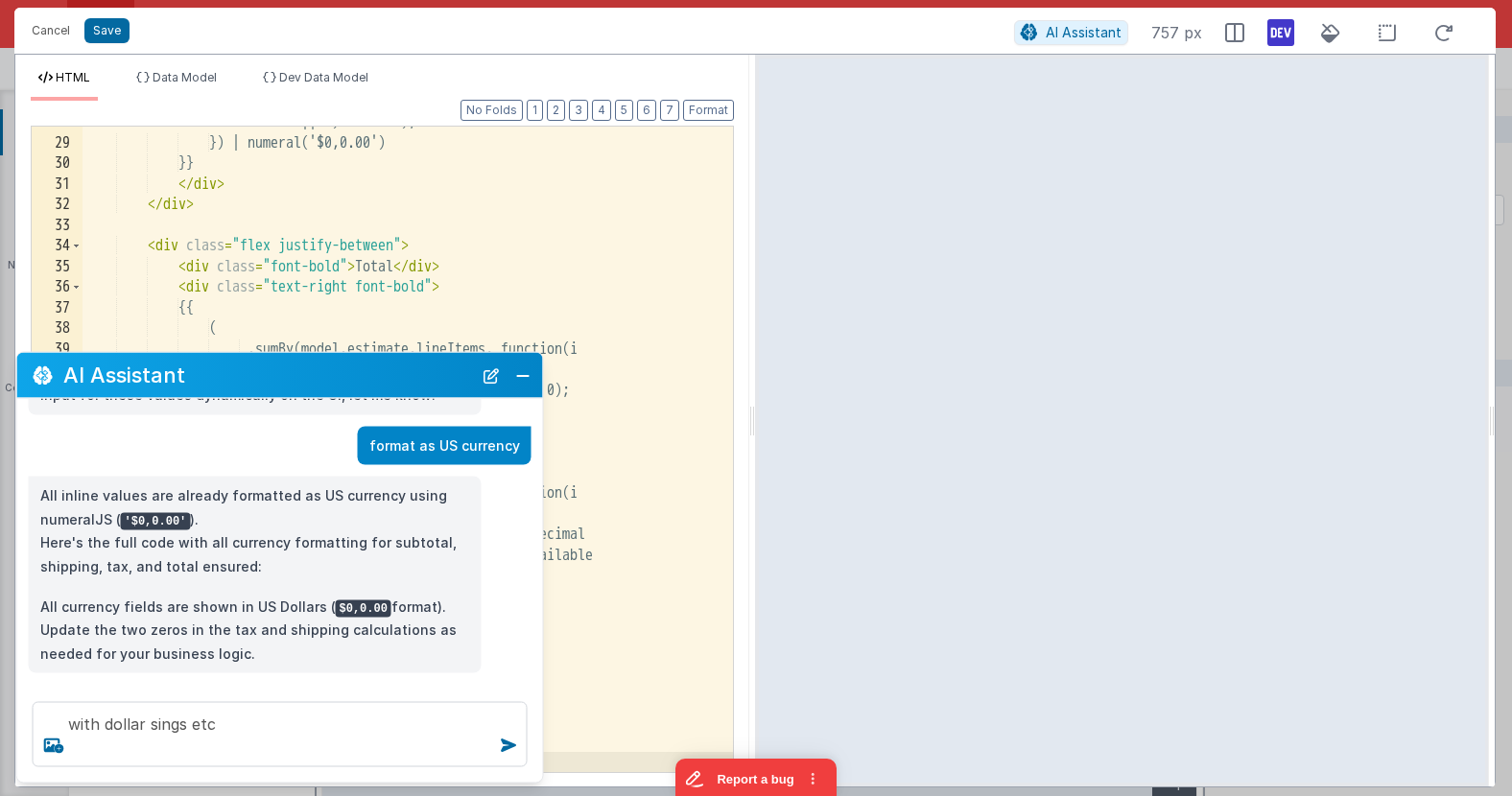 type 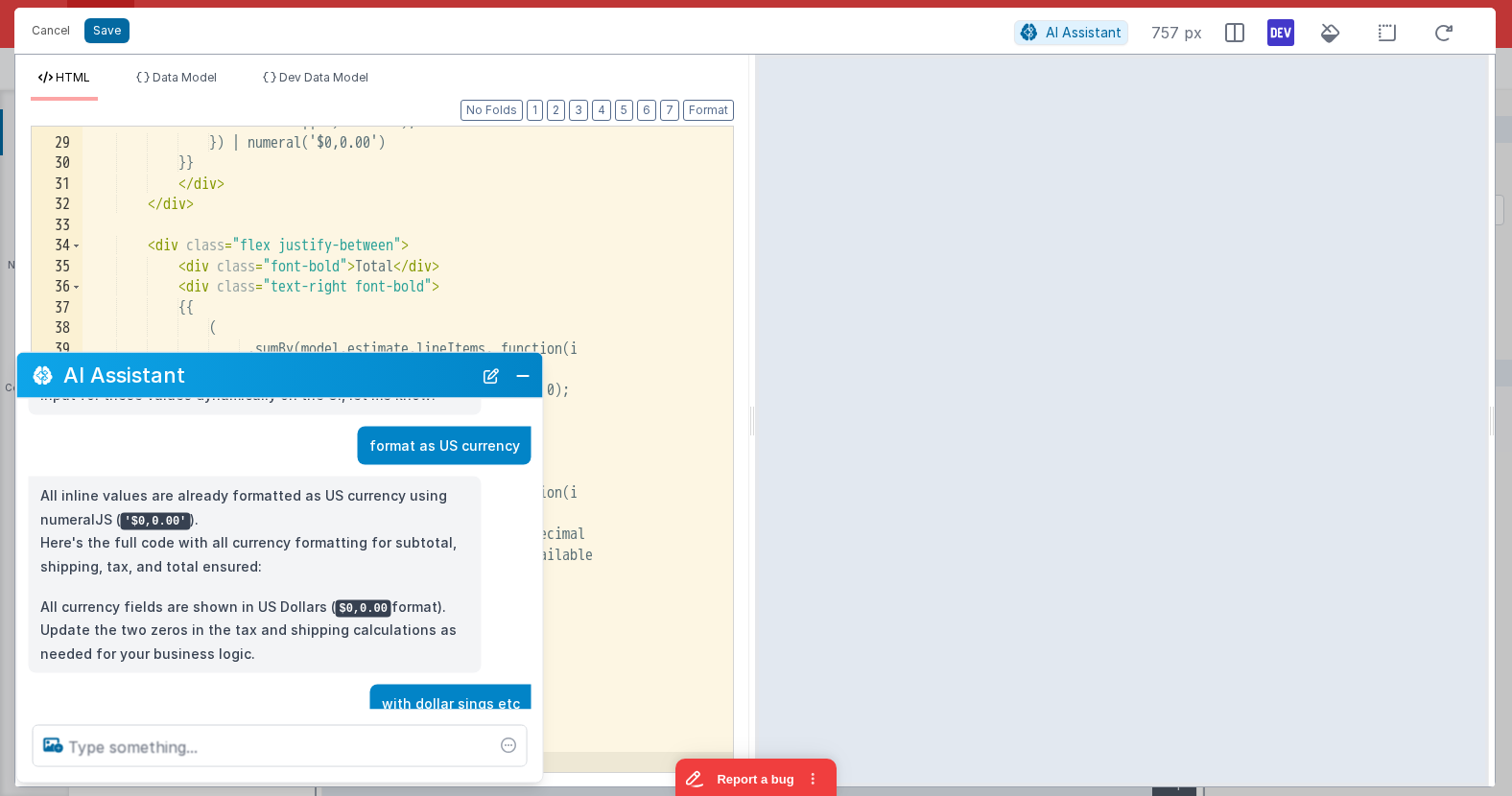 scroll, scrollTop: 1791, scrollLeft: 0, axis: vertical 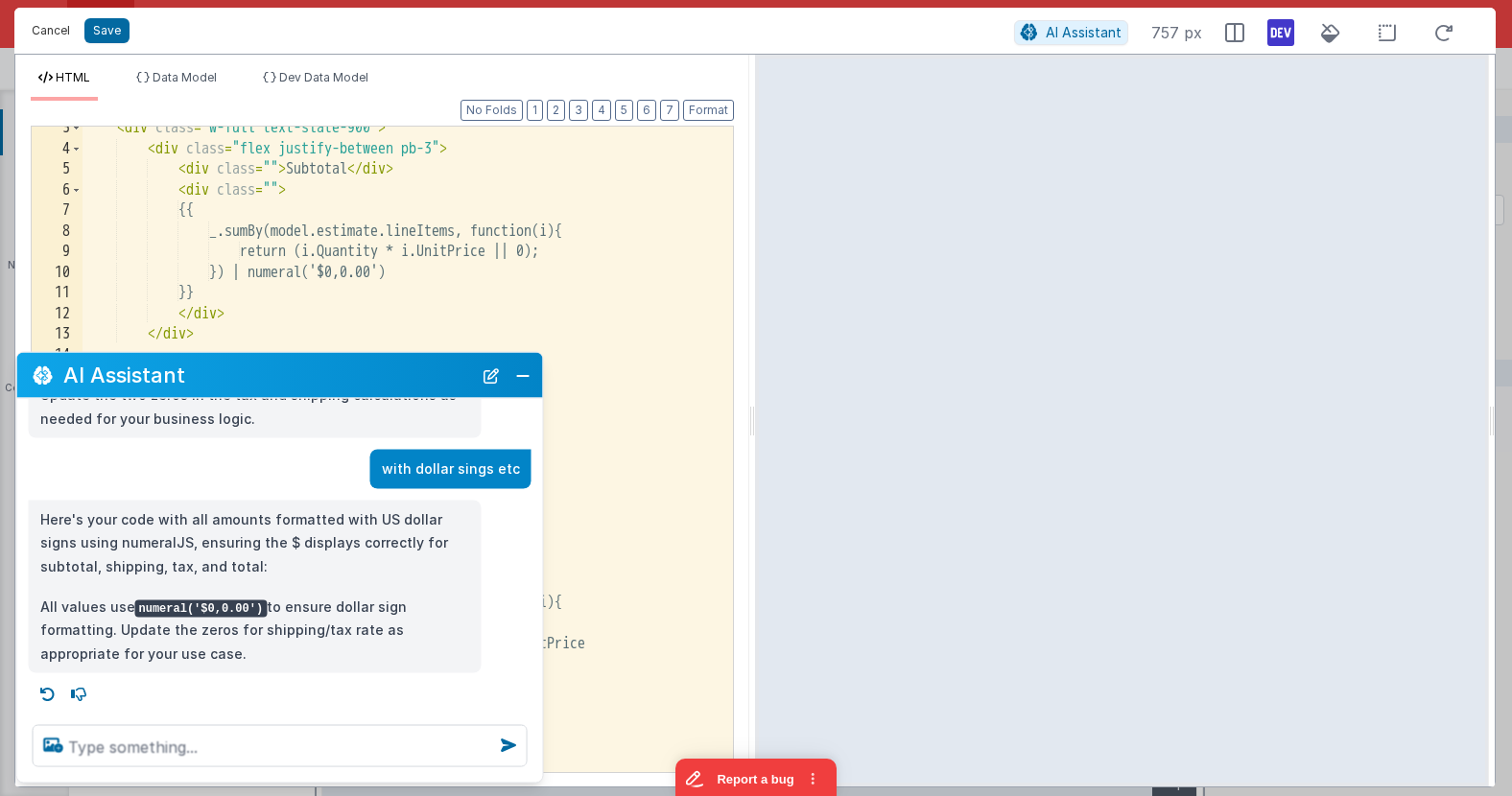 click on "Cancel" at bounding box center [51, 31] 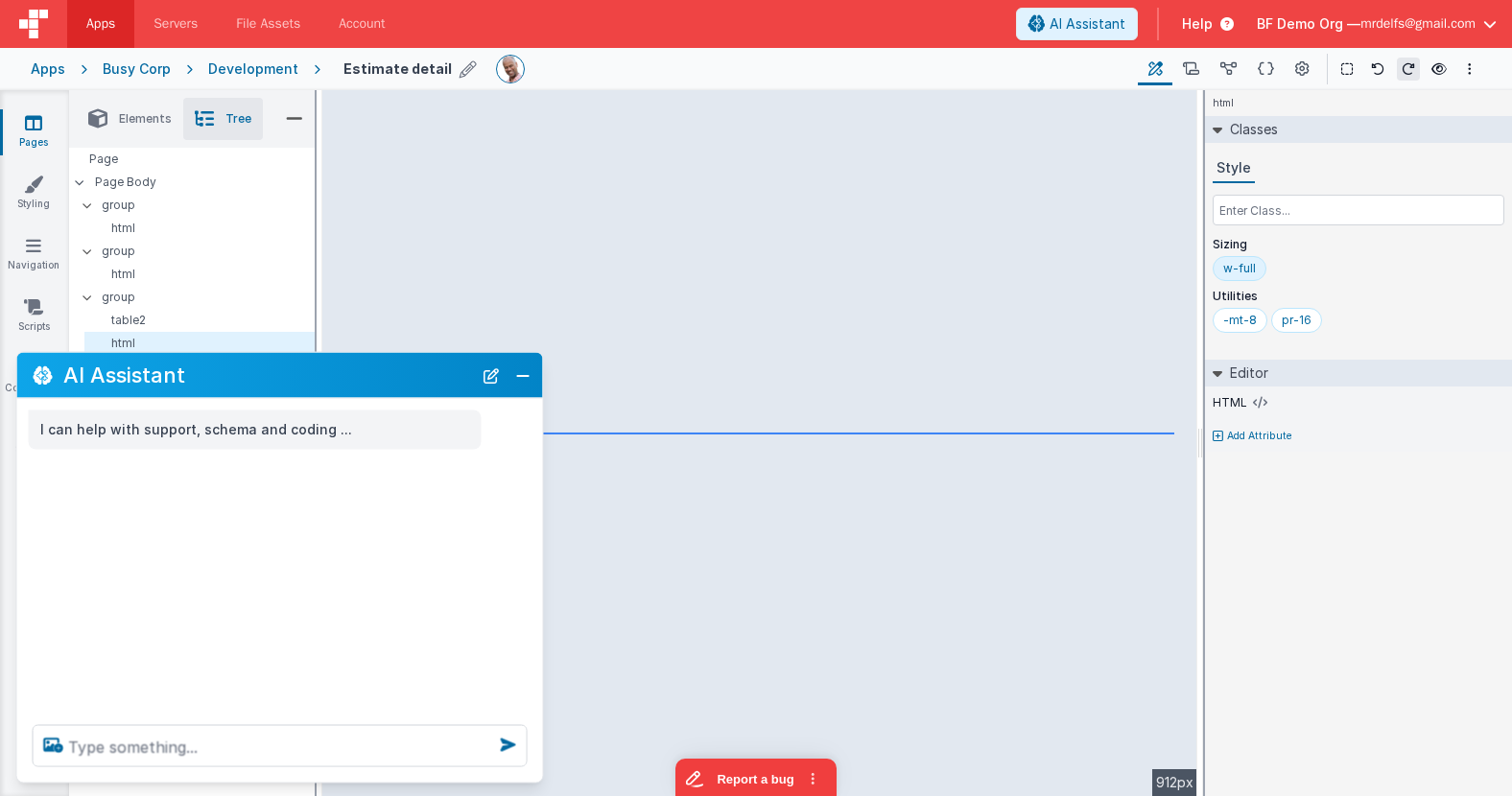 scroll, scrollTop: 0, scrollLeft: 0, axis: both 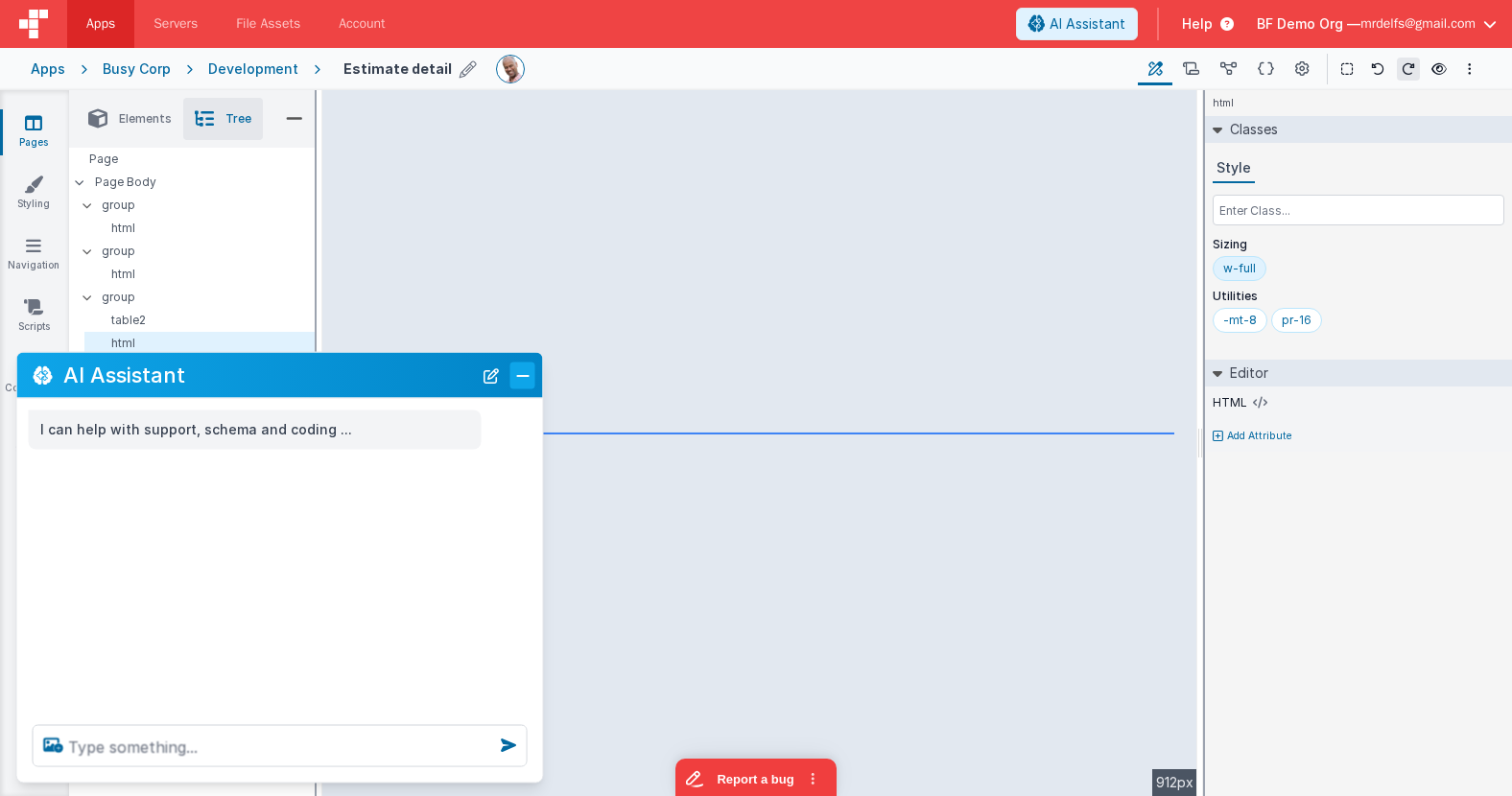 click at bounding box center (523, 375) 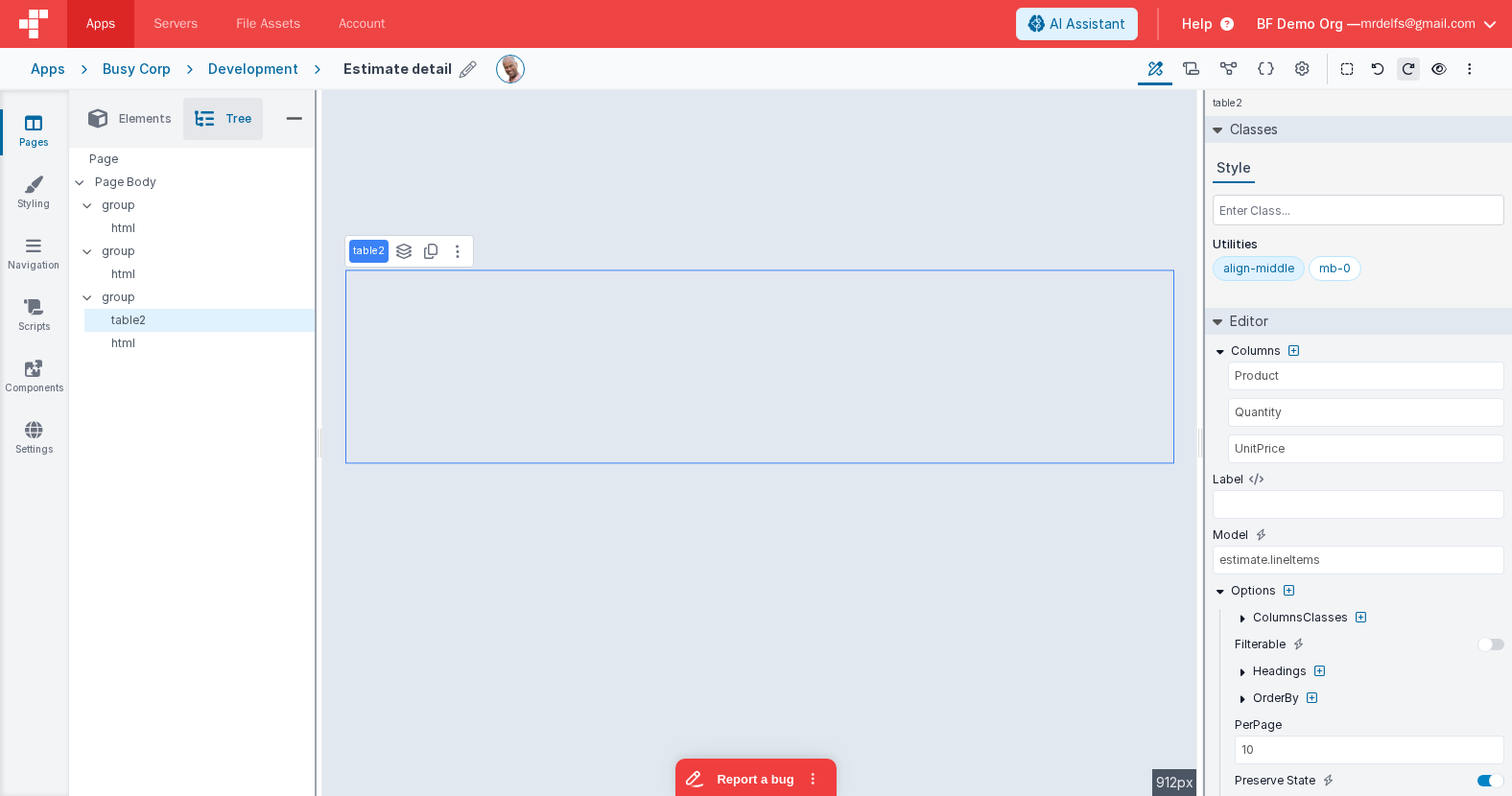 scroll, scrollTop: 185, scrollLeft: 0, axis: vertical 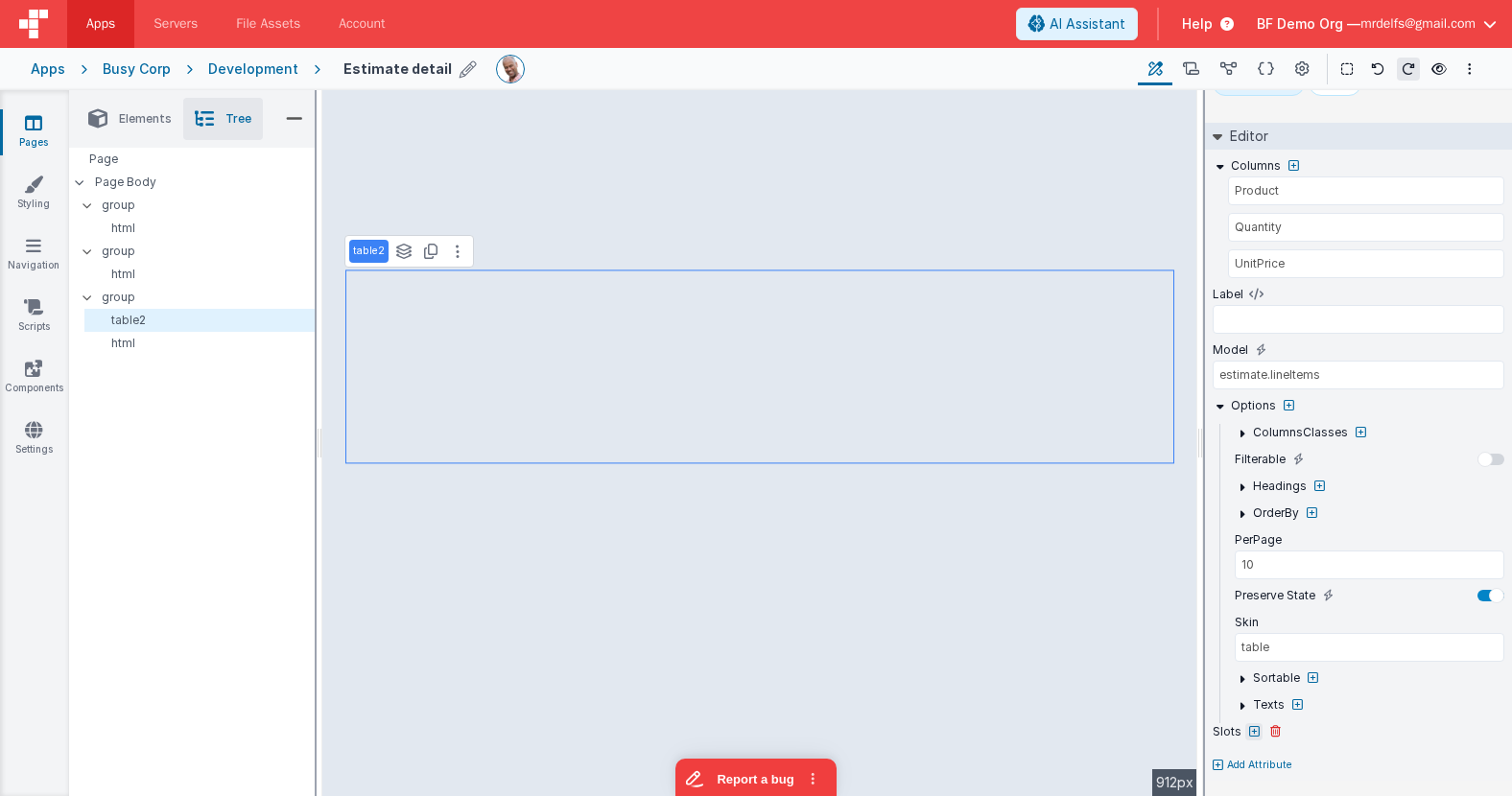 click at bounding box center (1254, 732) 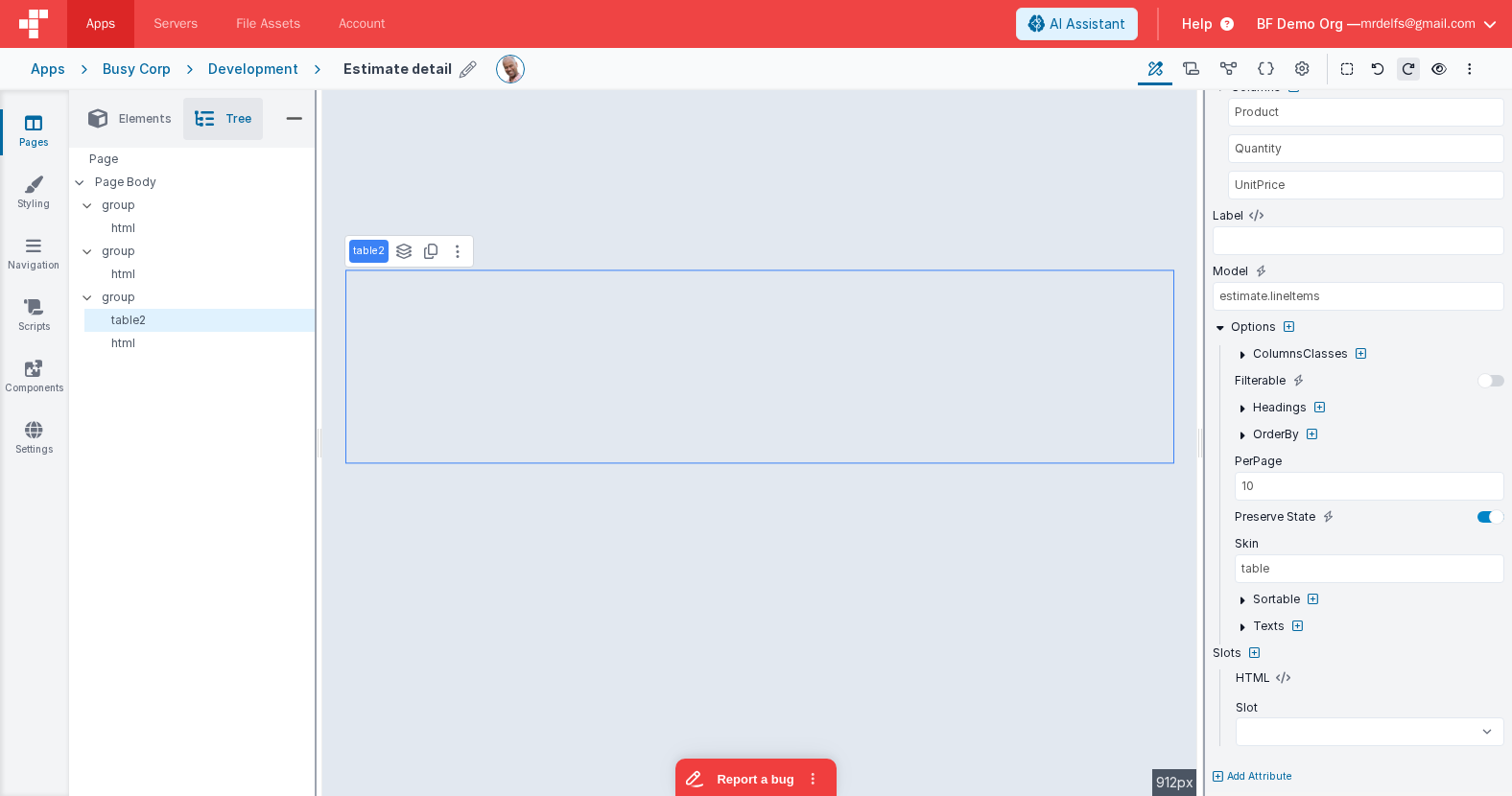 scroll, scrollTop: 268, scrollLeft: 0, axis: vertical 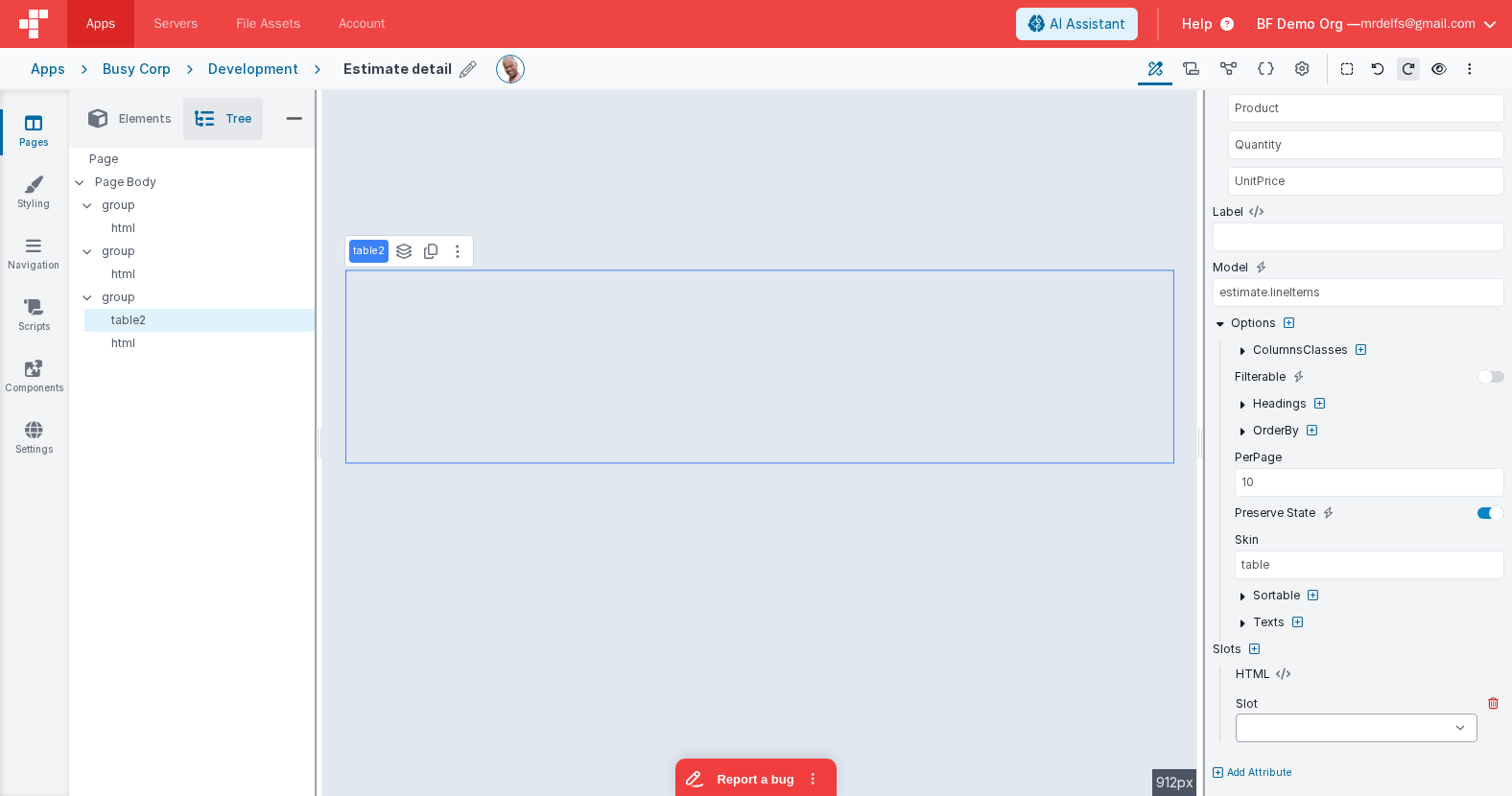 click on "beforeTable afterTable beforeFilter afterFilter beforeLimit afterLimit beforeFilters afterFilters beforeBody afterBody prependBody appendBody" at bounding box center (1357, 728) 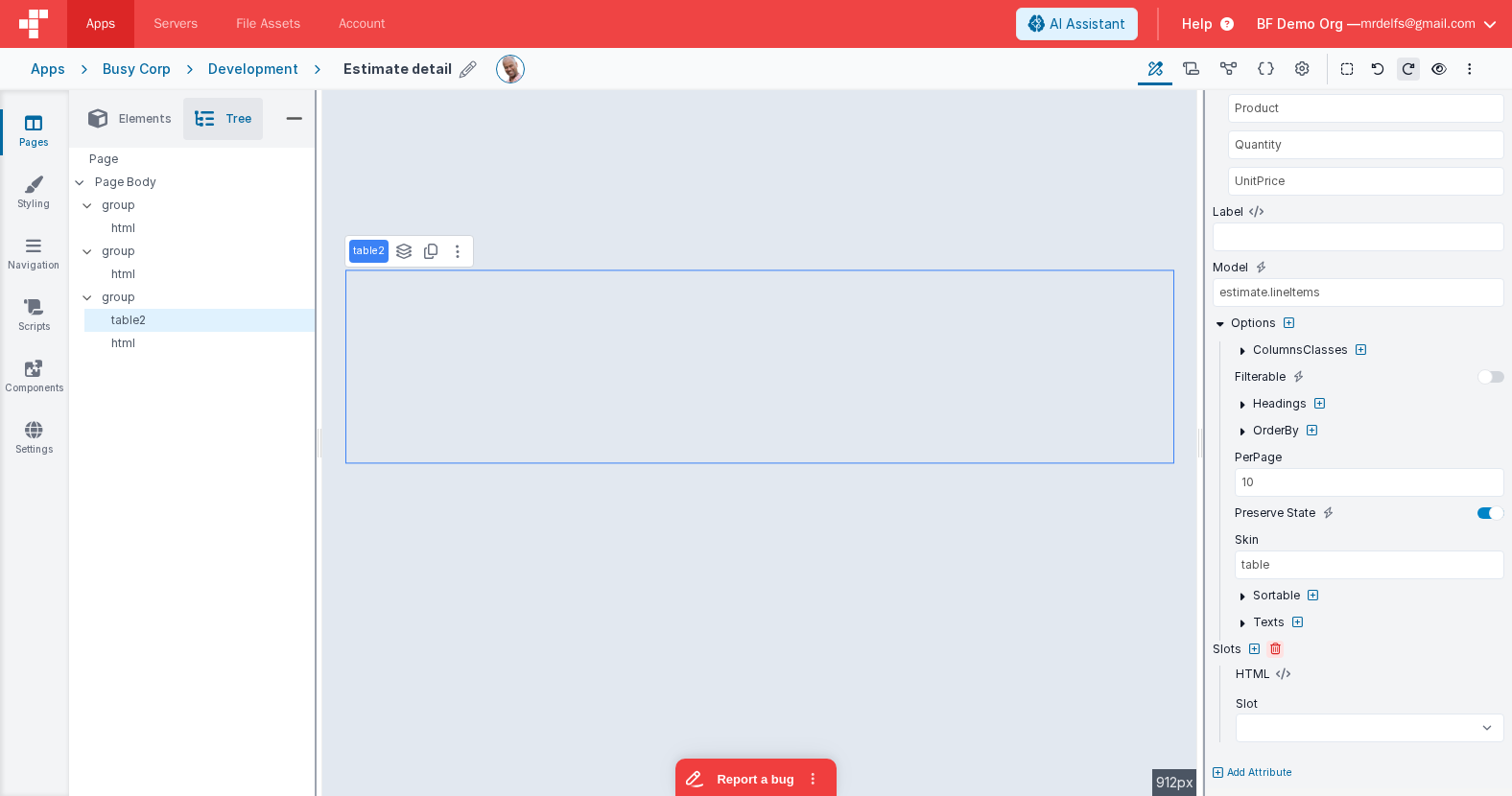click at bounding box center (1275, 649) 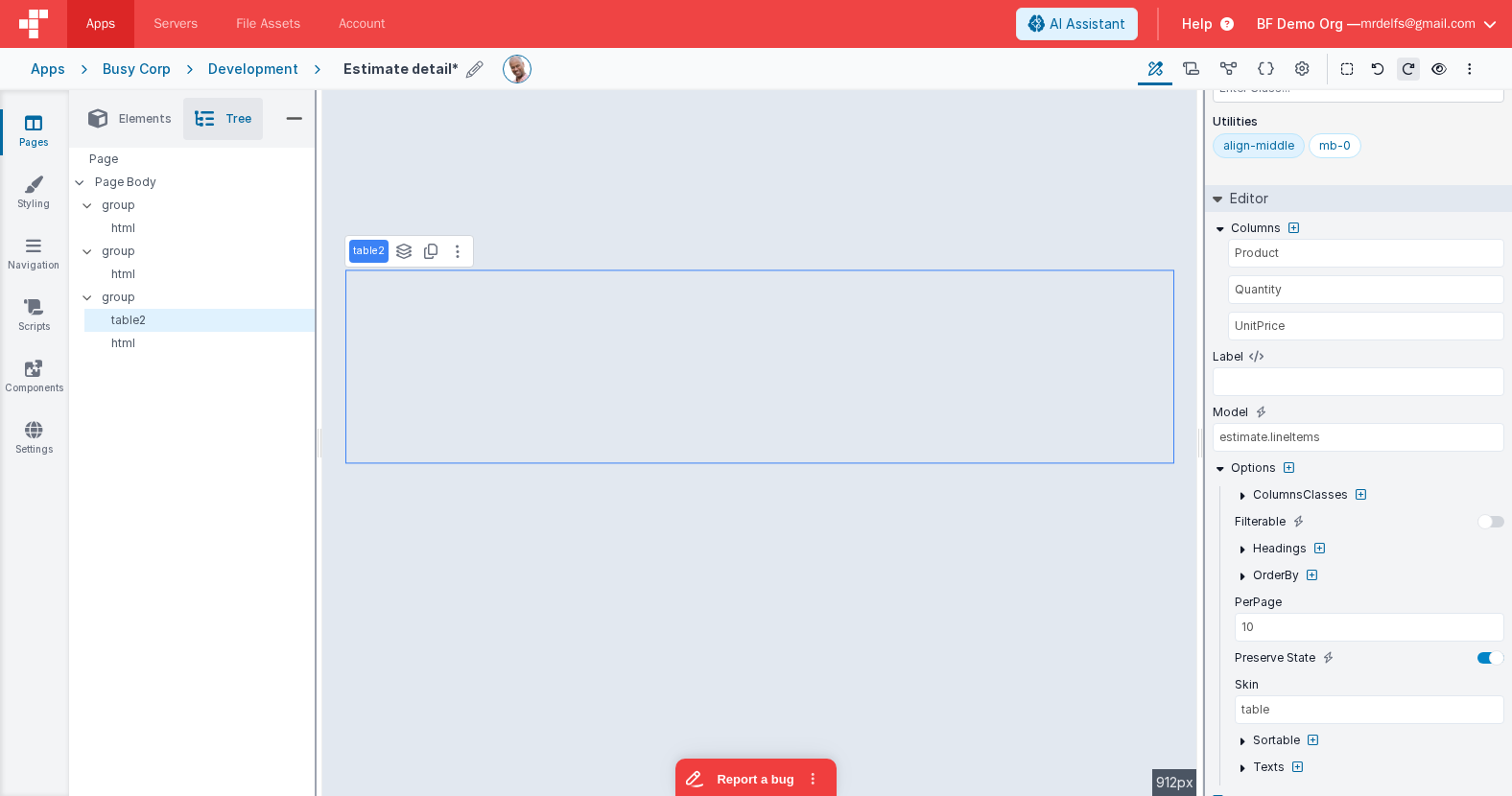 scroll, scrollTop: 118, scrollLeft: 0, axis: vertical 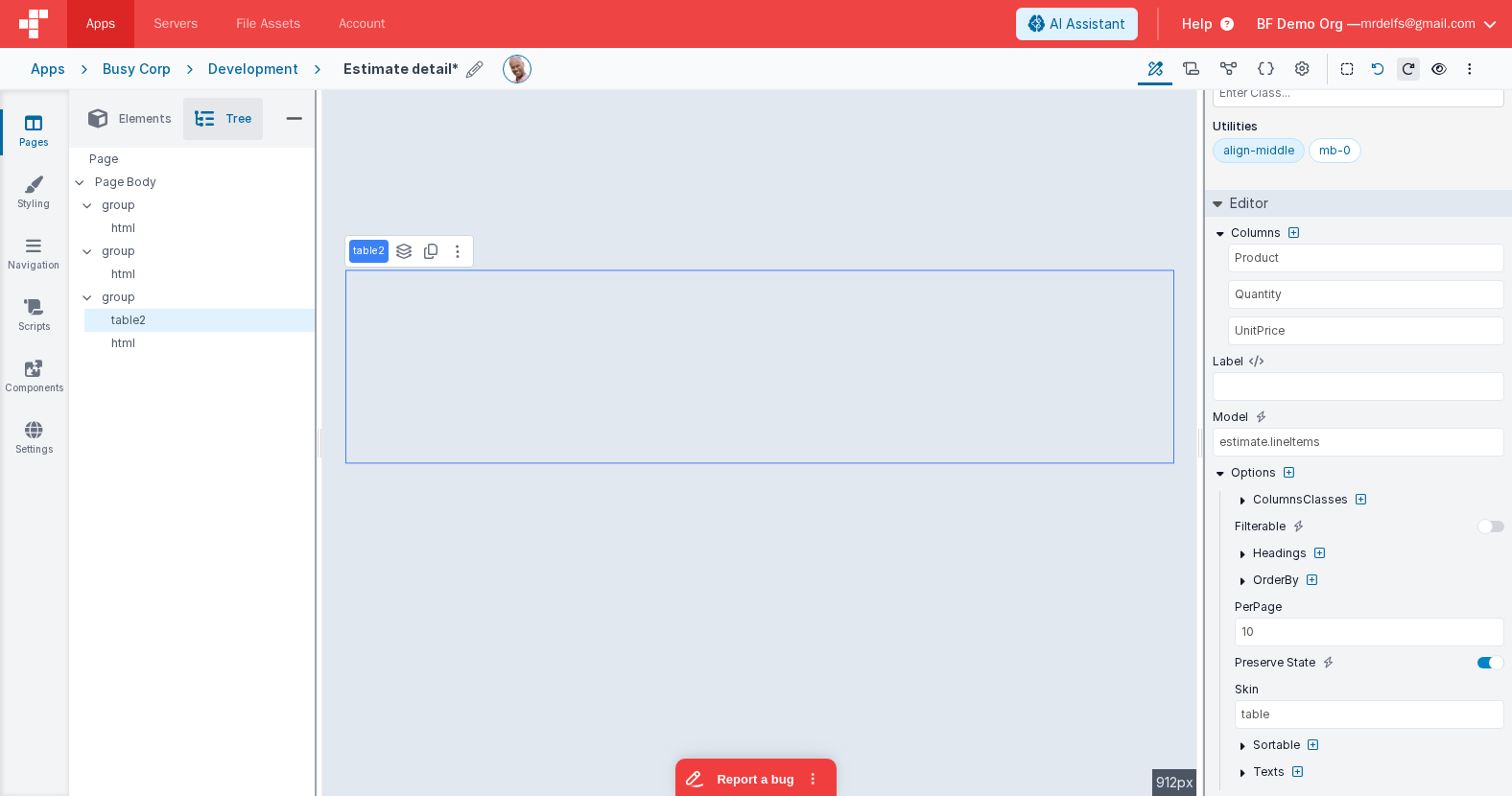 click at bounding box center [1378, 69] 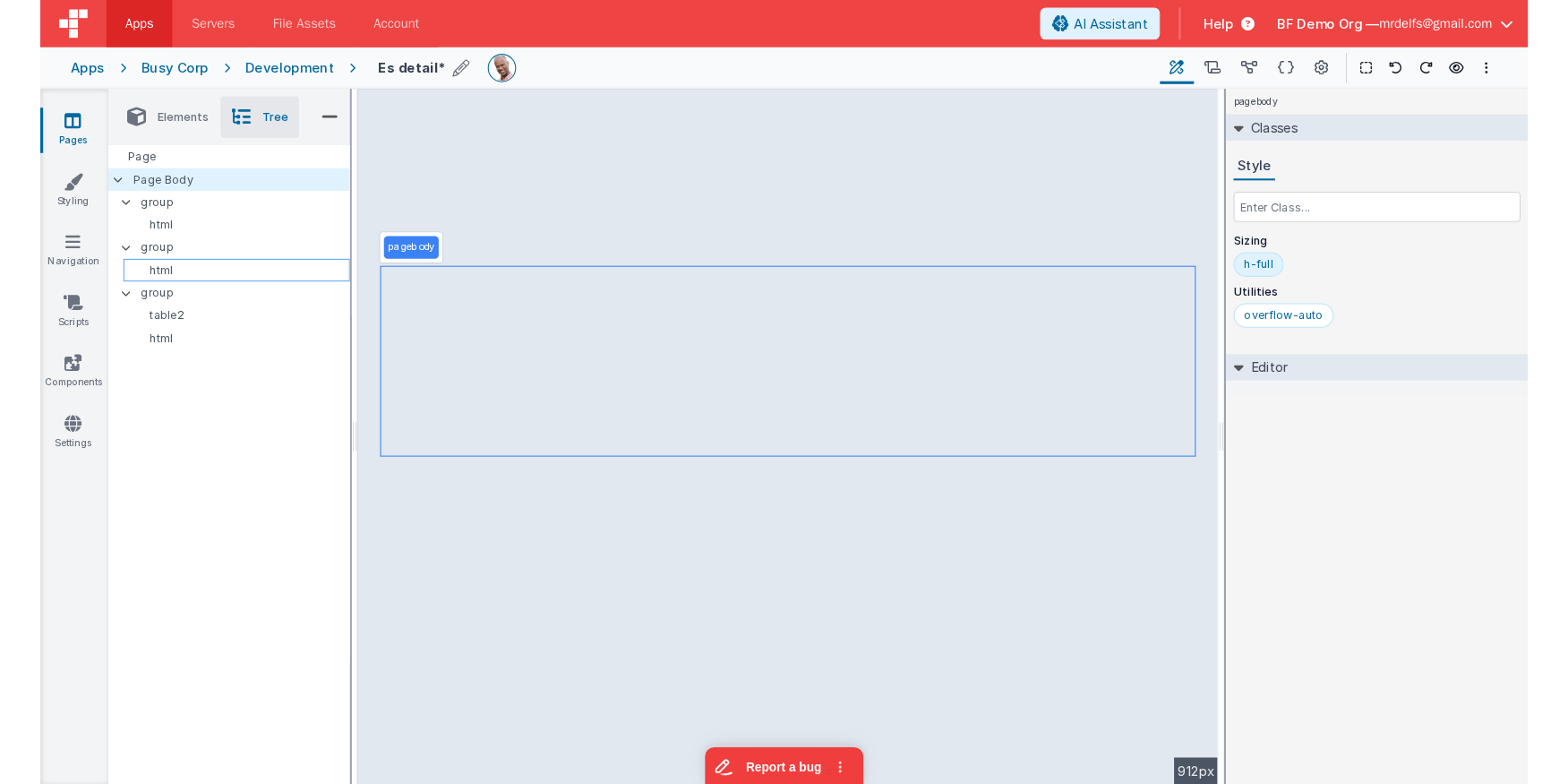 scroll, scrollTop: 0, scrollLeft: 0, axis: both 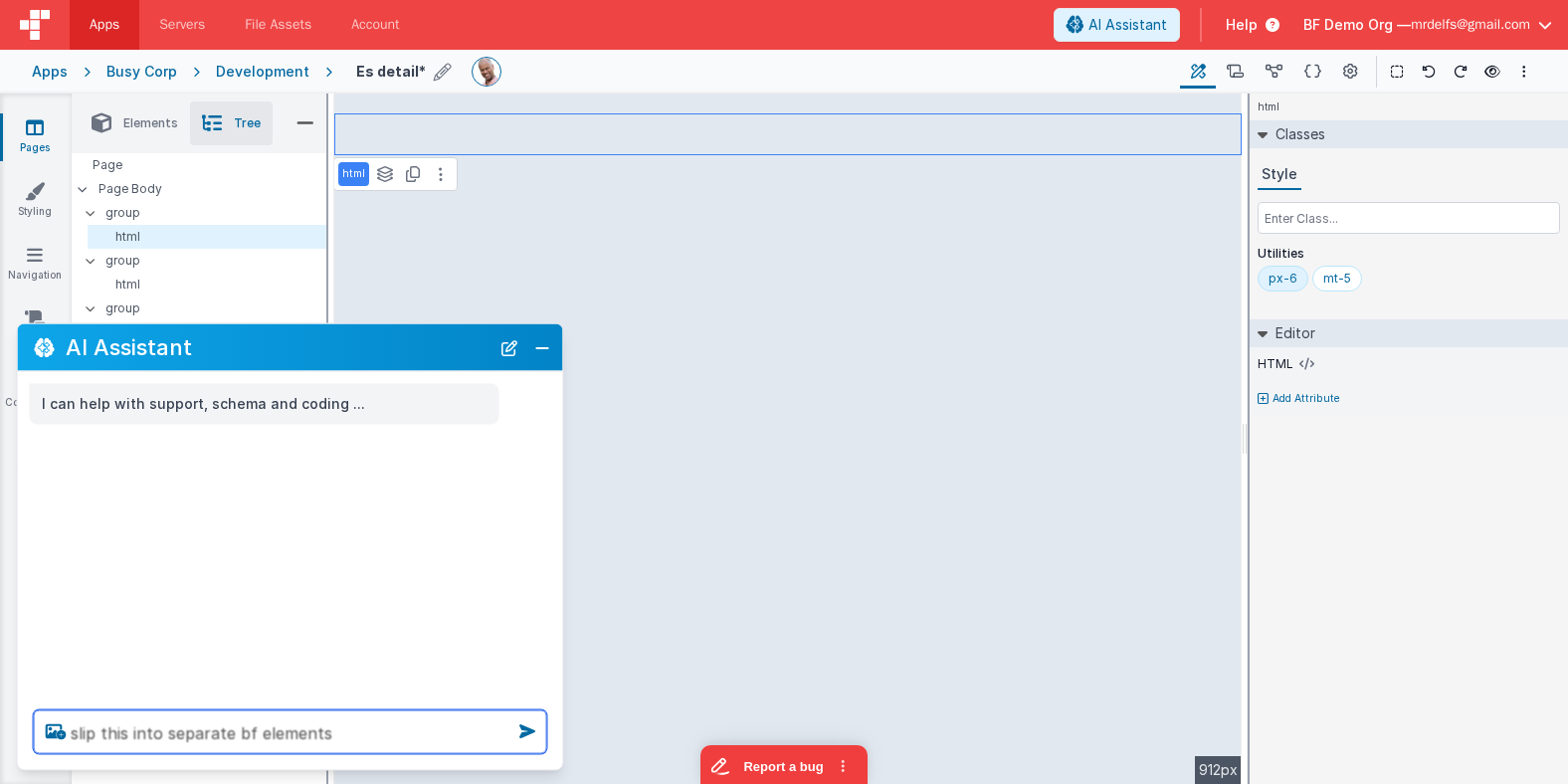 type on "slip this into separate bf elements" 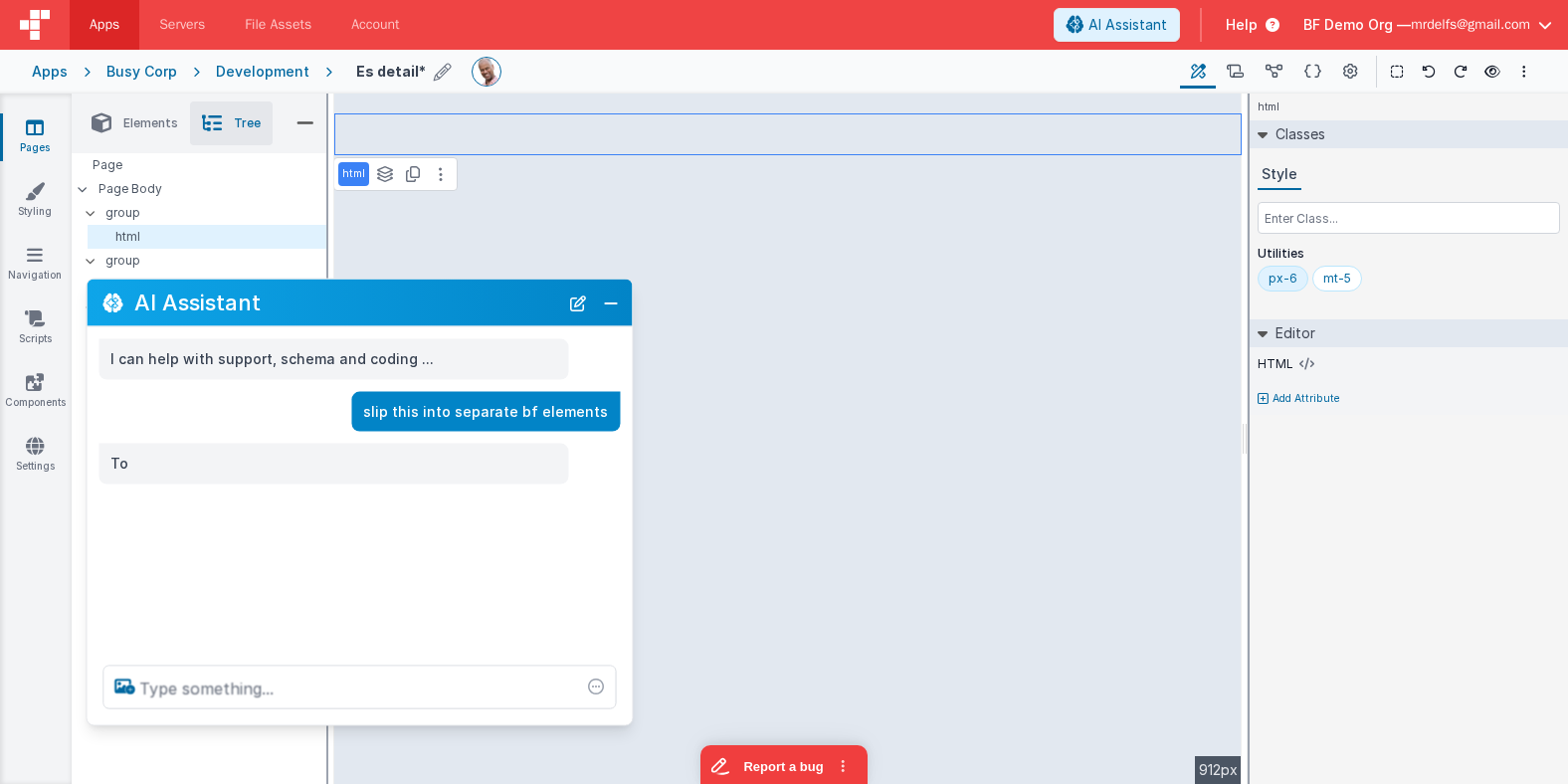 drag, startPoint x: 419, startPoint y: 323, endPoint x: 453, endPoint y: 302, distance: 39.962482 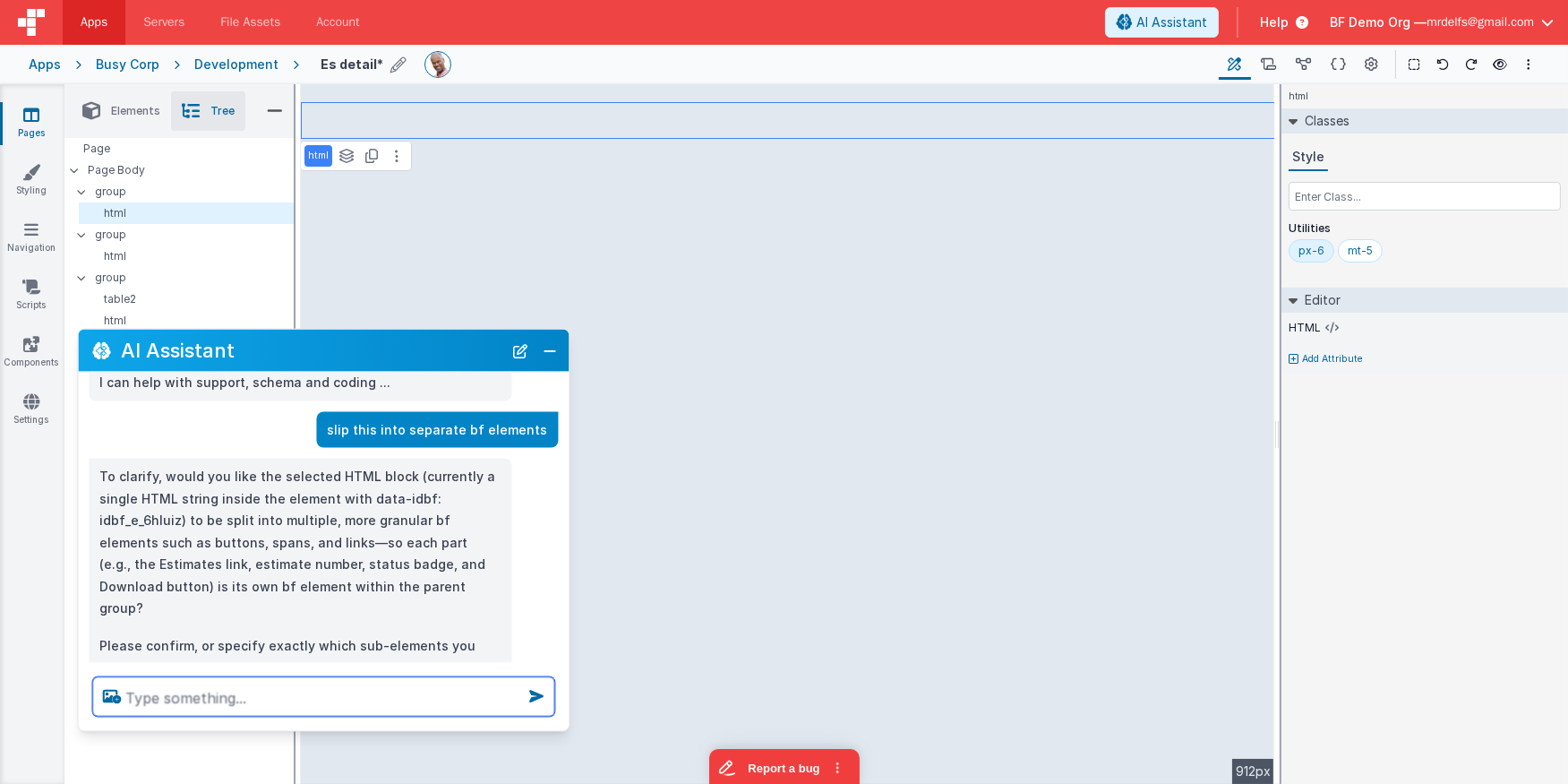 scroll, scrollTop: 53, scrollLeft: 0, axis: vertical 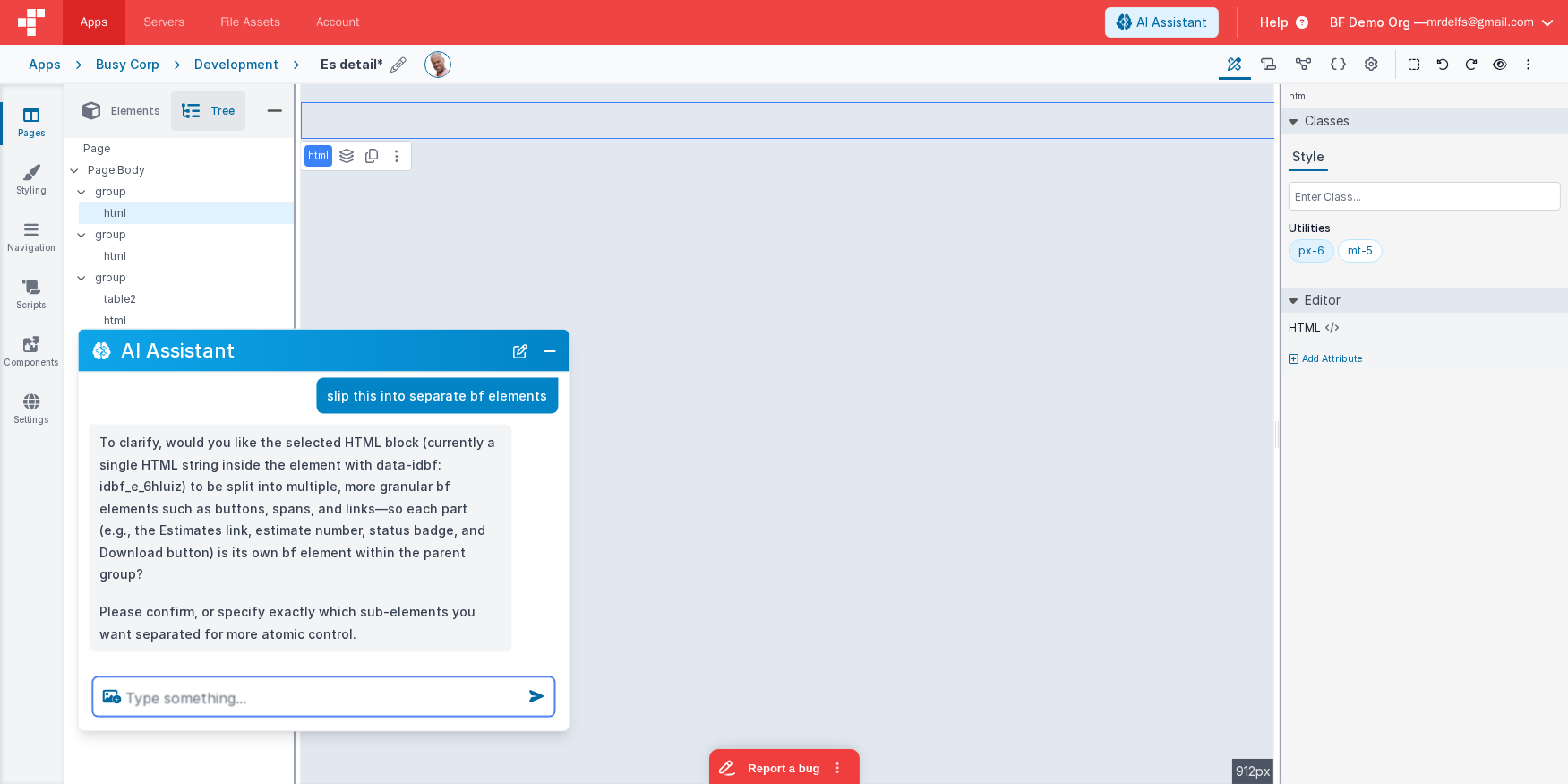 click at bounding box center (323, 697) 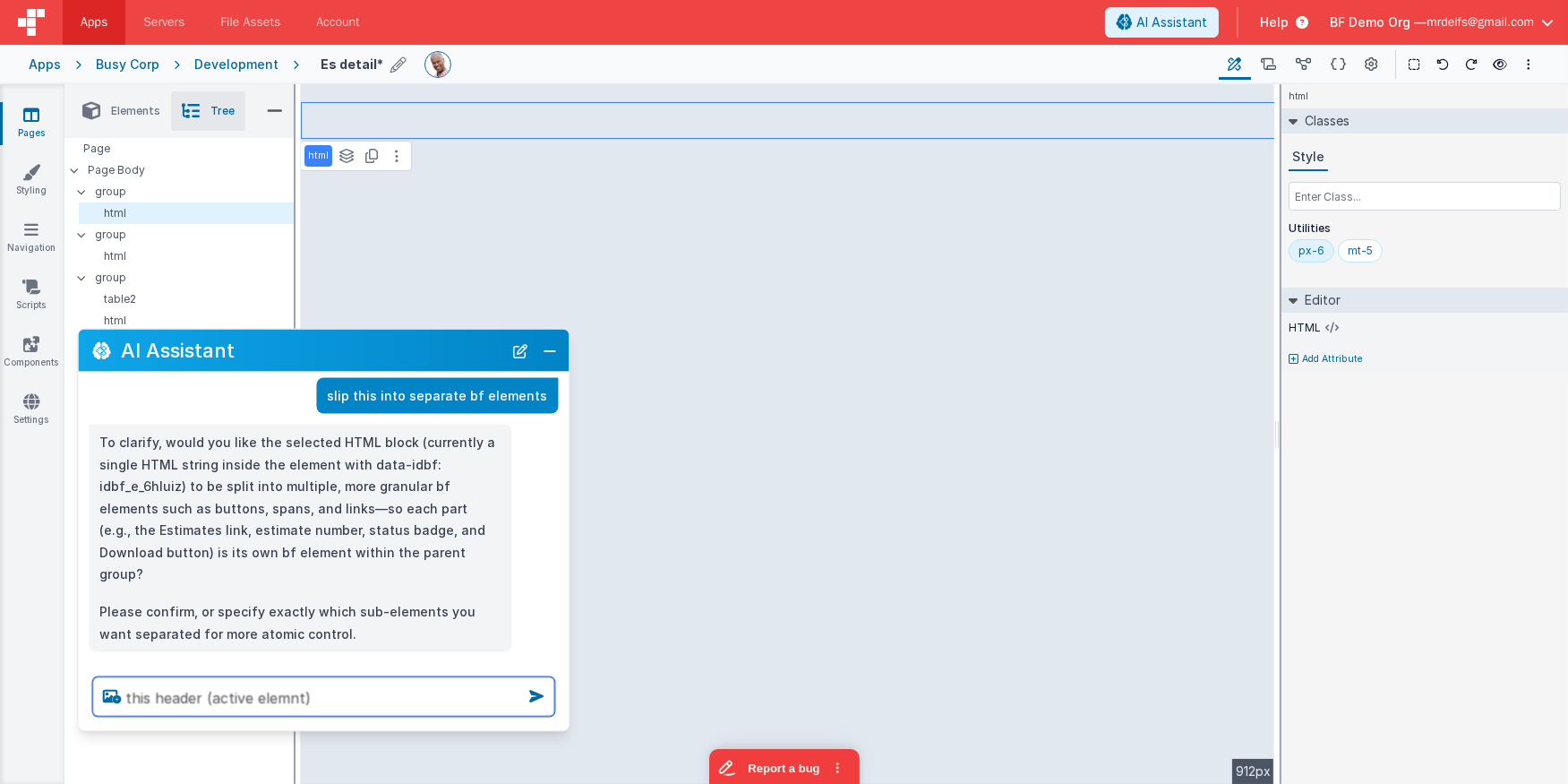 type on "this header (active elemnt)" 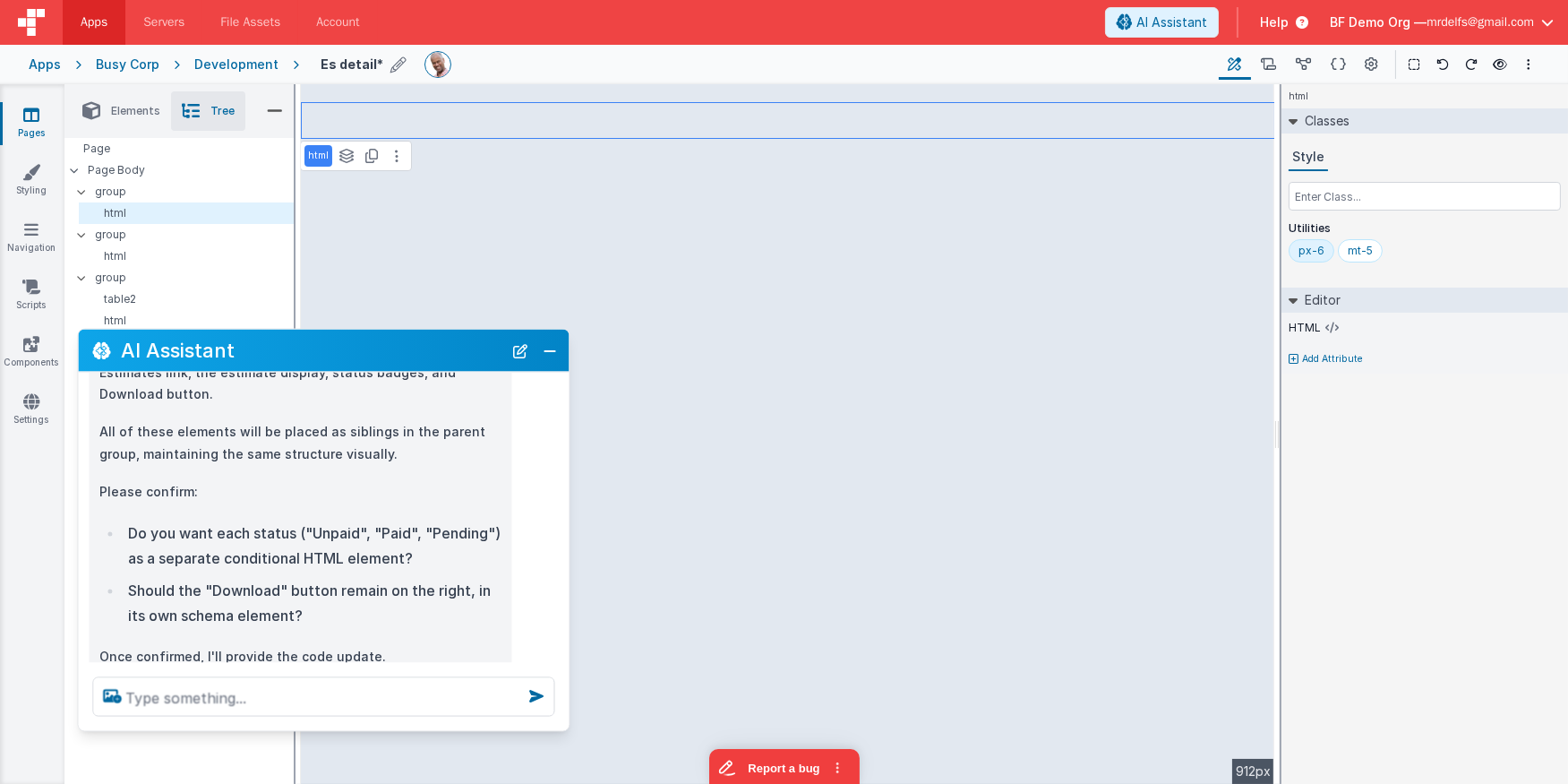 scroll, scrollTop: 886, scrollLeft: 0, axis: vertical 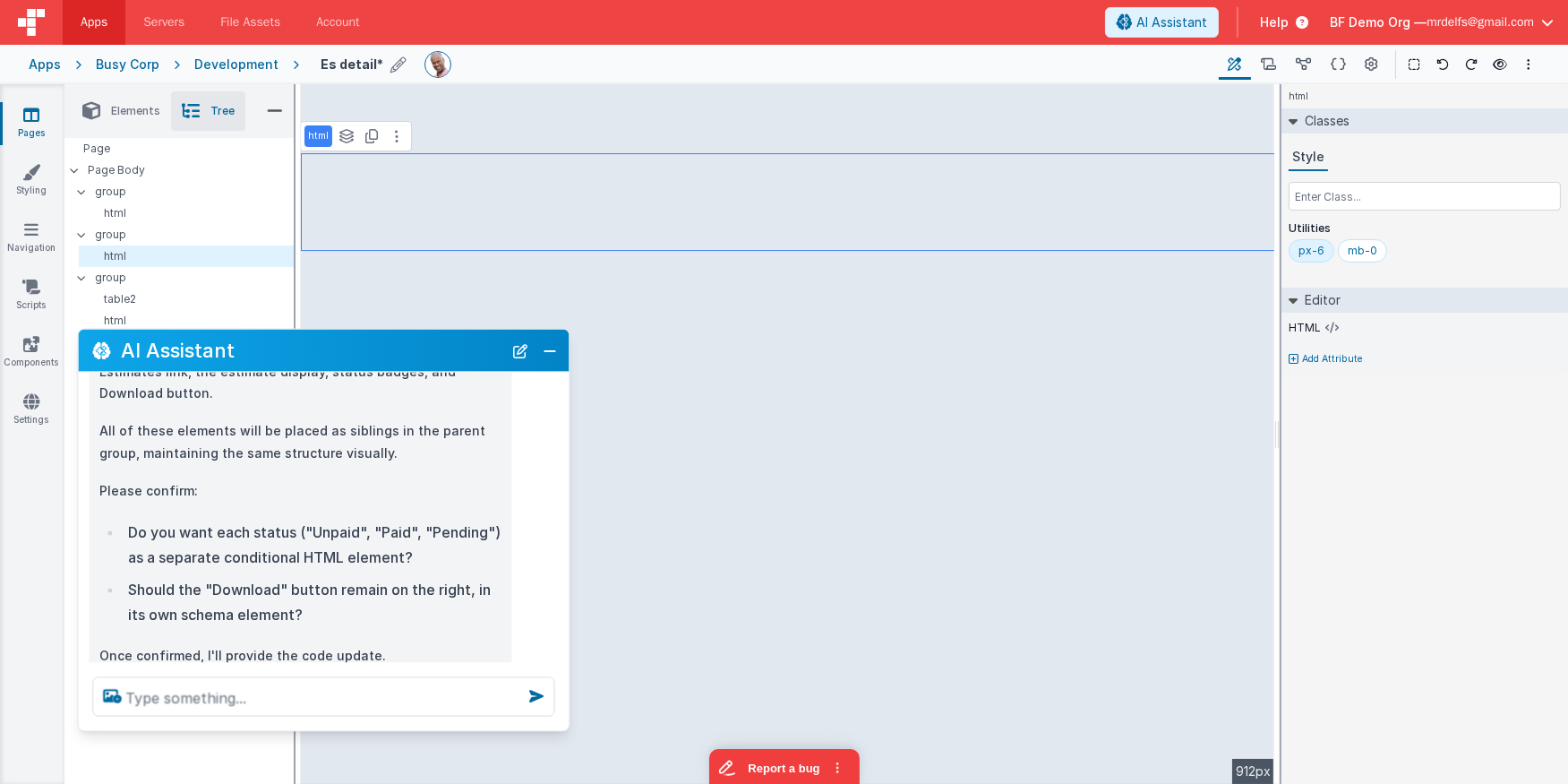 click on "Do you want each status ("Unpaid", "Paid", "Pending") as a separate conditional HTML element?" at bounding box center [312, 545] 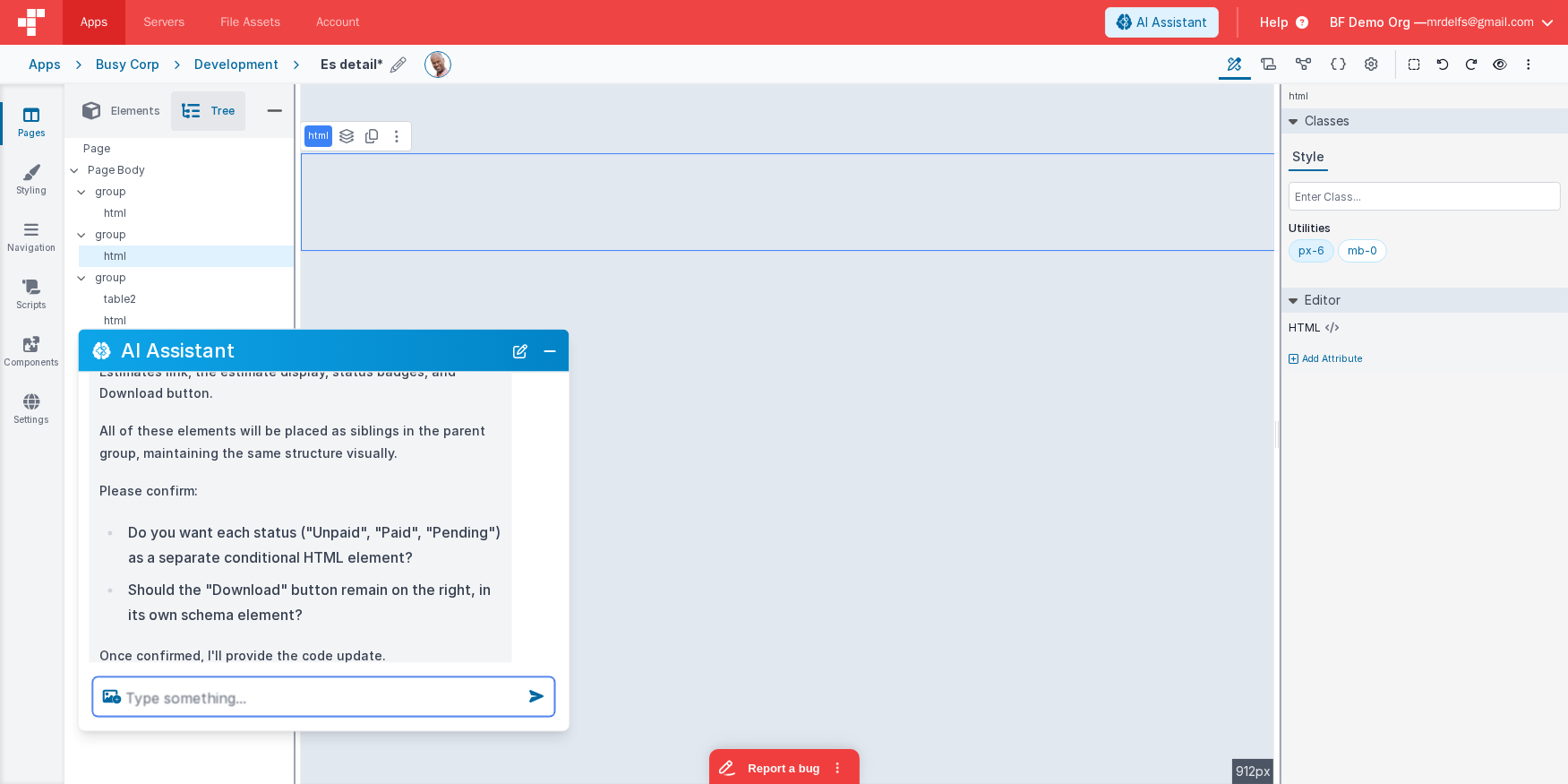click at bounding box center (323, 697) 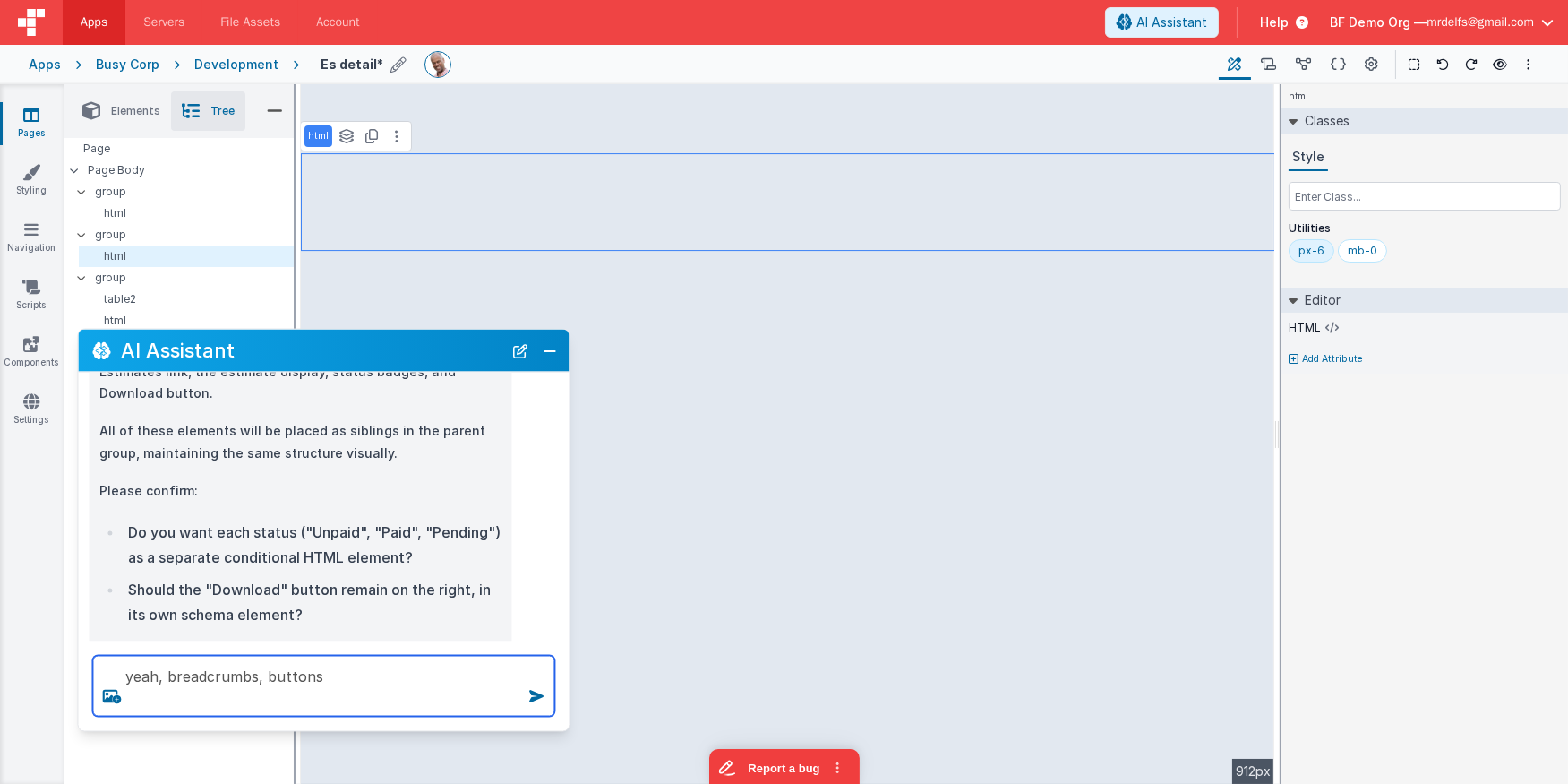 type on "yeah, breadcrumbs, buttons" 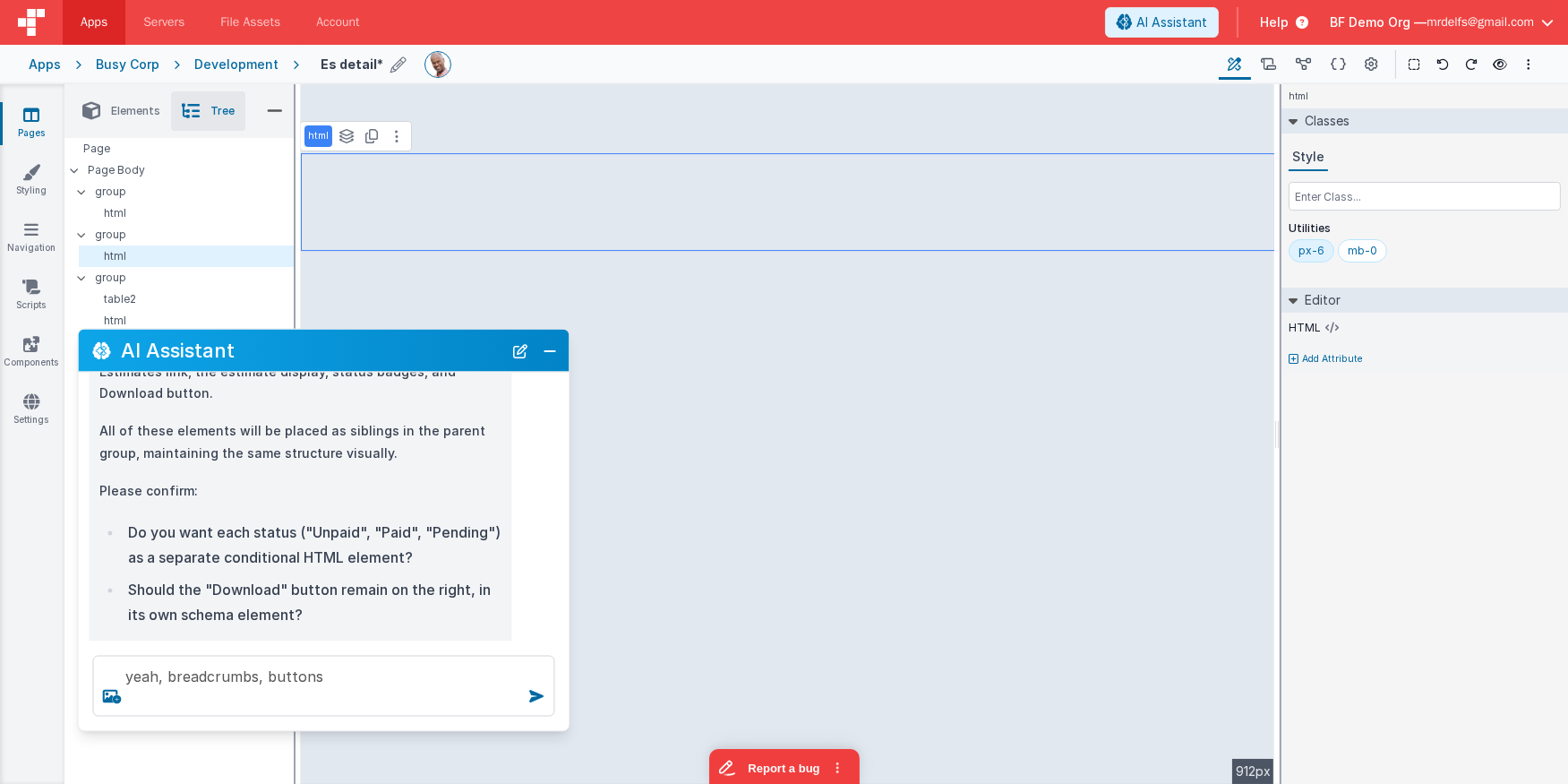 type 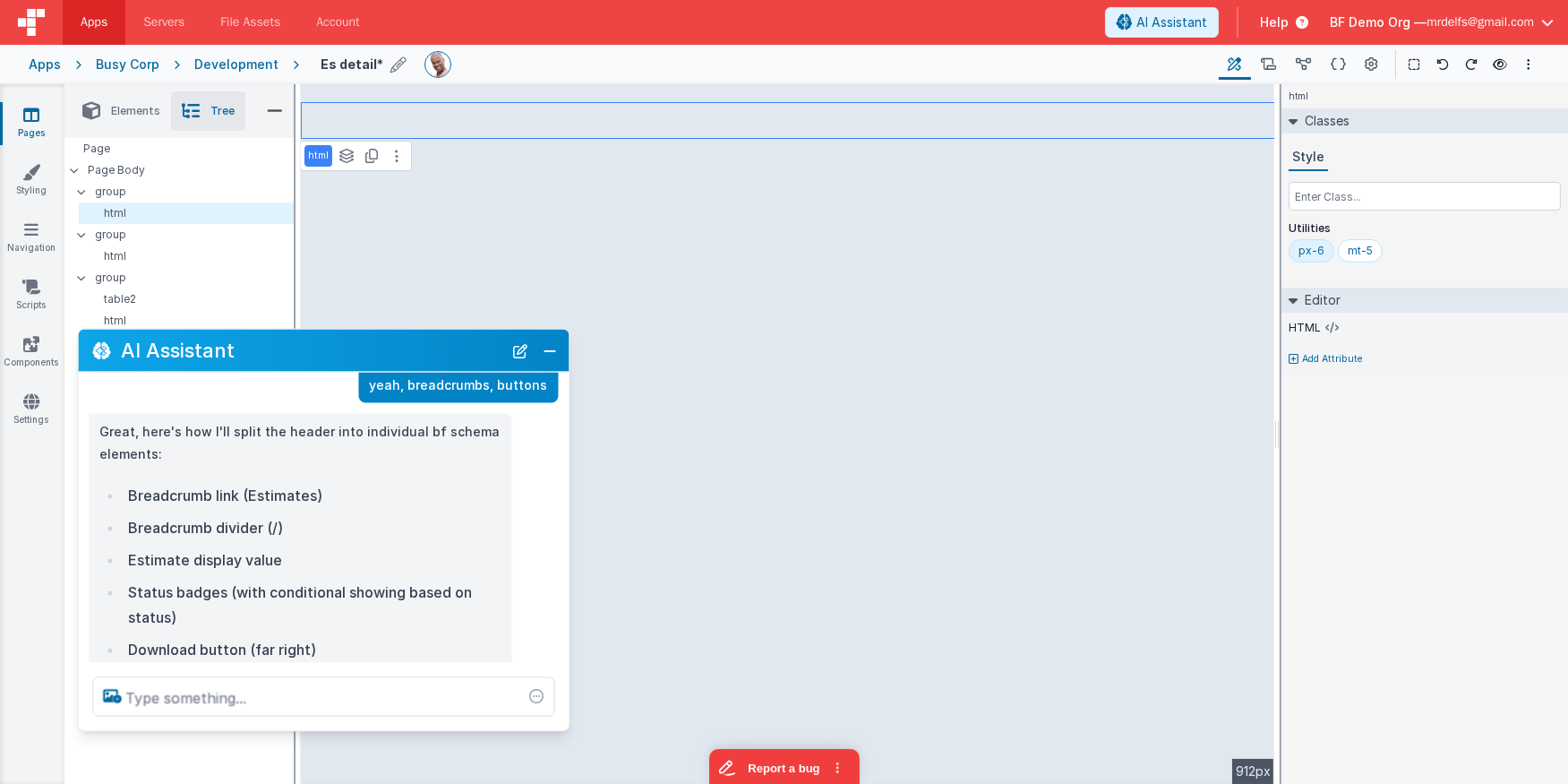 scroll, scrollTop: 1264, scrollLeft: 0, axis: vertical 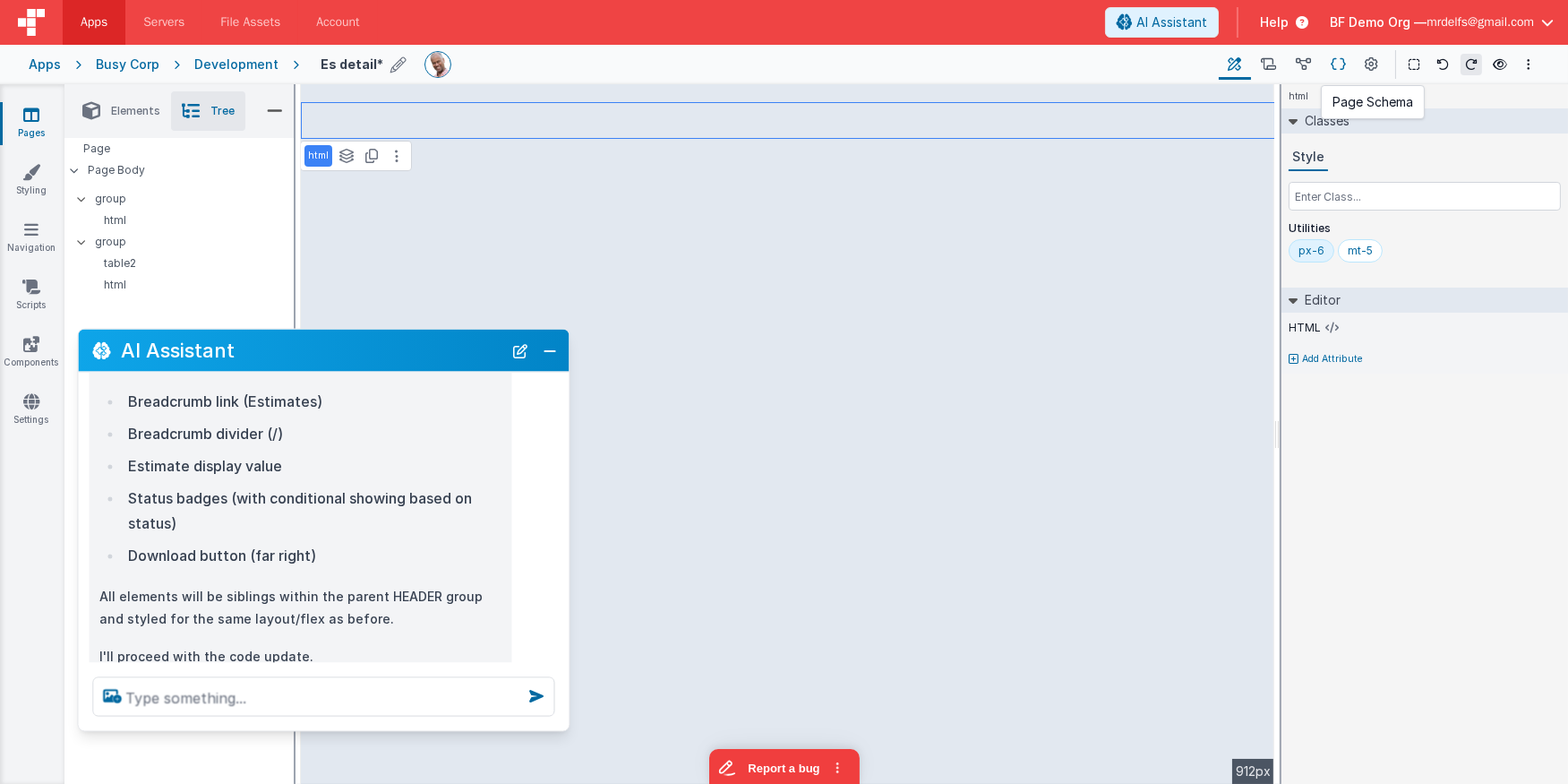 click at bounding box center [1338, 65] 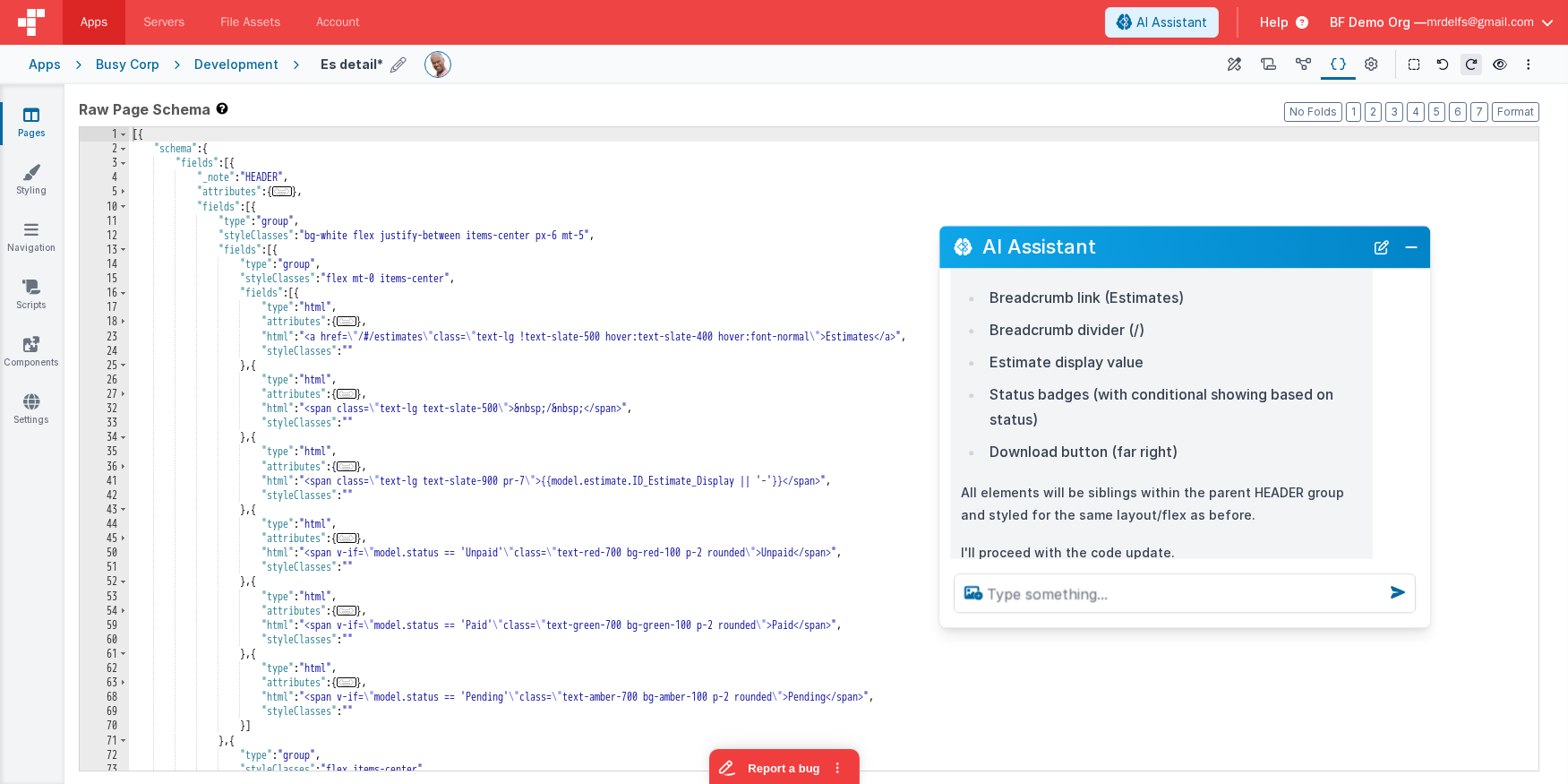 drag, startPoint x: 305, startPoint y: 361, endPoint x: 1166, endPoint y: 258, distance: 867.139 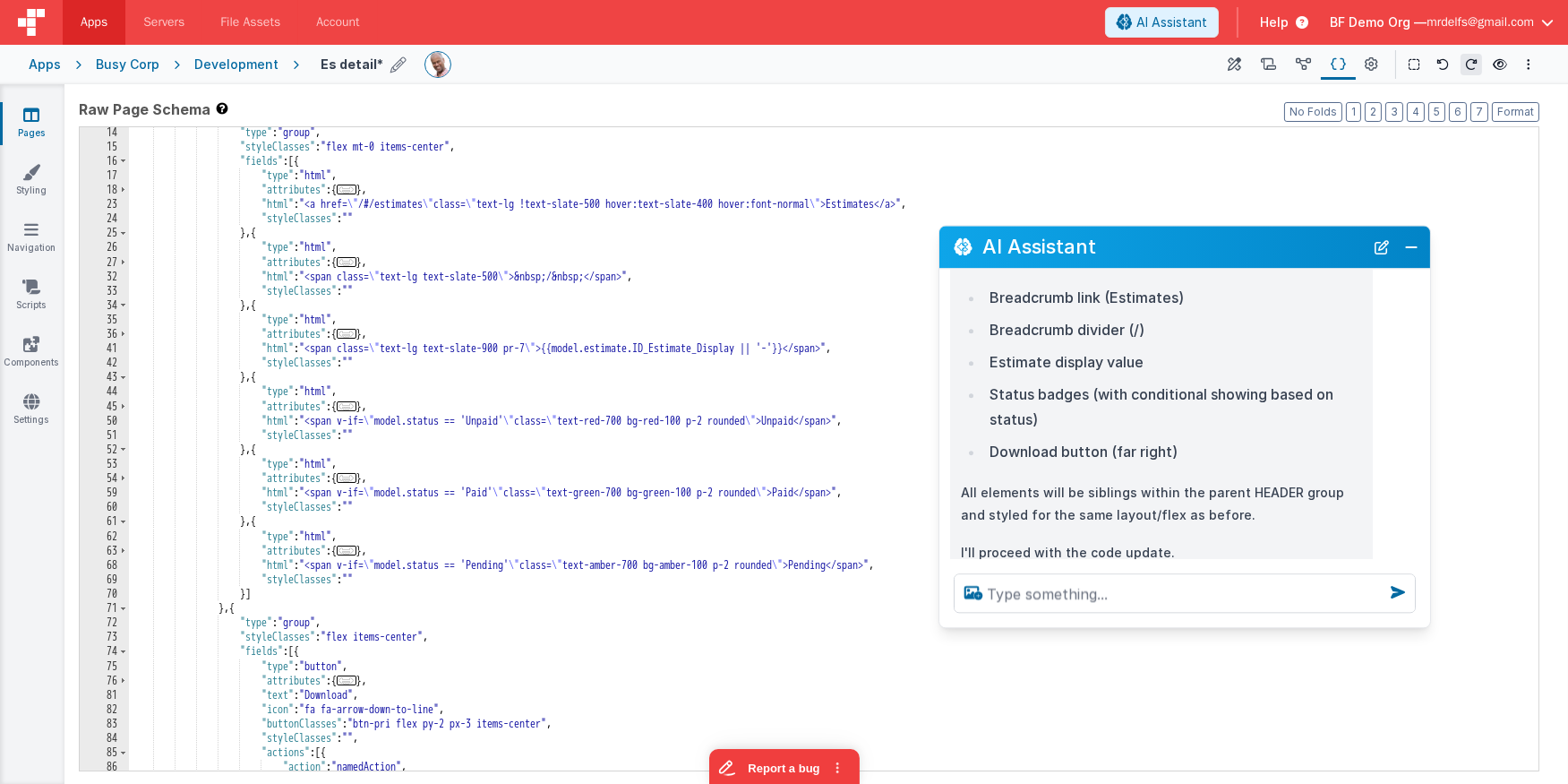 scroll, scrollTop: 141, scrollLeft: 0, axis: vertical 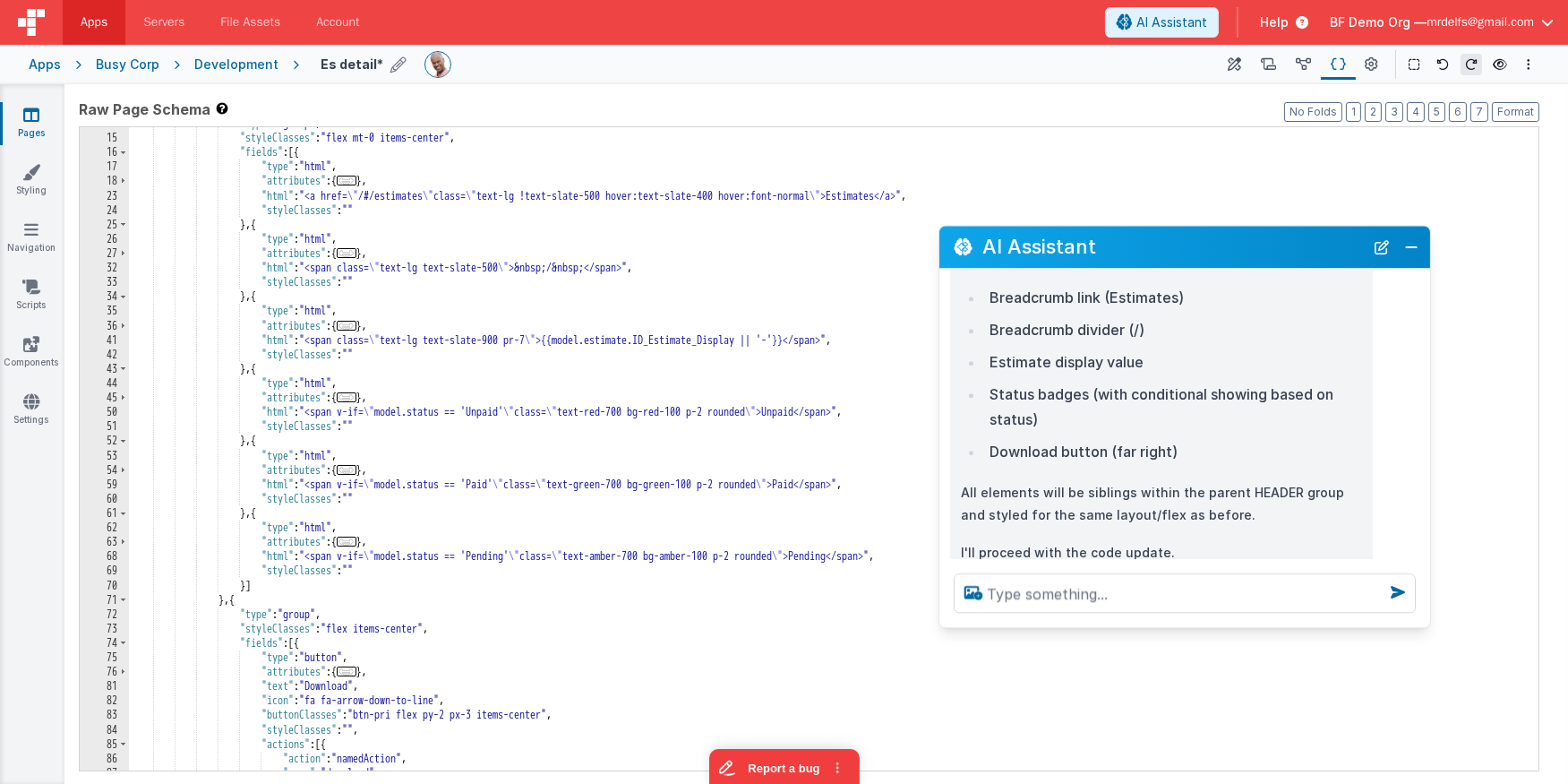 click on "..." at bounding box center [347, 541] 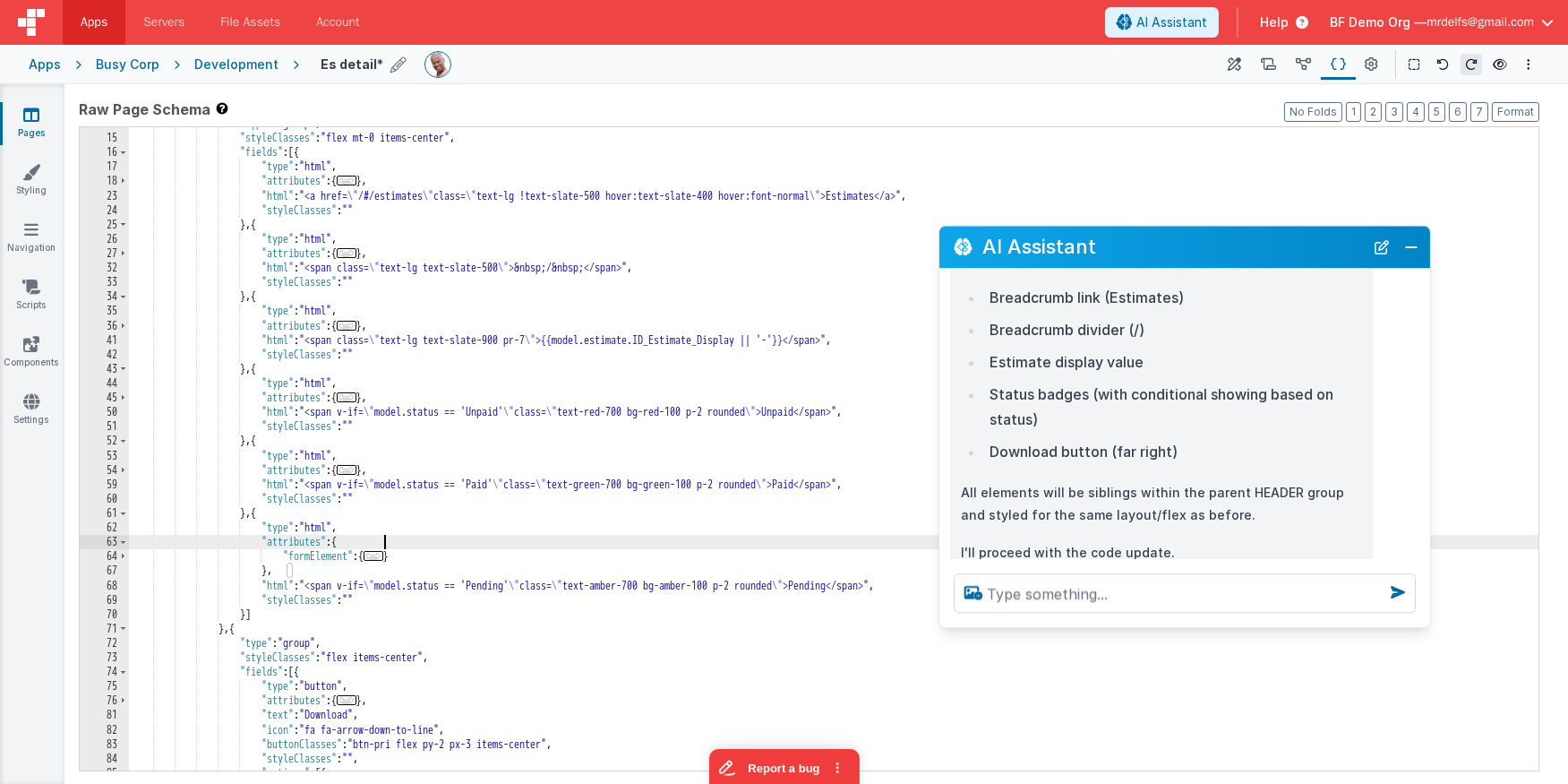 click on "..." at bounding box center (347, 470) 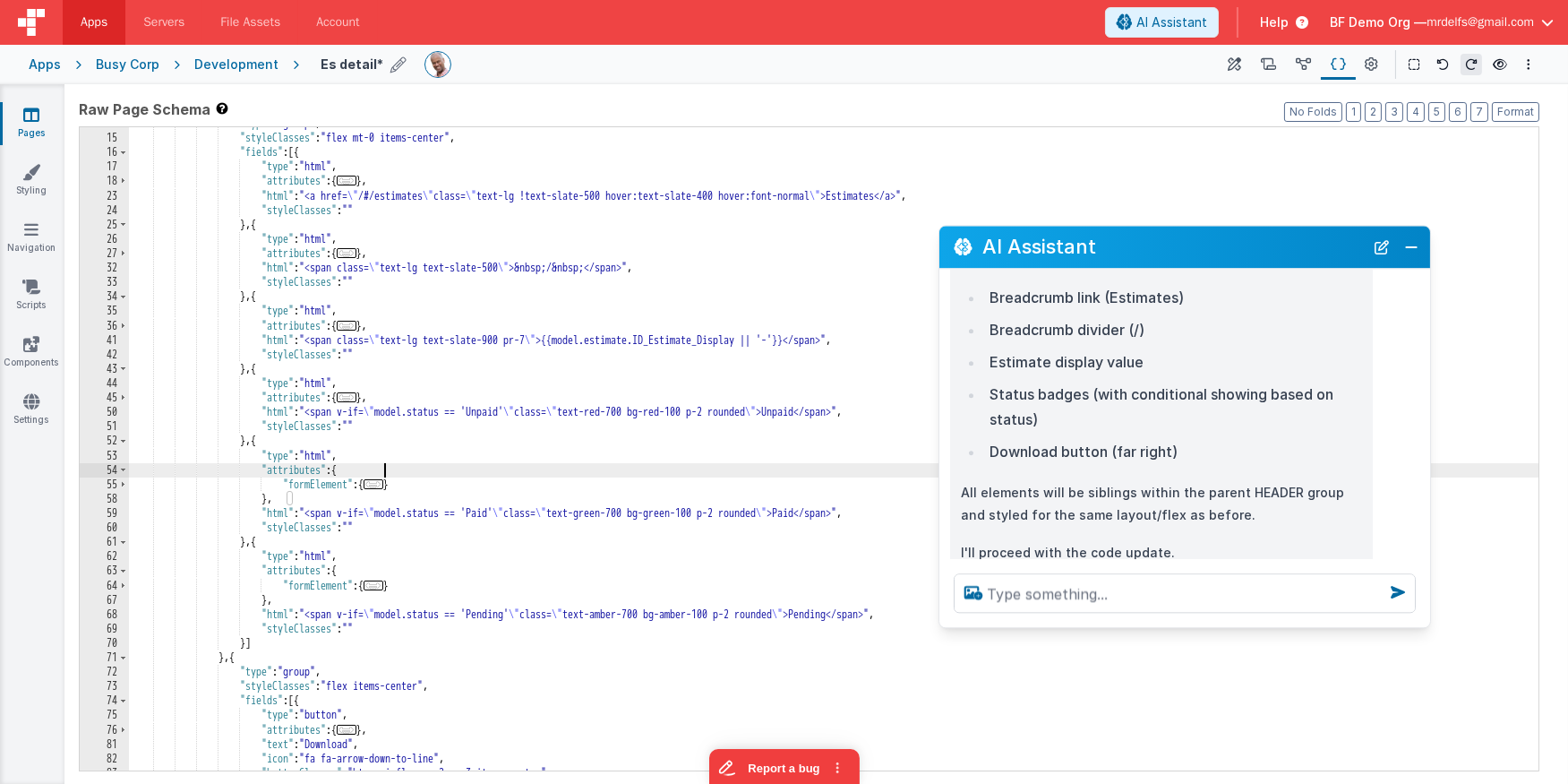 click on "..." at bounding box center (347, 397) 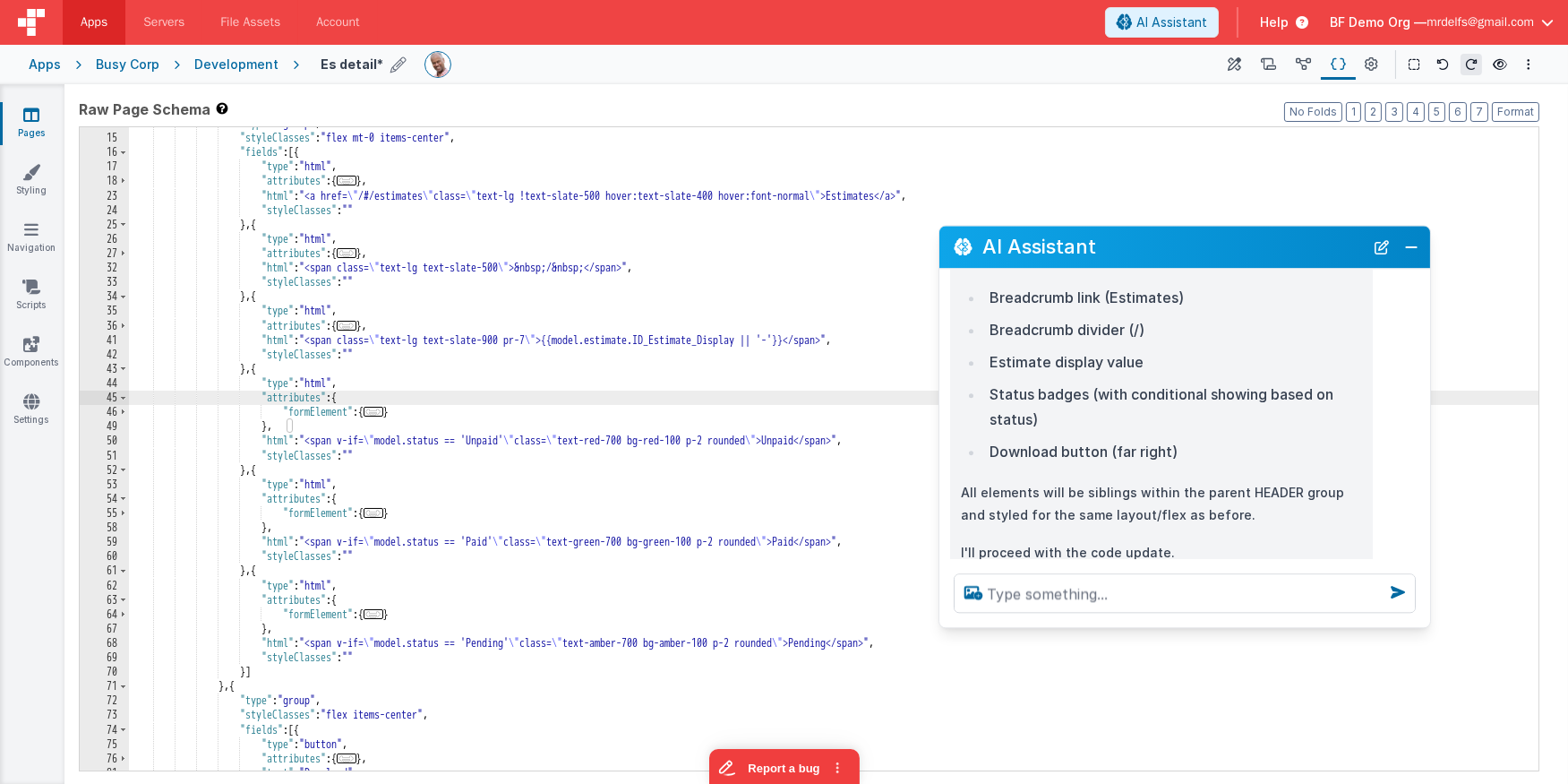 click on "..." at bounding box center (347, 325) 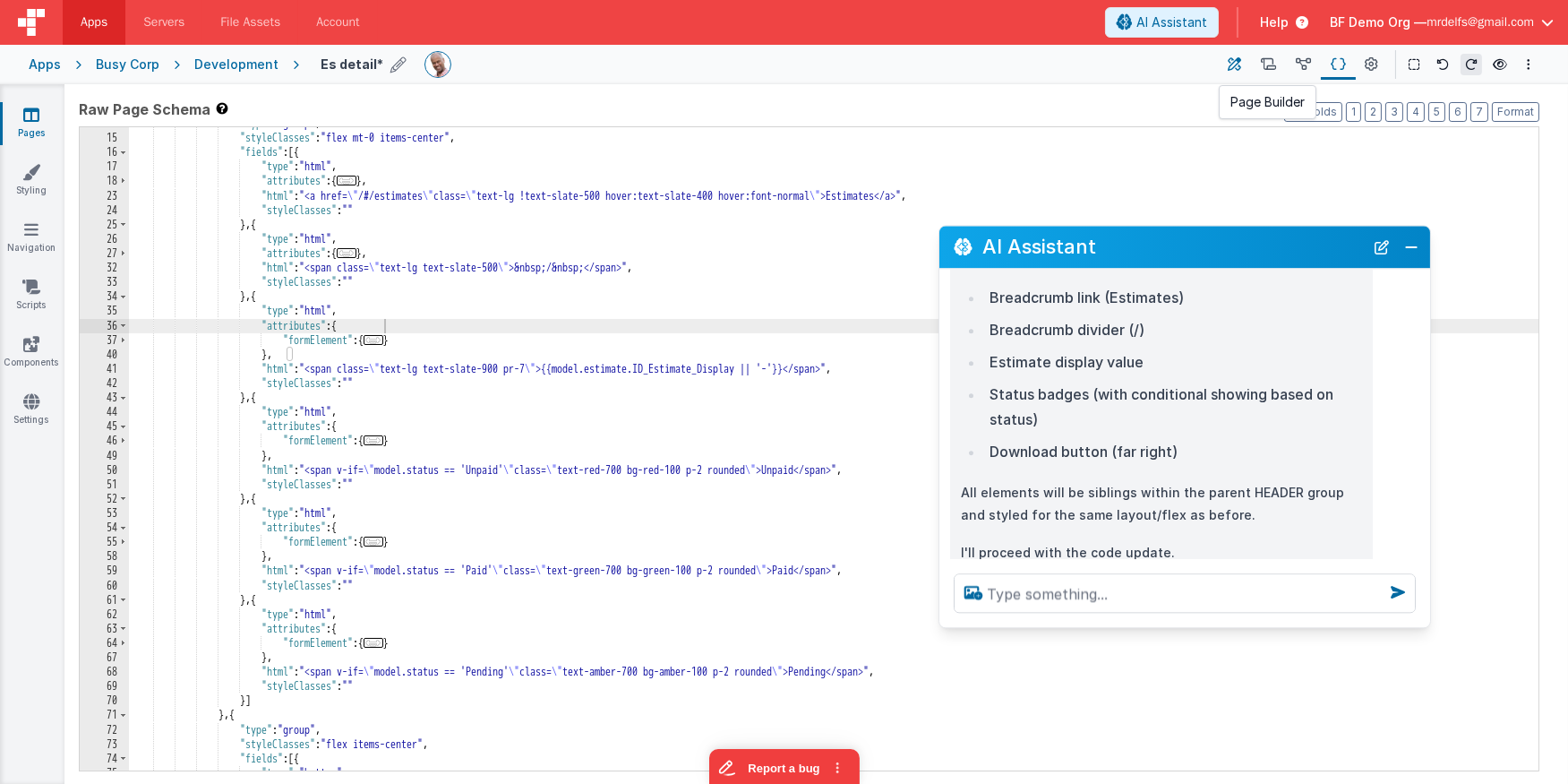 click at bounding box center (1235, 65) 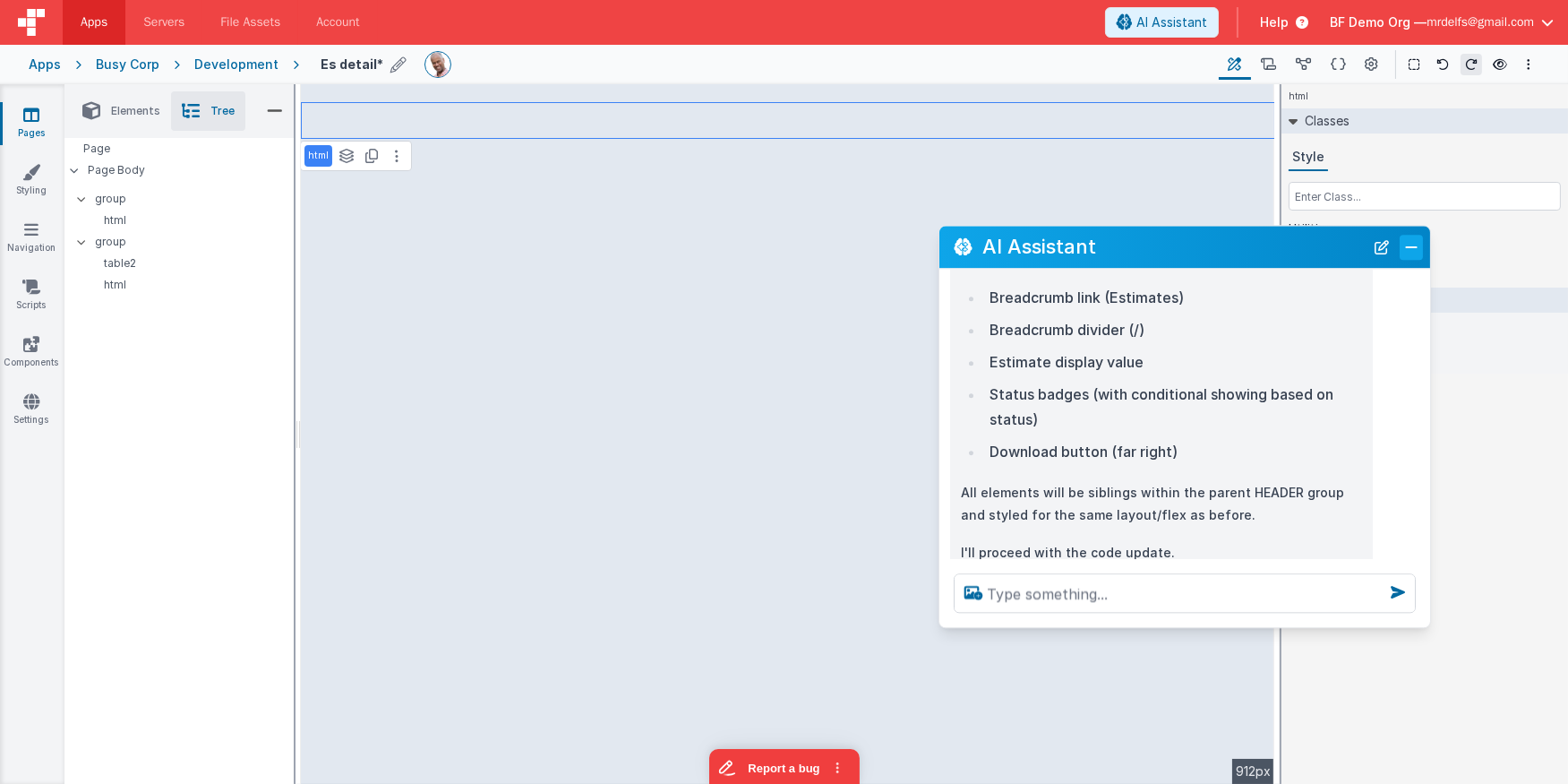 click at bounding box center (1411, 247) 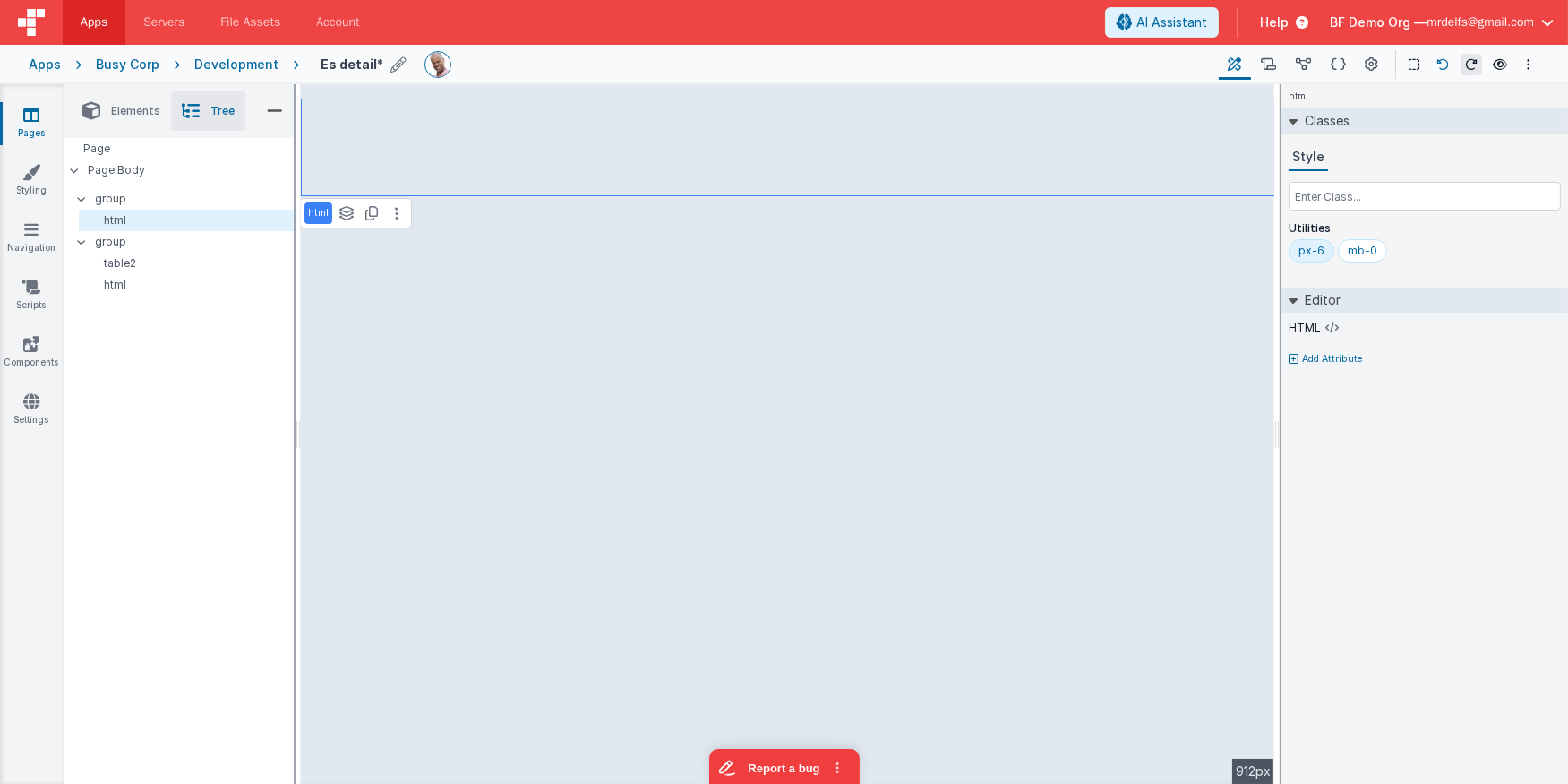 click at bounding box center (1443, 65) 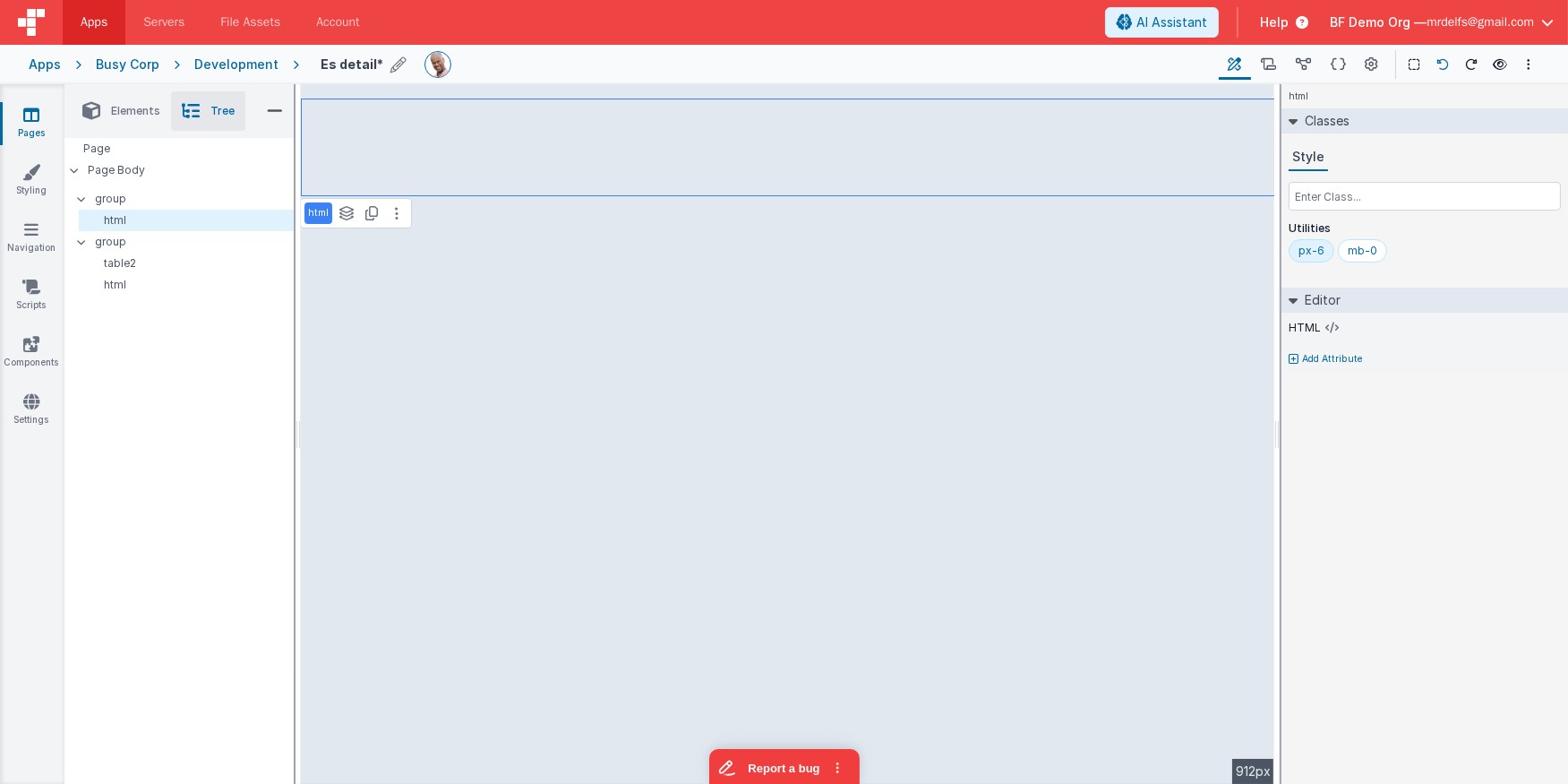 click at bounding box center (1443, 65) 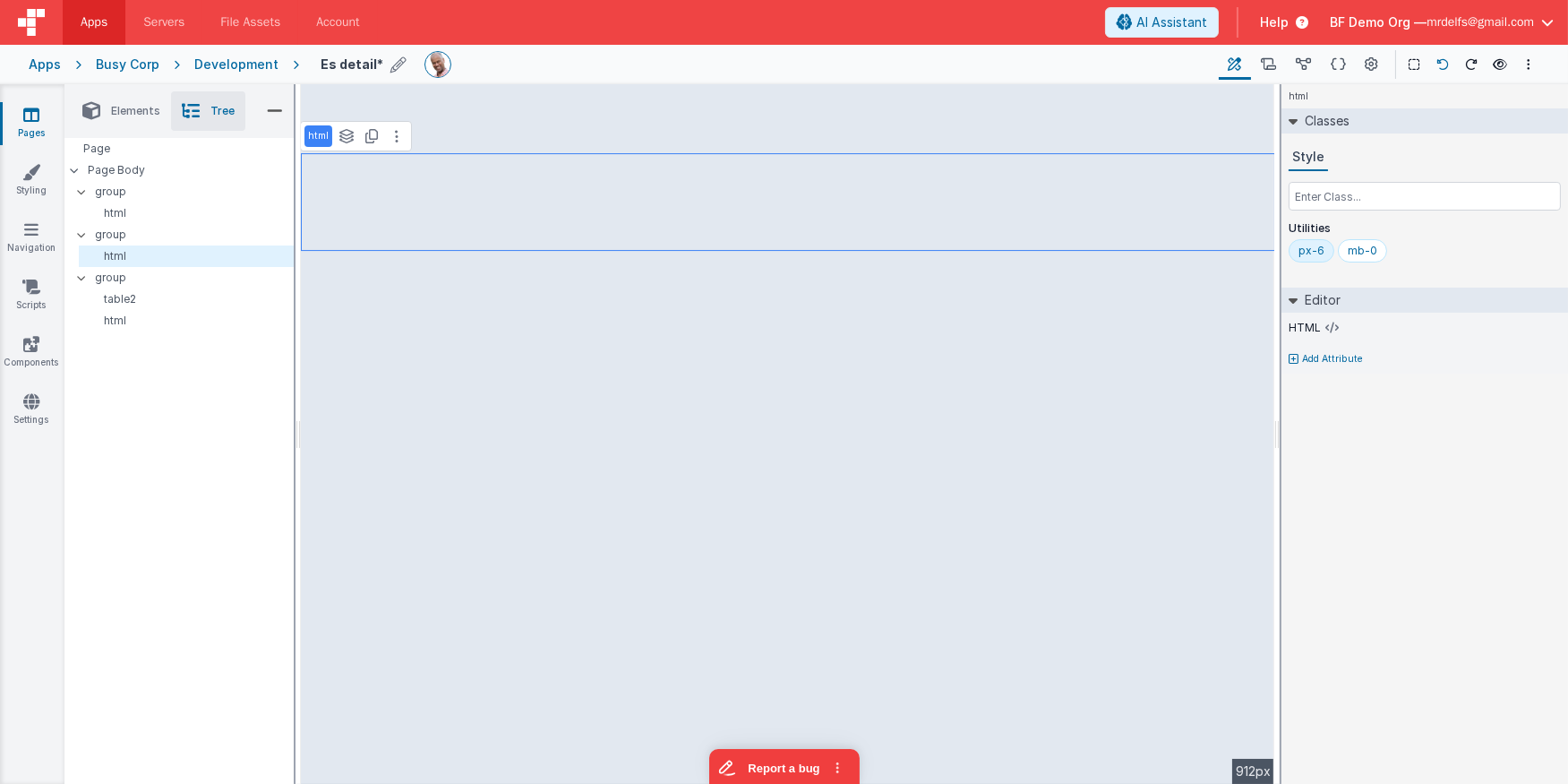 click at bounding box center [1443, 65] 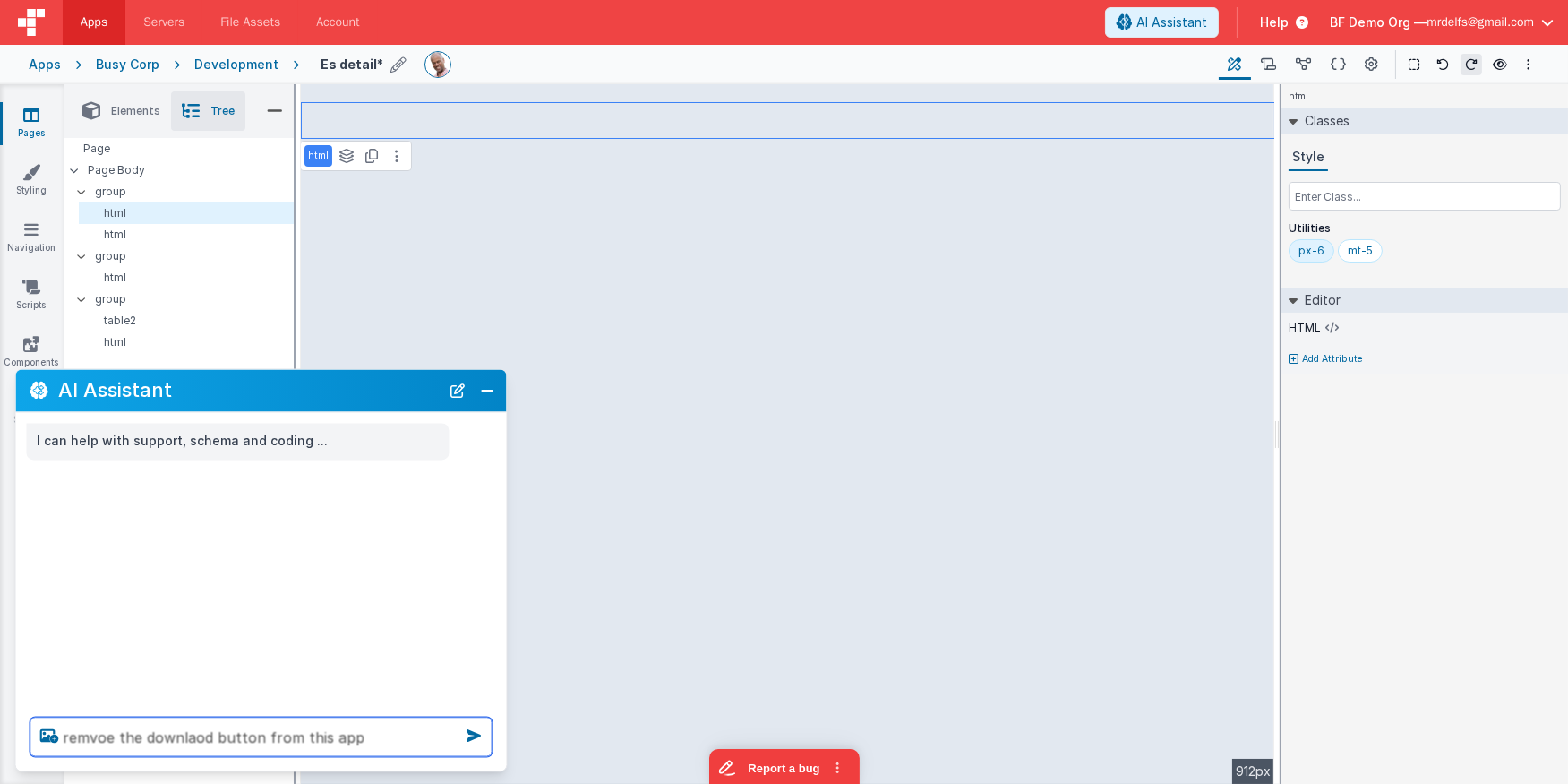type on "remvoe the downlaod button from this app" 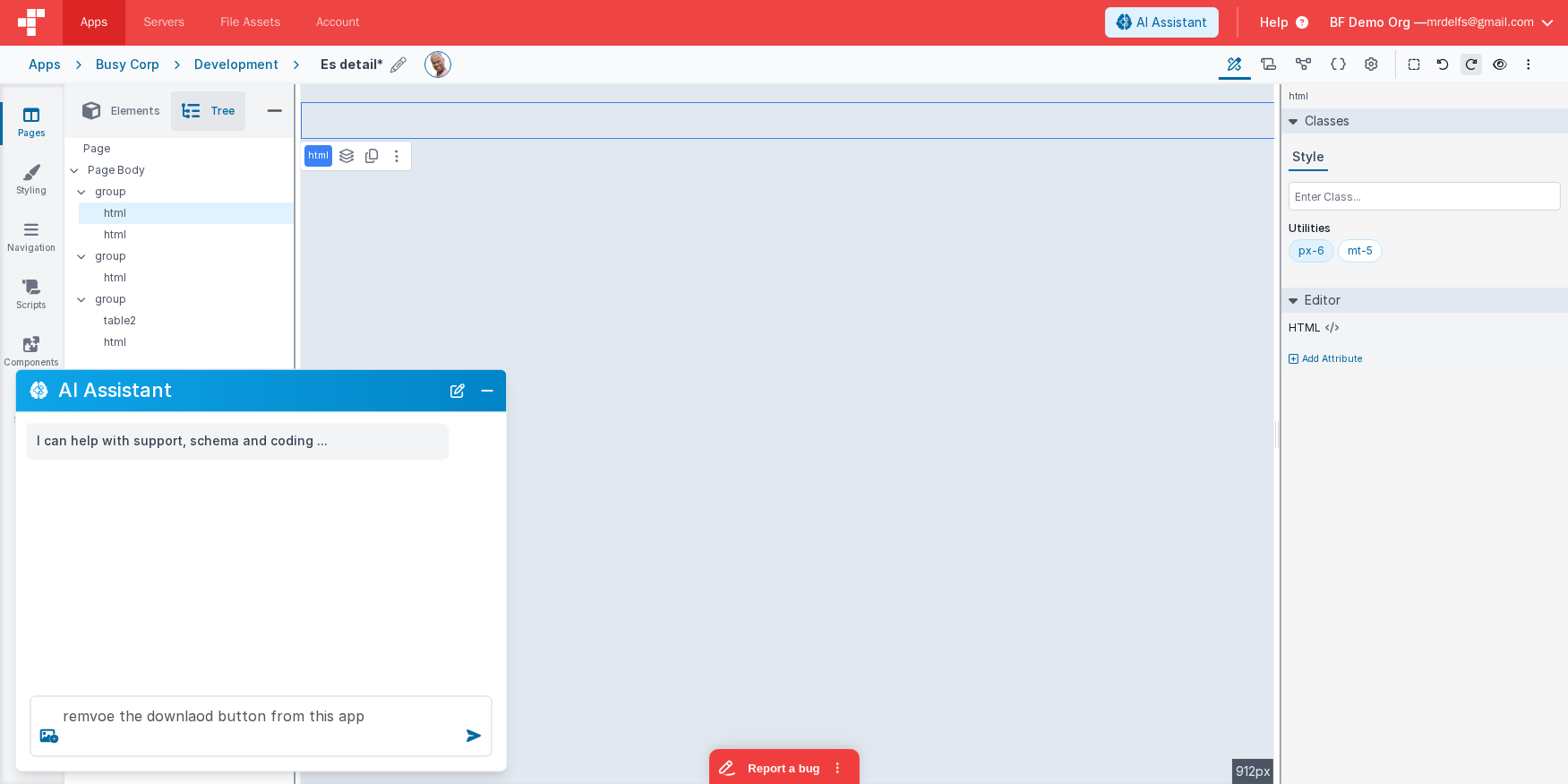 type 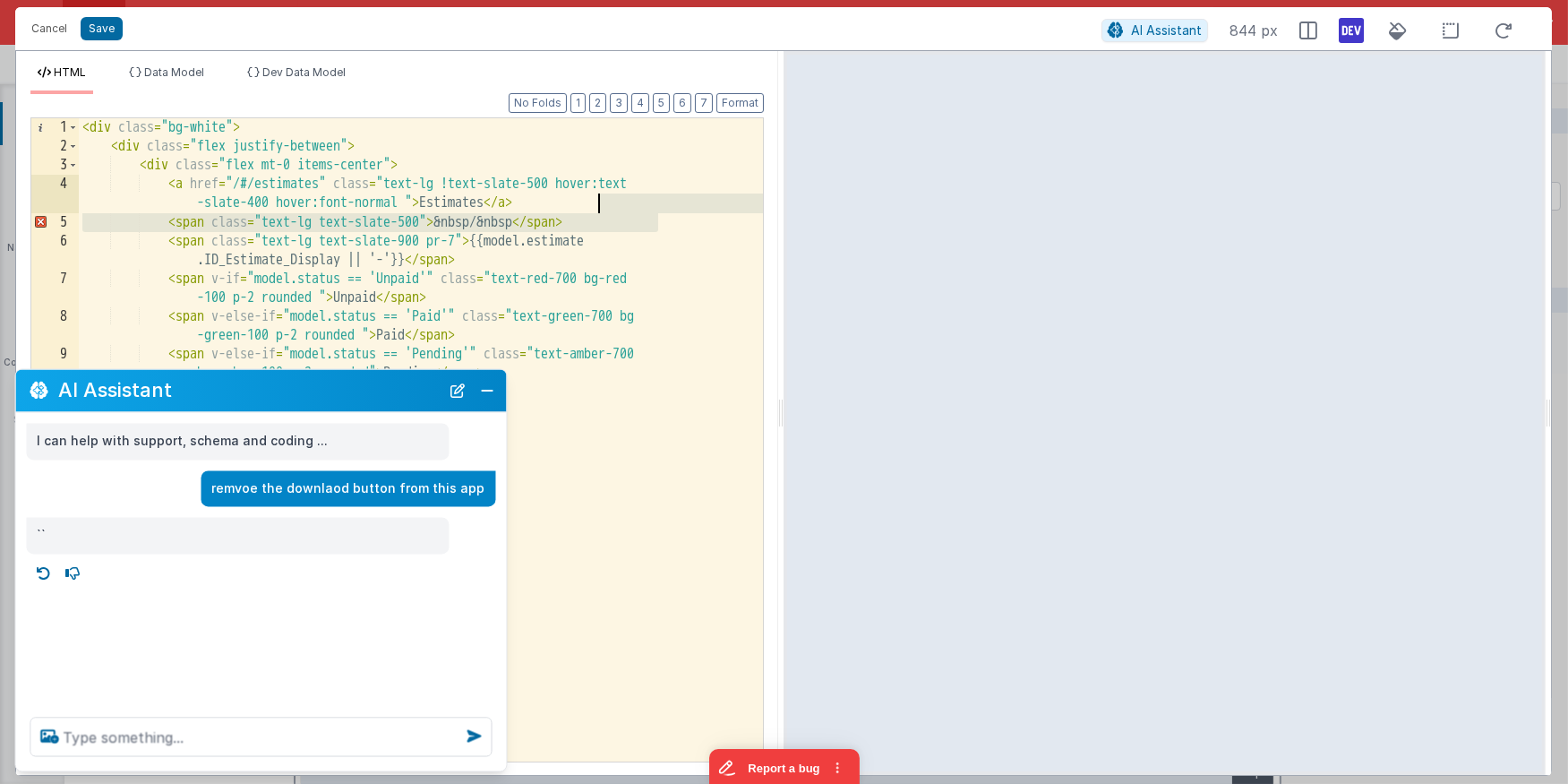 drag, startPoint x: 679, startPoint y: 224, endPoint x: 684, endPoint y: 210, distance: 14.866069 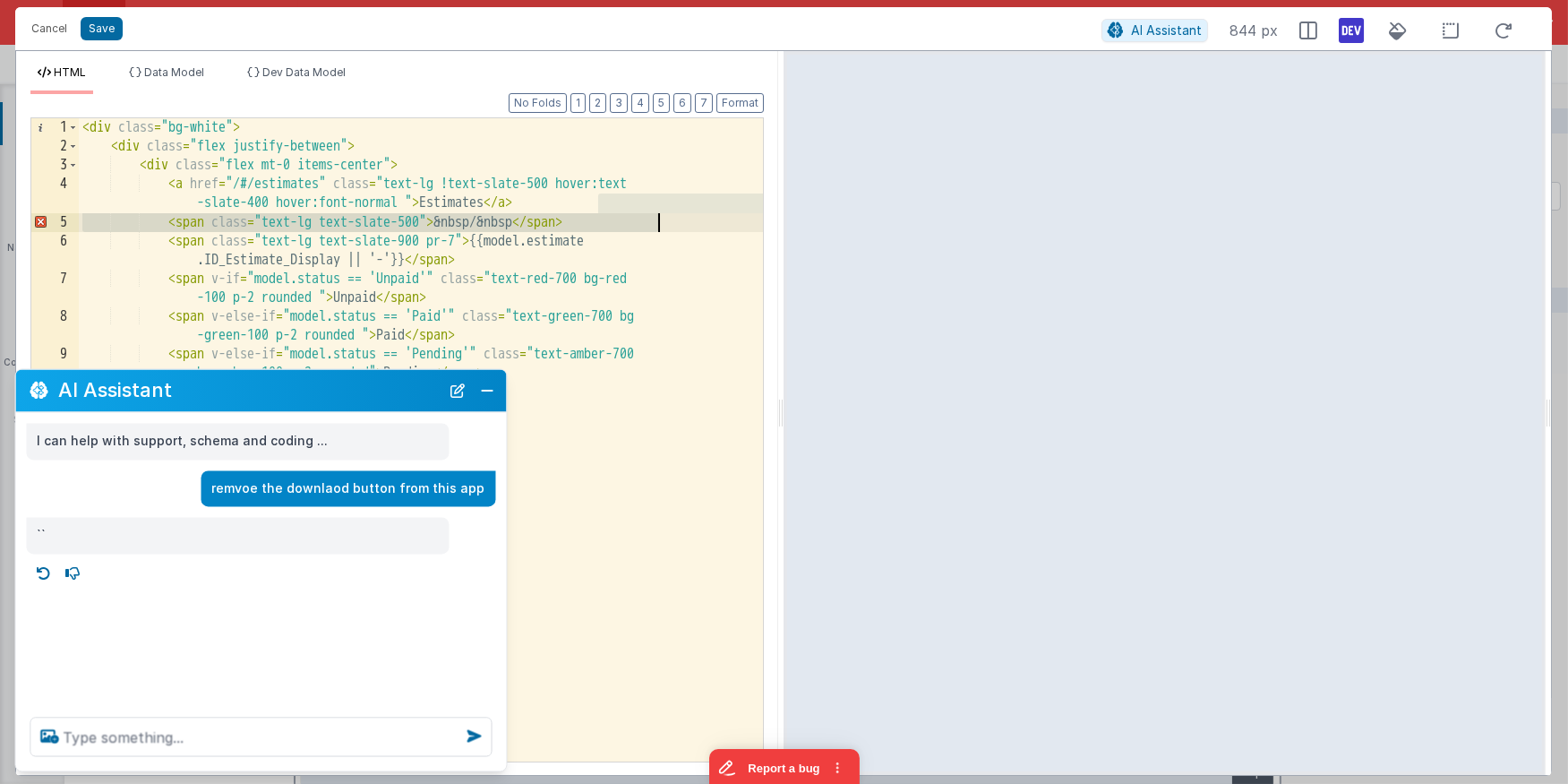 click on "< div   class = "bg-white" >      < div   class = "flex justify-between" >           < div   class = "flex mt-0 items-center" >                < a   href = "/#/estimates"   class = "text-lg !text-slate-500 hover:text                  -slate-400 hover:font-normal " > Estimates </ a >                < span   class = "text-lg text-slate-500" > &nbsp/&nbsp </ span >                < span   class = "text-lg text-slate-900 pr-7" > {{model.estimate                  .ID_Estimate_Display || '-'}} </ span >                < span   v-if = "model.status == 'Unpaid'"   class = "text-red-700 bg-red                  -100 p-2 rounded " > Unpaid </ span >                < span   v-else-if = "model.status == 'Paid'"   class = "text-green-700 bg                  -green-100 p-2 rounded " > Paid </ span >                < span   v-else-if = "model.status == 'Pending'"   class = "text-amber-700                   bg-amber-100 p-2 rounded" > Pending </ >" at bounding box center [421, 459] 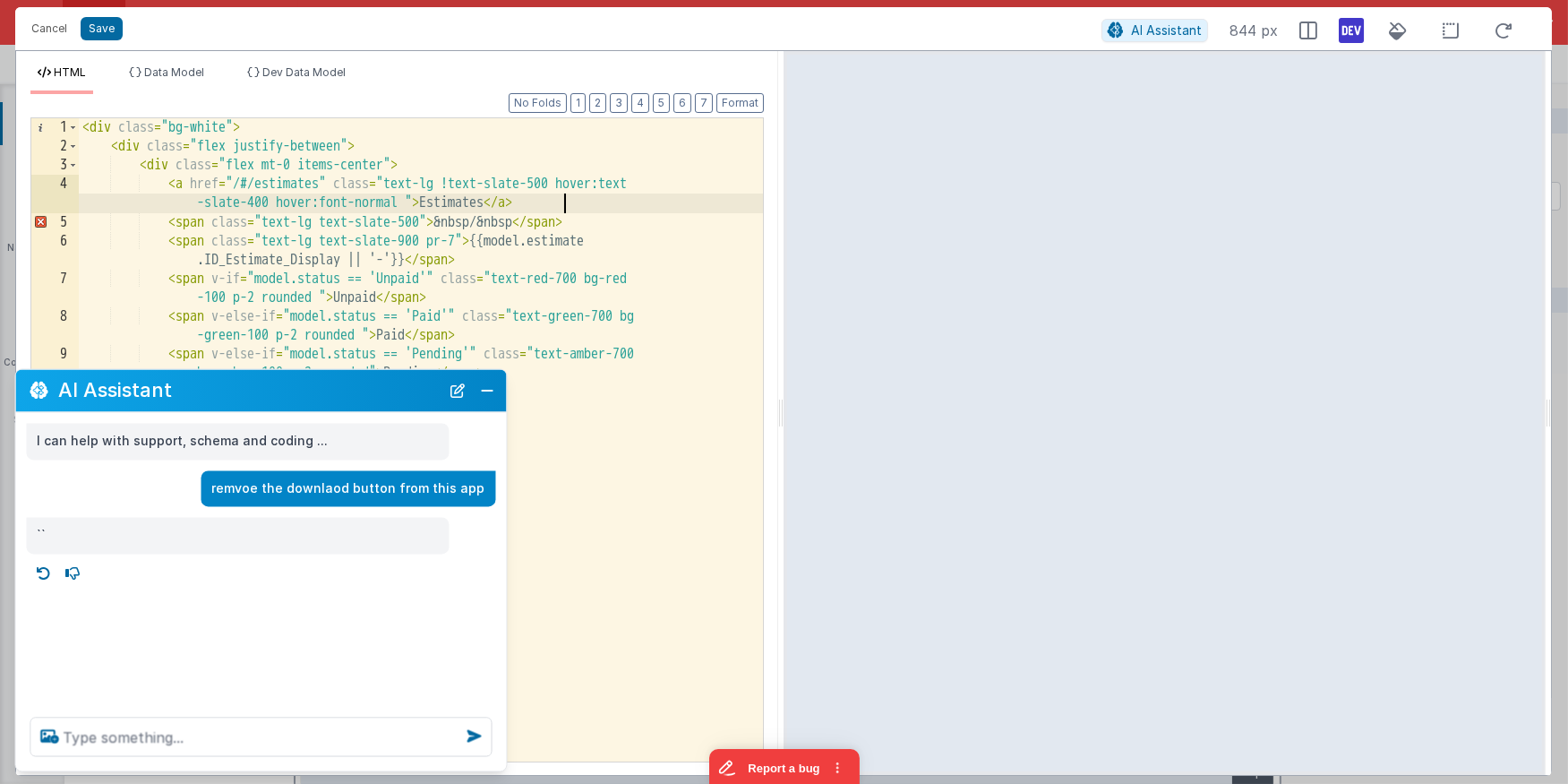 click on "< div   class = "bg-white" >      < div   class = "flex justify-between" >           < div   class = "flex mt-0 items-center" >                < a   href = "/#/estimates"   class = "text-lg !text-slate-500 hover:text                  -slate-400 hover:font-normal " > Estimates </ a >                < span   class = "text-lg text-slate-500" > &nbsp/&nbsp </ span >                < span   class = "text-lg text-slate-900 pr-7" > {{model.estimate                  .ID_Estimate_Display || '-'}} </ span >                < span   v-if = "model.status == 'Unpaid'"   class = "text-red-700 bg-red                  -100 p-2 rounded " > Unpaid </ span >                < span   v-else-if = "model.status == 'Paid'"   class = "text-green-700 bg                  -green-100 p-2 rounded " > Paid </ span >                < span   v-else-if = "model.status == 'Pending'"   class = "text-amber-700                   bg-amber-100 p-2 rounded" > Pending </ >" at bounding box center [421, 459] 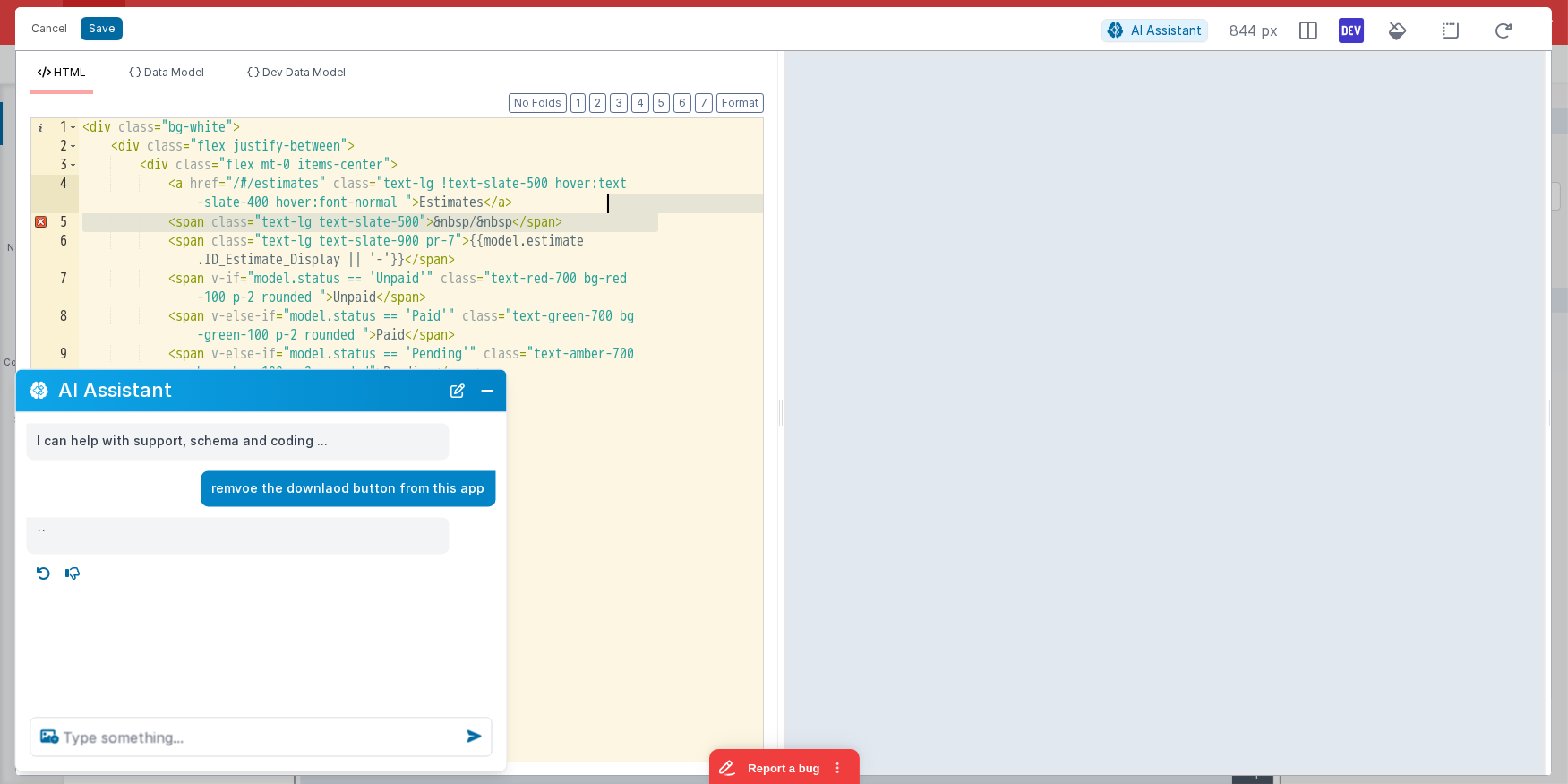 click on "< div   class = "bg-white" >      < div   class = "flex justify-between" >           < div   class = "flex mt-0 items-center" >                < a   href = "/#/estimates"   class = "text-lg !text-slate-500 hover:text                  -slate-400 hover:font-normal " > Estimates  </ a >                < span   class = "text-lg text-slate-500" > &nbsp/&nbsp </ span >                < span   class = "text-lg text-slate-900 pr-7" > {{model.estimate                  .ID_Estimate_Display || '-'}} </ span >                < span   v-if = "model.status == 'Unpaid'"   class = "text-red-700 bg-red                  -100 p-2 rounded " > Unpaid </ span >                < span   v-else-if = "model.status == 'Paid'"   class = "text-green-700 bg                  -green-100 p-2 rounded " > Paid </ span >                < span   v-else-if = "model.status == 'Pending'"   class = "text-amber-700                   bg-amber-100 p-2 rounded" > Pending </" at bounding box center [421, 459] 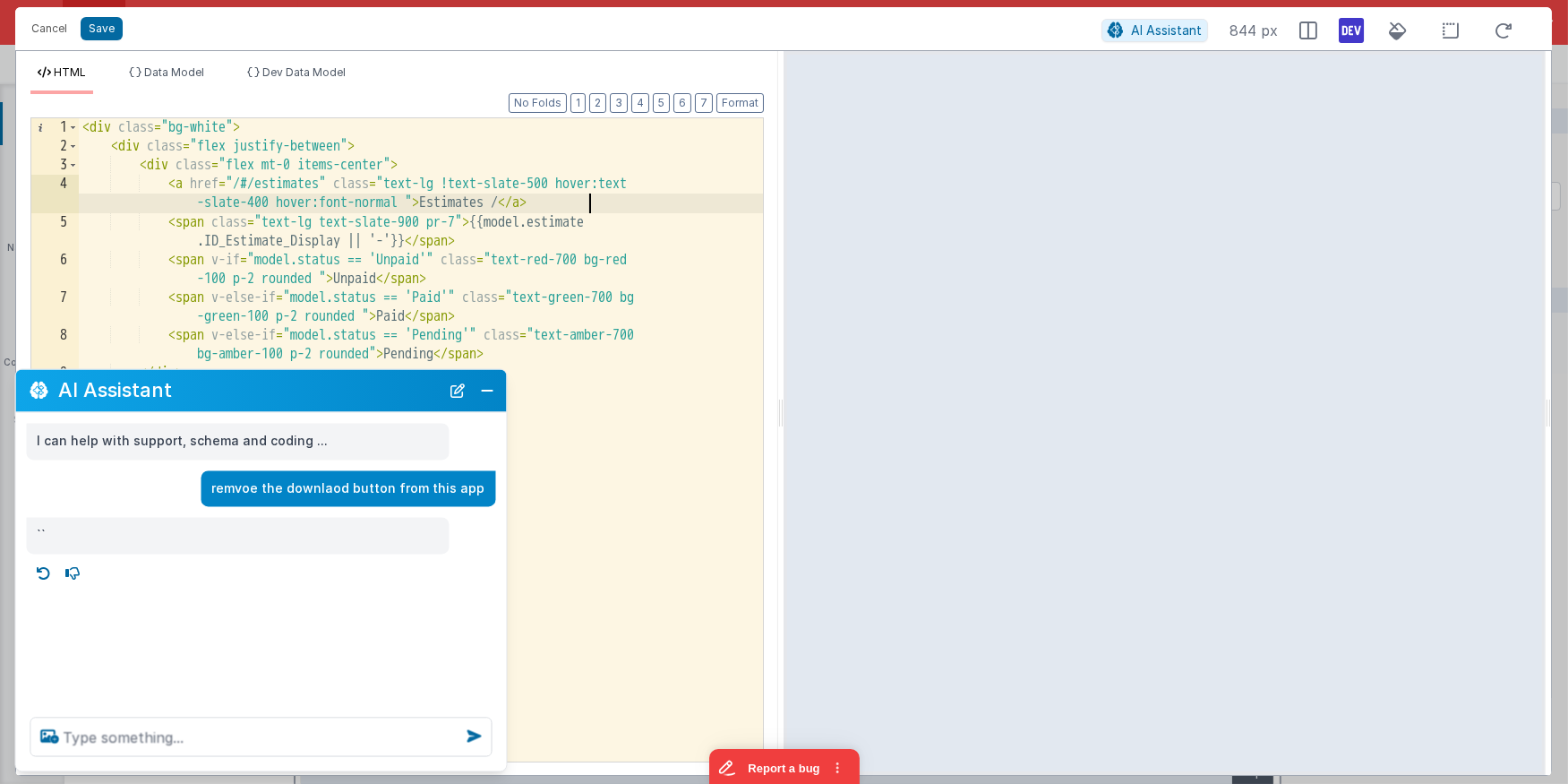 click on "< div   class = "bg-white" >      < div   class = "flex justify-between" >           < div   class = "flex mt-0 items-center" >                < a   href = "/#/estimates"   class = "text-lg !text-slate-500 hover:text                  -slate-400 hover:font-normal " > Estimates /  </ a >                < span   class = "text-lg text-slate-900 pr-7" > {{model.estimate                  .ID_Estimate_Display || '-'}} </ span >                < span   v-if = "model.status == 'Unpaid'"   class = "text-red-700 bg-red                  -100 p-2 rounded " > Unpaid </ span >                < span   v-else-if = "model.status == 'Paid'"   class = "text-green-700 bg                  -green-100 p-2 rounded " > Paid </ span >                < span   v-else-if = "model.status == 'Pending'"   class = "text-amber-700                   bg-amber-100 p-2 rounded" > Pending </ span >           </ div >           < div   class = "flex" >                <" at bounding box center (421, 459) 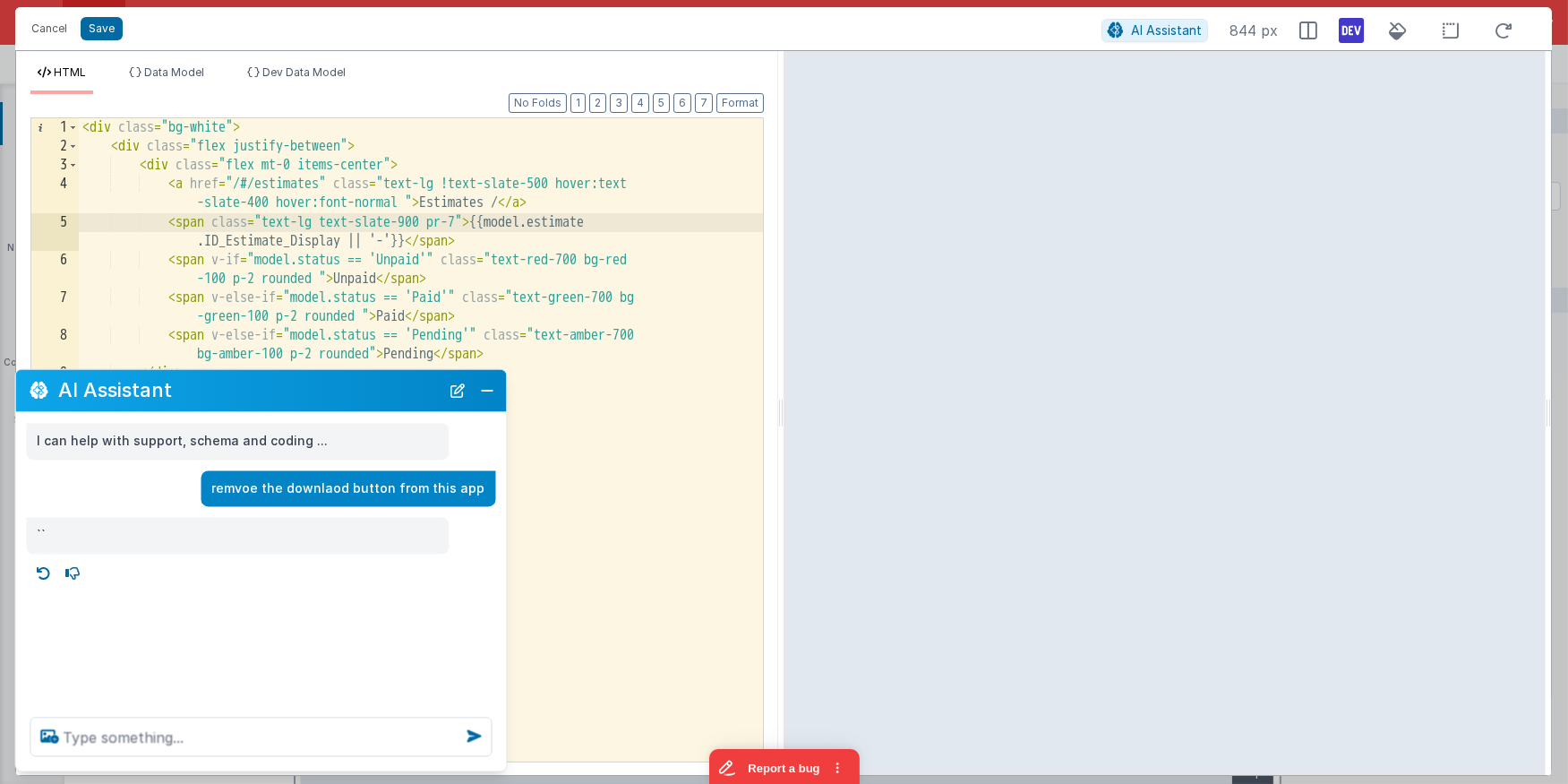 click on "< div   class = "bg-white" >      < div   class = "flex justify-between" >           < div   class = "flex mt-0 items-center" >                < a   href = "/#/estimates"   class = "text-lg !text-slate-500 hover:text                  -slate-400 hover:font-normal " > Estimates /  </ a >                < span   class = "text-lg text-slate-900 pr-7" >  {{model.estimate                  .ID_Estimate_Display || '-'}} </ span >                < span   v-if = "model.status == 'Unpaid'"   class = "text-red-700 bg-red                  -100 p-2 rounded " > Unpaid </ span >                < span   v-else-if = "model.status == 'Paid'"   class = "text-green-700 bg                  -green-100 p-2 rounded " > Paid </ span >                < span   v-else-if = "model.status == 'Pending'"   class = "text-amber-700                   bg-amber-100 p-2 rounded" > Pending </ span >           </ div >           < div   class = "flex" >                <" at bounding box center [421, 459] 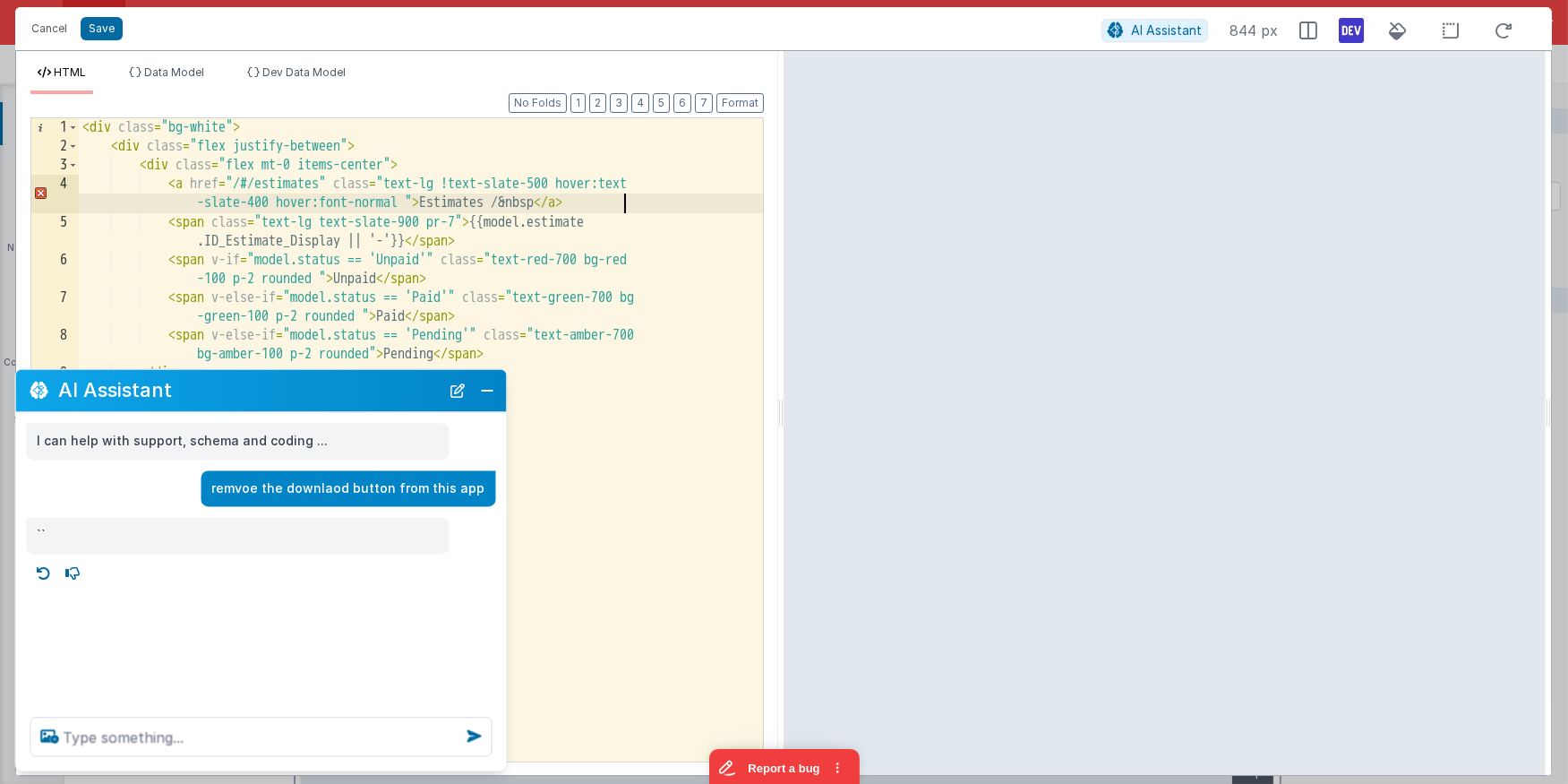 type 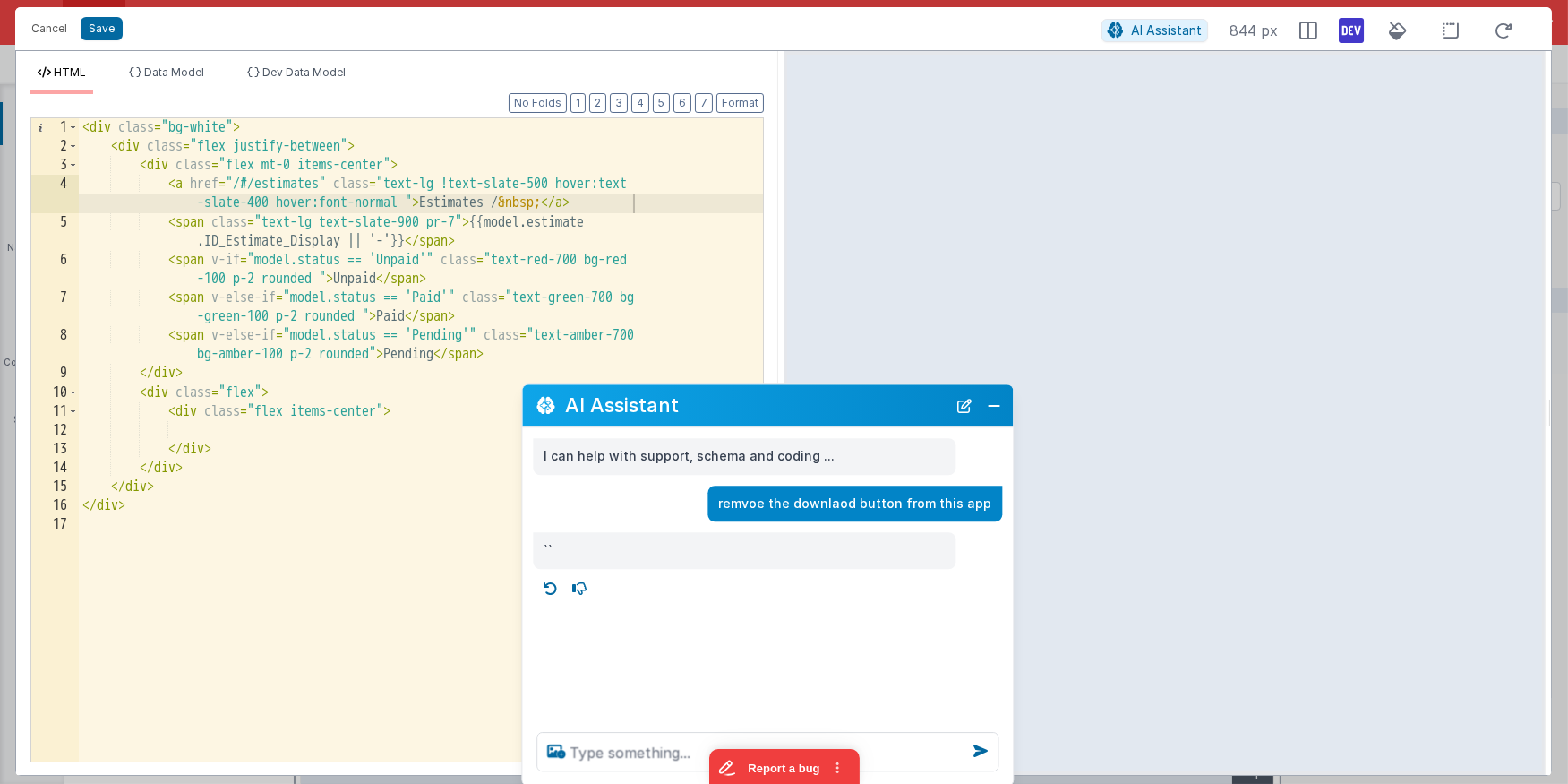 drag, startPoint x: 346, startPoint y: 390, endPoint x: 851, endPoint y: 406, distance: 505.2534 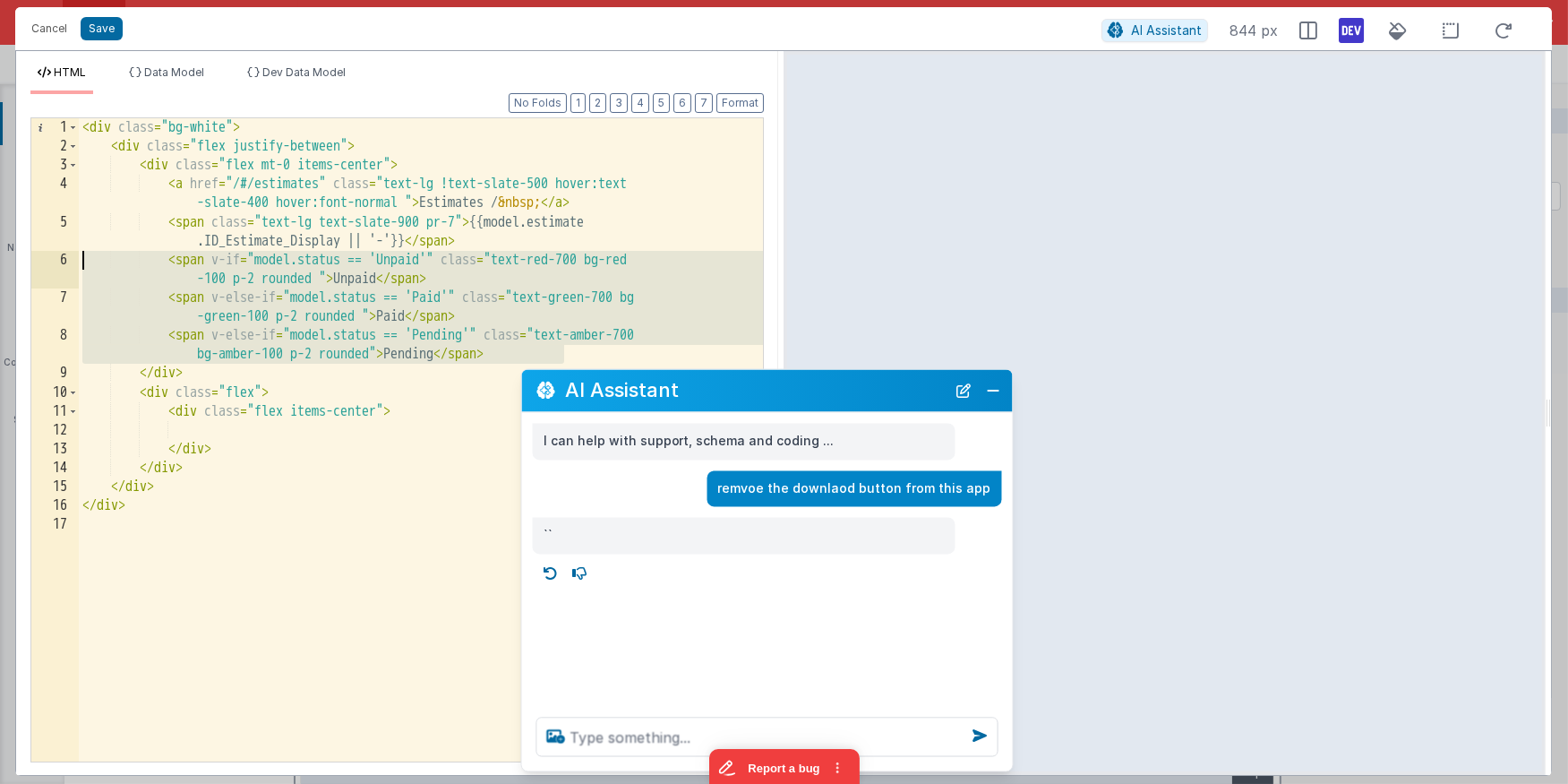 drag, startPoint x: 588, startPoint y: 356, endPoint x: 56, endPoint y: 256, distance: 541.3169 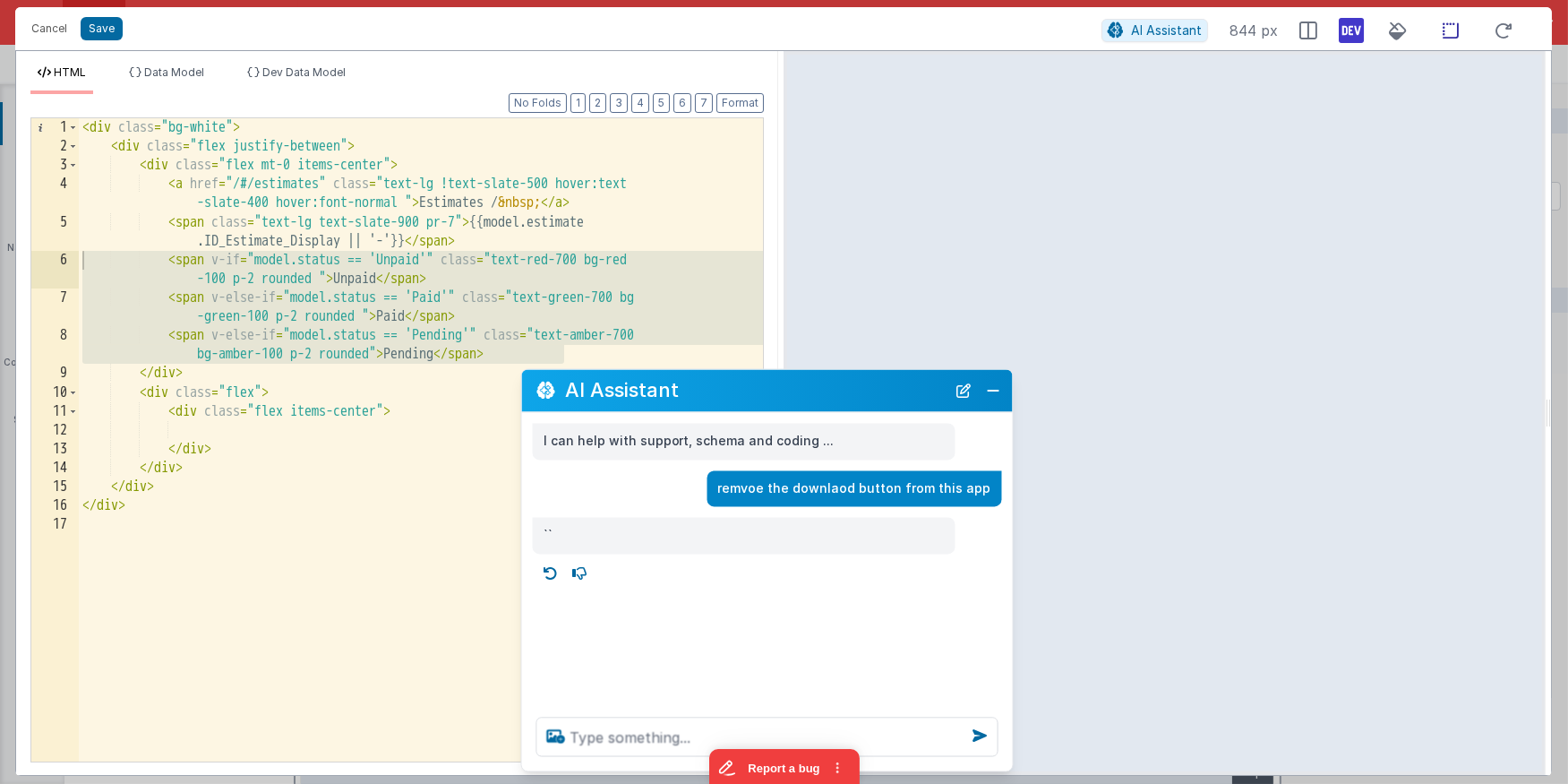 click at bounding box center (1451, 30) 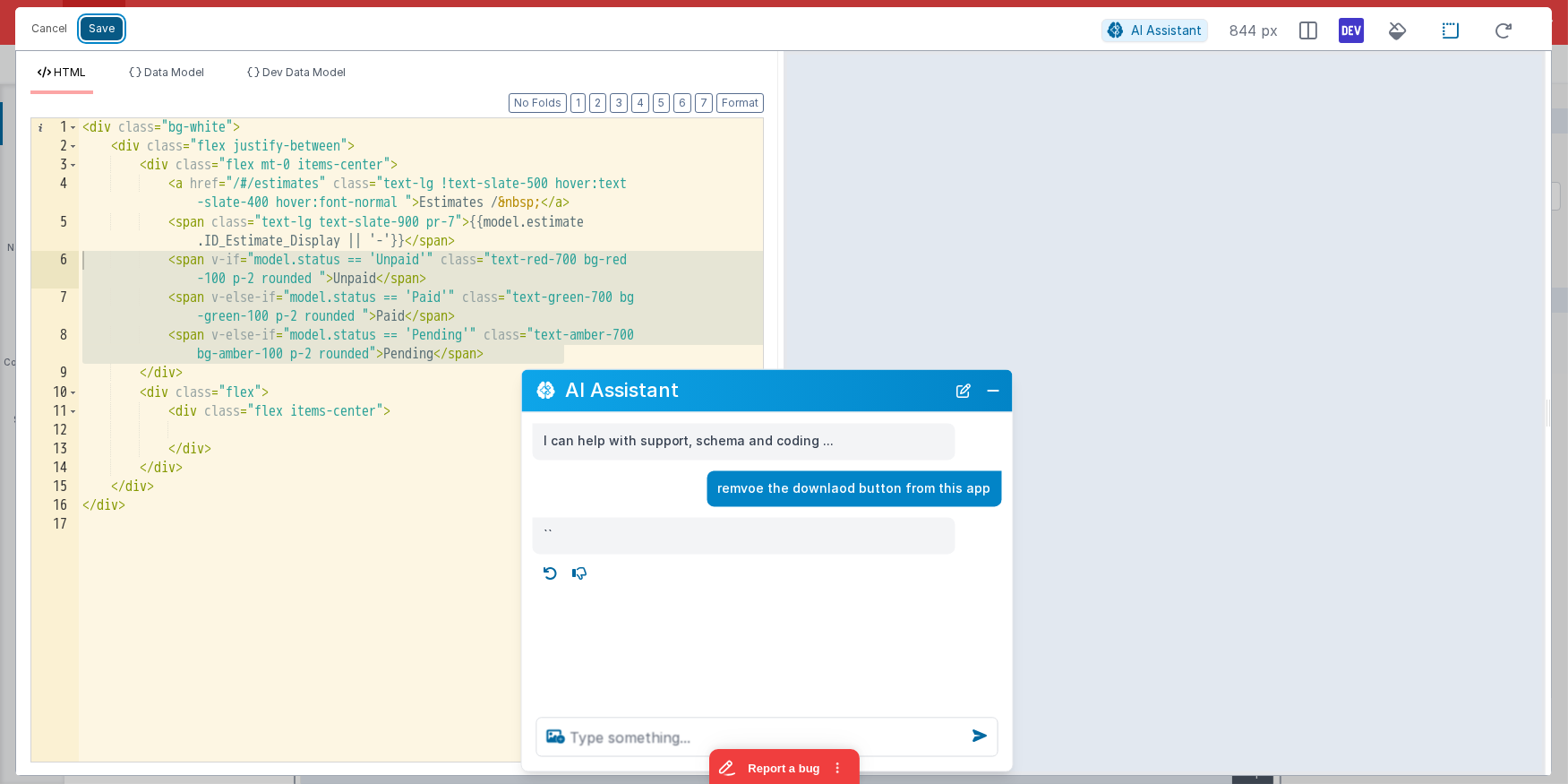 click on "Save" at bounding box center (101, 29) 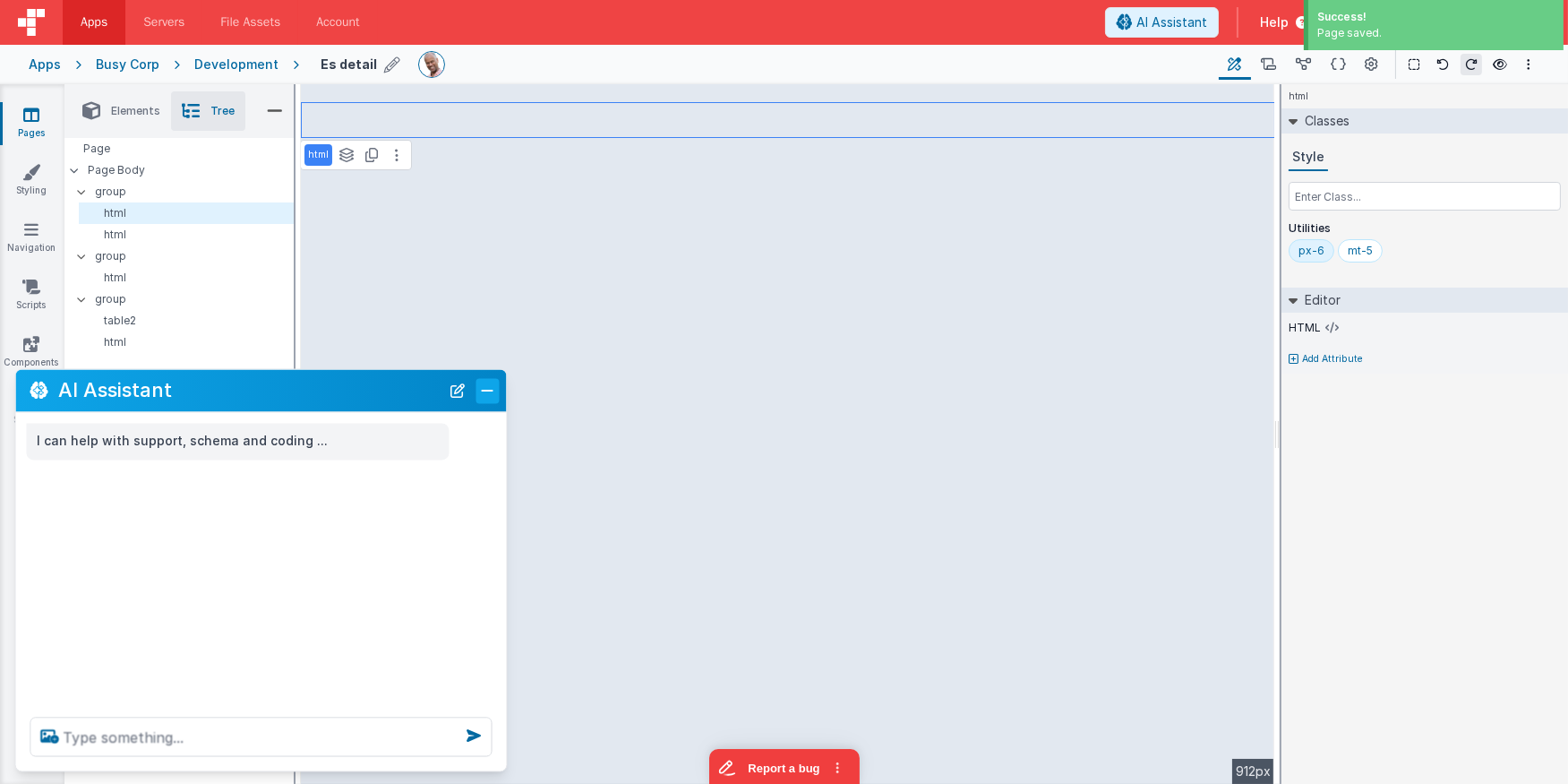 click at bounding box center (488, 391) 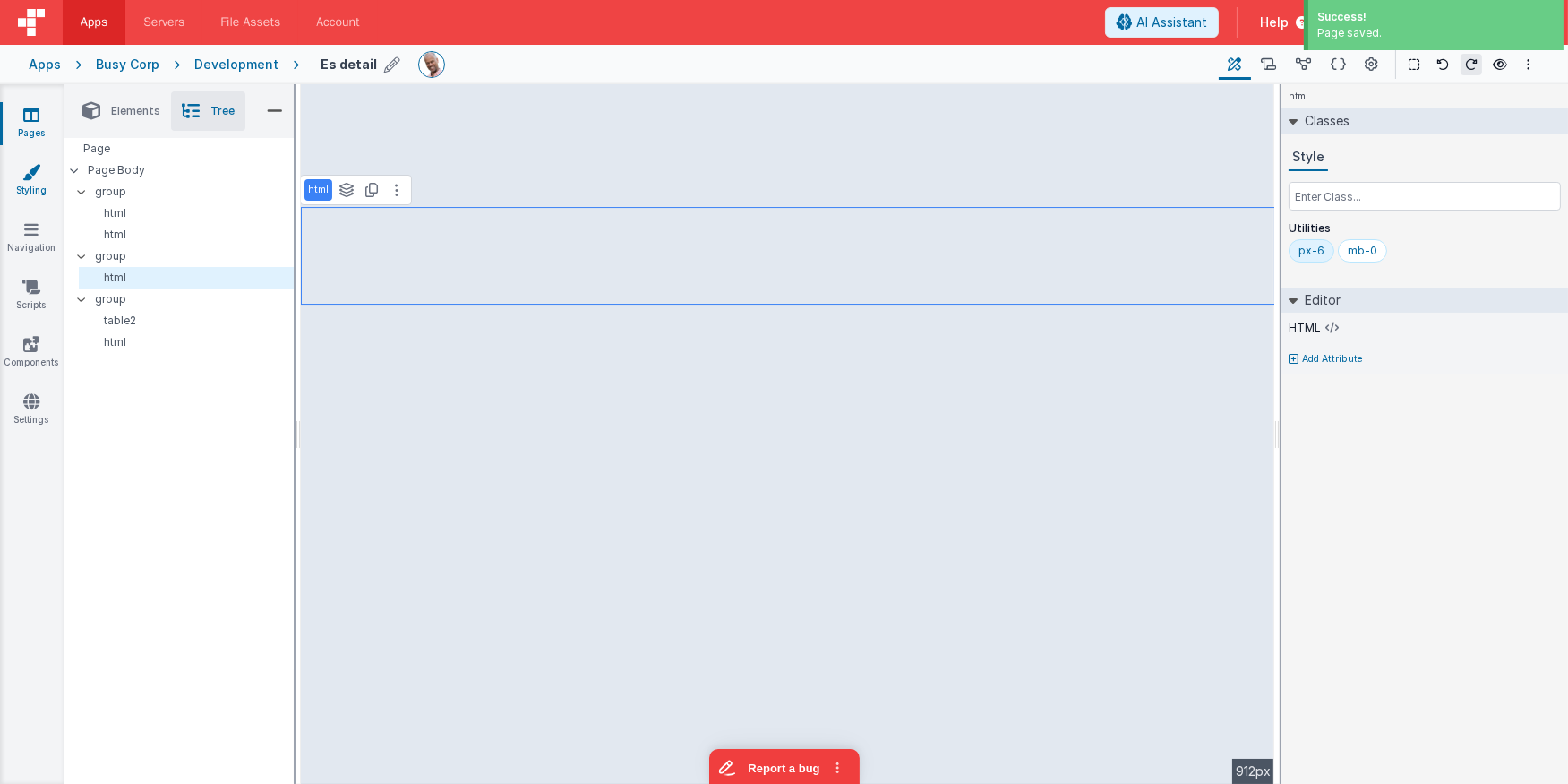 click on "Styling" at bounding box center (31, 181) 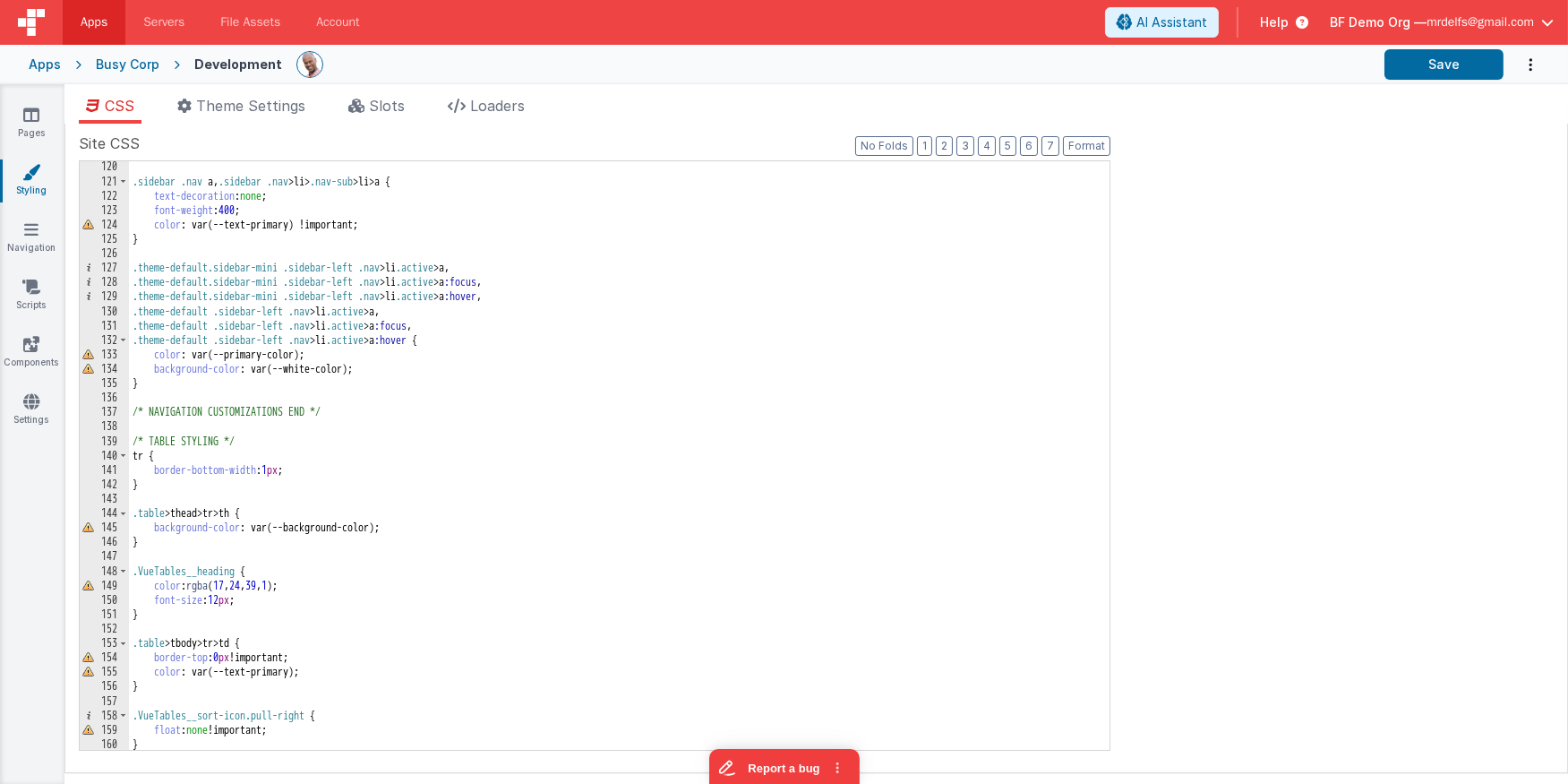 scroll, scrollTop: 1719, scrollLeft: 0, axis: vertical 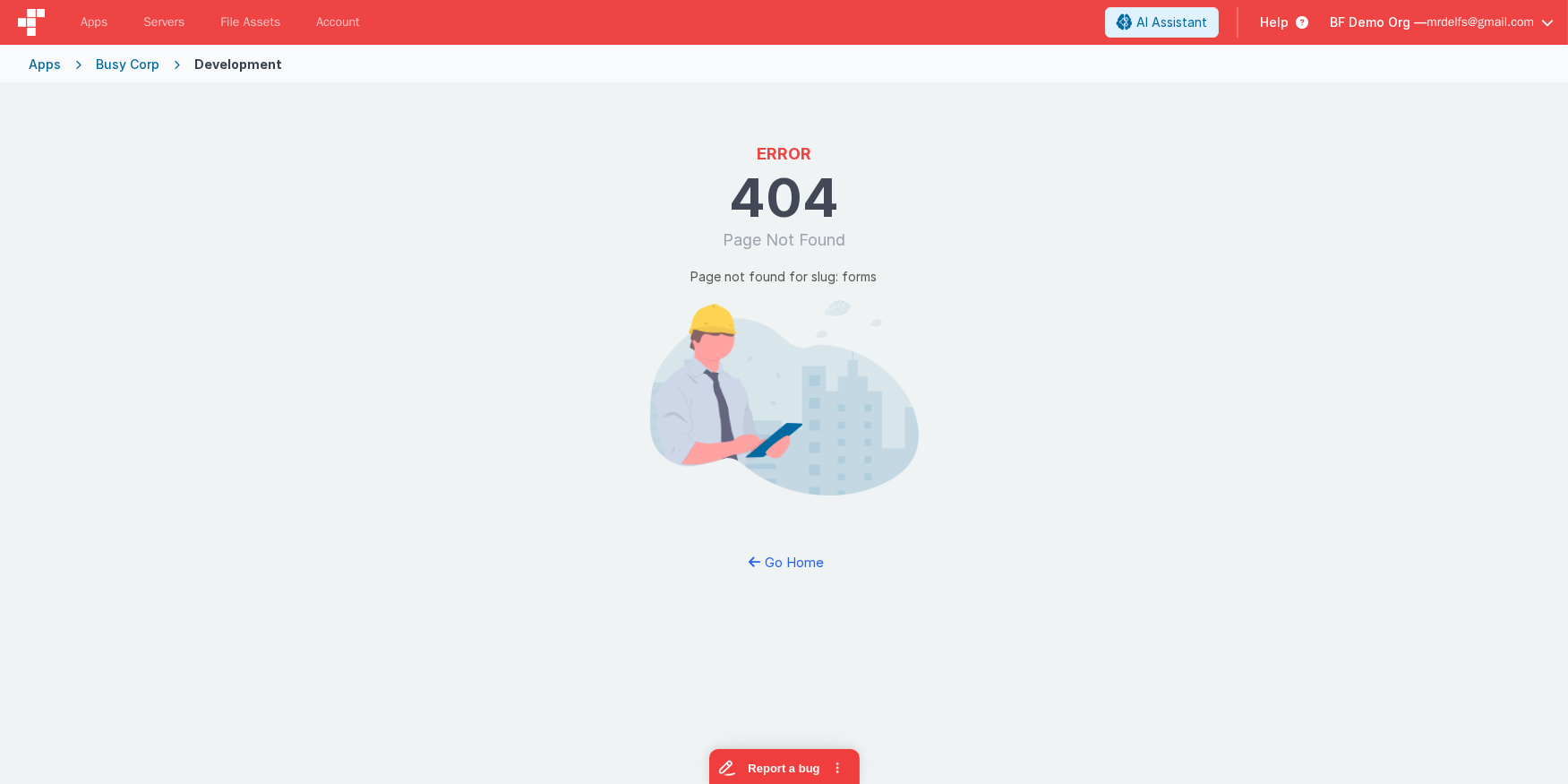 click on "Apps" at bounding box center (45, 65) 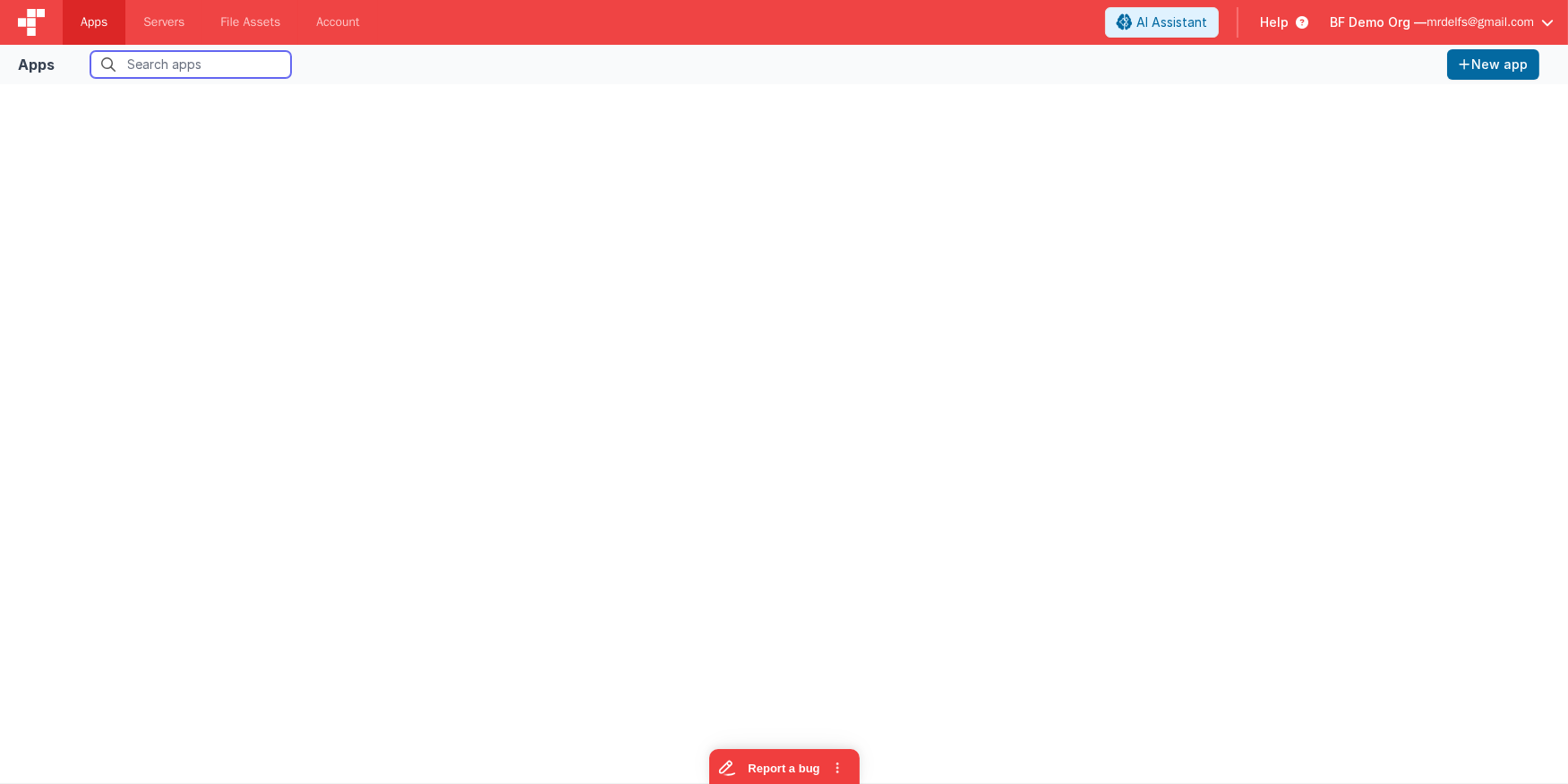 click at bounding box center (191, 65) 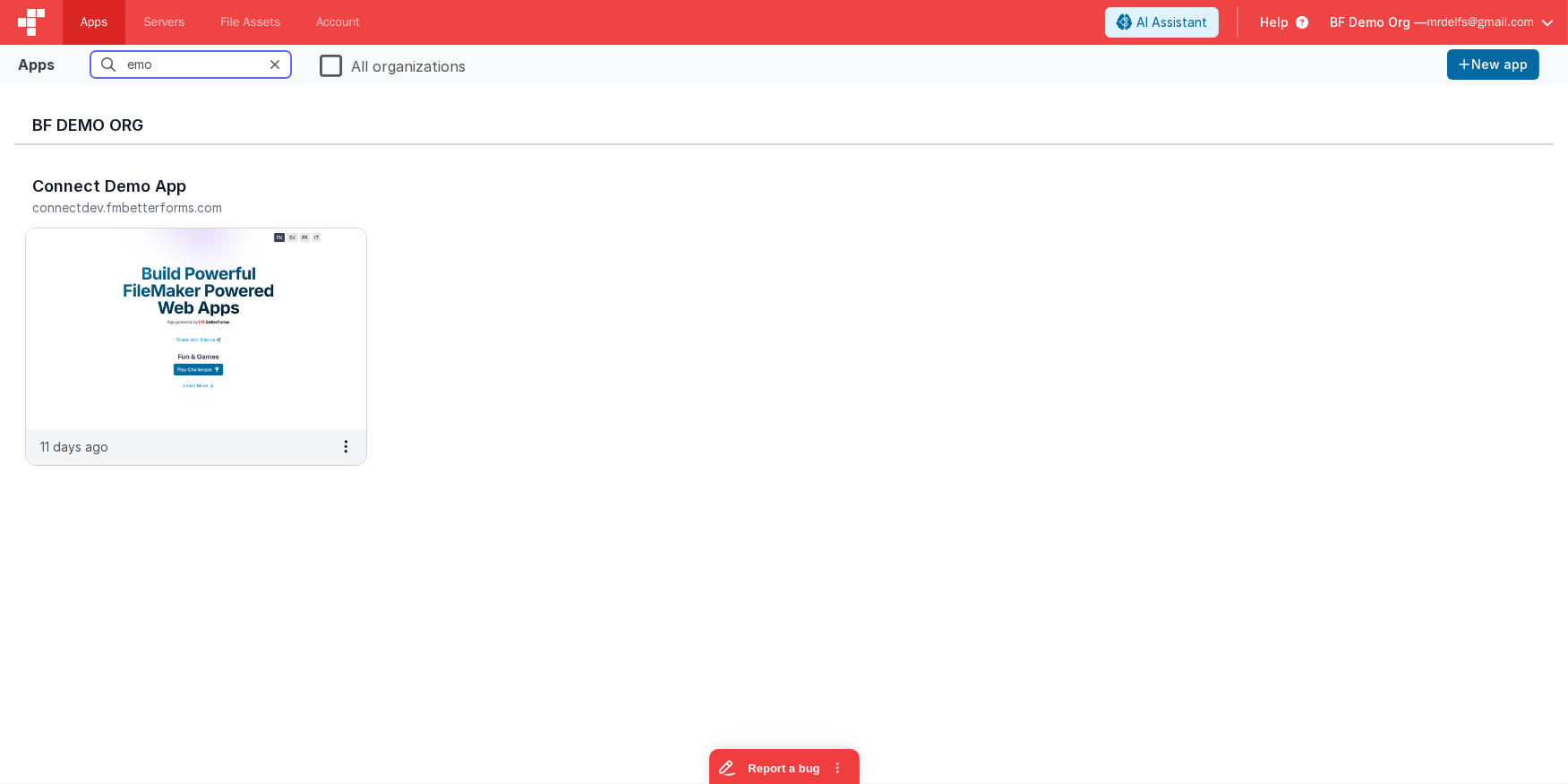 type on "emo" 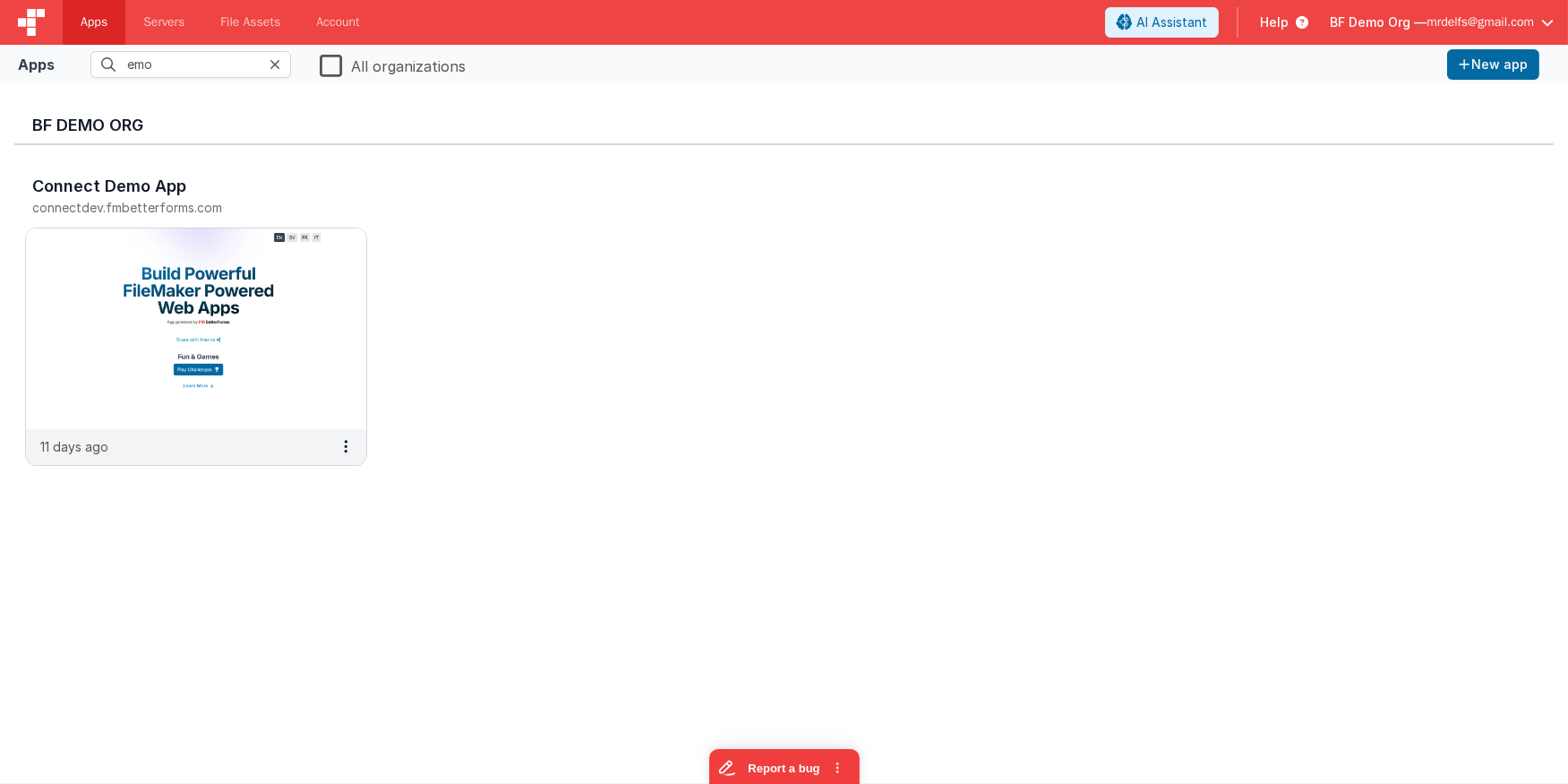 click on "All organizations" at bounding box center (392, 65) 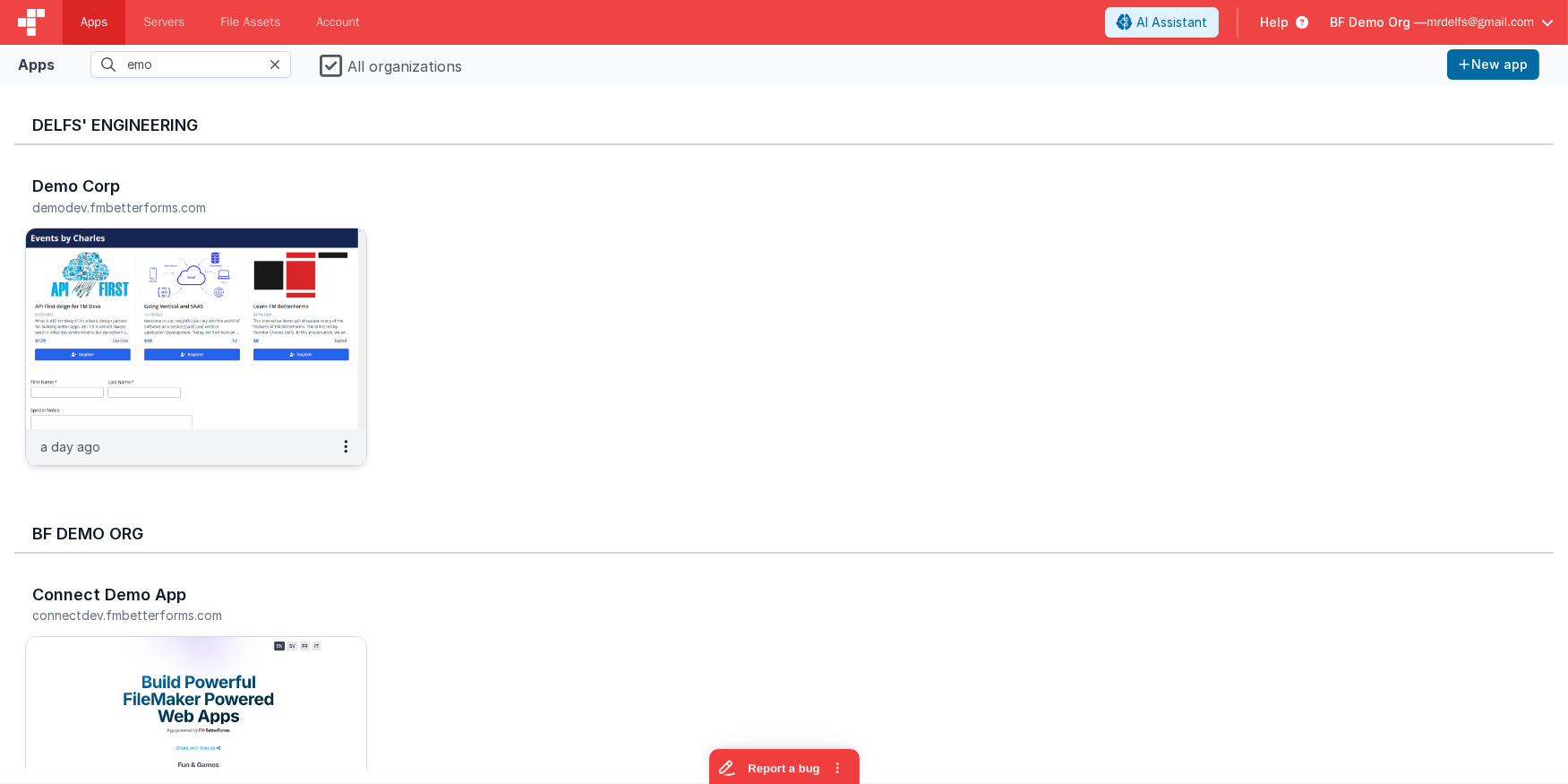 click at bounding box center (196, 329) 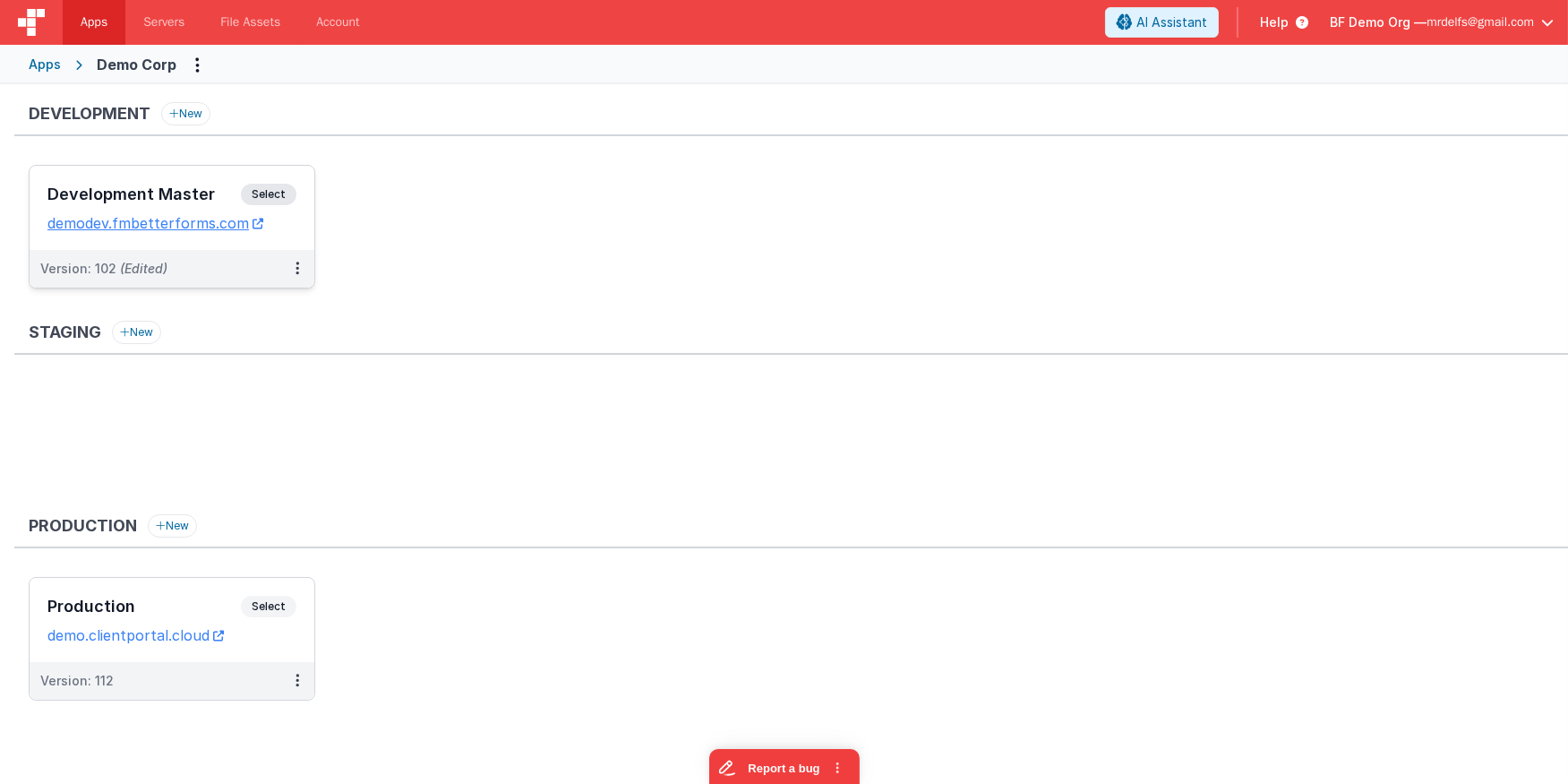 click on "Development Master
Select" at bounding box center (172, 199) 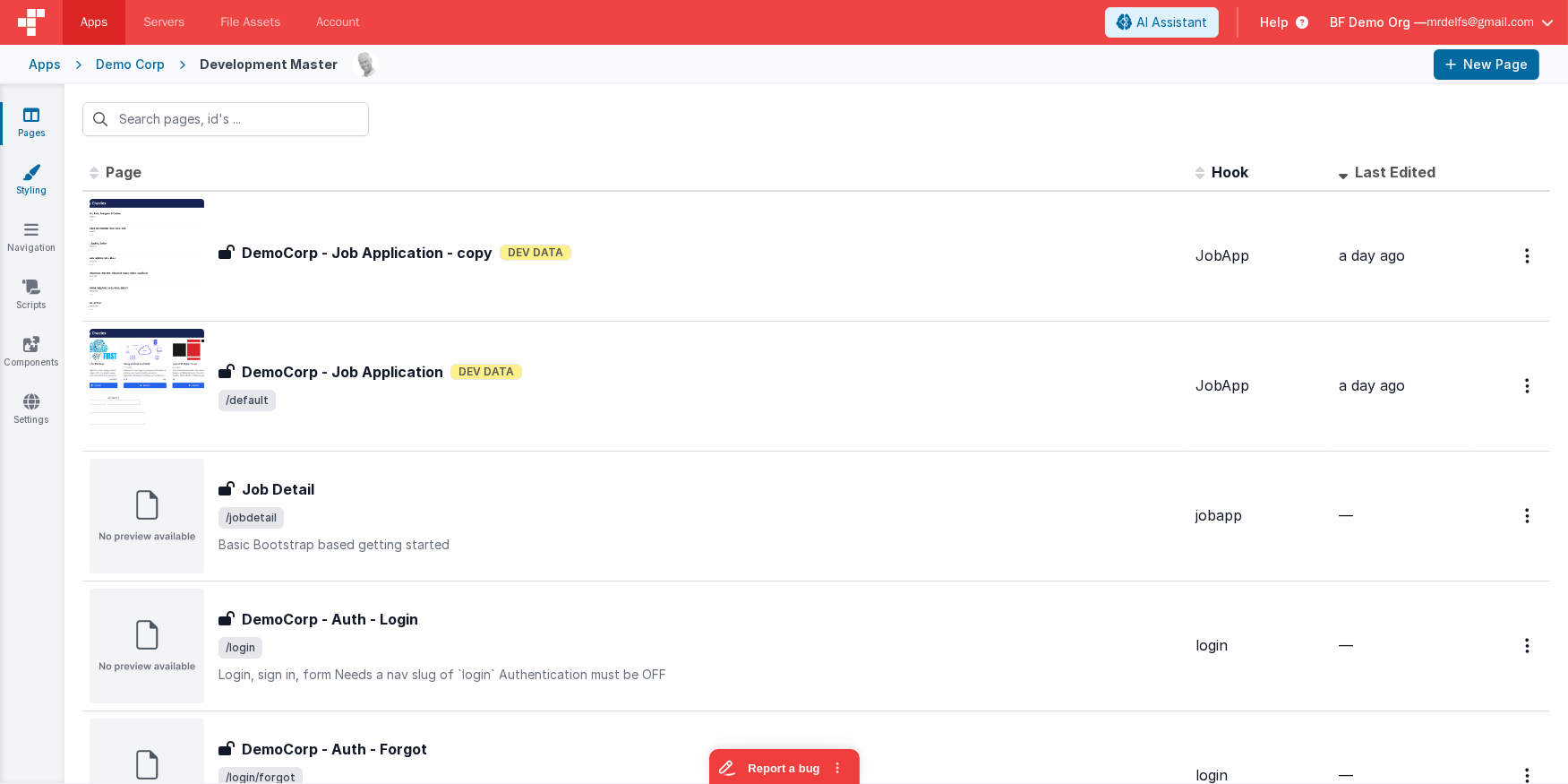 click on "Styling" at bounding box center [31, 181] 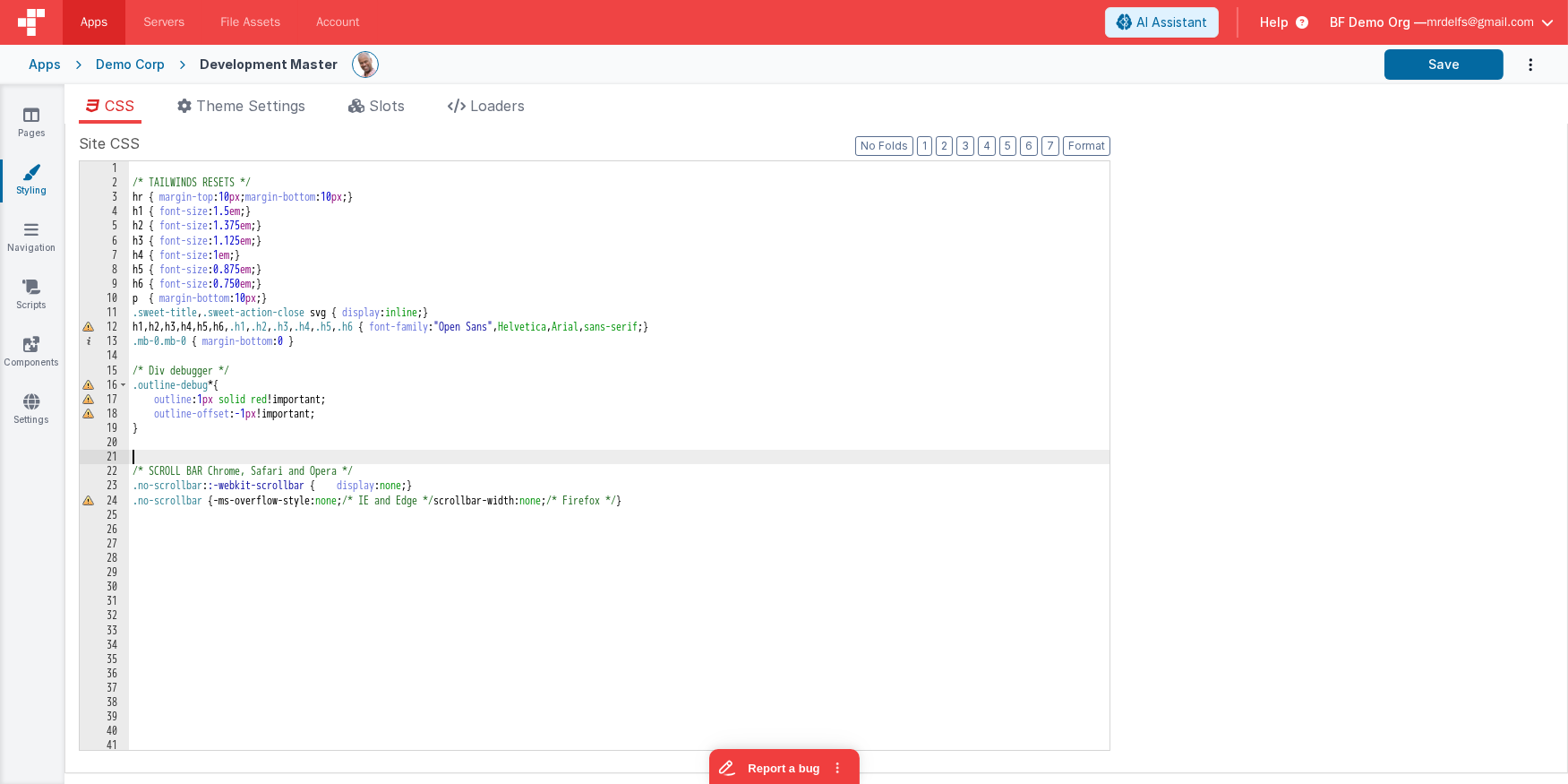 click on "/* TAILWINDS RESETS */ hr   {   margin-top :  10 px ;  margin-bottom :  10 px ; } h1   {   font-size :  1.5 em ;  } h2   {   font-size :  1.375 em ;  } h3   {   font-size :  1.125 em ;  } h4   {   font-size :  1 em ;  } h5   {   font-size :  0.875 em ;  } h6   {   font-size :  0.750 em ;  } p    {   margin-bottom :  10 px ;  } .sweet-title ,  .sweet-action-close   svg   {   display : inline ;  } h1 ,  h2 ,  h3 ,  h4 ,  h5 ,  h6 ,  .h1 ,  .h2 ,  .h3 ,  .h4 ,  .h5 ,  .h6   {   font-family :  " Open Sans " ,  Helvetica ,  Arial ,  sans-serif ;    } .mb-0.mb-0   {   margin-bottom :  0   } /* Div debugger */ .outline-debug  *  {      outline :  1 px   solid   red  !important;      outline-offset :  -1 px  !important; } /* SCROLL BAR Chrome, Safari and Opera */ .no-scrollbar : :-webkit-scrollbar   {      display :  none ; } .no-scrollbar   {     -ms-overflow-style:  none ;     /* IE and Edge */     scrollbar-width:  none ;     /* Firefox */ }" at bounding box center [620, 470] 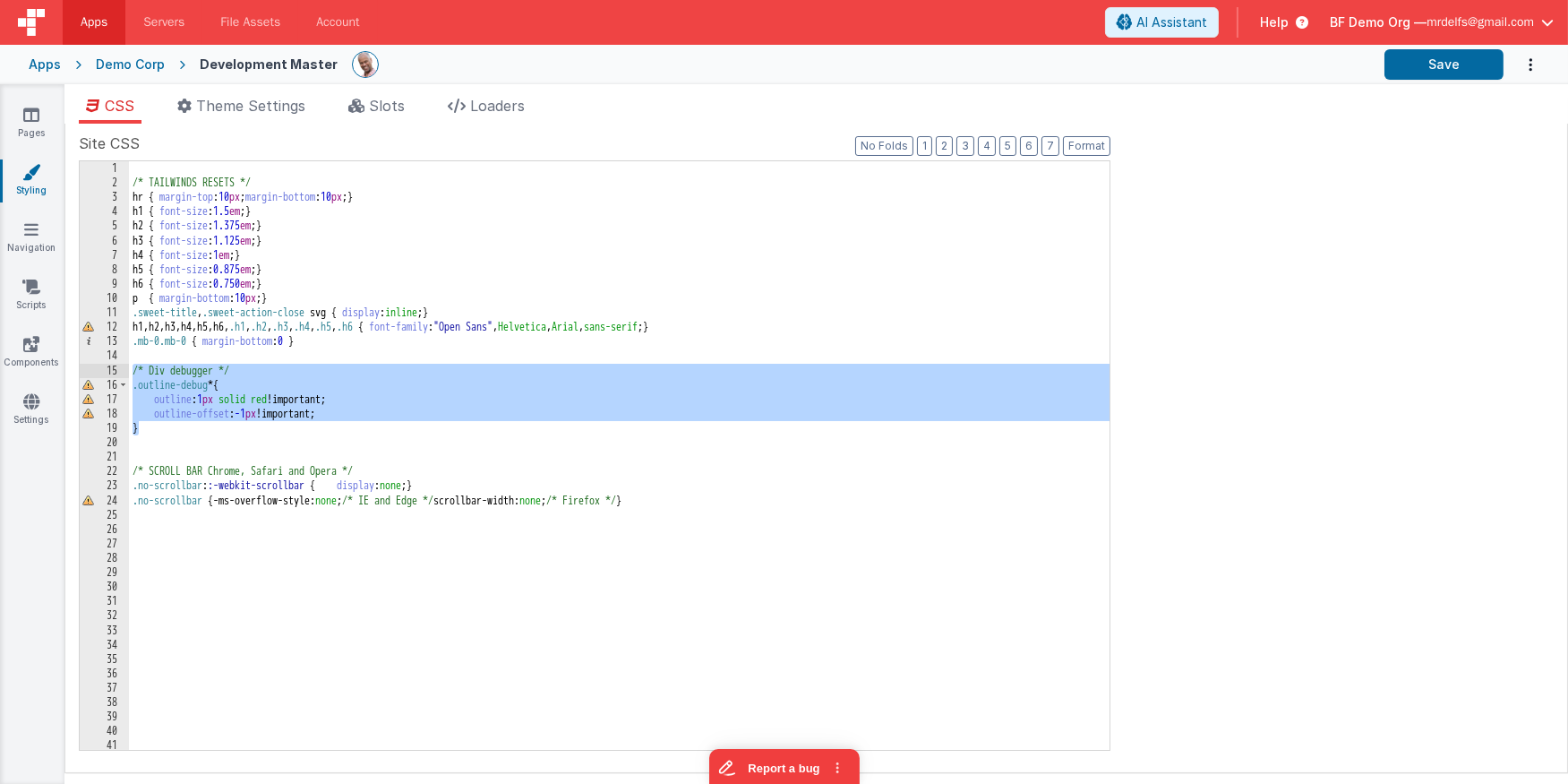 drag, startPoint x: 167, startPoint y: 425, endPoint x: 118, endPoint y: 374, distance: 70.72482 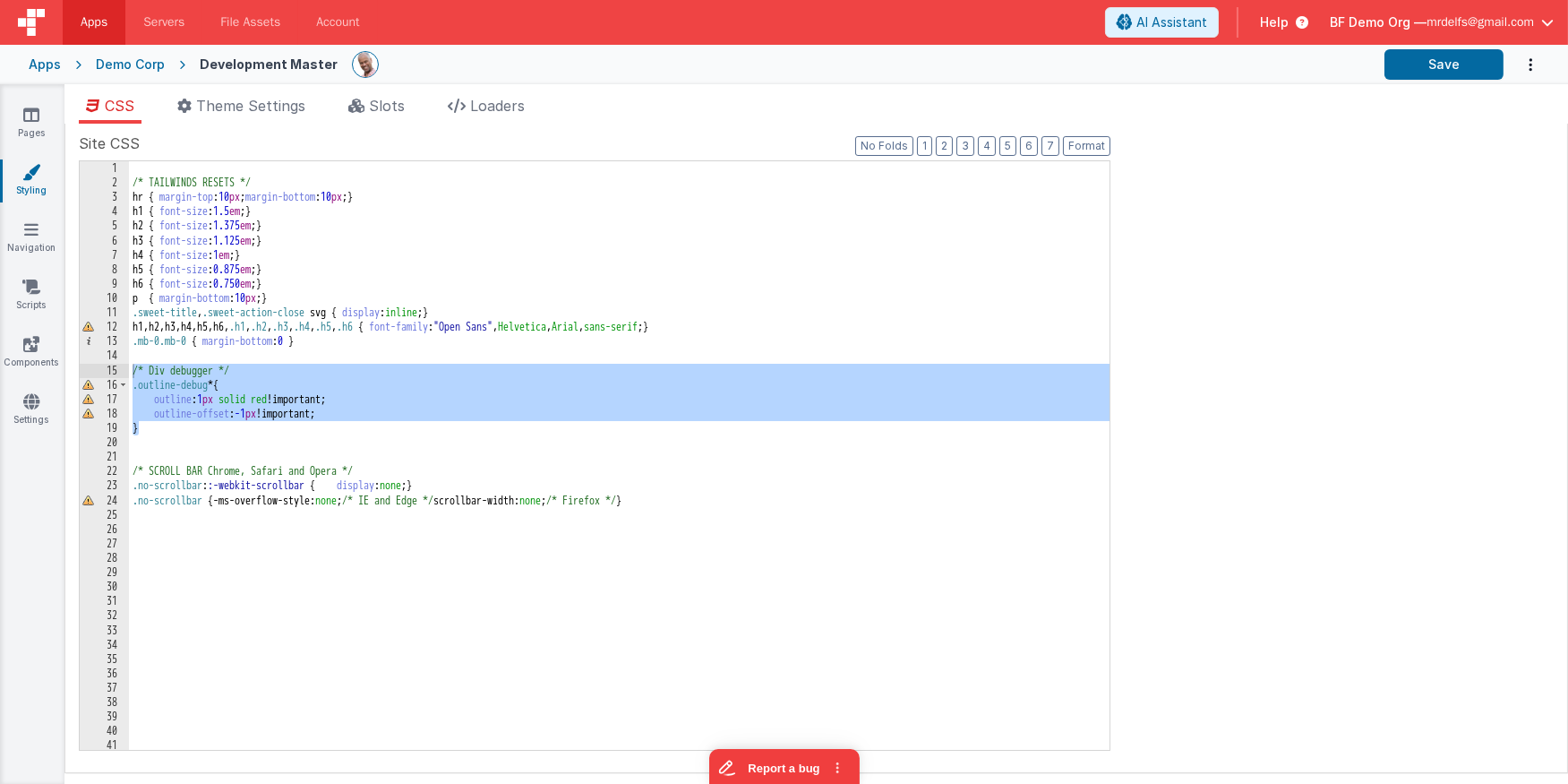 click at bounding box center (861, 65) 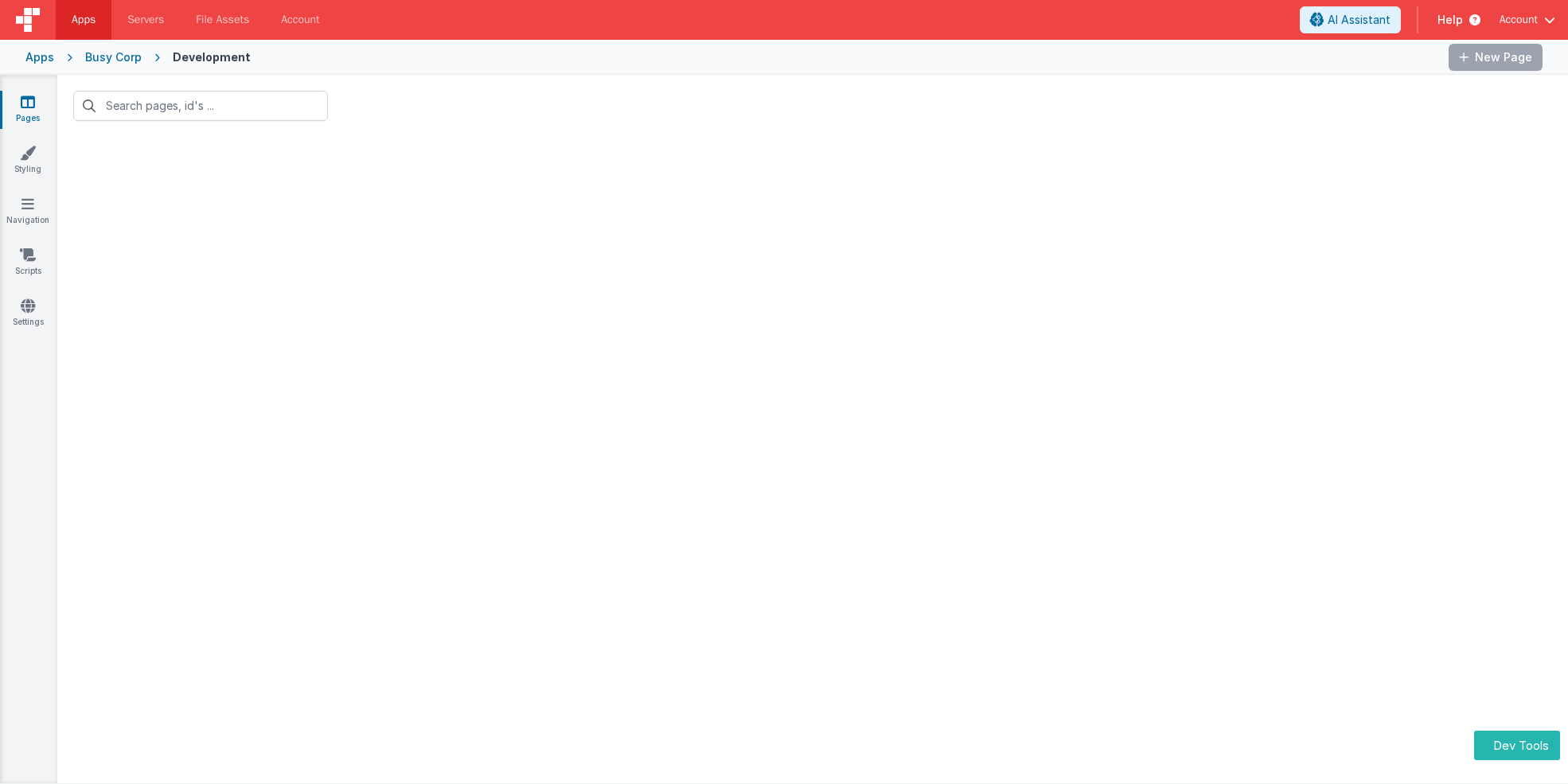 scroll, scrollTop: 0, scrollLeft: 0, axis: both 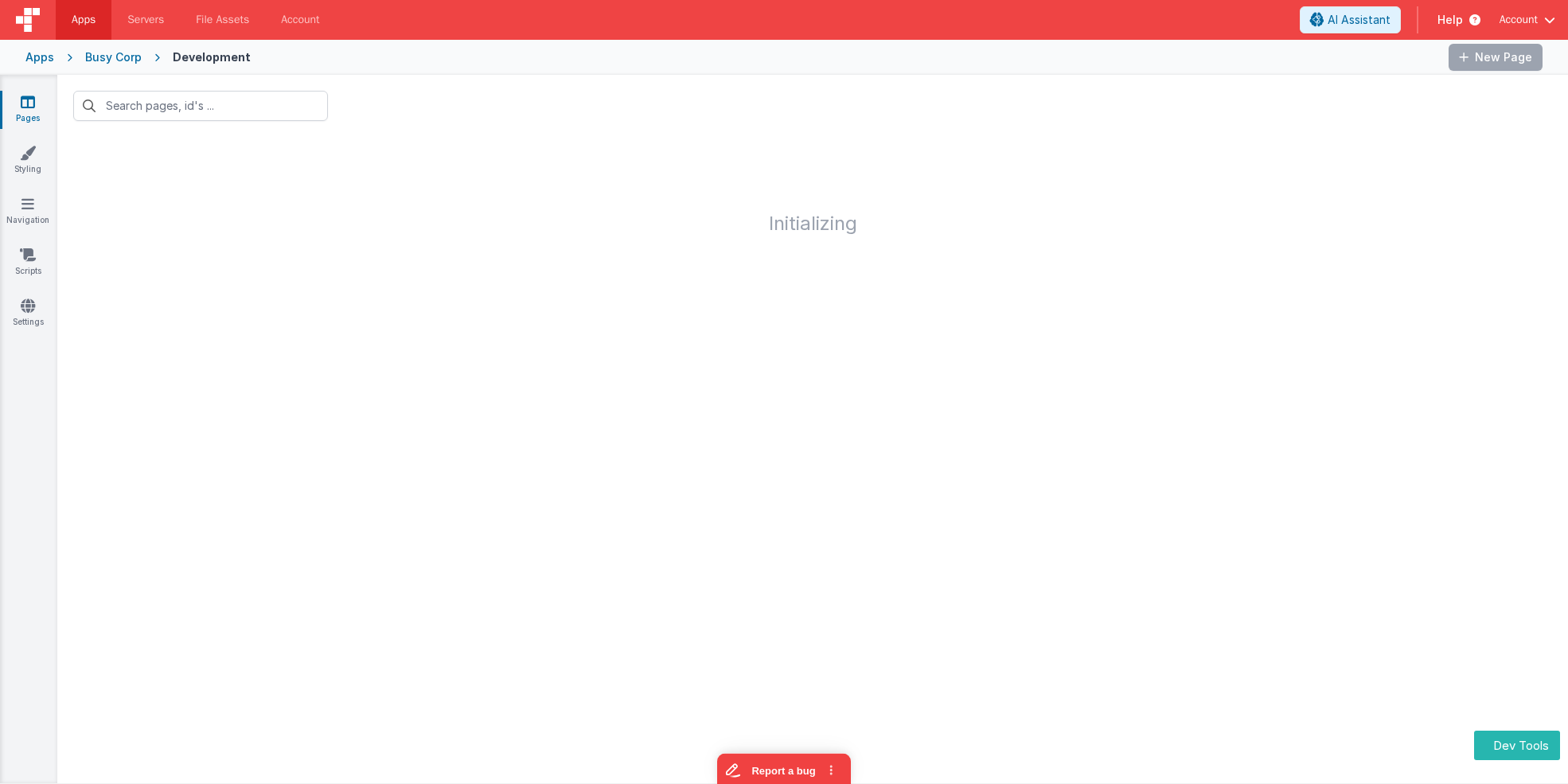 click on "Busy Corp" at bounding box center (113, 57) 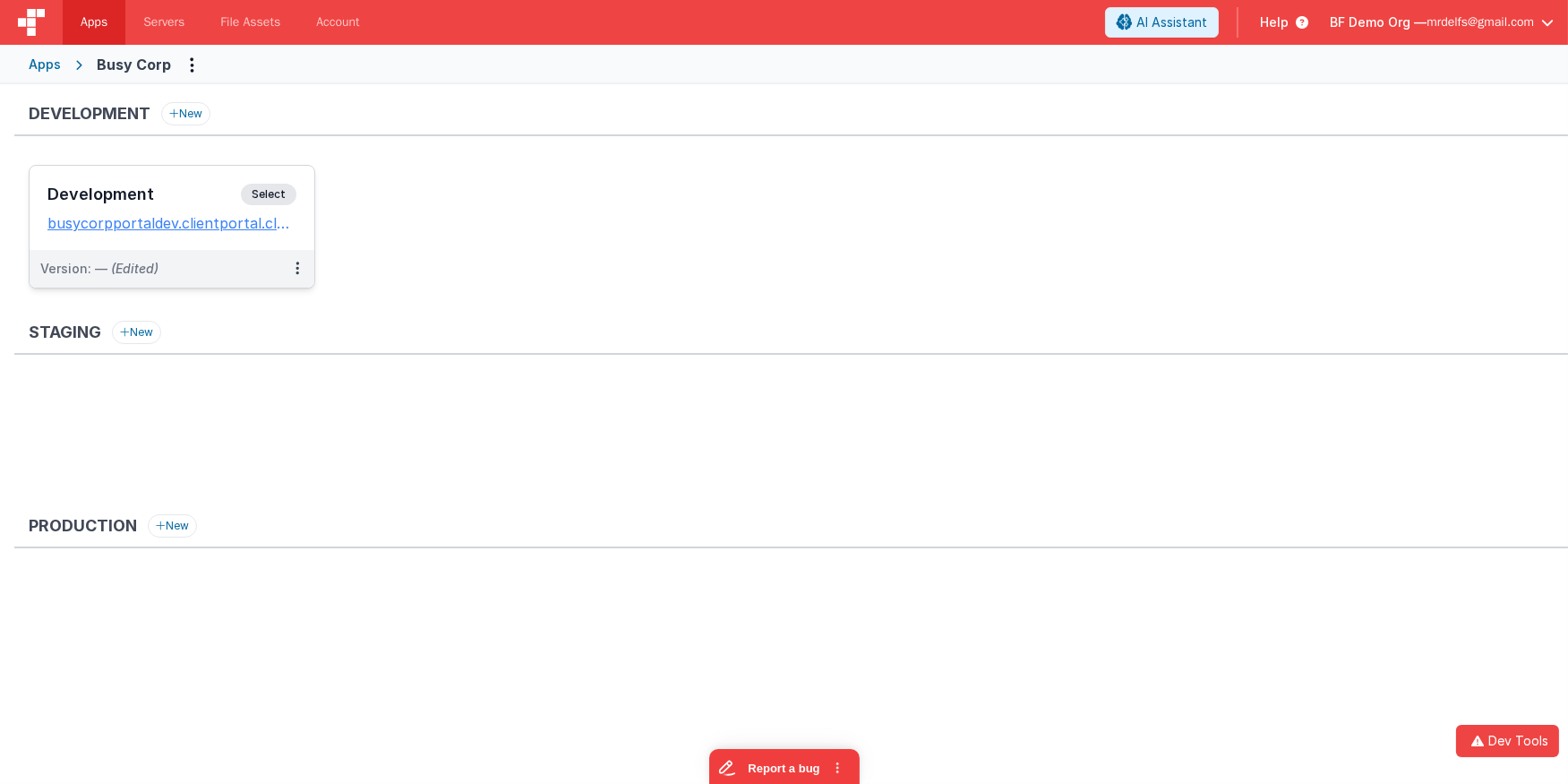 click on "Select" at bounding box center (269, 194) 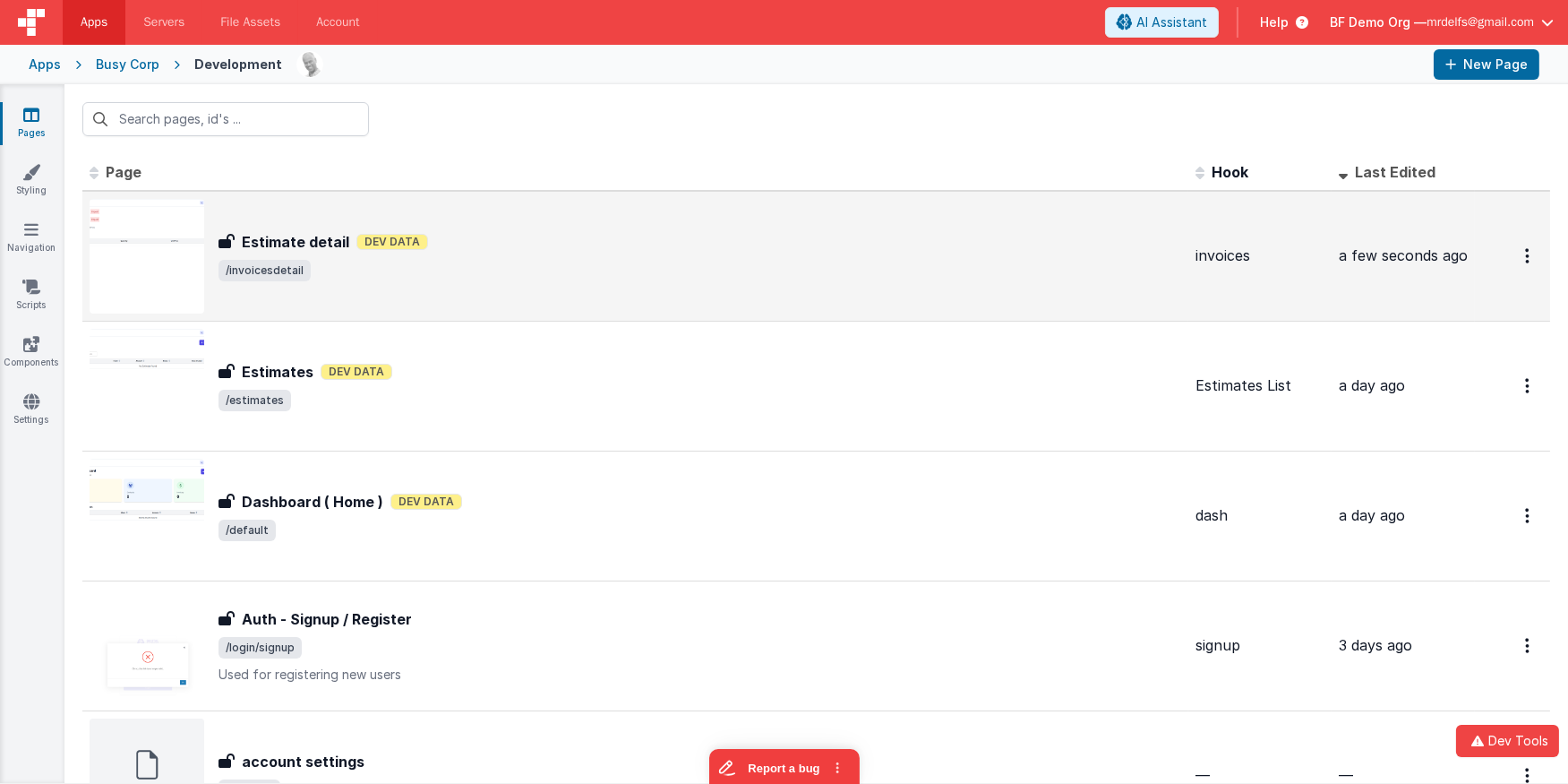 click on "Estimate detail
Estimate detail
Dev Data
/invoicesdetail" at bounding box center (699, 256) 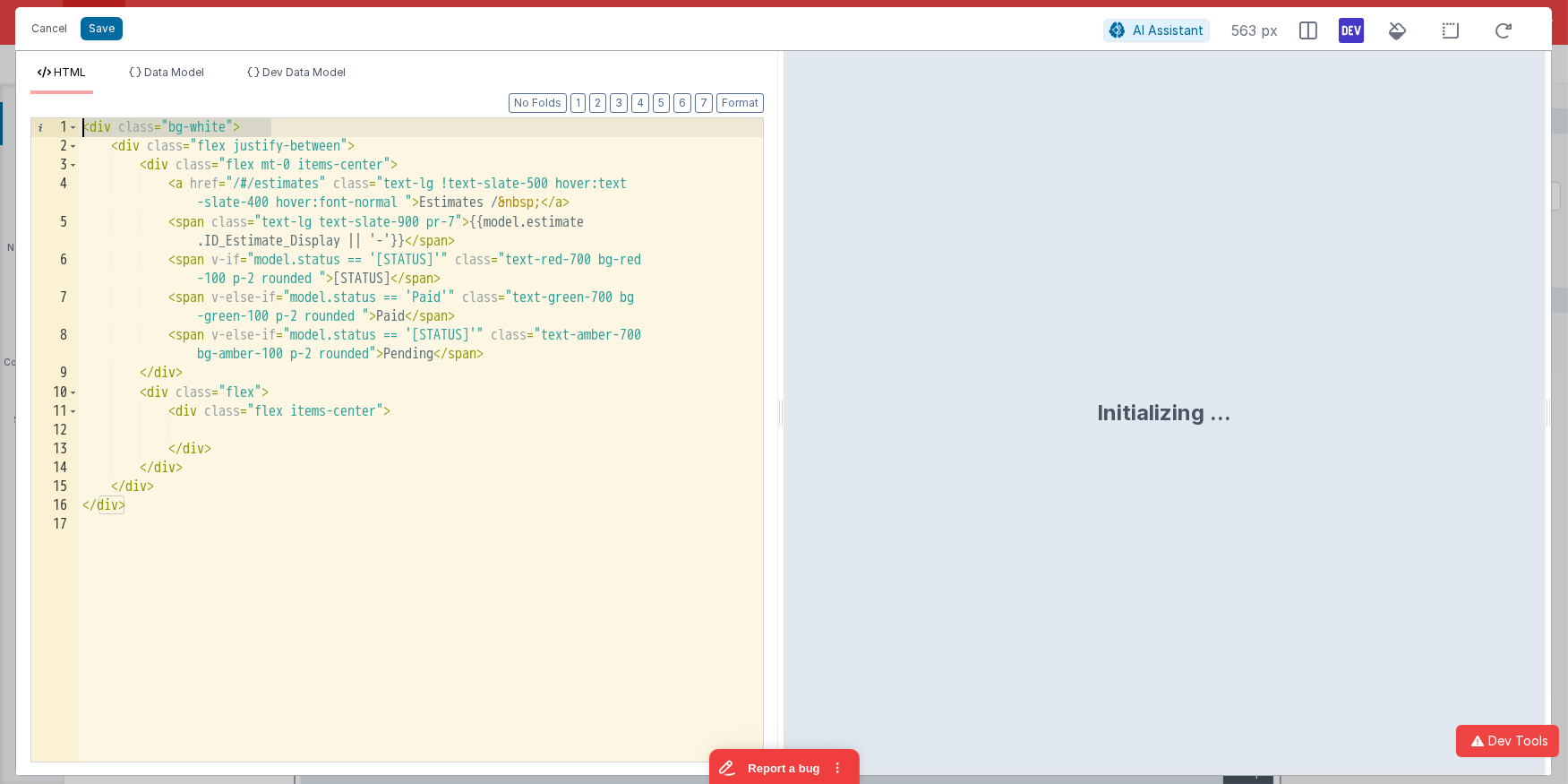 drag, startPoint x: 330, startPoint y: 130, endPoint x: 54, endPoint y: 117, distance: 276.306 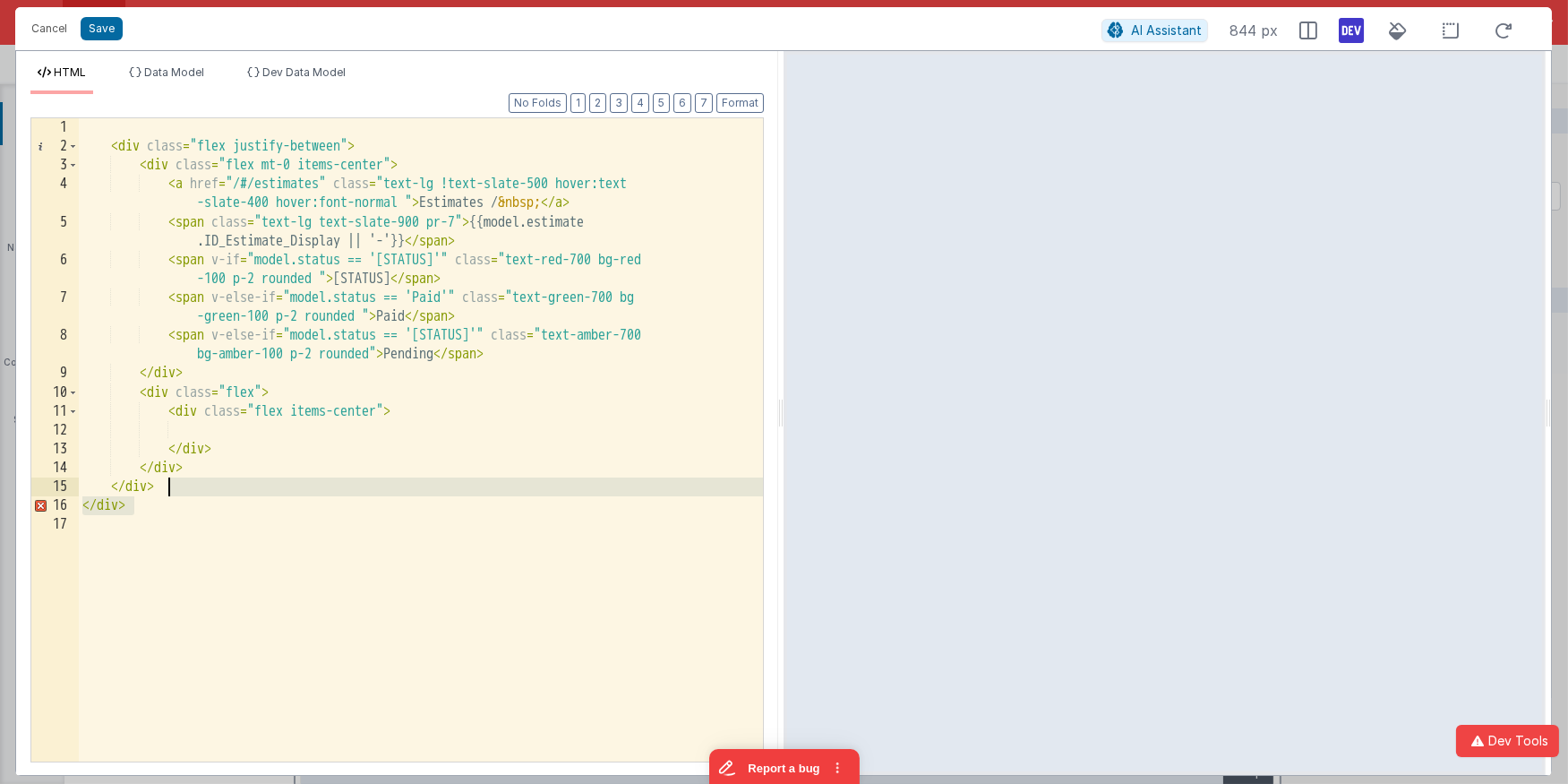 drag, startPoint x: 228, startPoint y: 513, endPoint x: 244, endPoint y: 487, distance: 30.528675 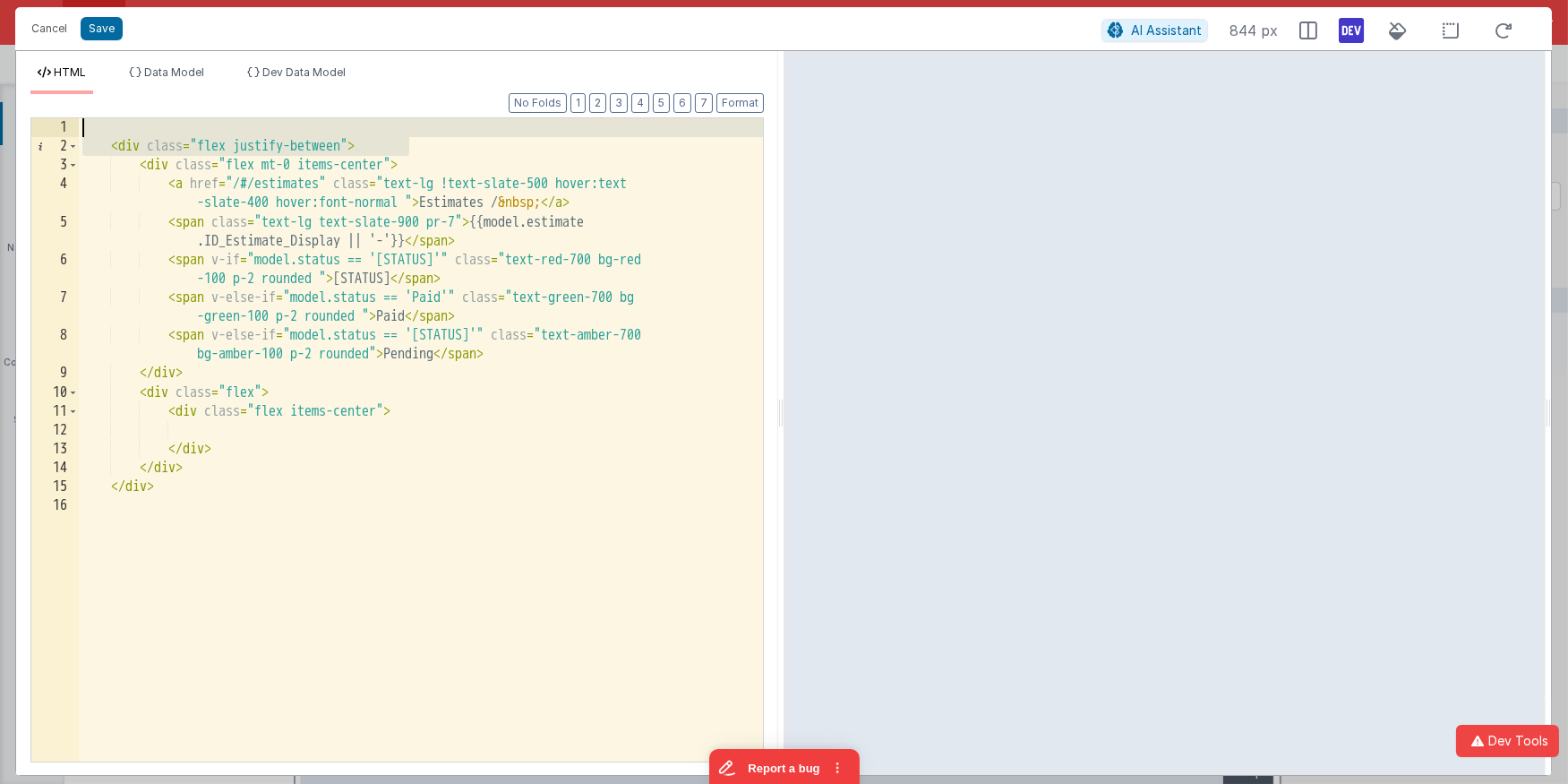 drag, startPoint x: 440, startPoint y: 148, endPoint x: 444, endPoint y: 121, distance: 27.294688 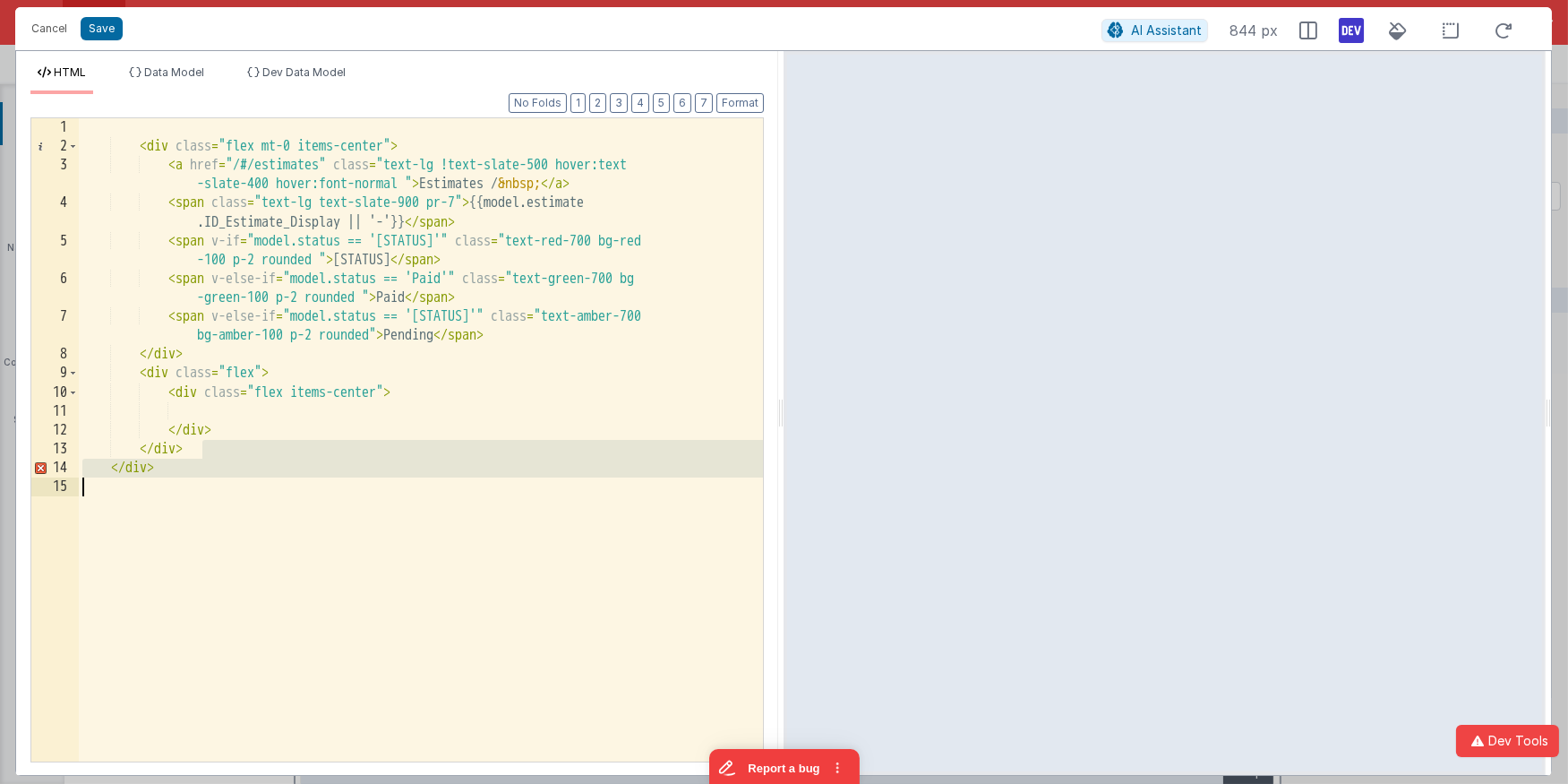 drag, startPoint x: 229, startPoint y: 450, endPoint x: 224, endPoint y: 511, distance: 61.20457 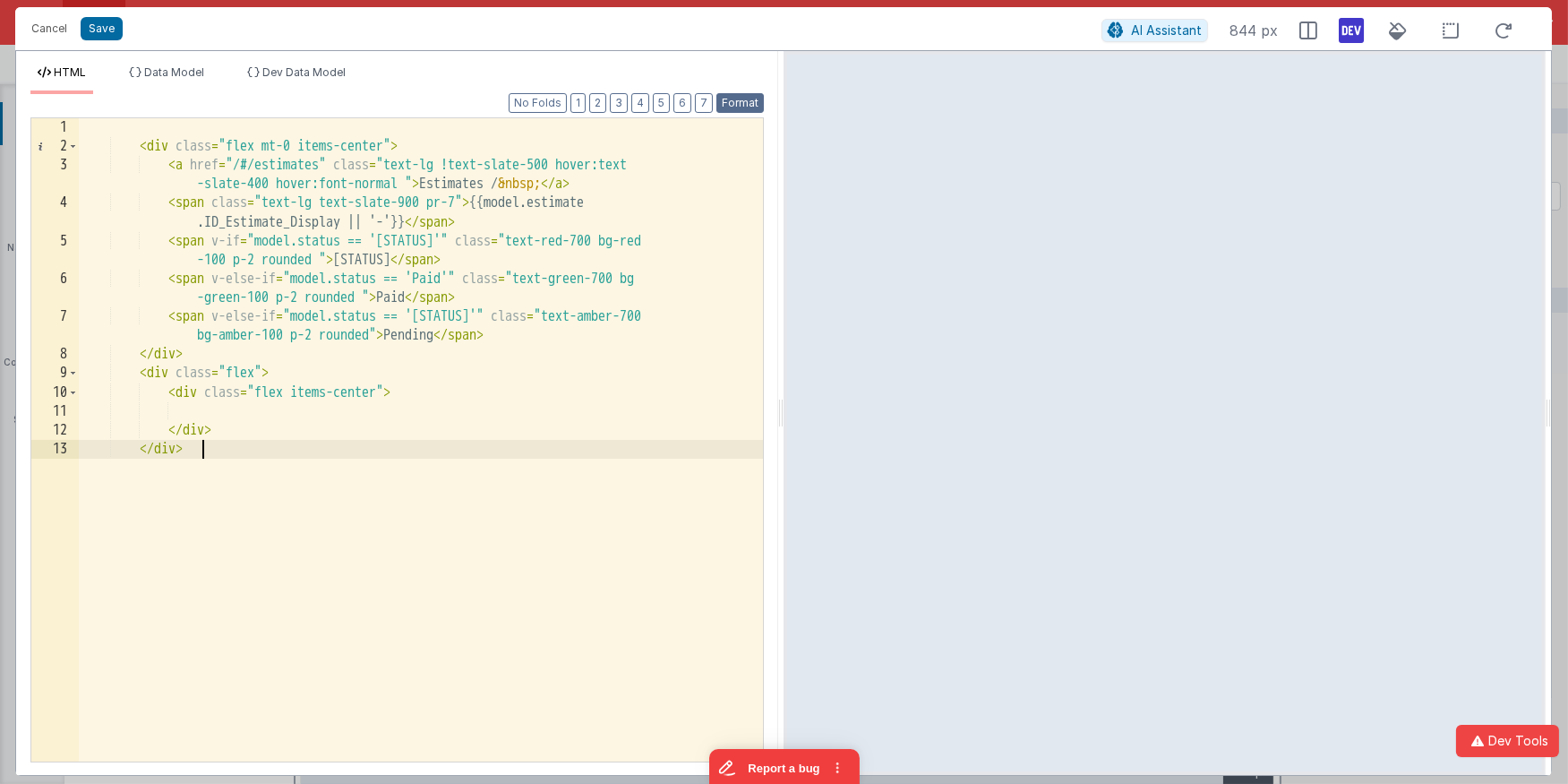 click on "Format" at bounding box center (740, 103) 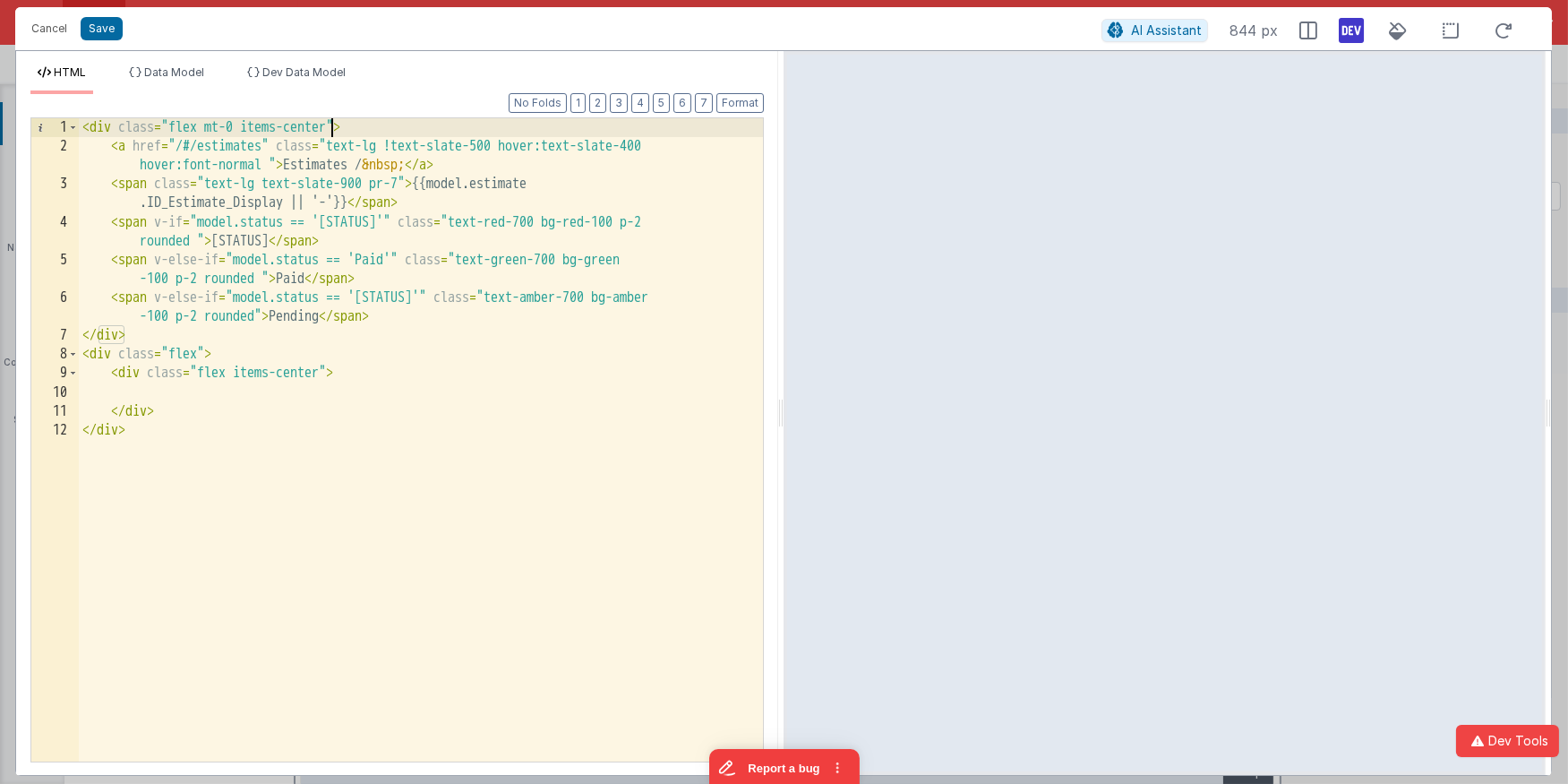 click on "< div   class = "flex mt-0 items-center" >      < a   href = "/#/estimates"   class = "text-lg !text-slate-500 hover:text-slate-400           hover:font-normal " > Estimates / &nbsp; </ a >      < span   class = "text-lg text-slate-900 pr-7" >  {{model.estimate          .ID_Estimate_Display || '-'}} </ span >      < span   v-if = "model.status == 'Unpaid'"   class = "text-red-700 bg-red-100 p-2           rounded " > Unpaid </ span >      < span   v-else-if = "model.status == 'Paid'"   class = "text-green-700 bg-green          -100 p-2 rounded " > Paid </ span >      < span   v-else-if = "model.status == 'Pending'"   class = "text-amber-700 bg-amber          -100 p-2 rounded" > Pending </ span > </ div > < div   class = "flex" >      < div   class = "flex items-center" >      </ div > </ div >" at bounding box center (421, 459) 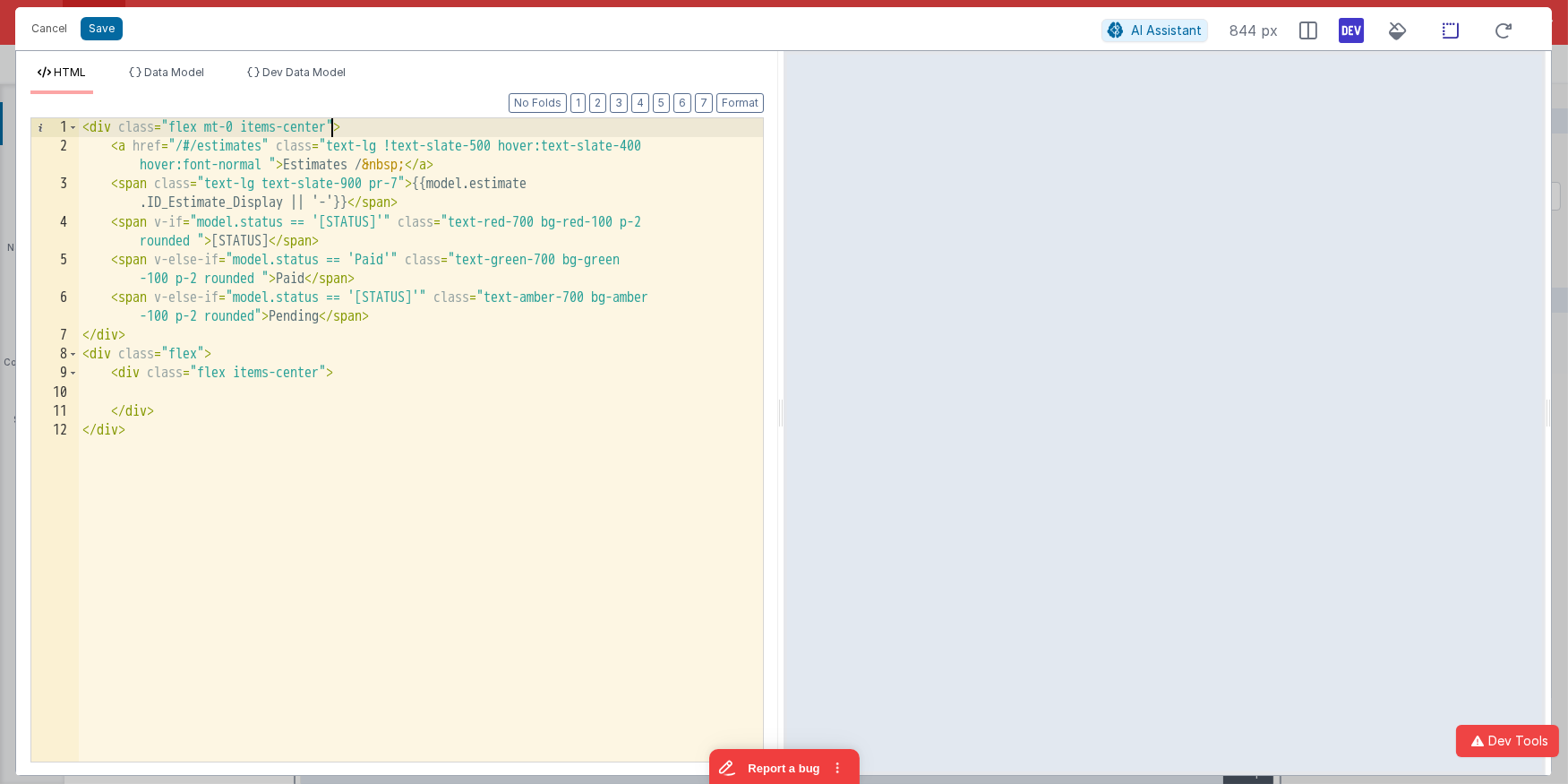 click at bounding box center (1451, 30) 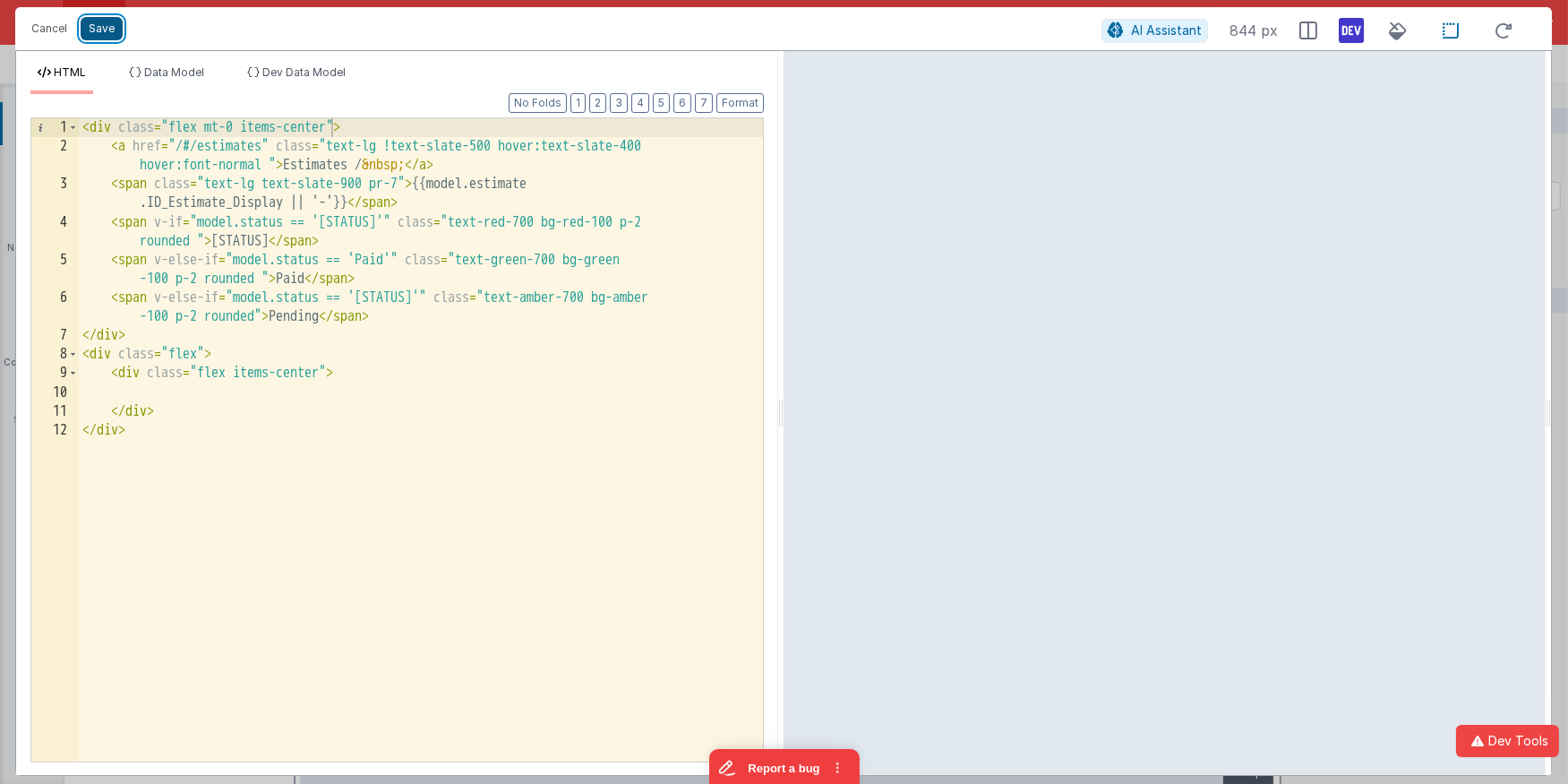 click on "Save" at bounding box center [101, 29] 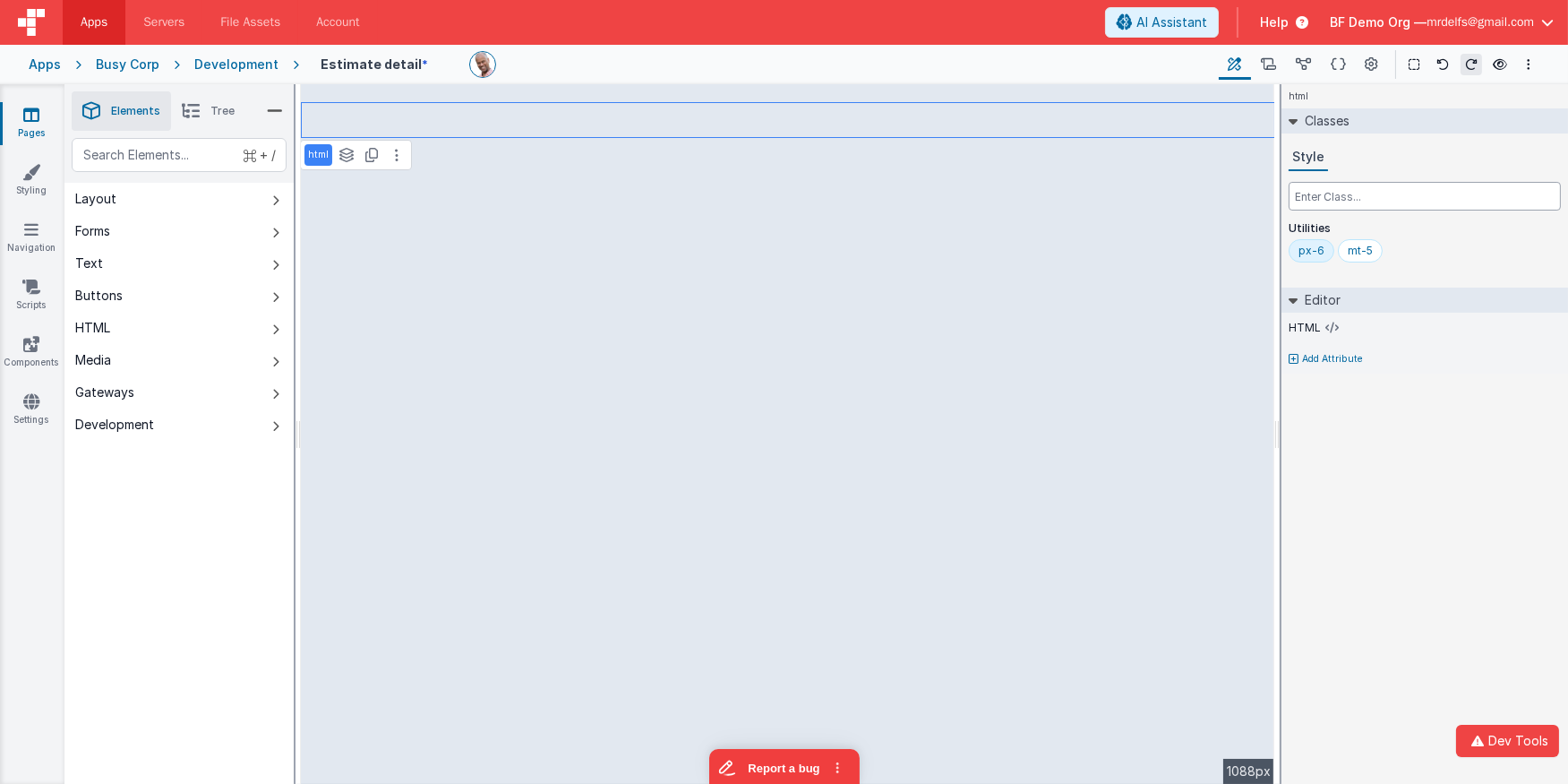 click at bounding box center [1425, 196] 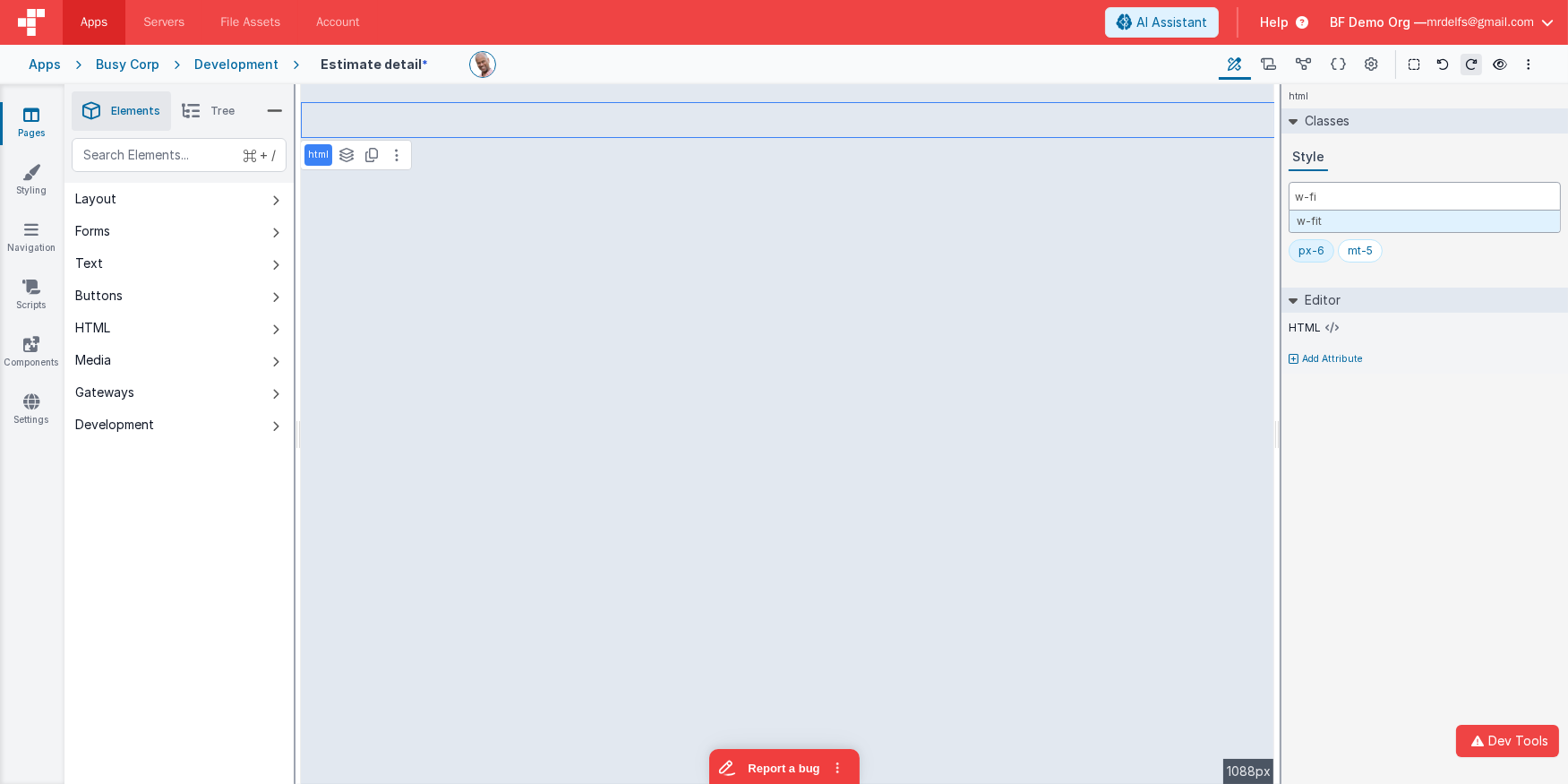 type on "w-fit" 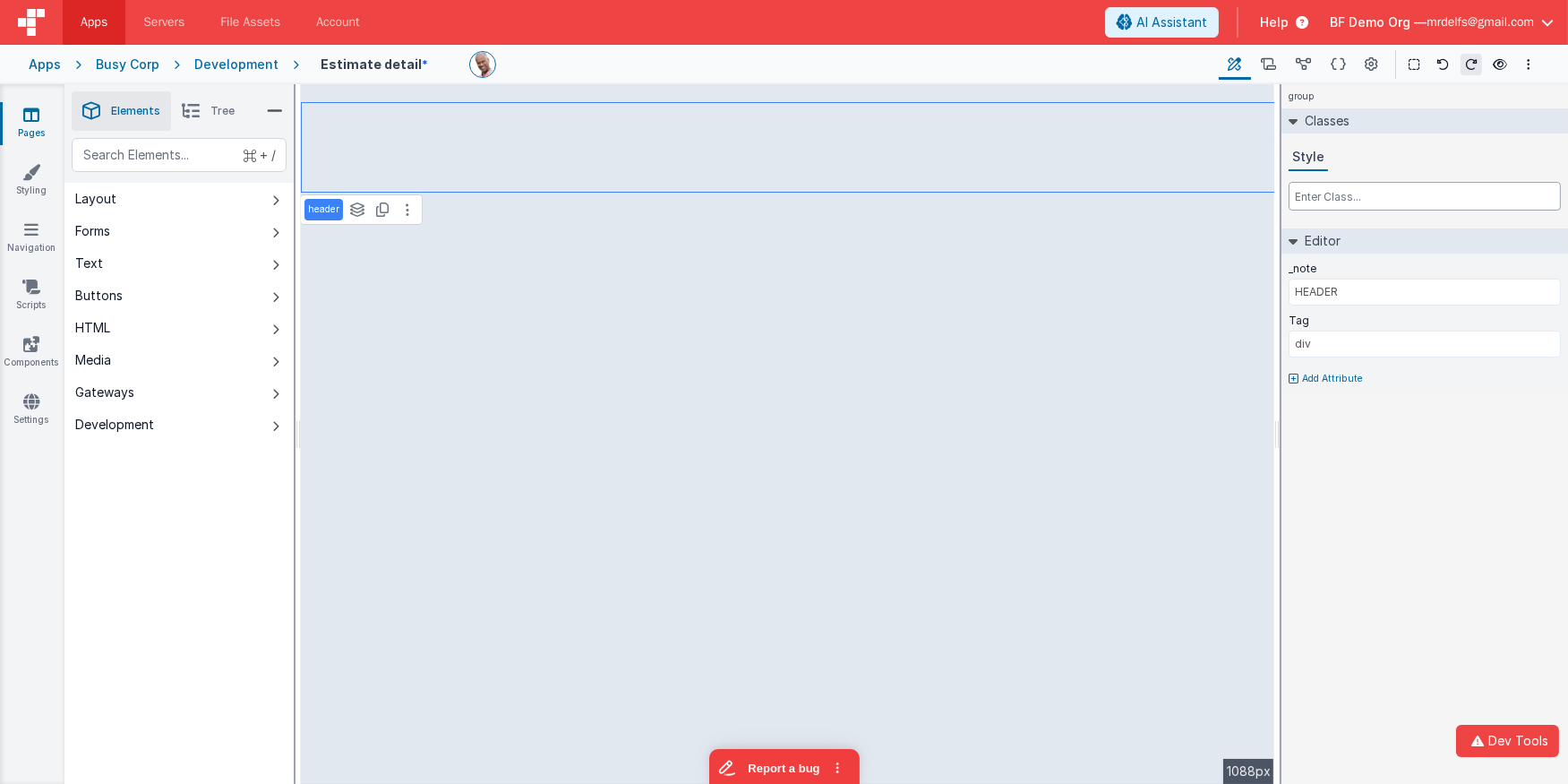 click at bounding box center (1425, 196) 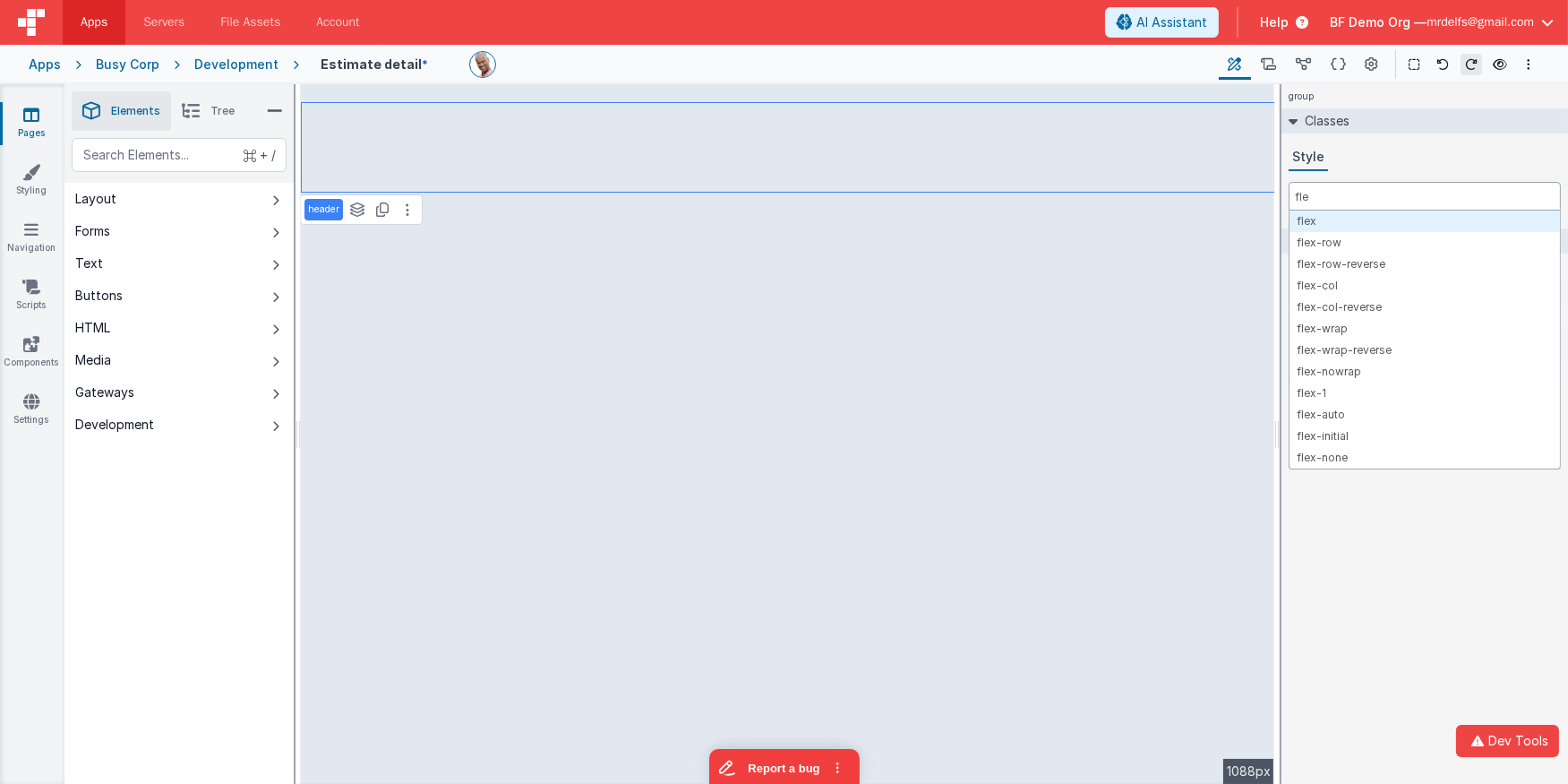 type on "flex" 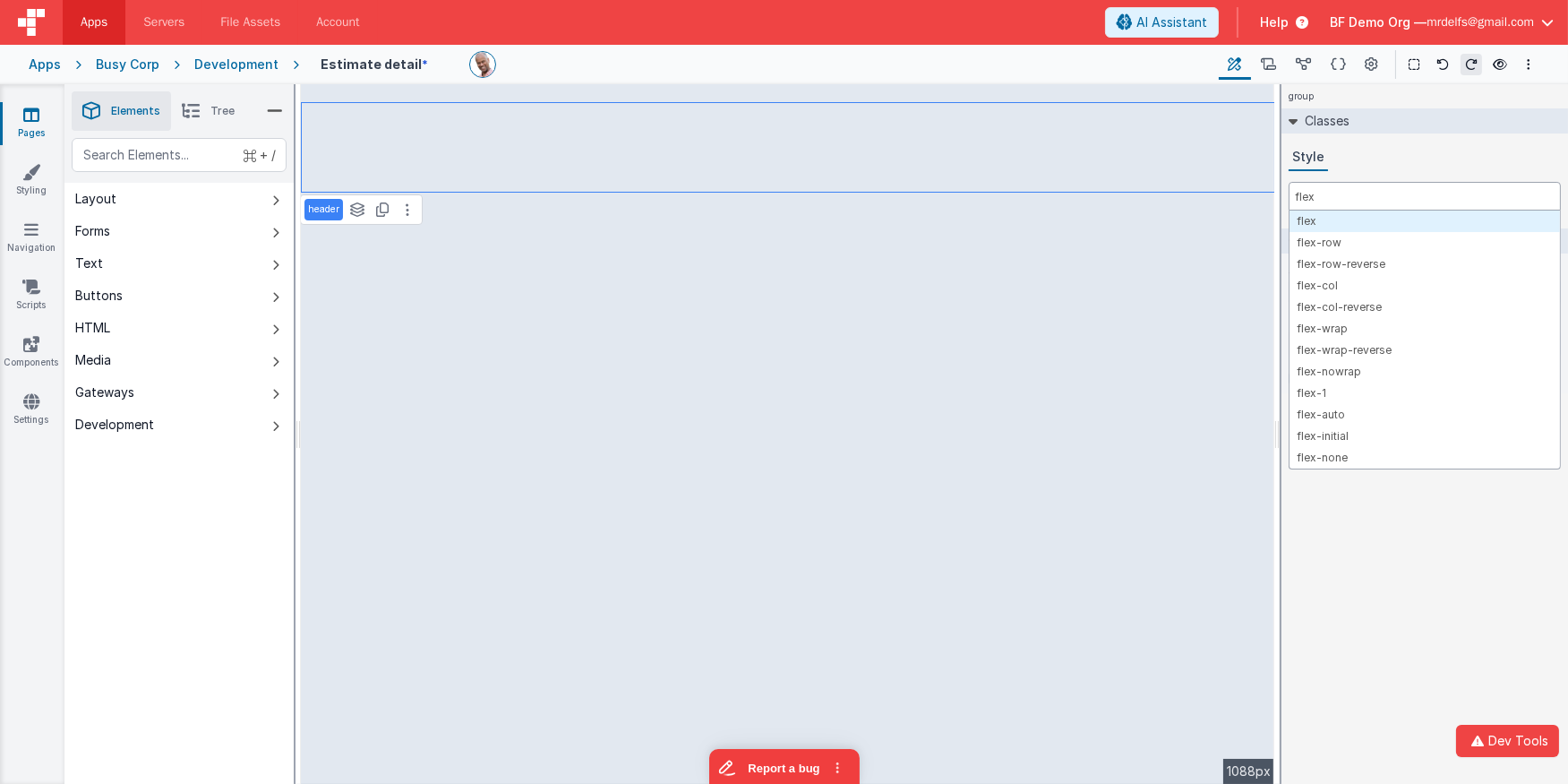 type 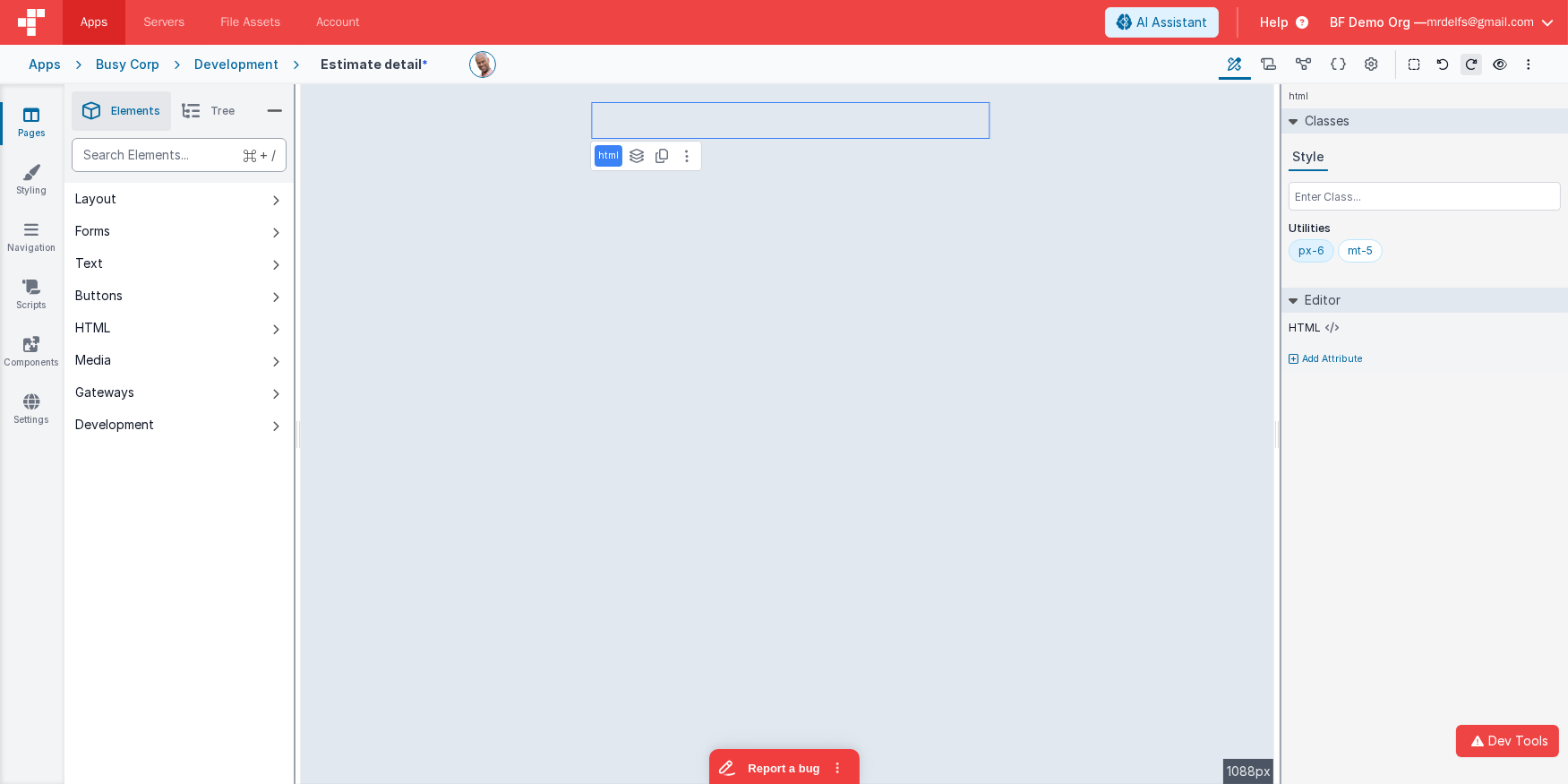 click at bounding box center (179, 155) 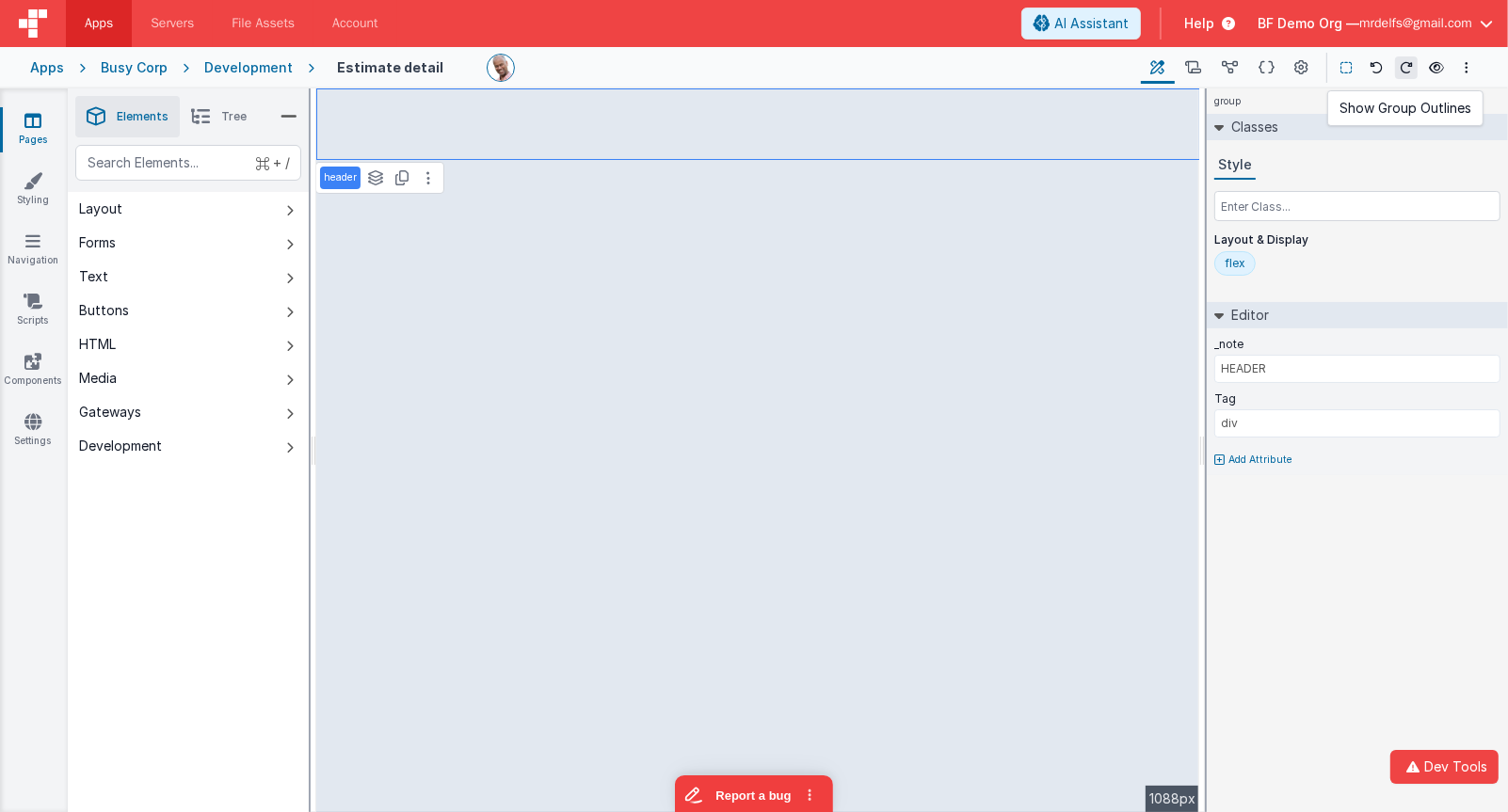click at bounding box center [1346, 68] 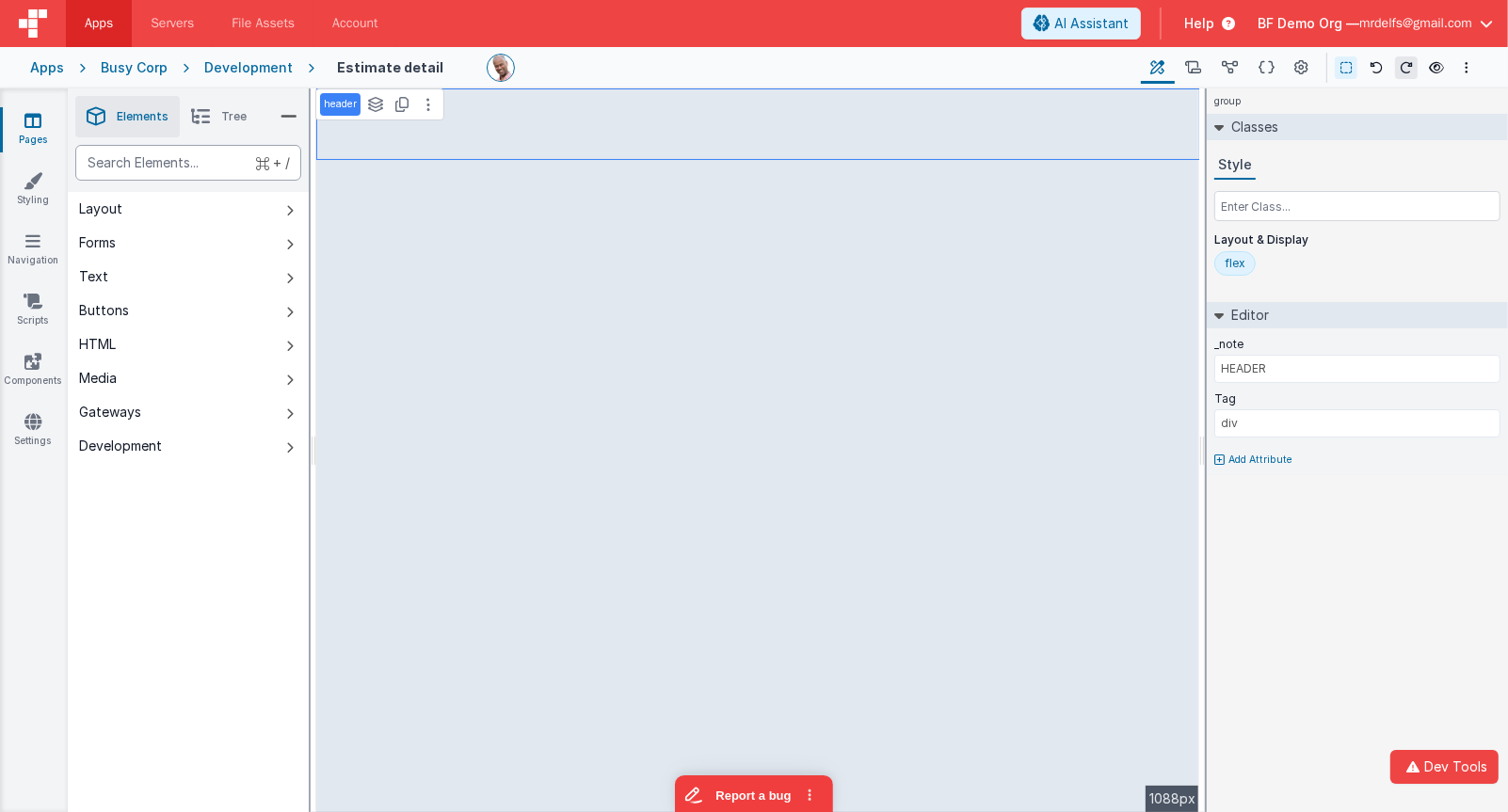 click at bounding box center (188, 163) 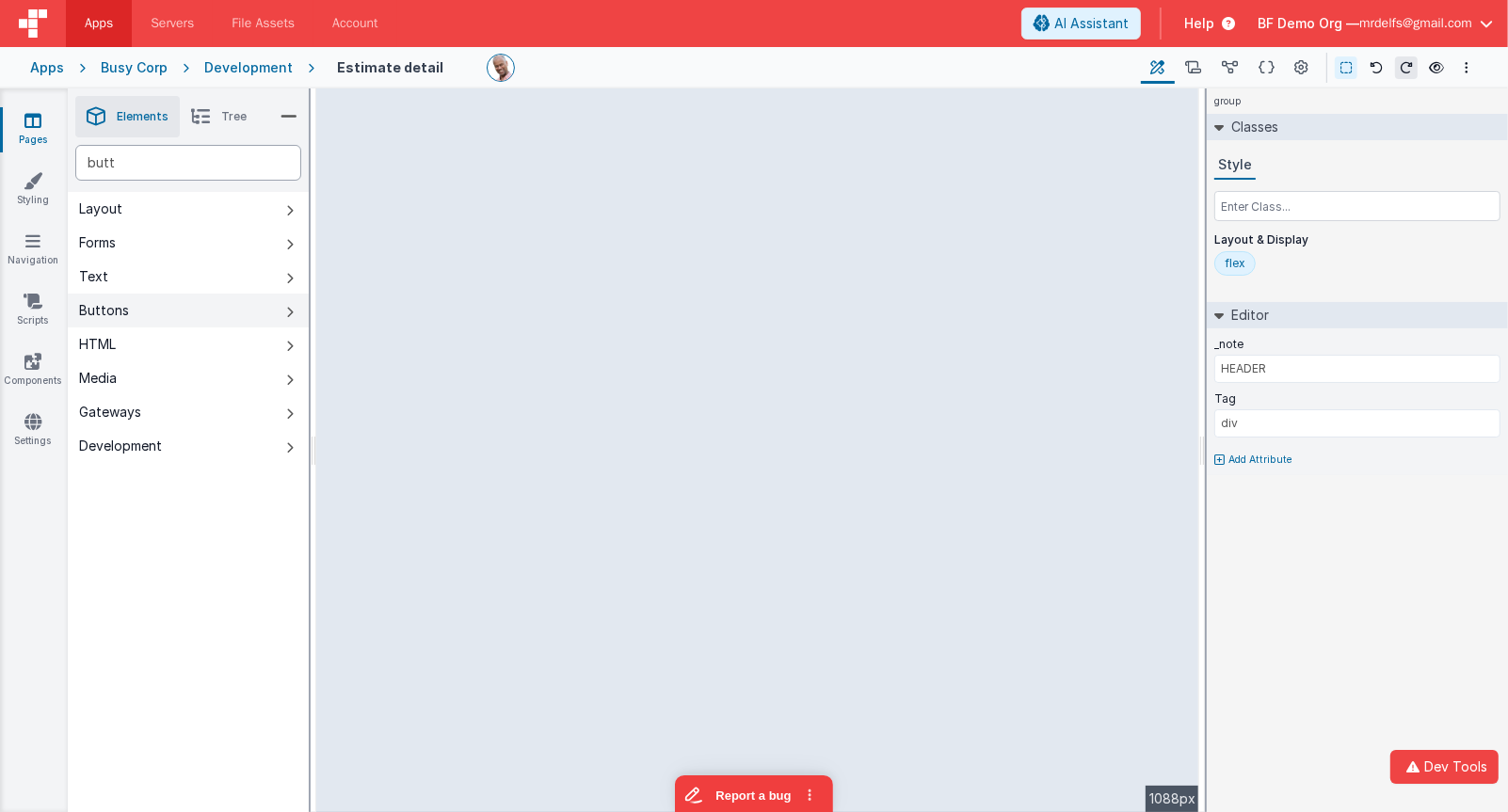 type on "butt" 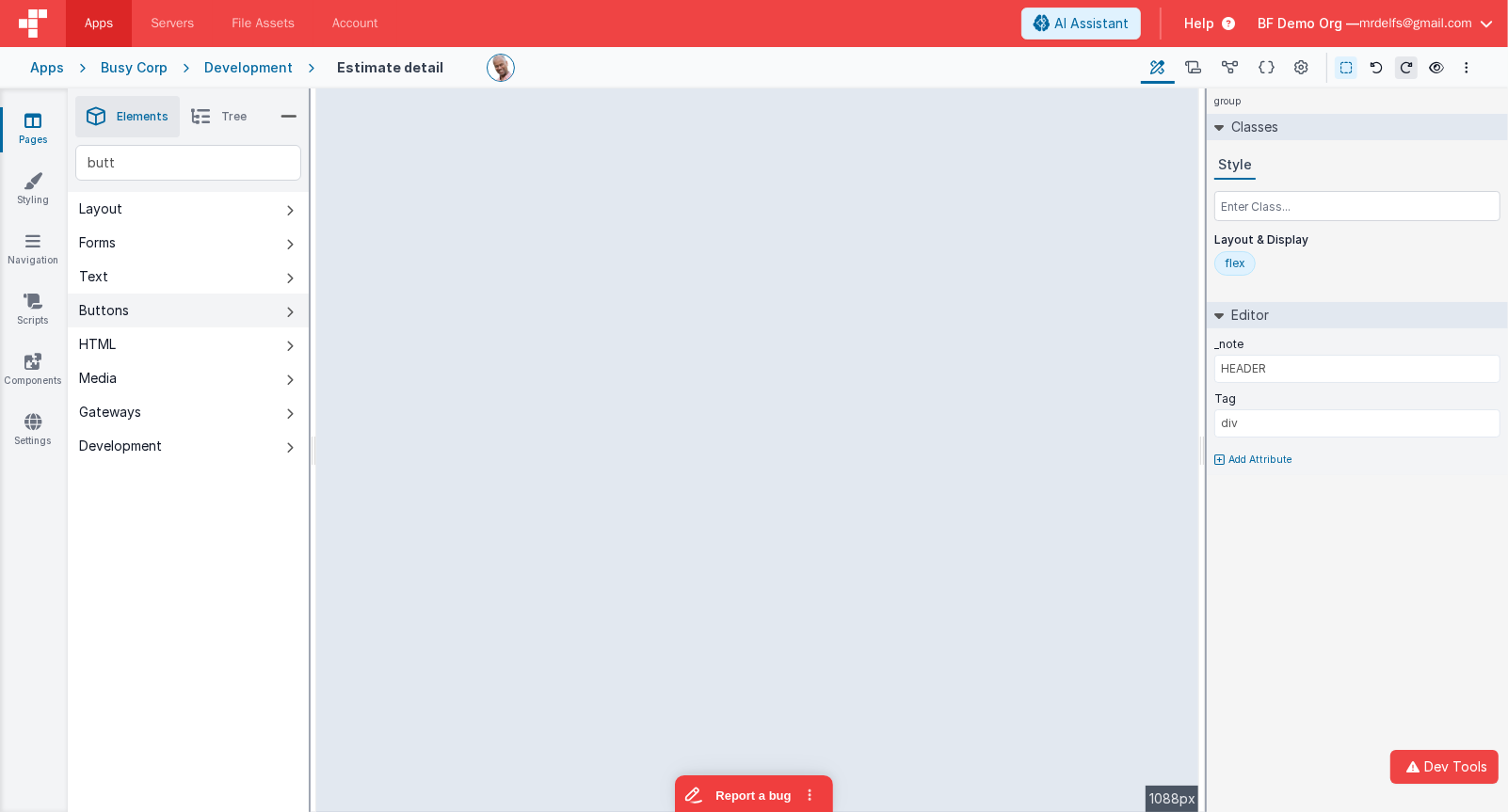 click on "Buttons" at bounding box center (188, 310) 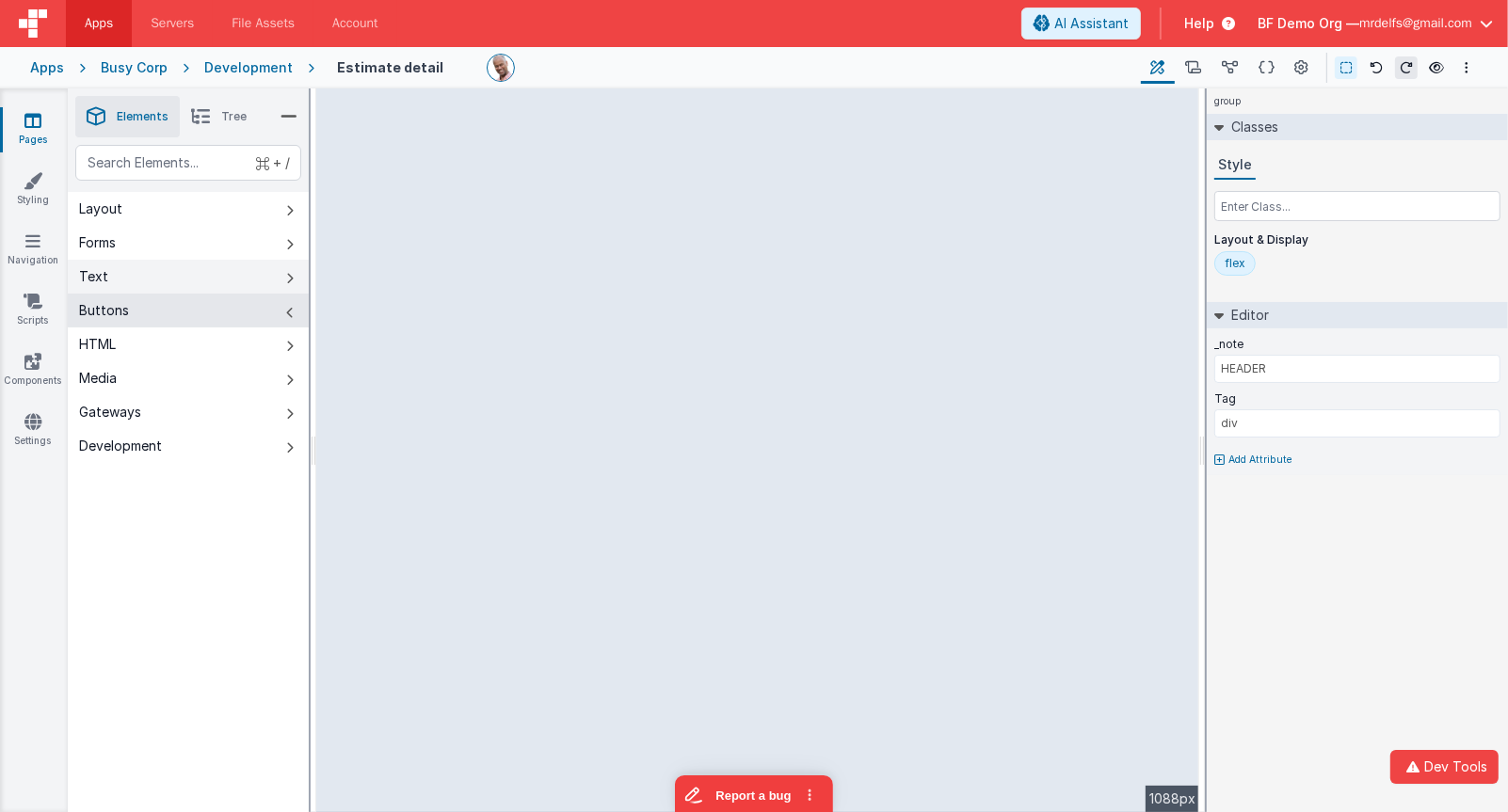 click on "Text" at bounding box center (188, 277) 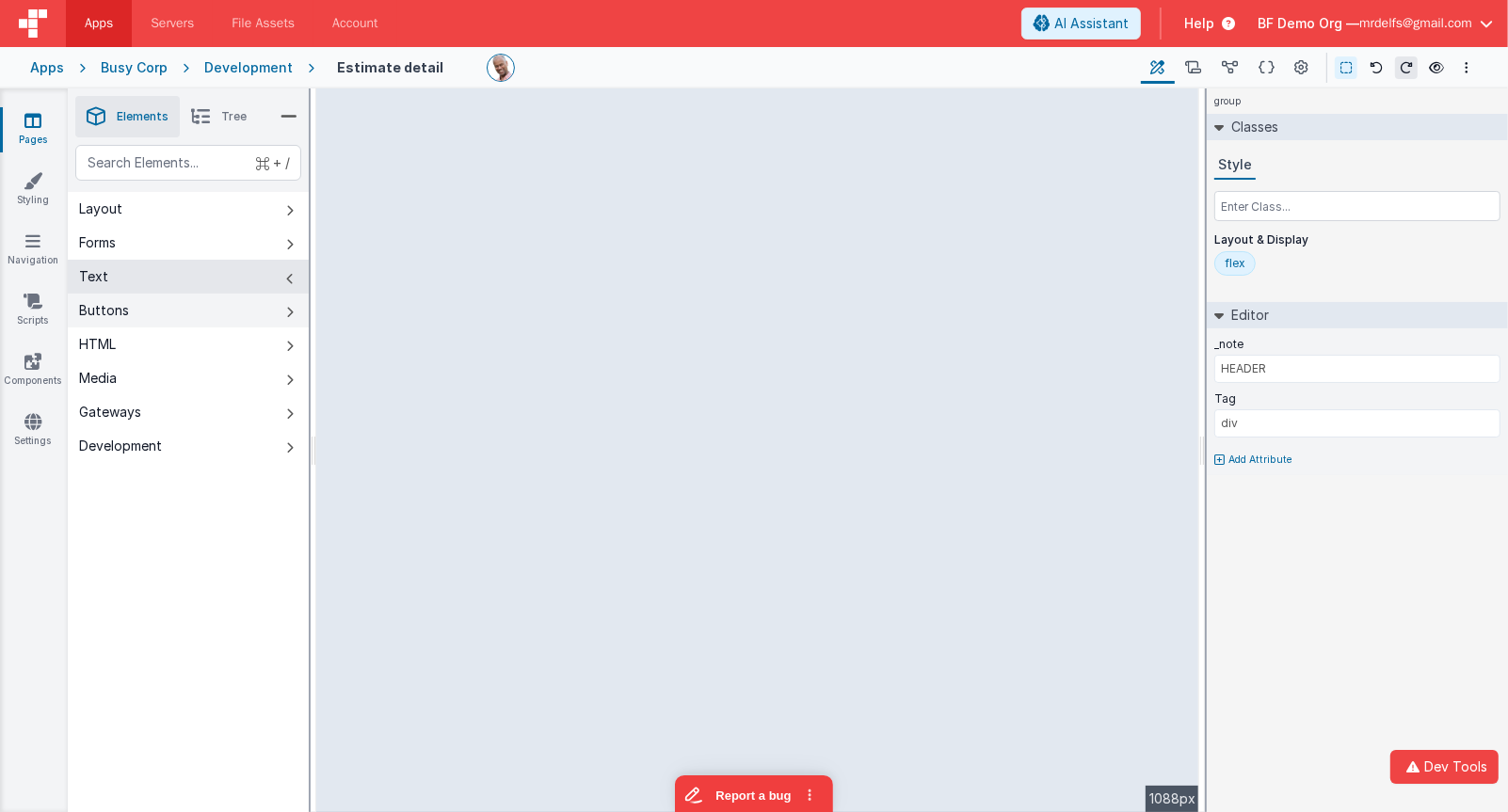 click on "Buttons" at bounding box center [188, 310] 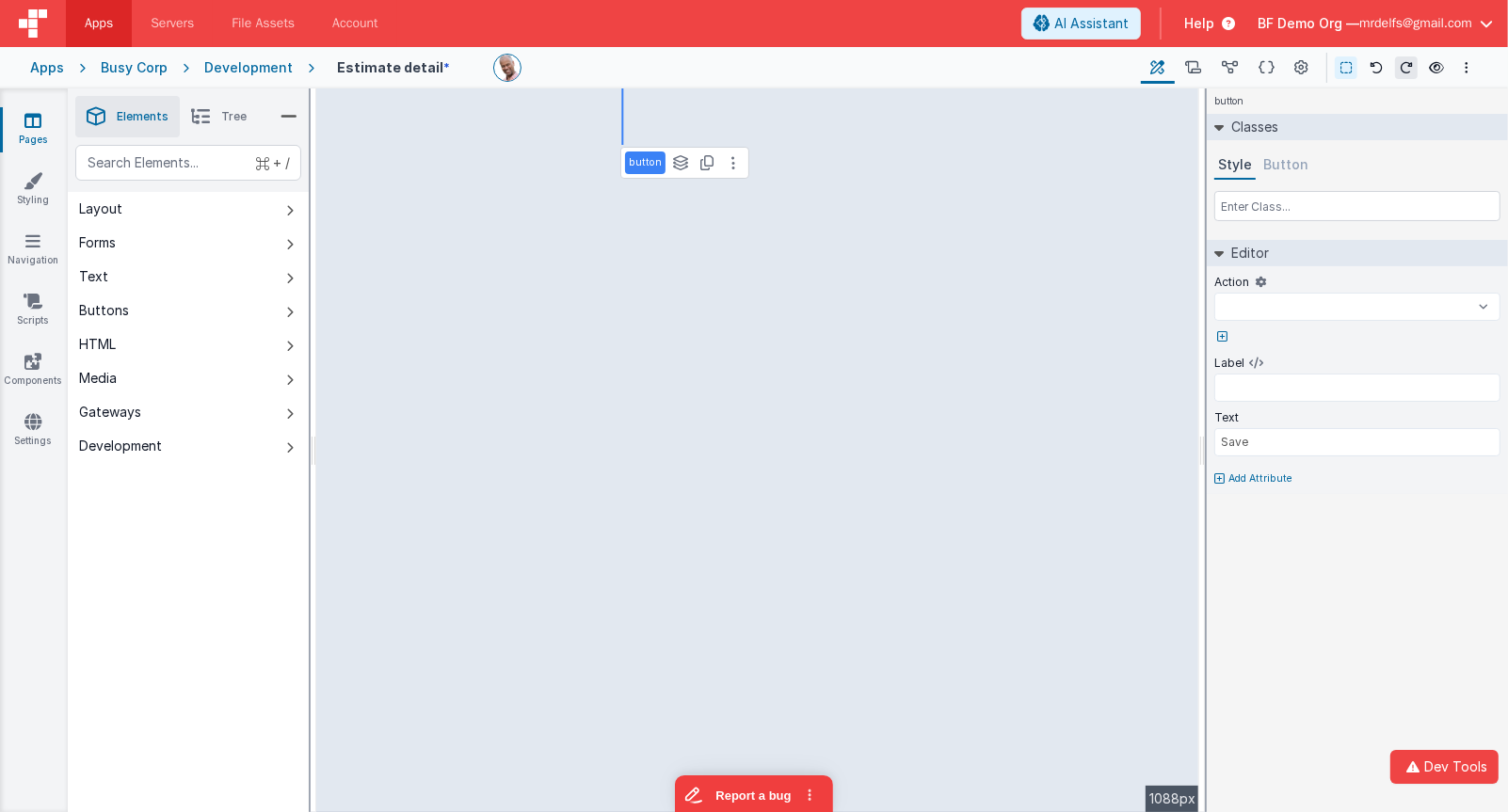 select 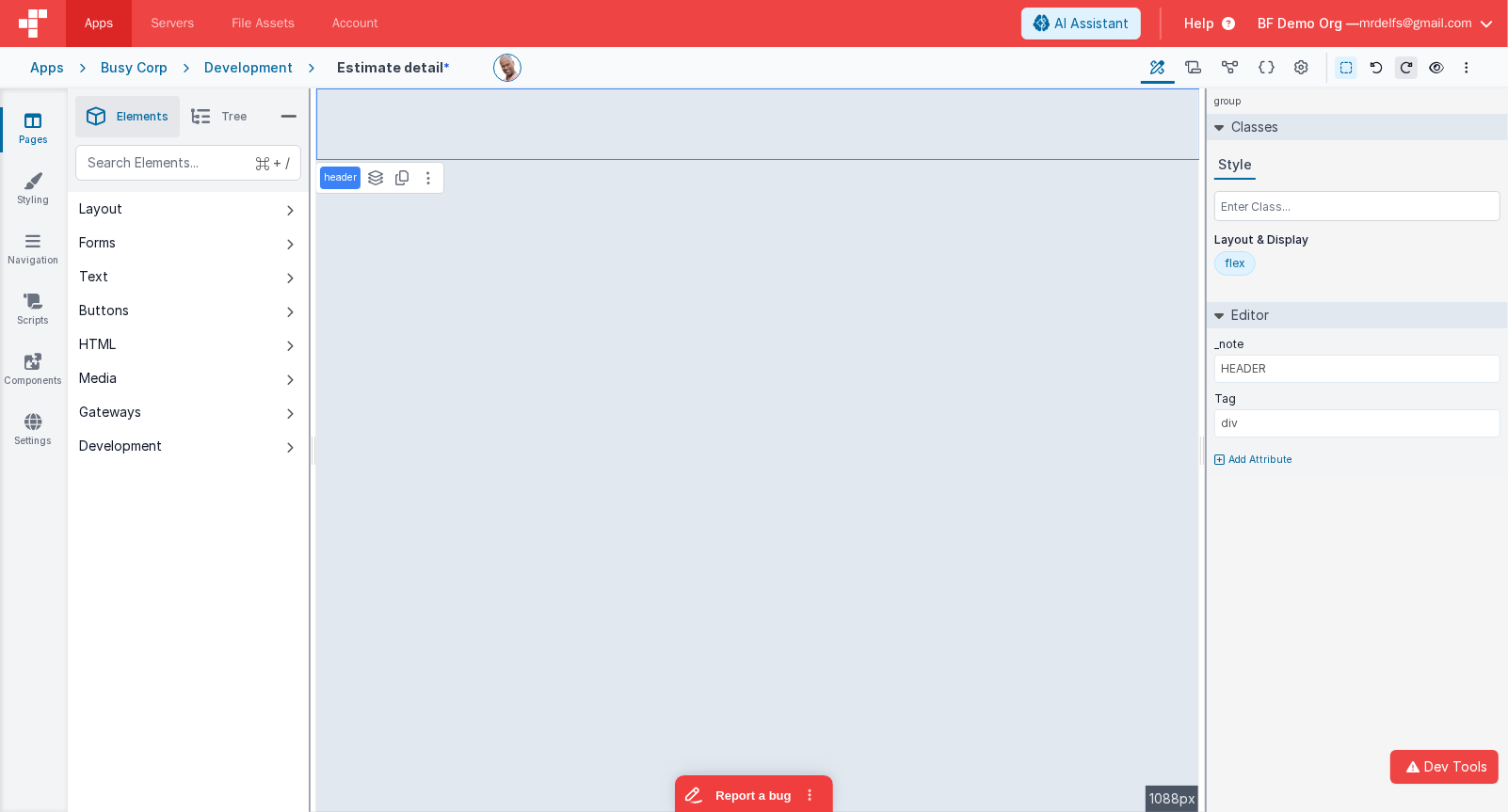 select on "newActionScript6" 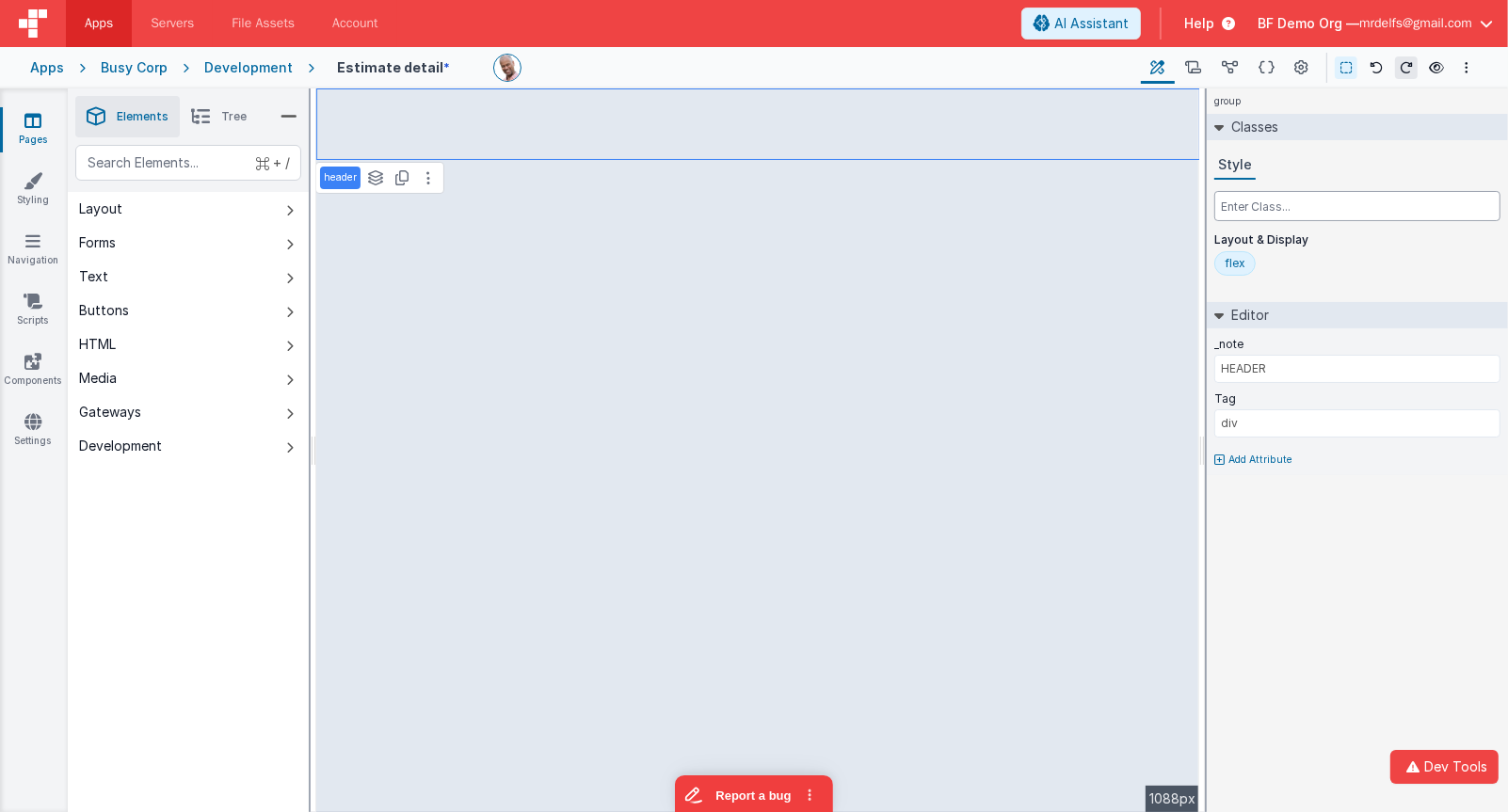 click at bounding box center (1357, 206) 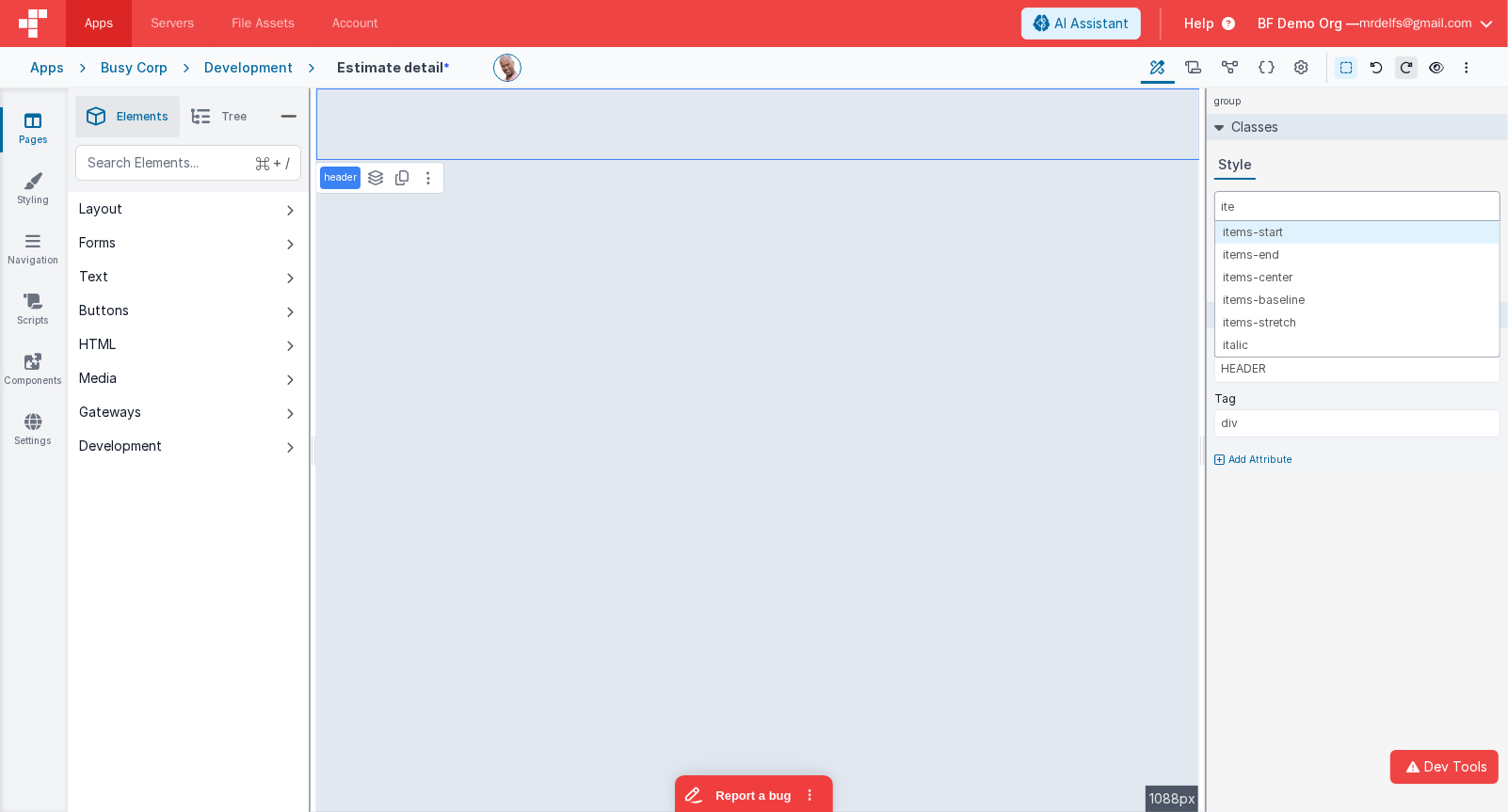 type on "item" 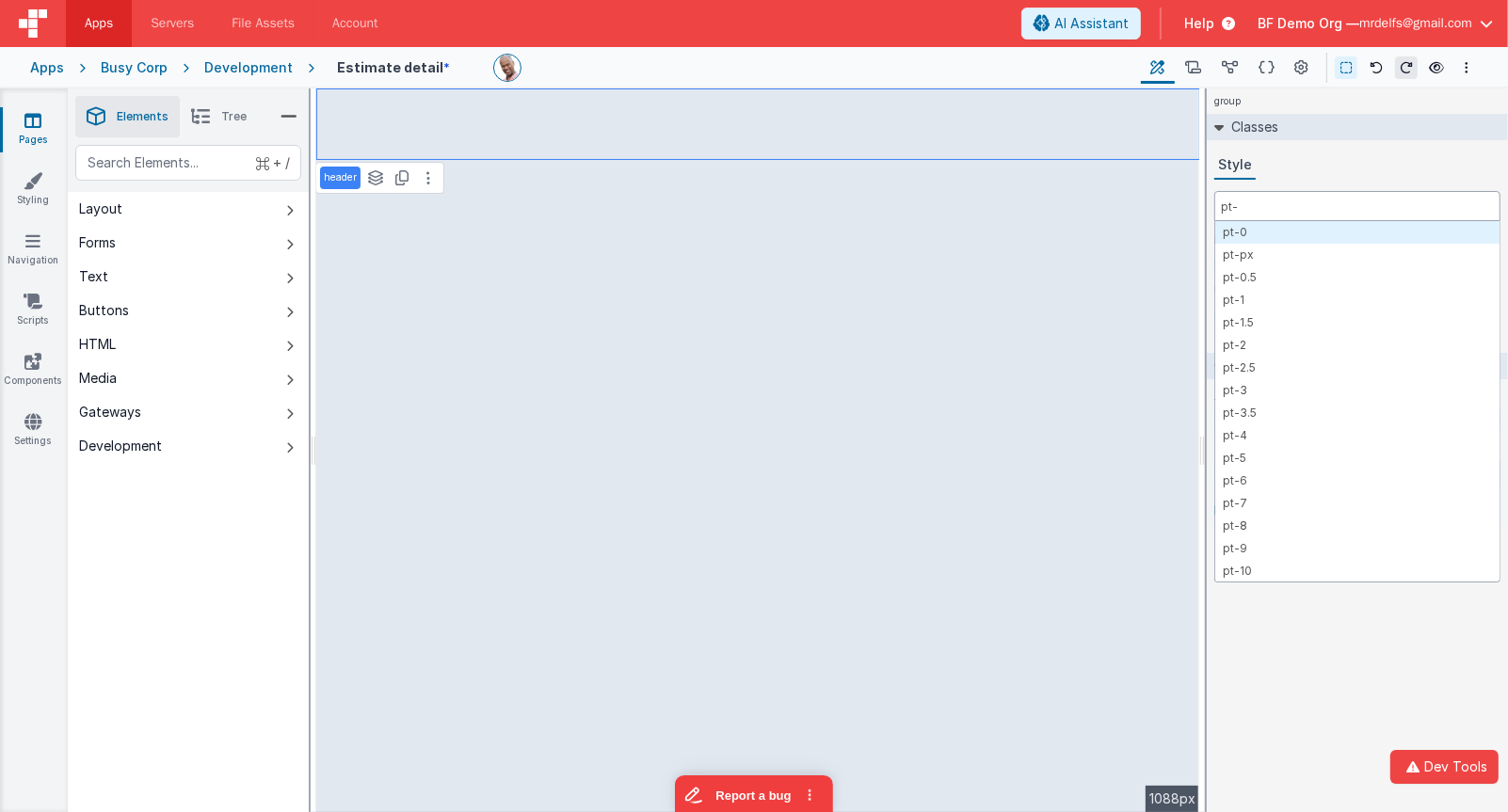 type on "pt-3" 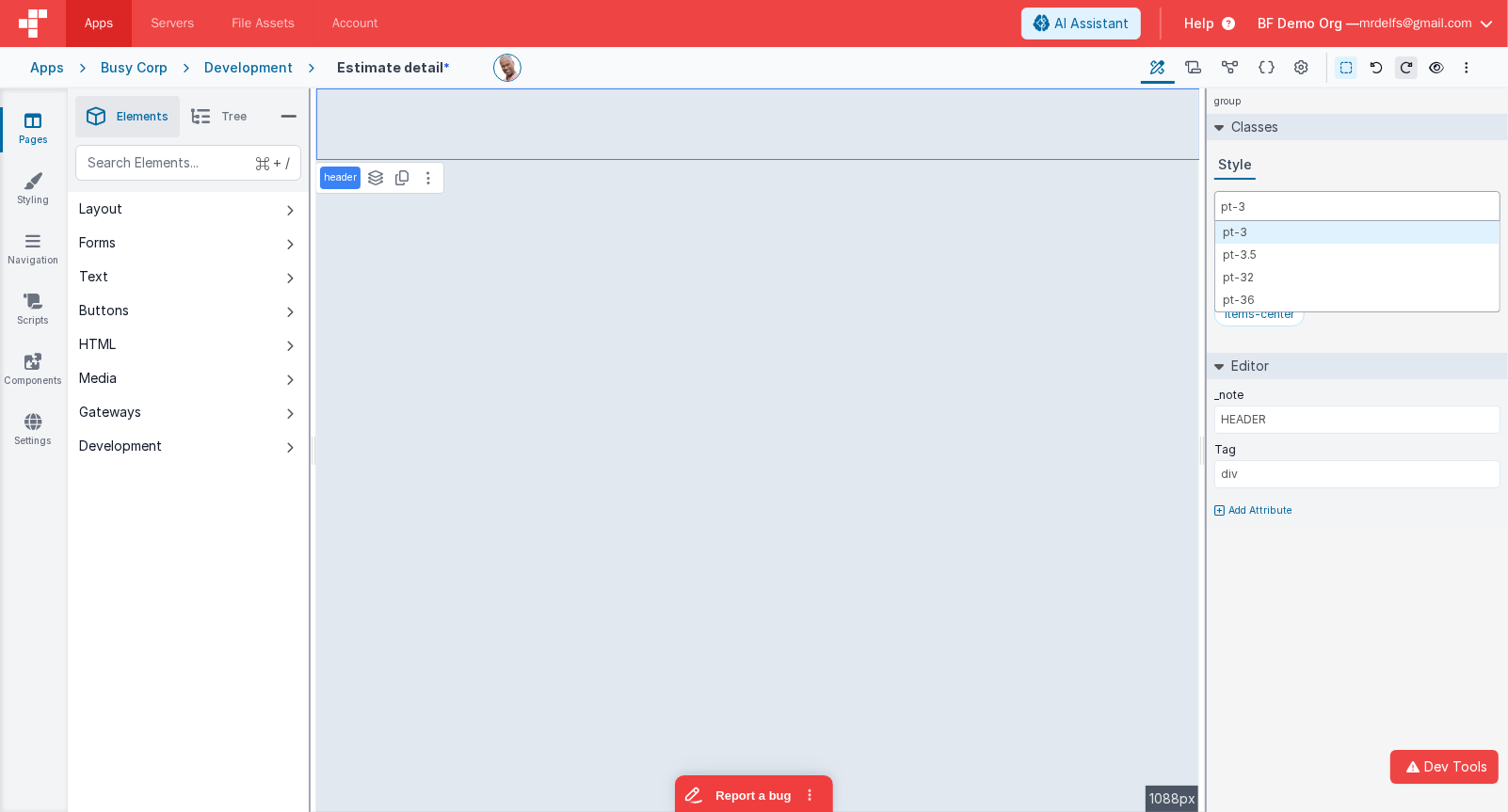 type 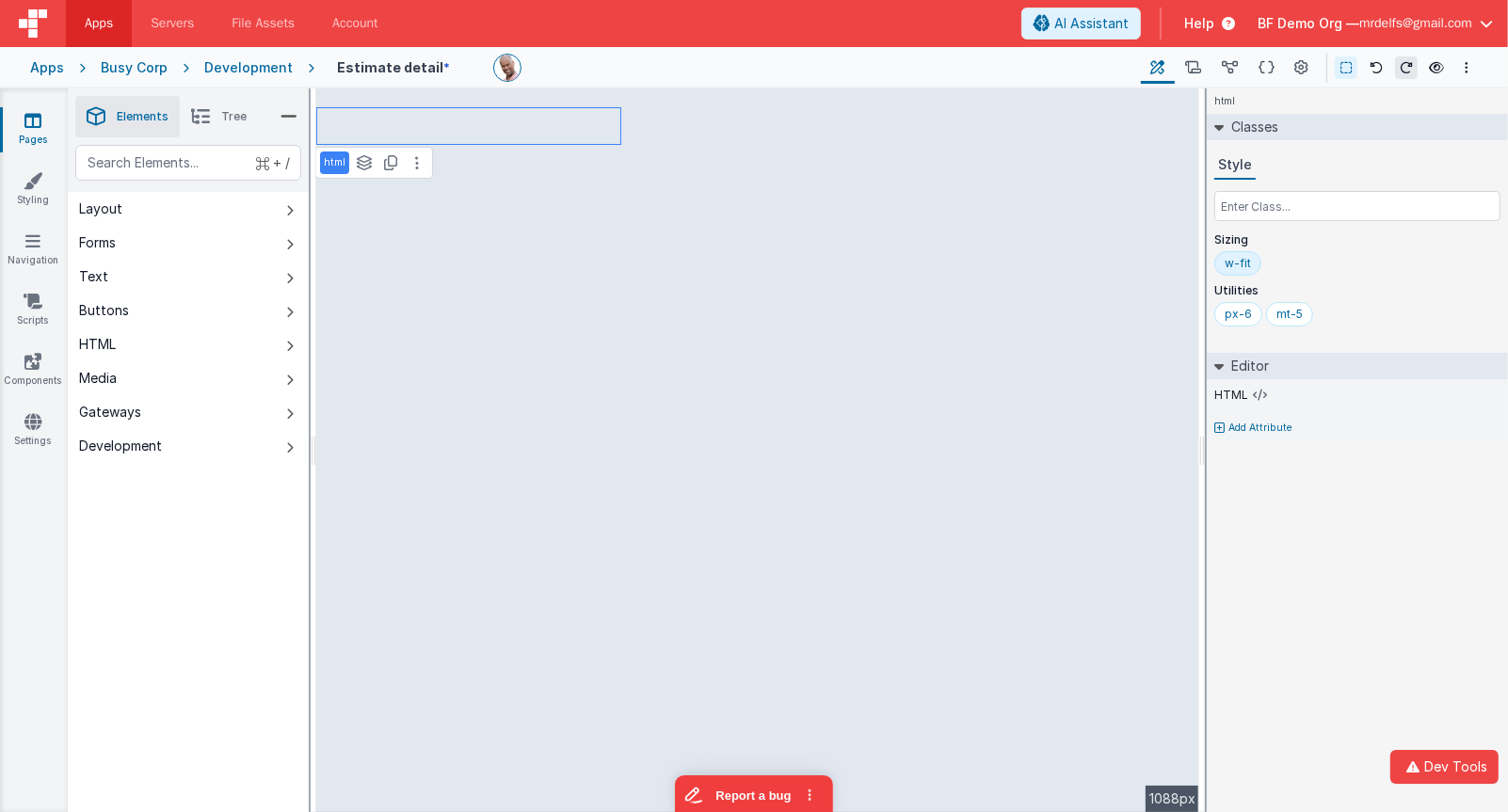 select on "newActionScript6" 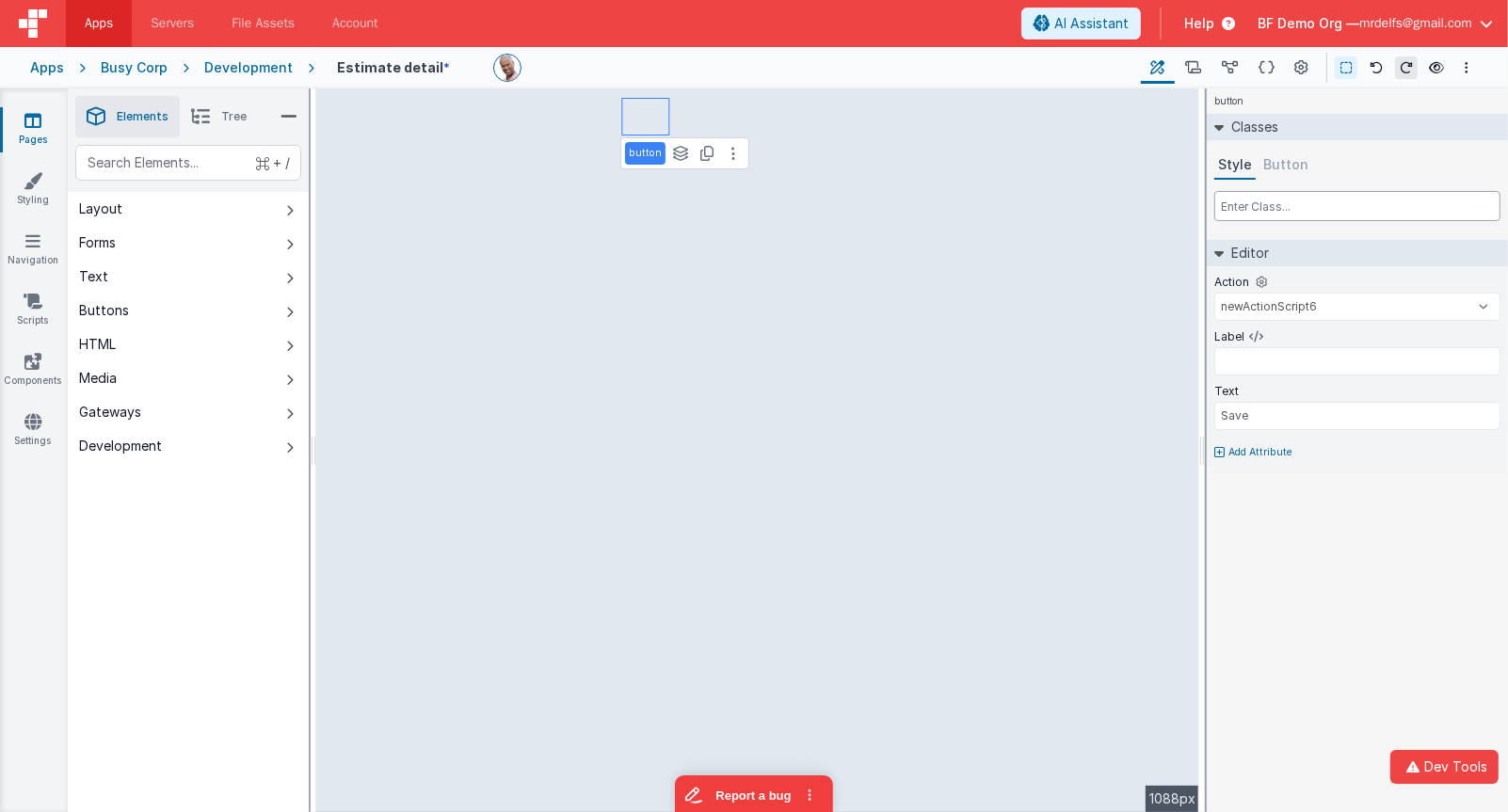 click at bounding box center [1357, 206] 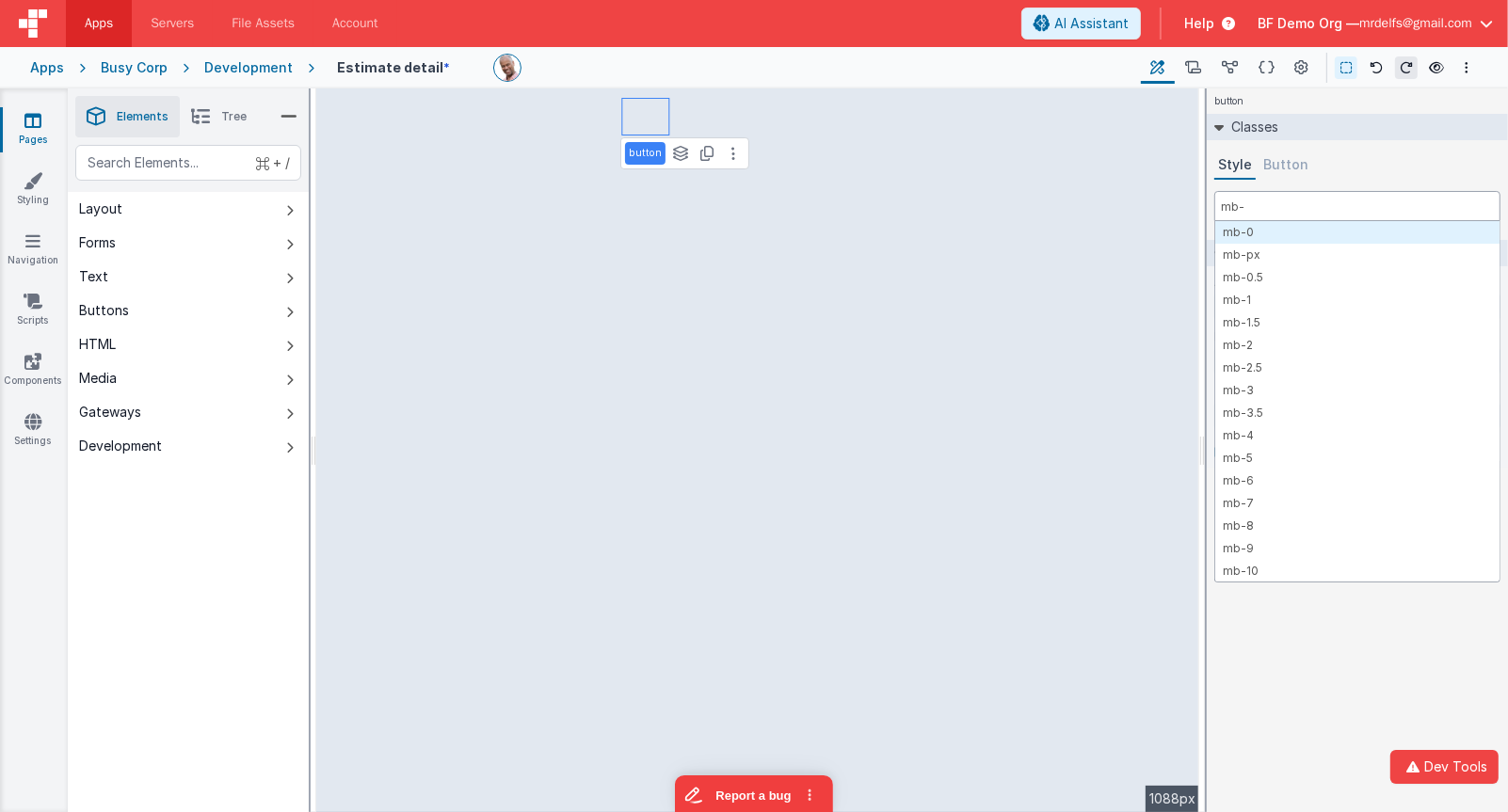 type on "mb-0" 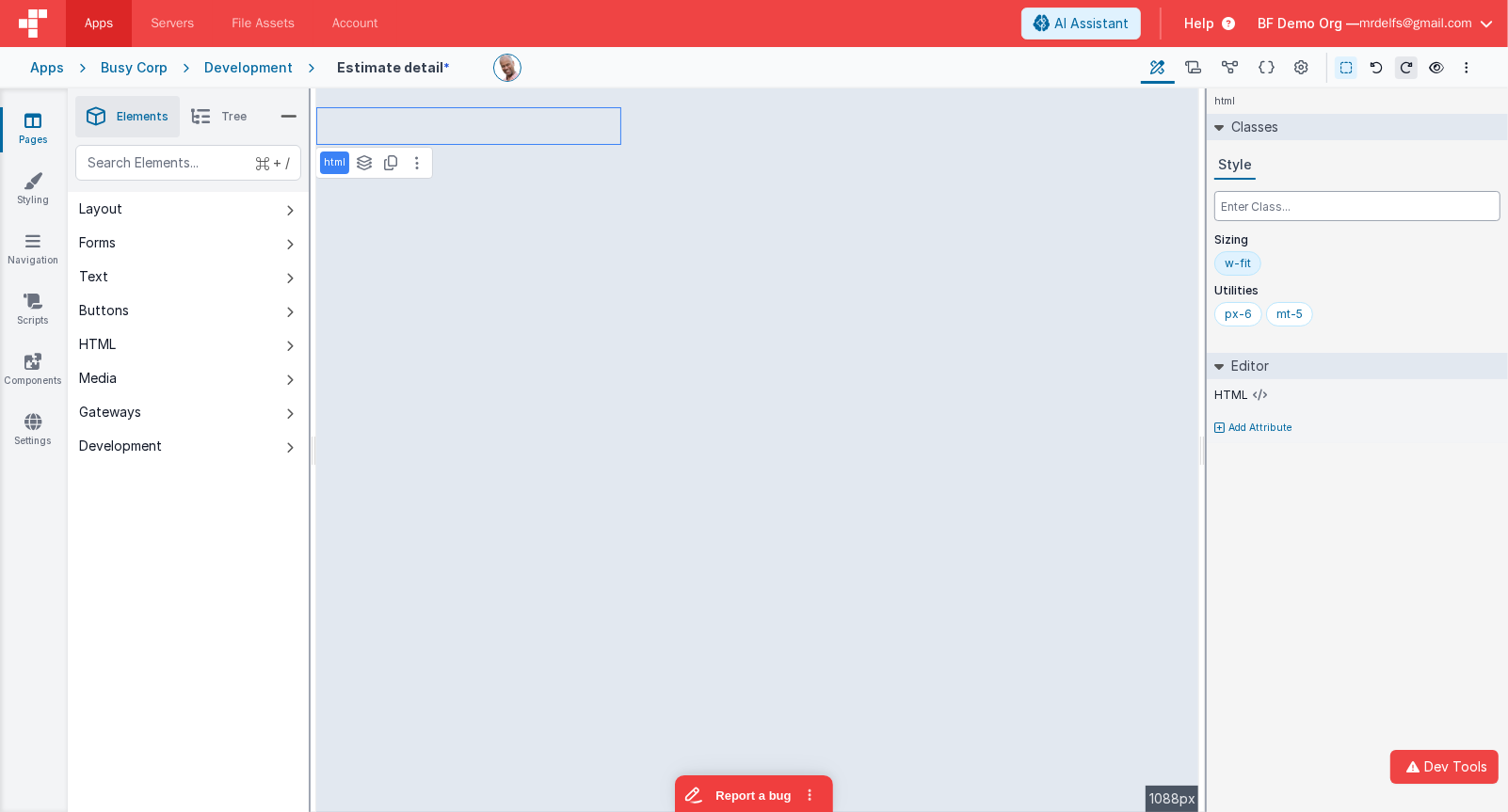 click at bounding box center (1357, 206) 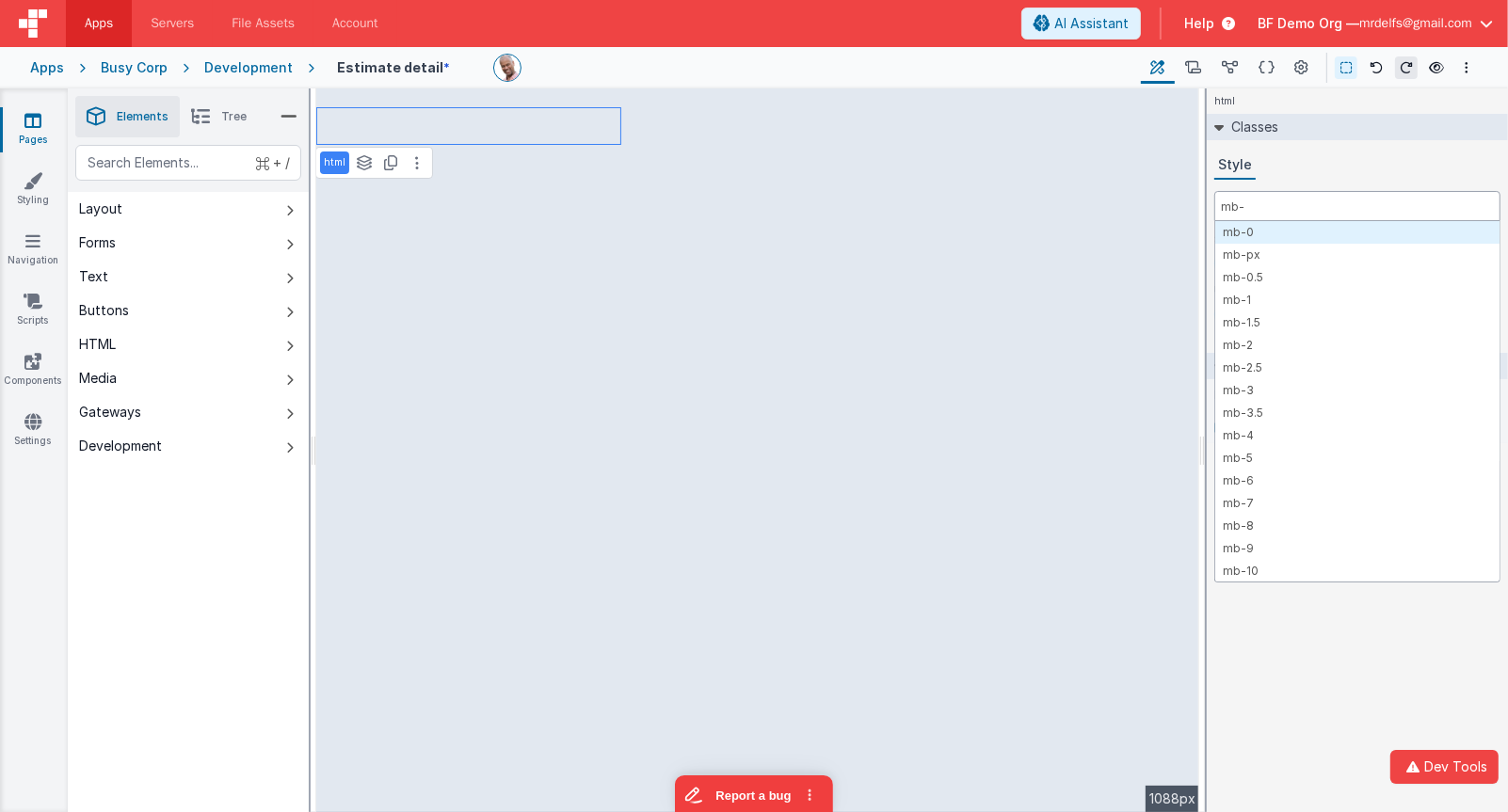 type on "mb-0" 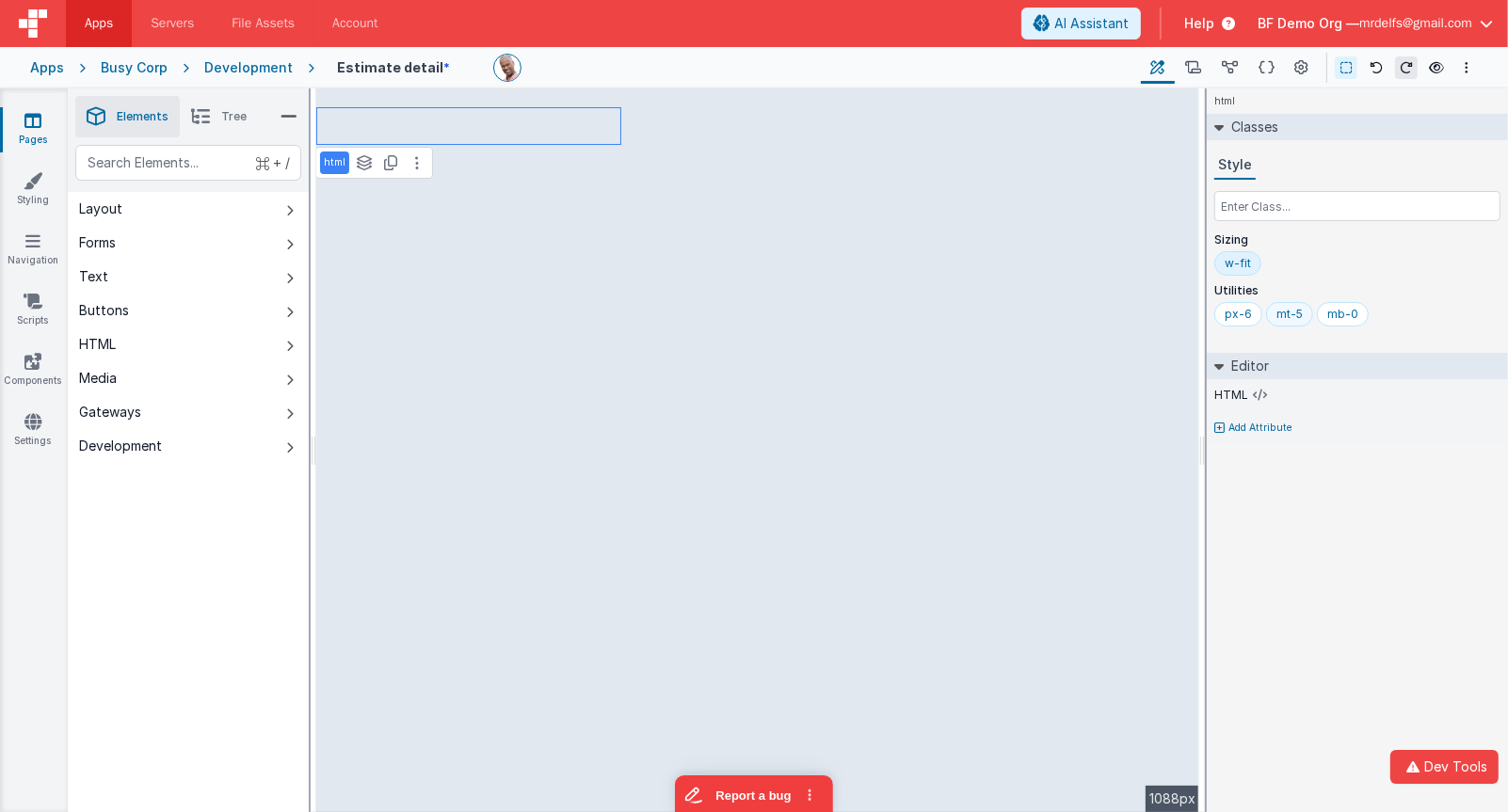 click on "mt-5" at bounding box center (1290, 314) 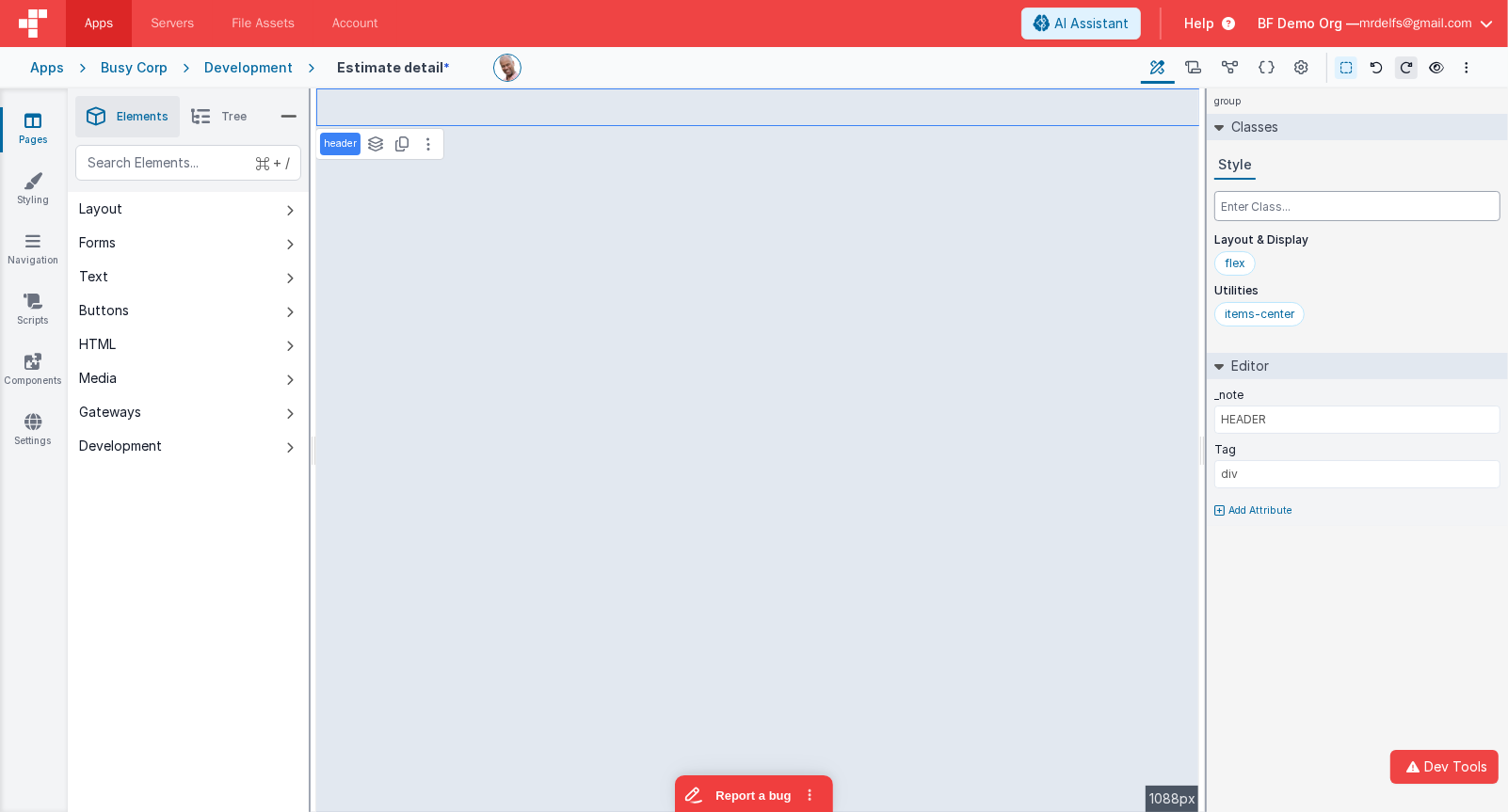 click at bounding box center [1357, 206] 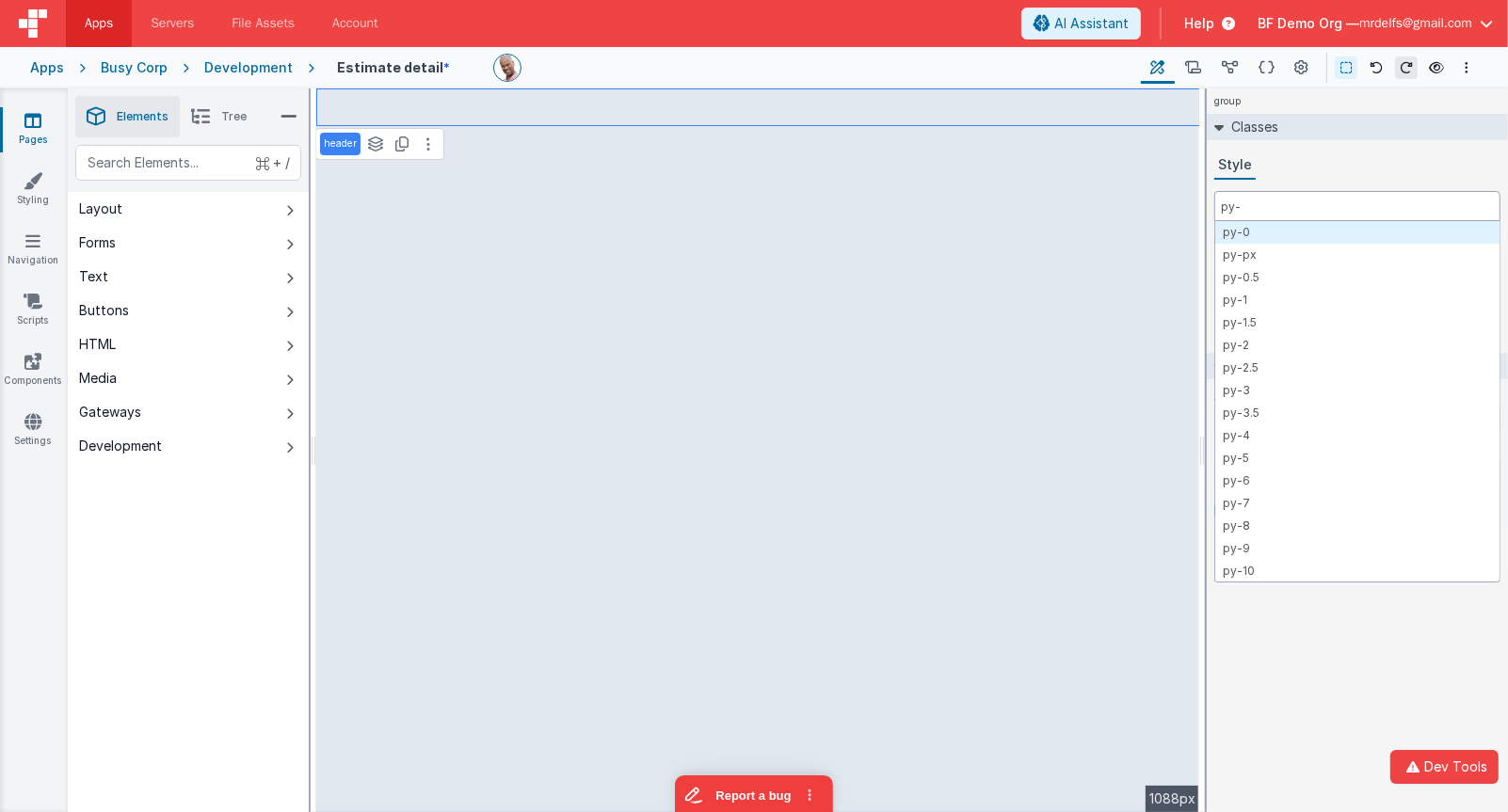 type on "py-2" 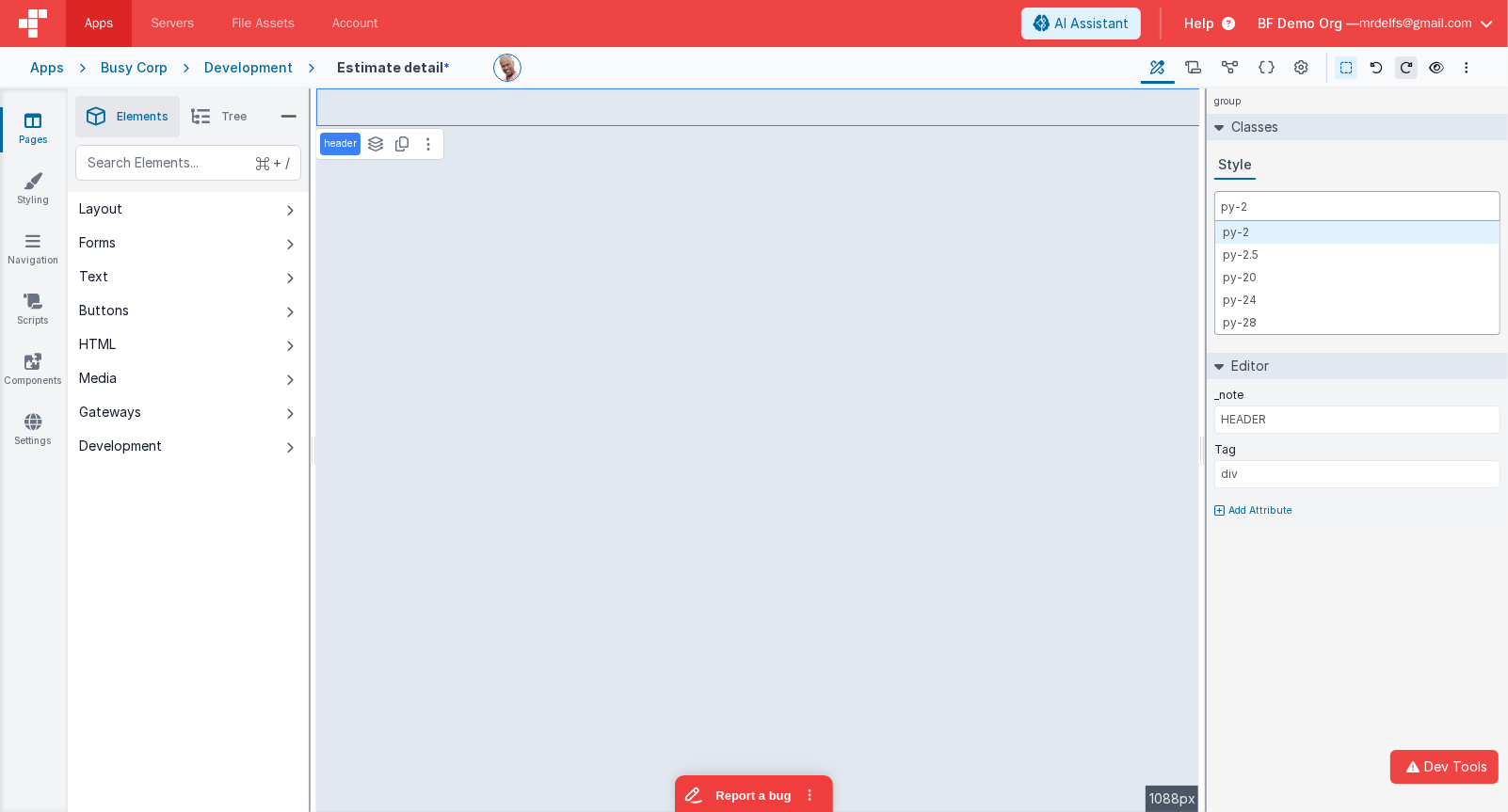 type 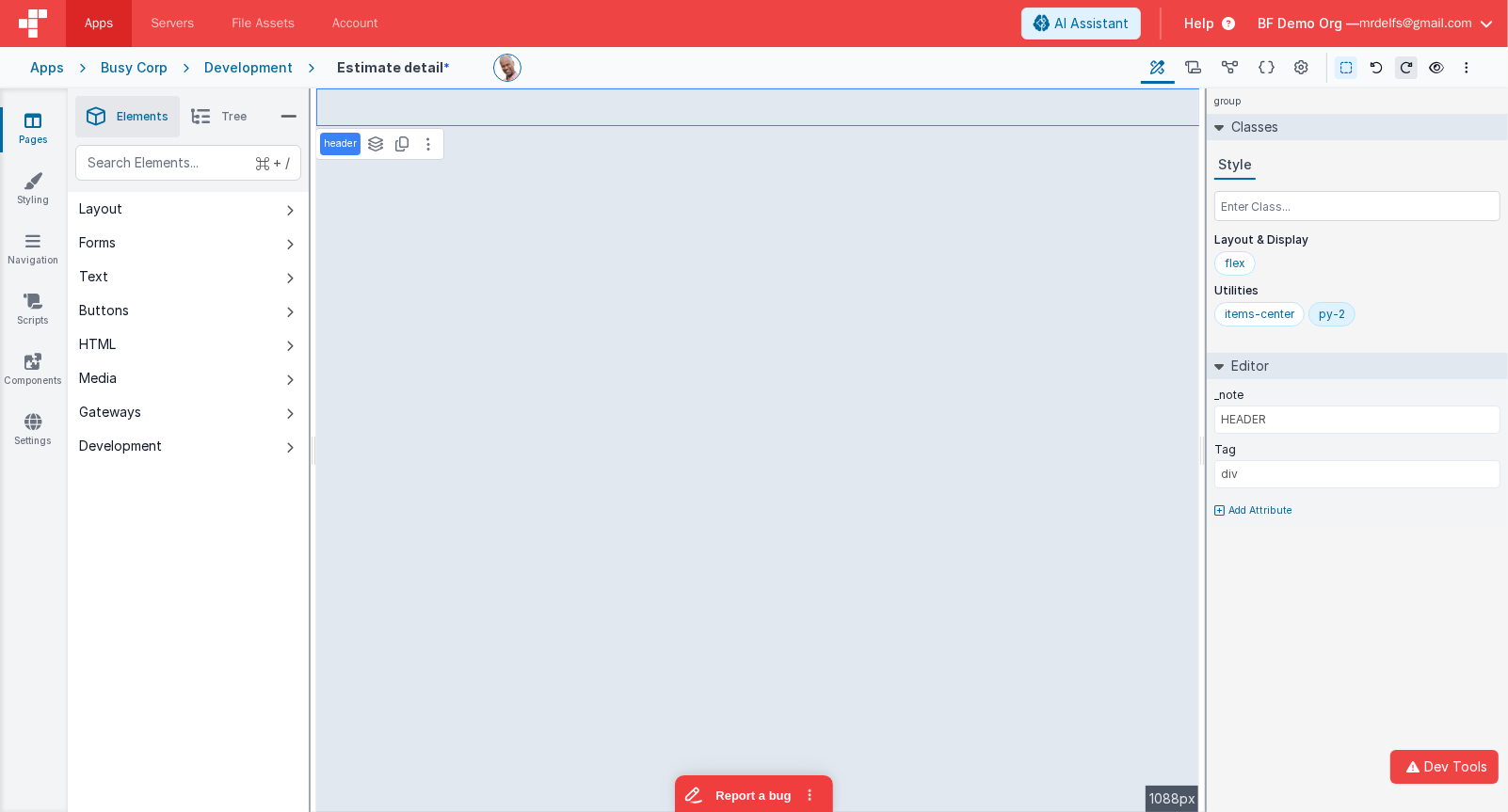 select on "newActionScript6" 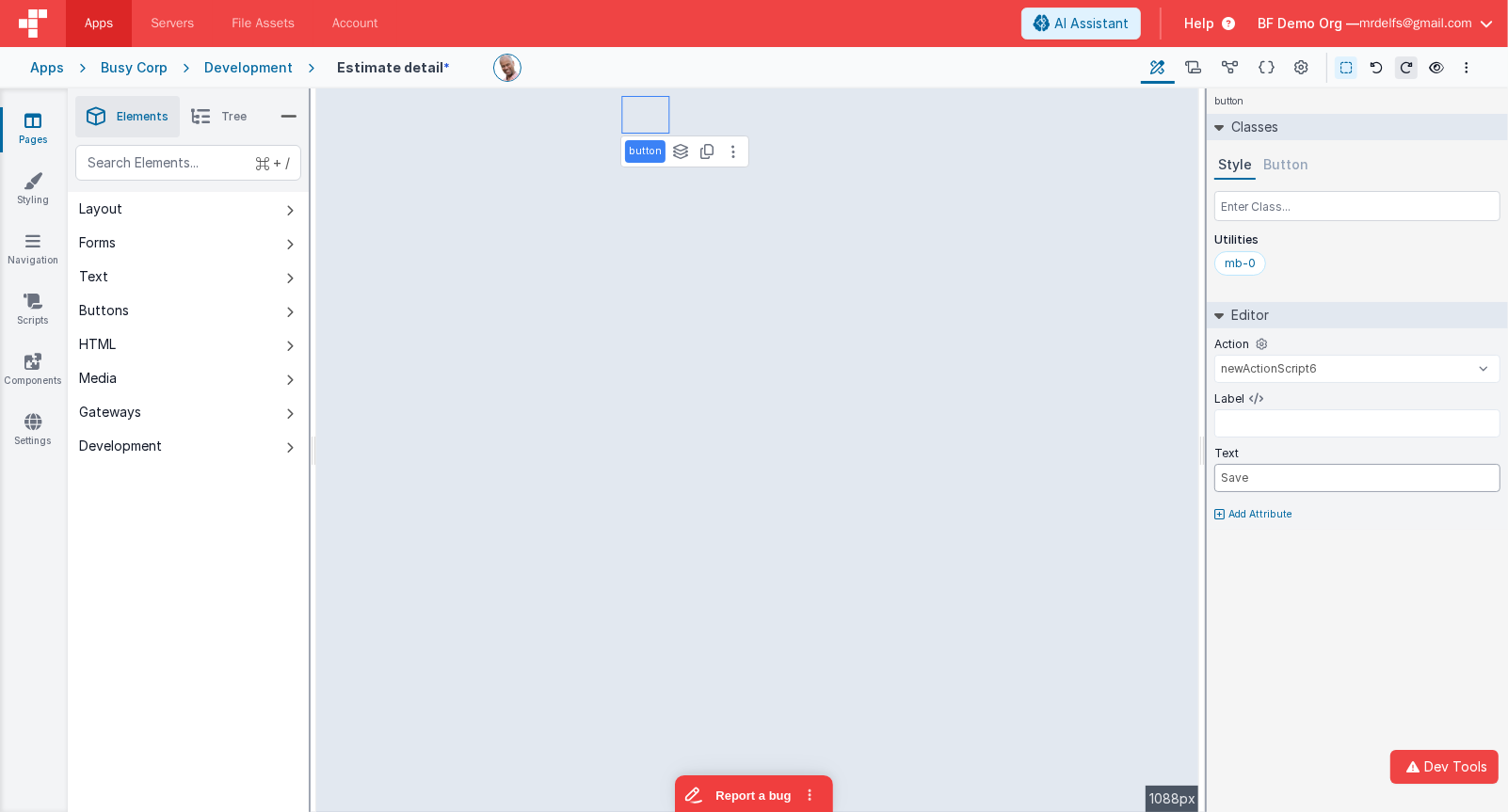 click on "Save" at bounding box center (1357, 478) 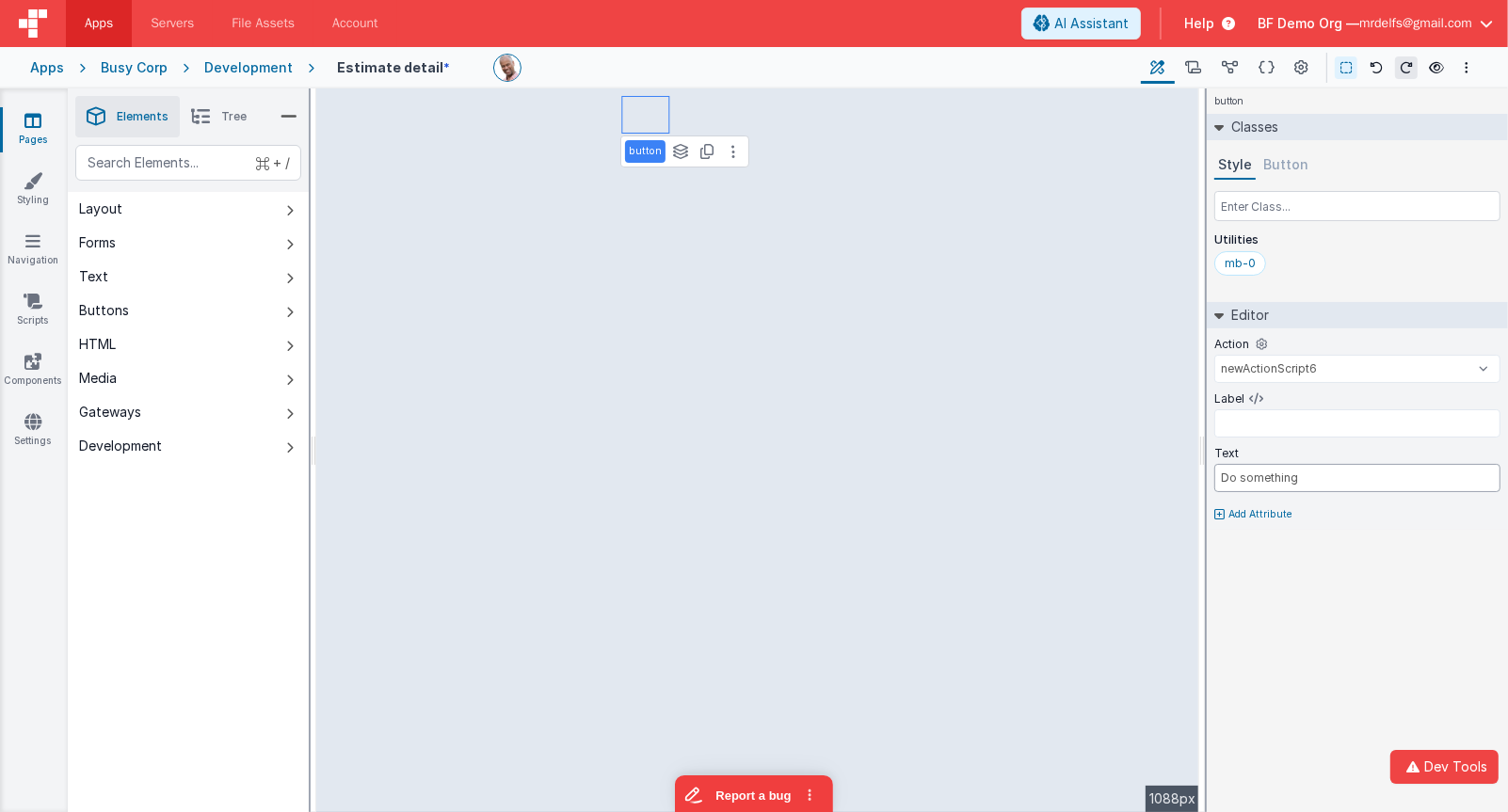 type on "Do something" 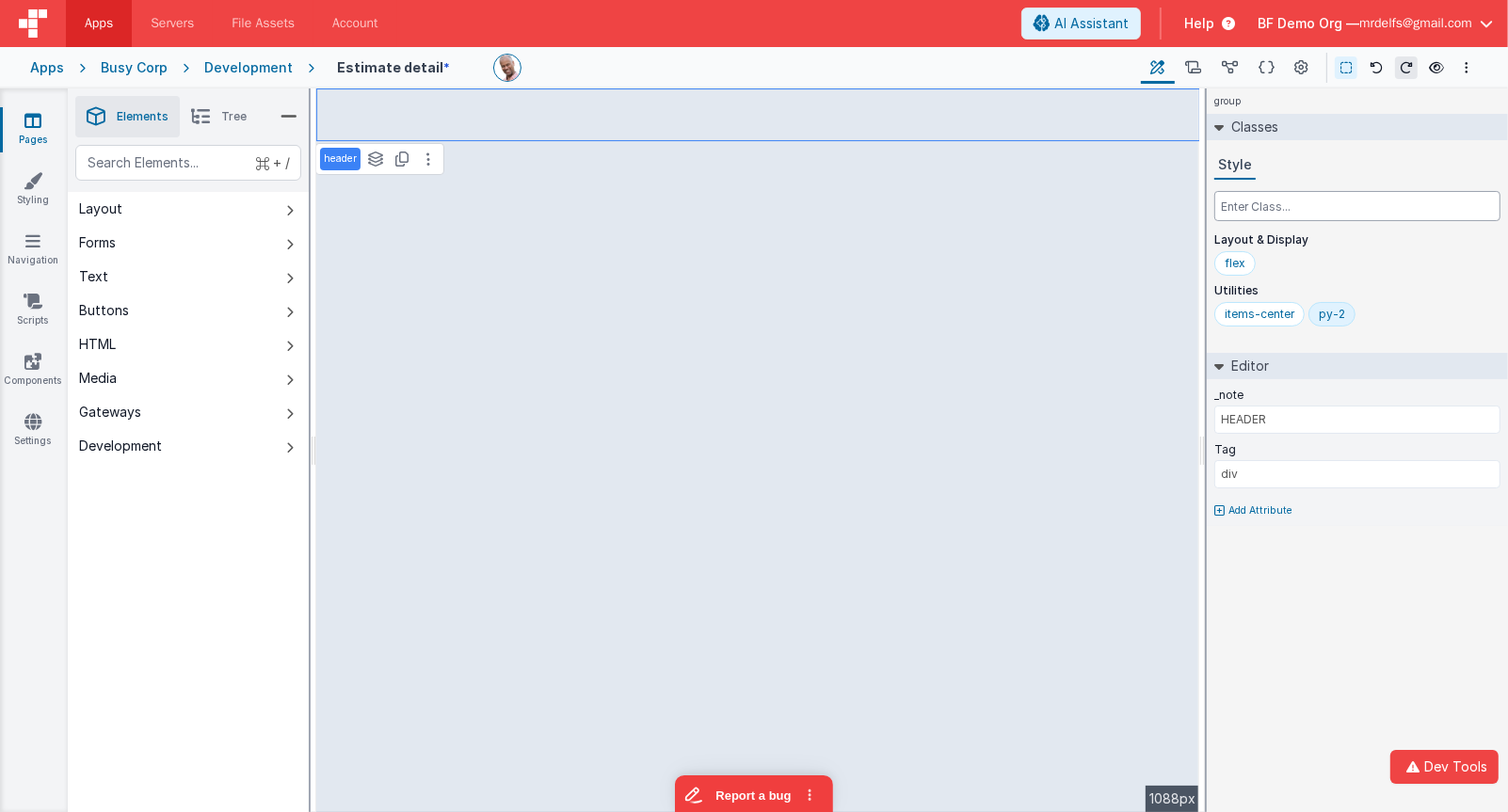 click at bounding box center (1357, 206) 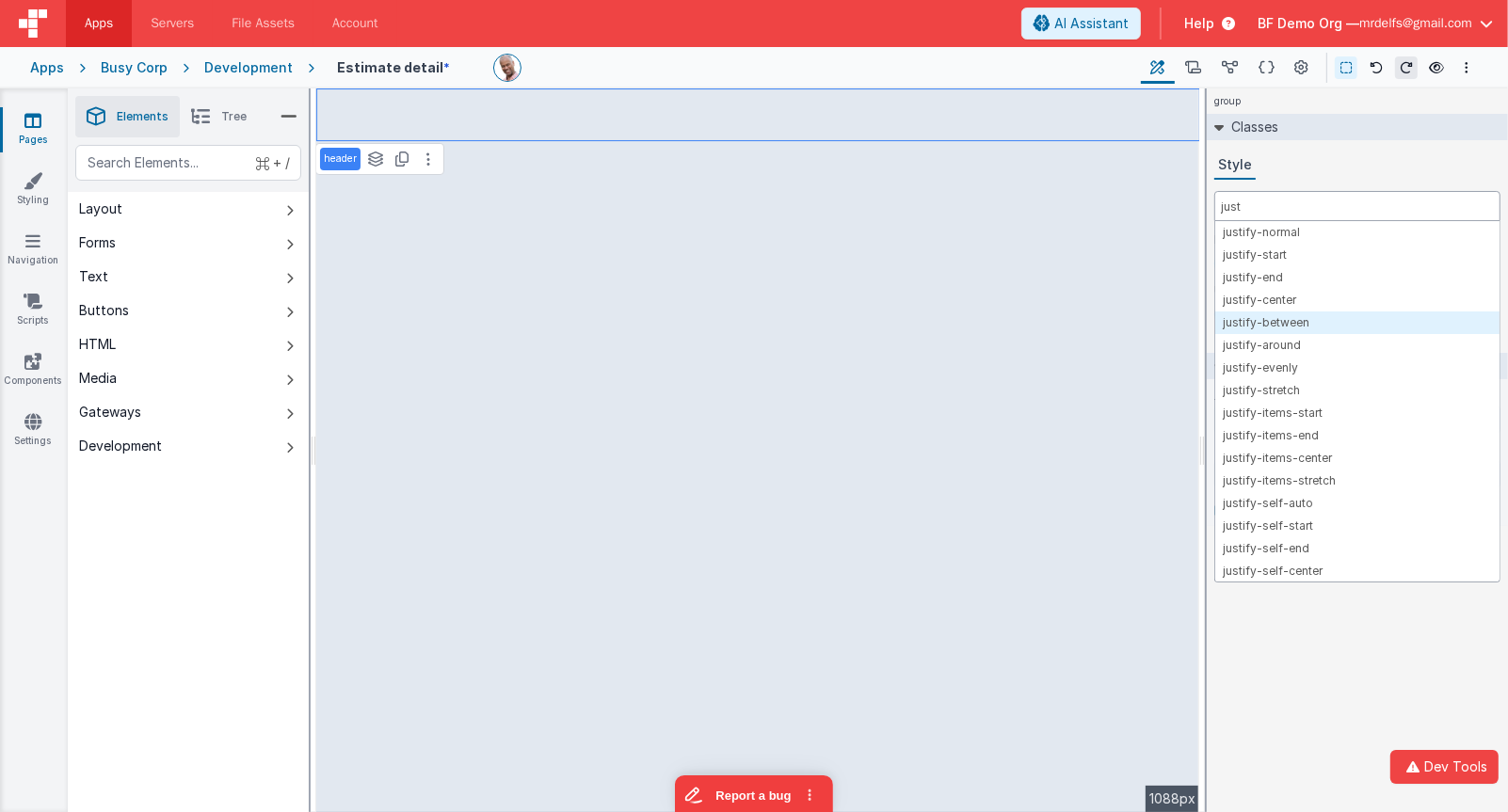 type on "just" 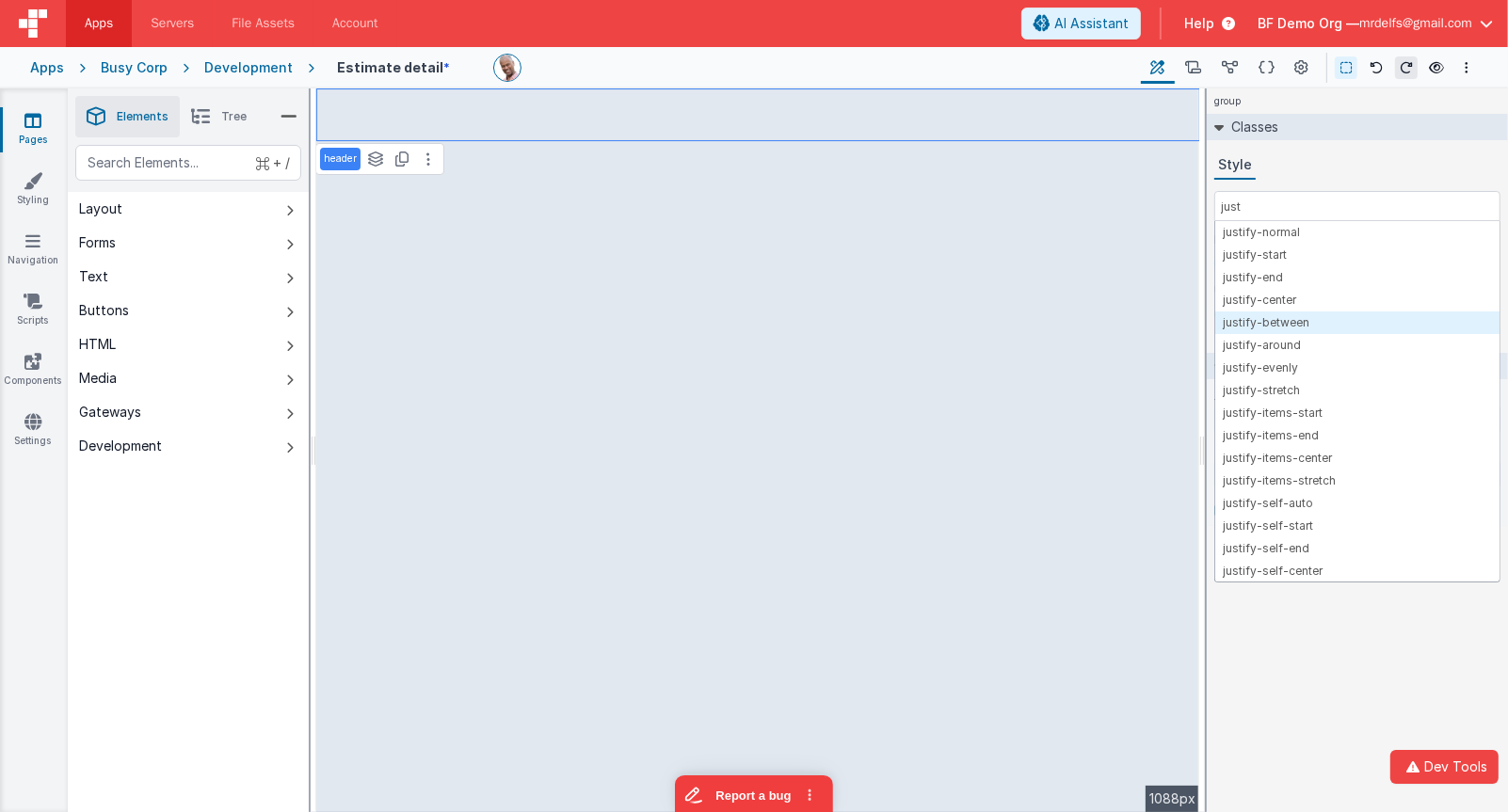 type 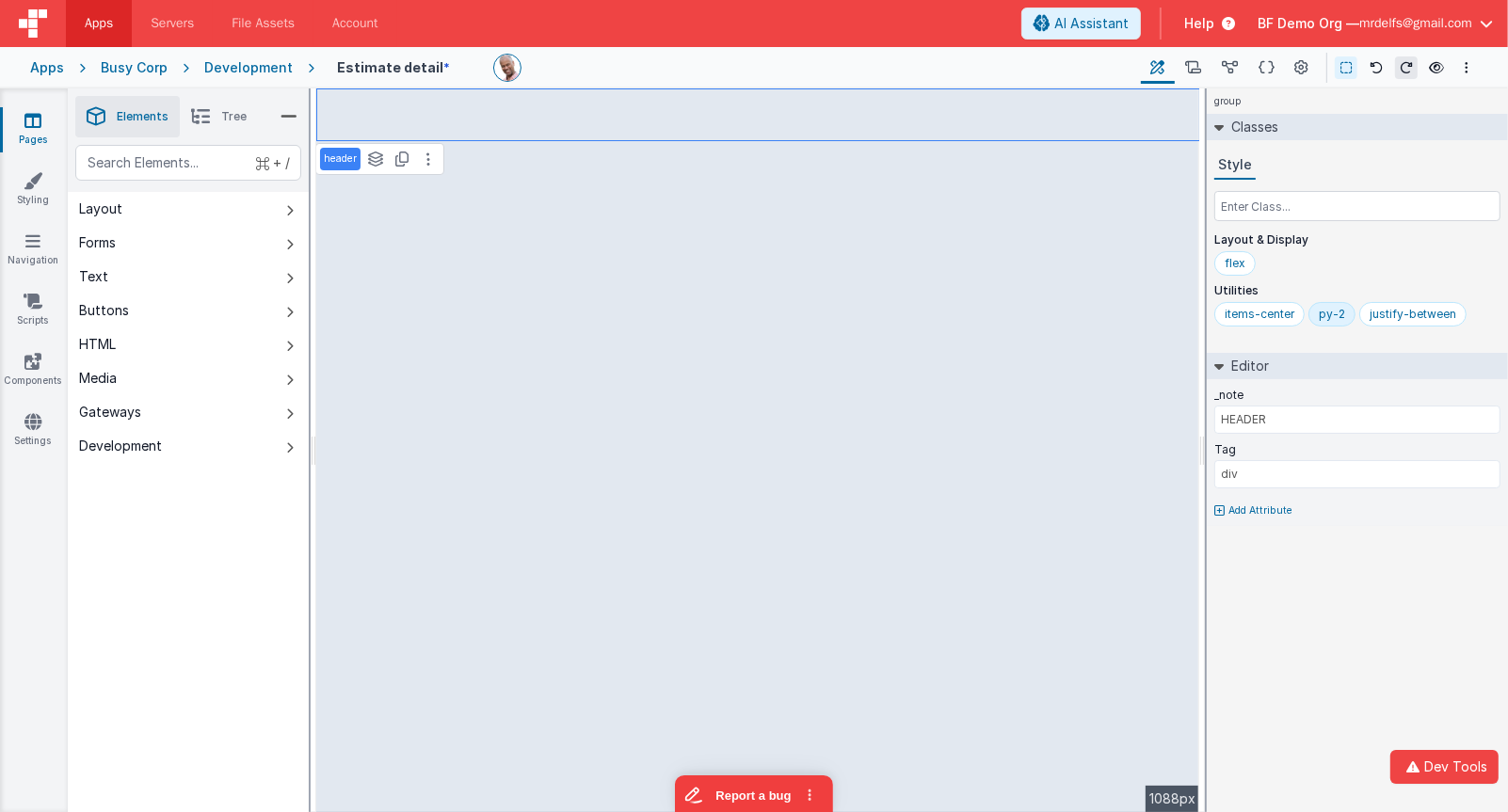 click on "py-2" at bounding box center (1332, 314) 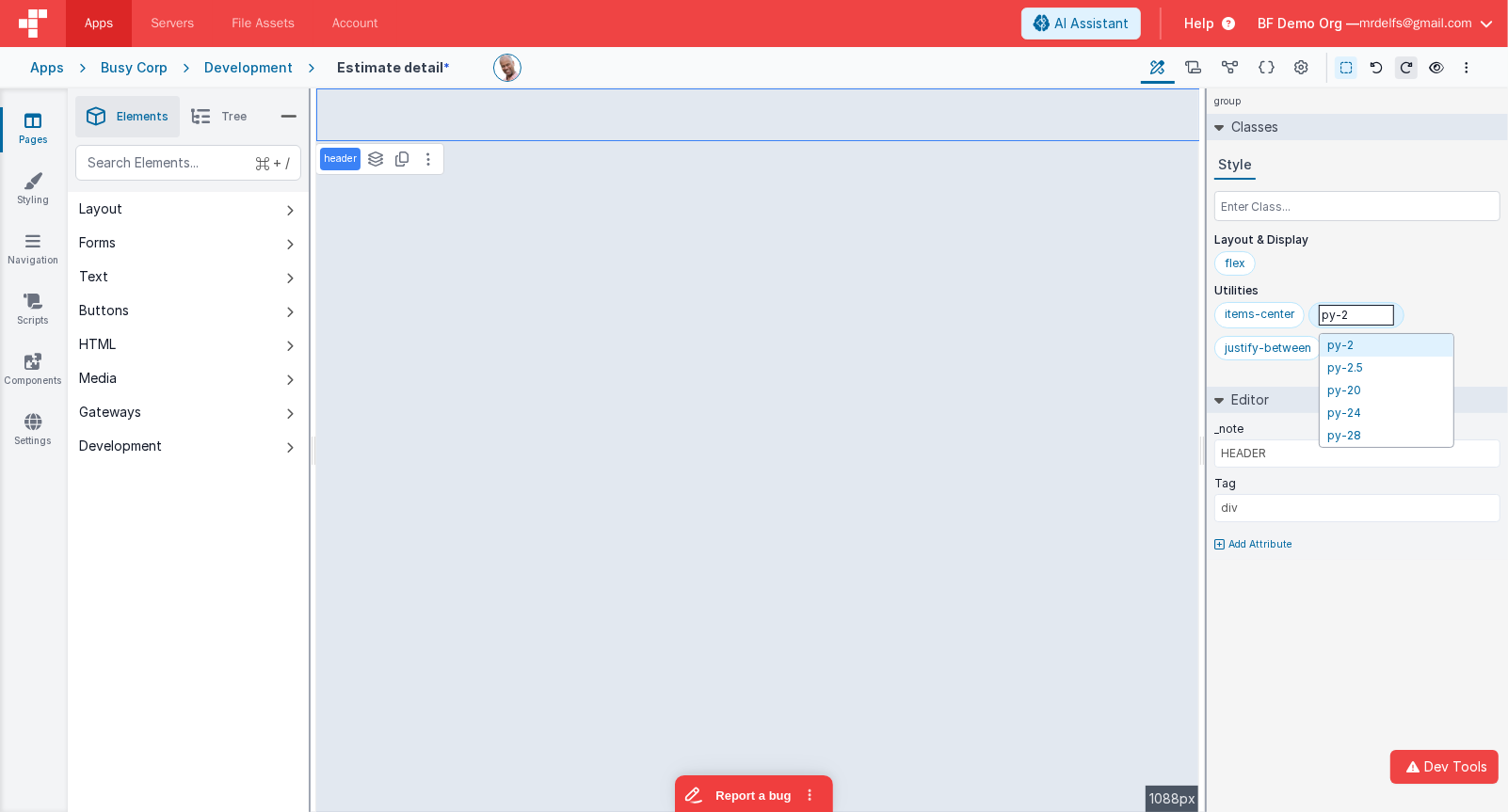 click on "py-2" at bounding box center (1356, 315) 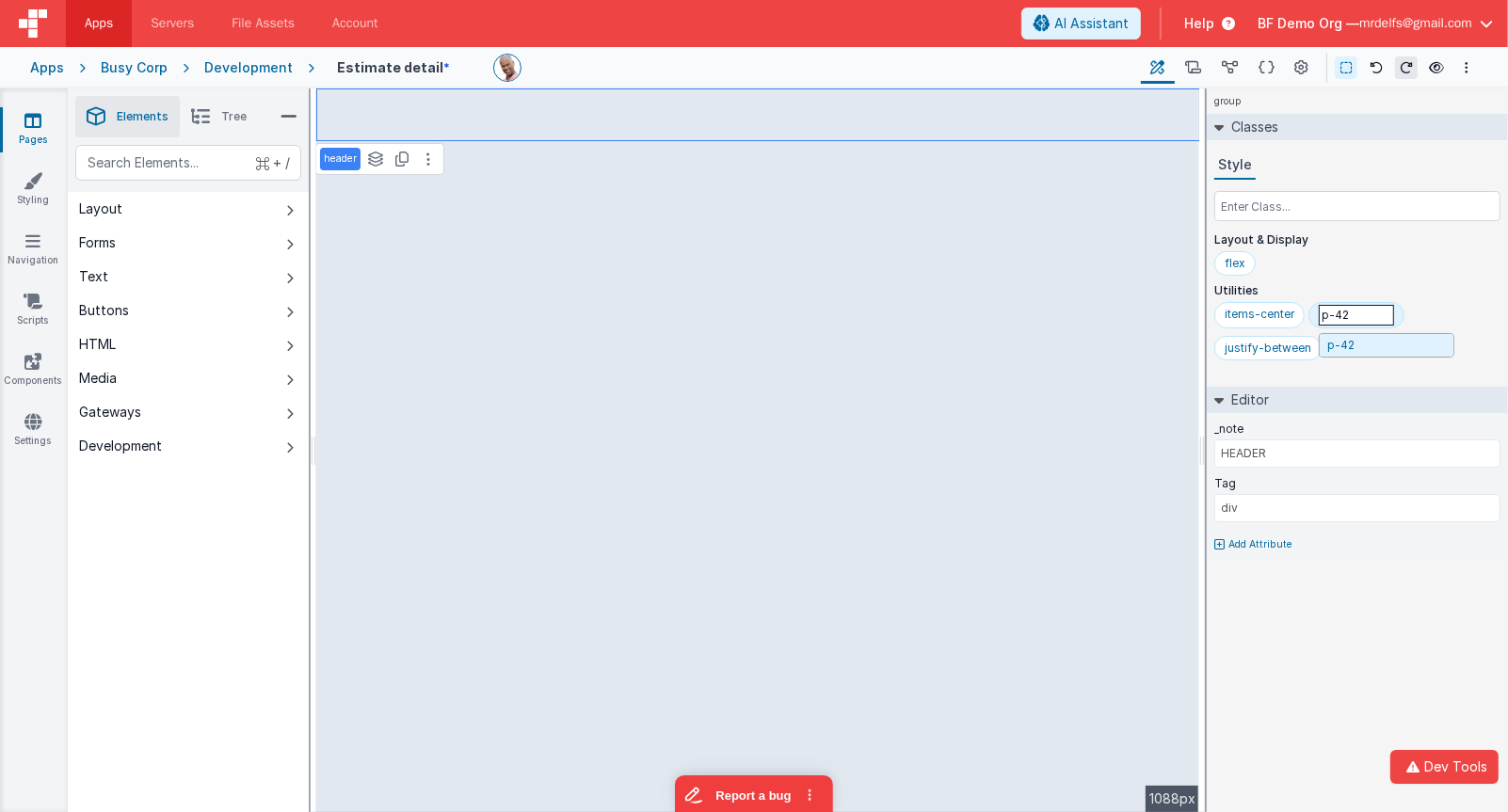 type on "p-4" 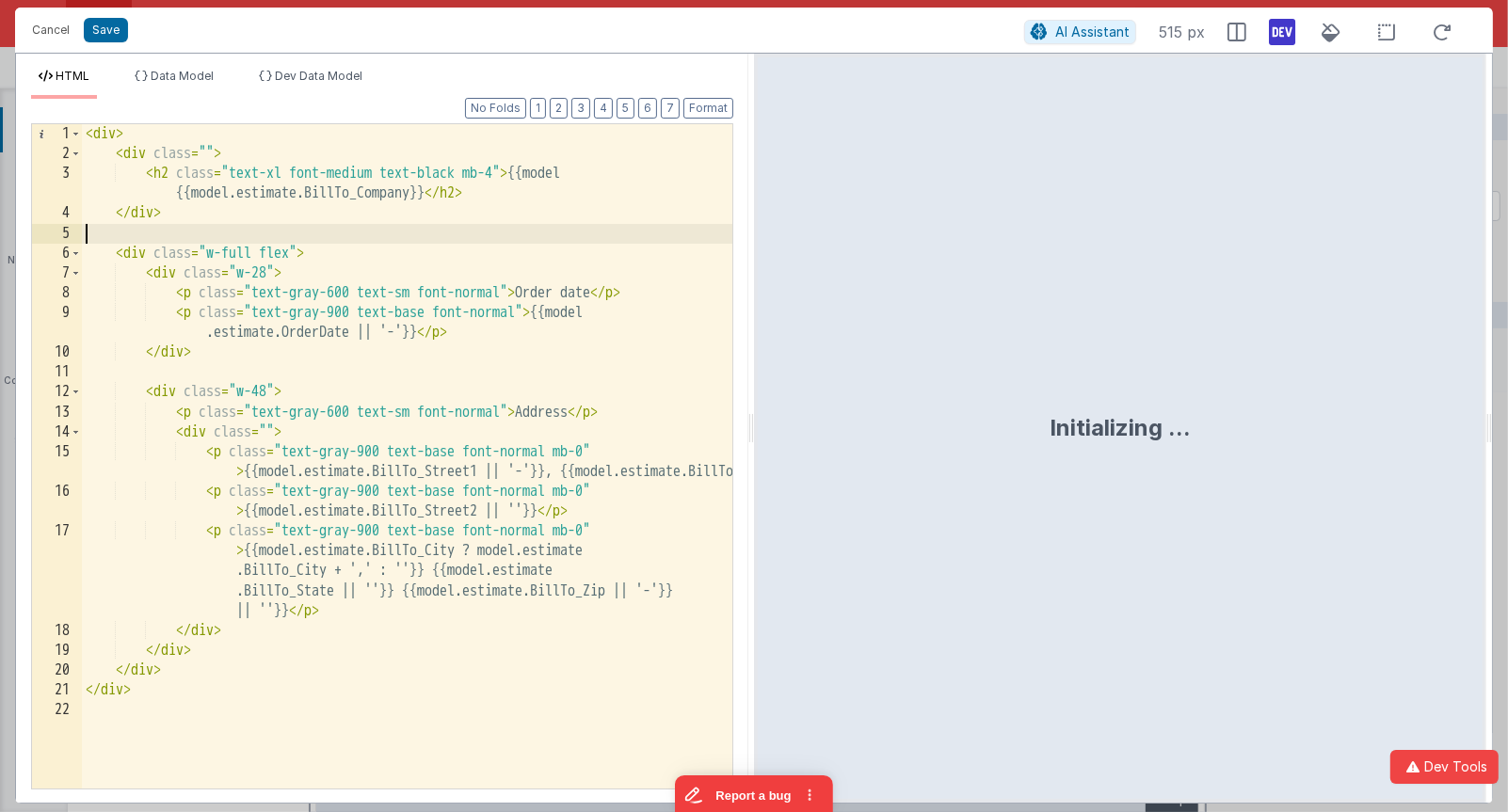click on "< div >      < div   class = "" >           < h2   class = "text-xl font-medium text-black mb-4" > {{model              .estimate.BillTo_Company}} </ h2 >      </ div >      < div   class = "w-full flex" >           < div   class = "w-28" >                < p   class = "text-gray-600 text-sm font-normal" > Order date </ p >                < p   class = "text-gray-900 text-base font-normal" > {{model                  .estimate.OrderDate || '-'}} </ p >           </ div >           < div   class = "w-48" >                < p   class = "text-gray-600 text-sm font-normal" > Address </ p >                < div   class = "" >                     < p   class = "text-gray-900 text-base font-normal mb-0"                      > {{model.estimate.BillTo_Street1 || '-'}} </ p >                     < p   class = "text-gray-900 text-base font-normal mb-0"                      > {{model.estimate.BillTo_Street2 || ''}} </ p >                     < p   class =" at bounding box center [408, 477] 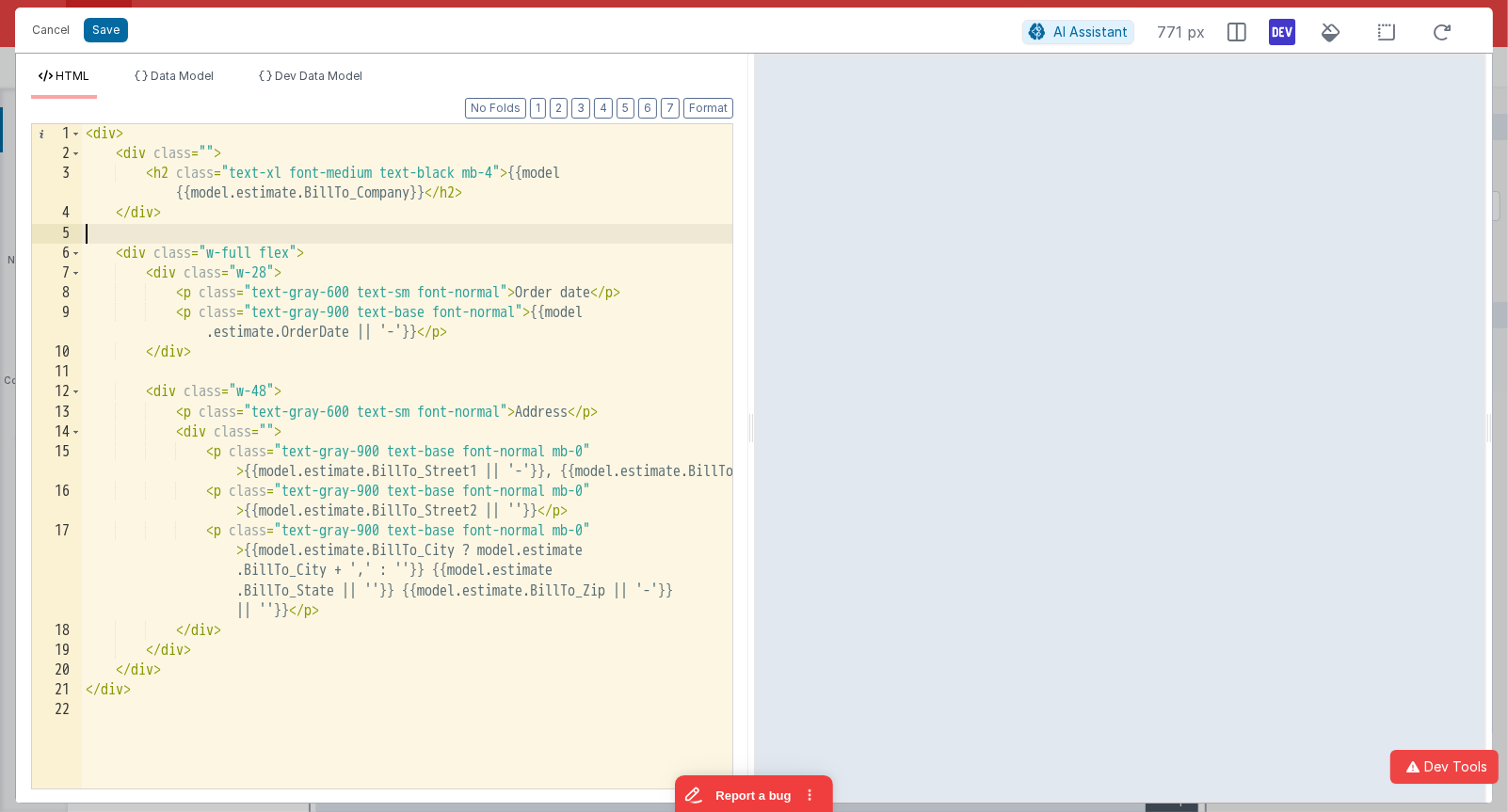 click on "< div >      < div   class = "" >           < h2   class = "text-xl font-medium text-black mb-4" > {{model              .estimate.BillTo_Company}} </ h2 >      </ div >      < div   class = "w-full flex" >           < div   class = "w-28" >                < p   class = "text-gray-600 text-sm font-normal" > Order date </ p >                < p   class = "text-gray-900 text-base font-normal" > {{model                  .estimate.OrderDate || '-'}} </ p >           </ div >           < div   class = "w-48" >                < p   class = "text-gray-600 text-sm font-normal" > Address </ p >                < div   class = "" >                     < p   class = "text-gray-900 text-base font-normal mb-0"                      > {{model.estimate.BillTo_Street1 || '-'}} </ p >                     < p   class = "text-gray-900 text-base font-normal mb-0"                      > {{model.estimate.BillTo_Street2 || ''}} </ p >                     < p   class =" at bounding box center [408, 477] 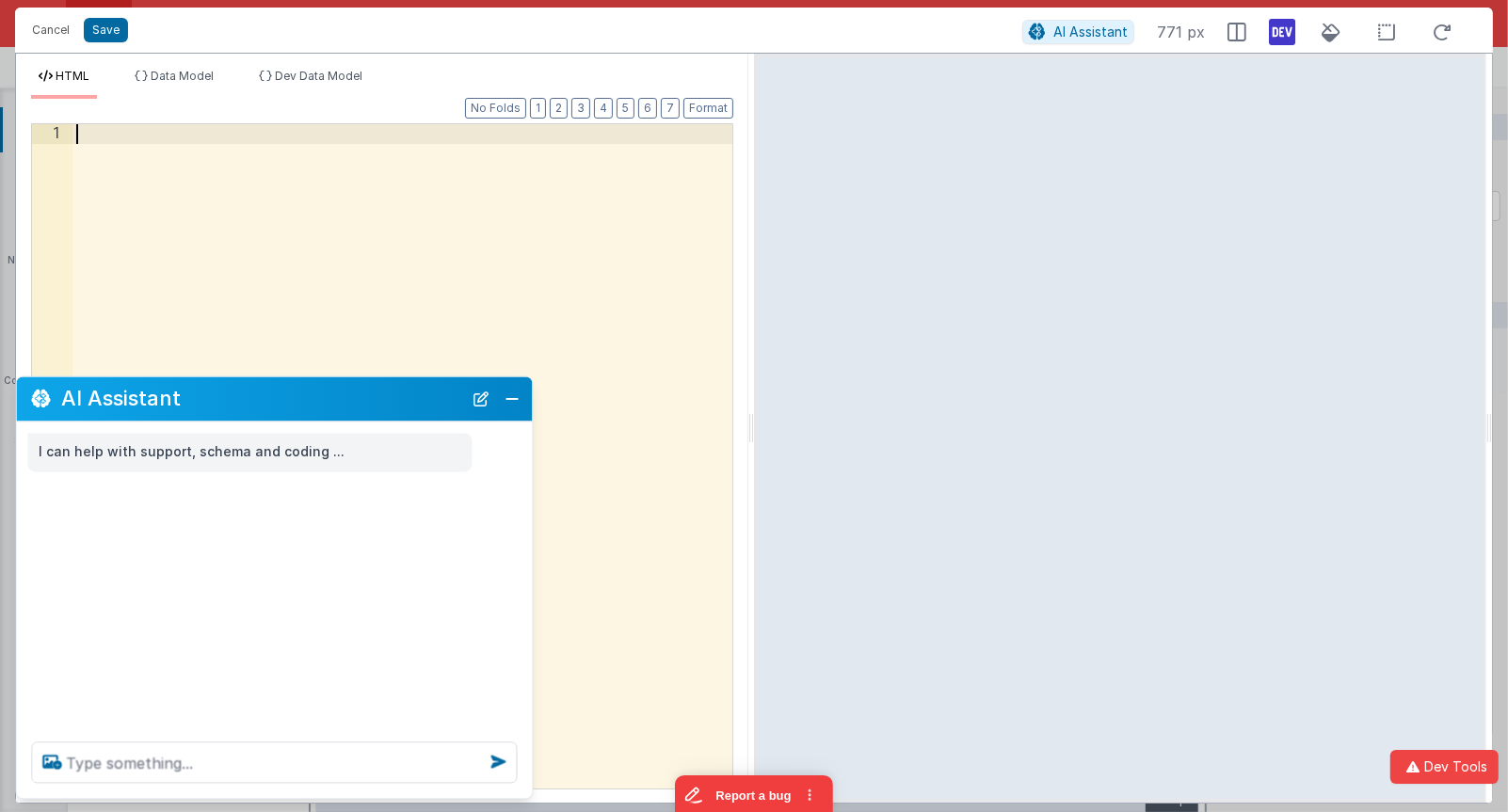 type 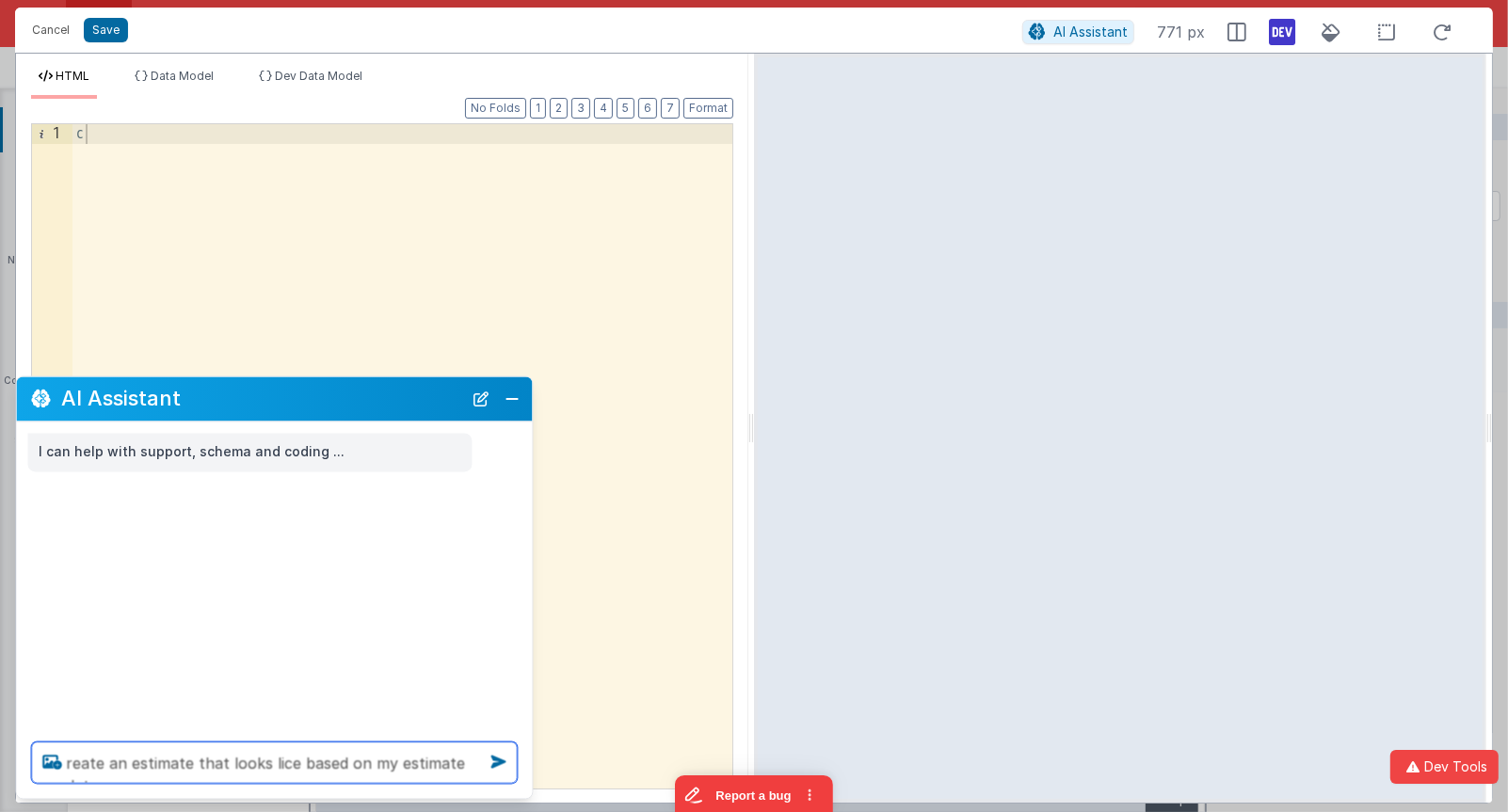 type on "reate an estimate that looks lice based on my estimate data" 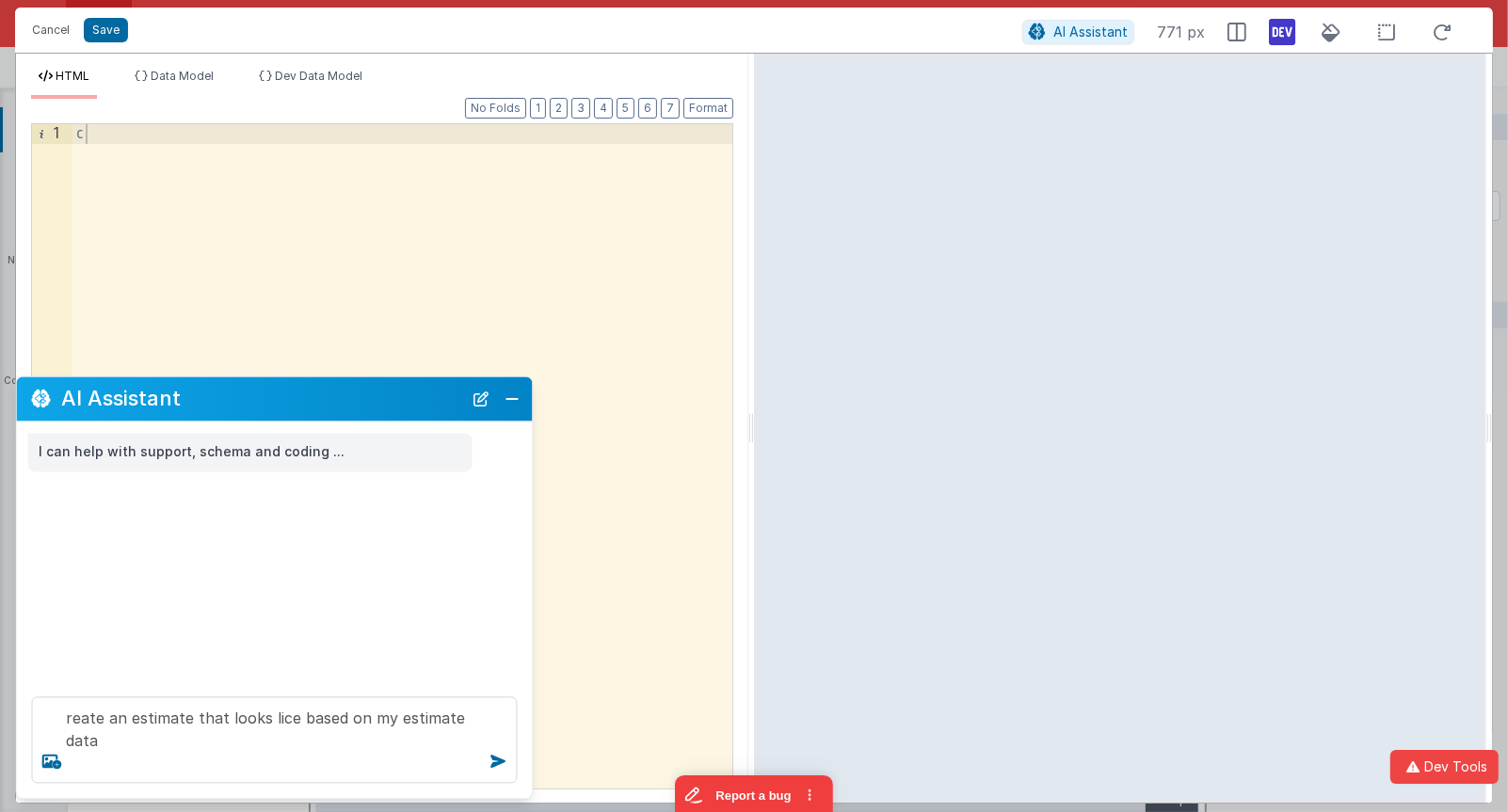 type 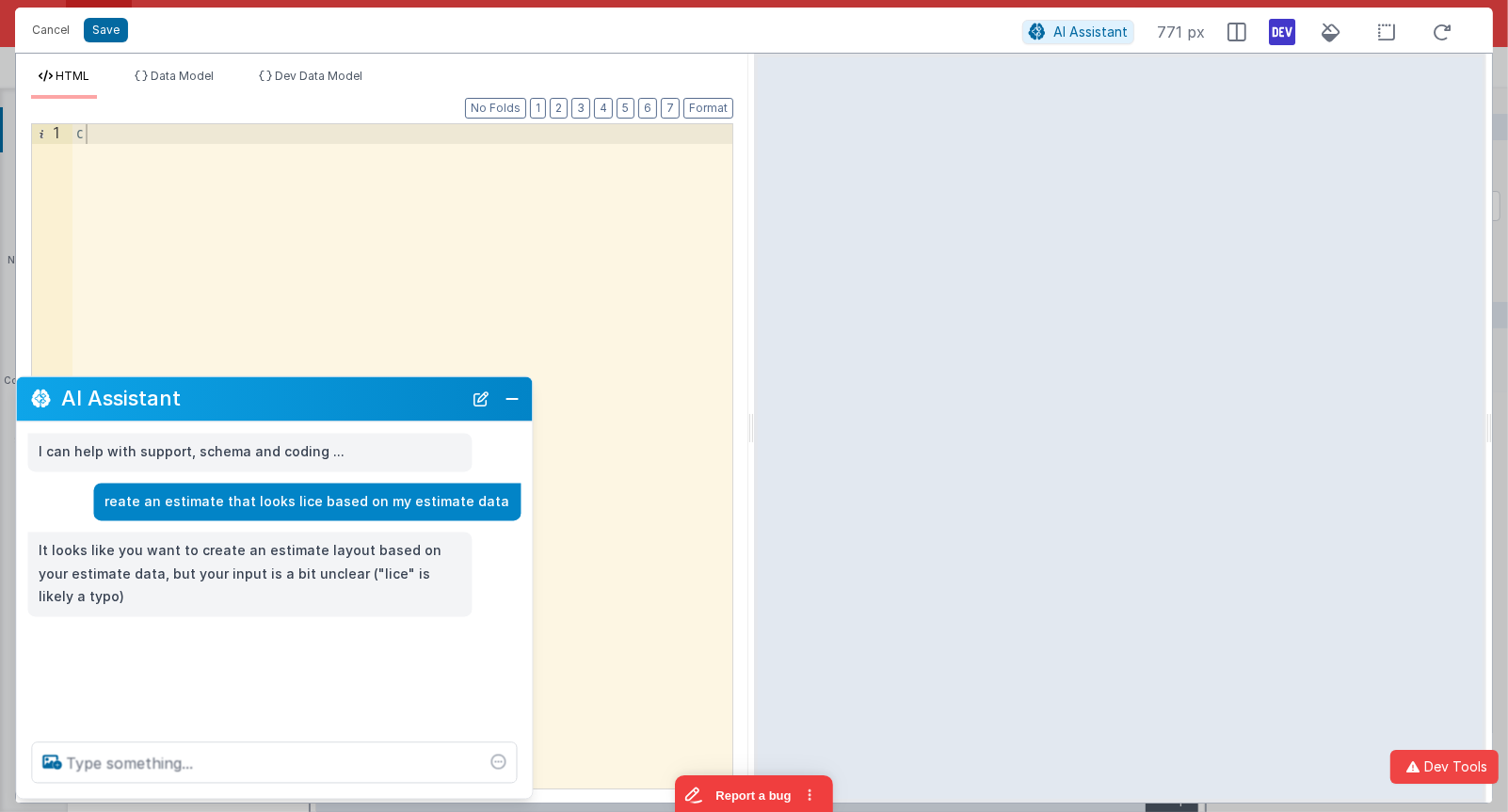click on "c" at bounding box center [403, 477] 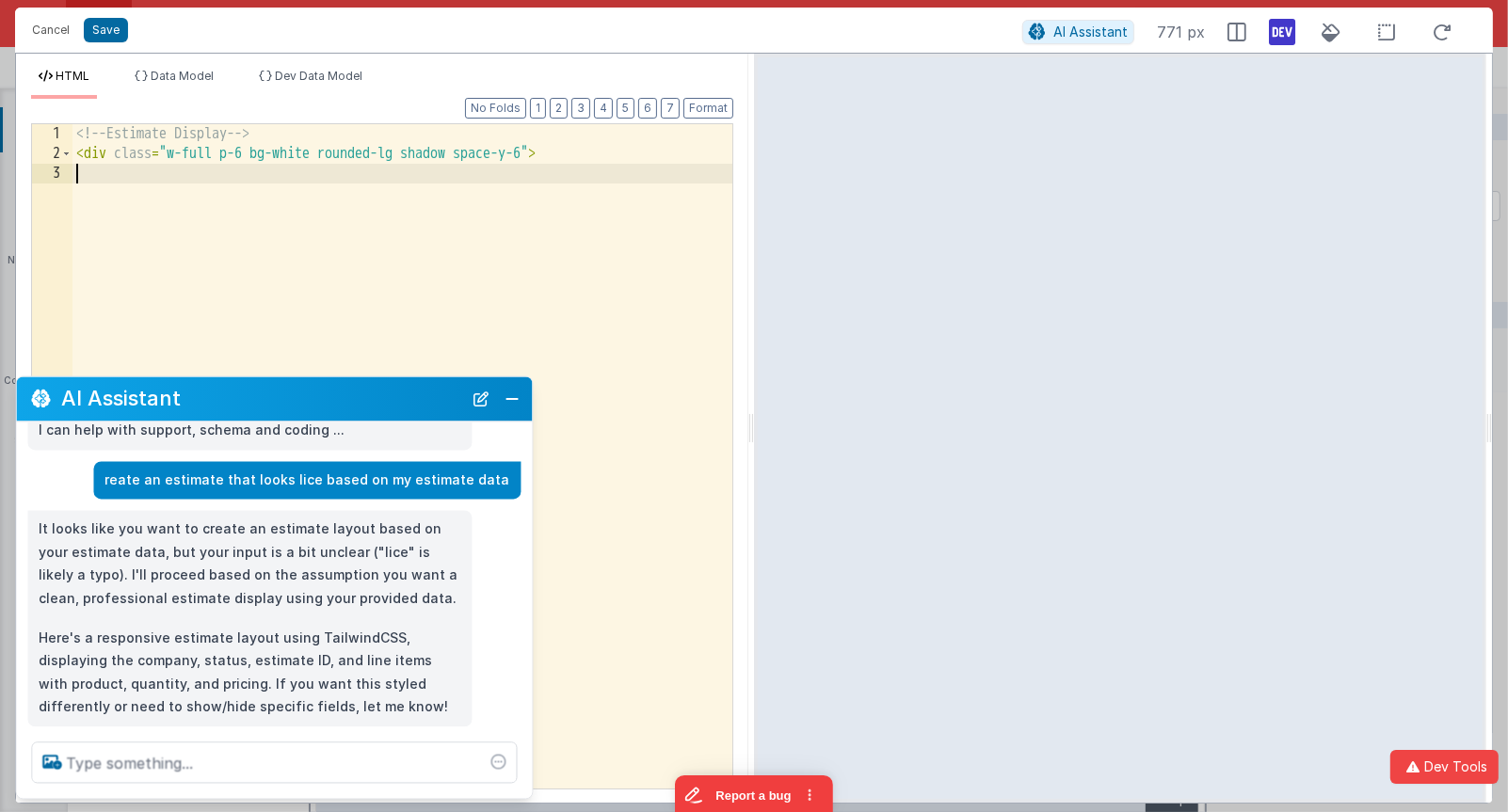 scroll, scrollTop: 20, scrollLeft: 0, axis: vertical 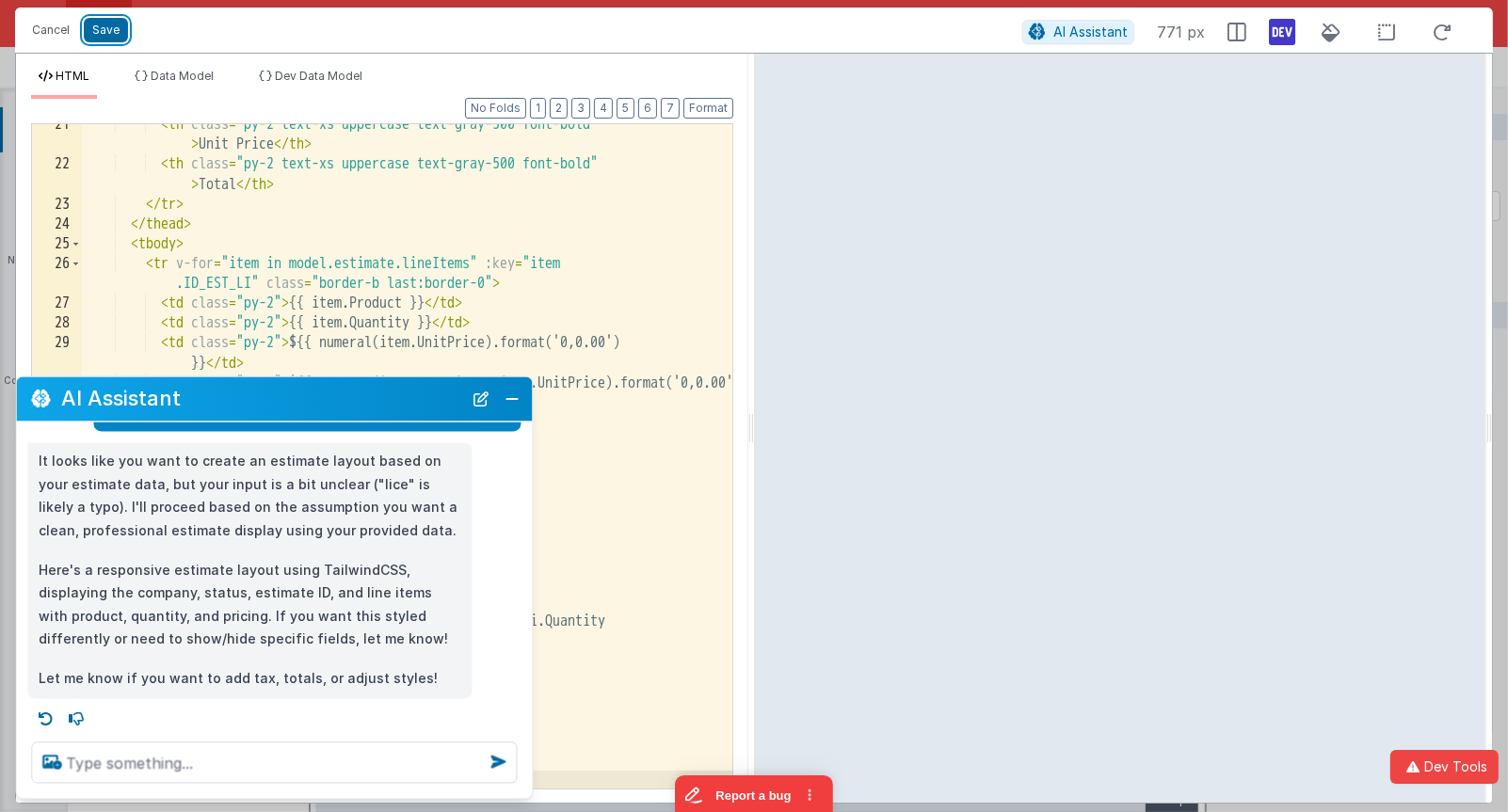 drag, startPoint x: 106, startPoint y: 27, endPoint x: 125, endPoint y: 48, distance: 28.319605 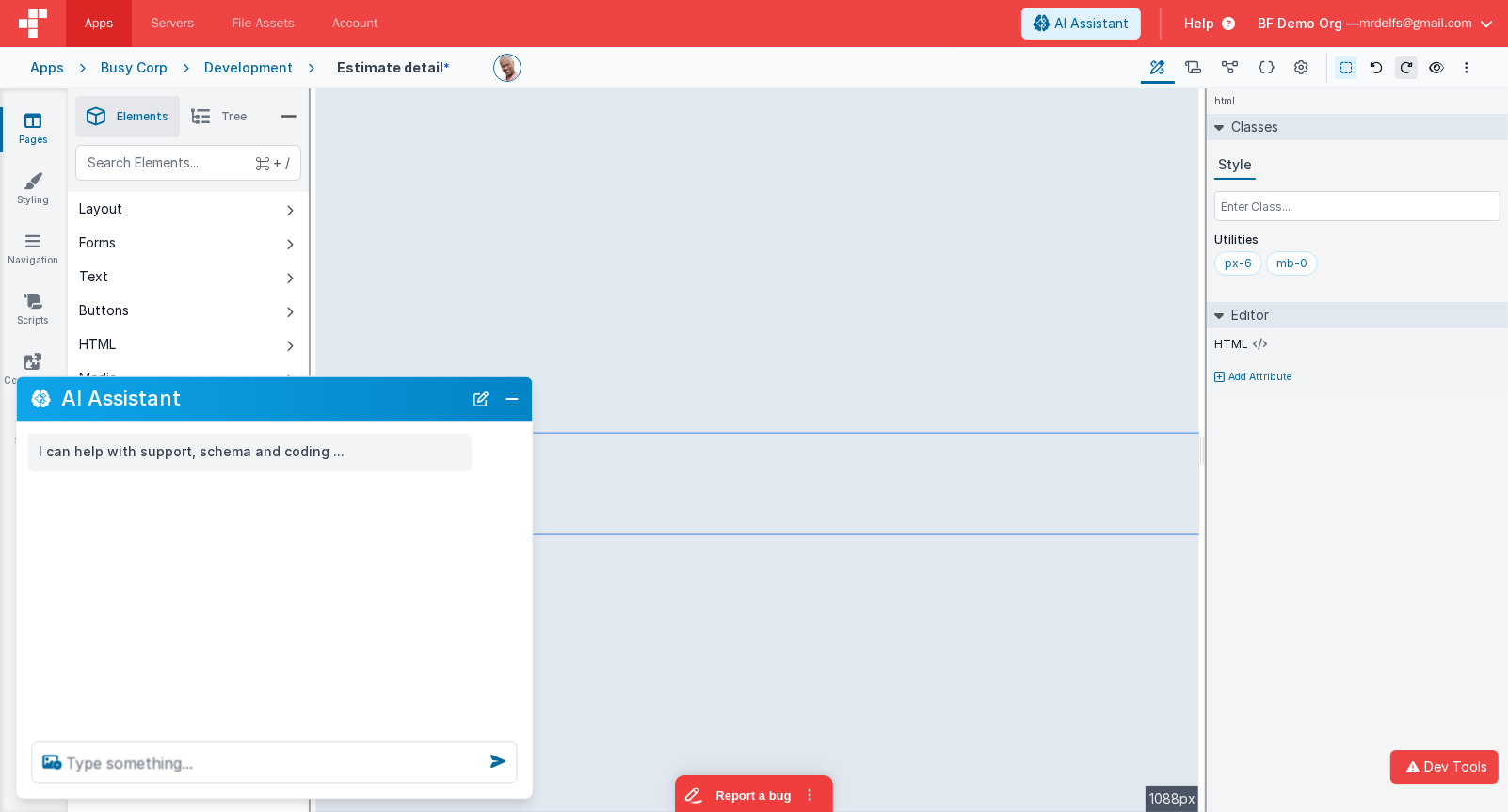 scroll, scrollTop: 0, scrollLeft: 0, axis: both 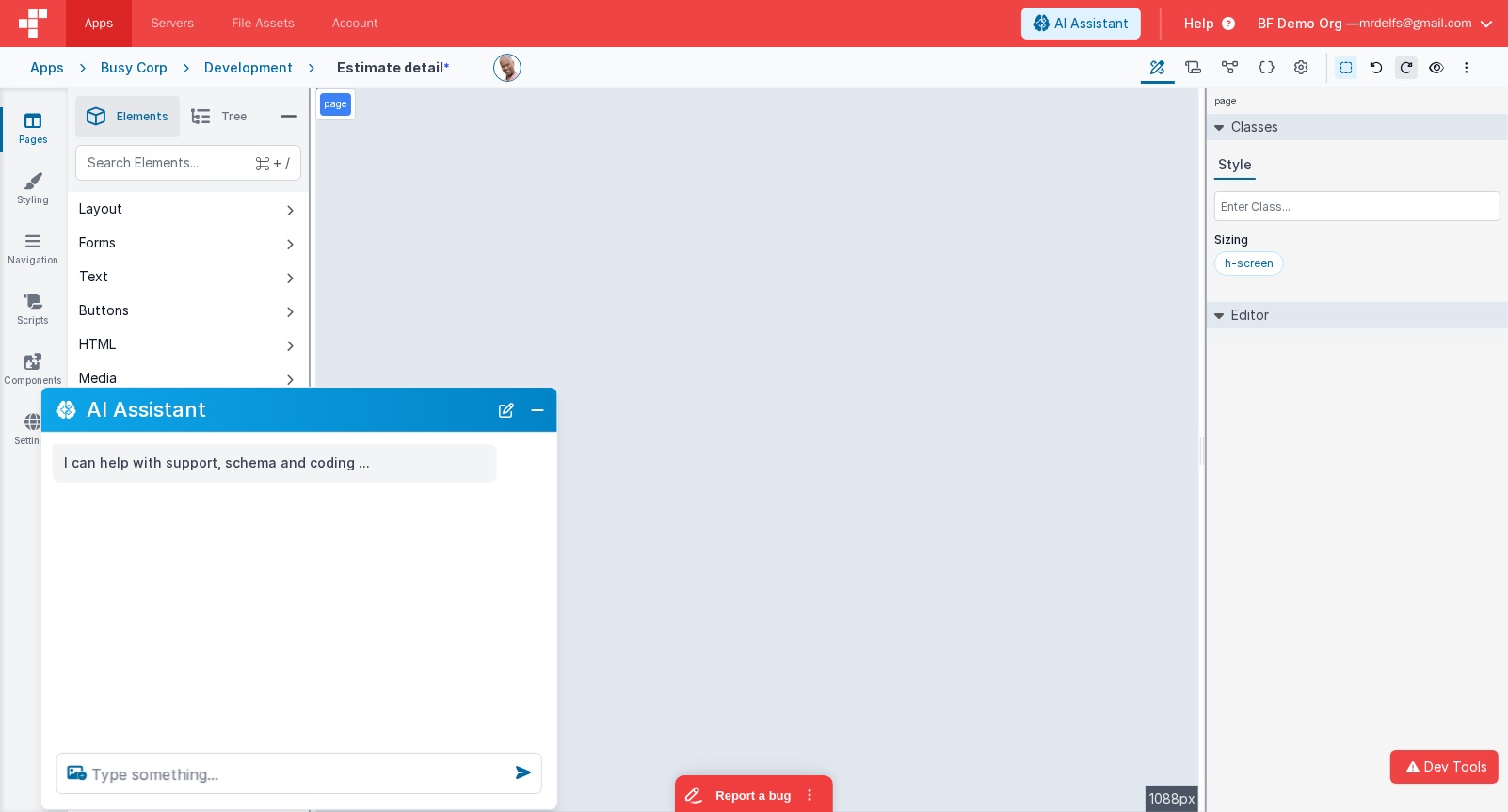 drag, startPoint x: 352, startPoint y: 385, endPoint x: 529, endPoint y: 282, distance: 204.78769 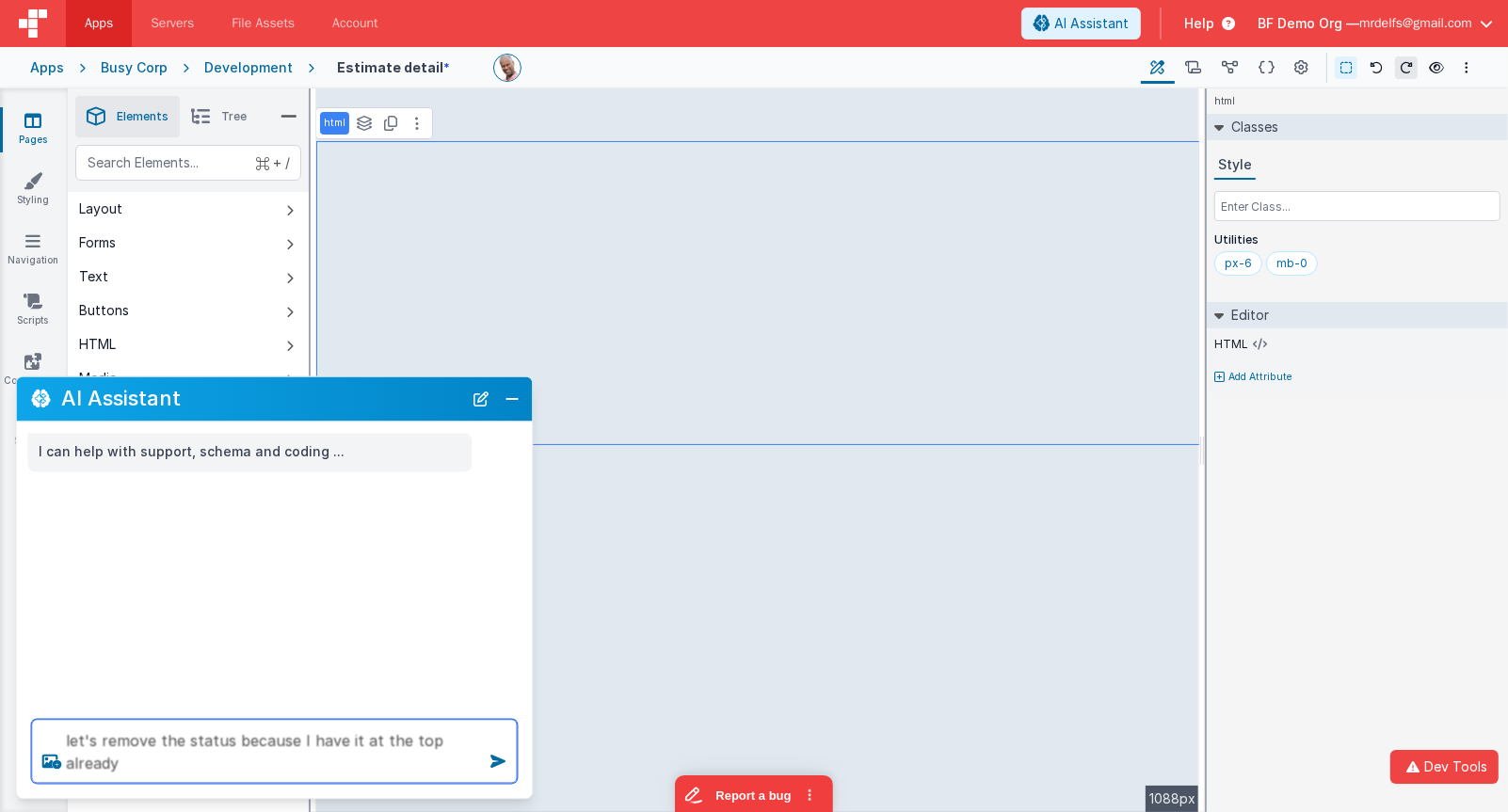 type on "let's remove the status because I have it at the top already" 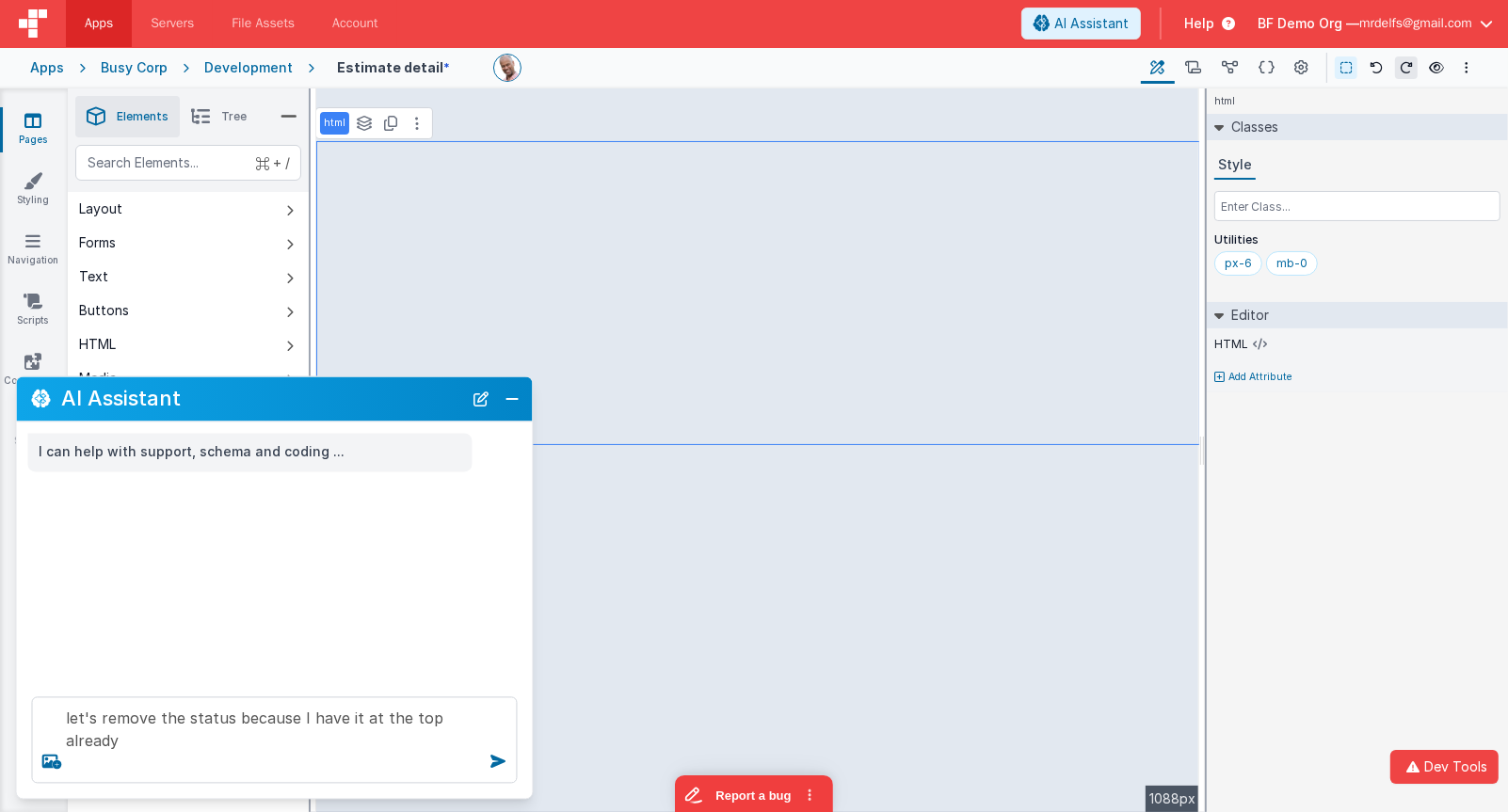 type 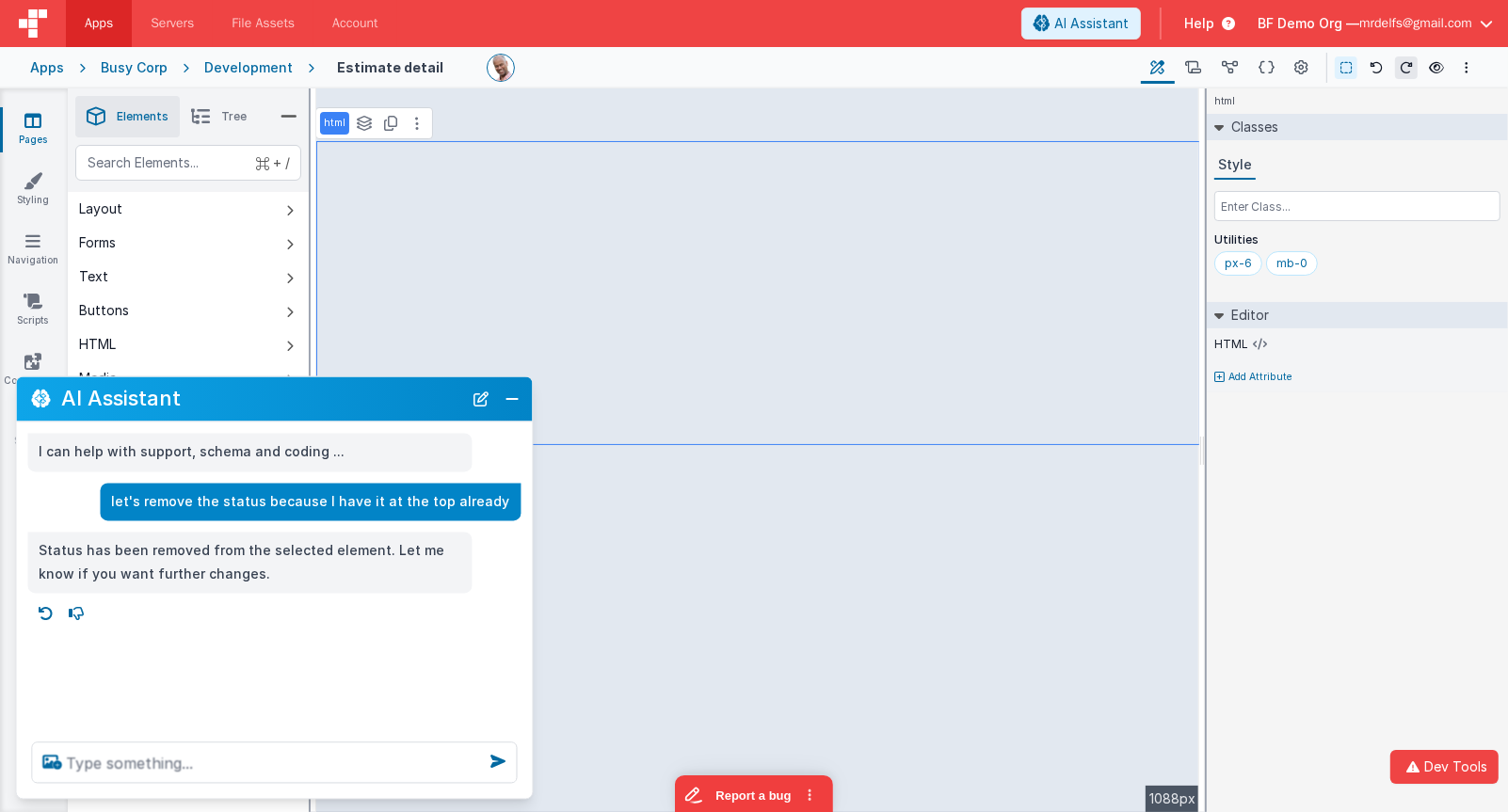select on "newActionScript6" 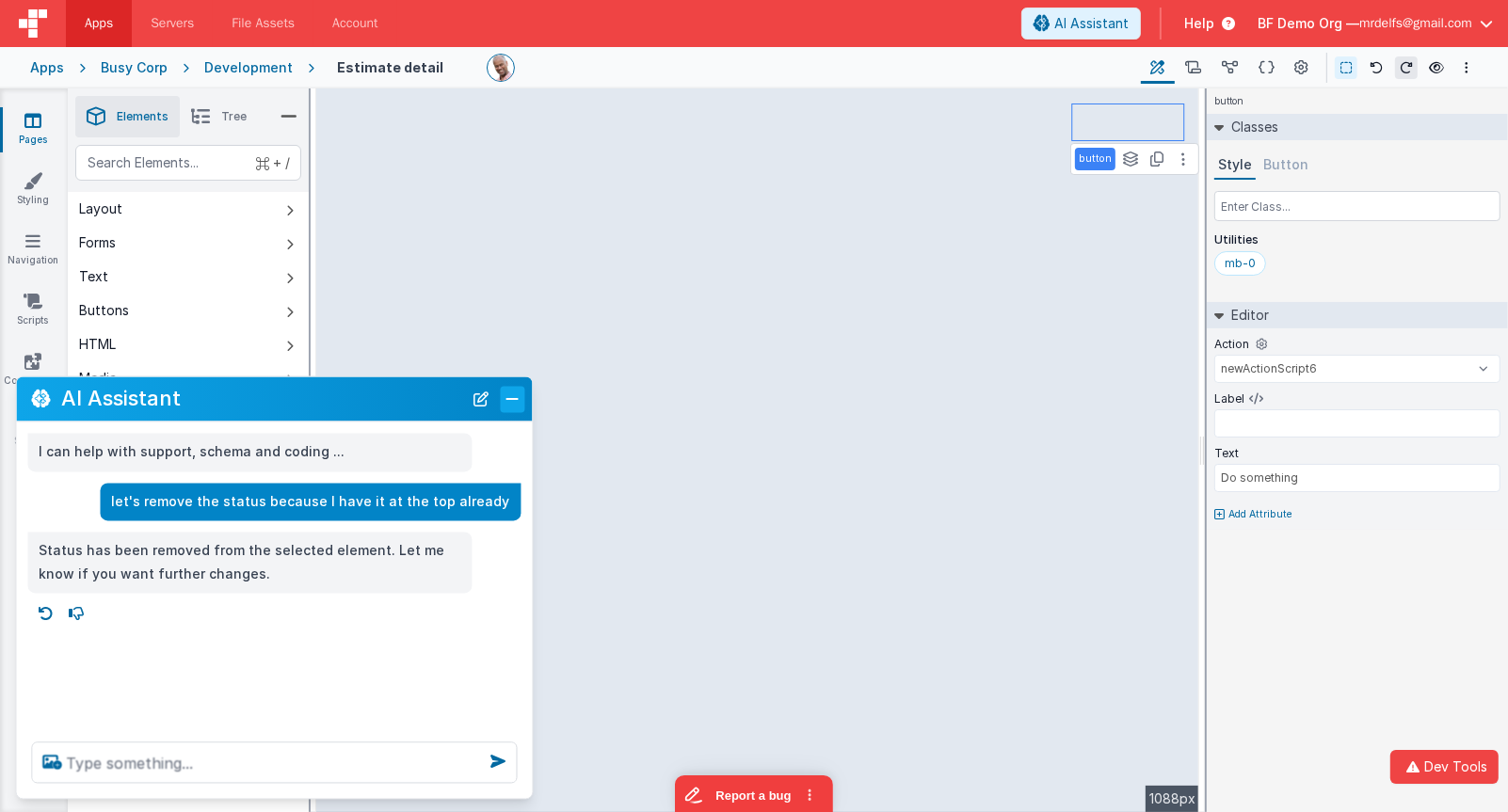 click at bounding box center [513, 399] 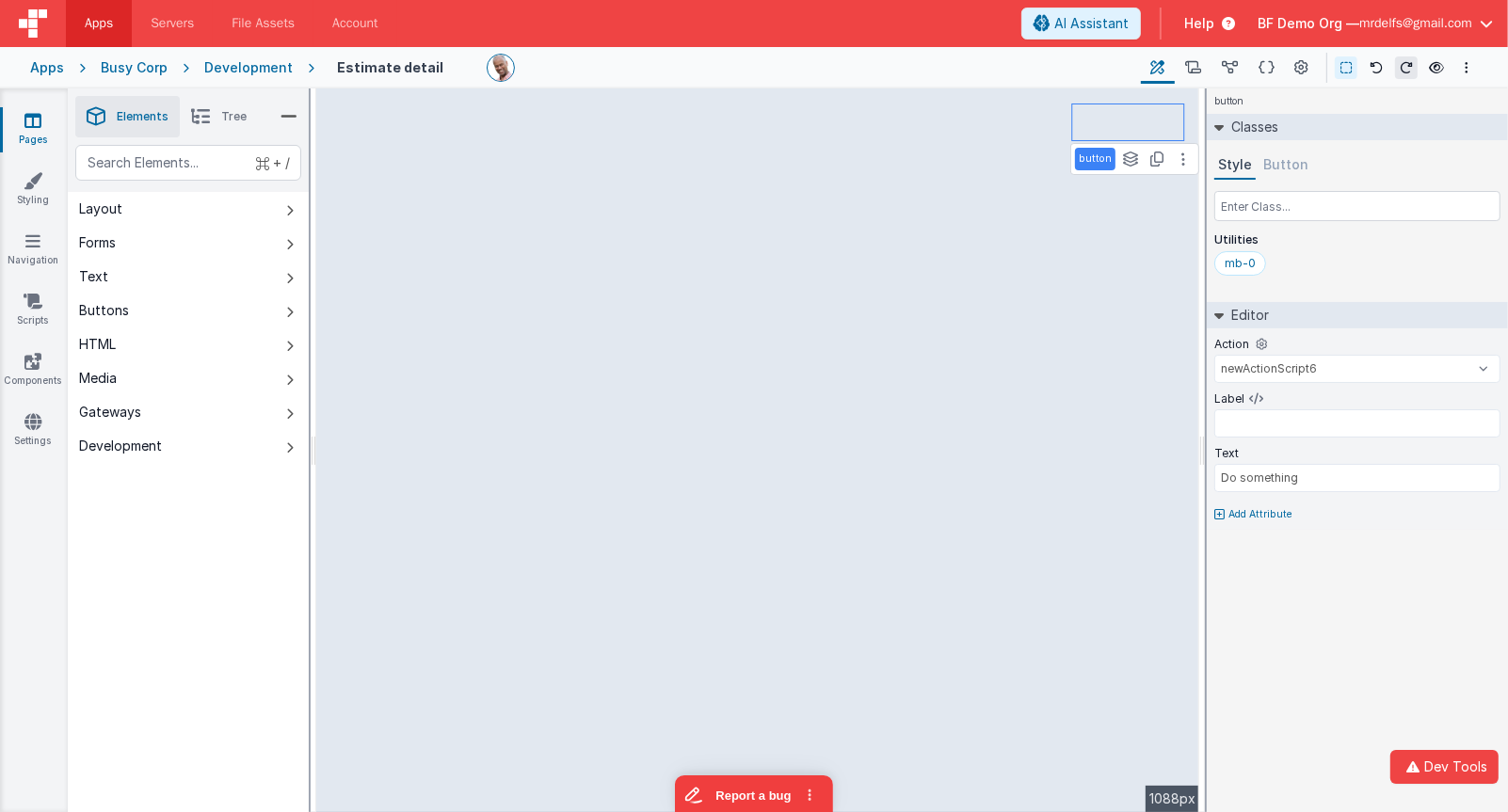 click on "Development" at bounding box center [249, 68] 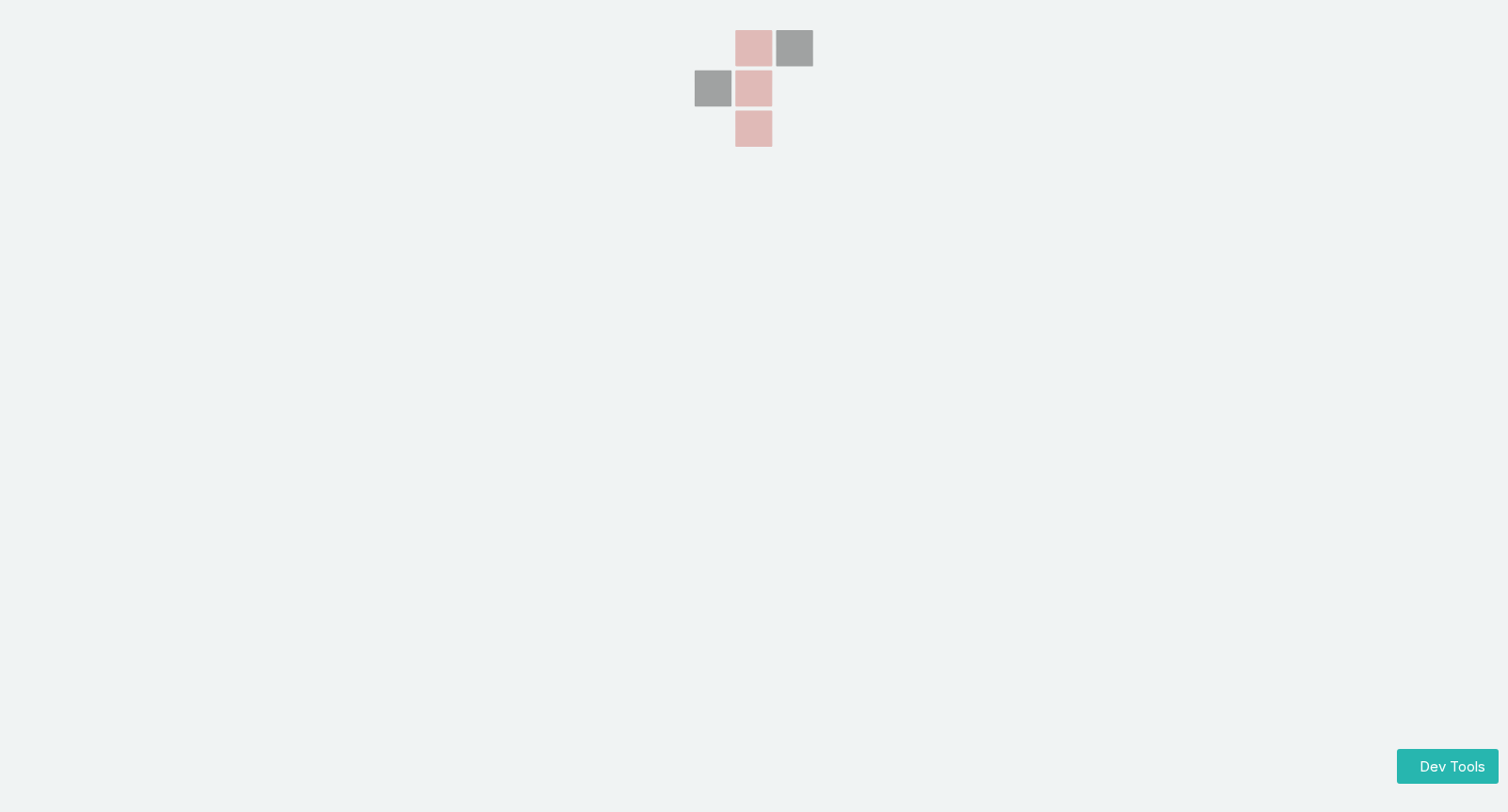 scroll, scrollTop: 0, scrollLeft: 0, axis: both 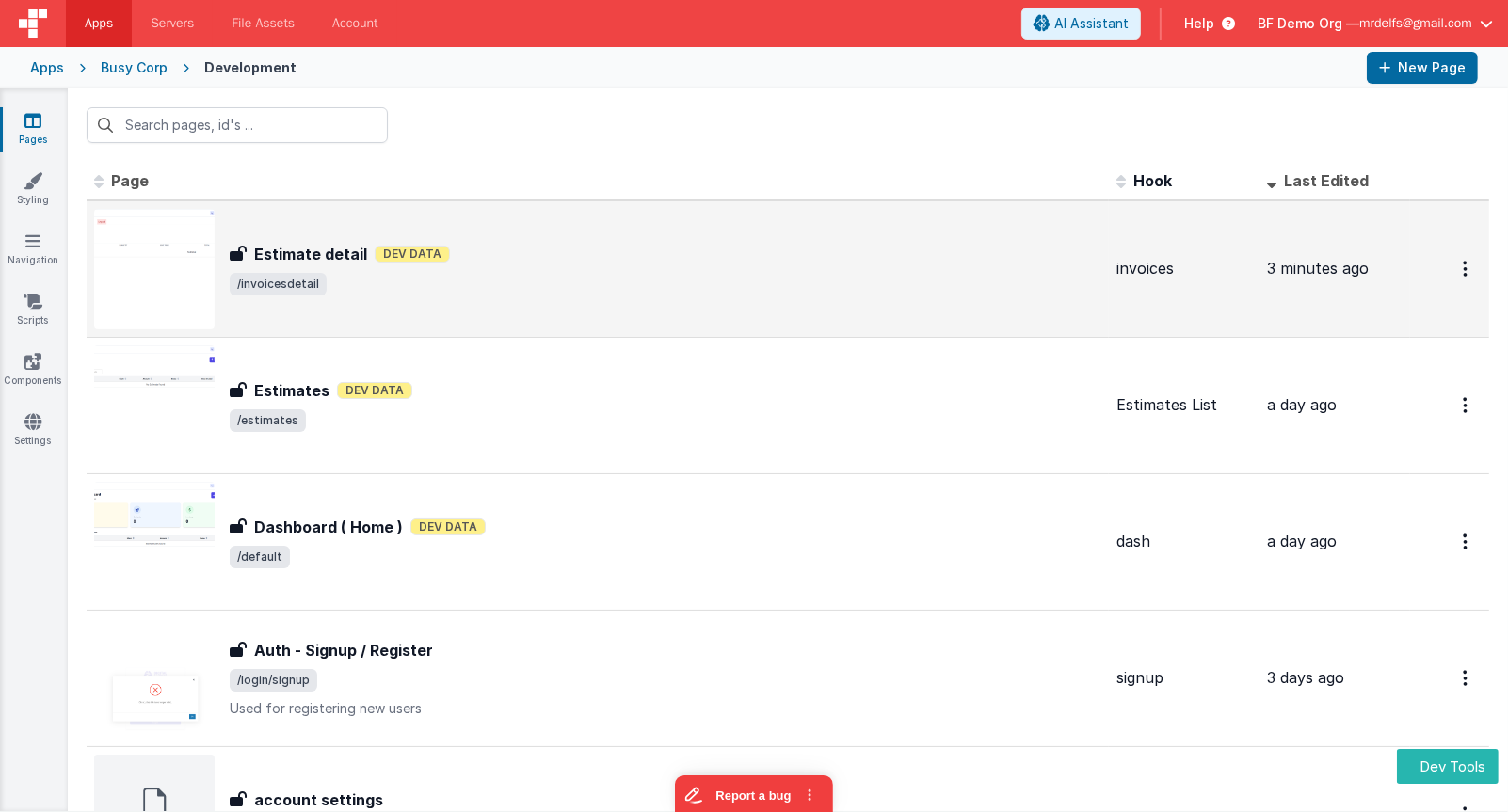 click on "/invoicesdetail" at bounding box center [666, 284] 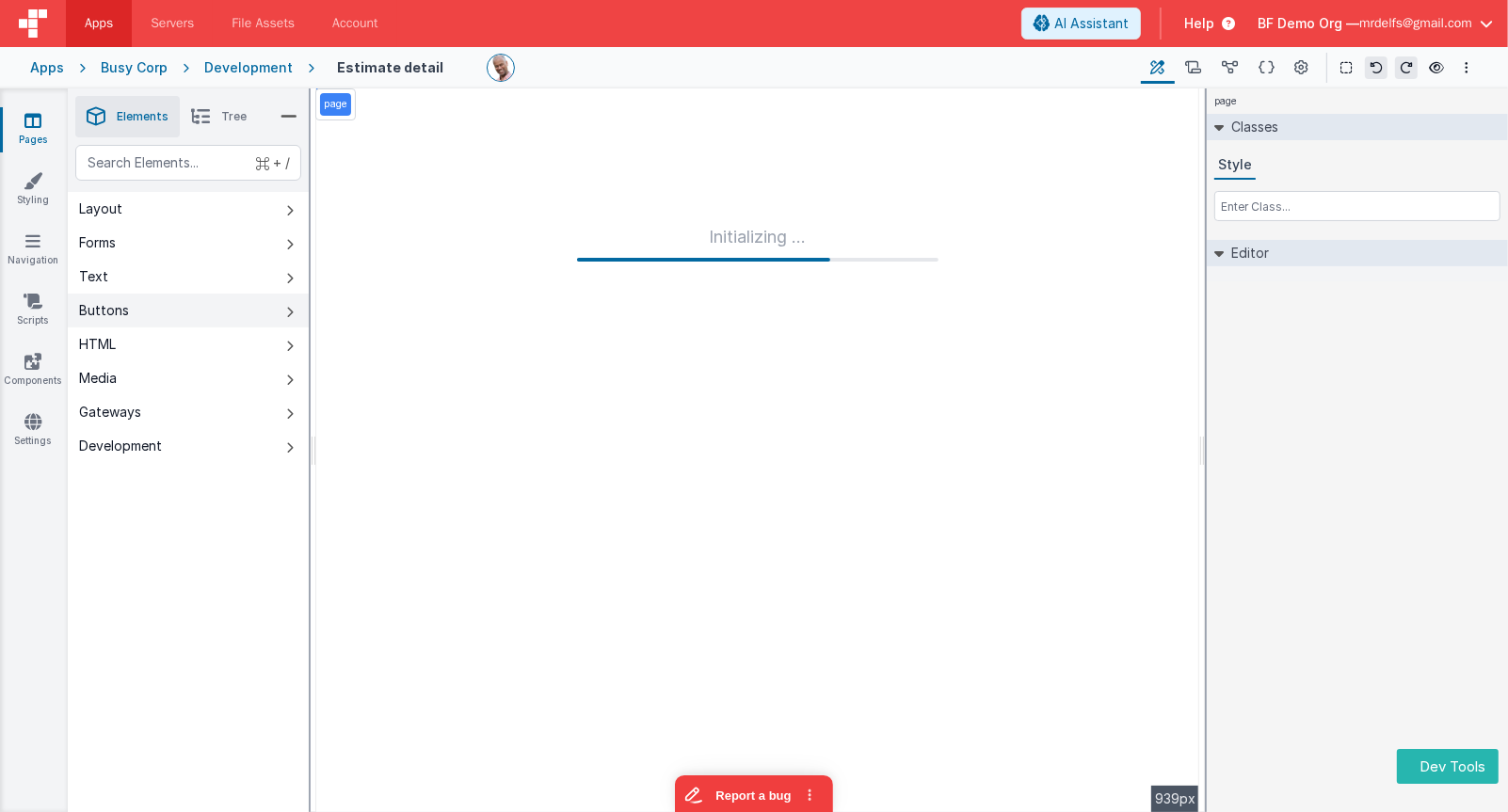 click on "Buttons" at bounding box center [188, 310] 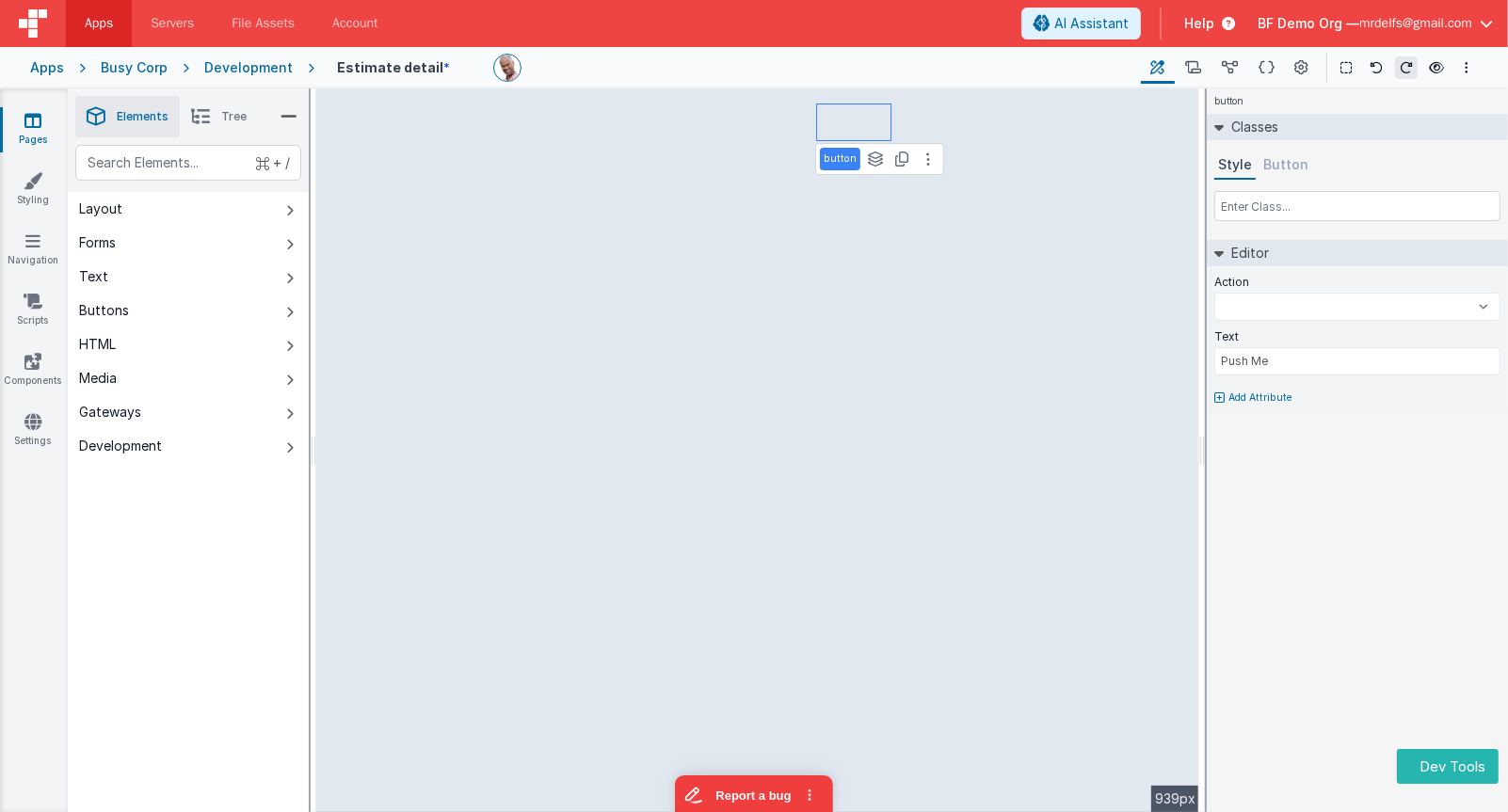 select on "newActionScript6" 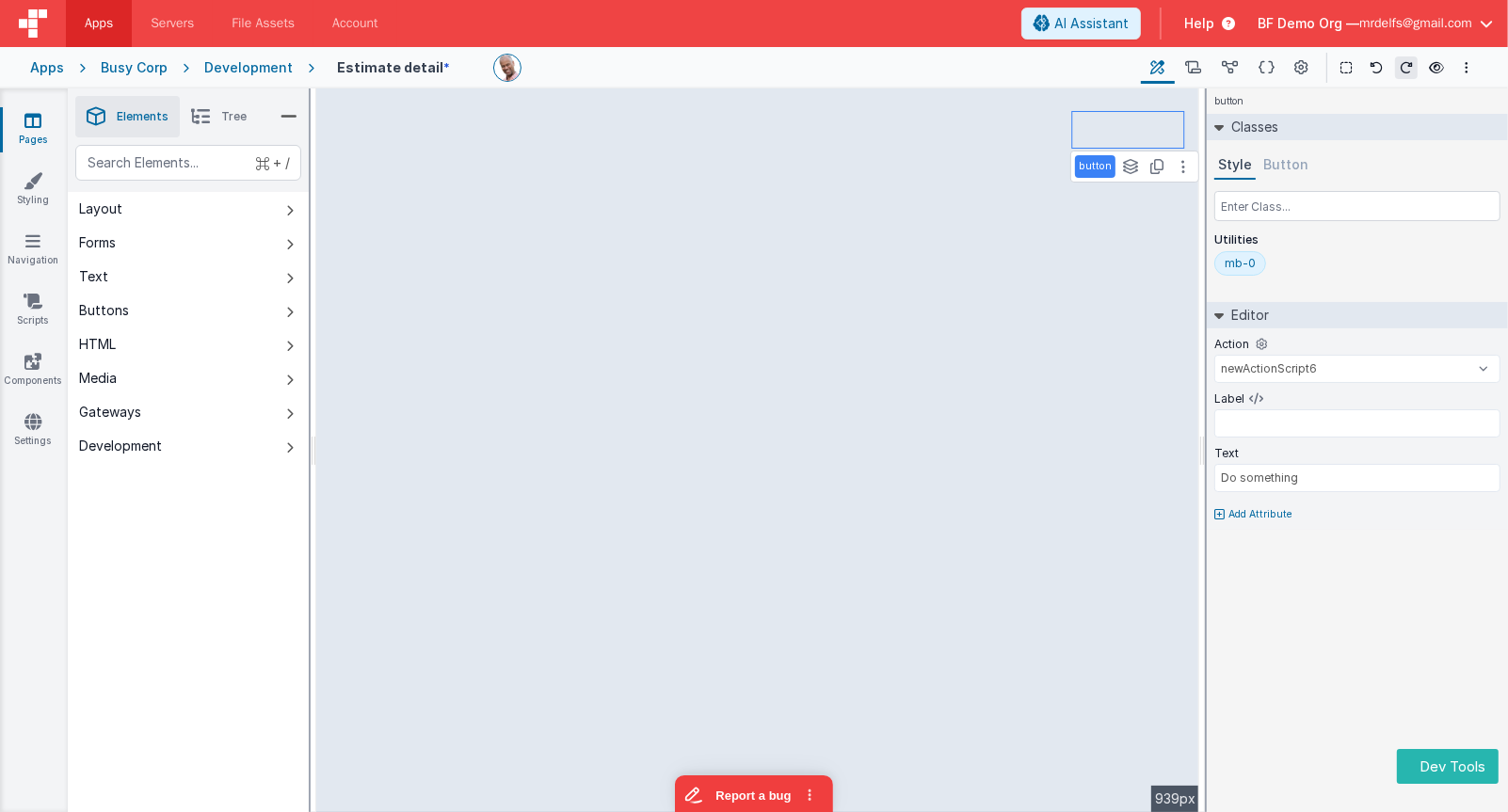 click on "Button" at bounding box center (1286, 166) 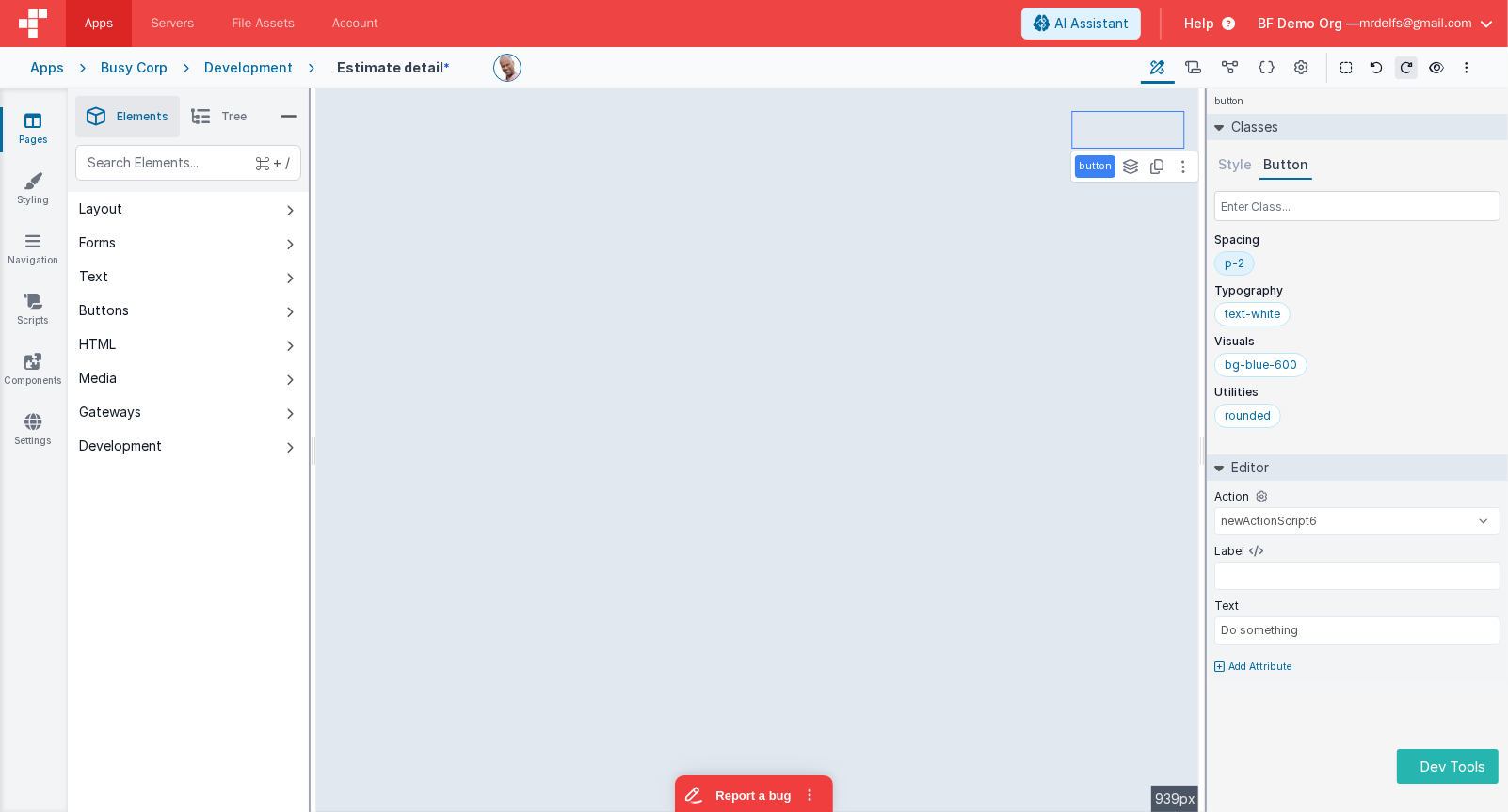 select 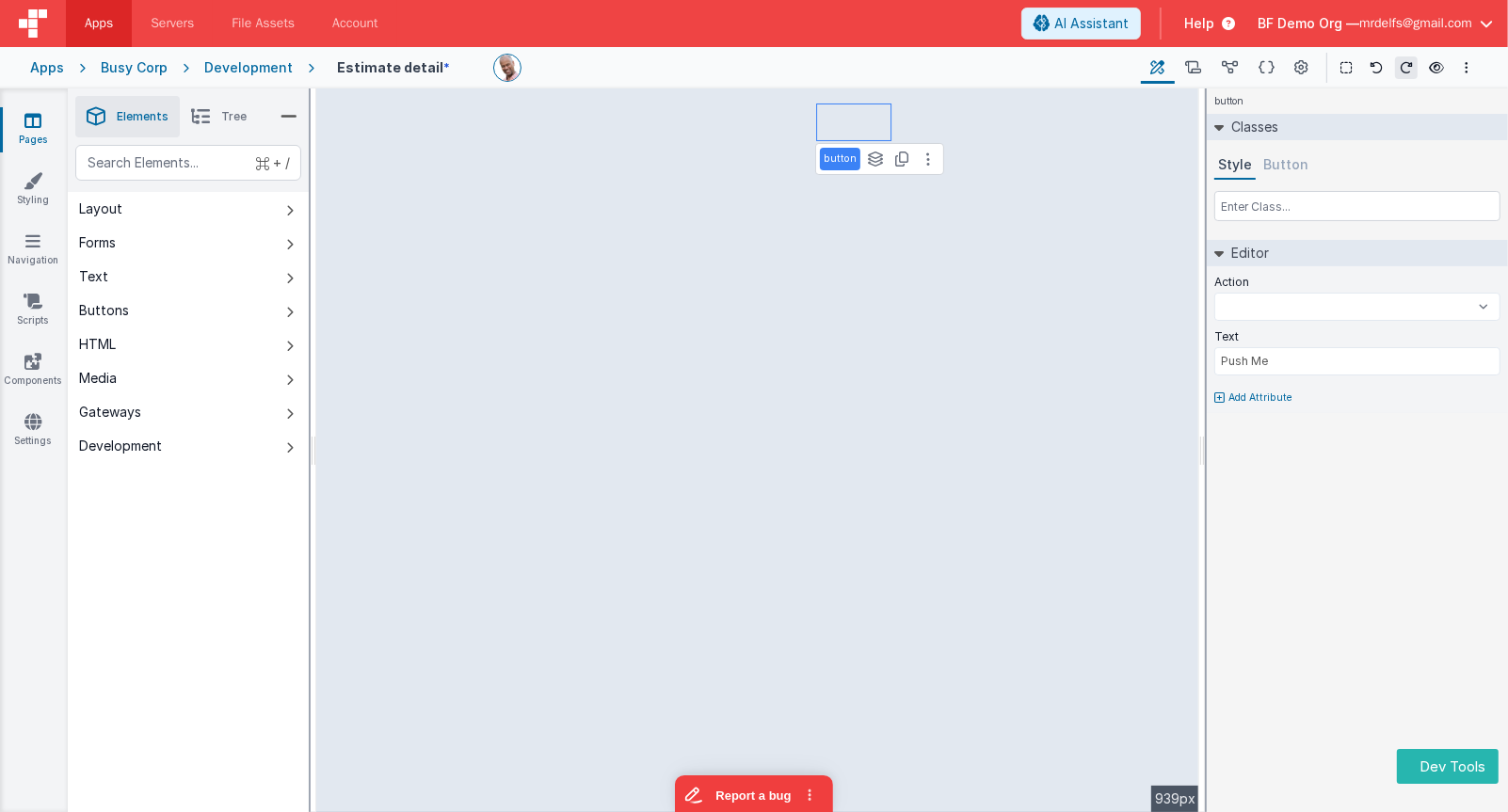 click on "Button" at bounding box center (1286, 166) 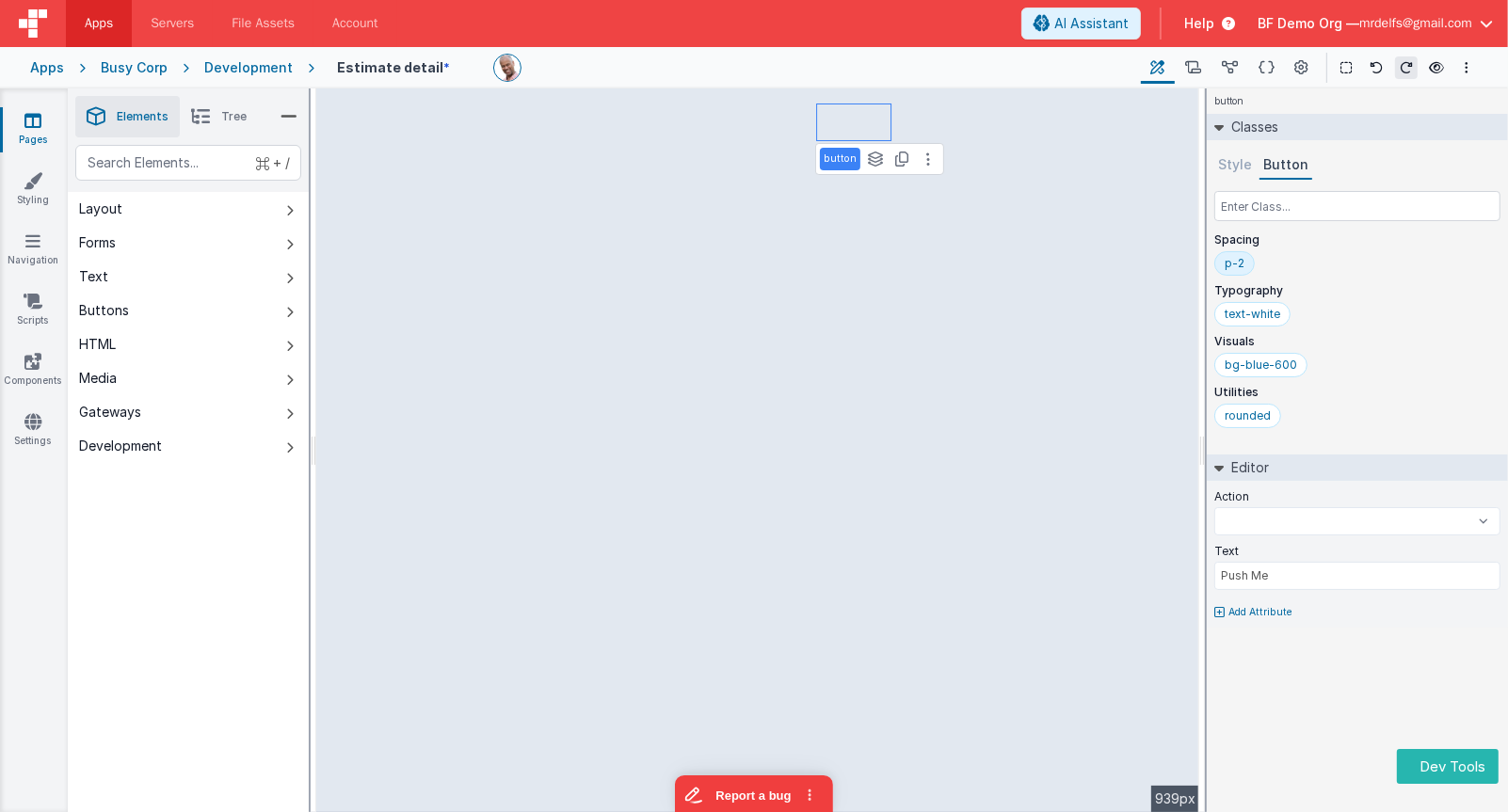 type 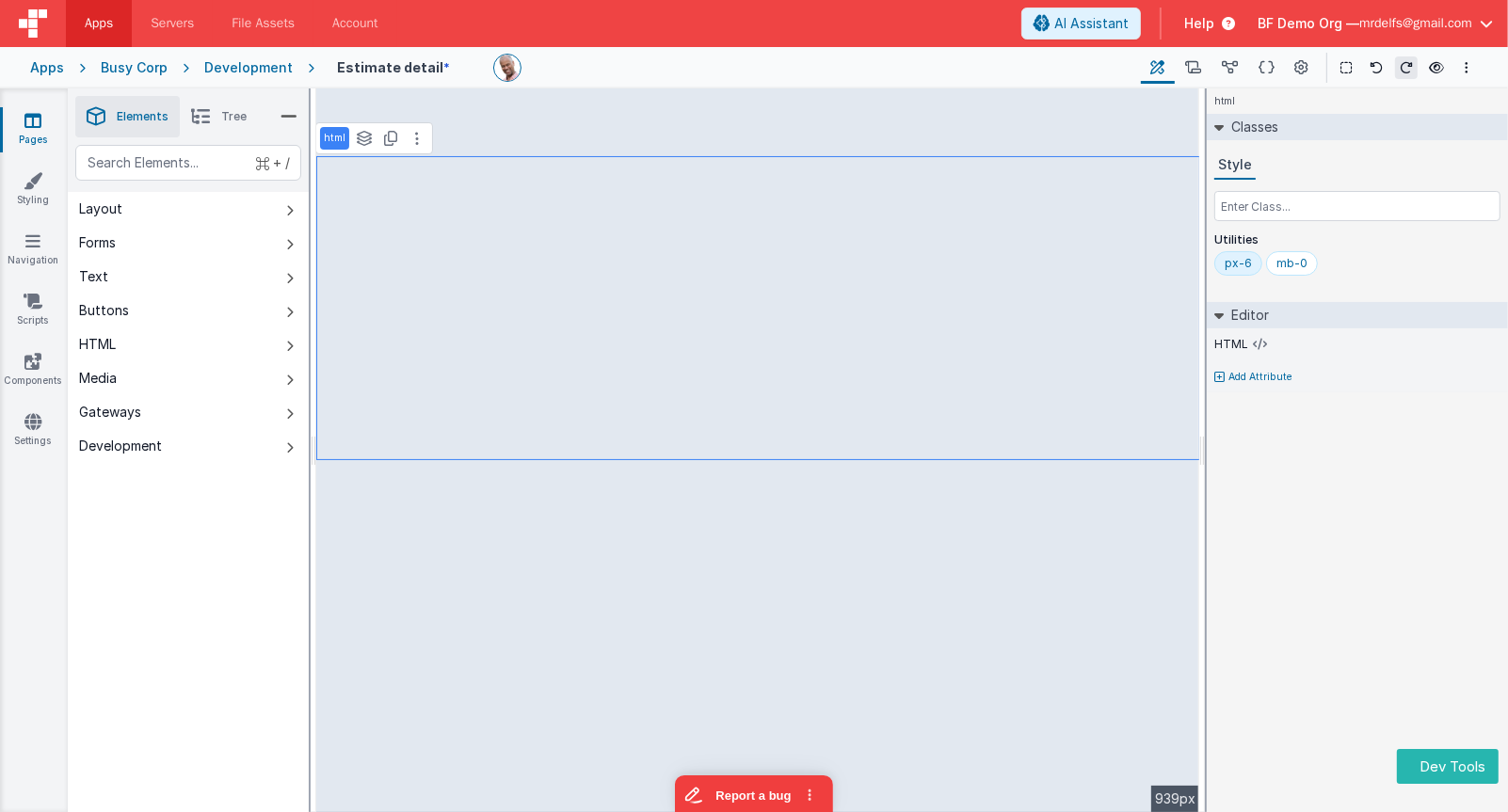 select on "newActionScript6" 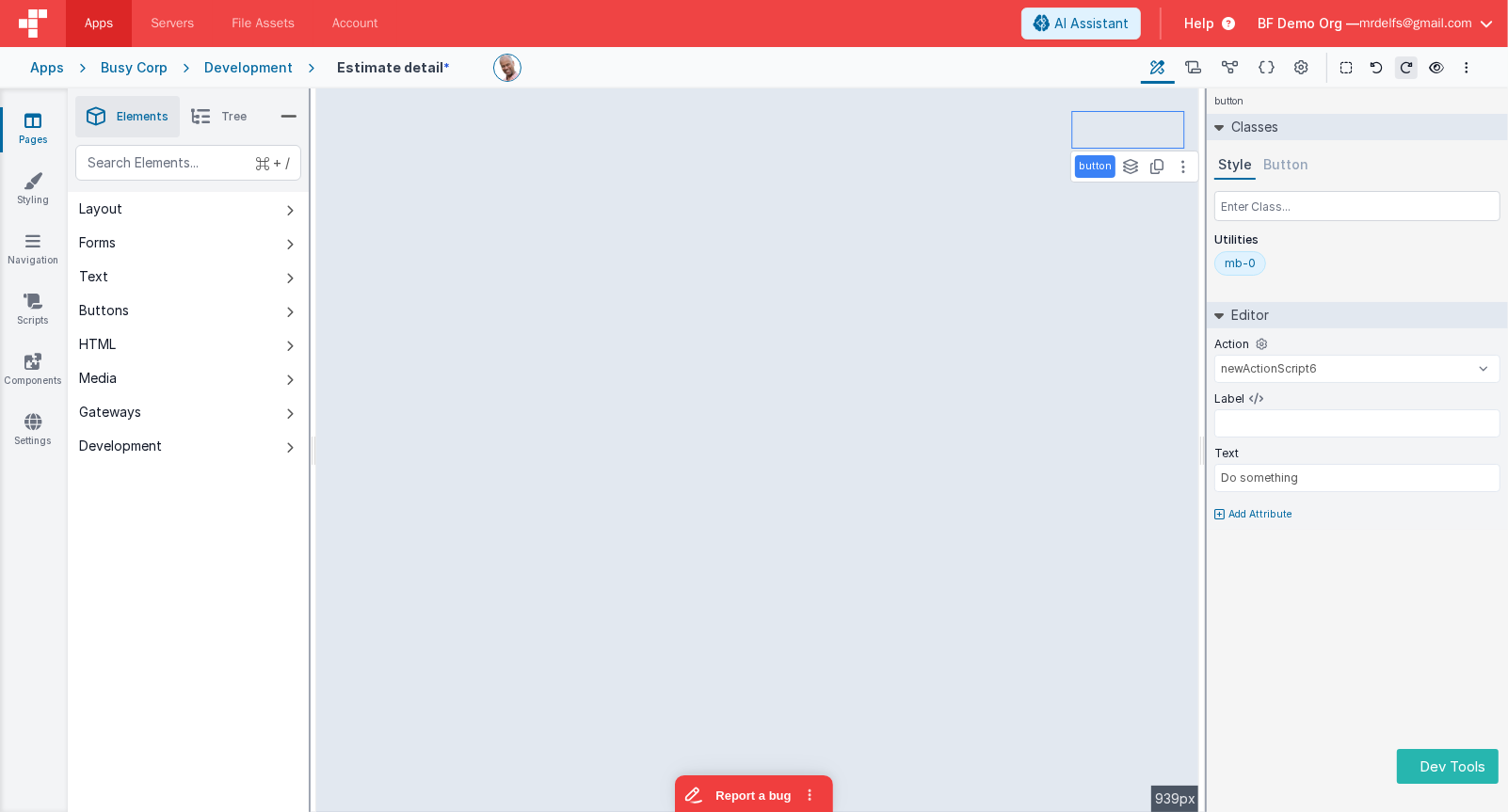 select 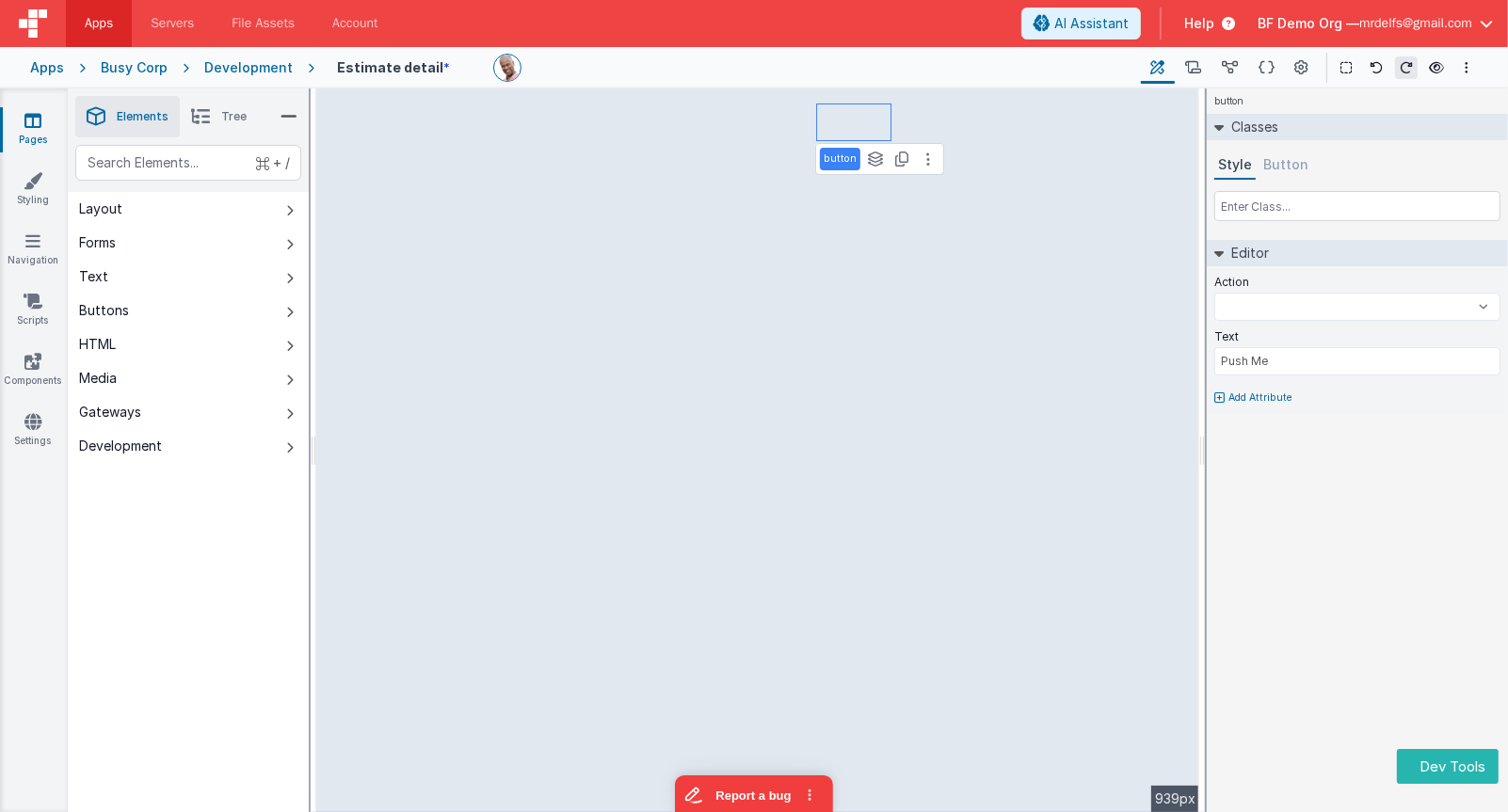 select 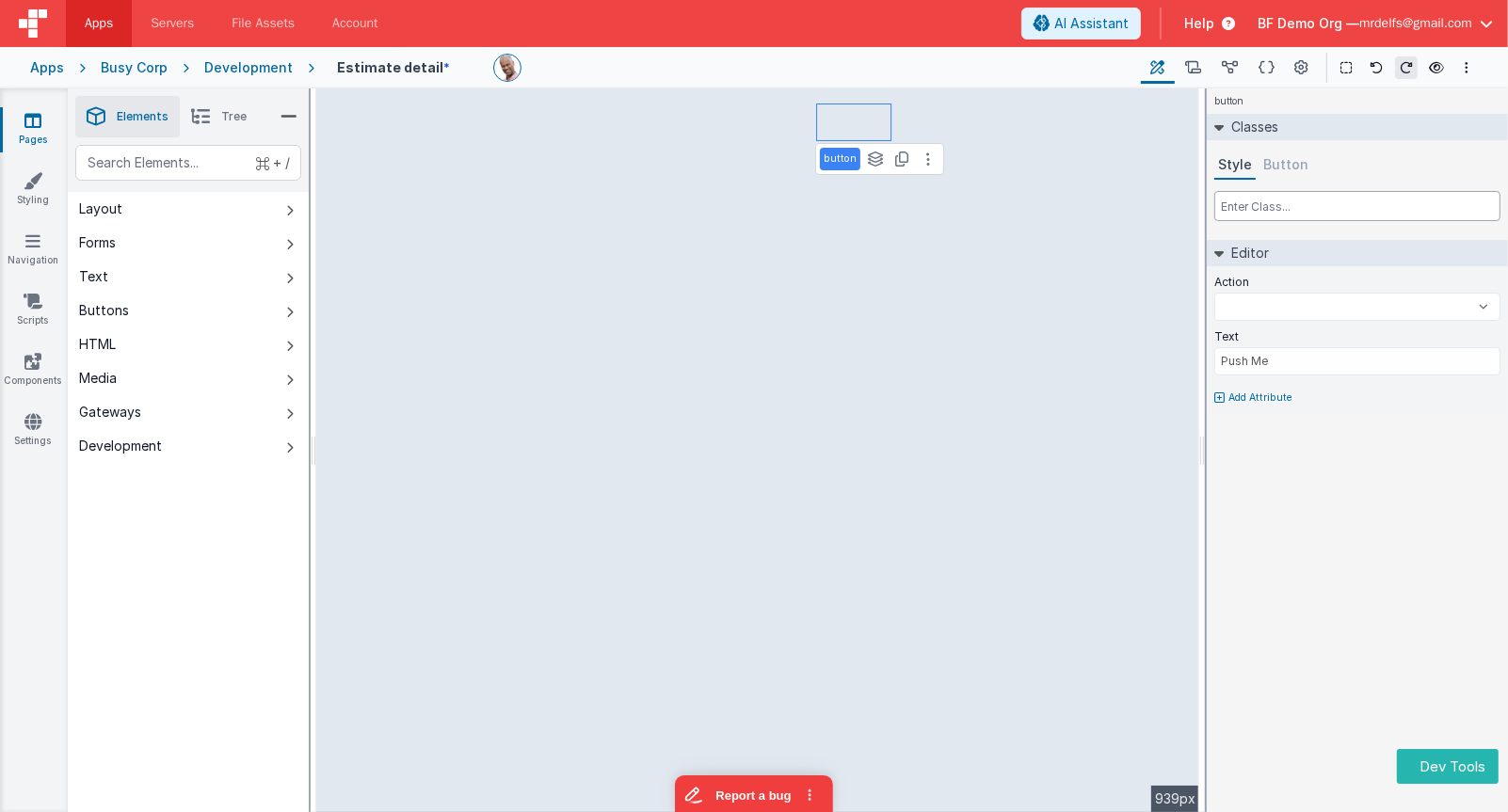 click at bounding box center (1357, 206) 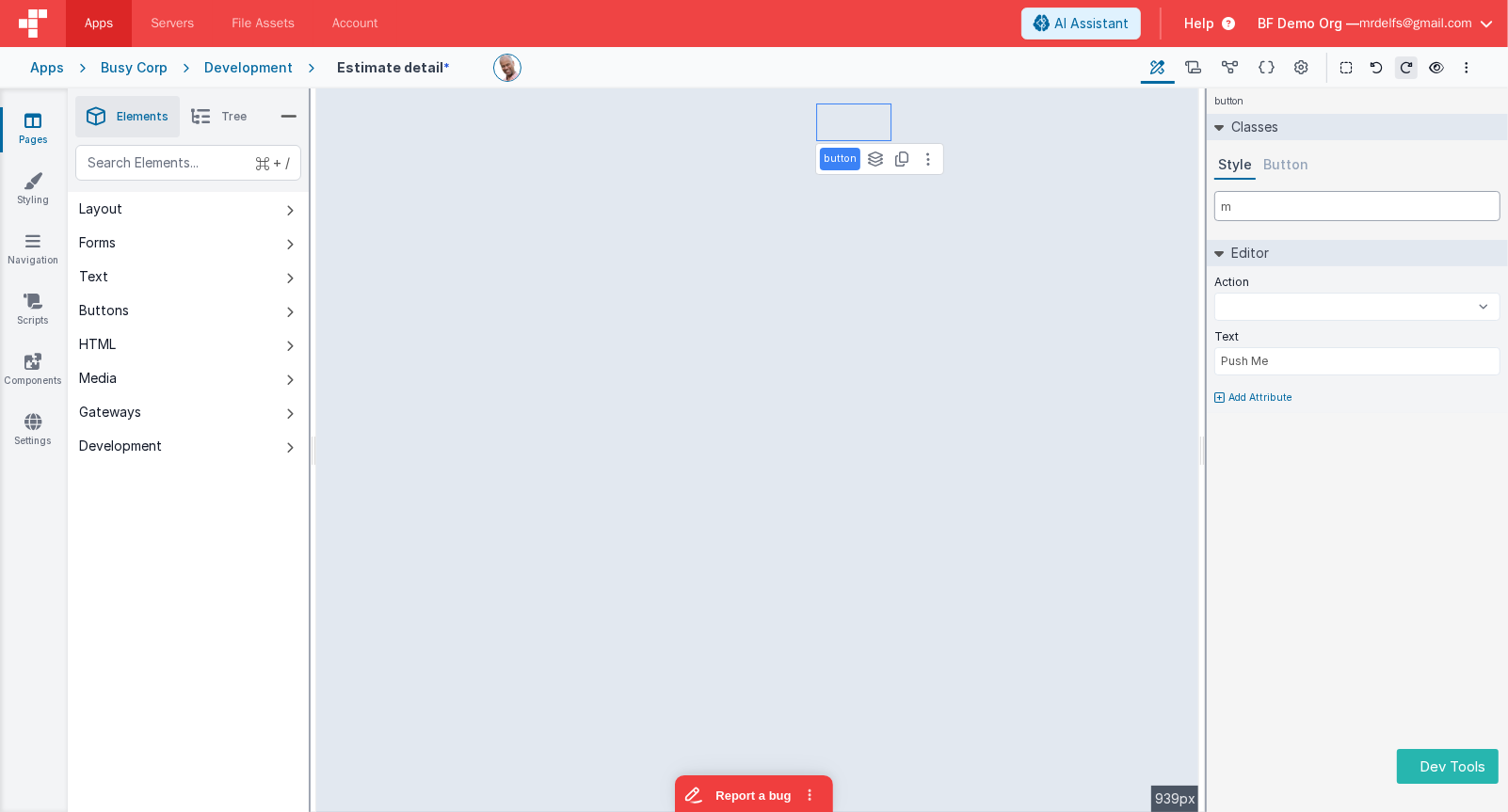 select 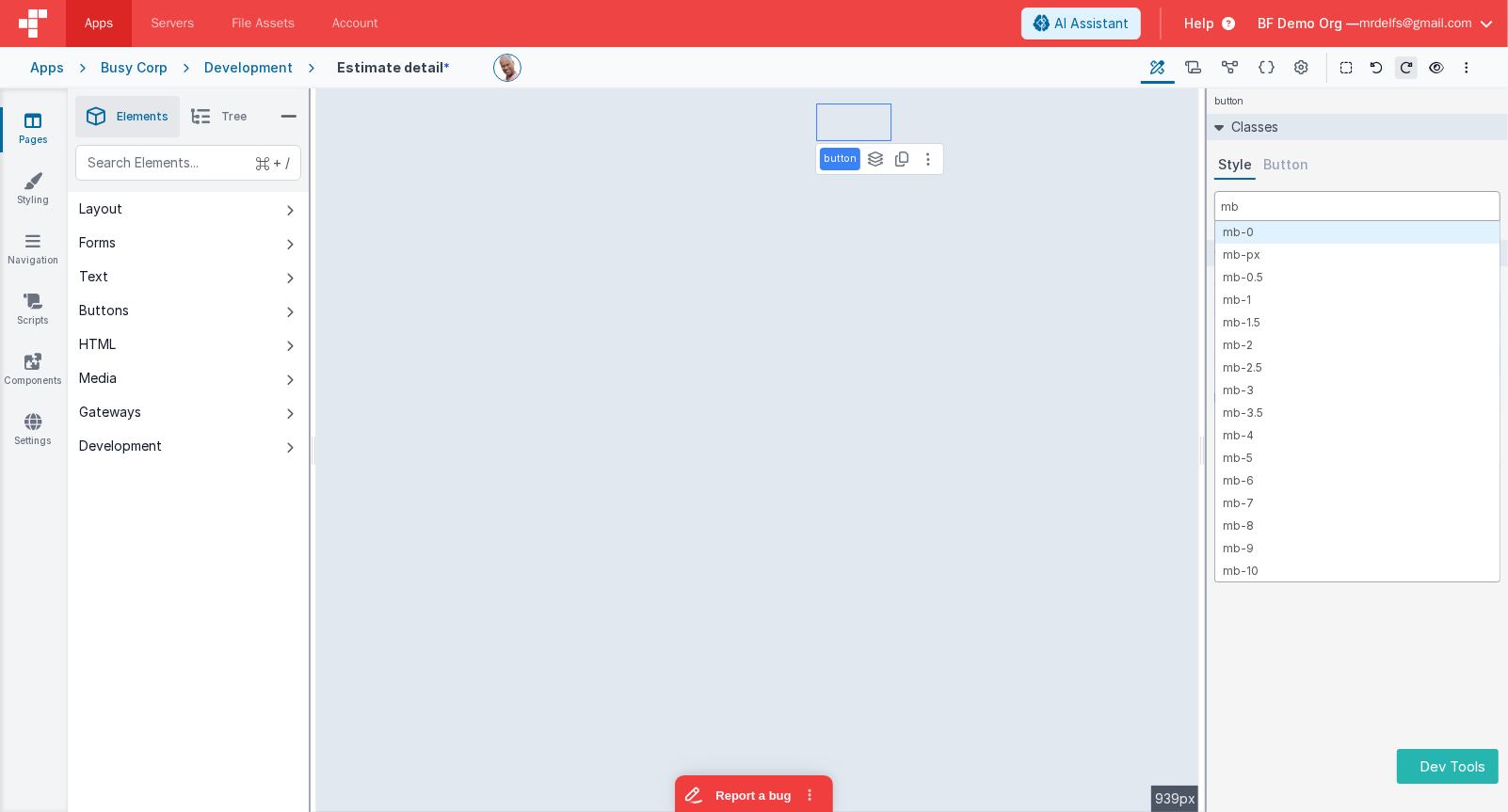 select 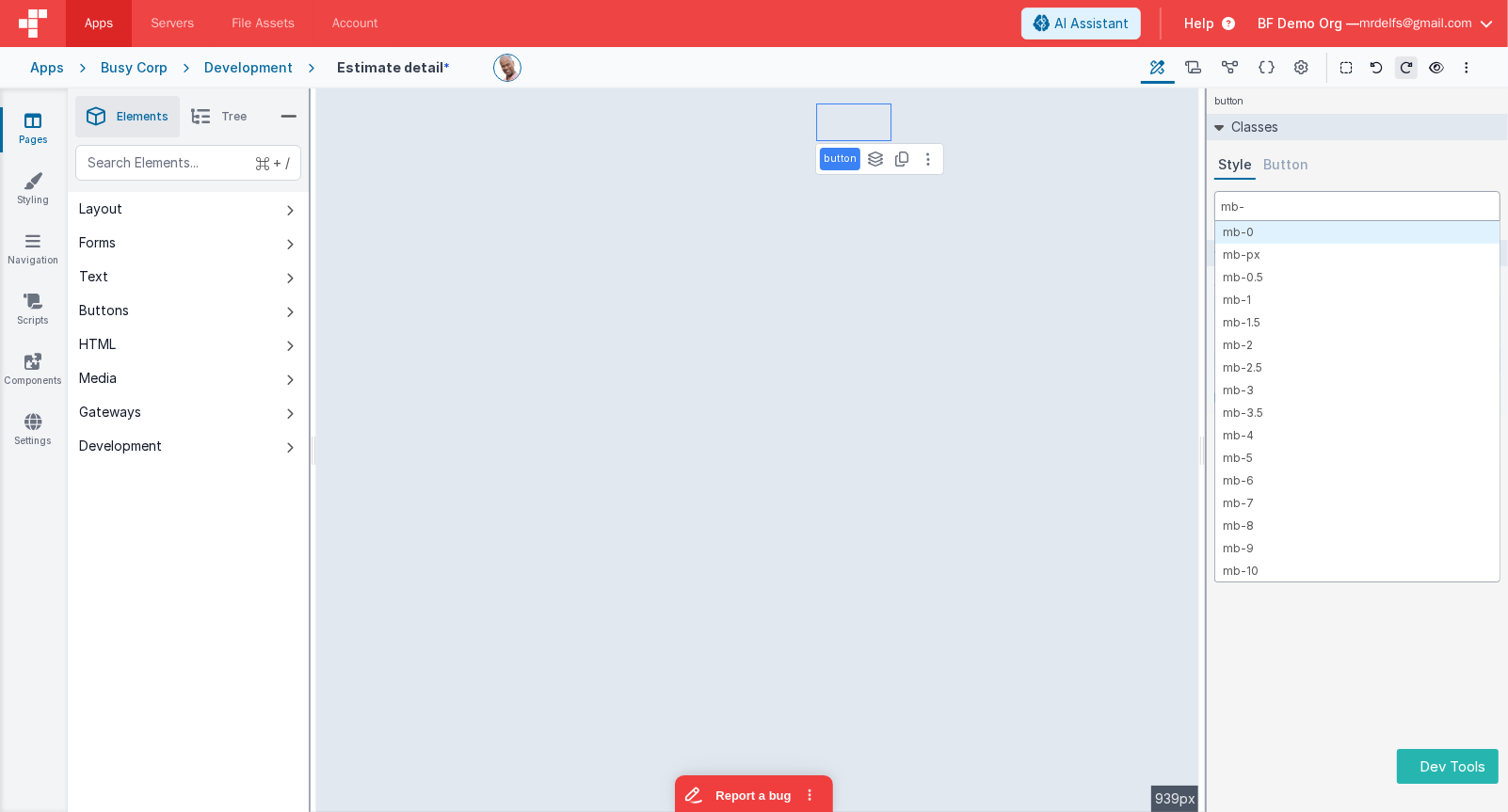 select 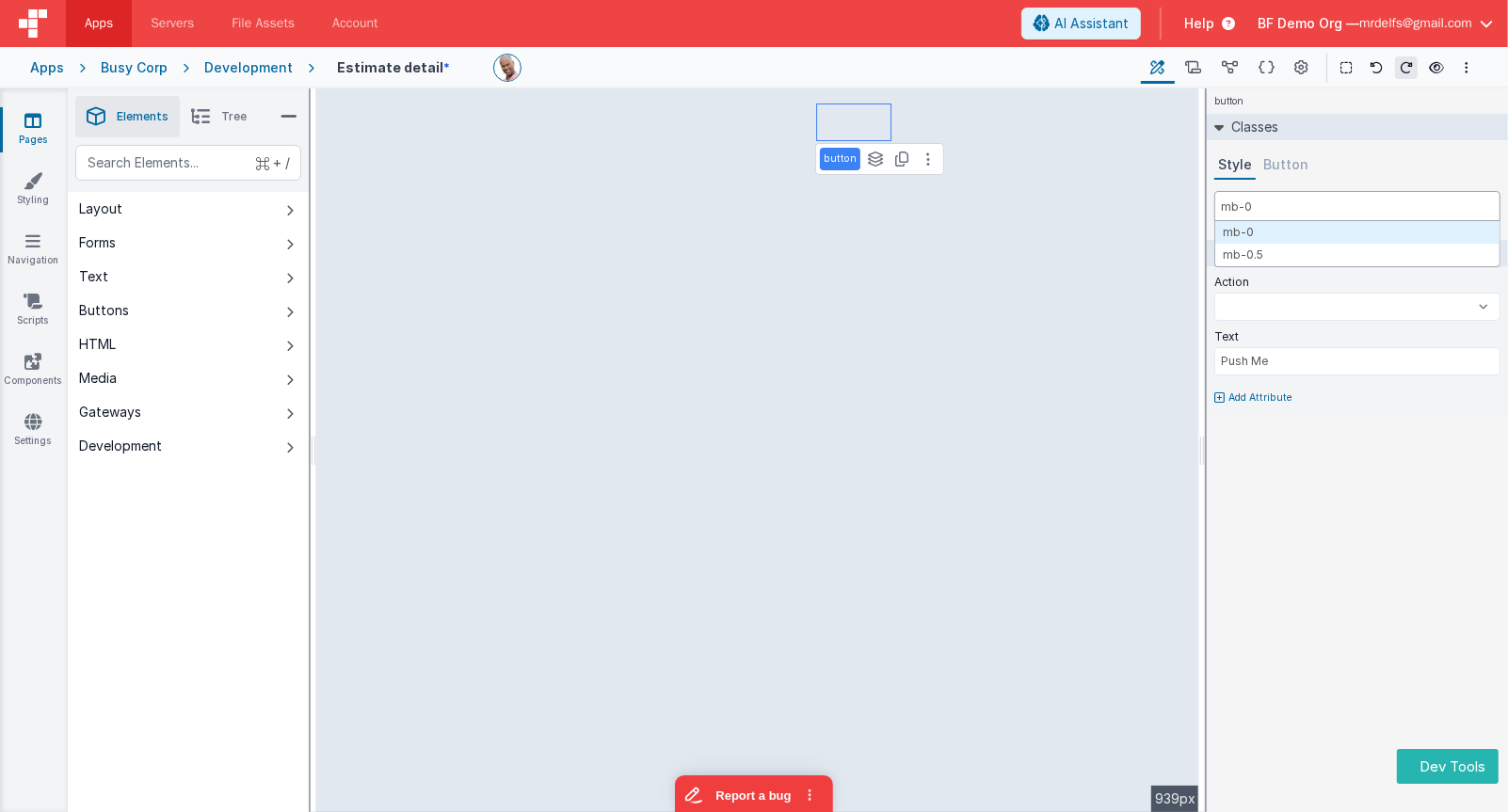 select 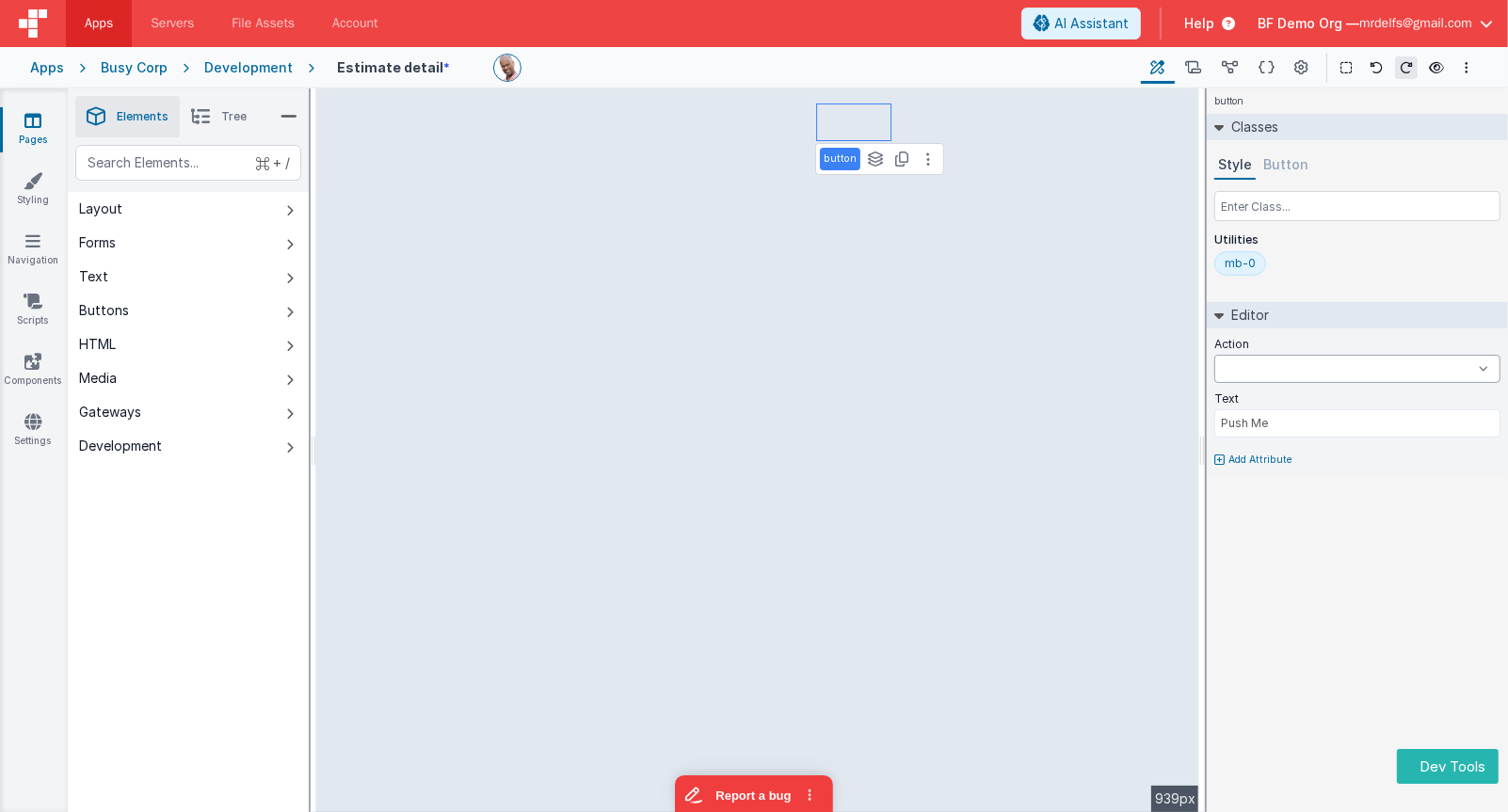 click on "createInvoice delete download newActionScript6 onFormLoad showDropDown   goToAccount goToContacts goToDashBoard goToDocuments goToInvoicesSimple goToInvoicesWithTab hideSideBar logoutOfApp onAppLoad onLogin showSideBar toggleSideBar" at bounding box center [1357, 369] 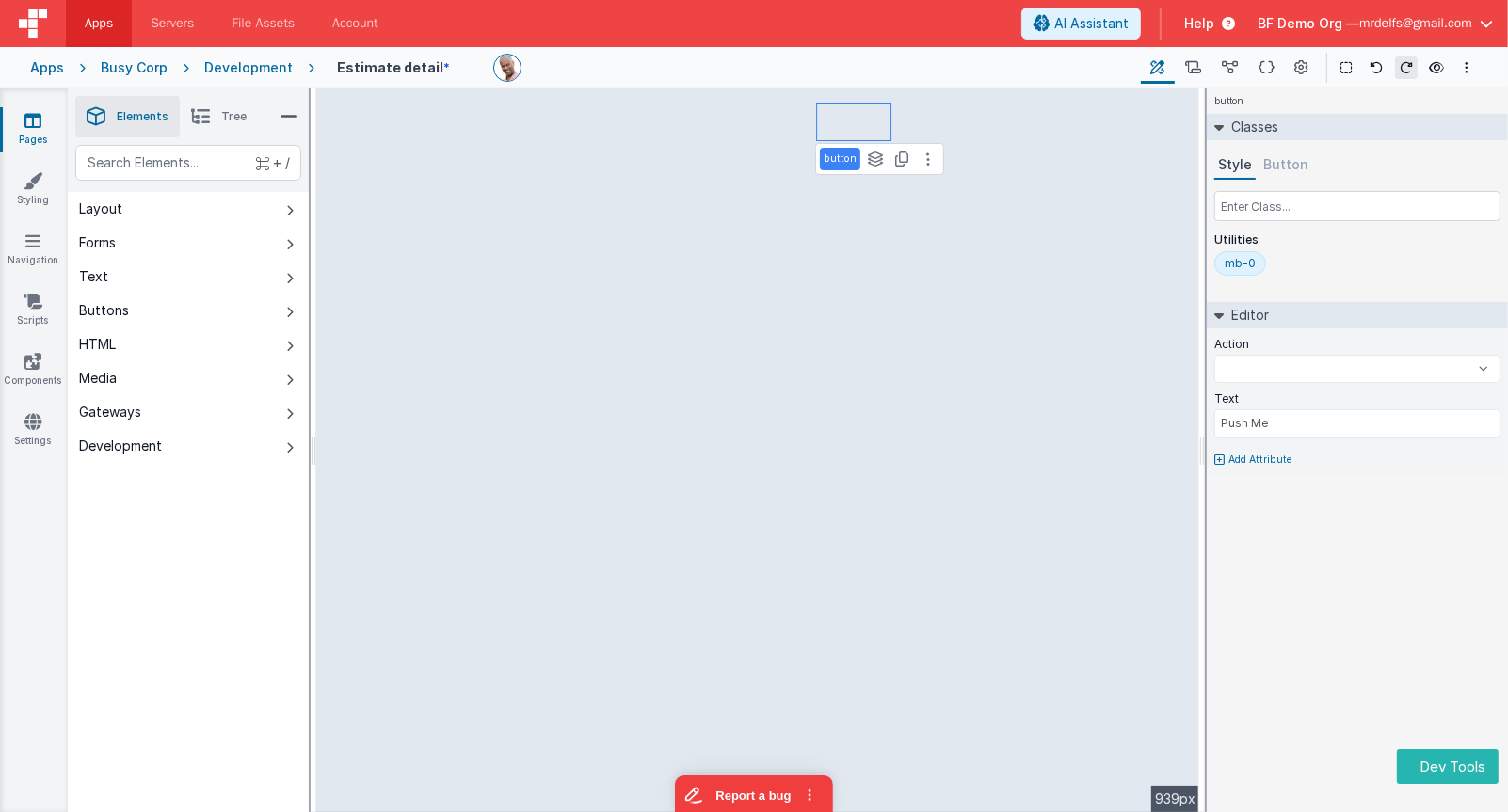 select 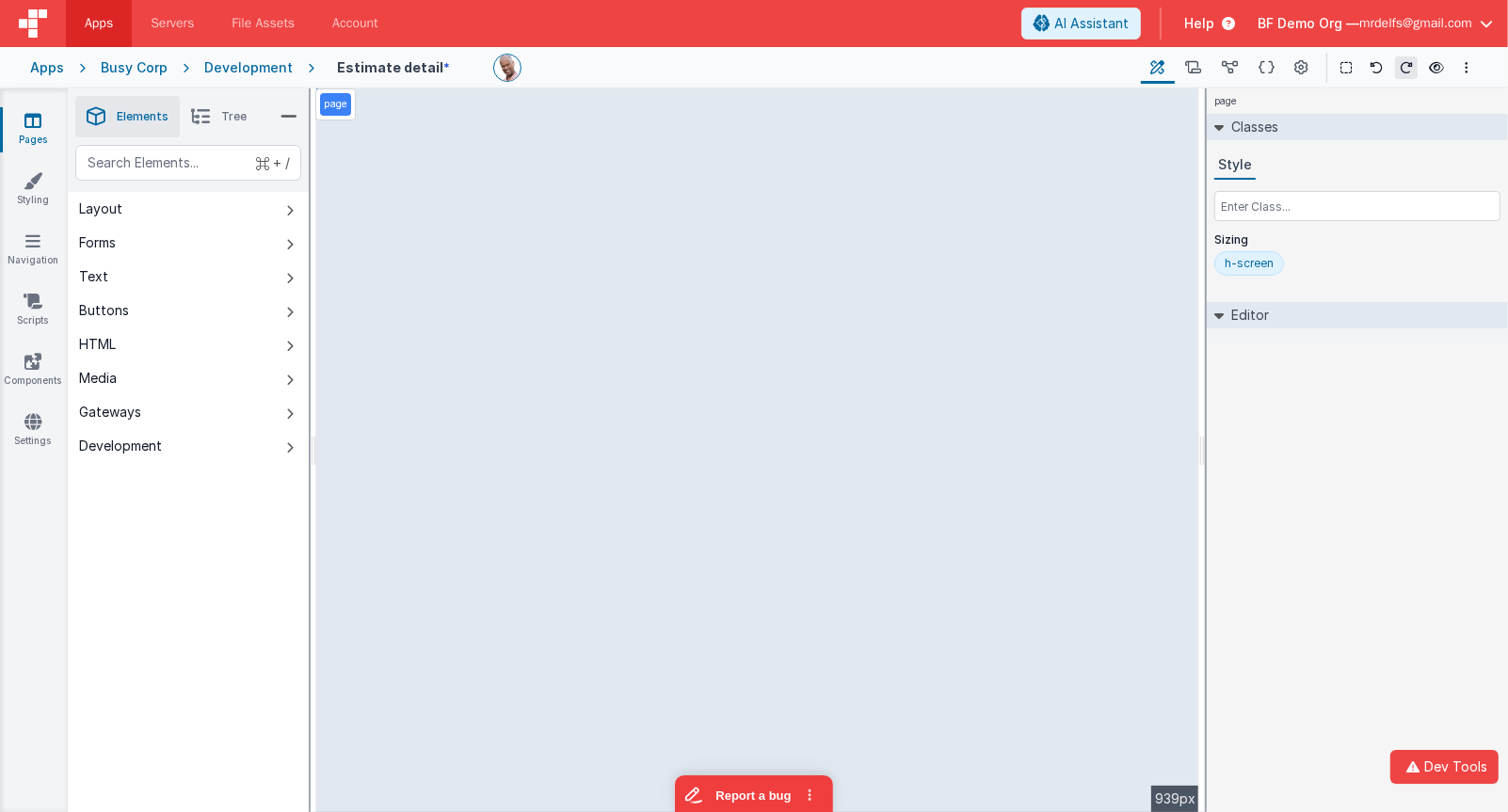 select on "newActionScript6" 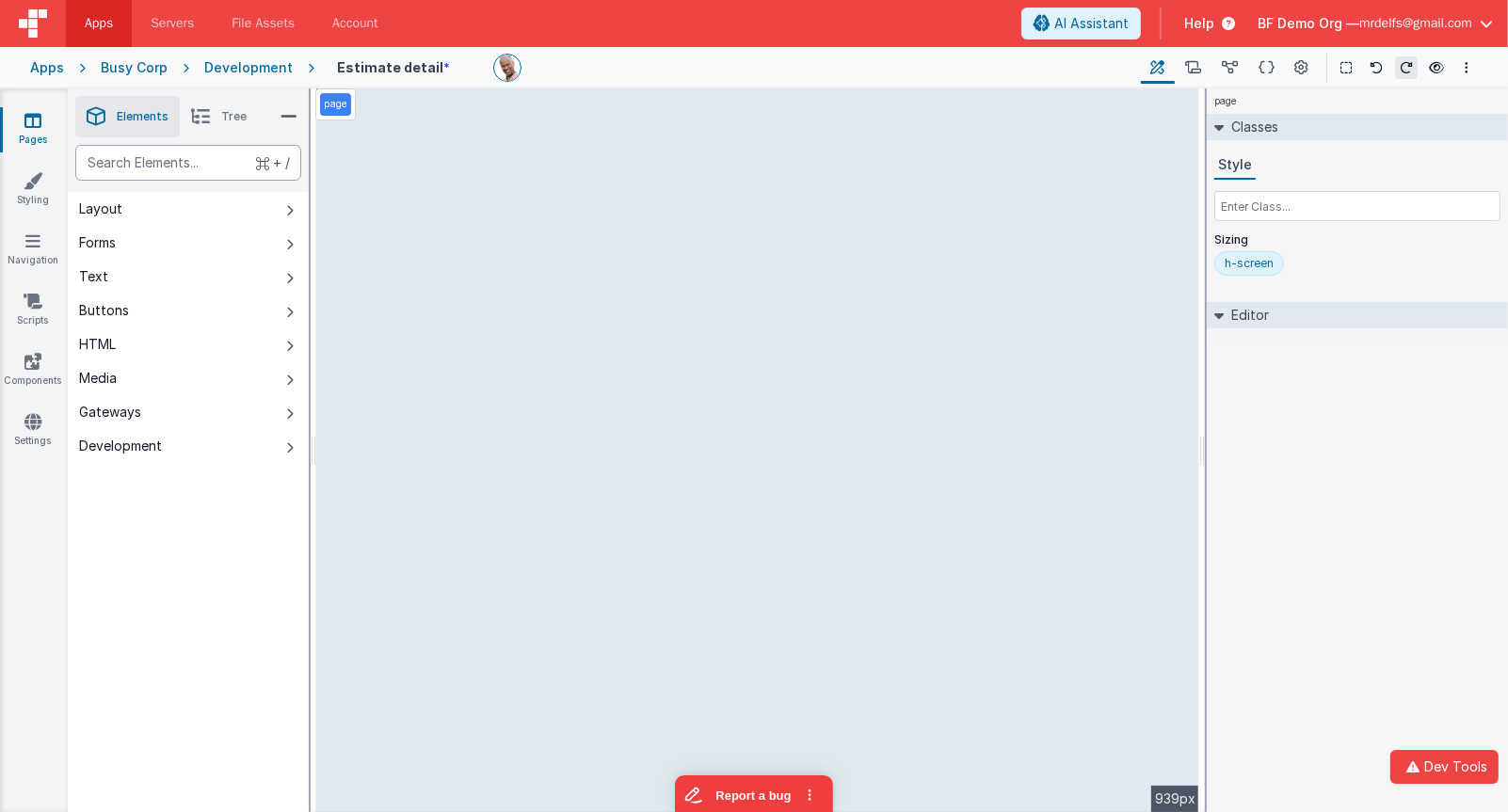 click at bounding box center (188, 163) 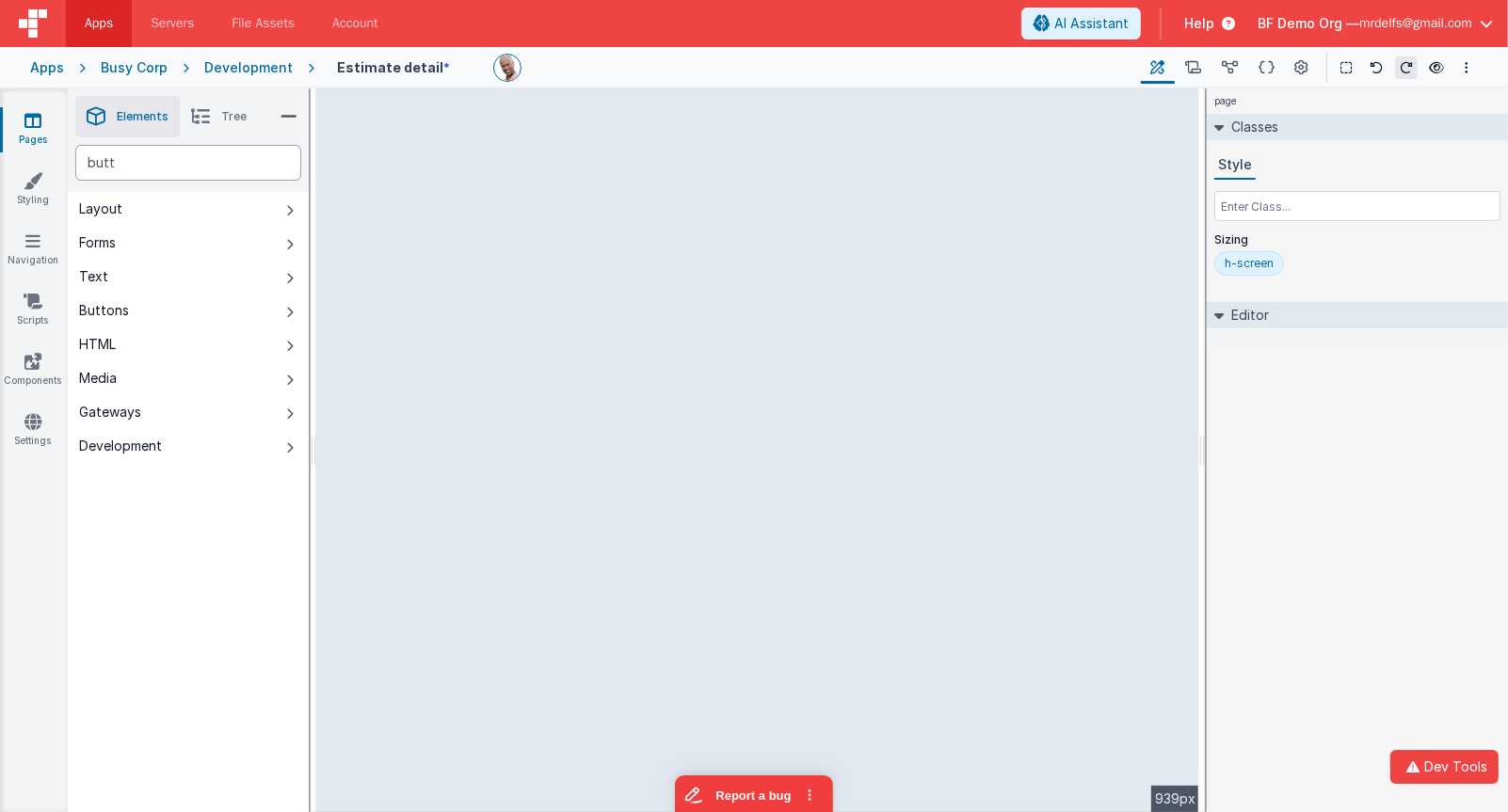type on "butt" 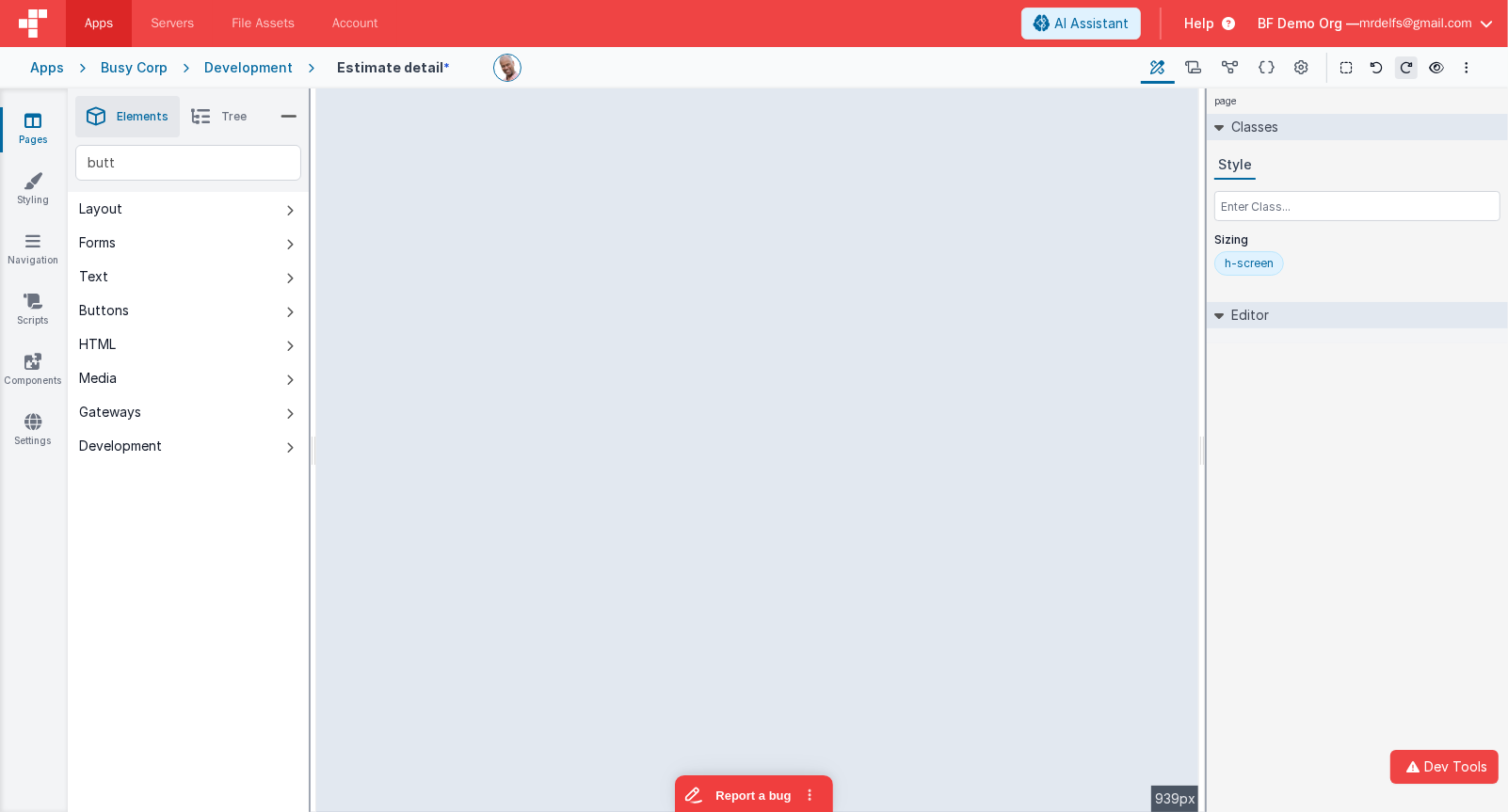 type 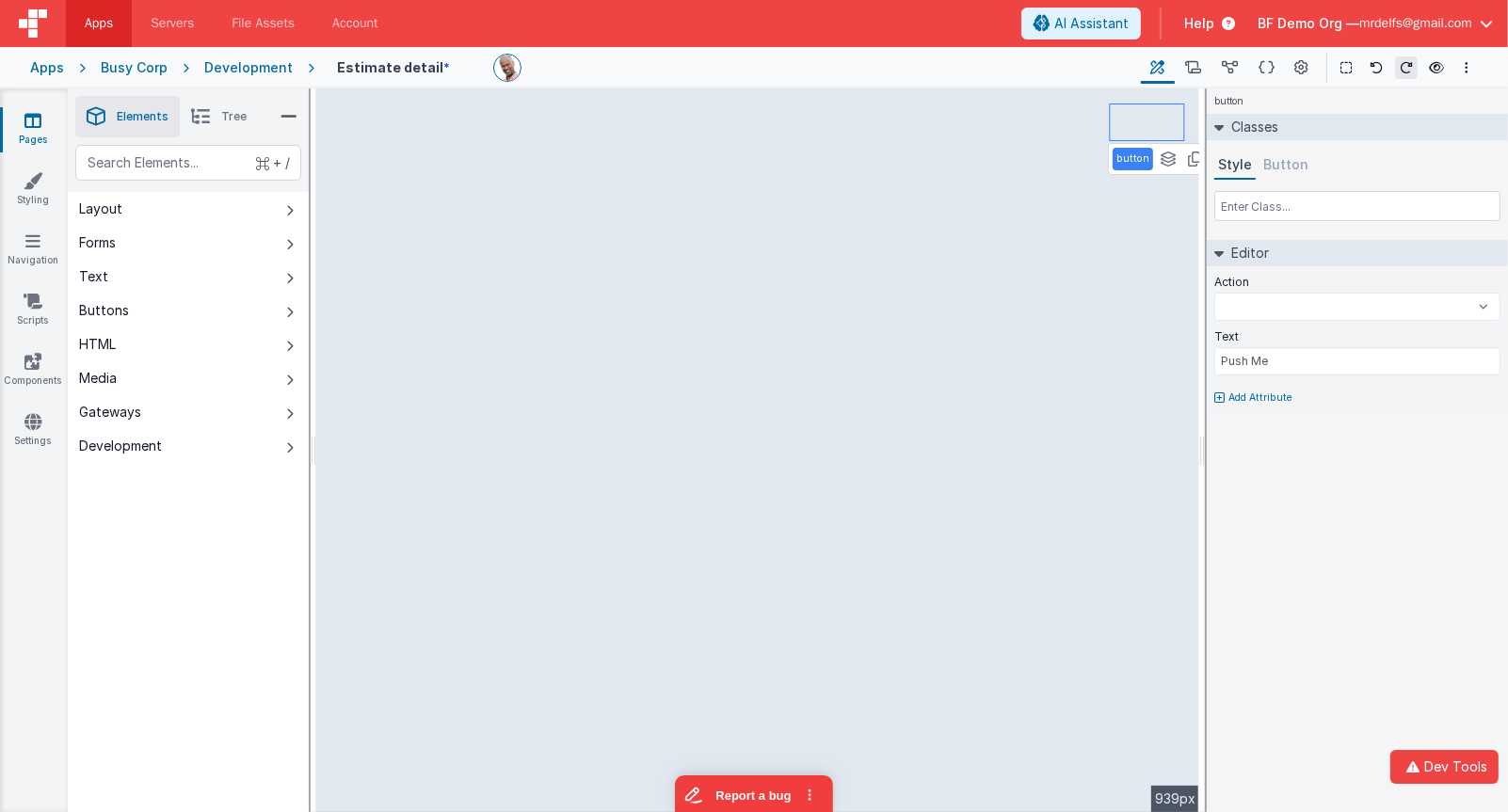 select 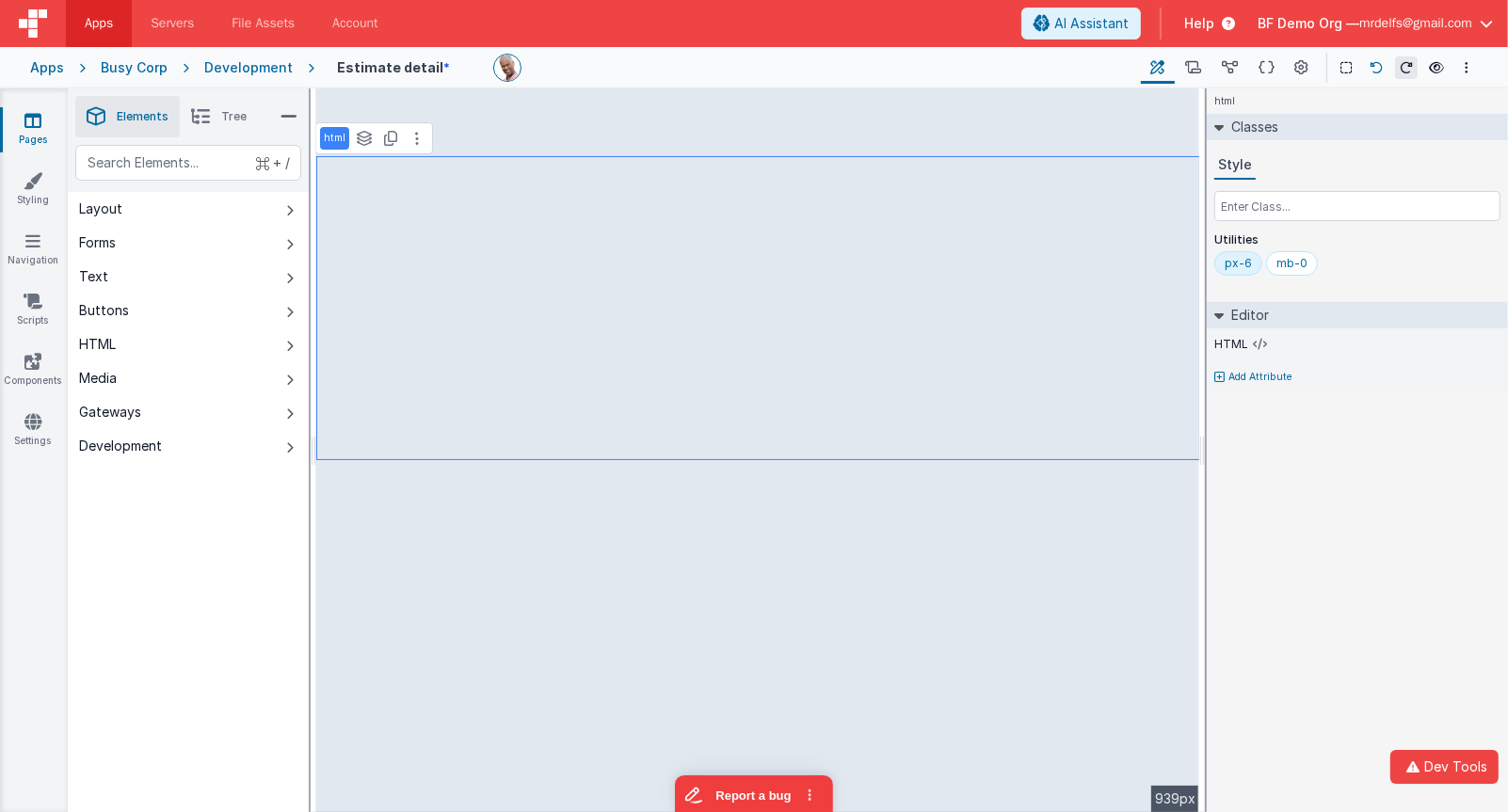 click at bounding box center [1376, 68] 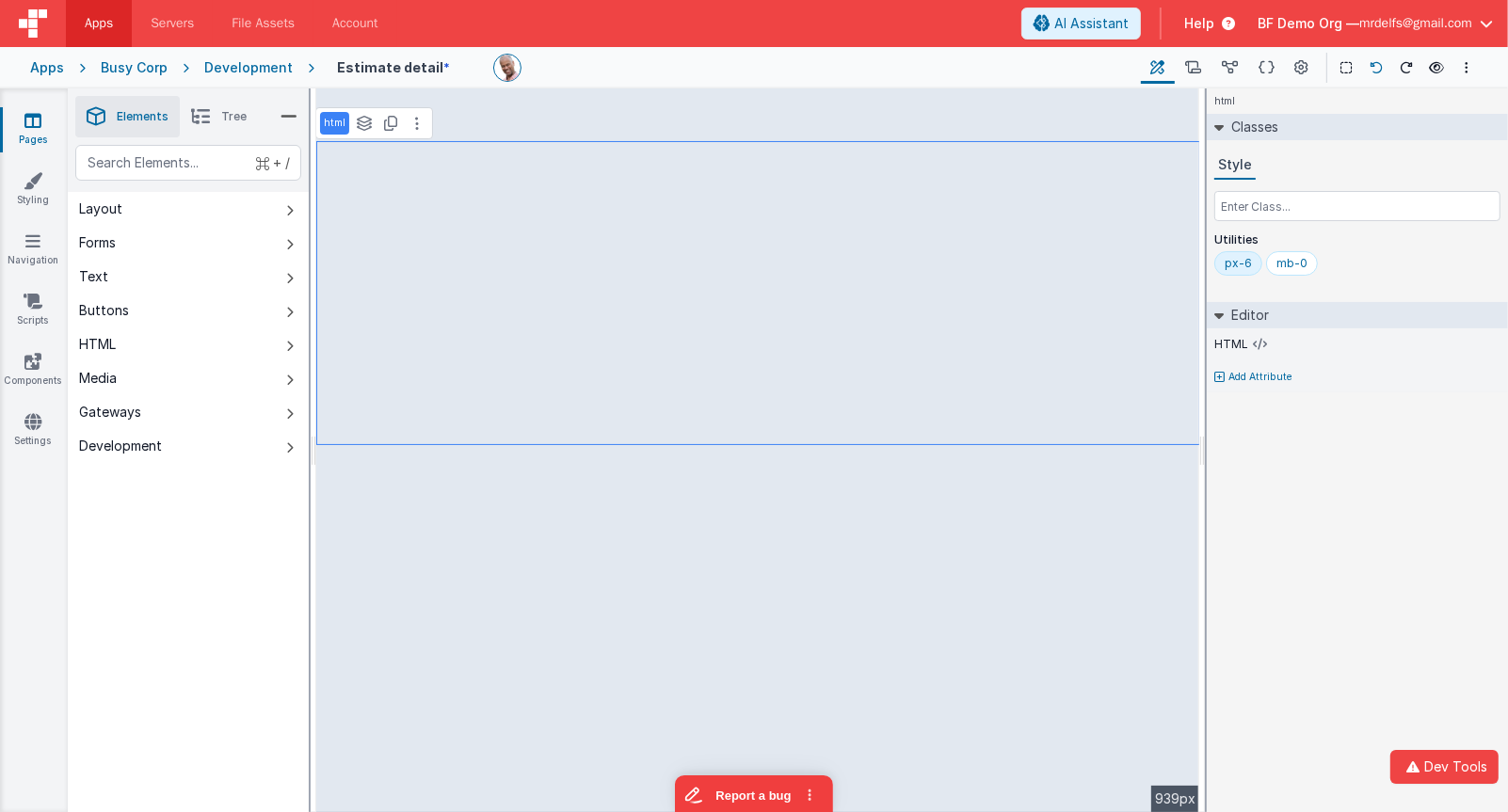 click at bounding box center (1376, 68) 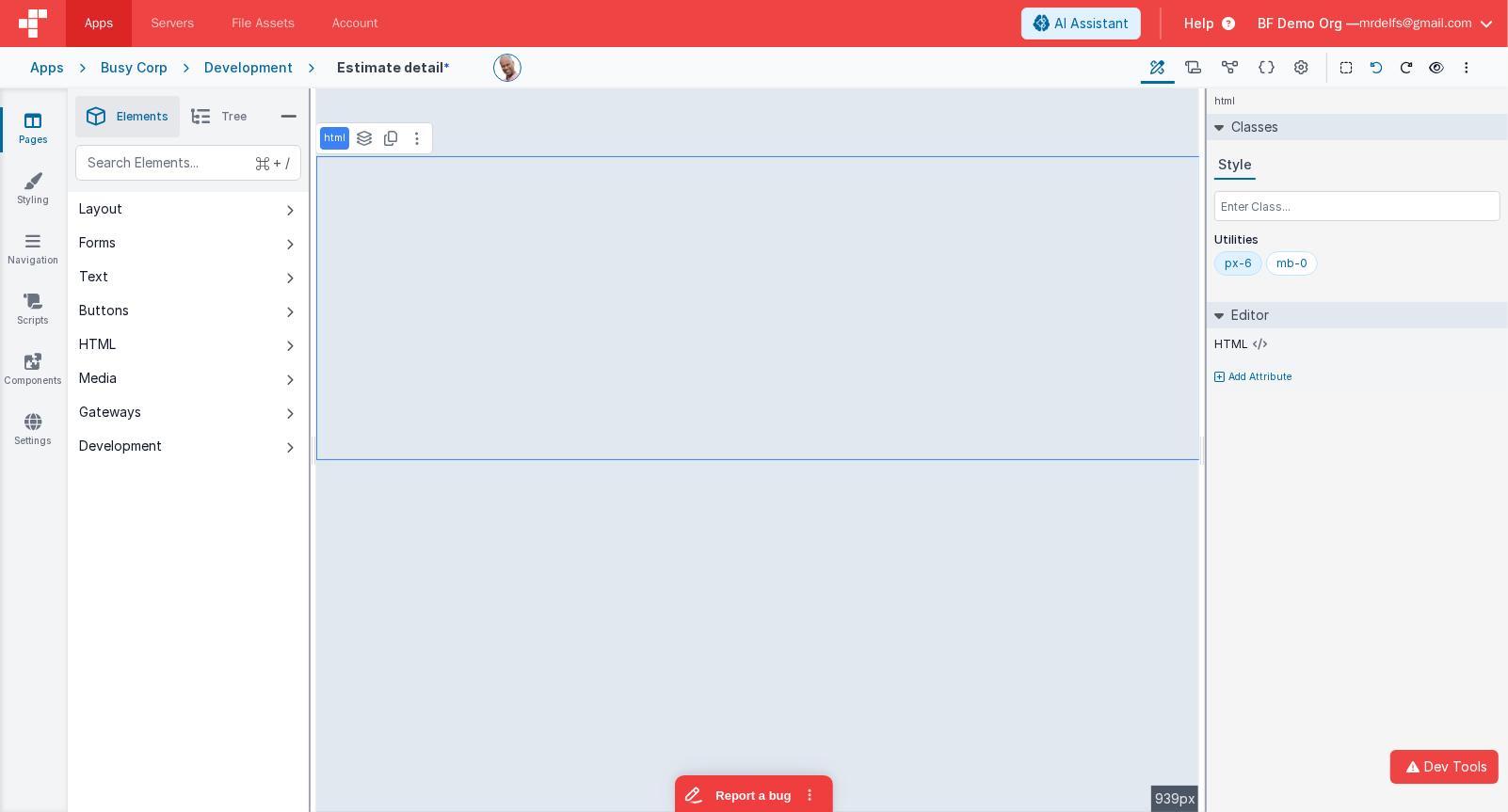 click at bounding box center [1376, 68] 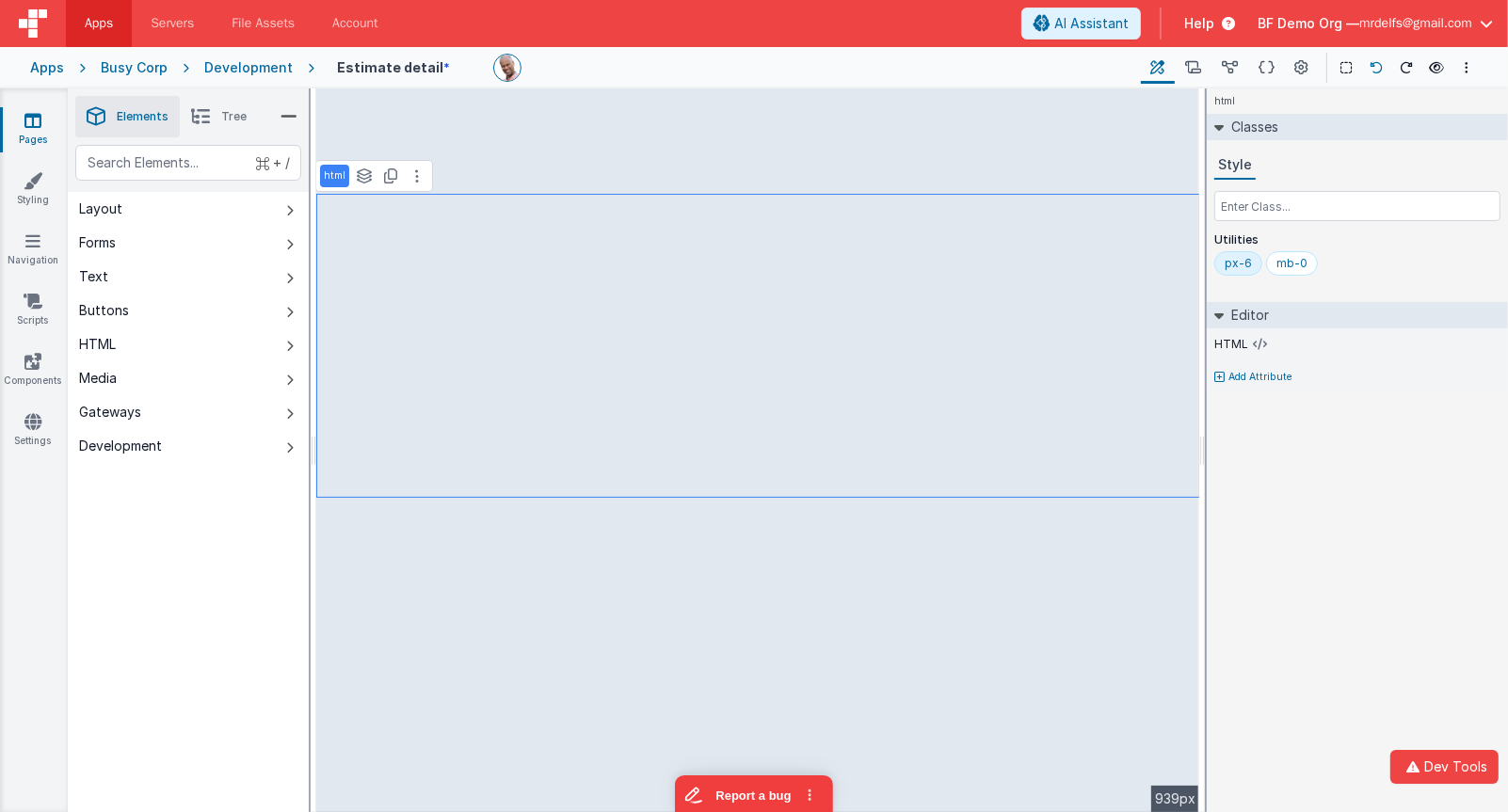 click at bounding box center (1376, 68) 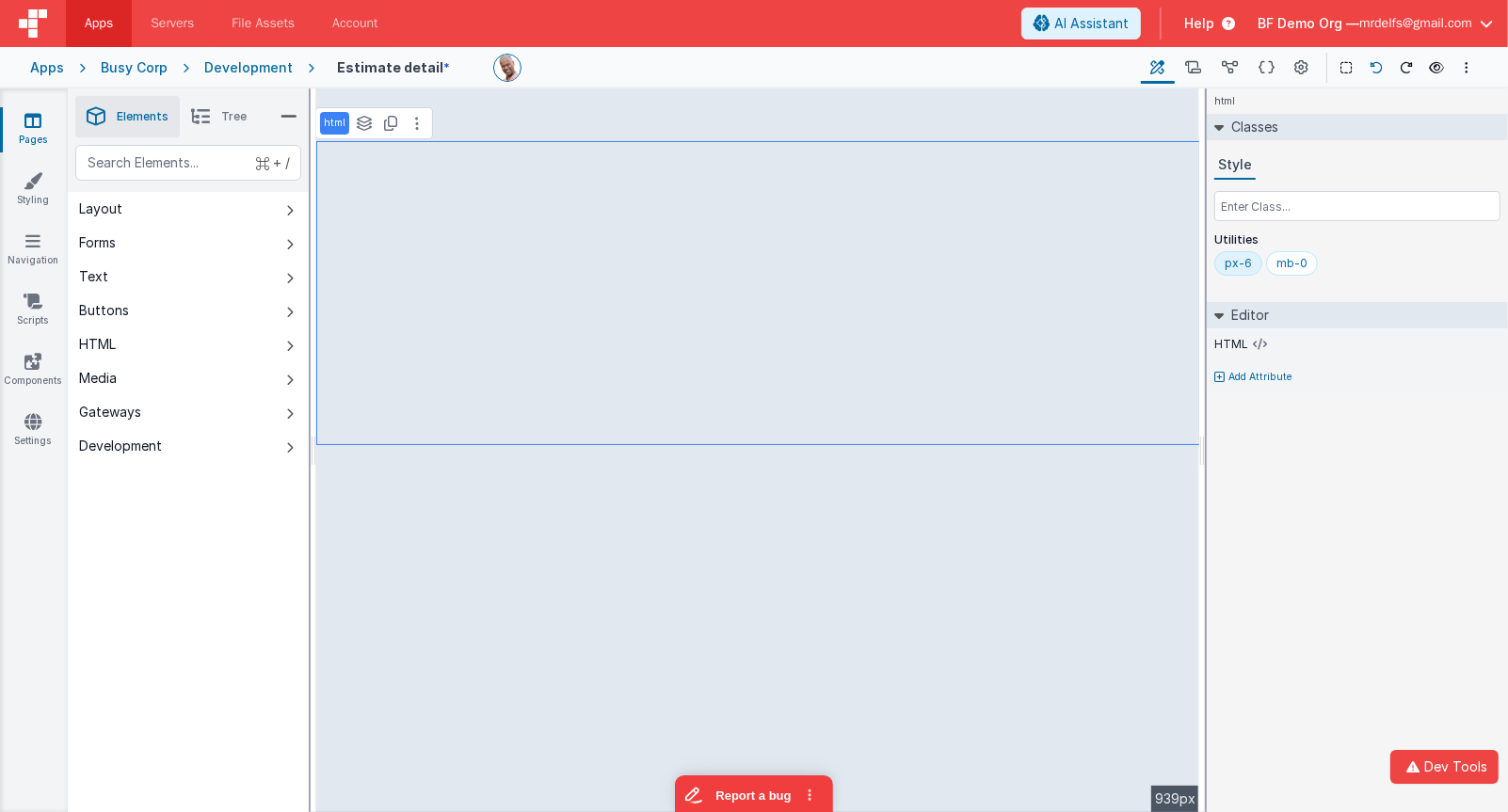 click at bounding box center (1376, 68) 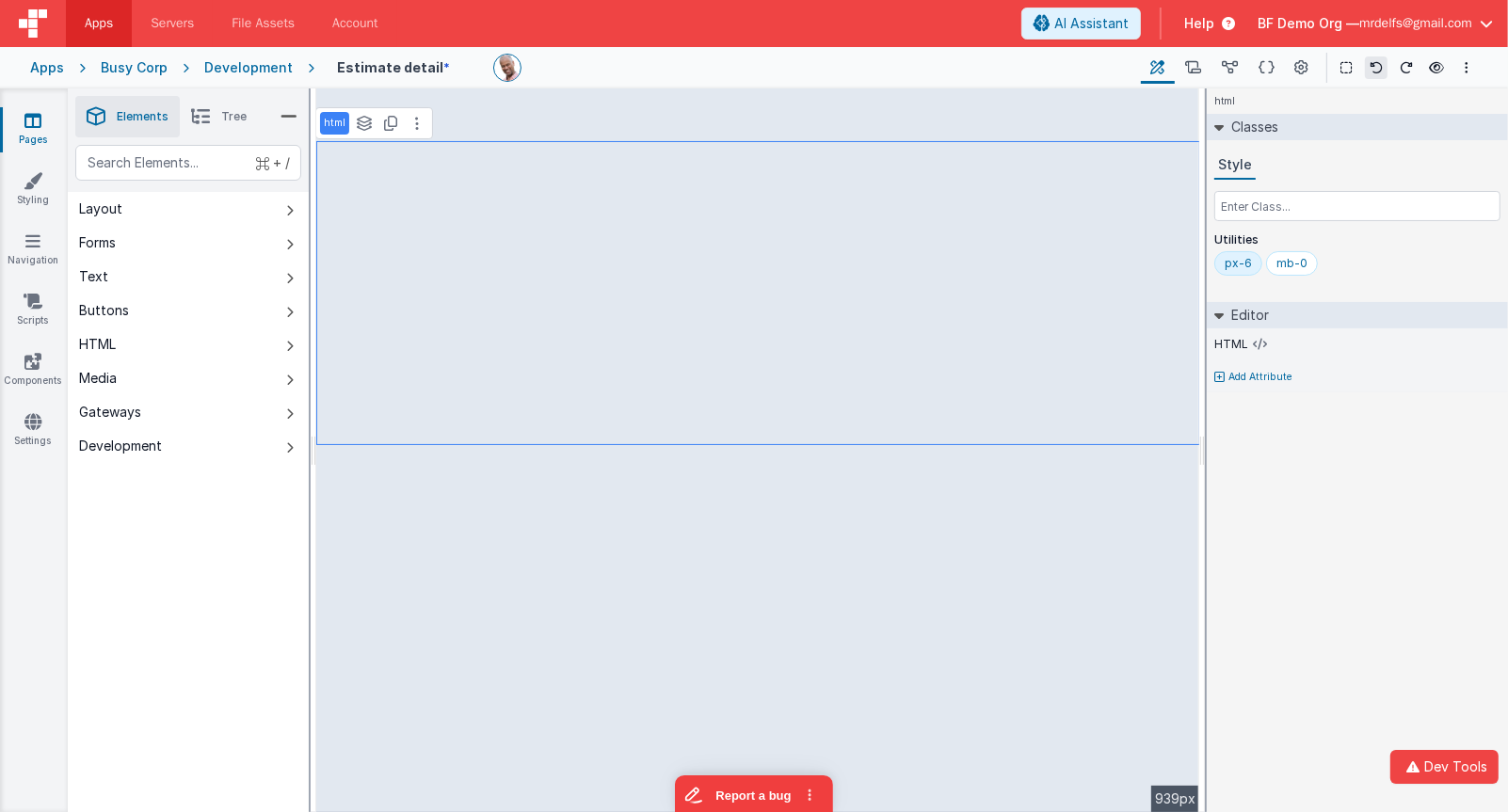 click at bounding box center (1376, 68) 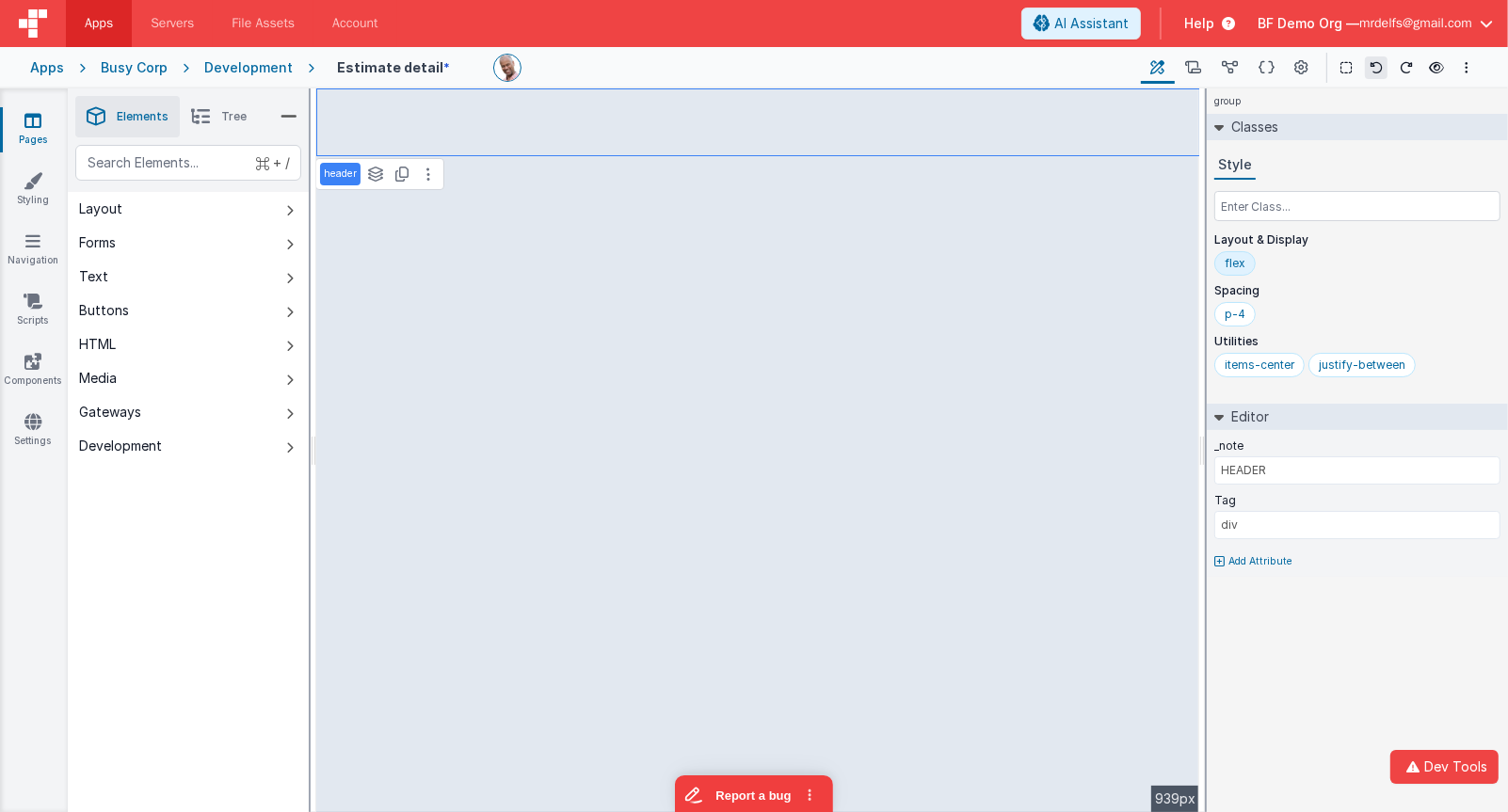 type on "Do something" 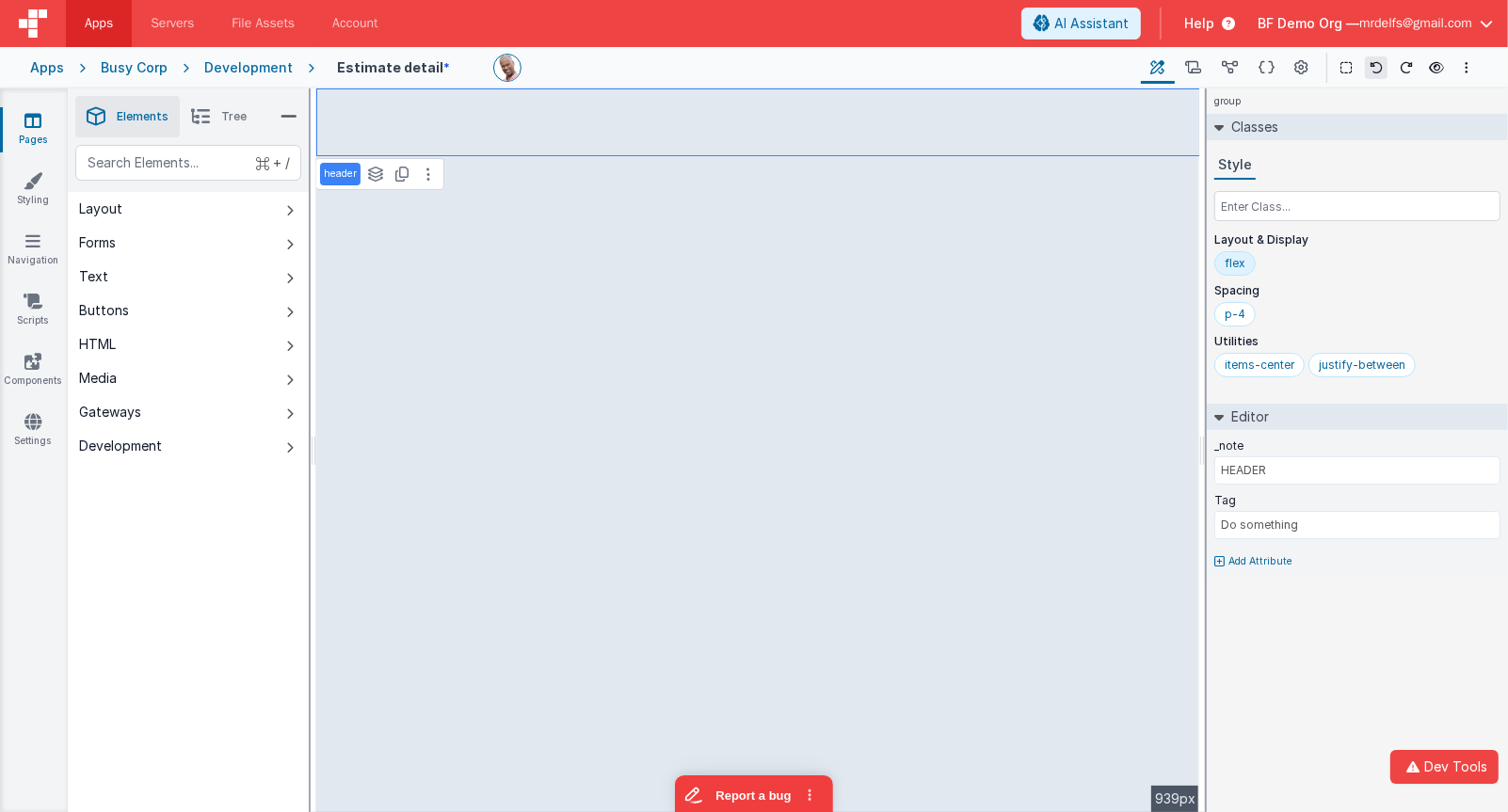 select on "newActionScript6" 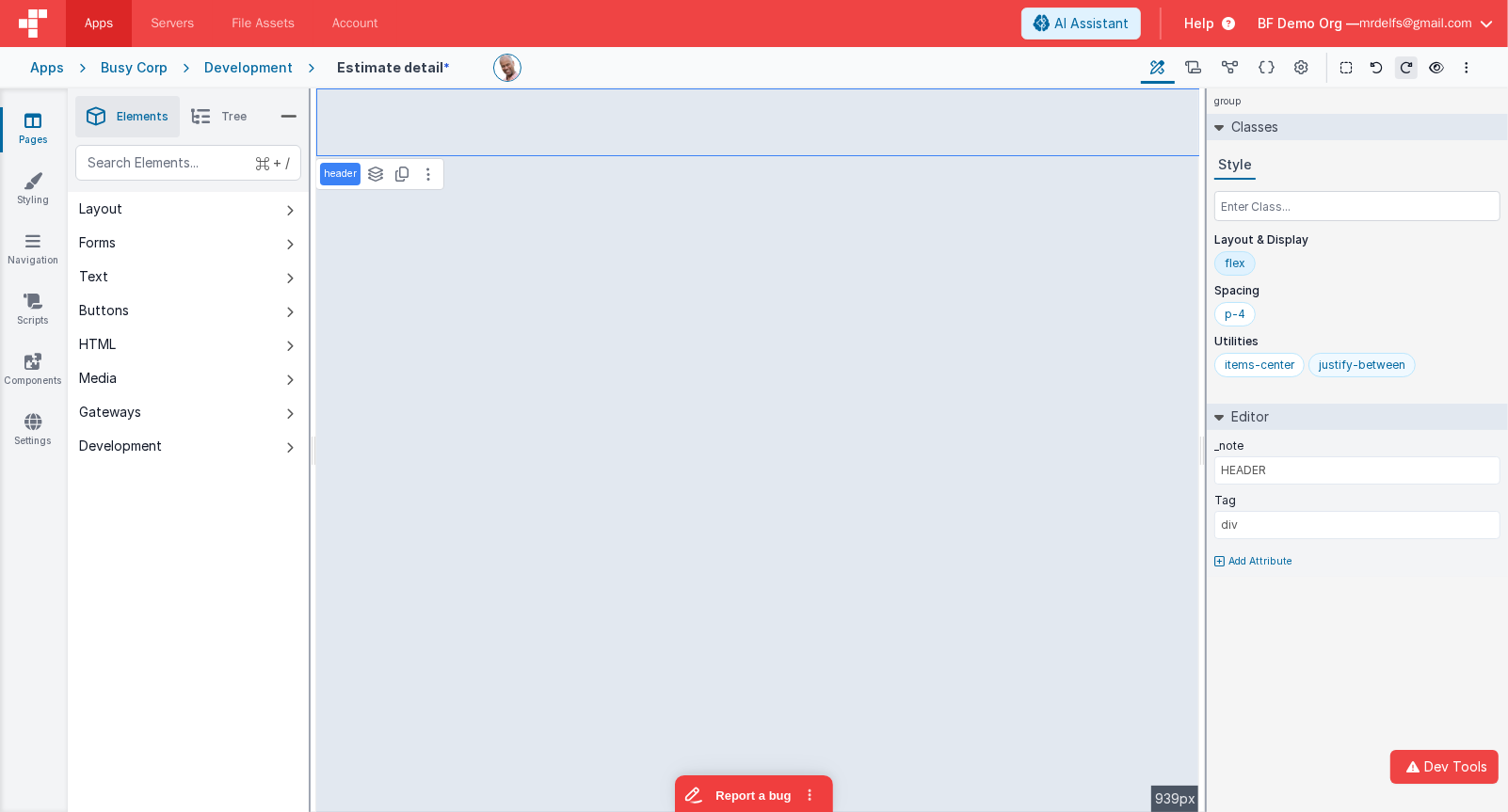click on "justify-between" at bounding box center (1362, 365) 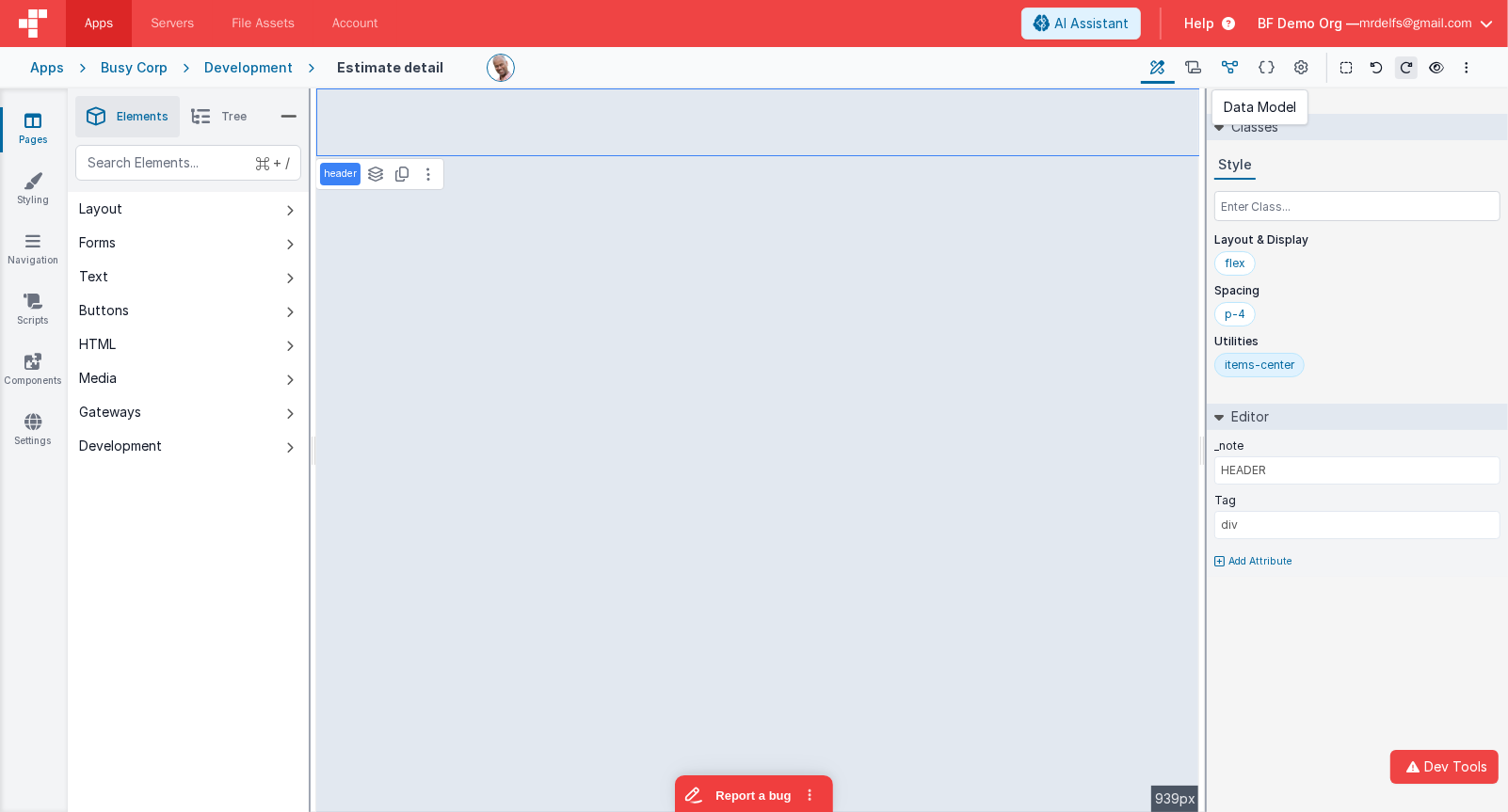 drag, startPoint x: 1240, startPoint y: 69, endPoint x: 1262, endPoint y: 70, distance: 22.022716 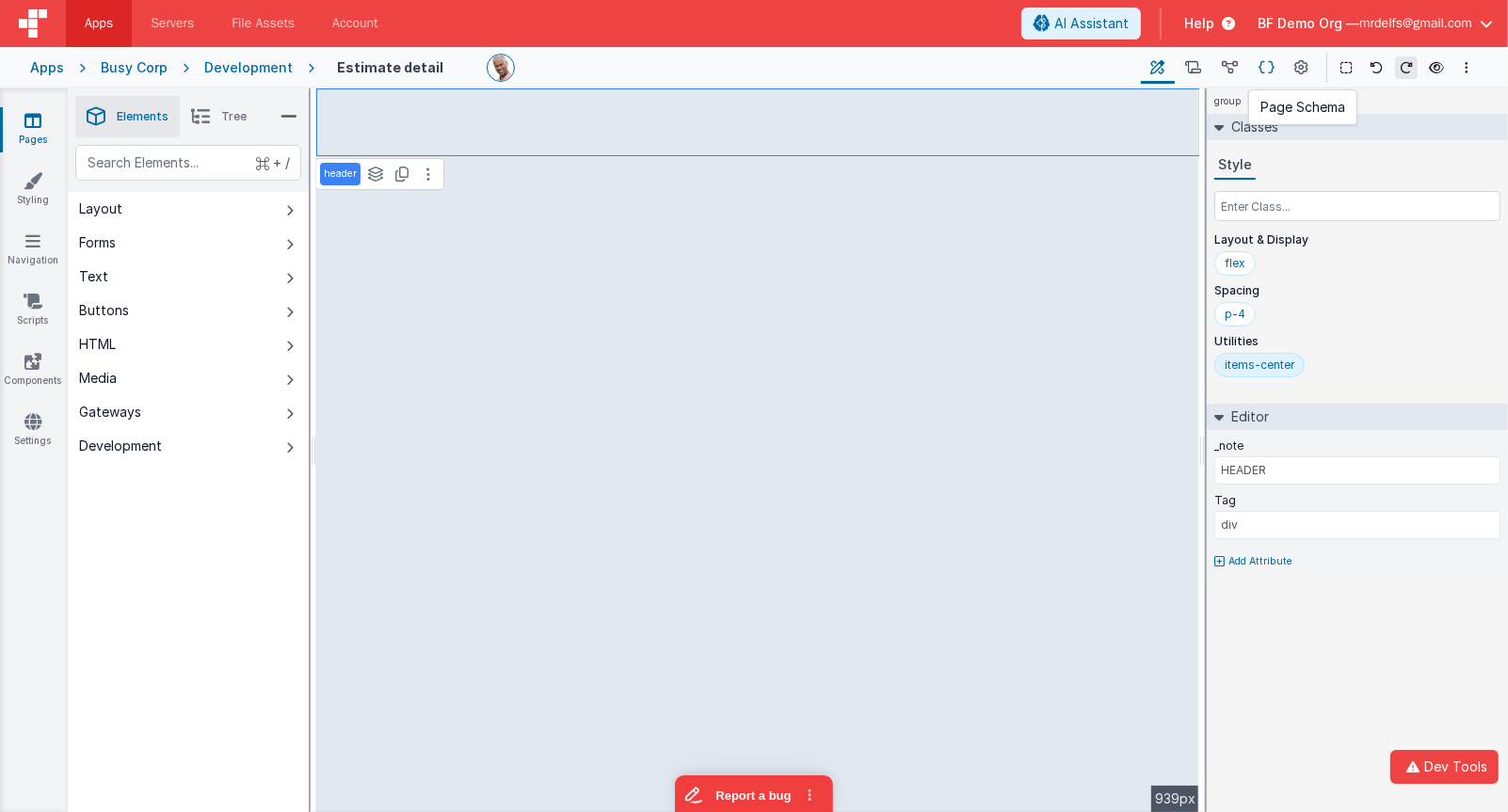 click at bounding box center (1229, 68) 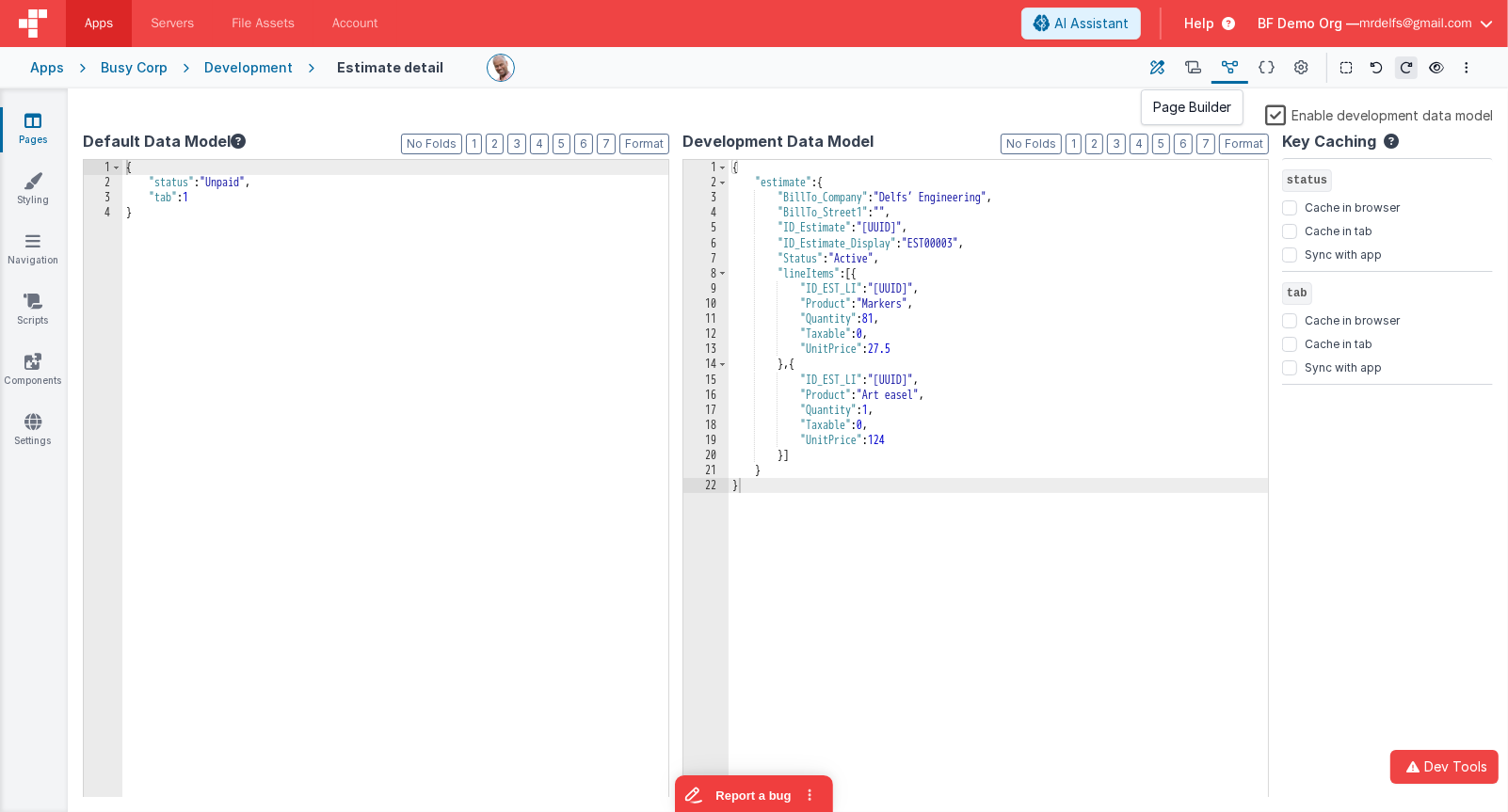 click at bounding box center (1158, 68) 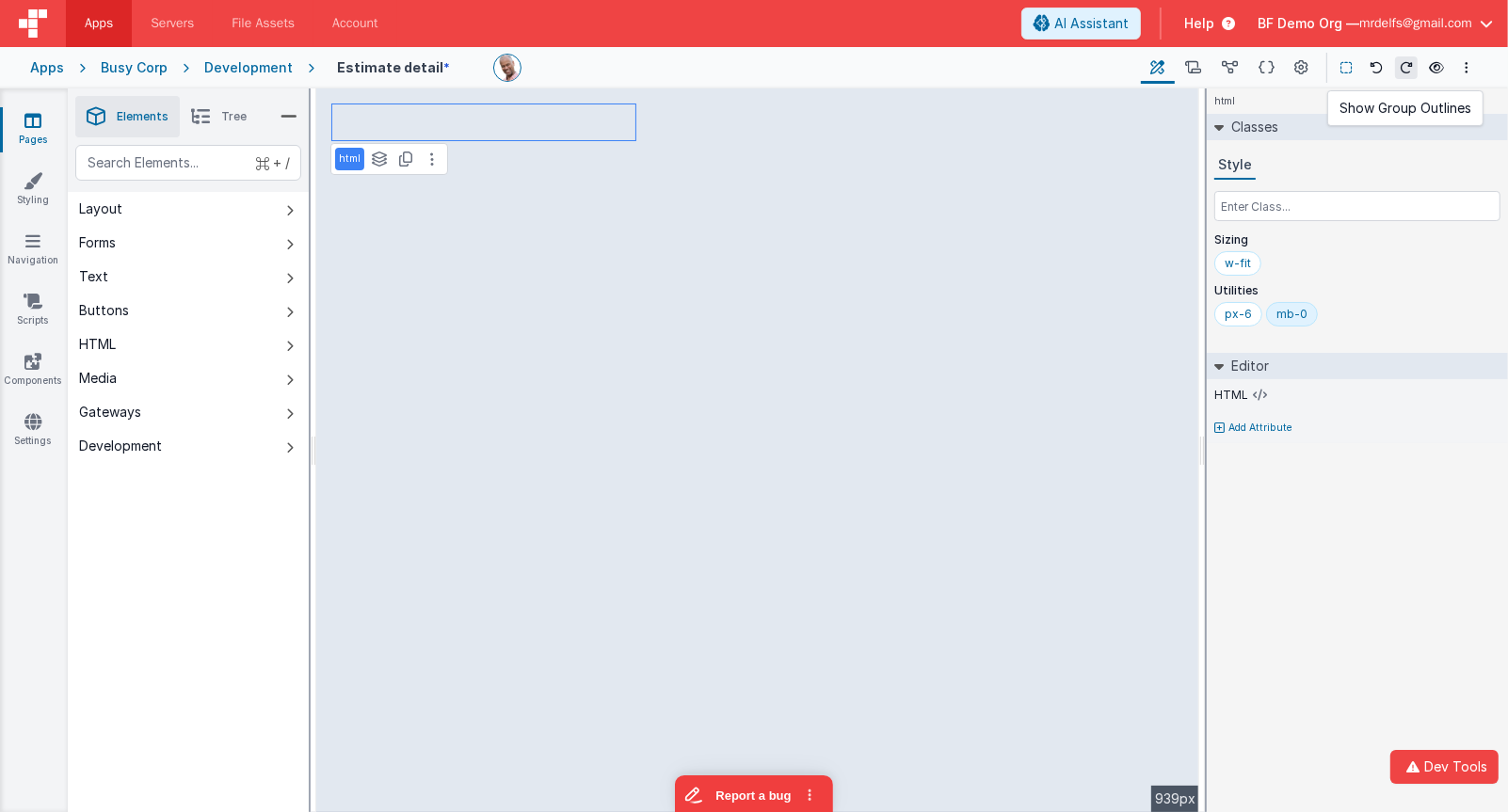 click at bounding box center [1346, 68] 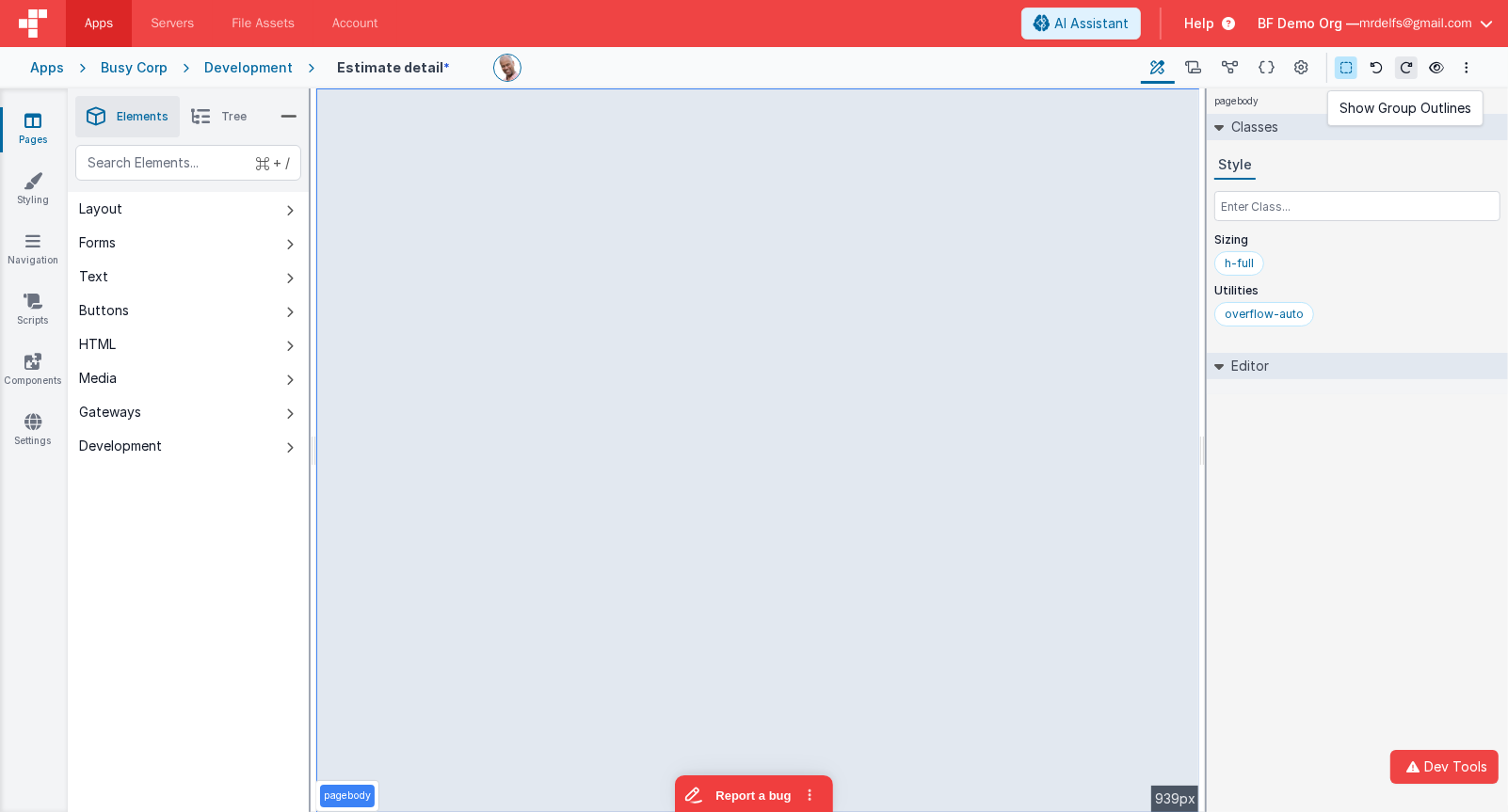 click at bounding box center (1346, 68) 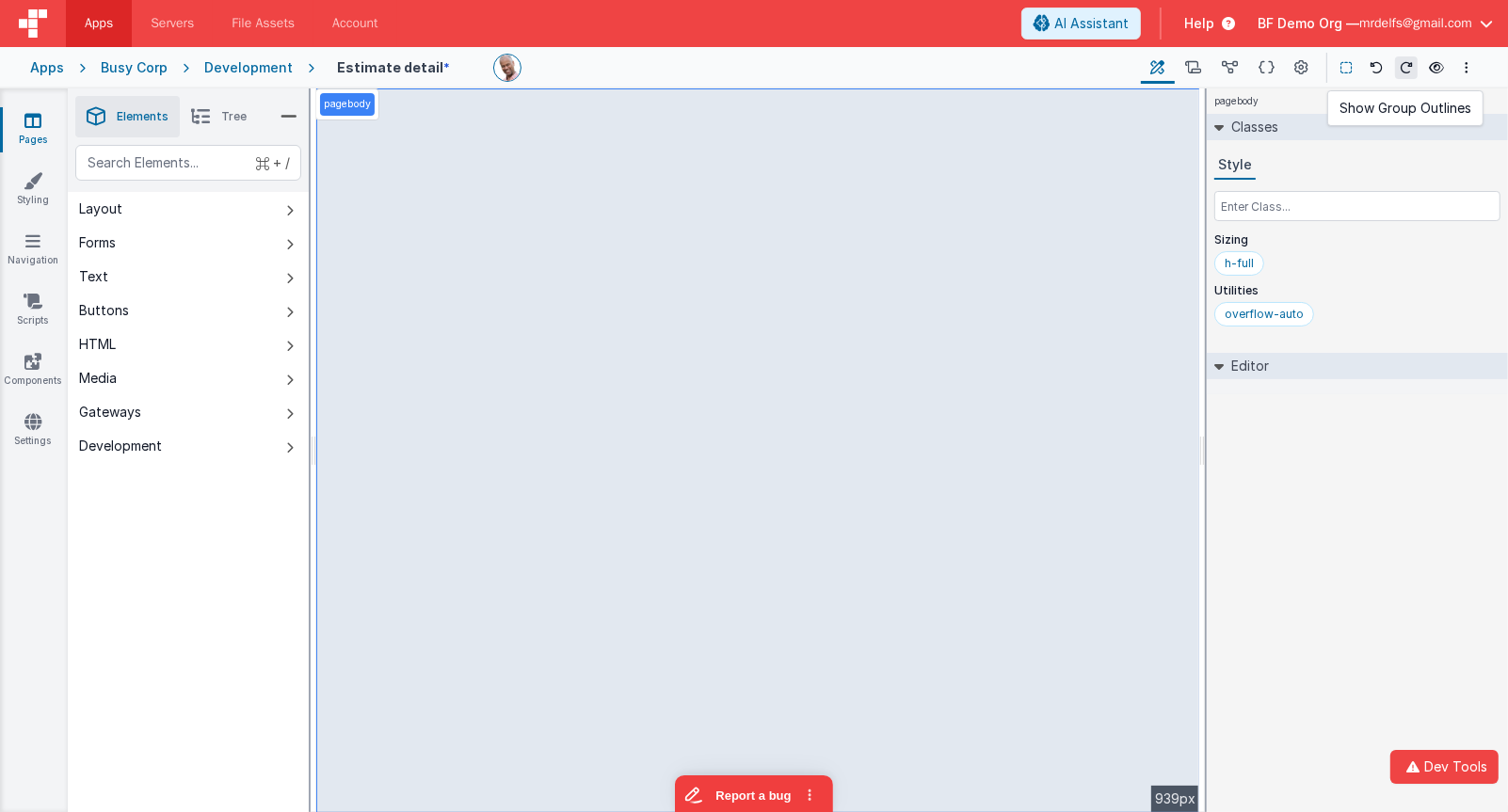 click at bounding box center [1346, 68] 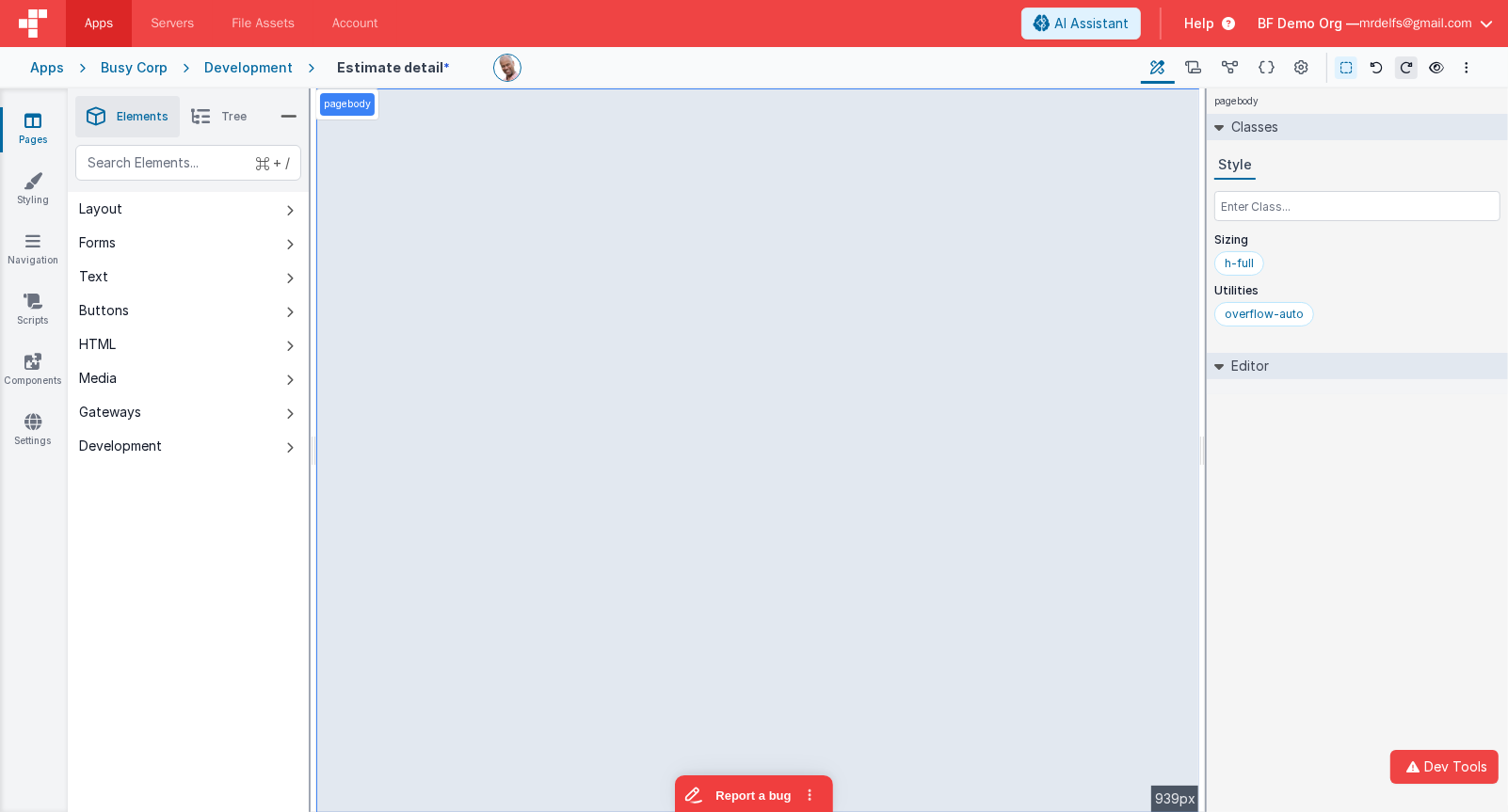 type 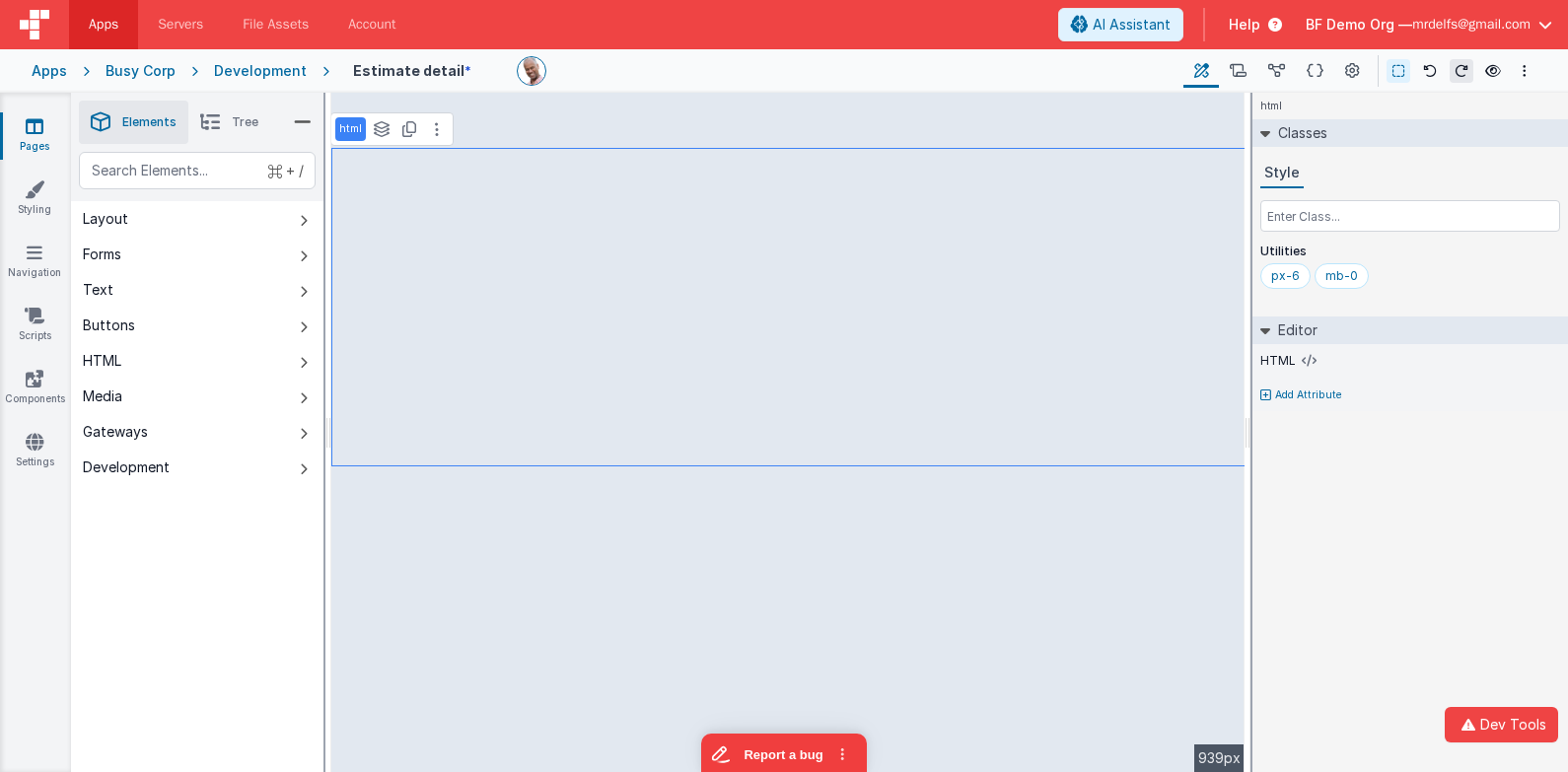 click on "Style           Utilities
px-6
mb-0" at bounding box center (1410, 228) 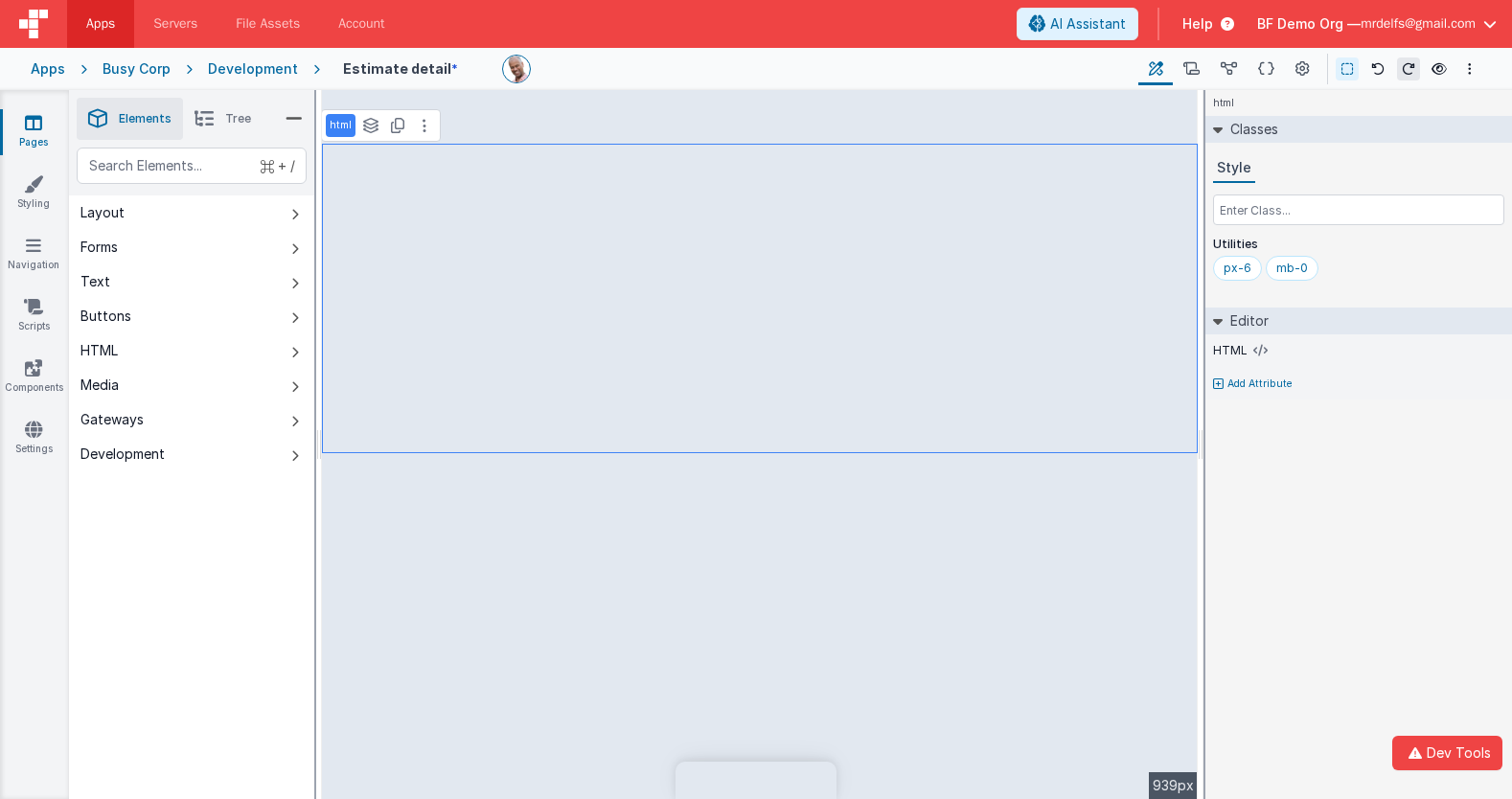 scroll, scrollTop: 0, scrollLeft: 0, axis: both 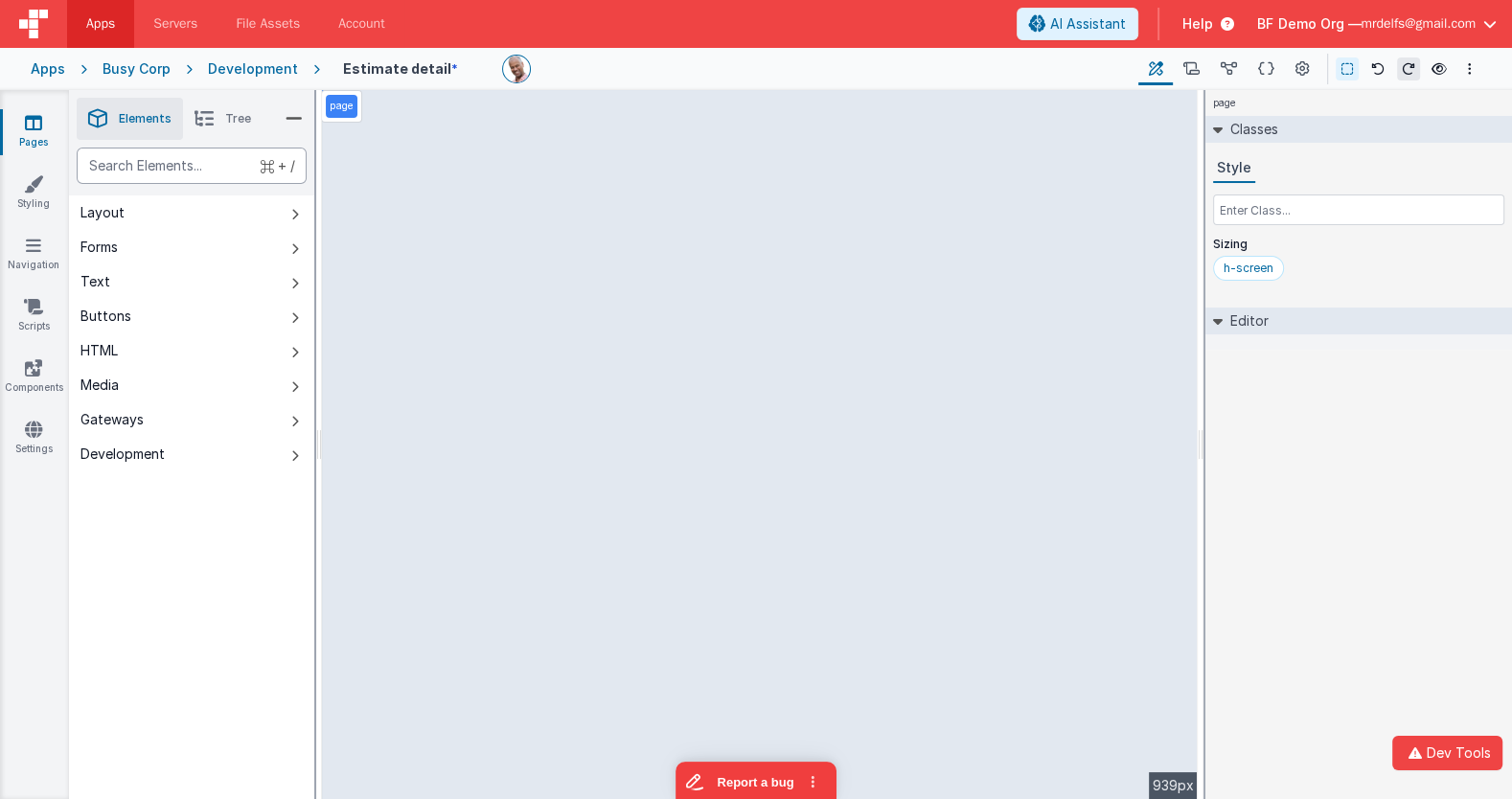 click at bounding box center [192, 166] 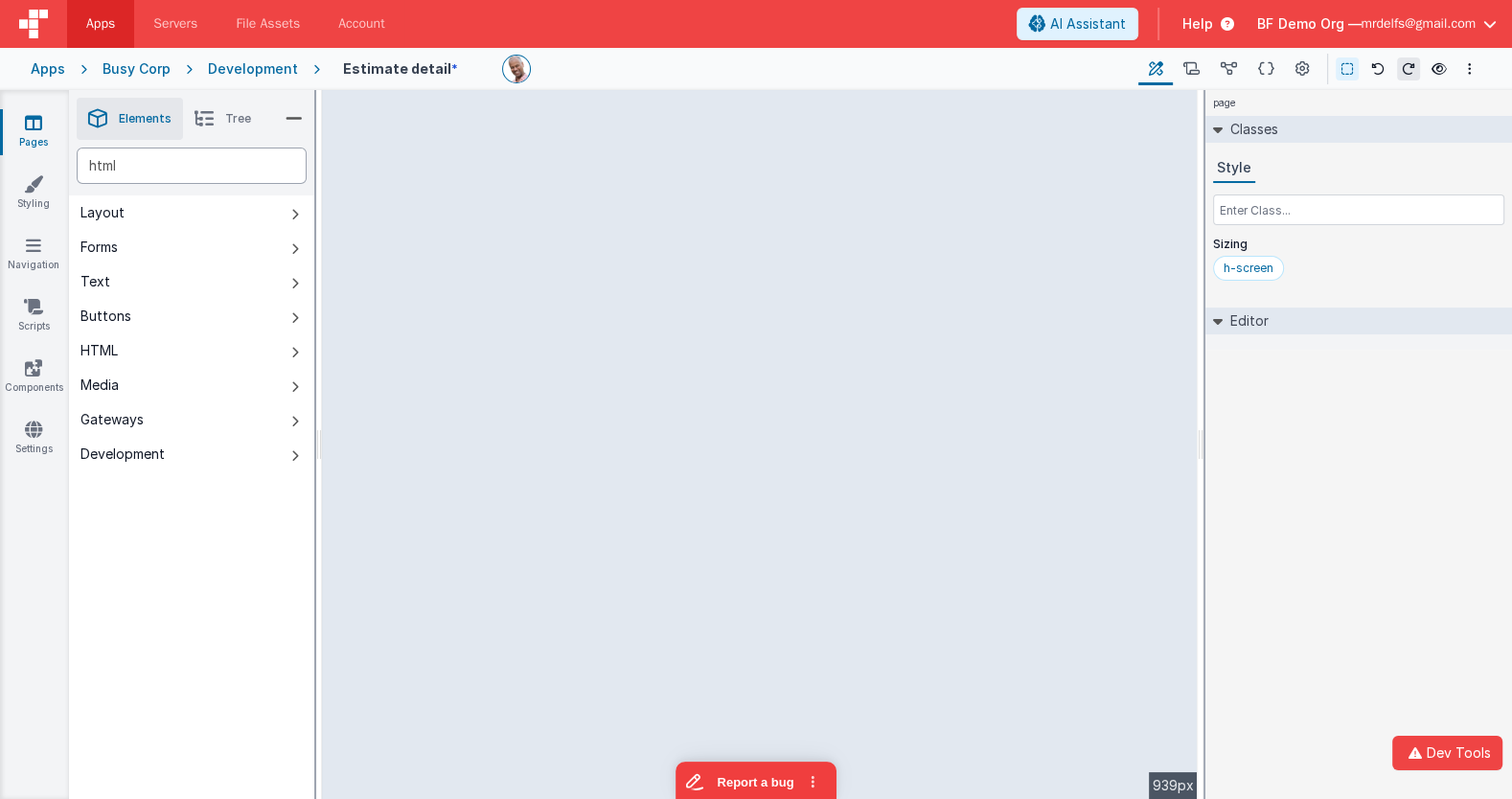 type on "html" 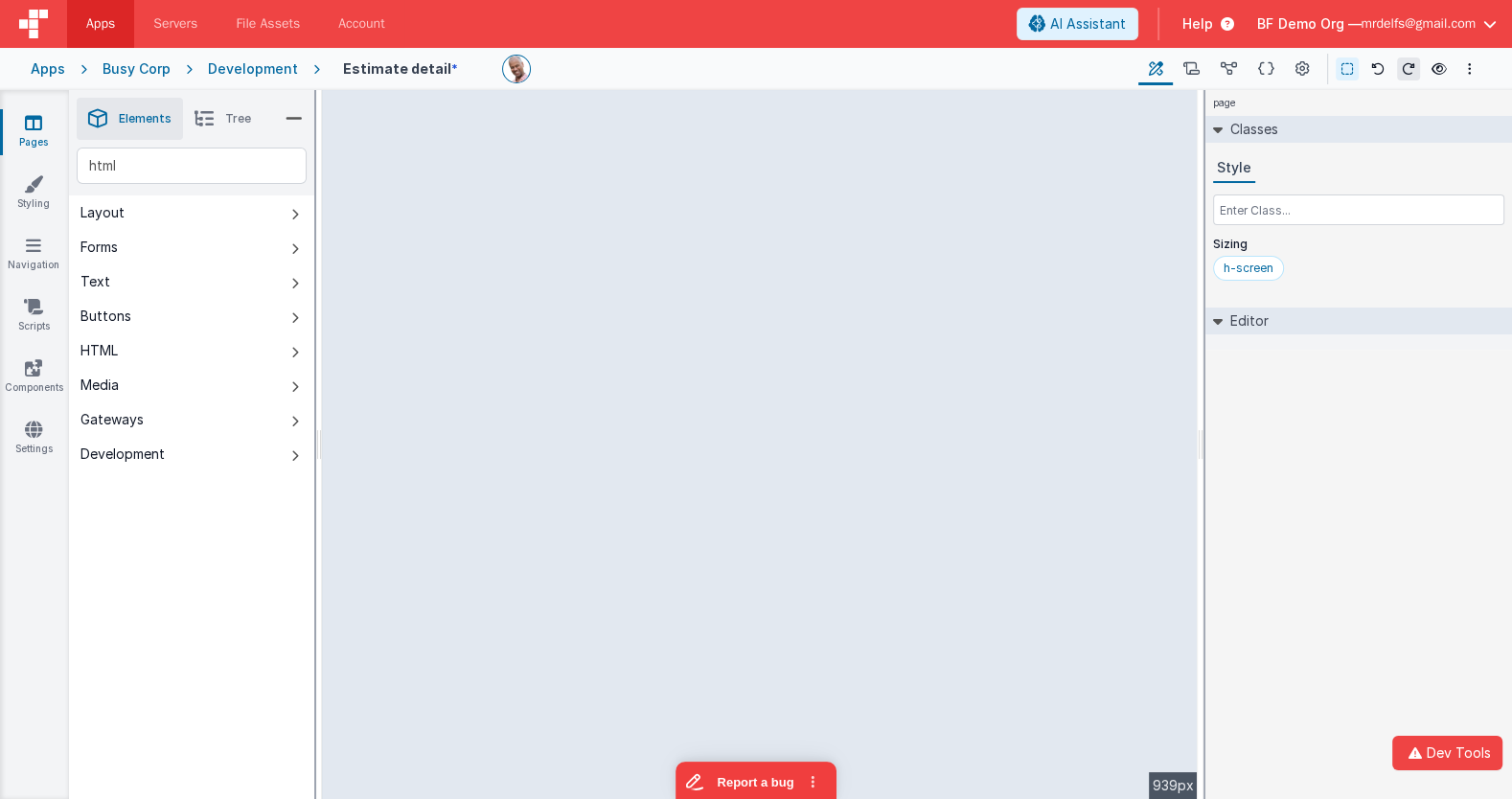 type 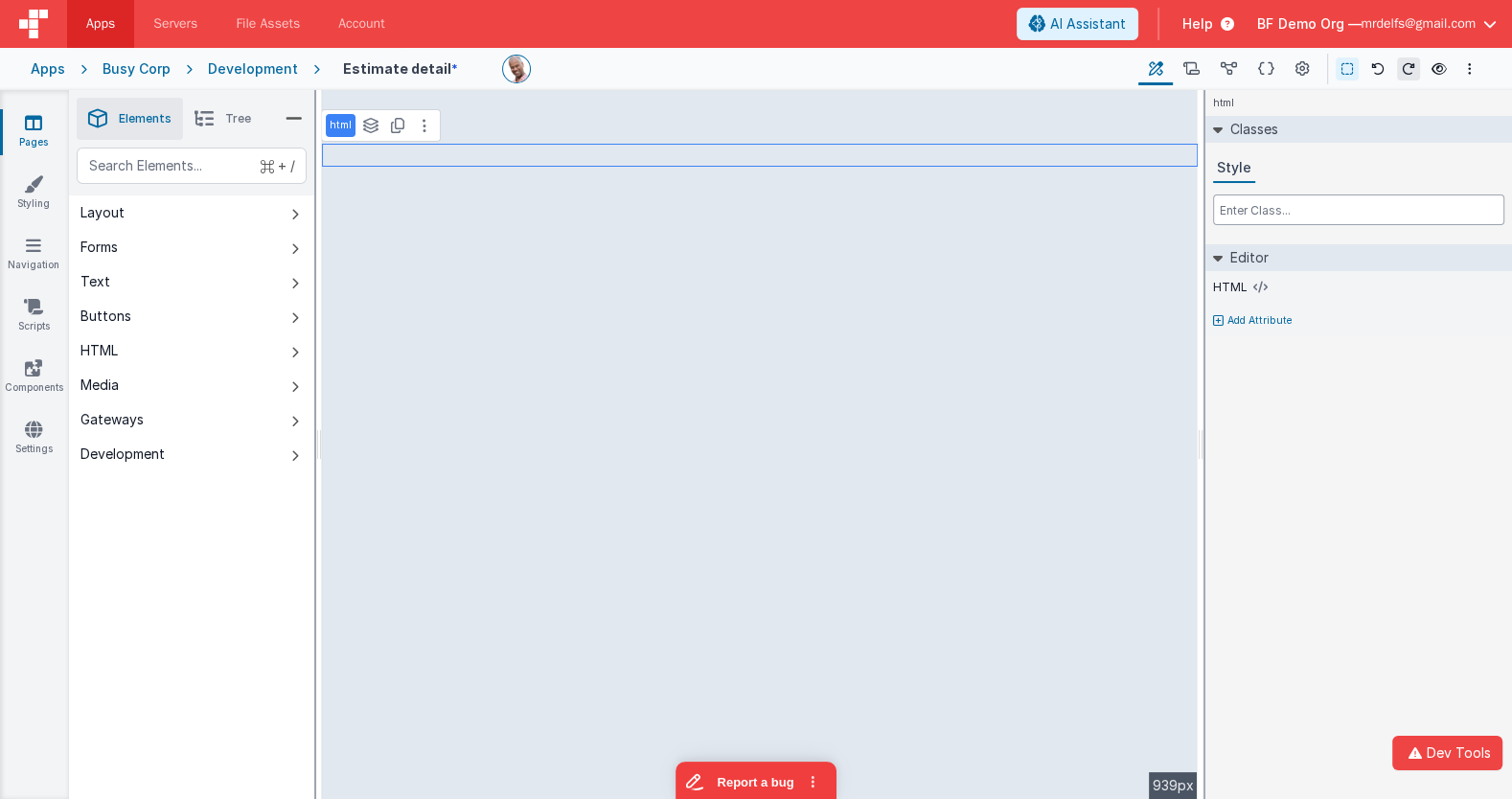 click at bounding box center [1359, 210] 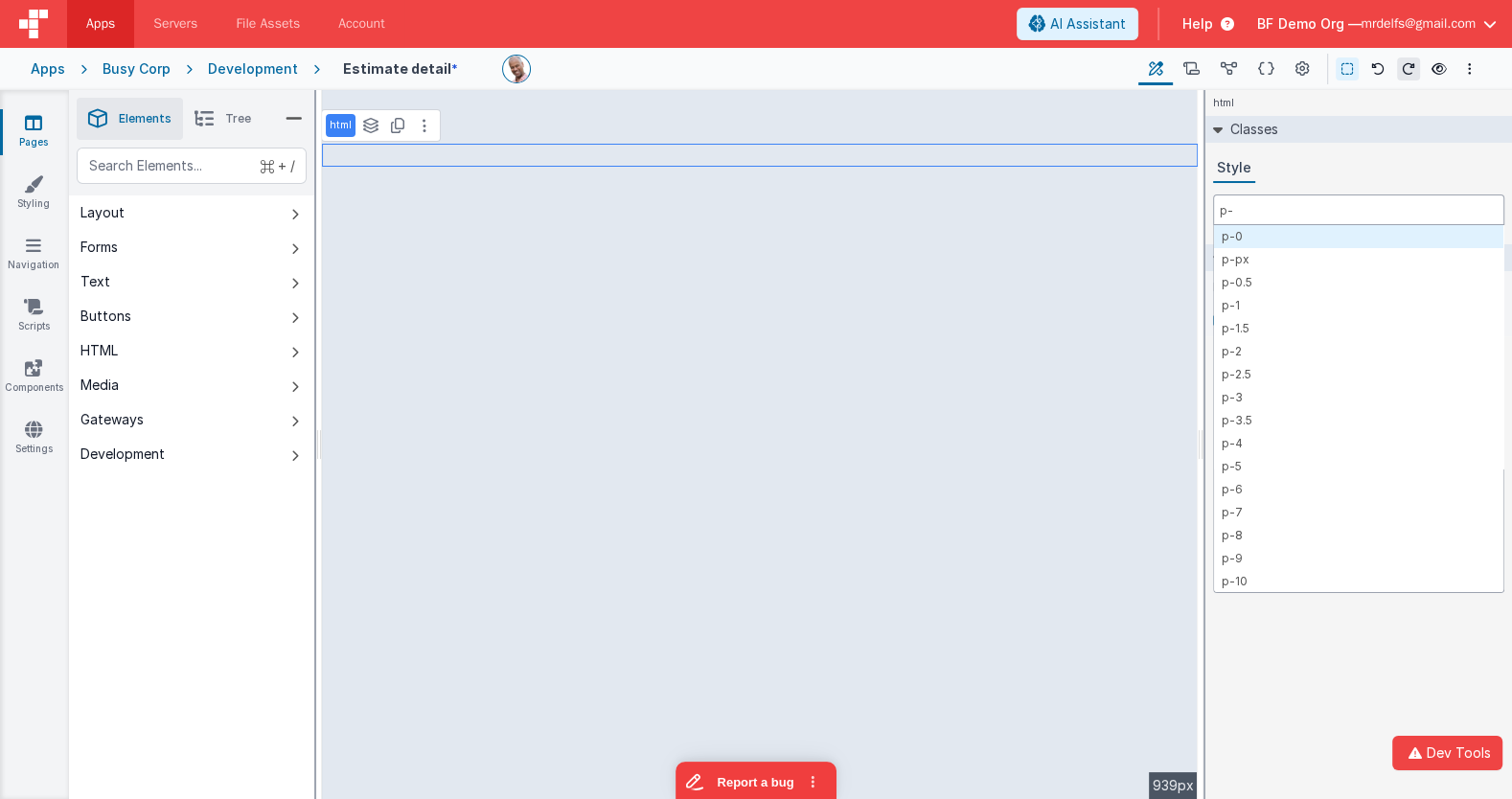 type on "p-4" 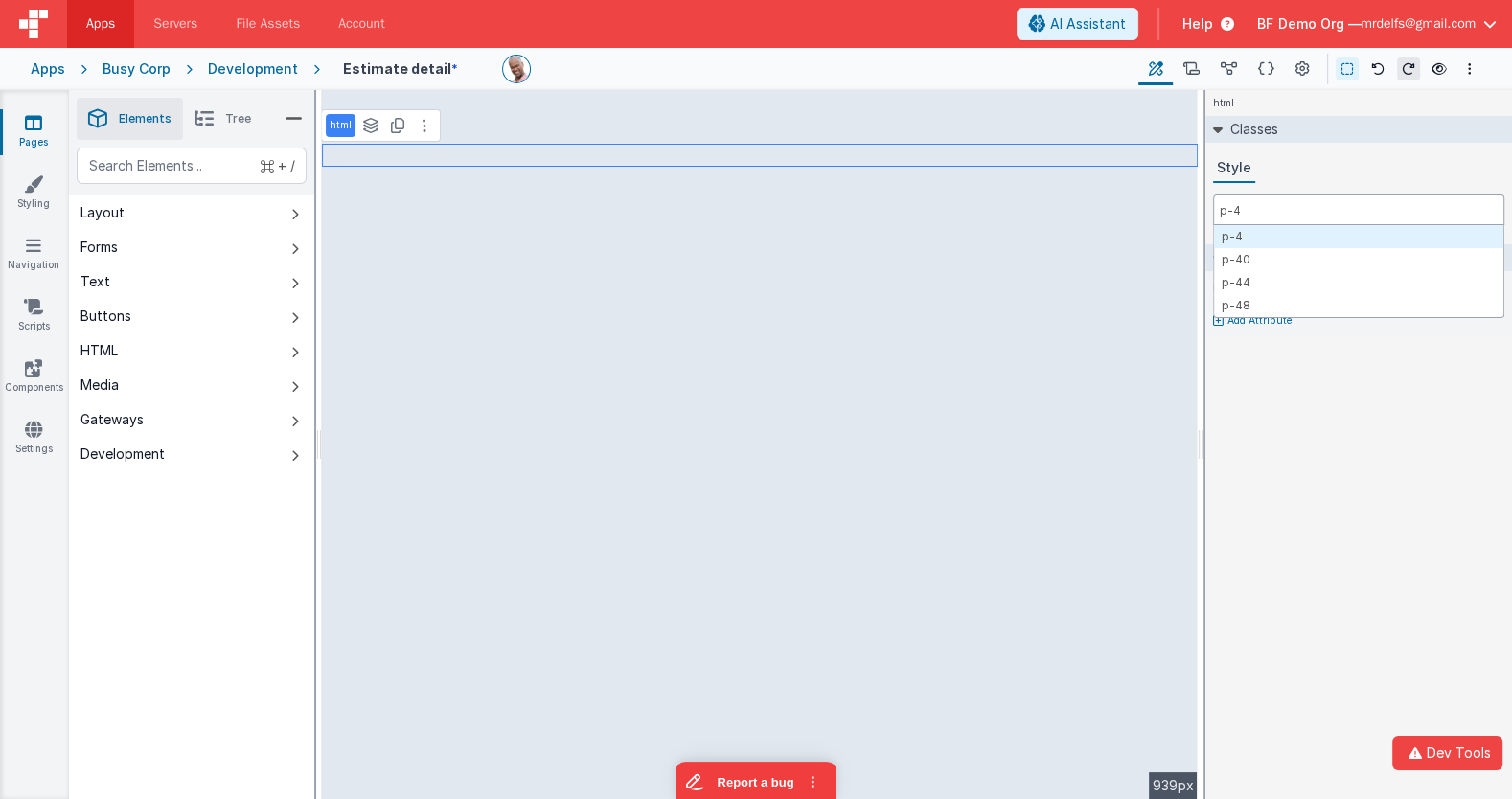 type 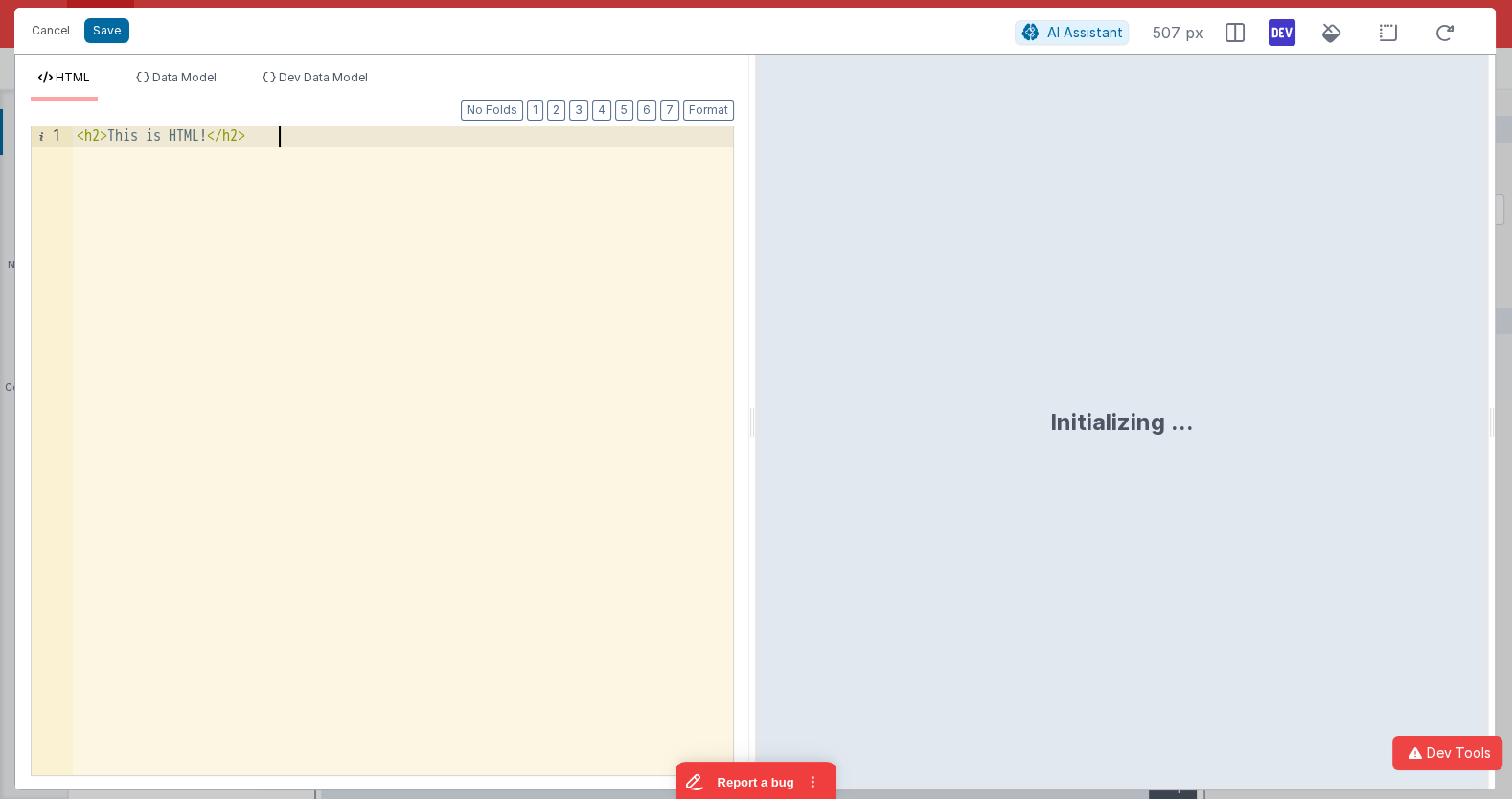 click on "< h2 > This is HTML! </ h2 >" at bounding box center [403, 471] 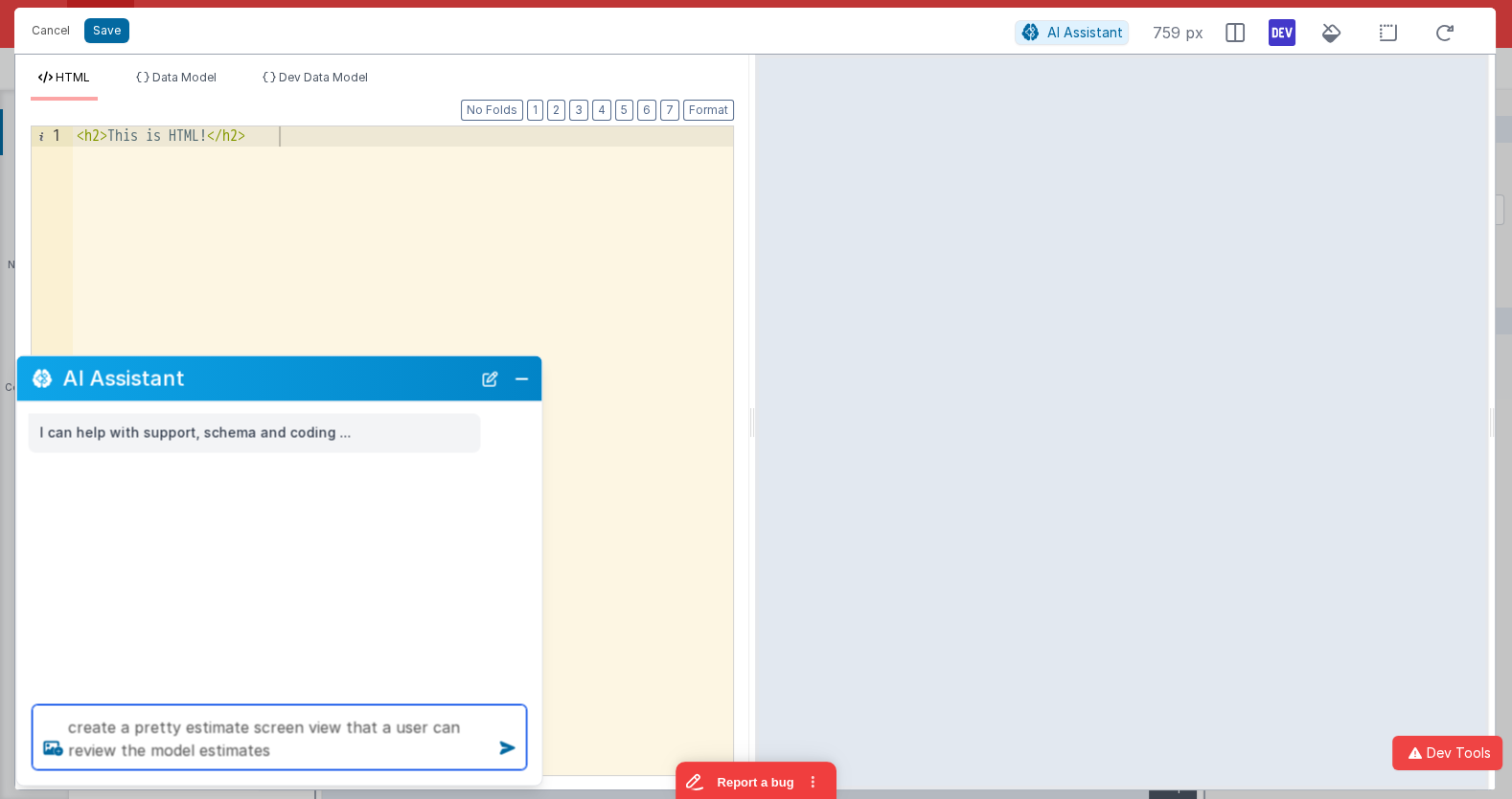 type on "create a pretty estimate screen view that a user can review the model estimates" 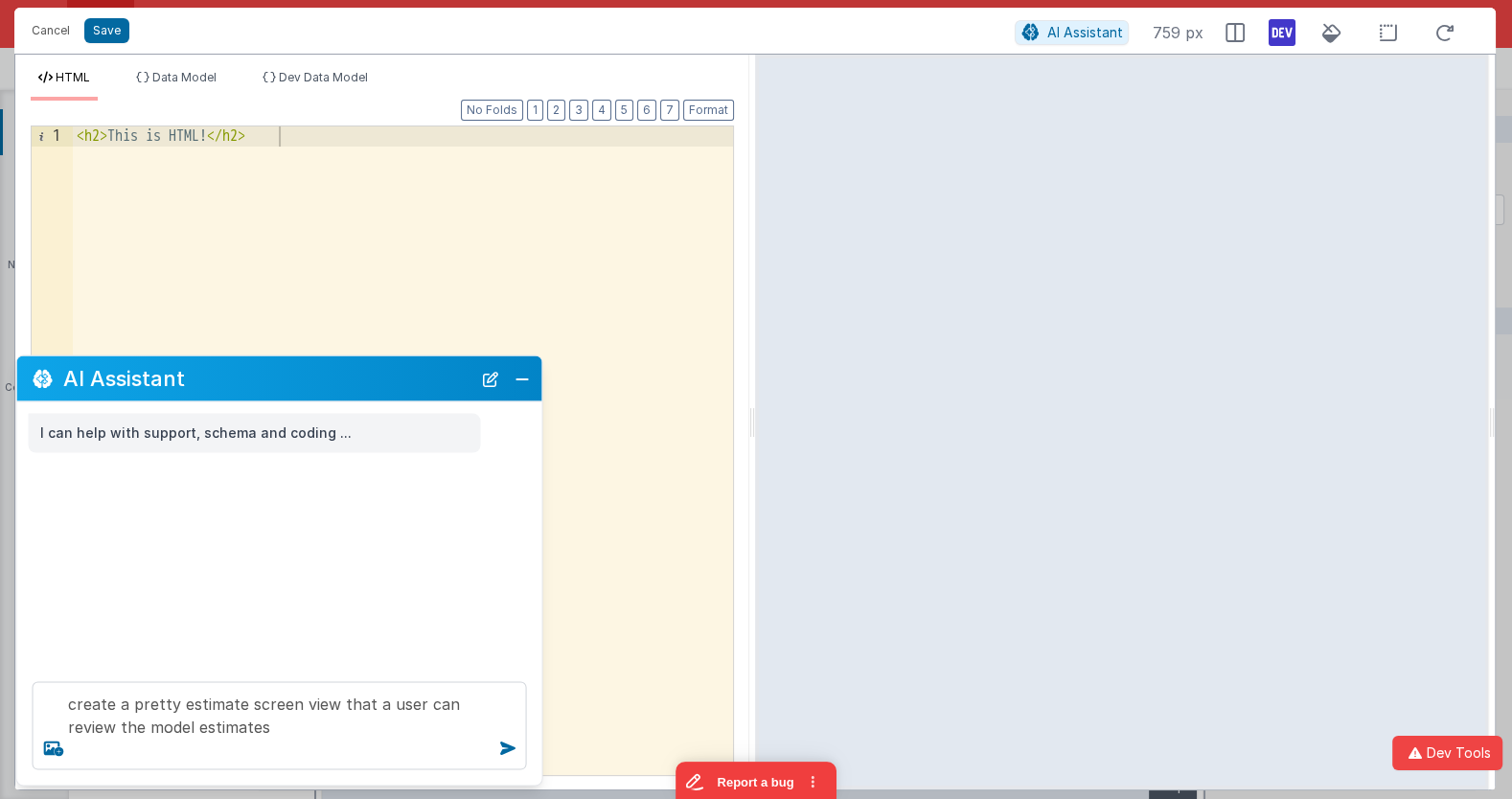 type 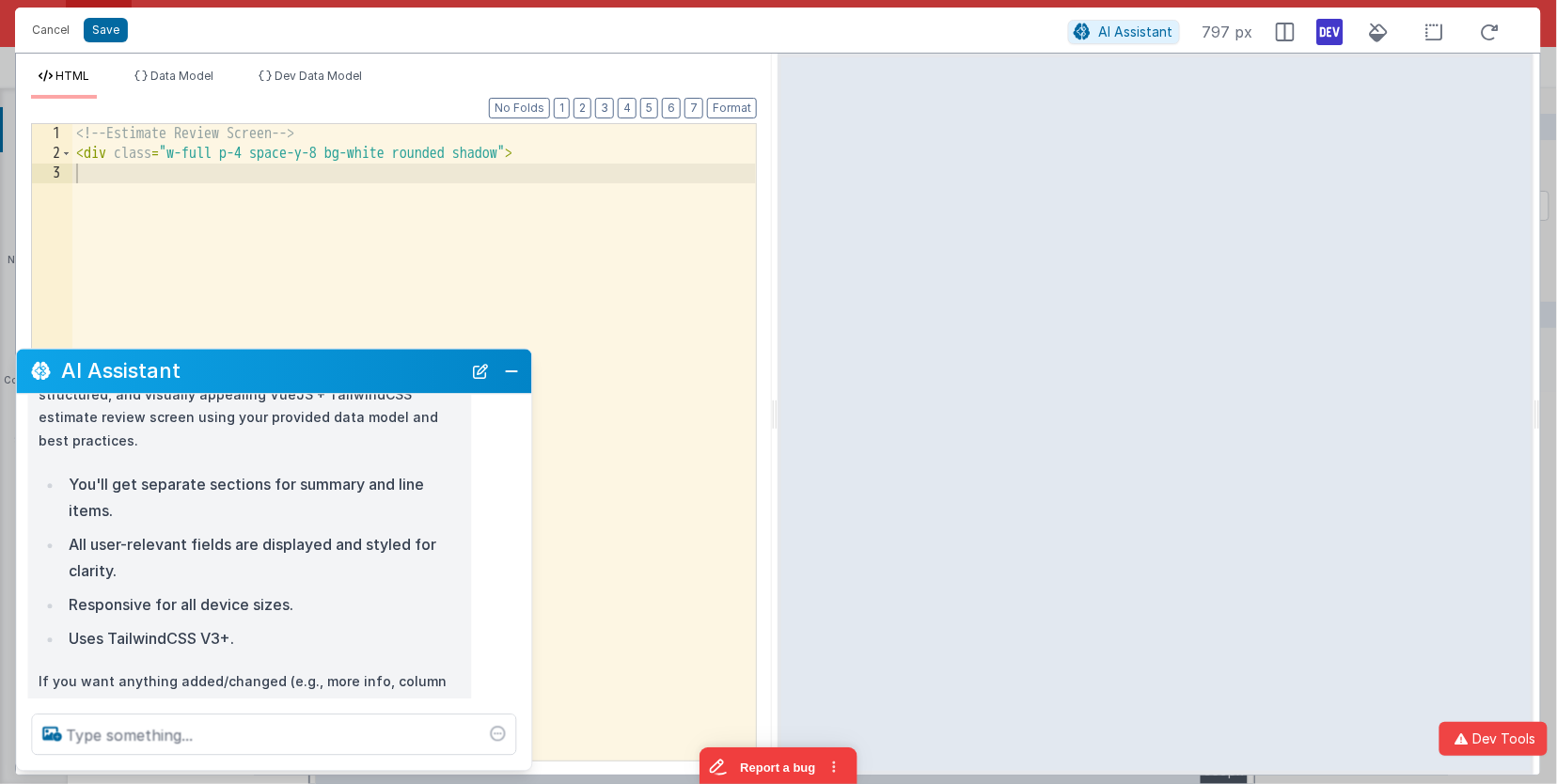 scroll, scrollTop: 198, scrollLeft: 0, axis: vertical 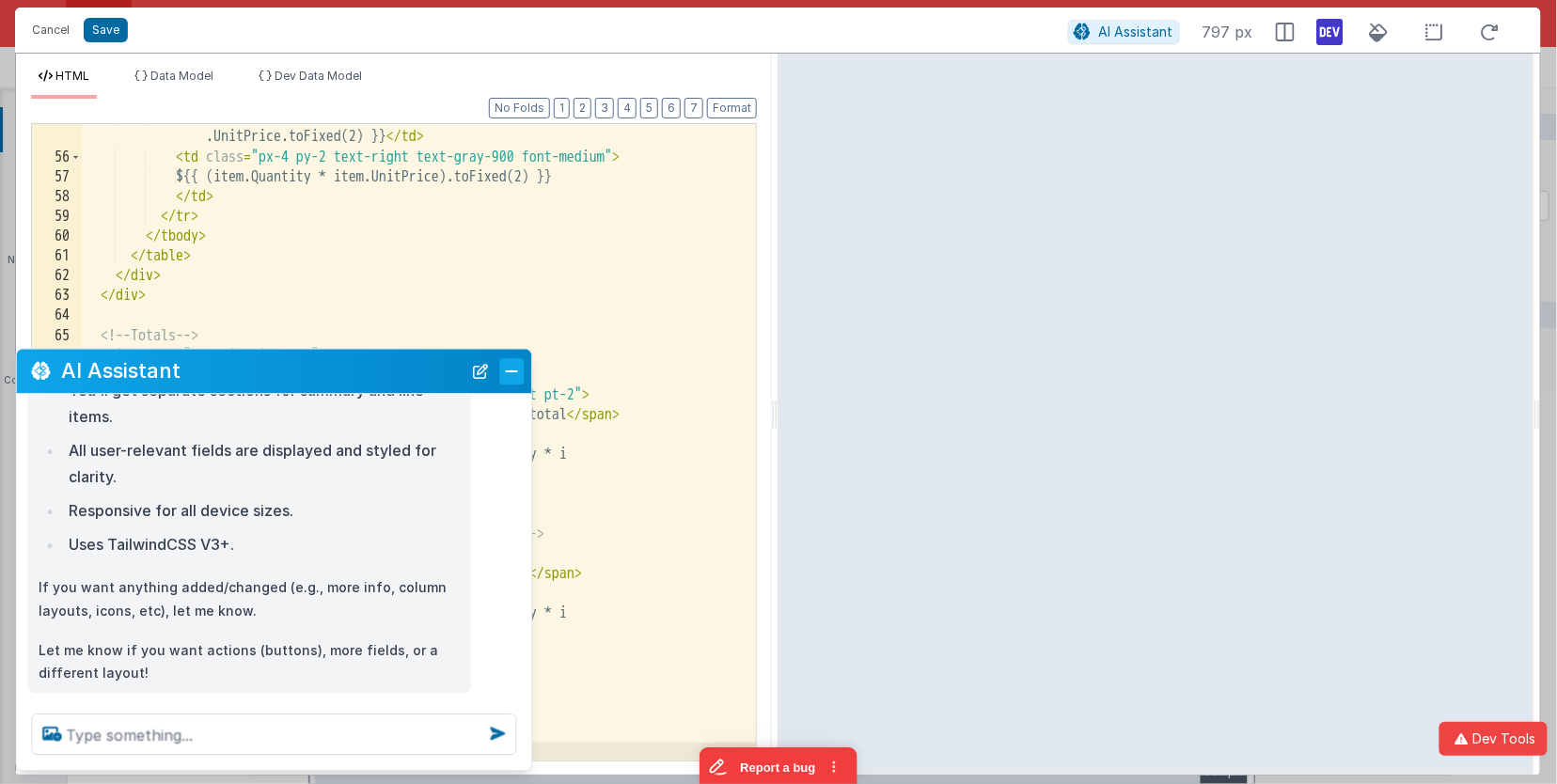 click at bounding box center (512, 371) 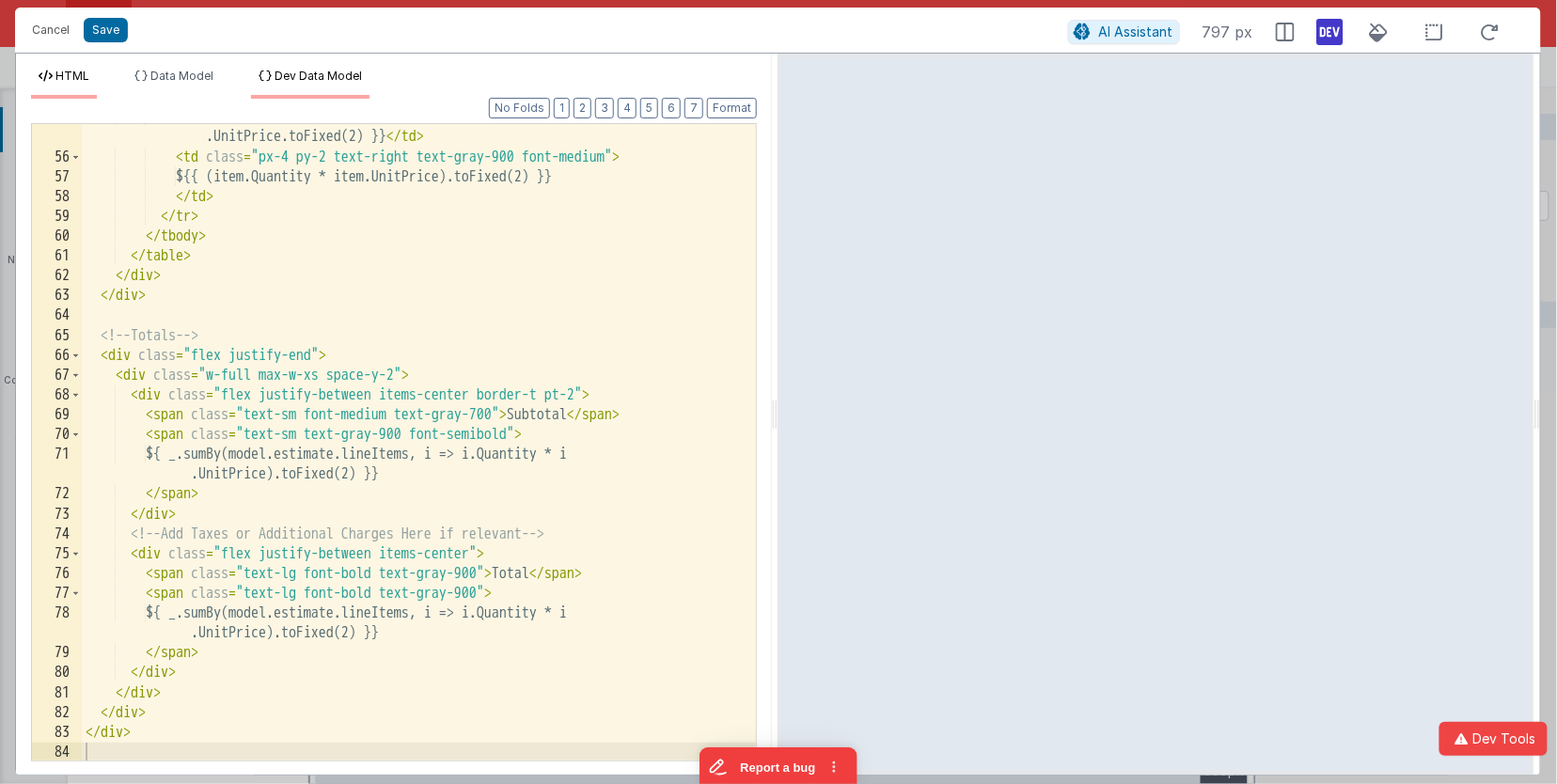 click on "Dev Data Model" at bounding box center [310, 84] 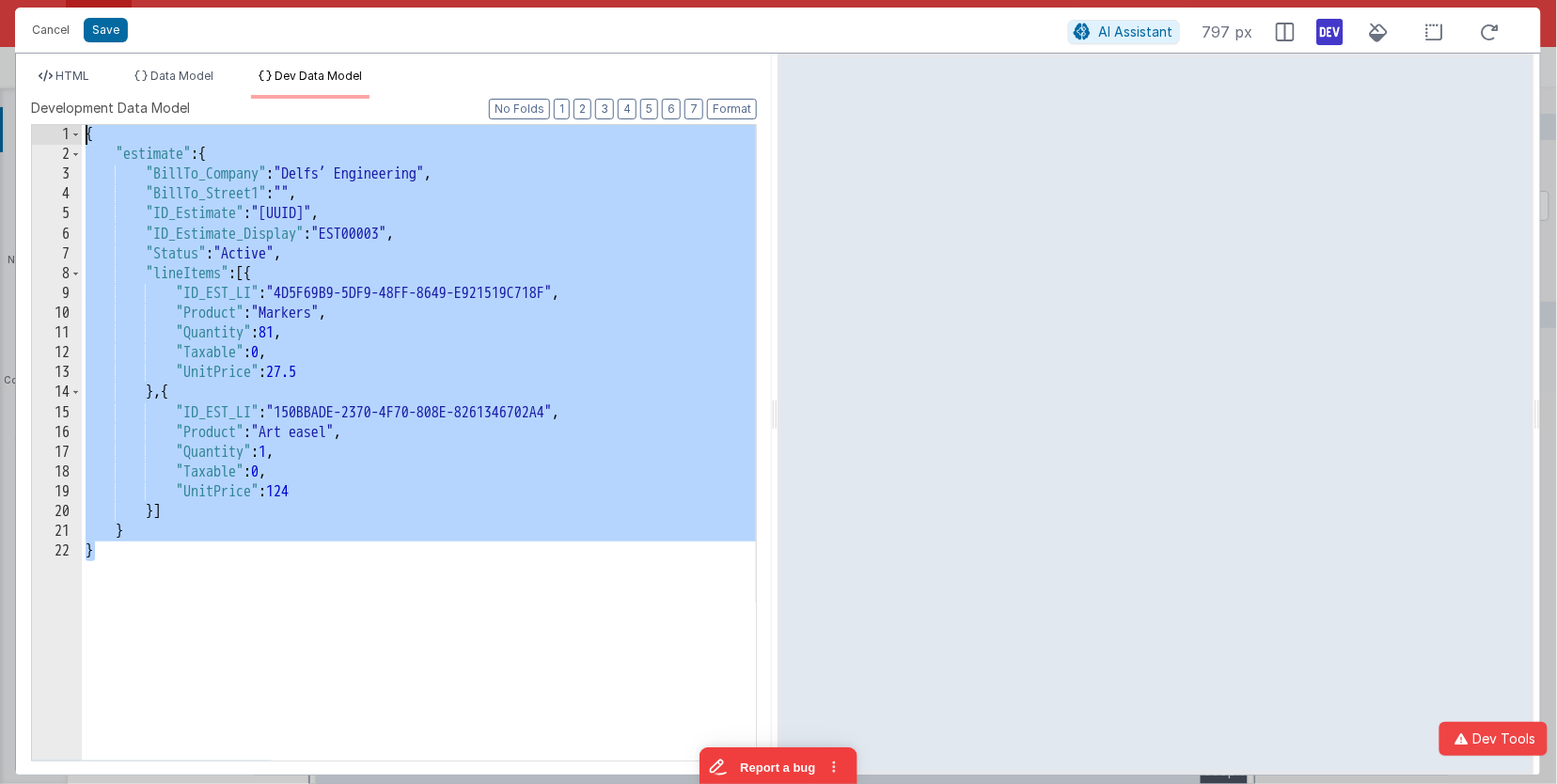 drag, startPoint x: 199, startPoint y: 368, endPoint x: 76, endPoint y: 120, distance: 276.82666 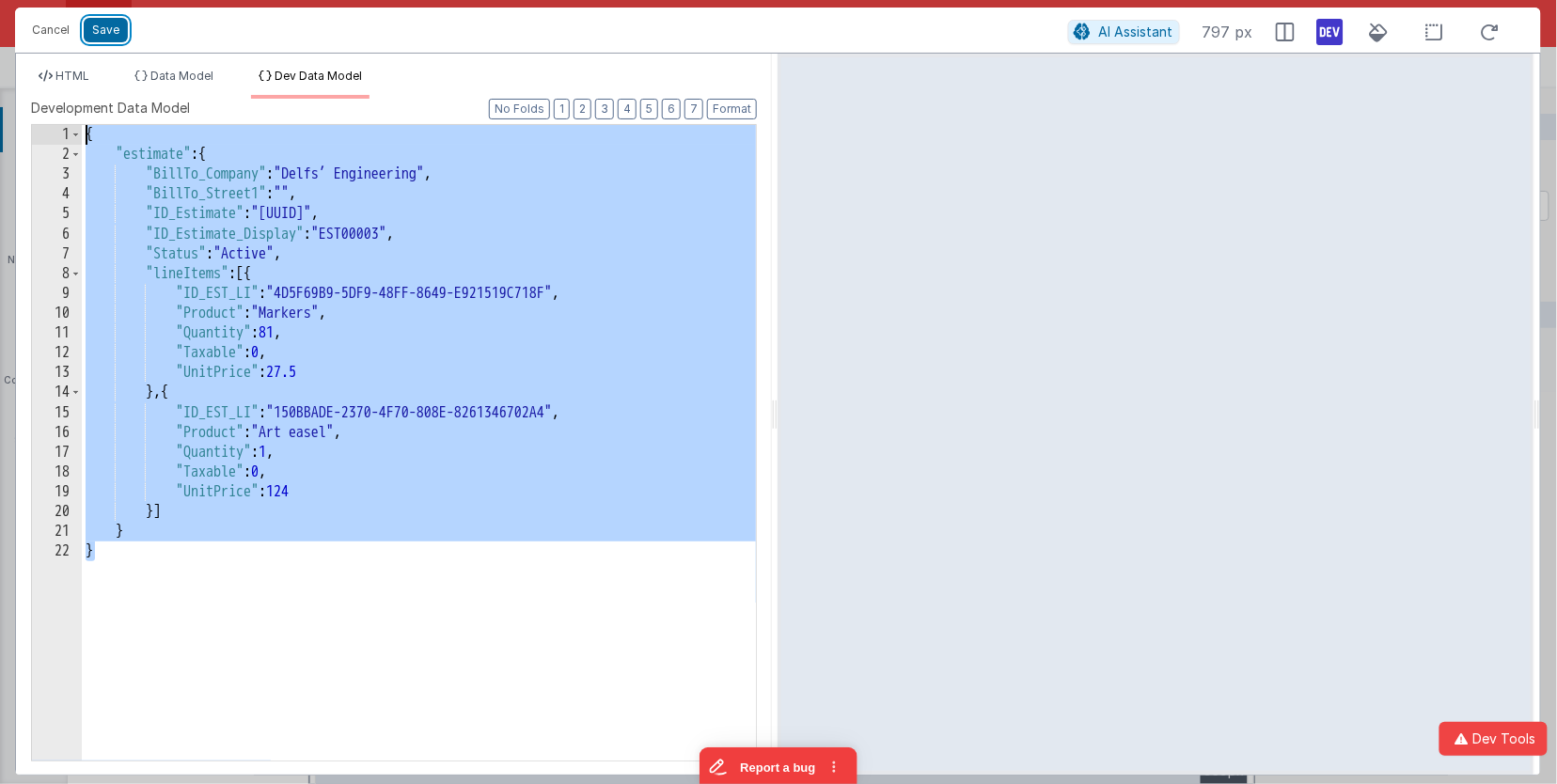 click on "Save" at bounding box center [105, 30] 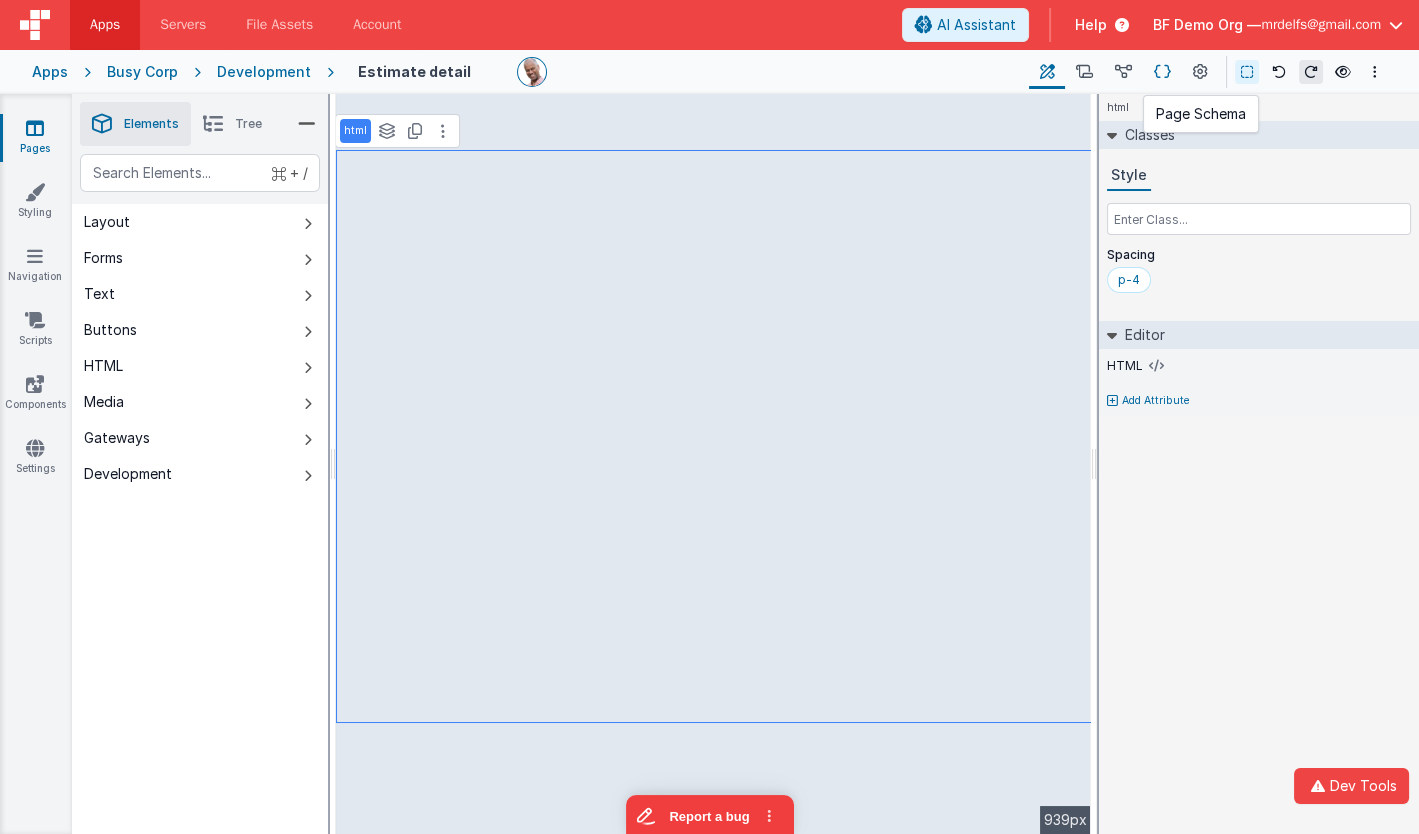 click at bounding box center [1162, 72] 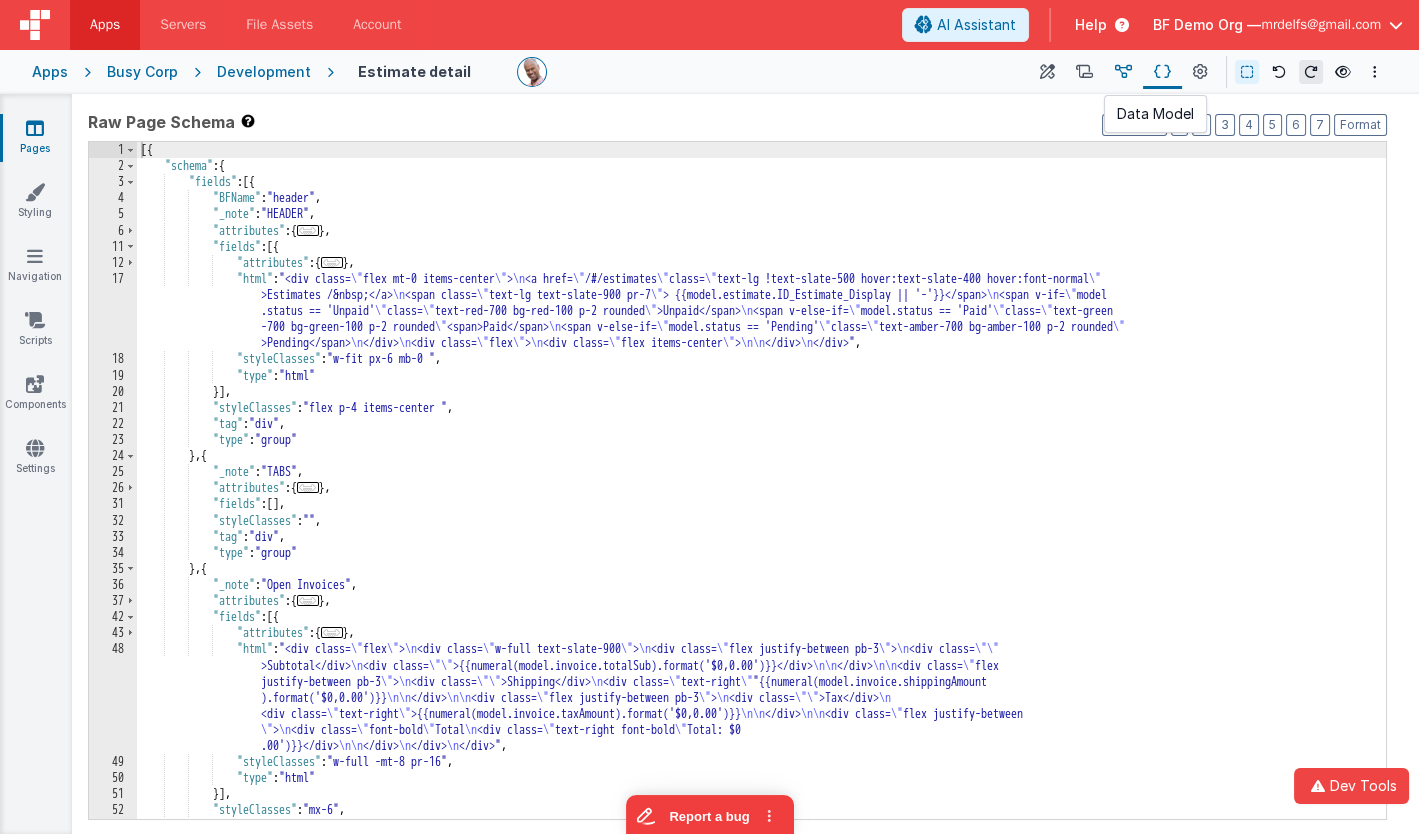 click at bounding box center (1123, 72) 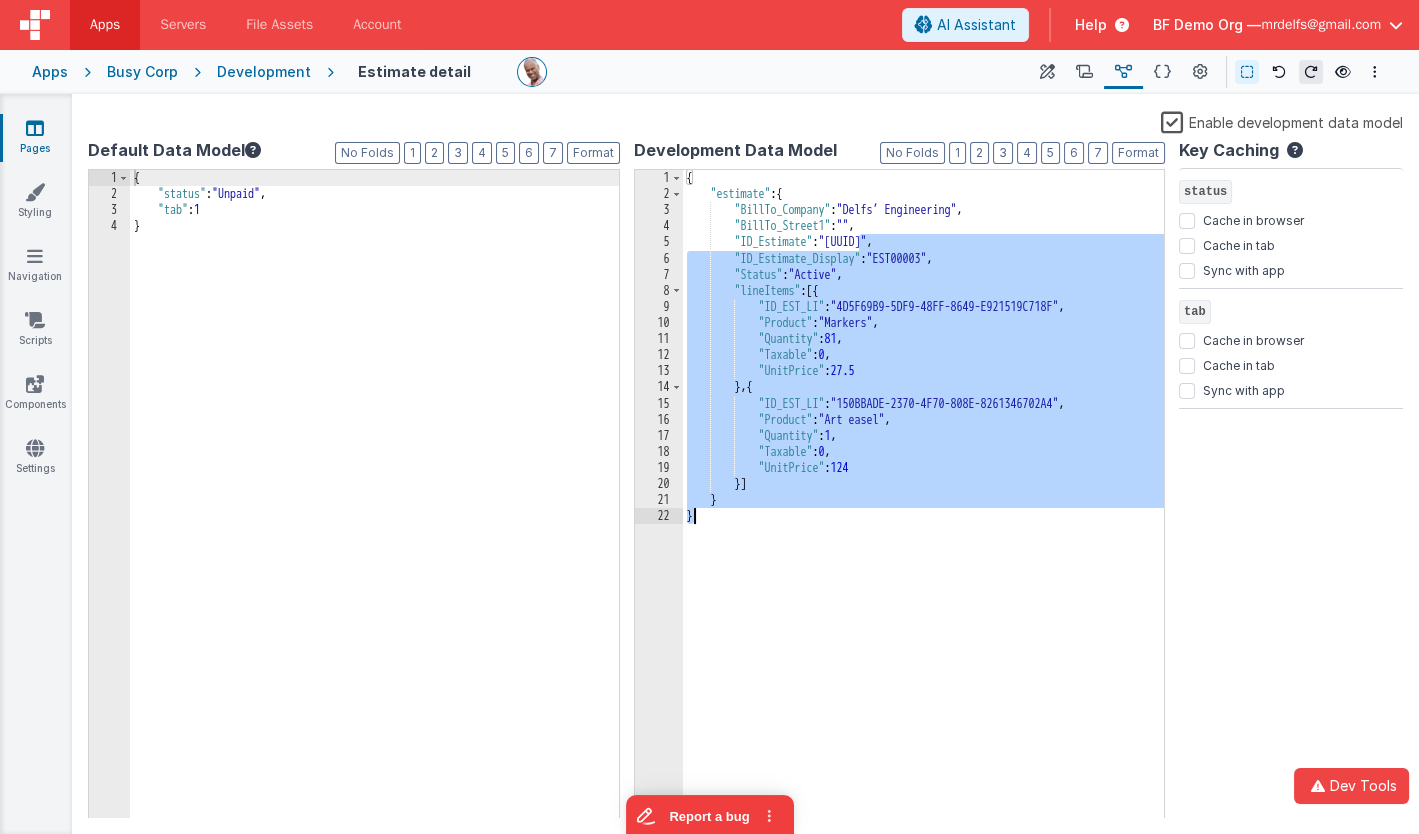 drag, startPoint x: 857, startPoint y: 235, endPoint x: 877, endPoint y: 539, distance: 304.6572 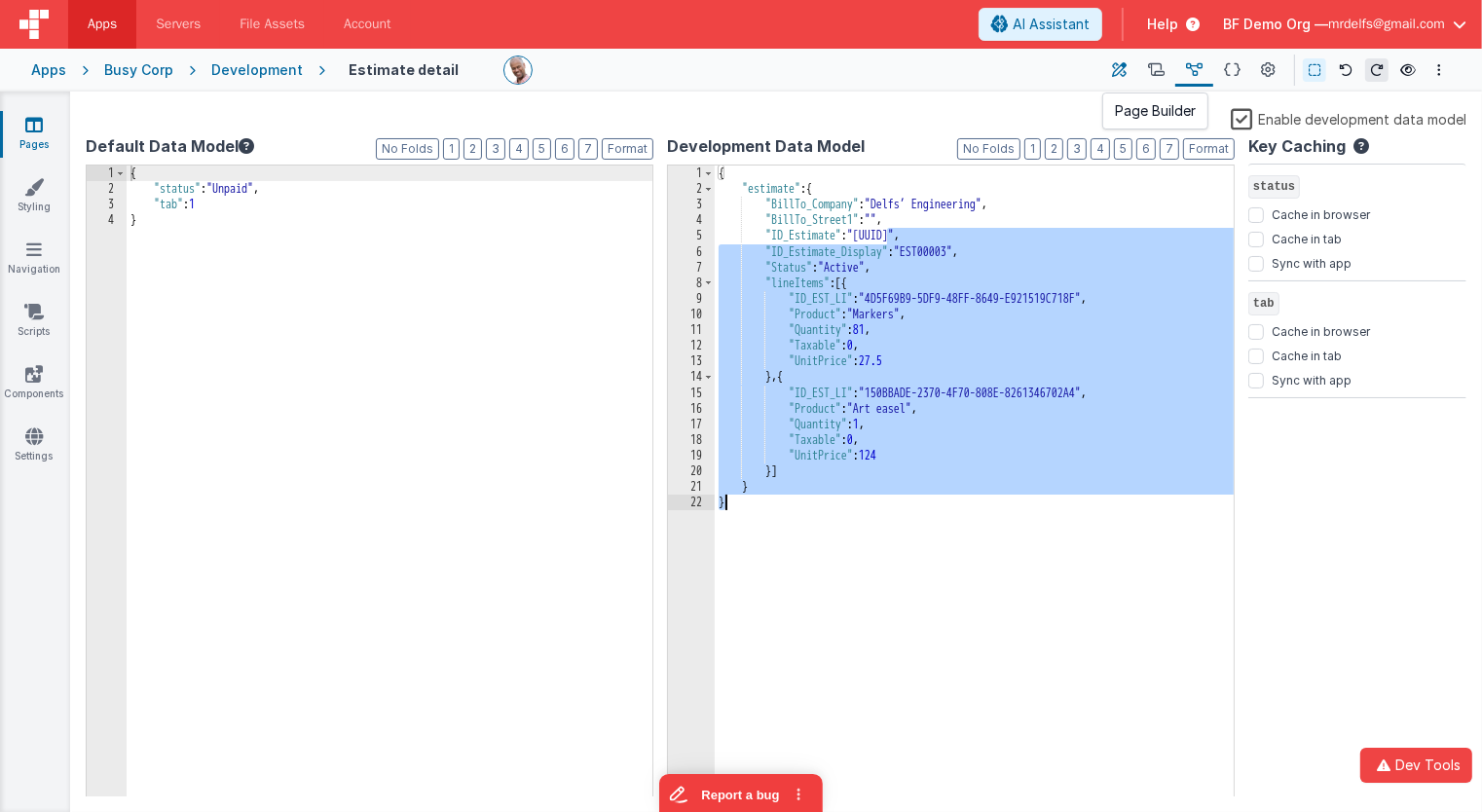 click at bounding box center (1120, 70) 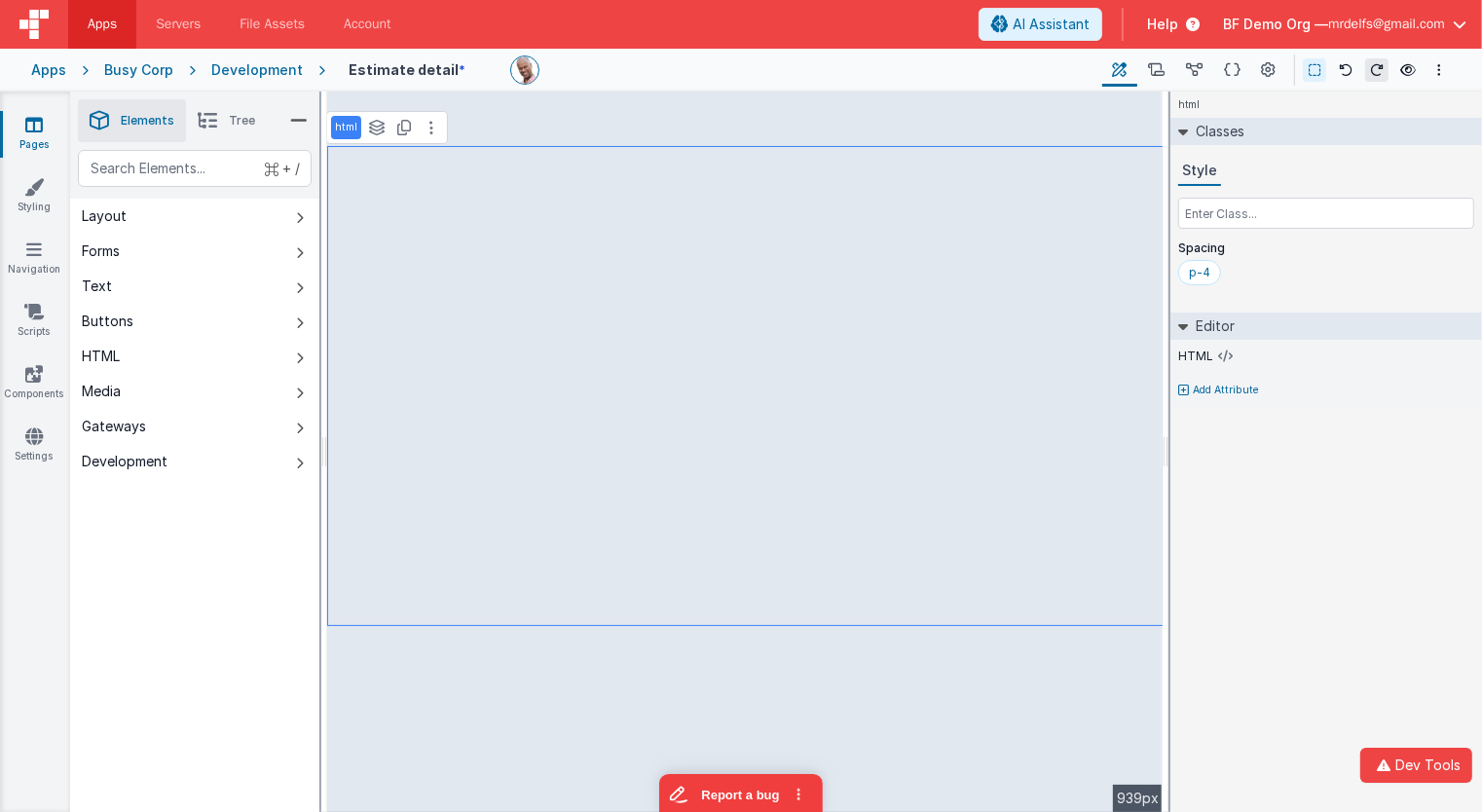 click on "html   Classes   Style           Spacing
p-4
Editor        HTML                       Add Attribute
DEV: Focus
DEV: builderToggleConditionalCSS
DEV: Remove DND
DEV: updateSchema F
DEV: convertToVFG3" at bounding box center [1326, 452] 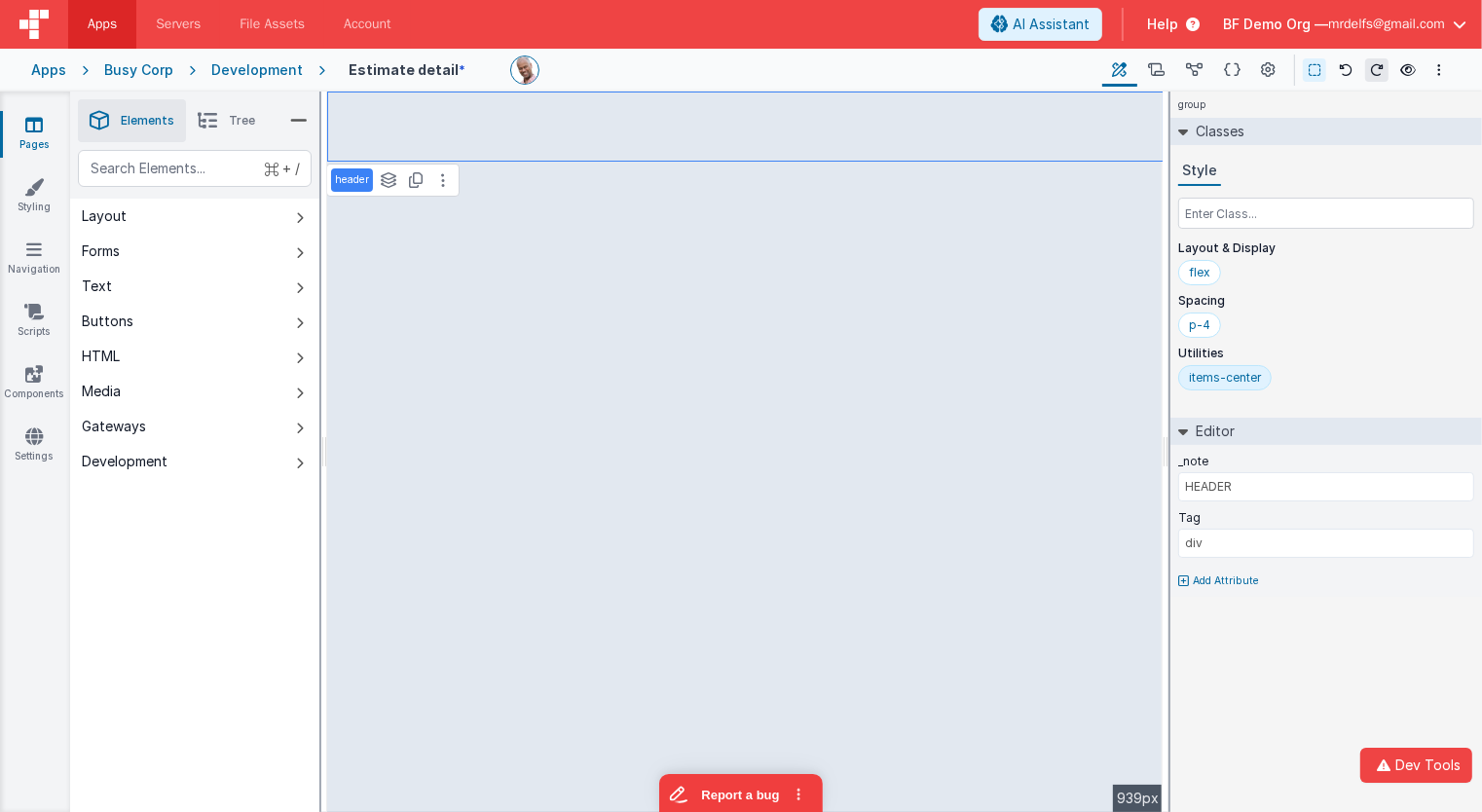 click on "Tree" at bounding box center (226, 121) 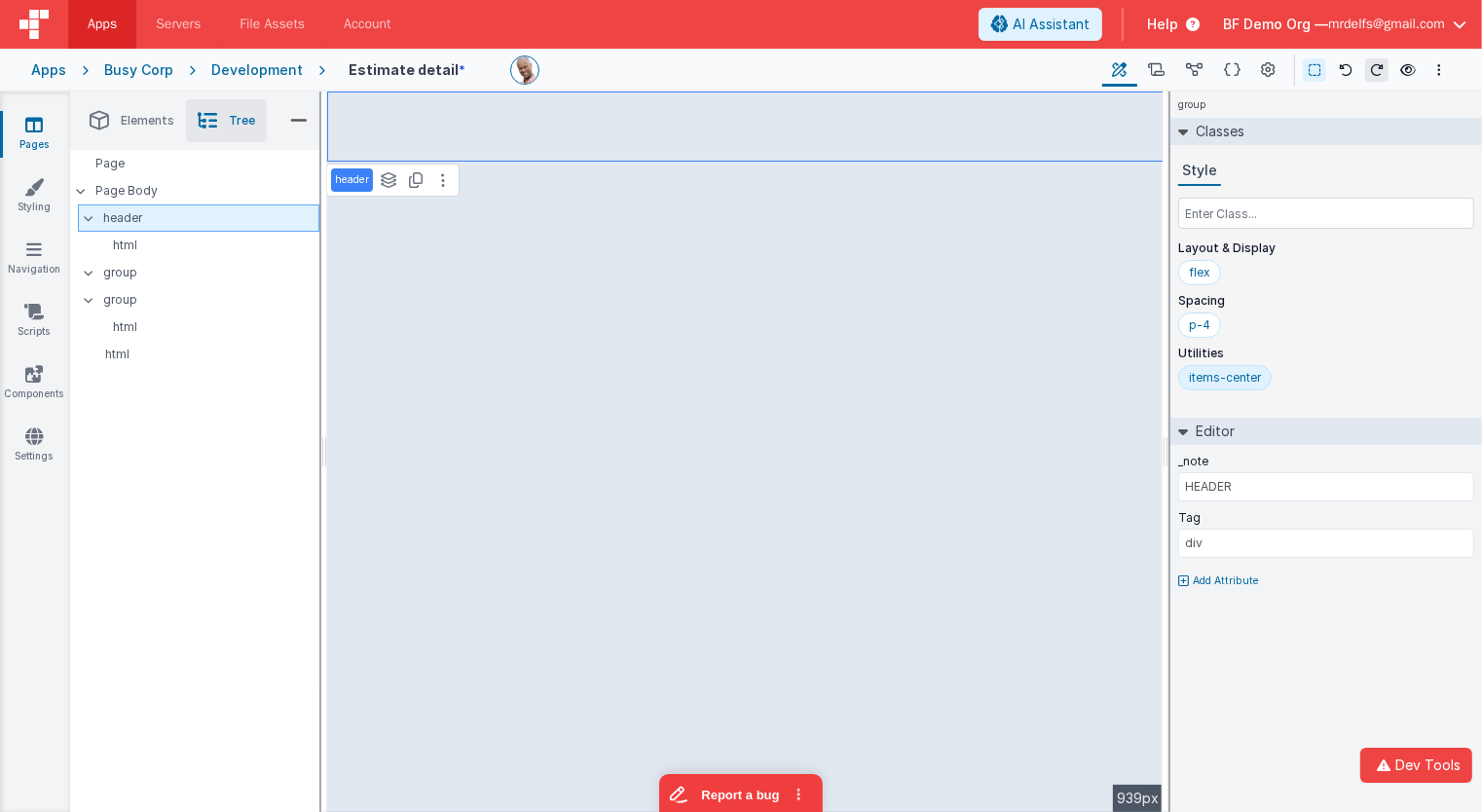 click on "header" at bounding box center [210, 218] 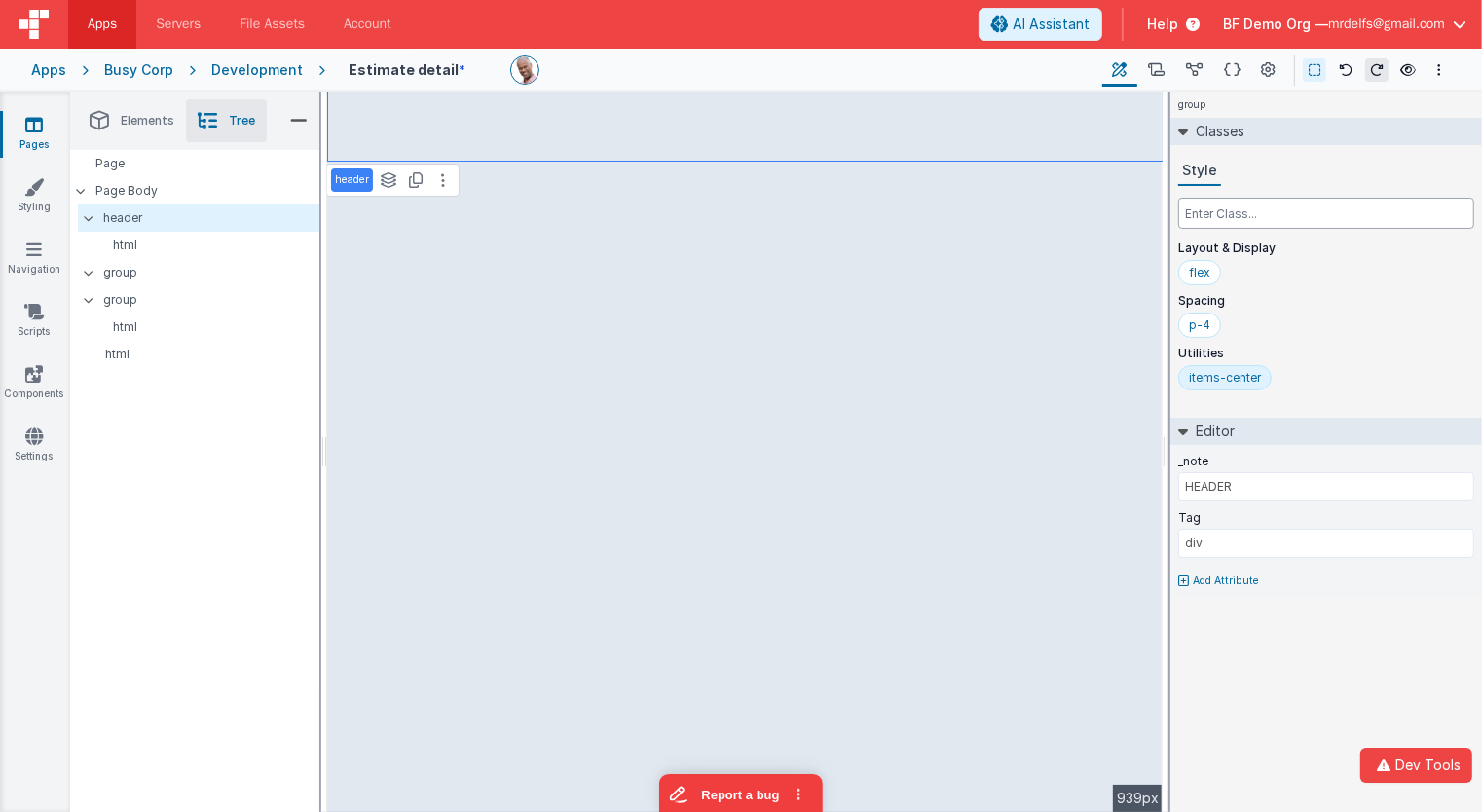 click at bounding box center [1326, 213] 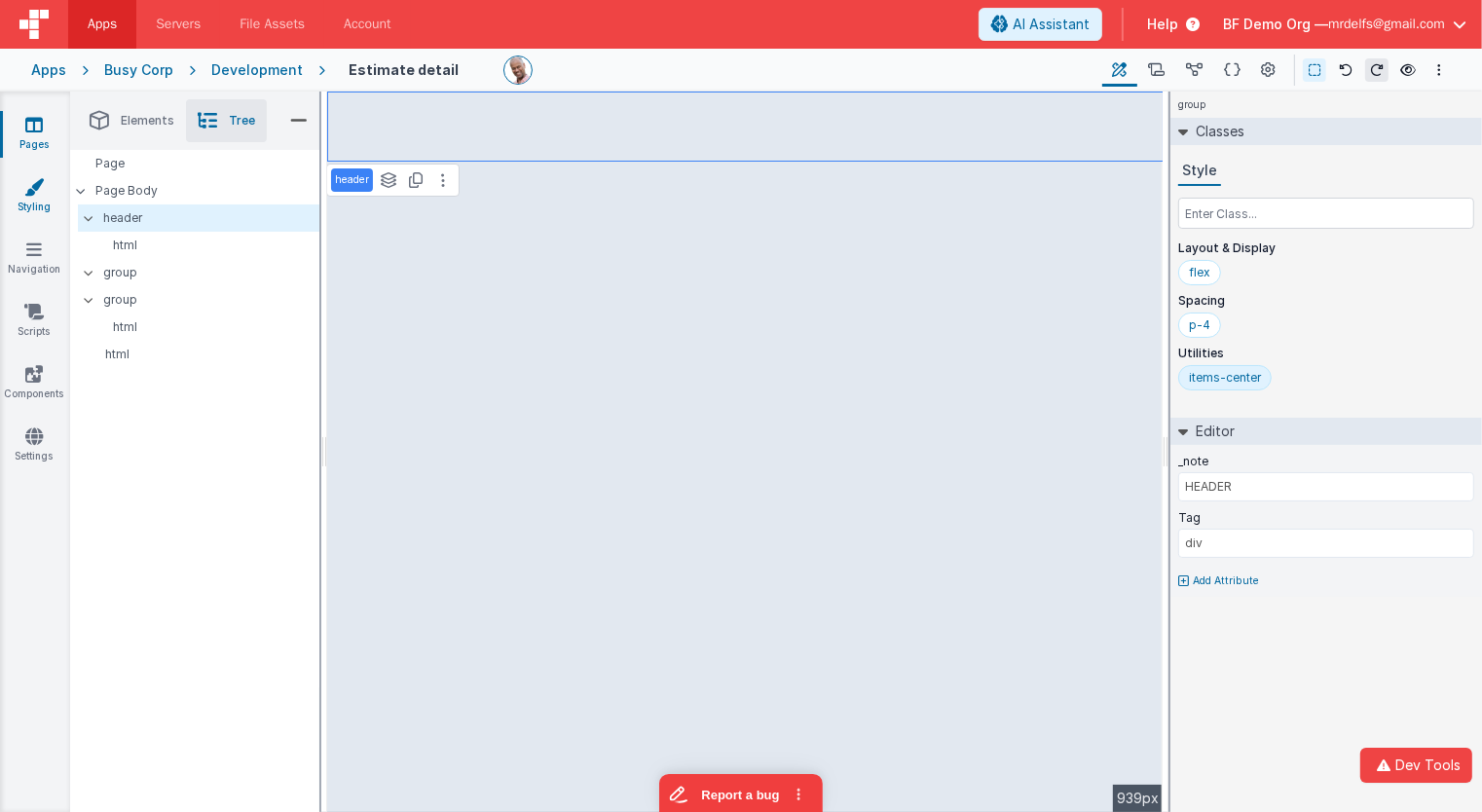 click at bounding box center [34, 187] 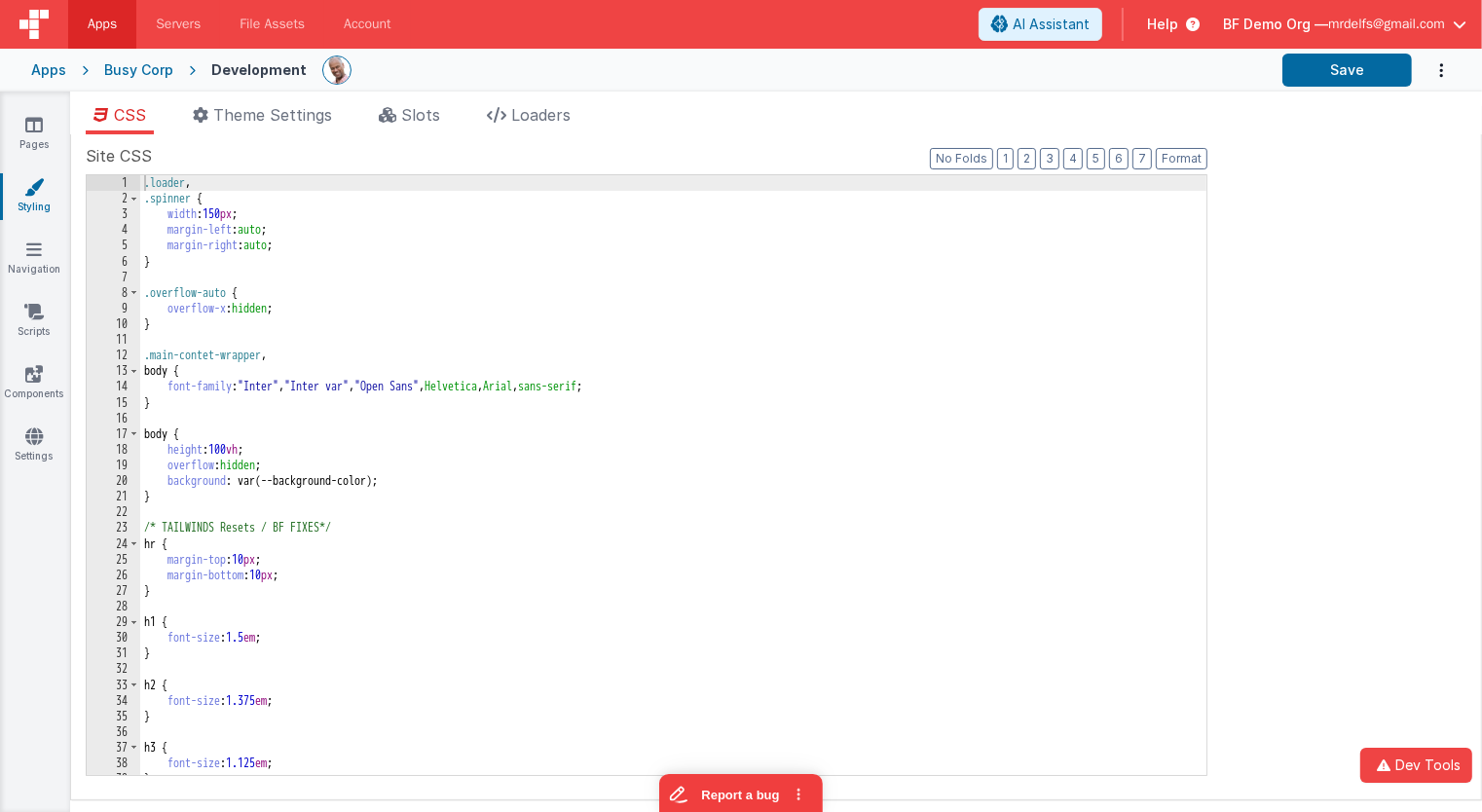 click on ".loader , .spinner   {      width :  150 px ;      margin-left :  auto ;      margin-right :  auto ; } .overflow-auto   {      overflow-x :  hidden ; } .main-contet-wrapper , body   {      font-family :  " Inter " ,  " Inter var " ,  " Open Sans " ,  Helvetica ,  Arial ,  sans-serif ; } body   {      height :  100 vh ;      overflow :  hidden ;      background : var(--background-color);  } /* TAILWINDS Resets / BF FIXES*/ hr   {      margin-top :  10 px ;      margin-bottom :  10 px ; } h1   {      font-size :  1.5 em ; } h2   {      font-size :  1.375 em ; } h3   {      font-size :  1.125 em ; }" at bounding box center (674, 492) 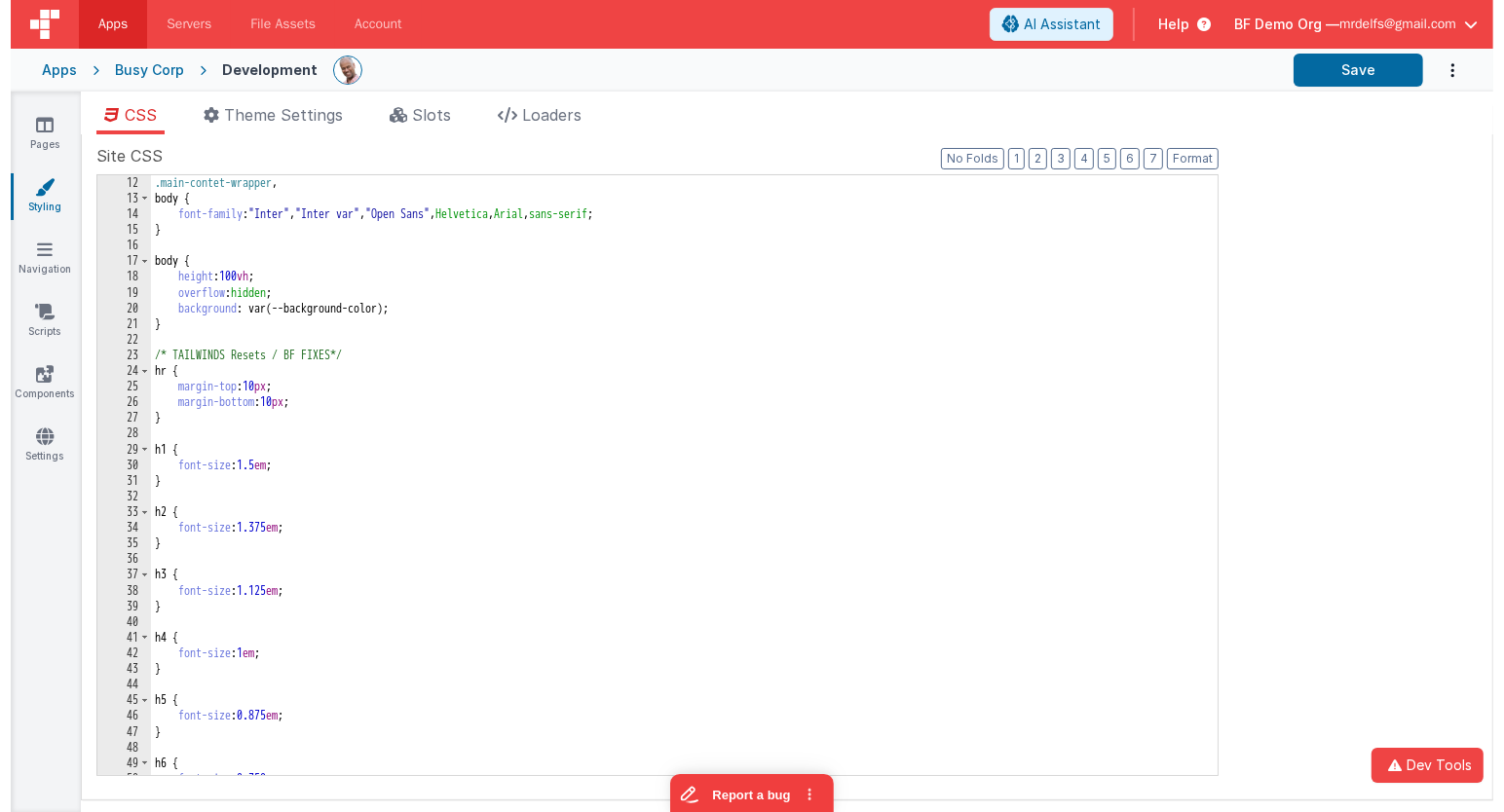 scroll, scrollTop: 209, scrollLeft: 0, axis: vertical 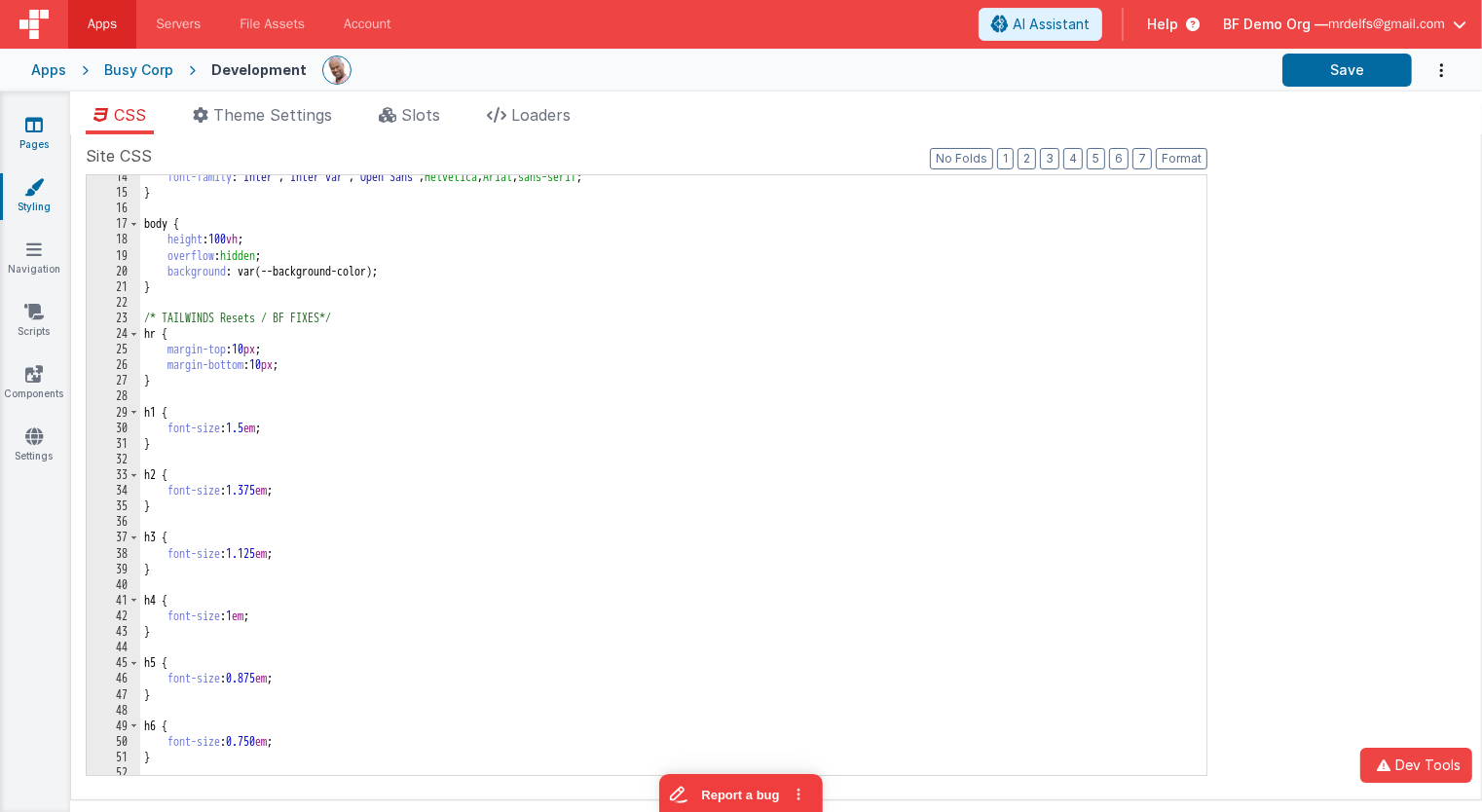 click on "Pages" at bounding box center [34, 134] 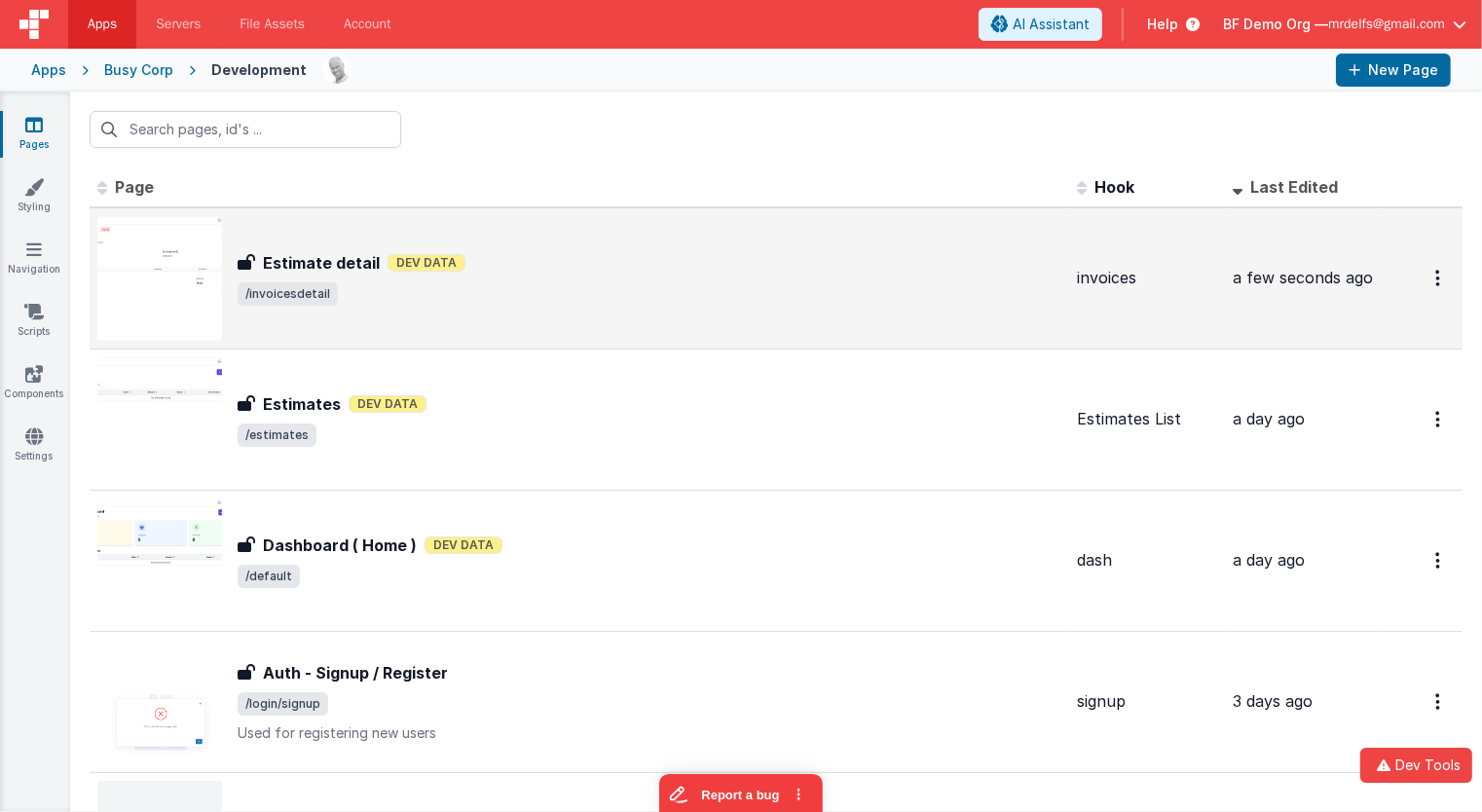 click on "Estimate detail
Estimate detail
Dev Data
/invoicesdetail" at bounding box center (579, 278) 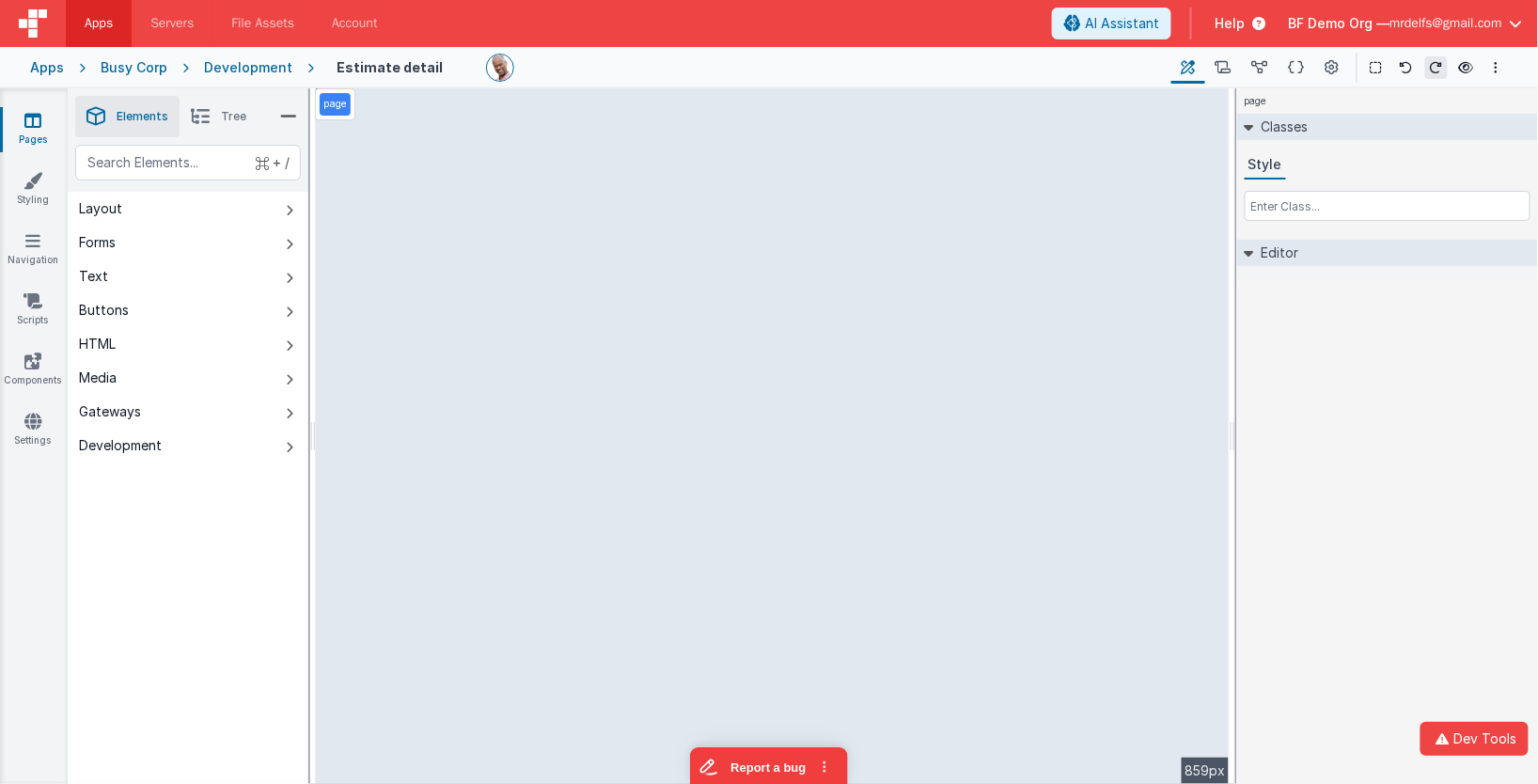 click on "page
[NUMBER]px" at bounding box center (773, 436) 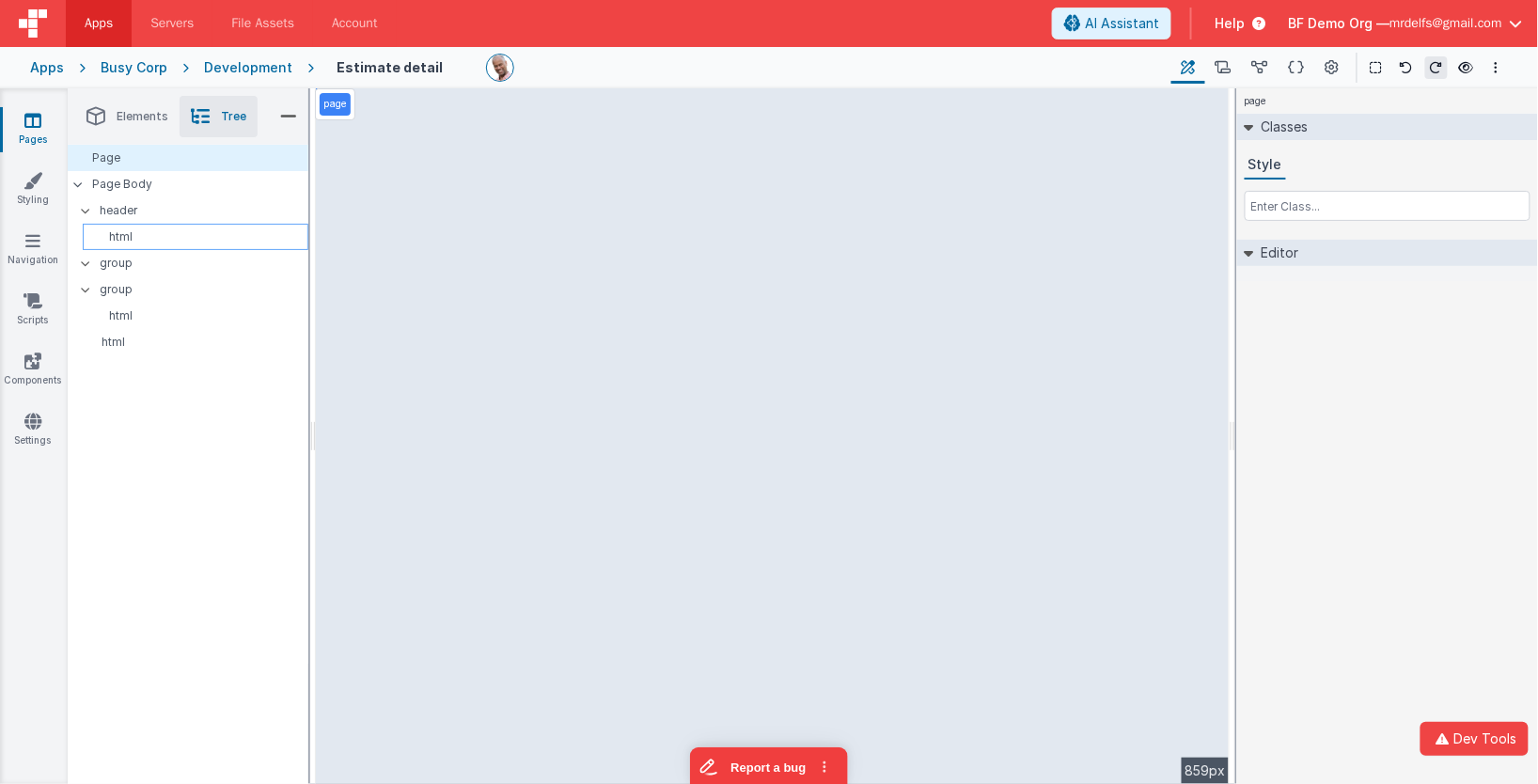 click on "html" at bounding box center (196, 237) 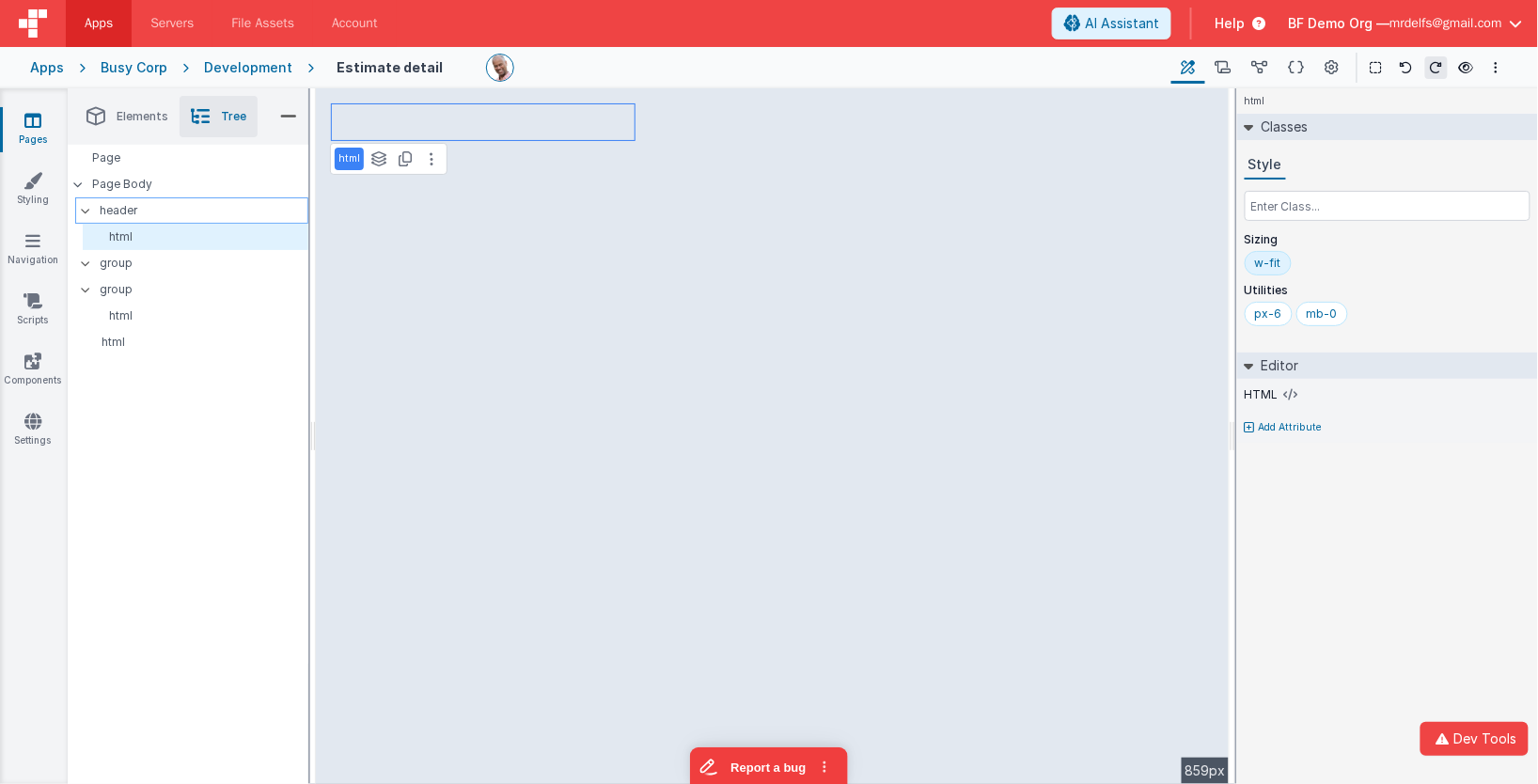 click on "header" at bounding box center [203, 211] 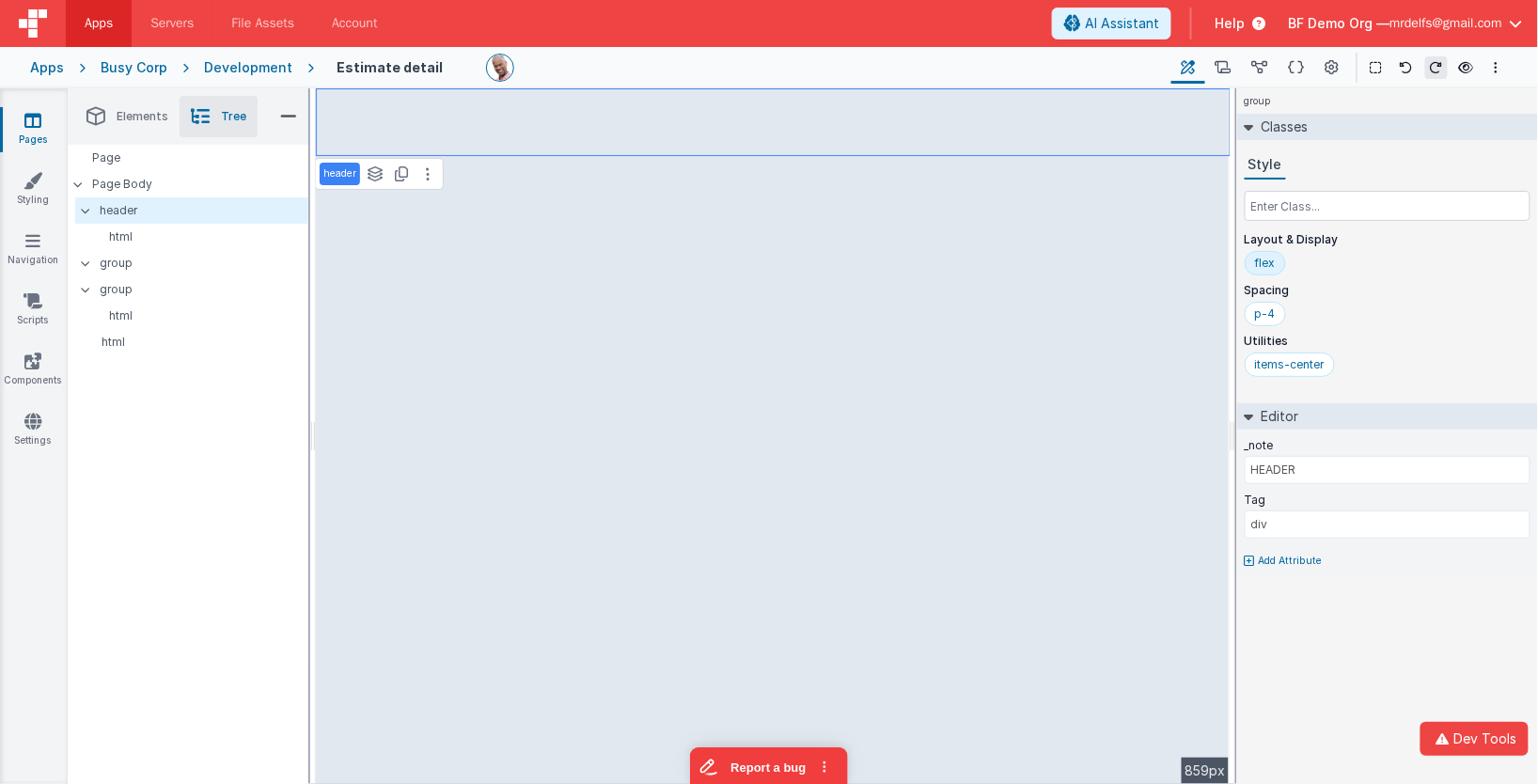 click on "header
See layers     + L   Duplicate     + D
-->
859px" at bounding box center [773, 436] 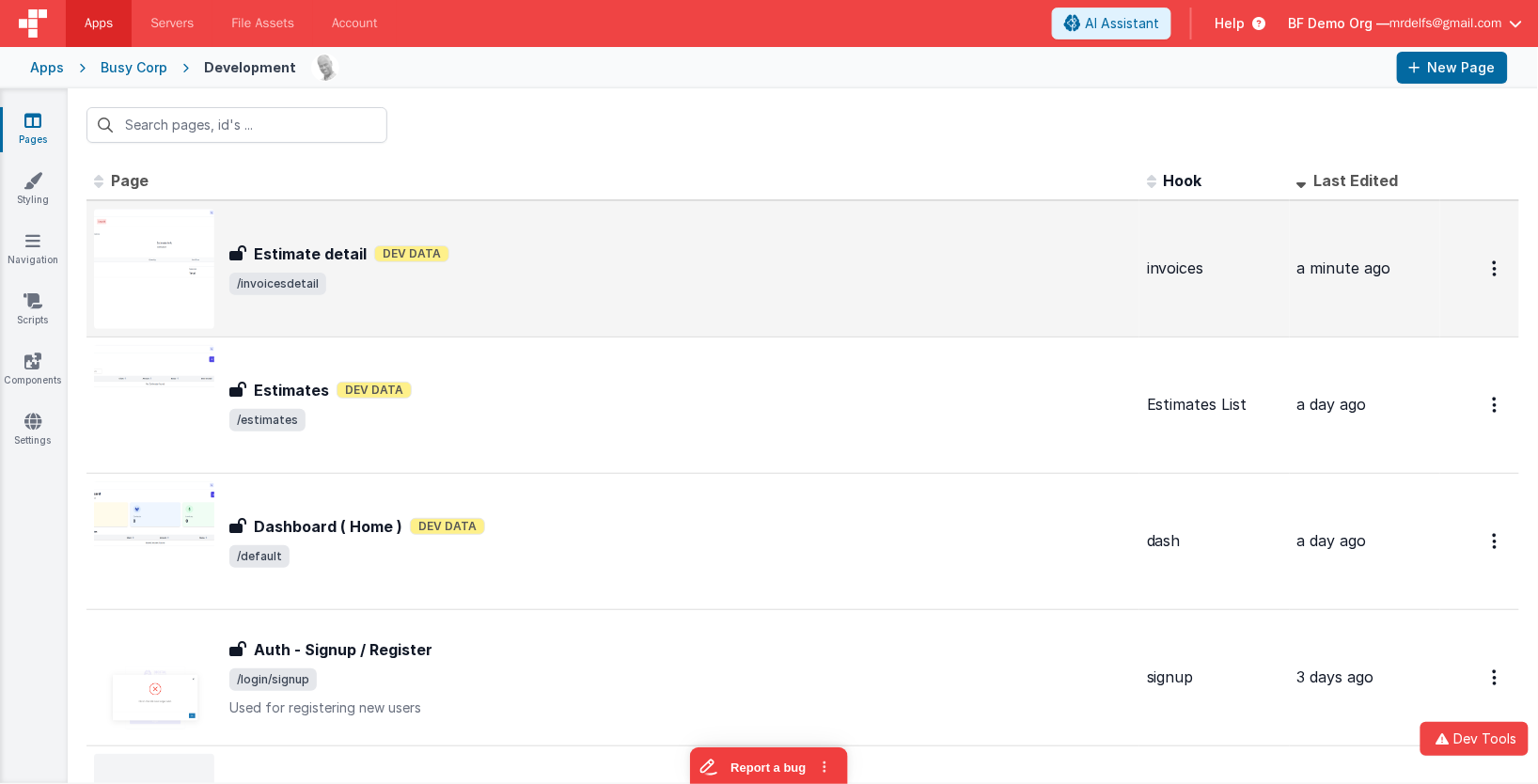 click on "Estimate detail
Dev Data" at bounding box center [681, 254] 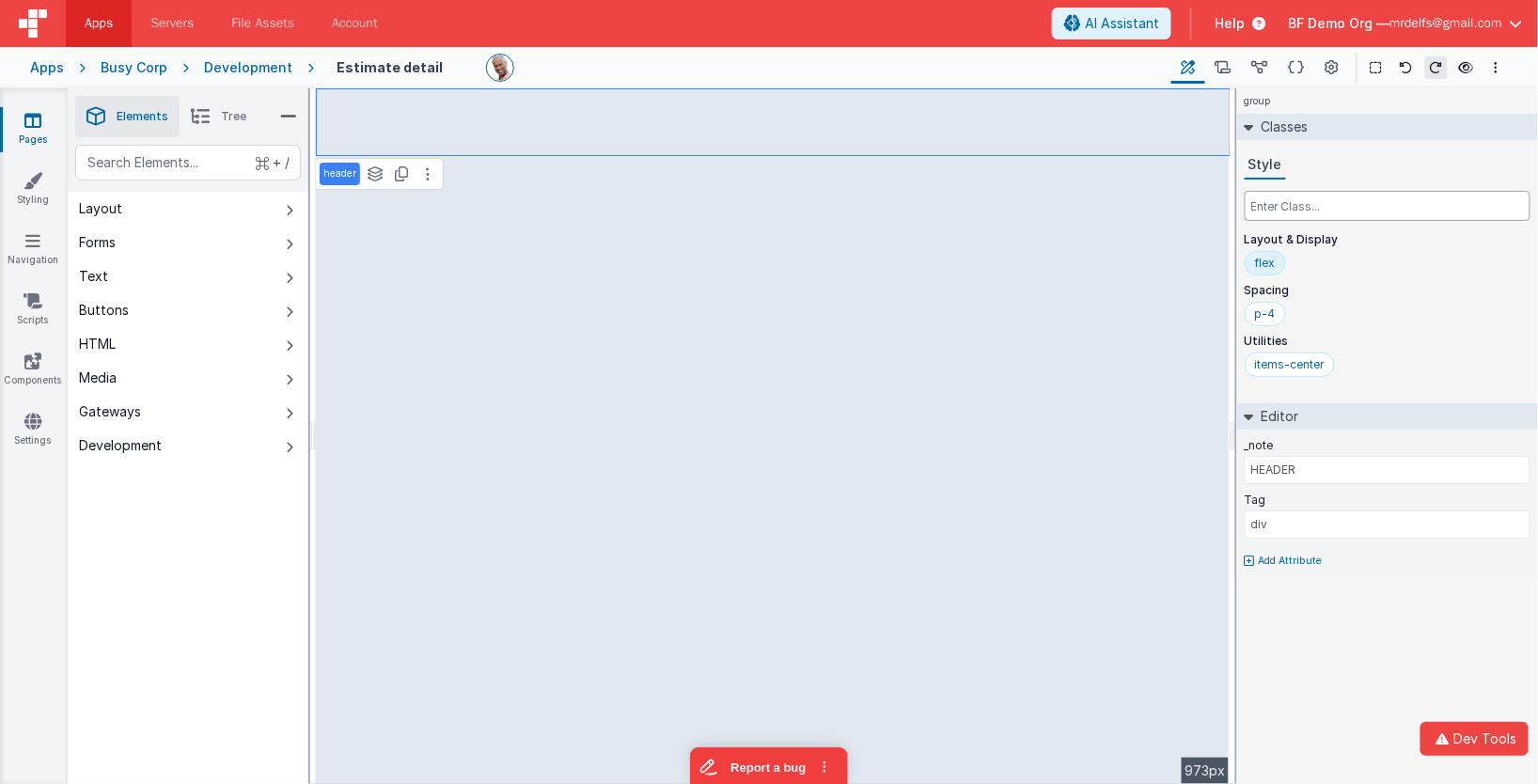 click at bounding box center [1388, 206] 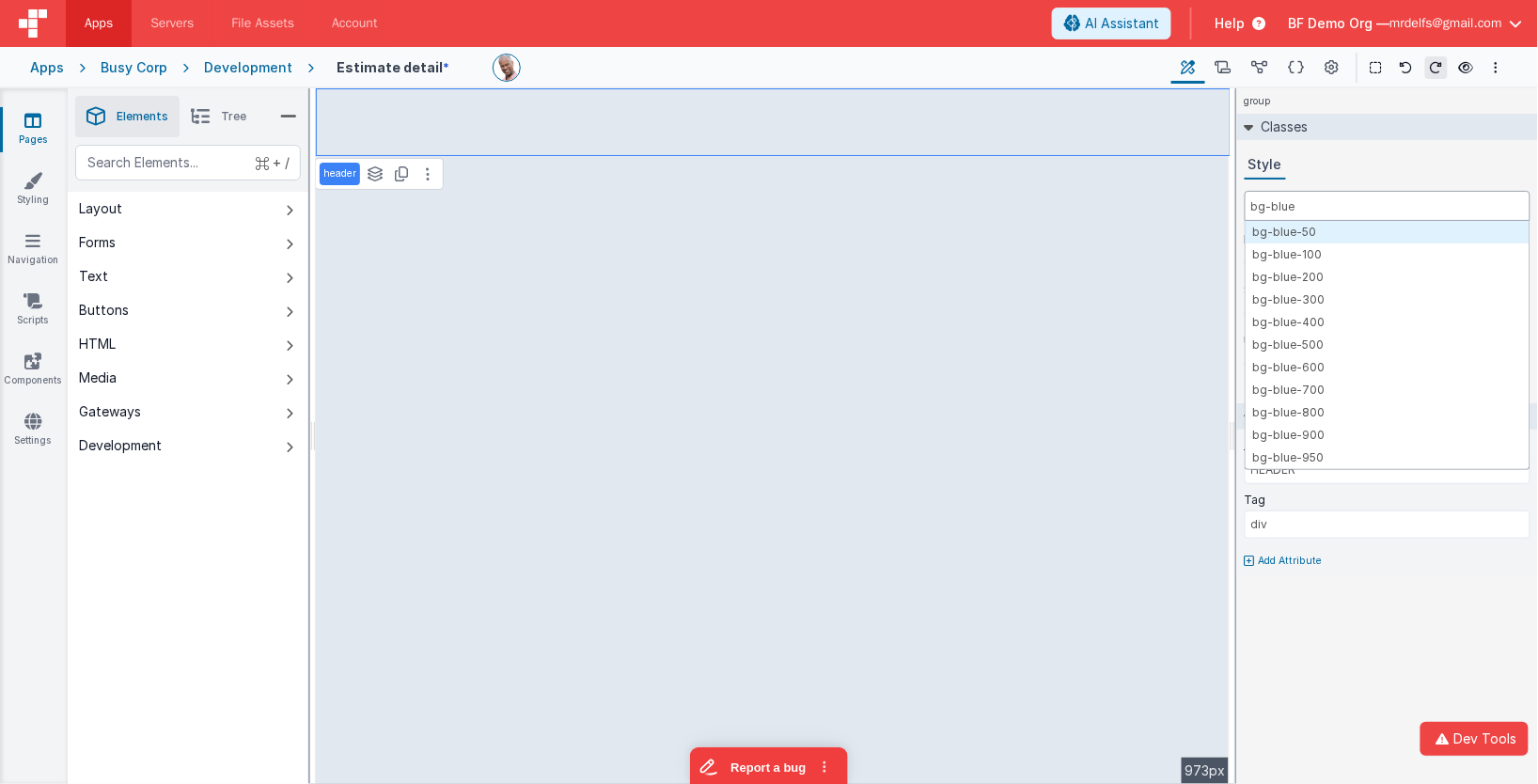 type on "bg-blue" 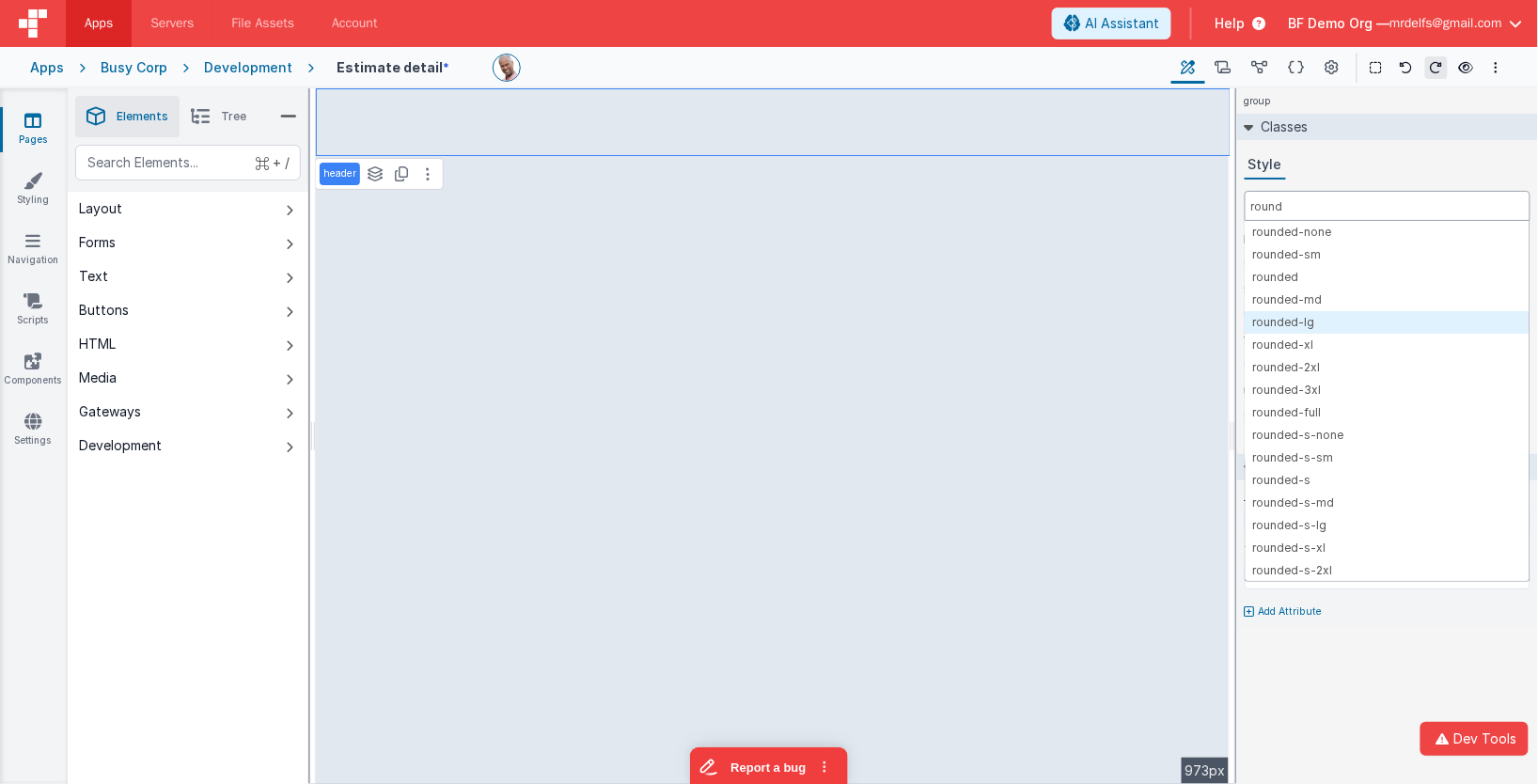type on "round" 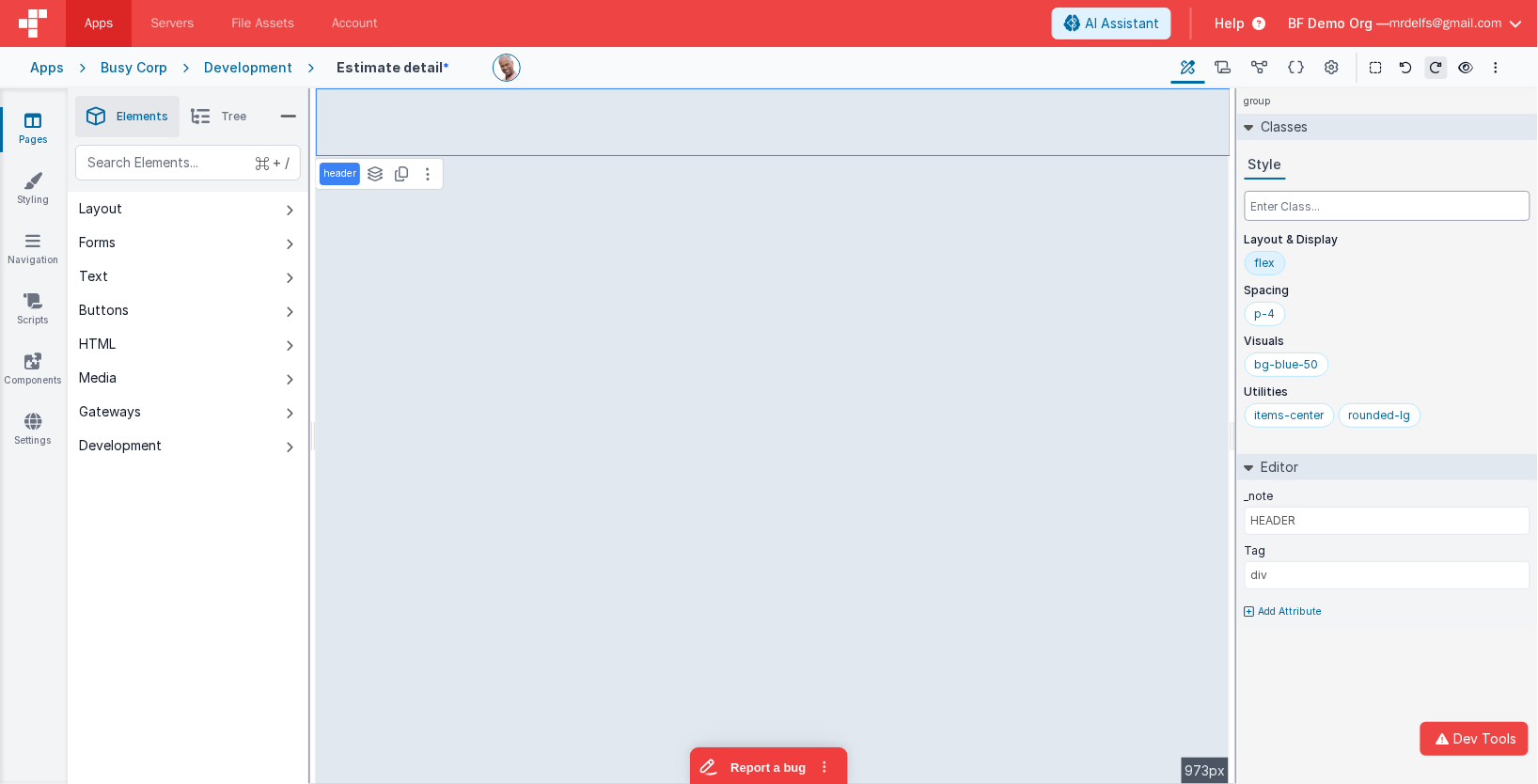 click at bounding box center (1388, 206) 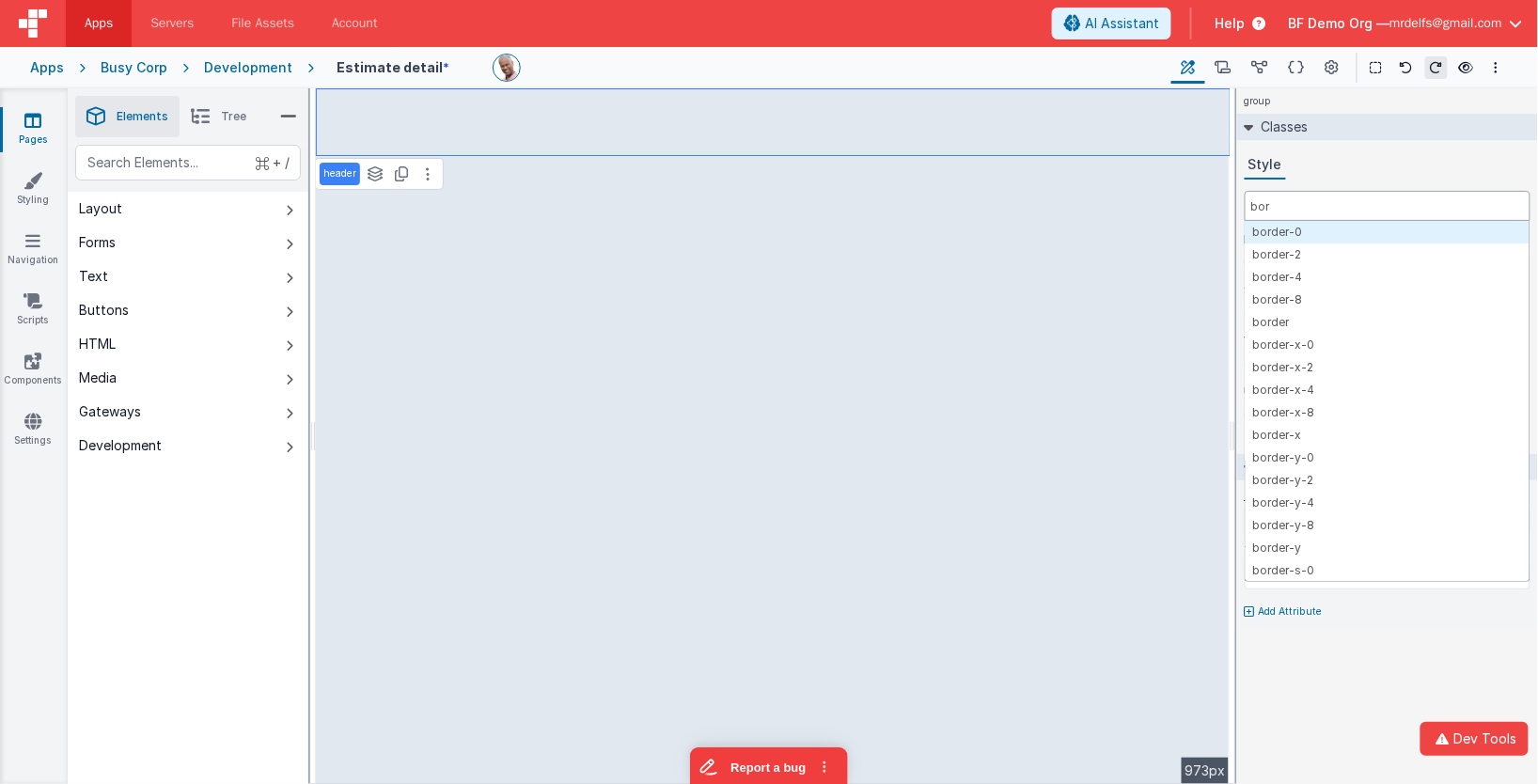 type on "bord" 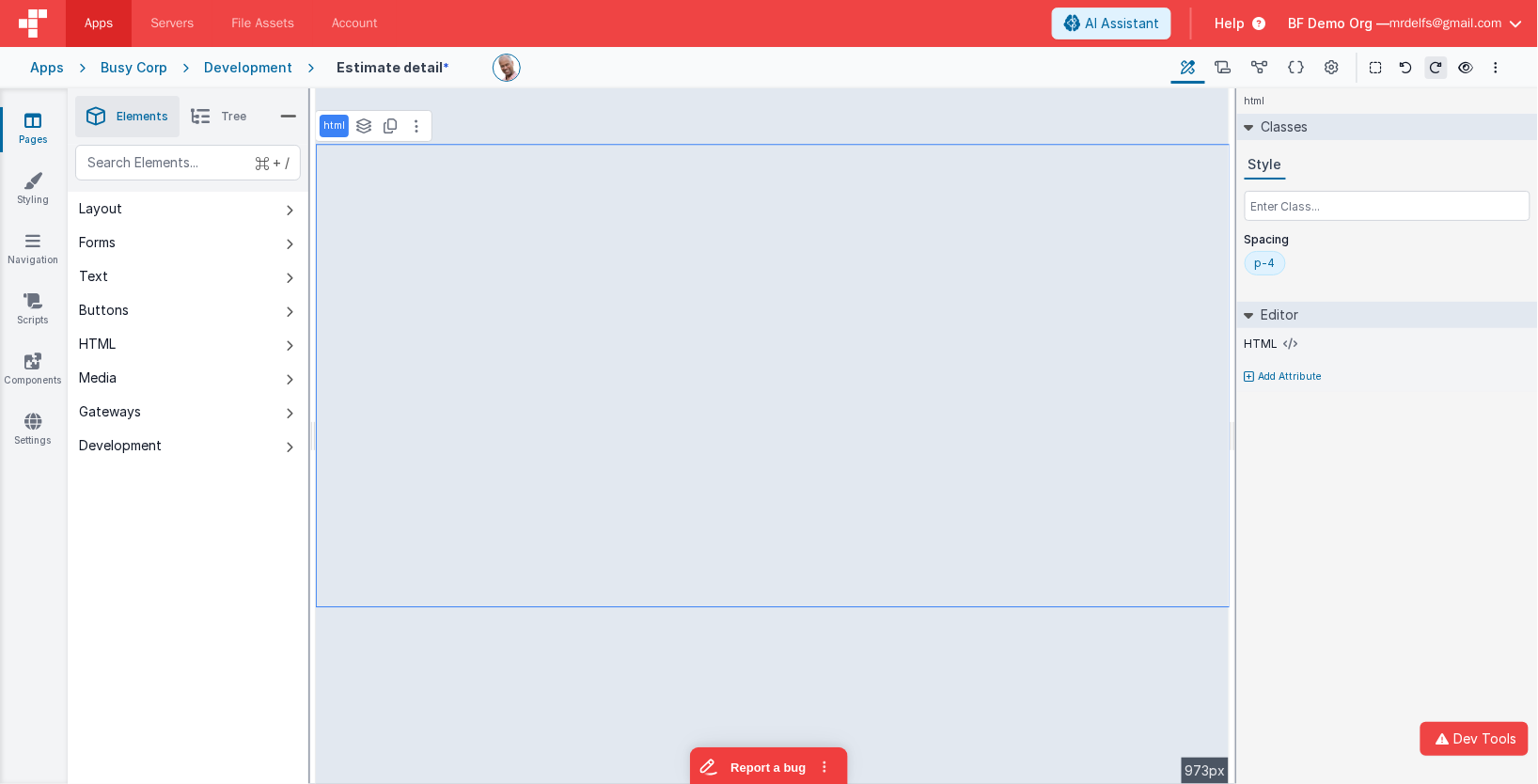 click on "Saved" at bounding box center (837, 96) 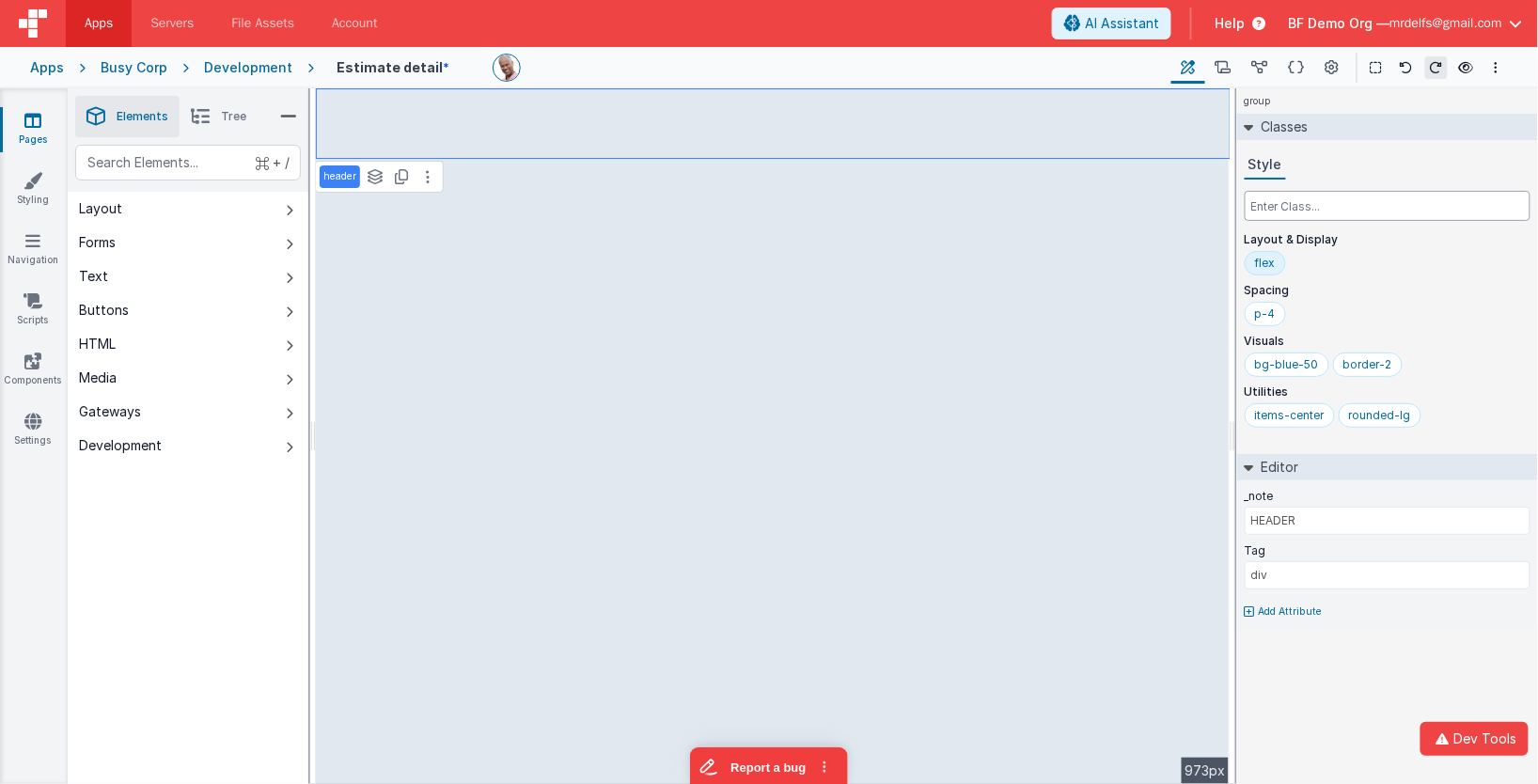 click at bounding box center [1388, 206] 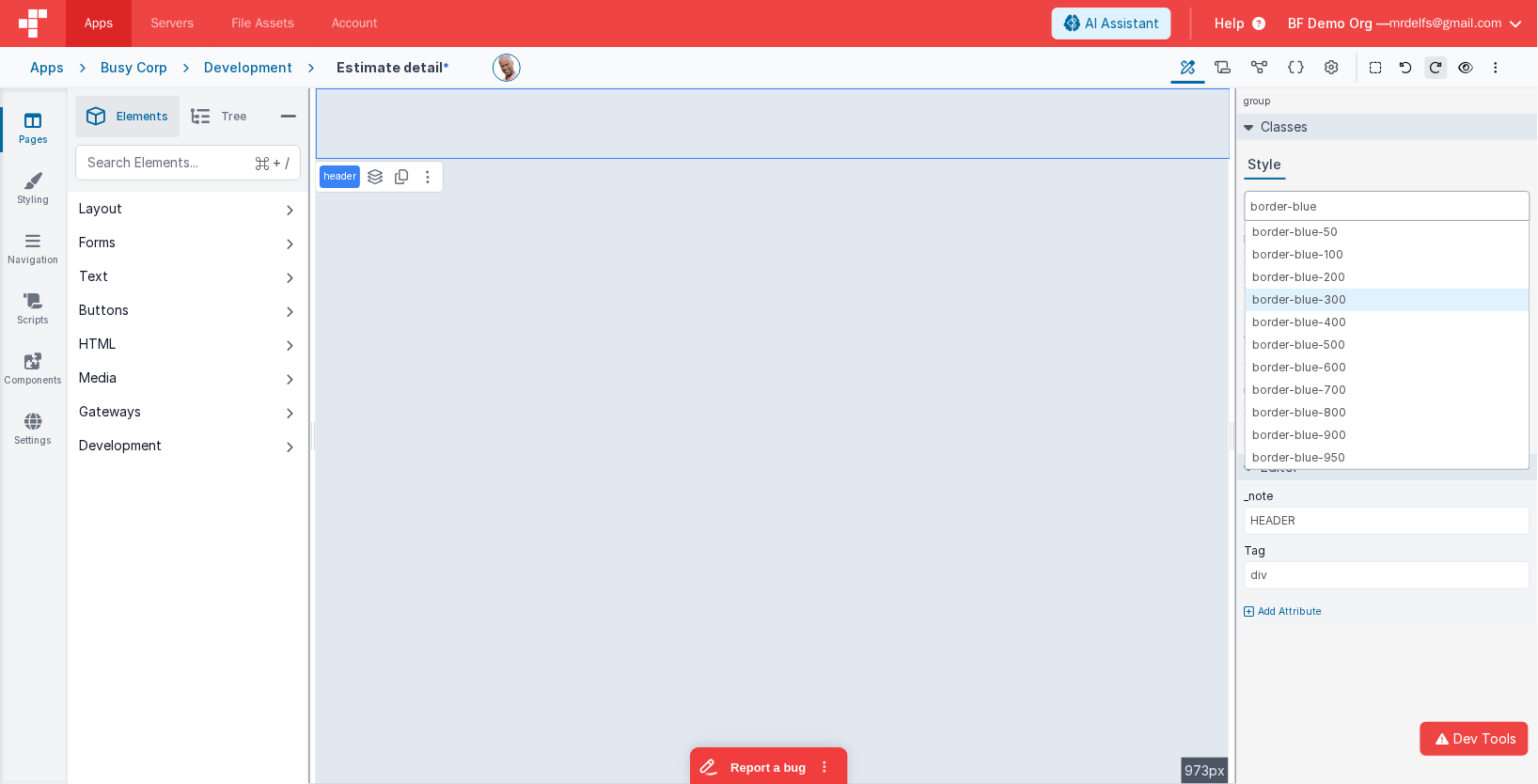 type on "border-blue" 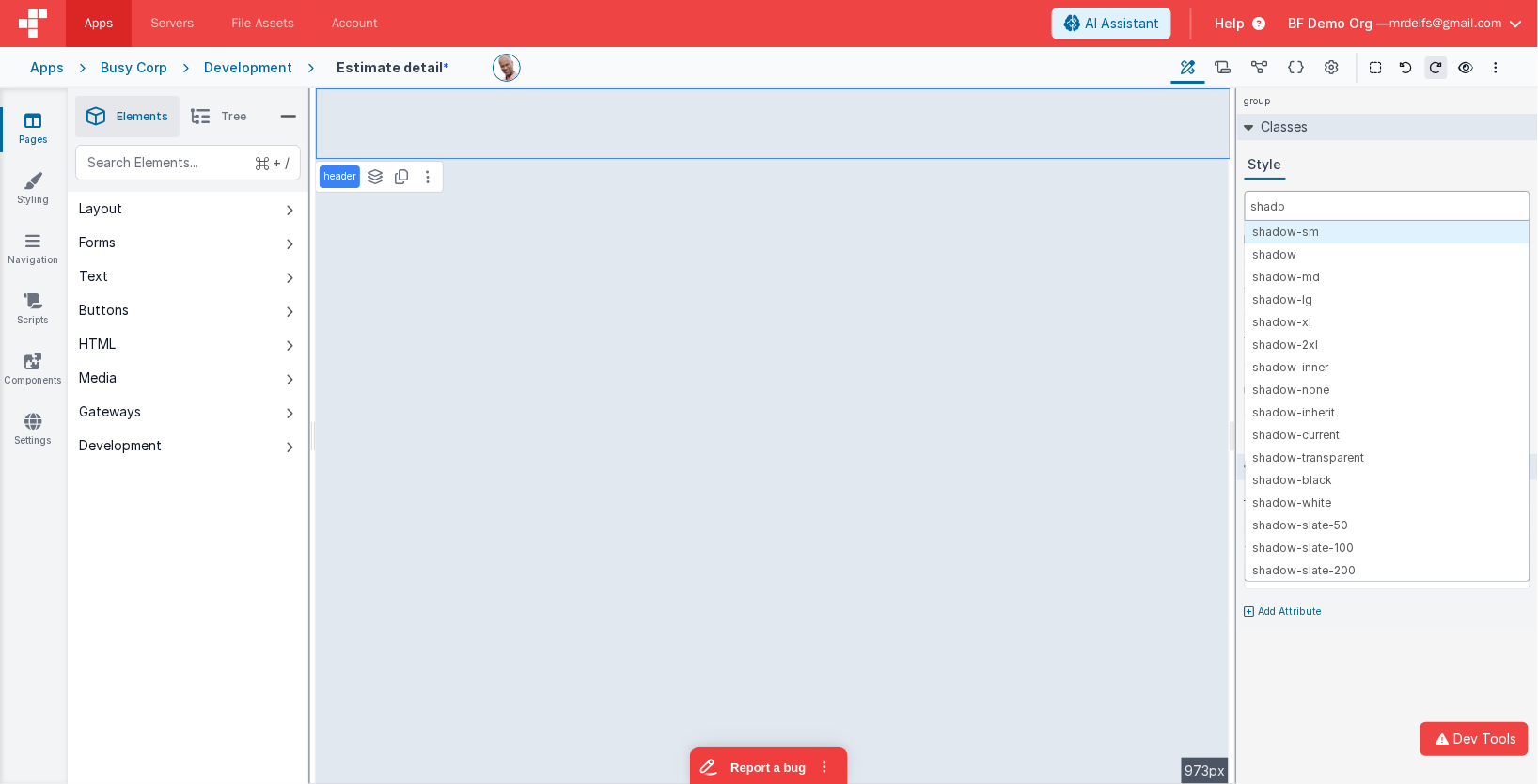 type on "shadow" 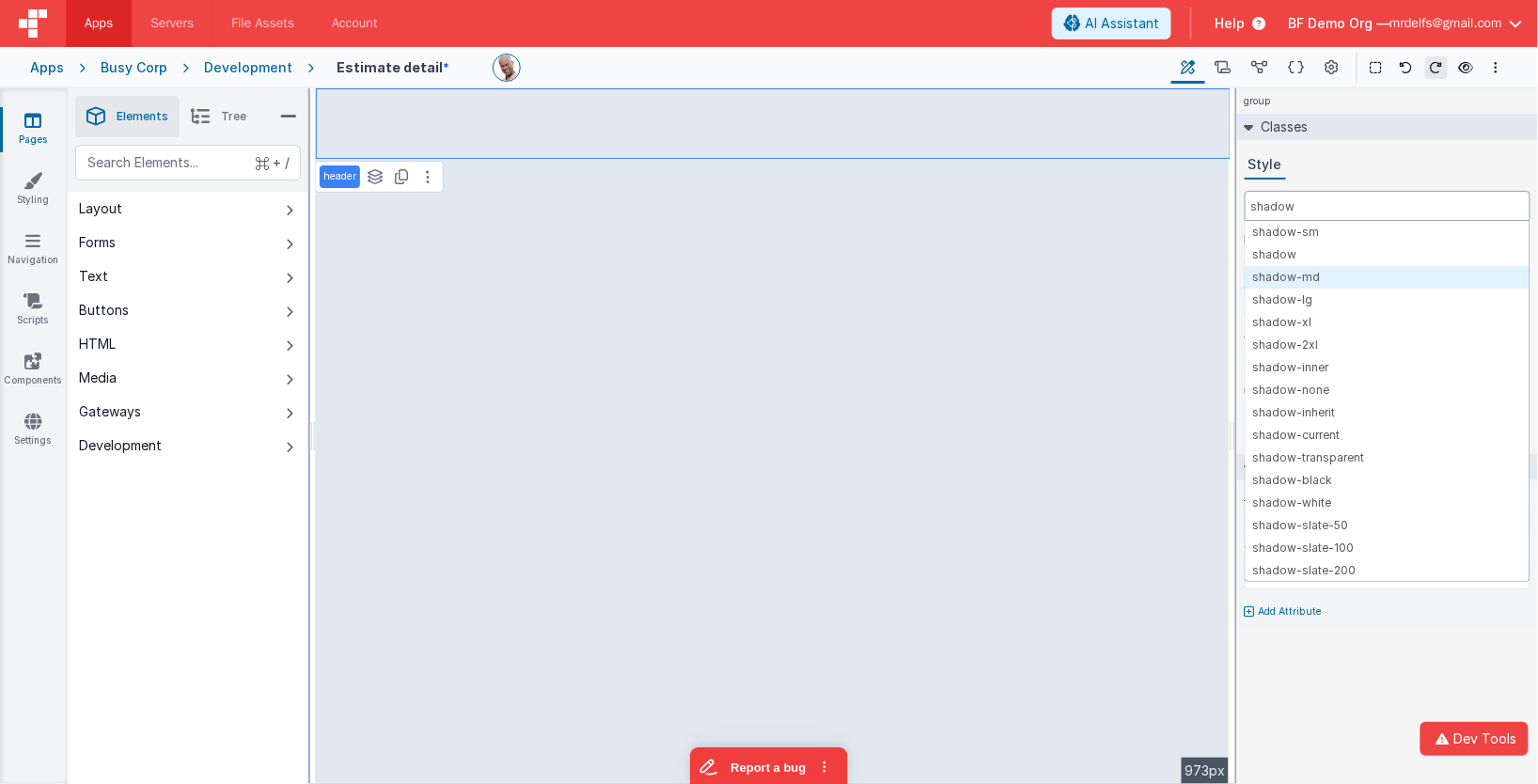 type 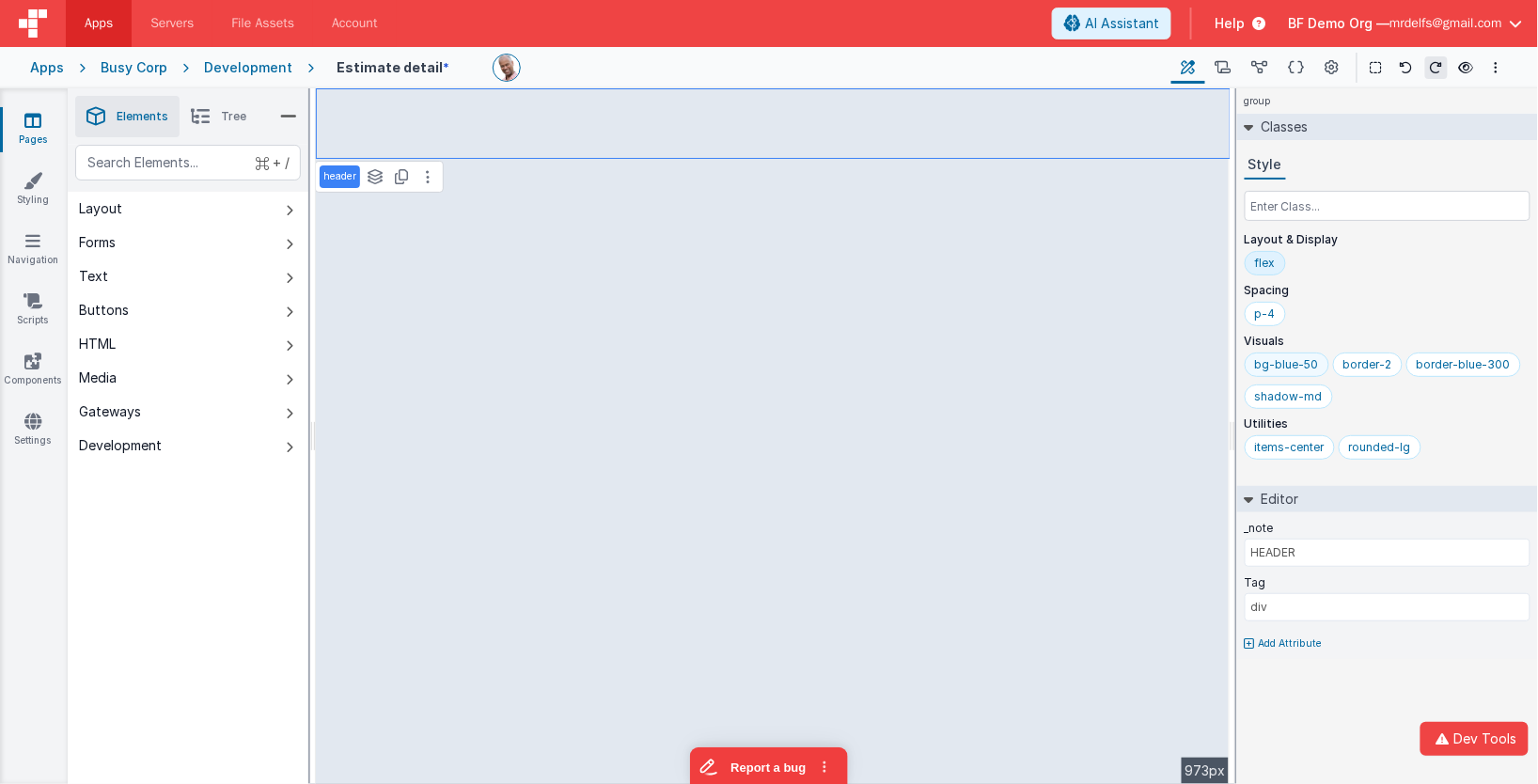 click on "bg-blue-50" at bounding box center (1287, 365) 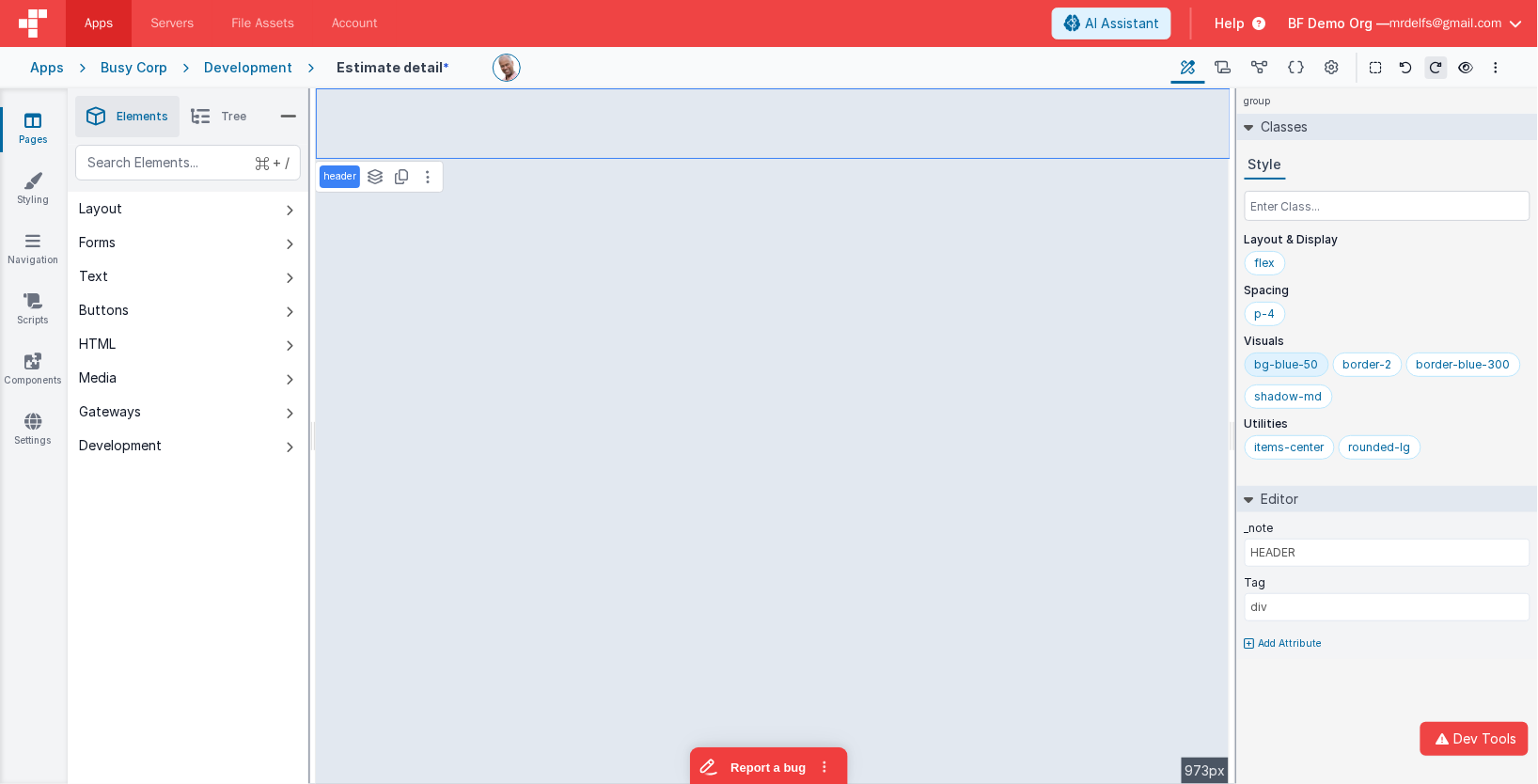 click on "bg-blue-50" at bounding box center (1287, 365) 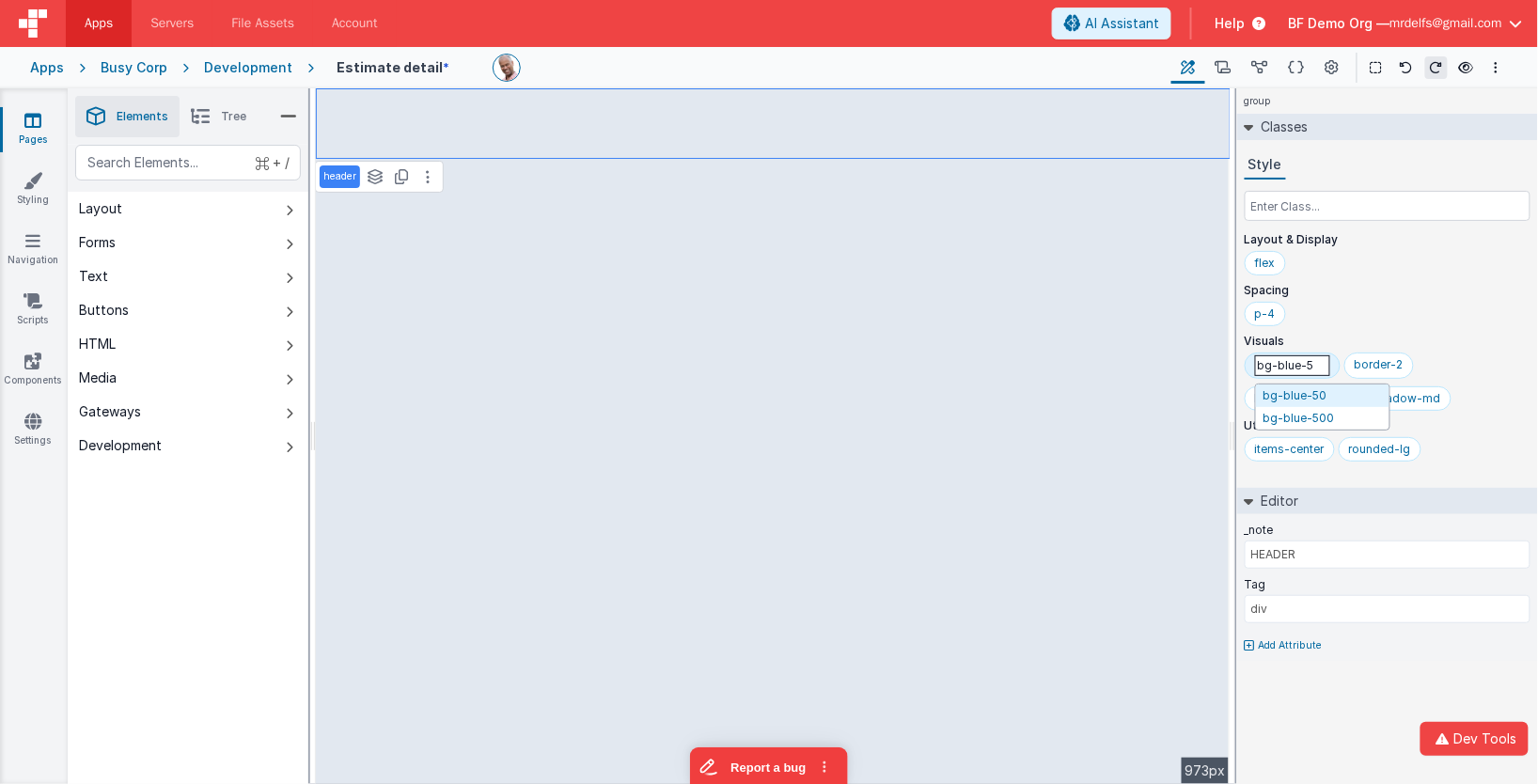 type on "bg-blue-" 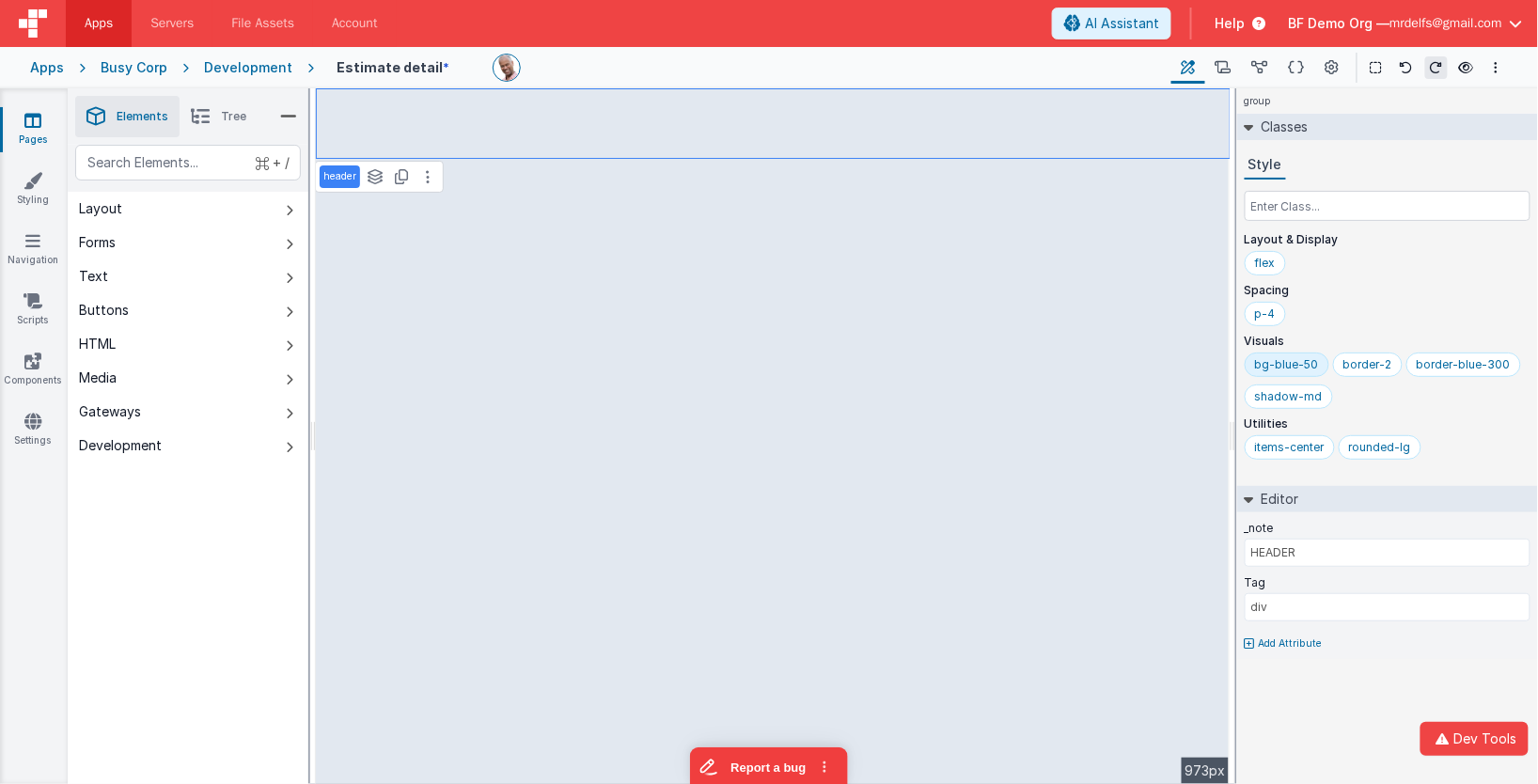click on "Style" at bounding box center (1388, 165) 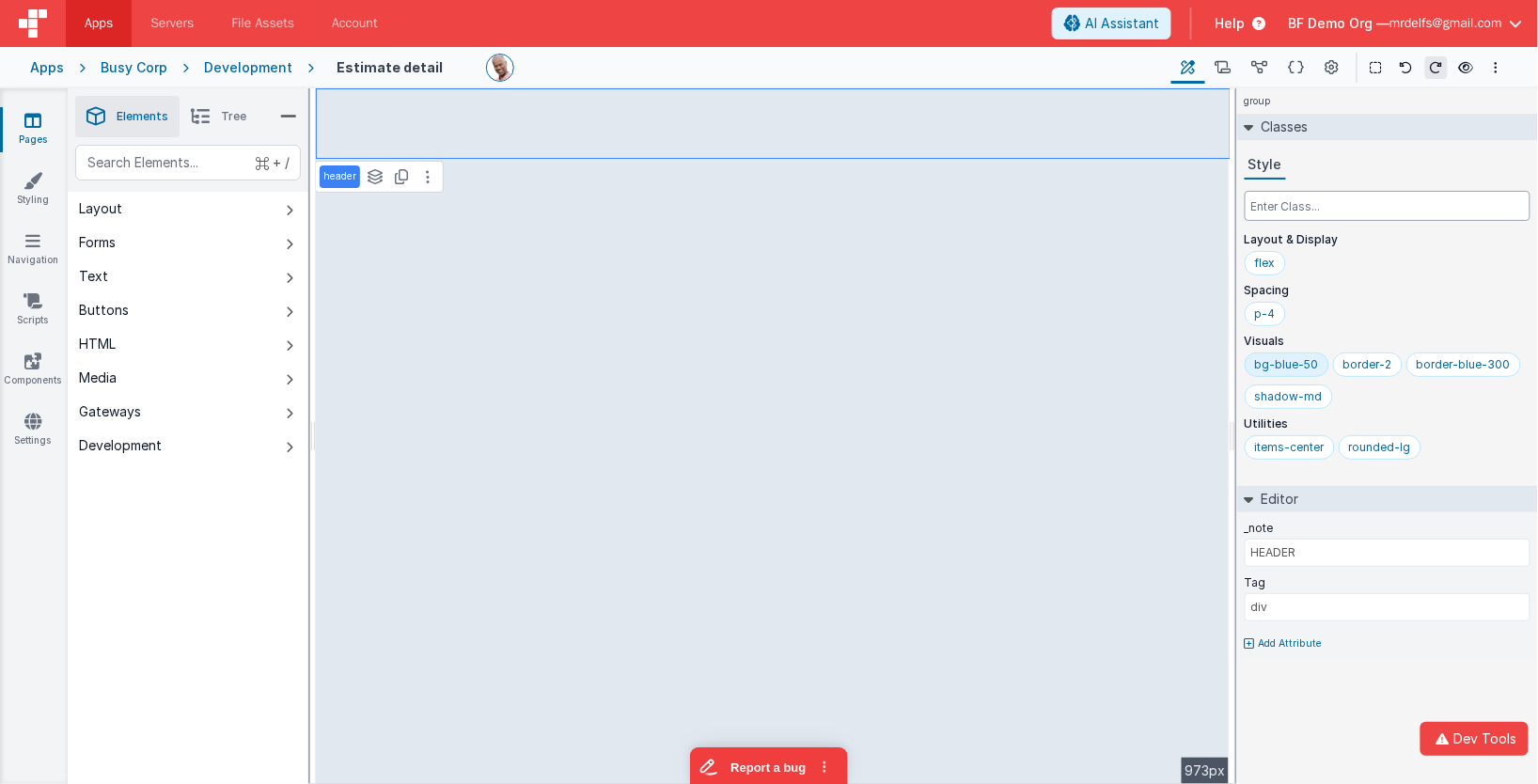 click at bounding box center [1388, 206] 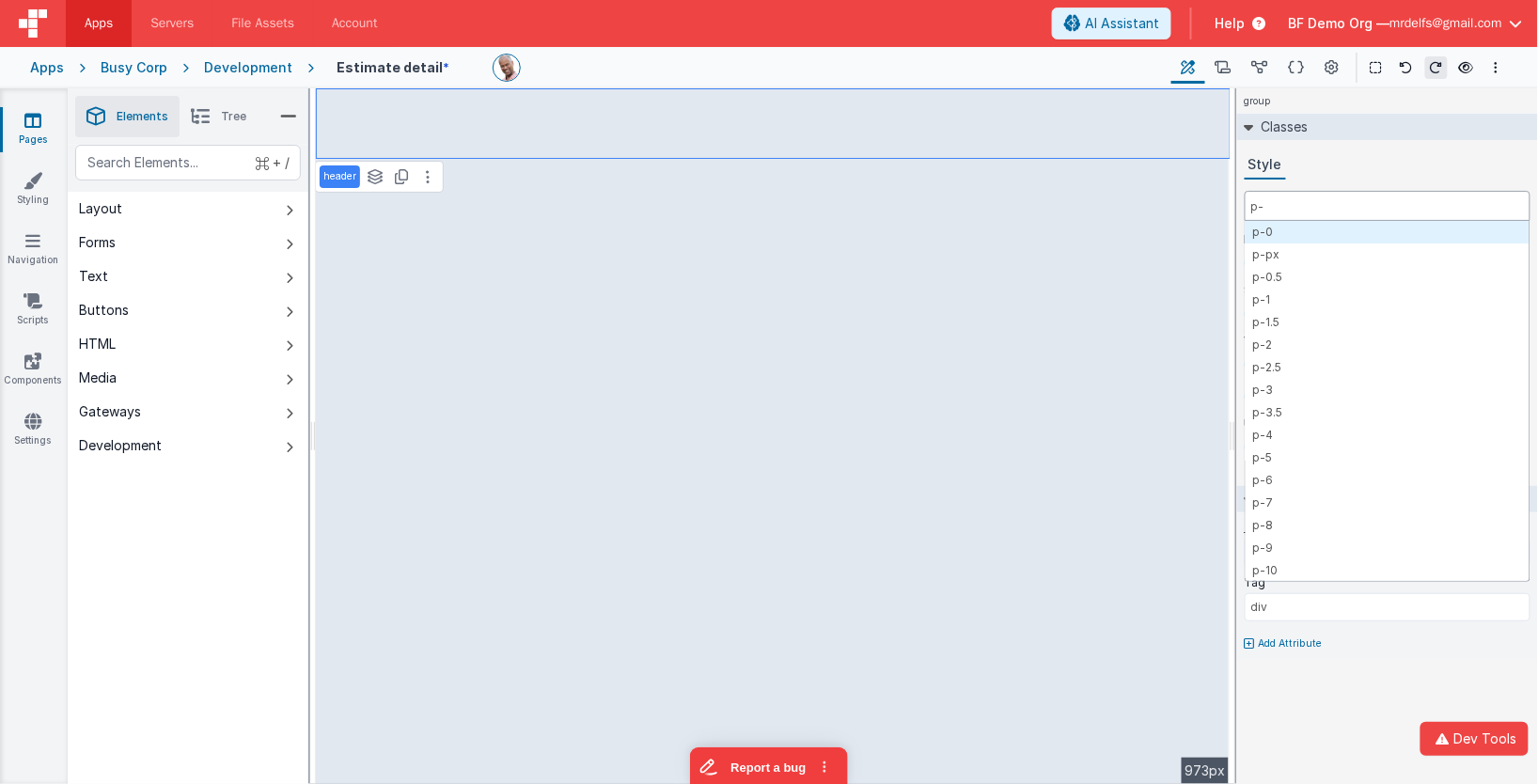 type on "p" 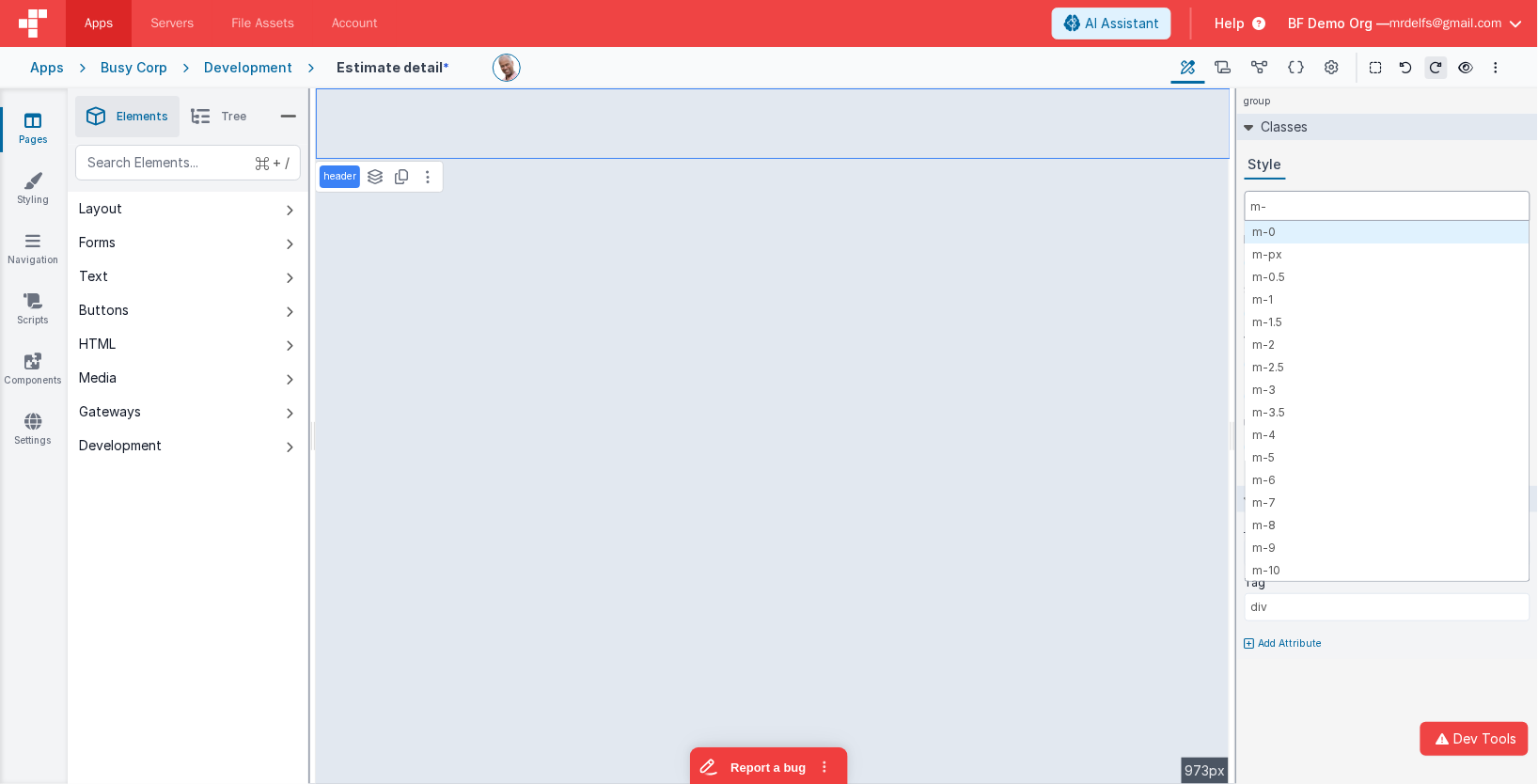type on "m-4" 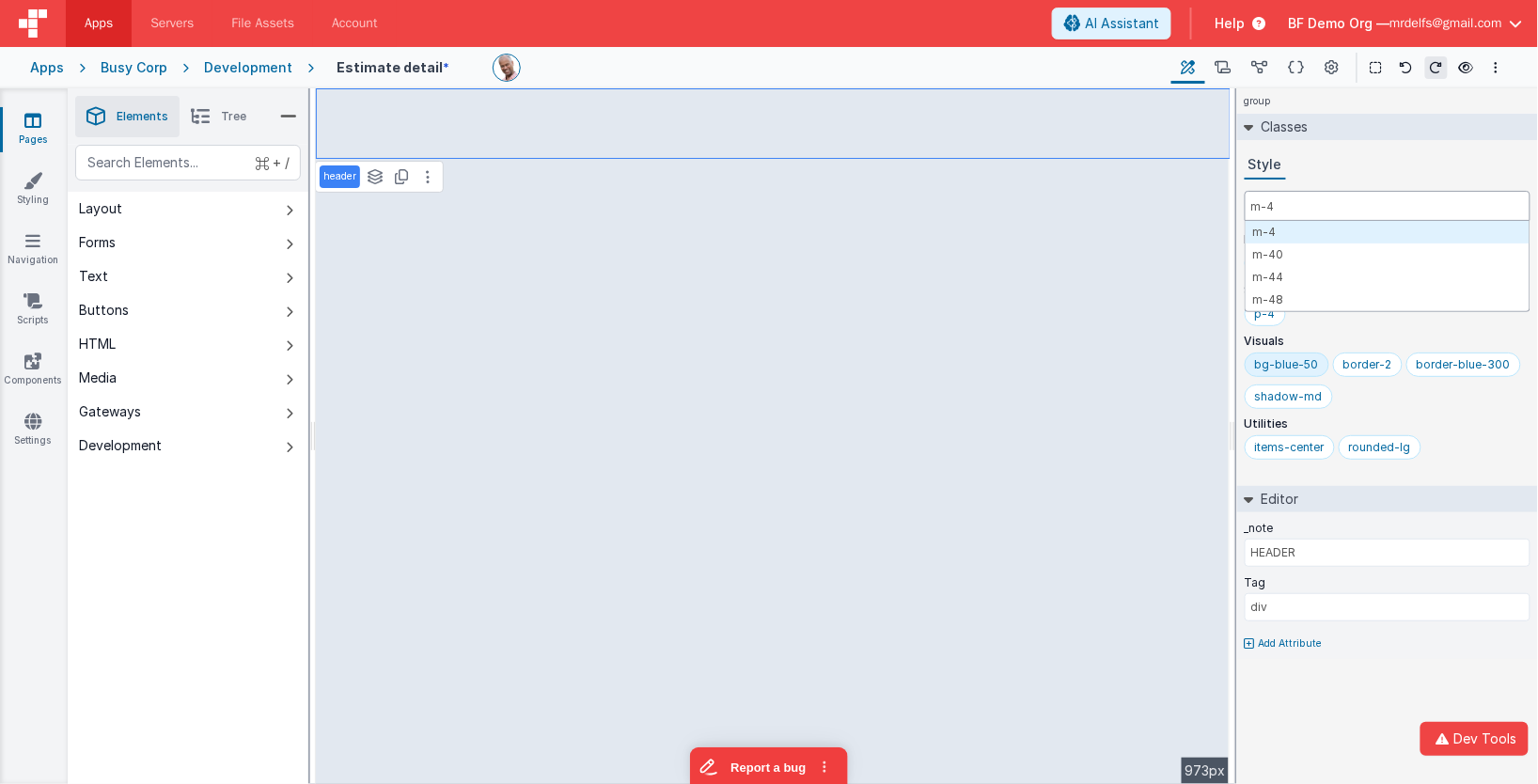type 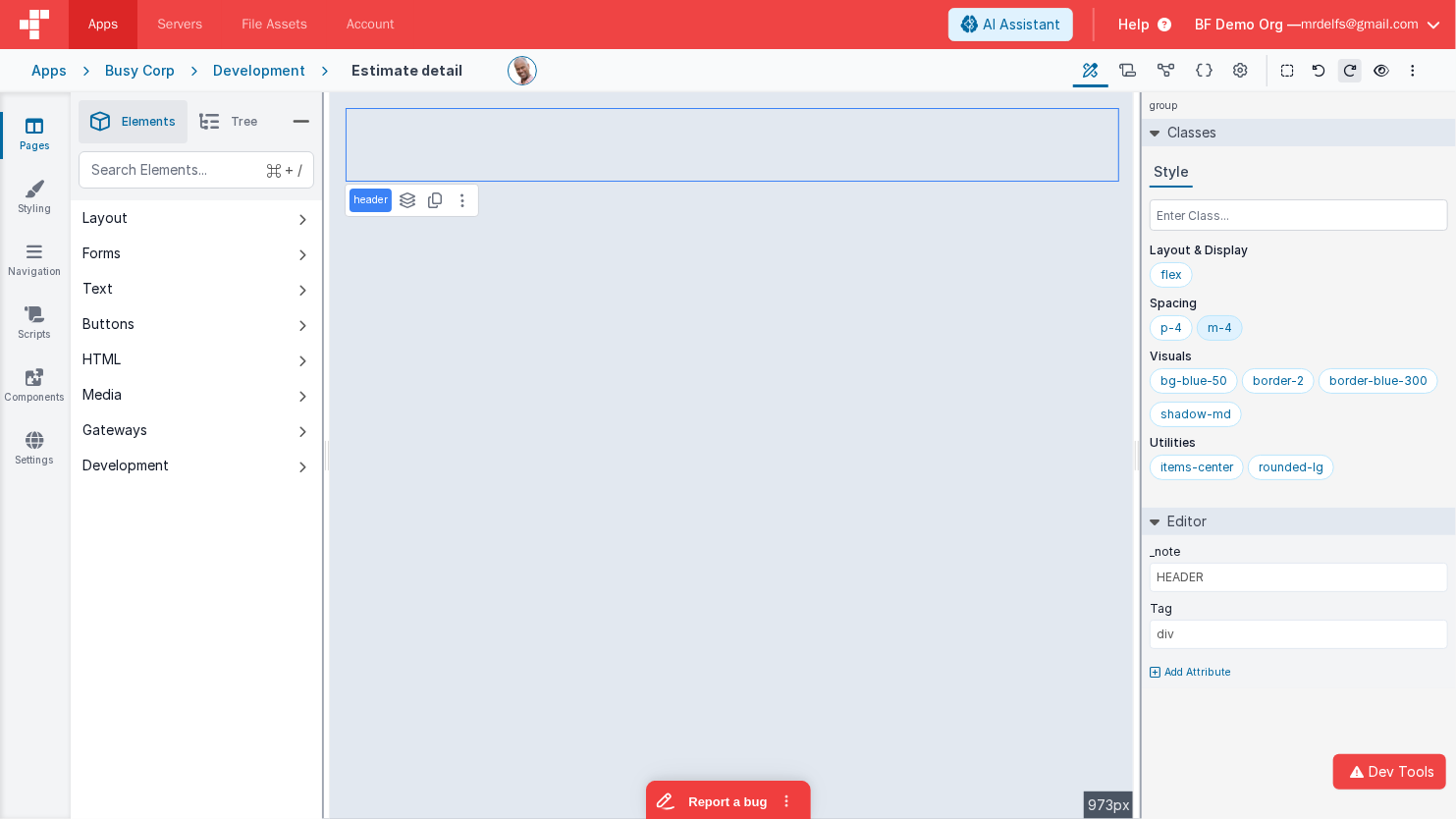 click on "m-4" at bounding box center (1219, 328) 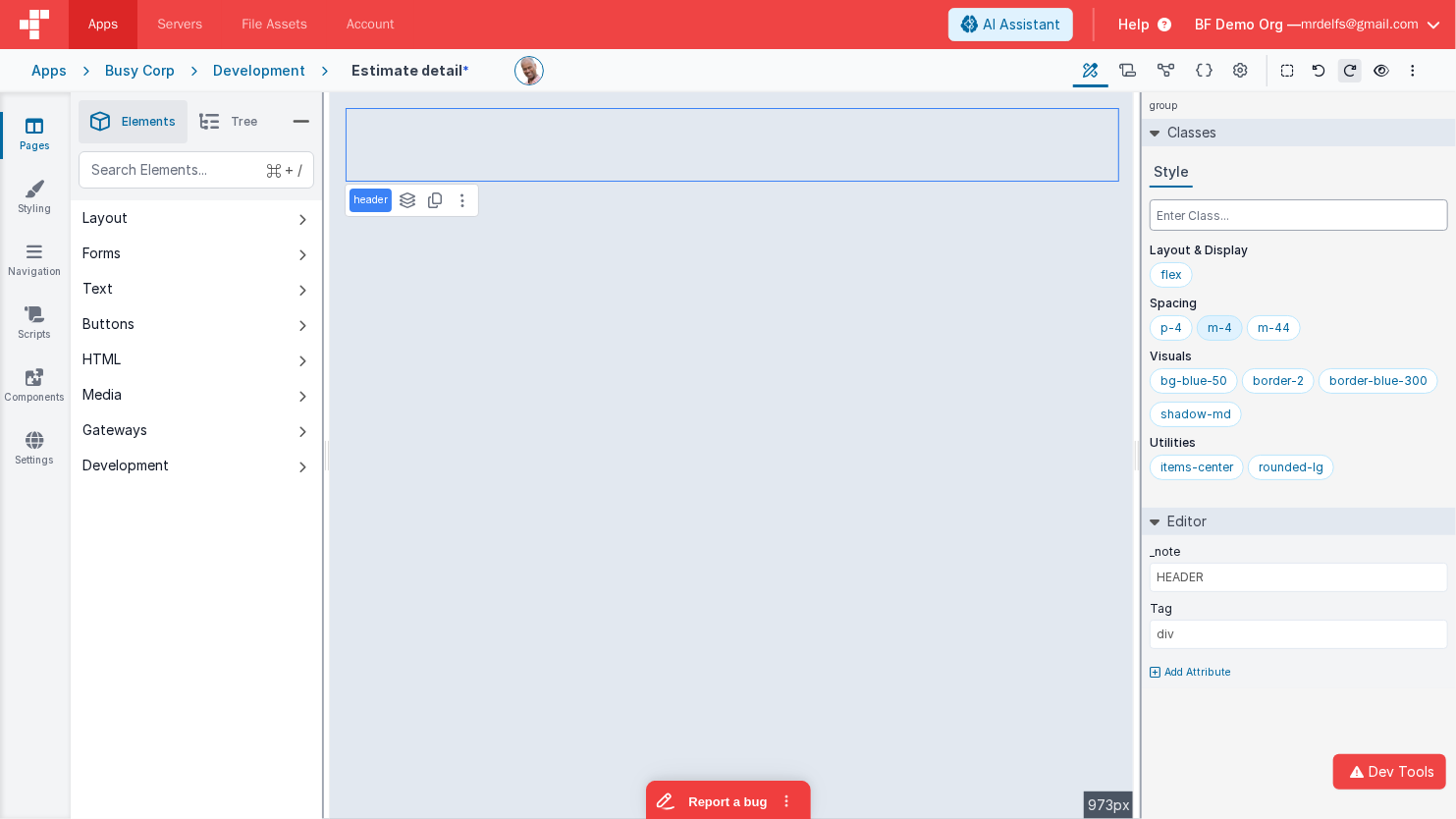 click at bounding box center (1299, 215) 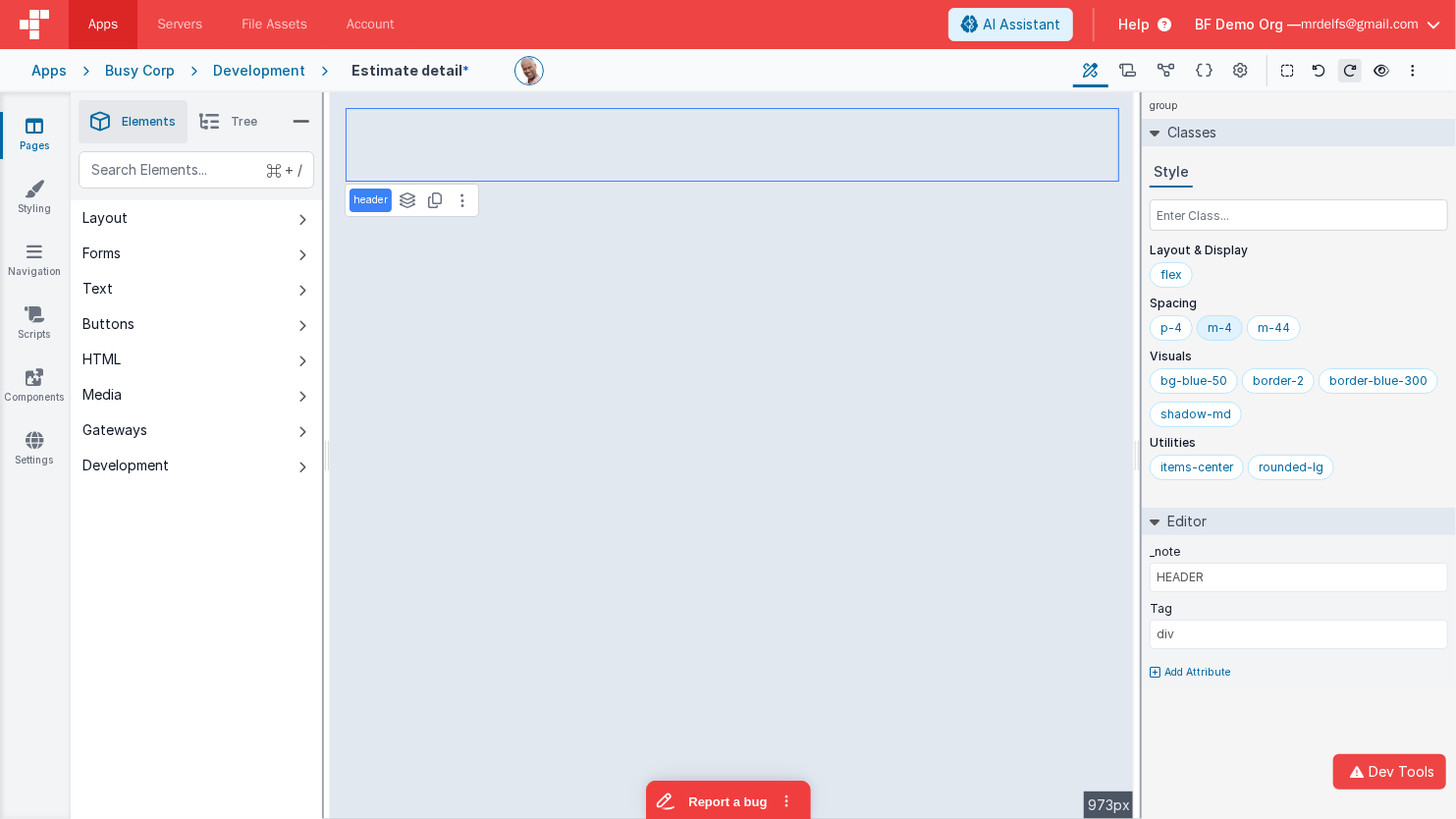 click on "m-4" at bounding box center [1219, 328] 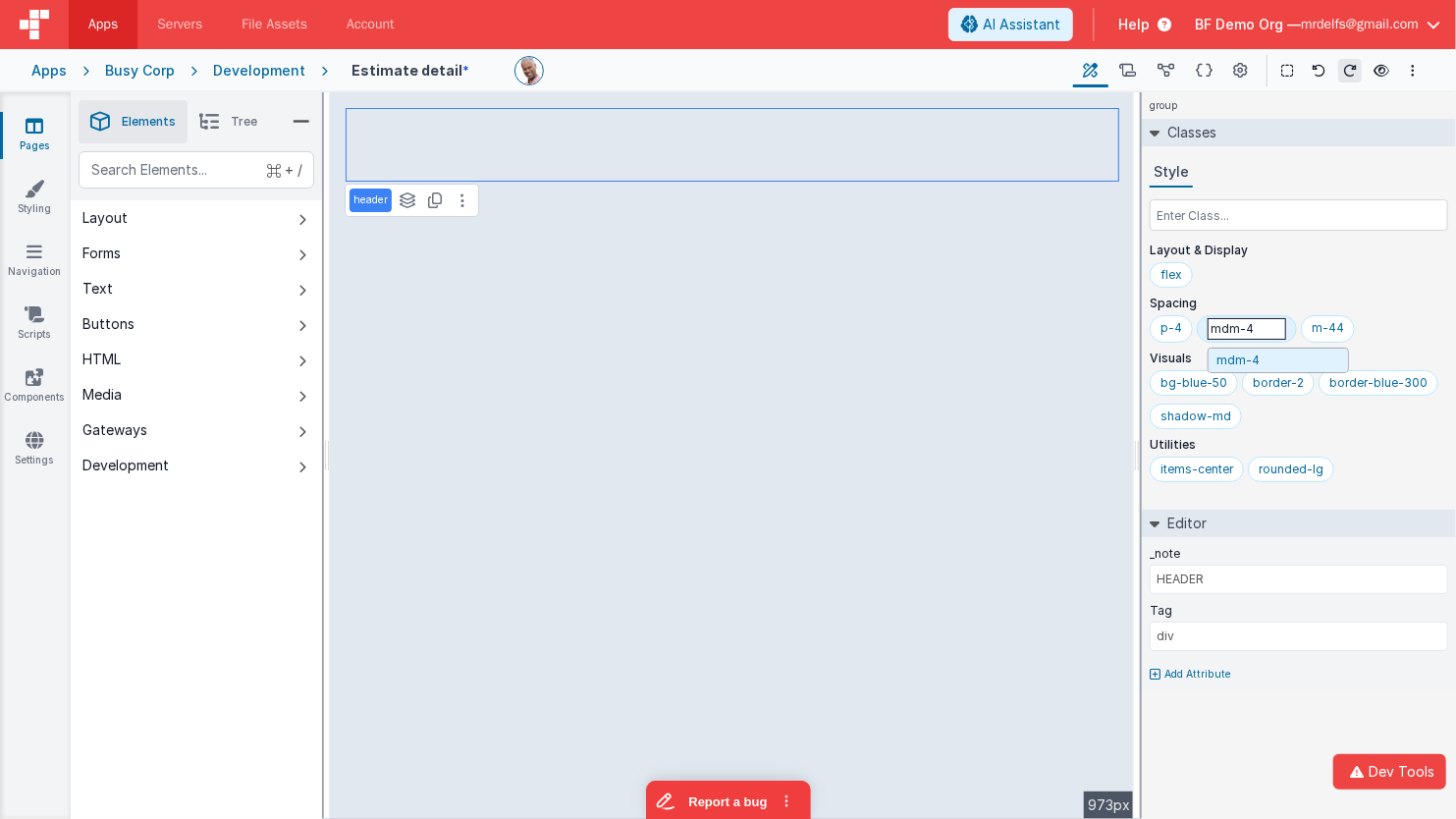 type on "md:m-4" 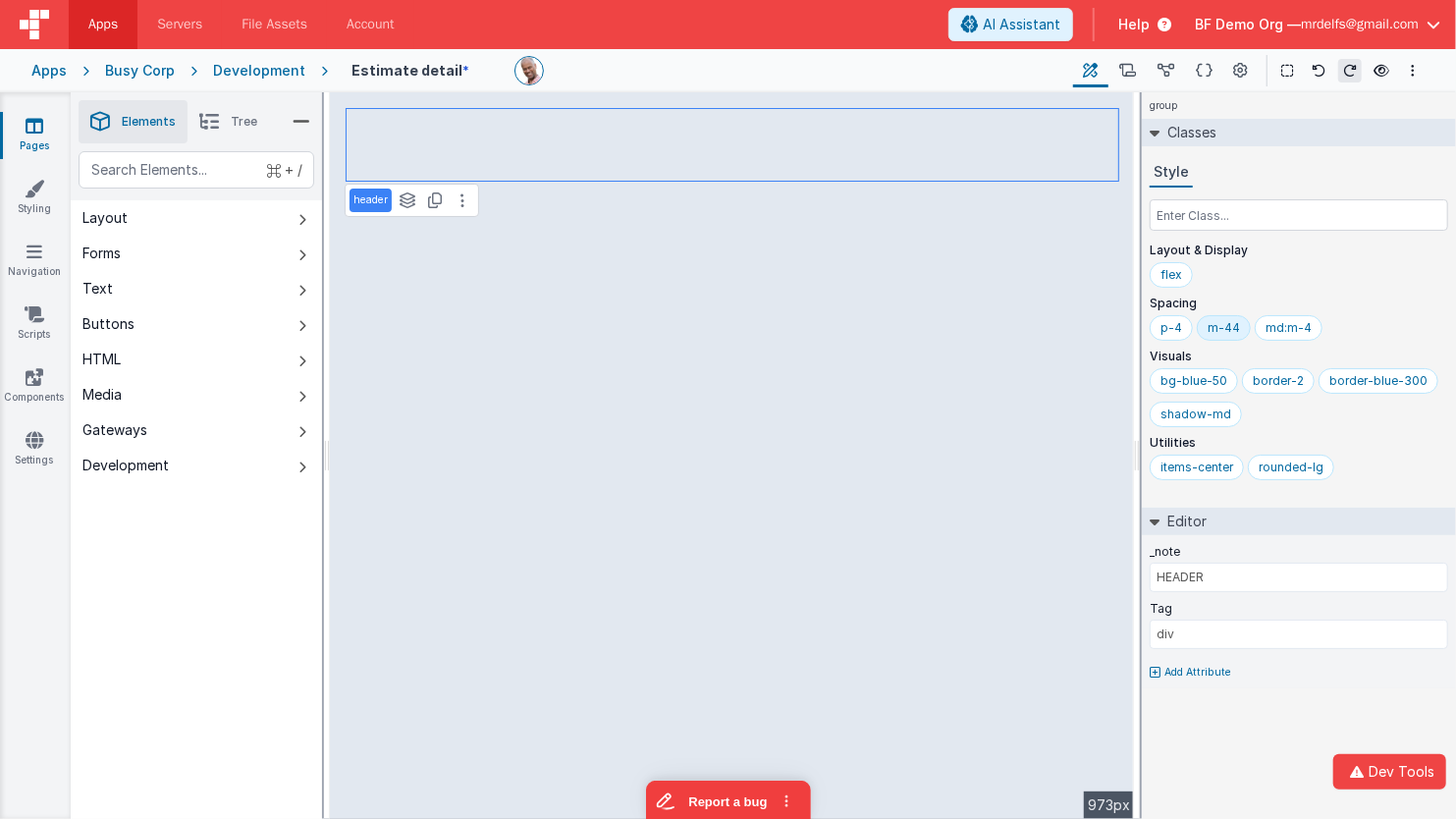 click on "m-44" at bounding box center [1223, 328] 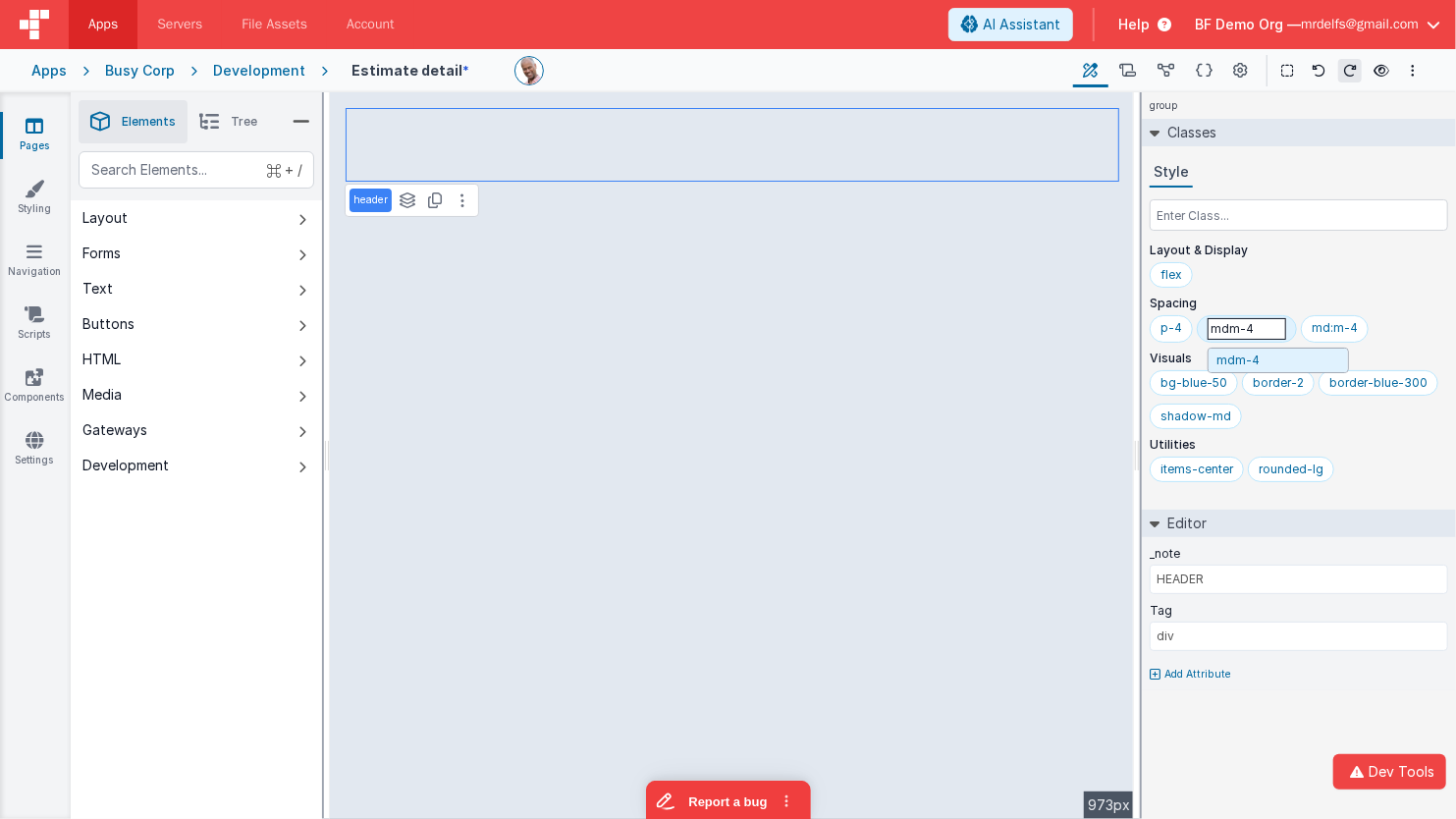 type on "md:m-4" 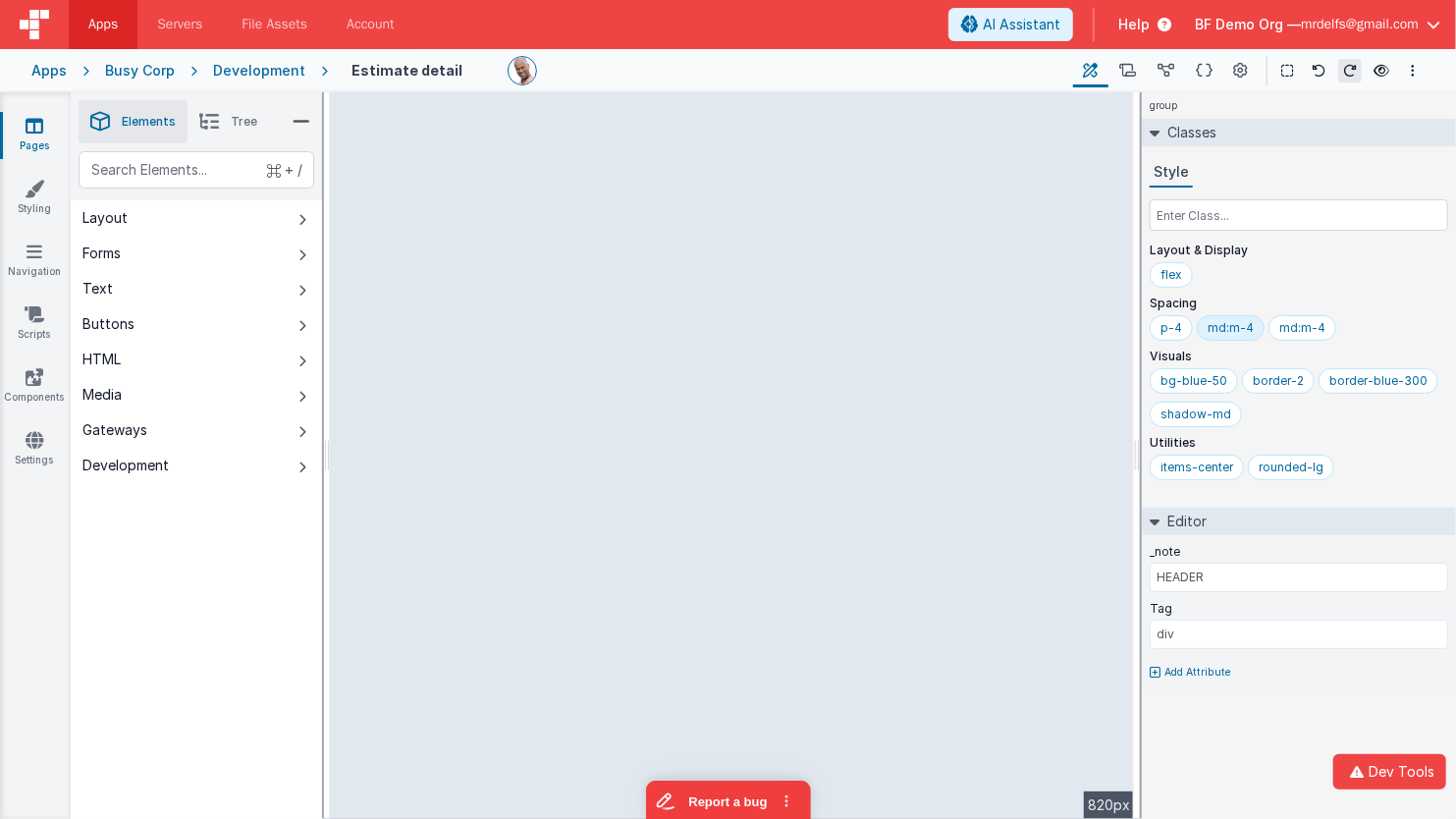 drag, startPoint x: 1138, startPoint y: 150, endPoint x: 1204, endPoint y: 141, distance: 66.61081 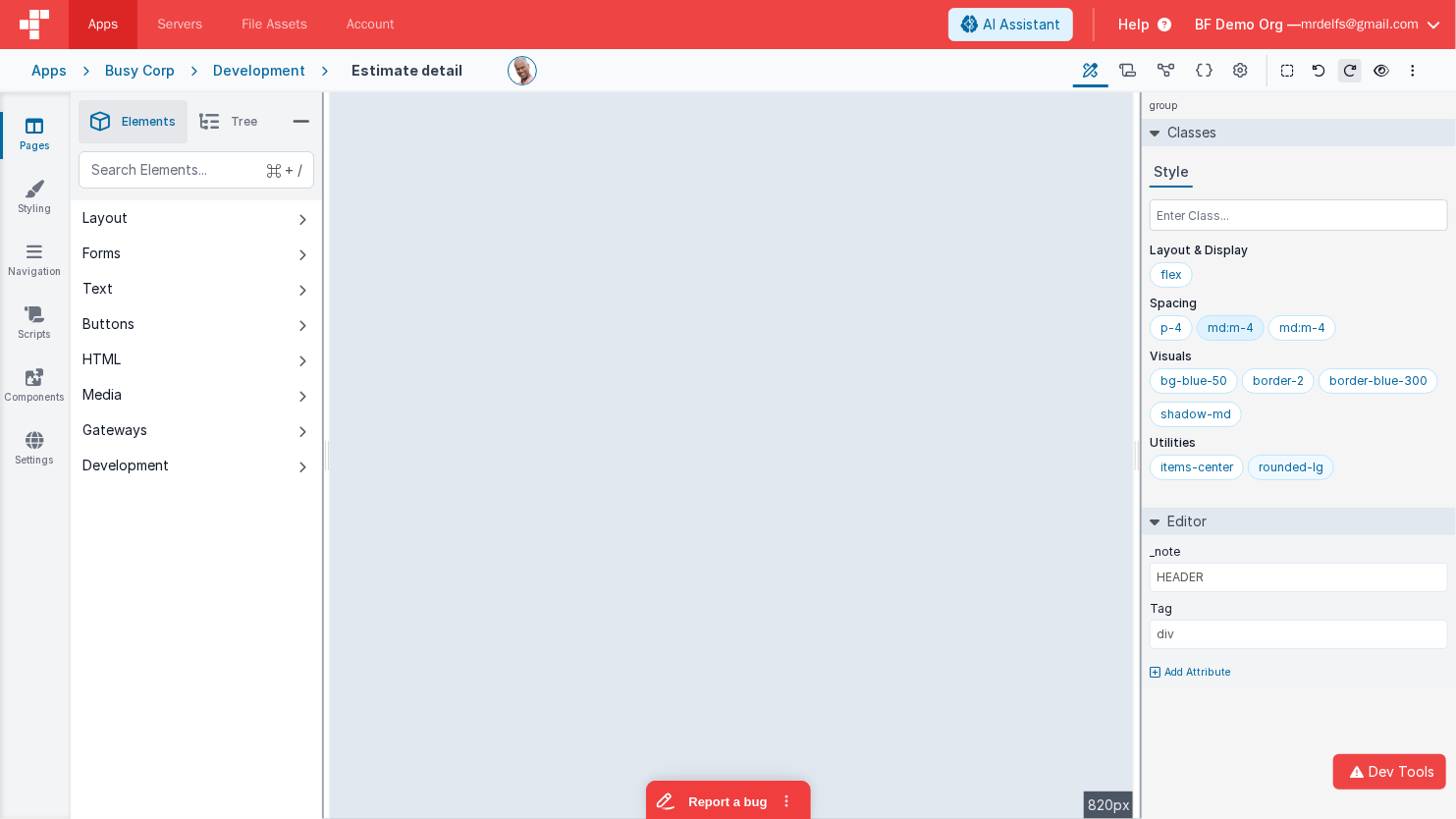 click on "rounded-lg" at bounding box center (1291, 467) 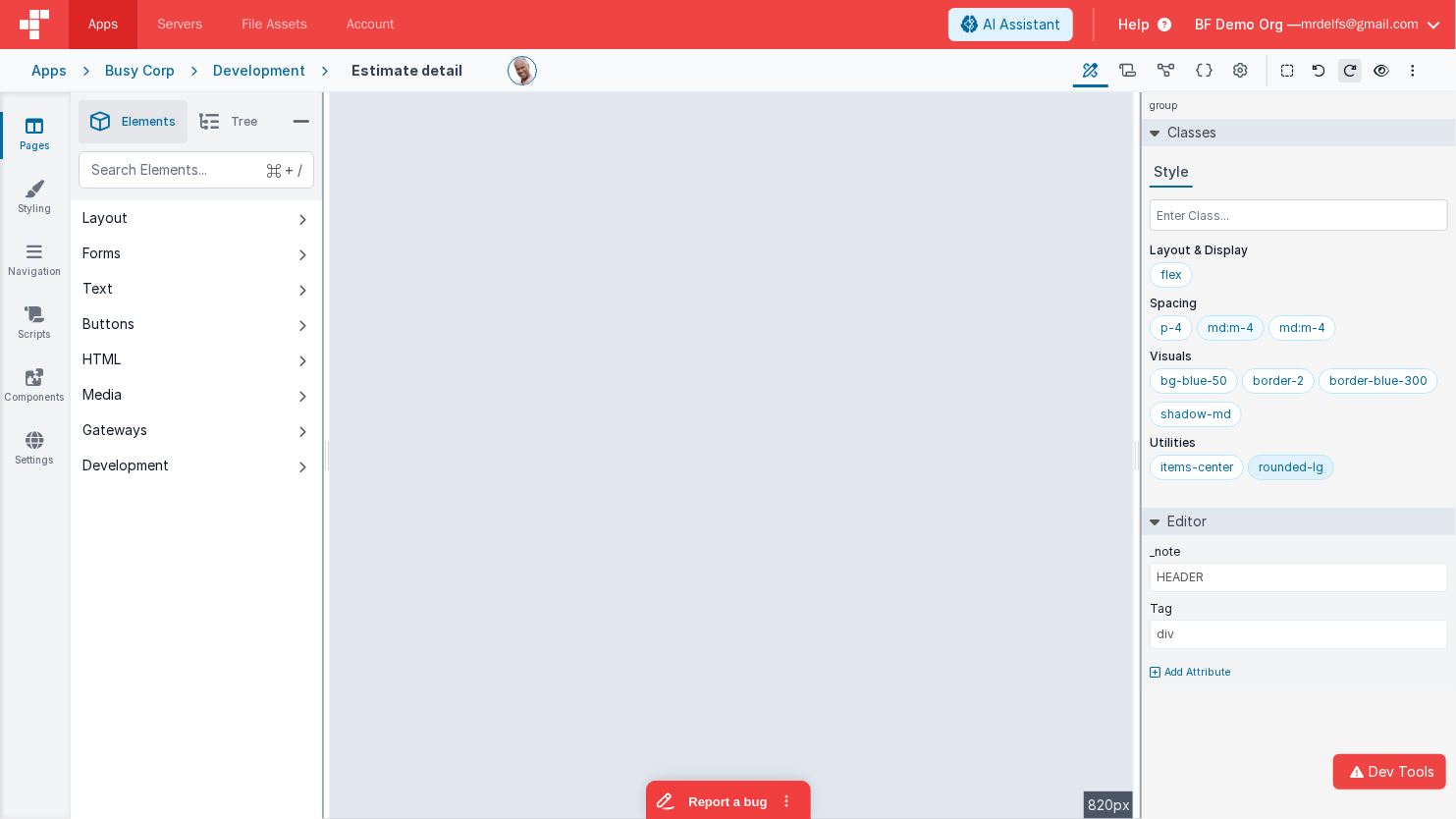 click on "rounded-lg" at bounding box center [1291, 467] 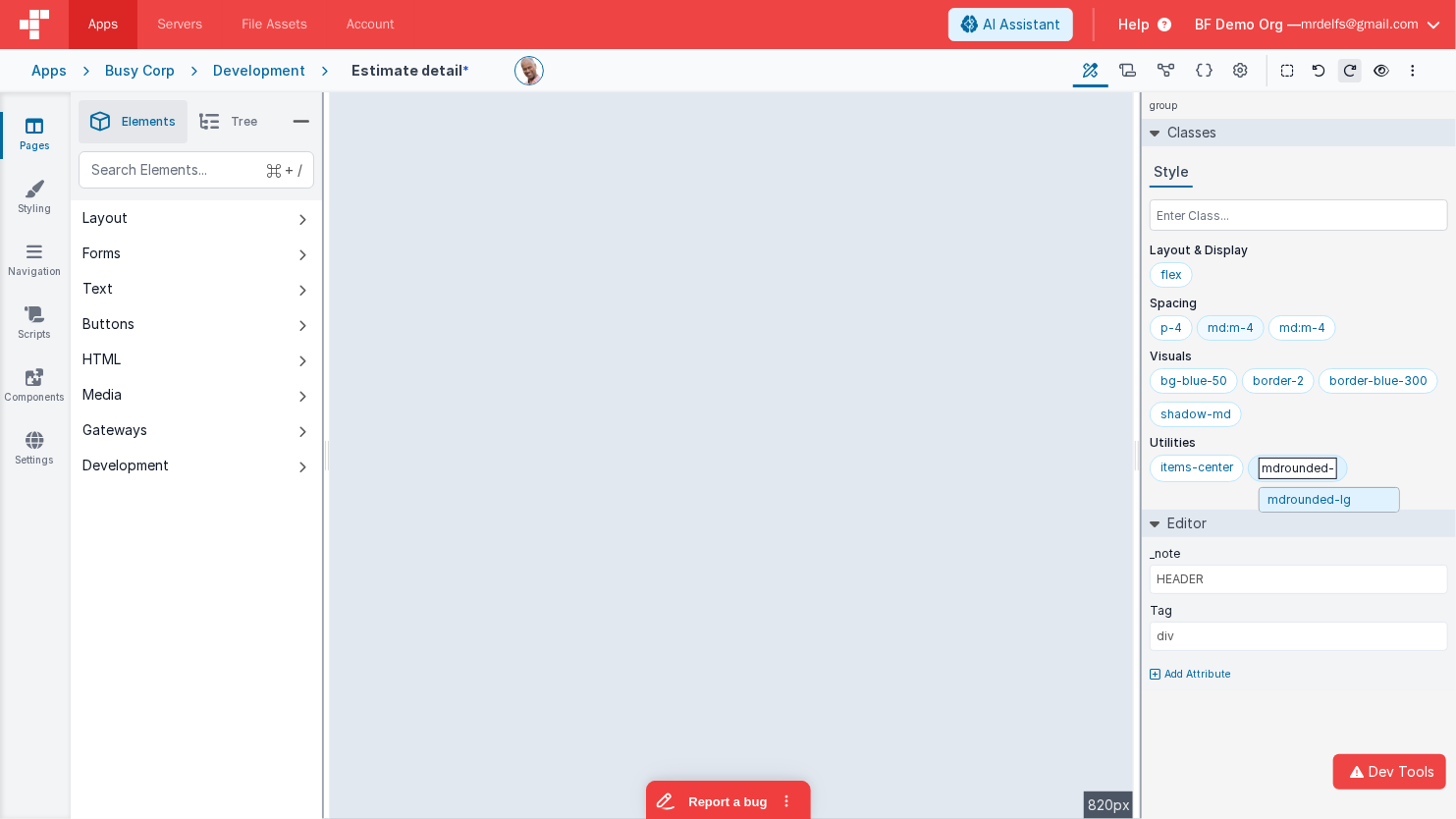 type on "md:rounded-lg" 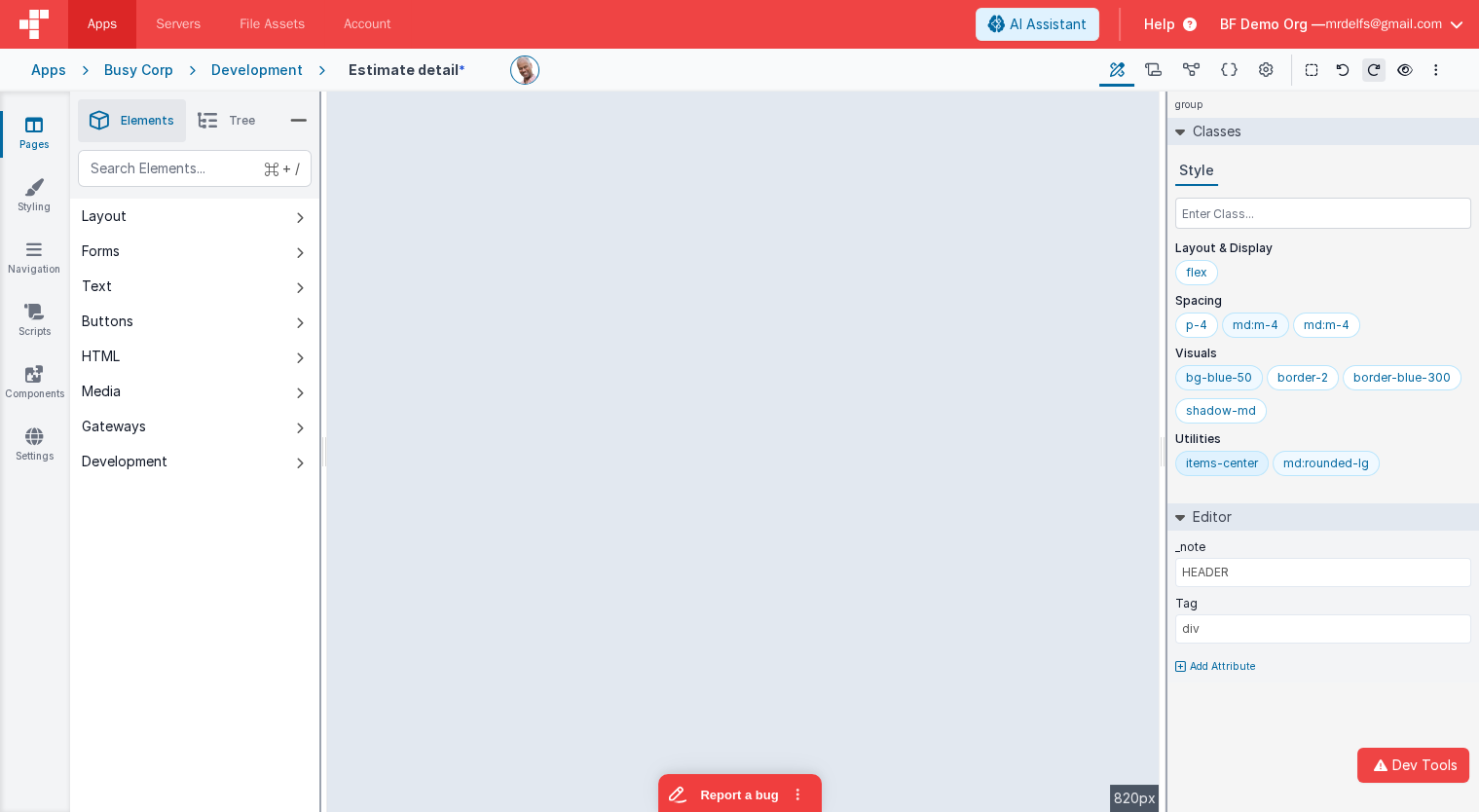 click on "bg-blue-50" at bounding box center [1219, 378] 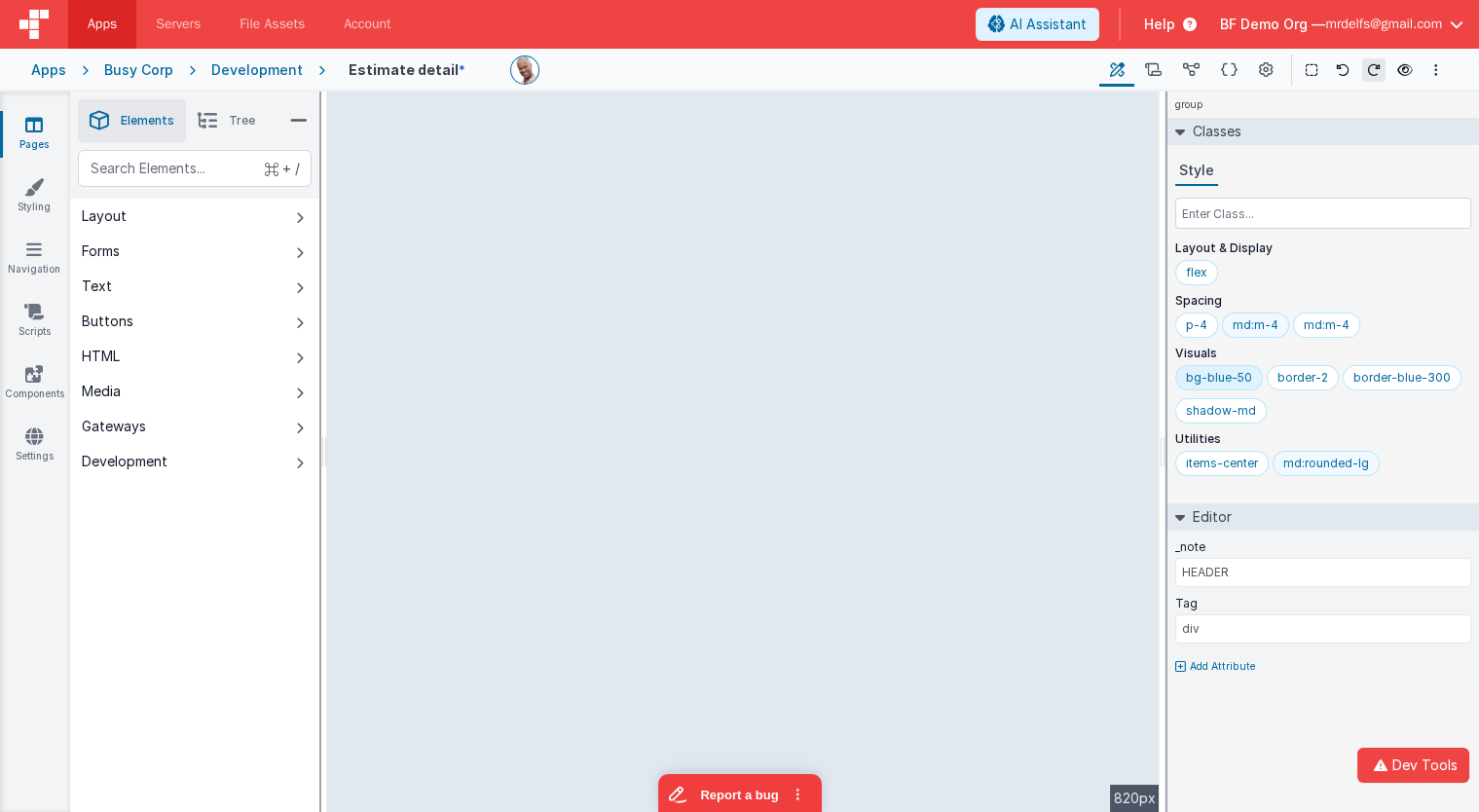 click on "bg-blue-50" at bounding box center [1219, 378] 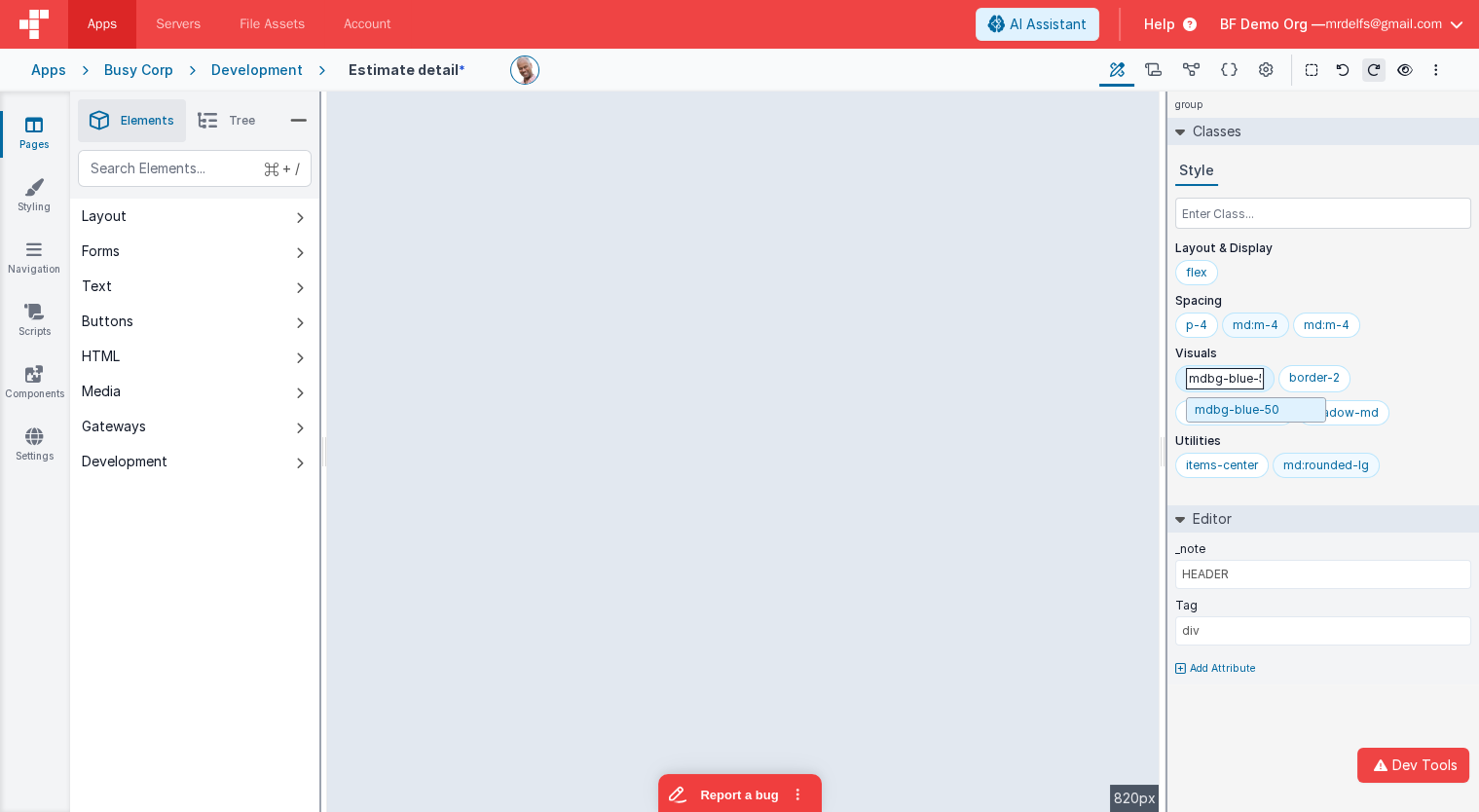 type on "md:bg-blue-50" 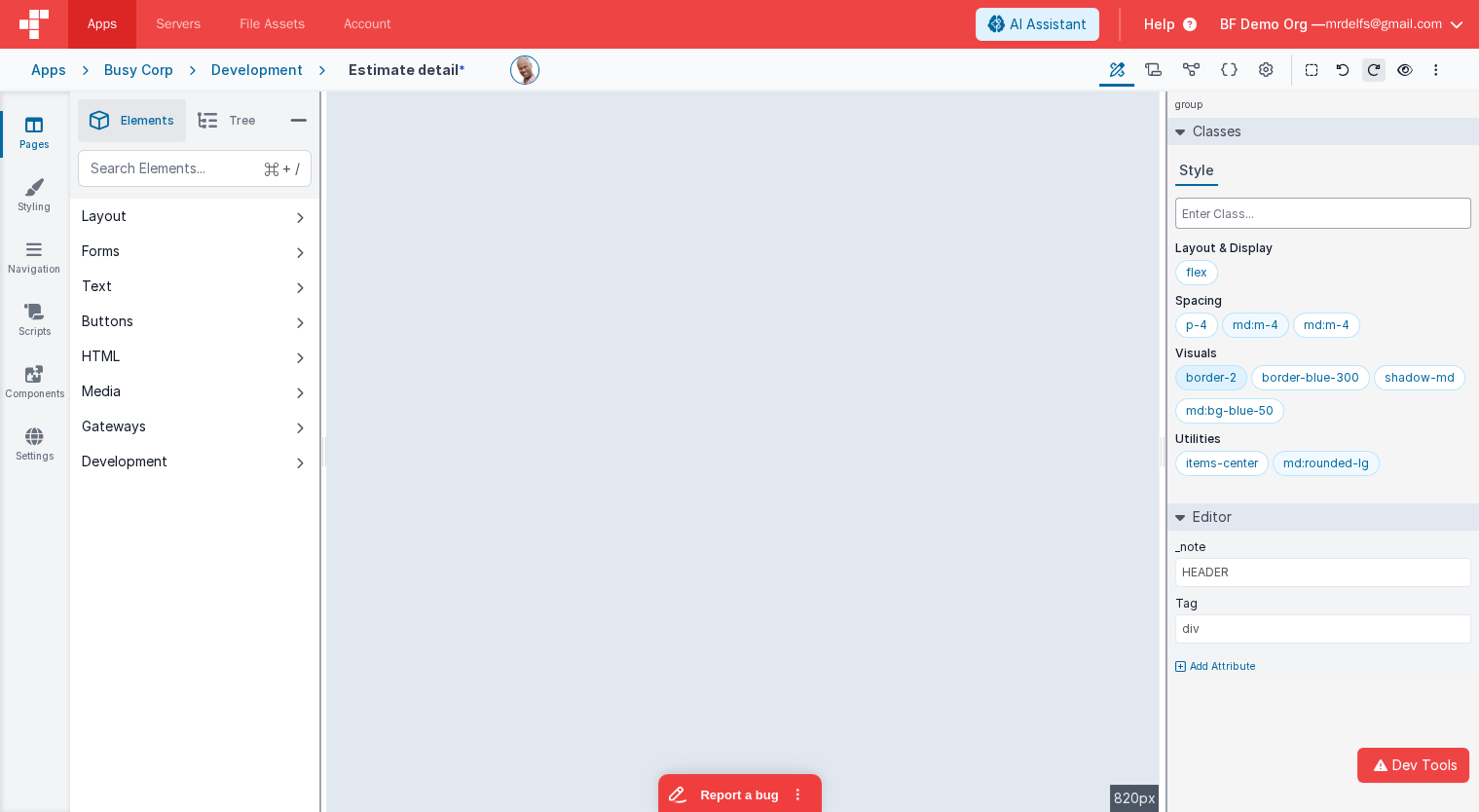 click at bounding box center (1323, 213) 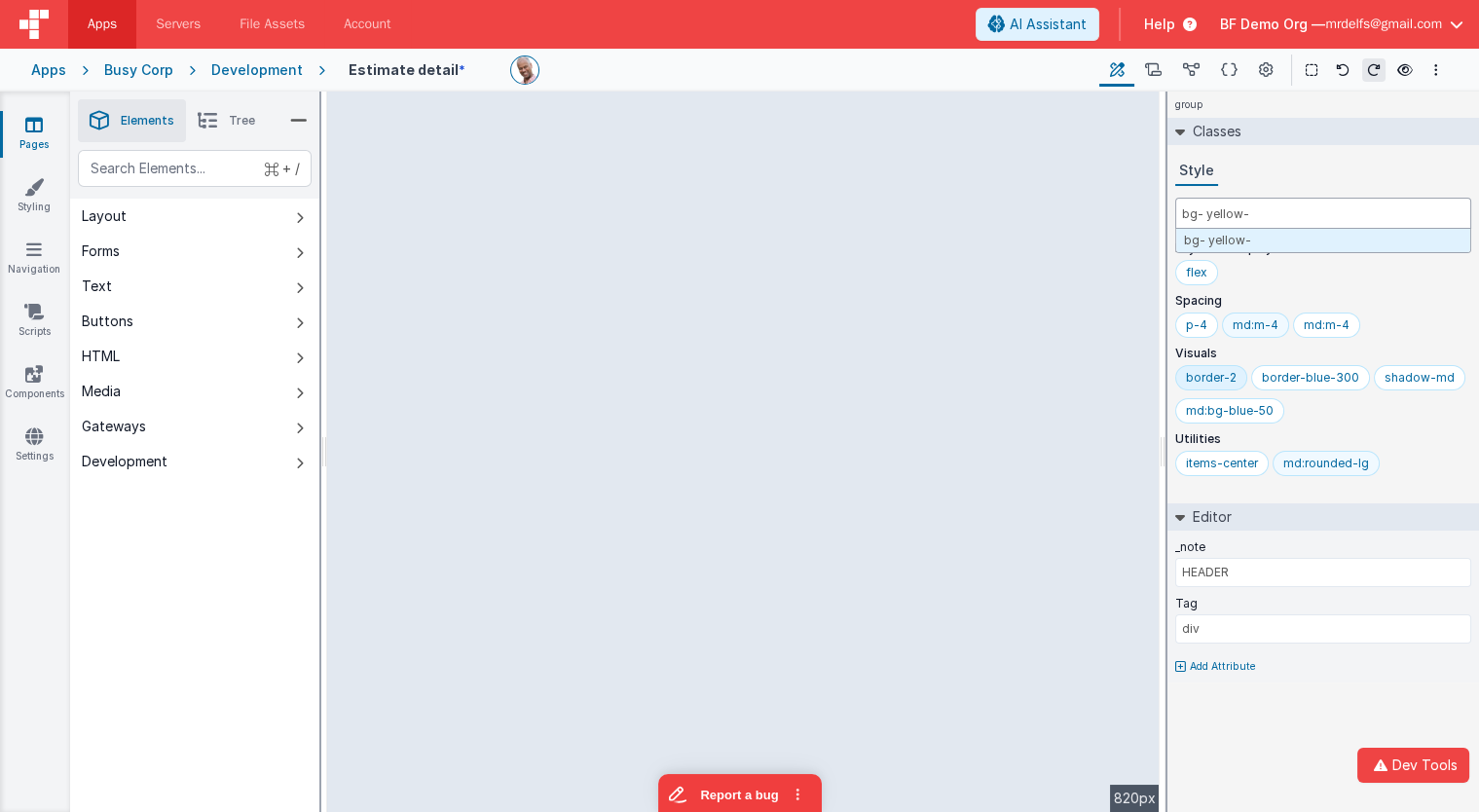 type on "bg-yellow-" 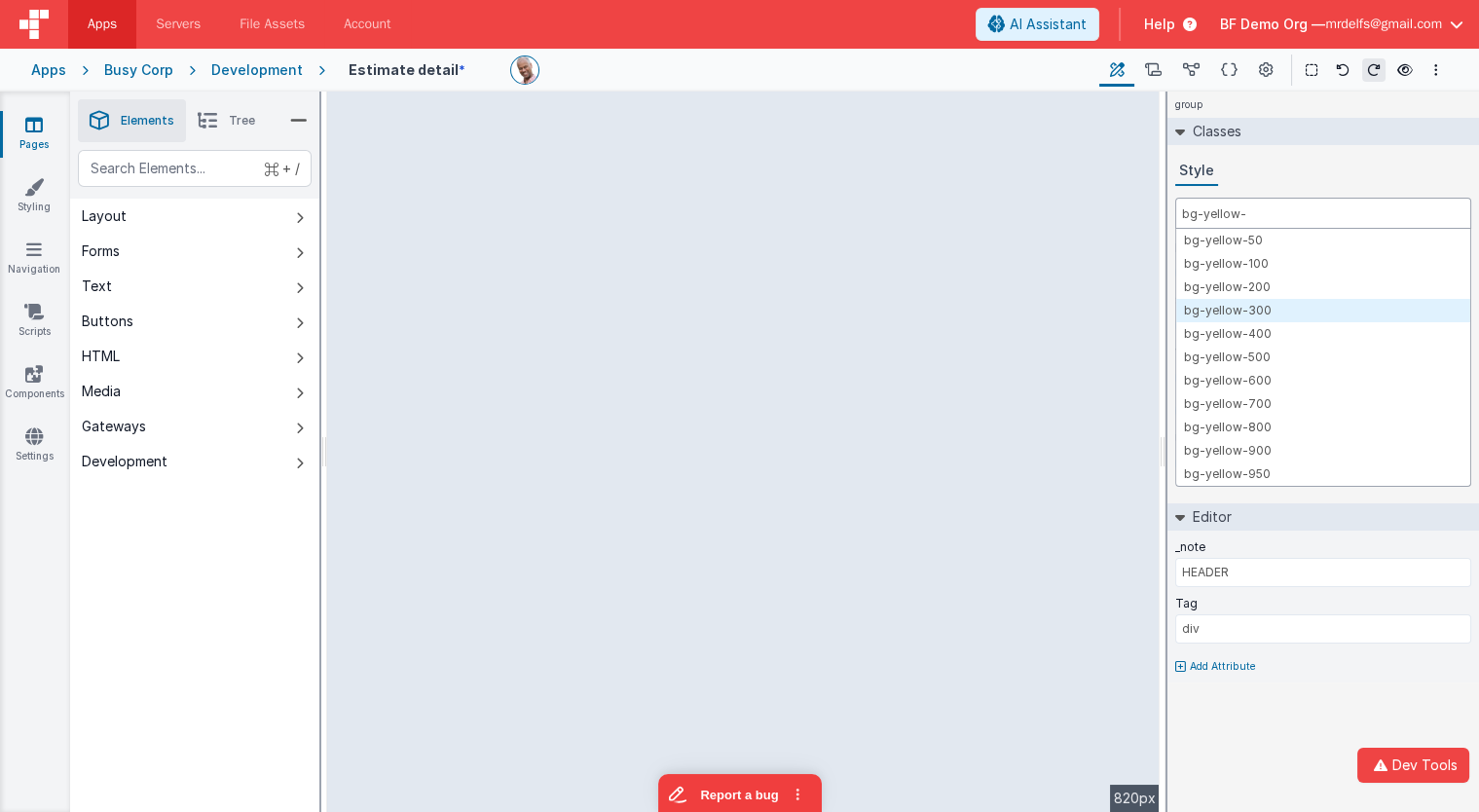 type 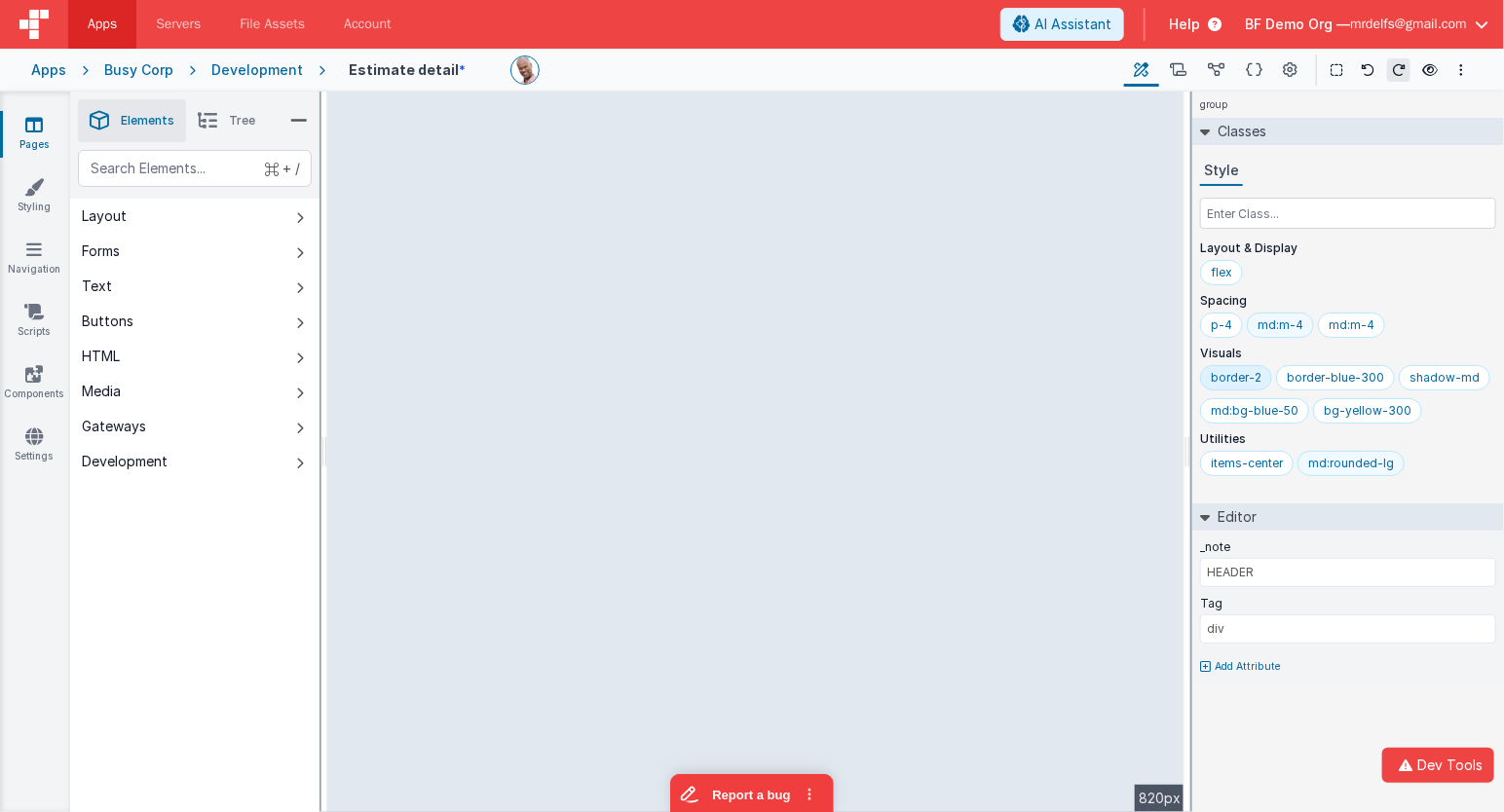 click on "--
[NUMBER]px" at bounding box center [756, 452] 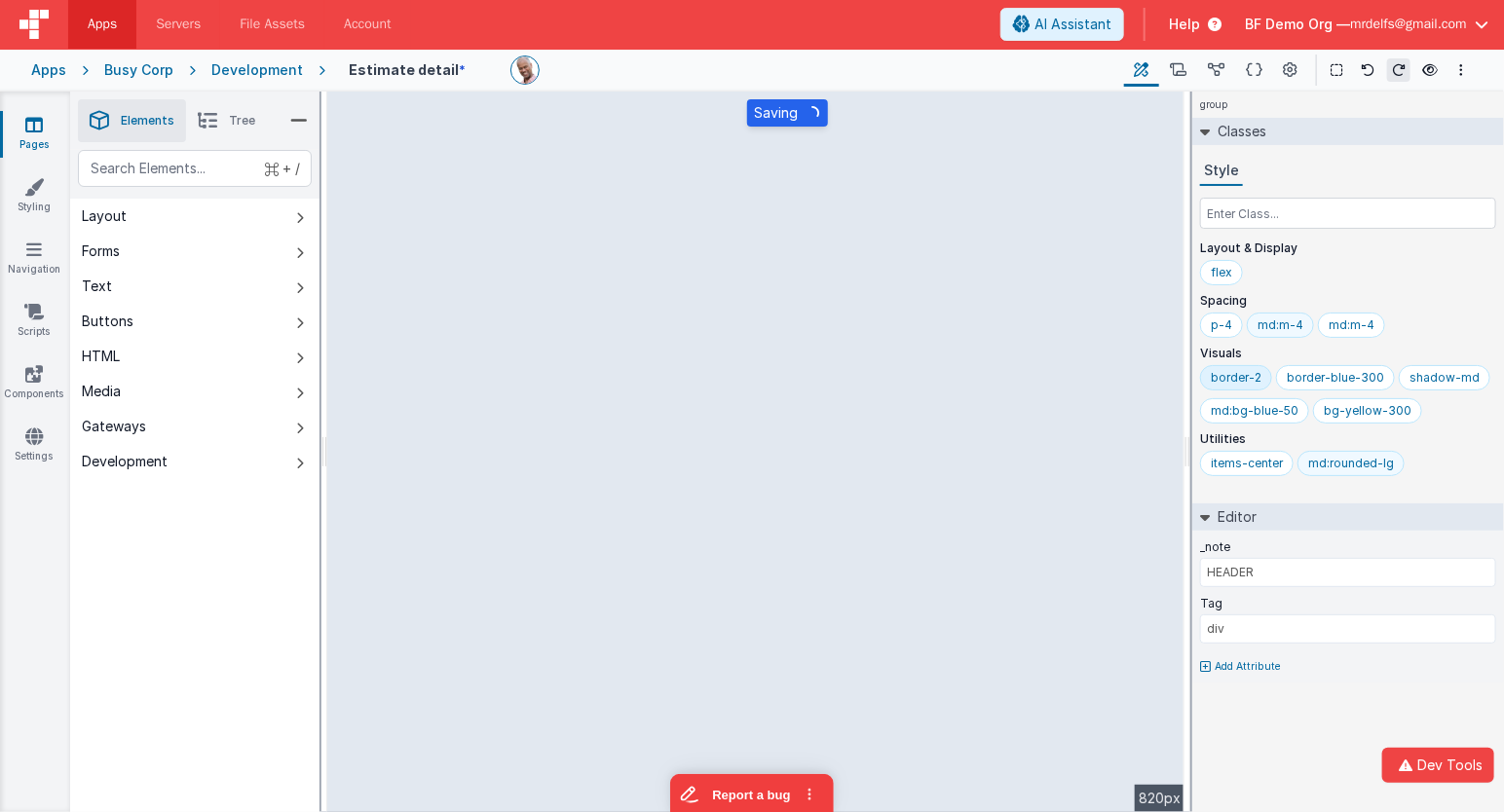 click on "Development" at bounding box center [257, 70] 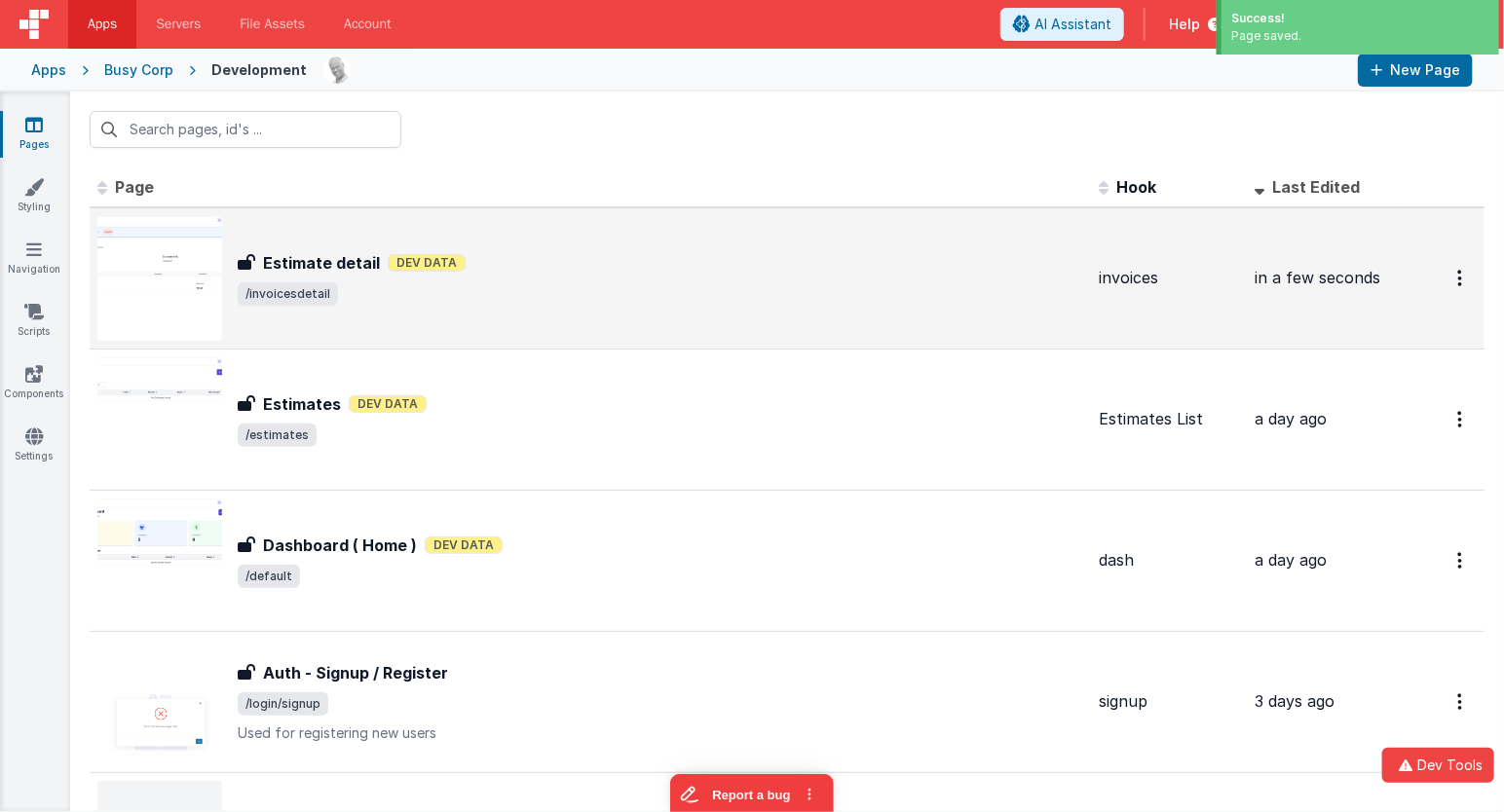 click on "Estimate detail
Estimate detail
Dev Data
/invoicesdetail" at bounding box center (590, 278) 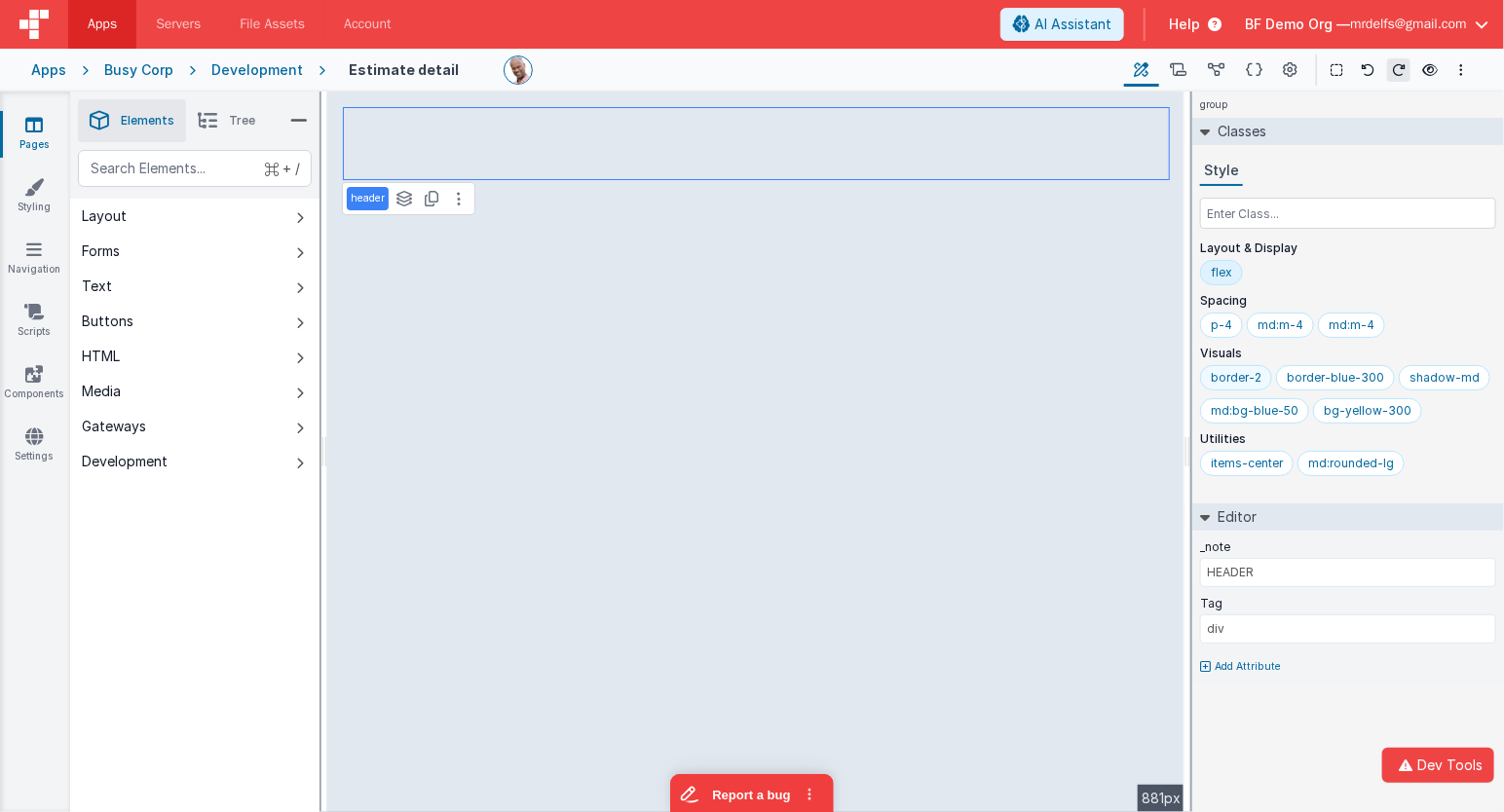 click on "border-2" at bounding box center (1236, 378) 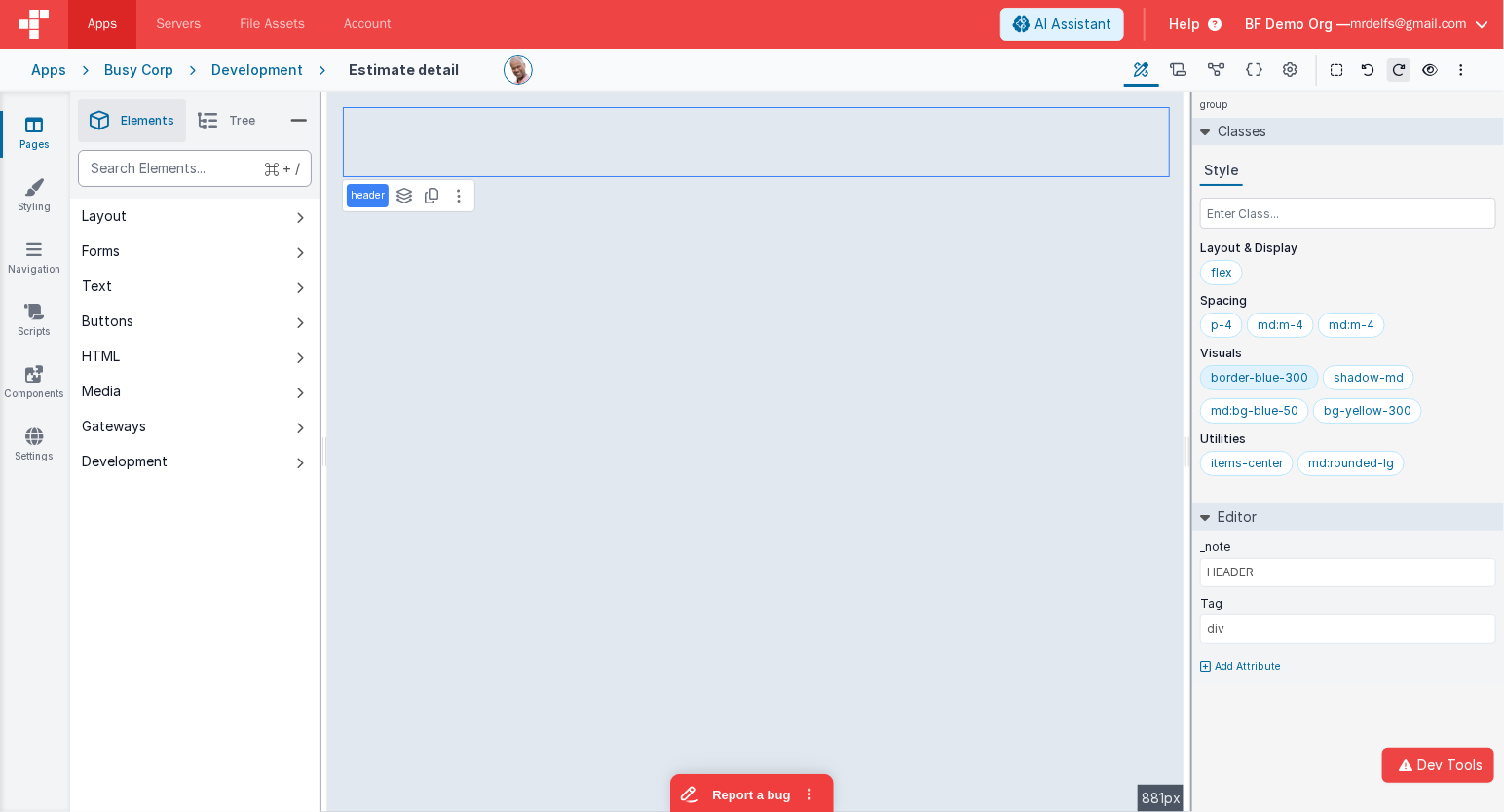 click at bounding box center [195, 168] 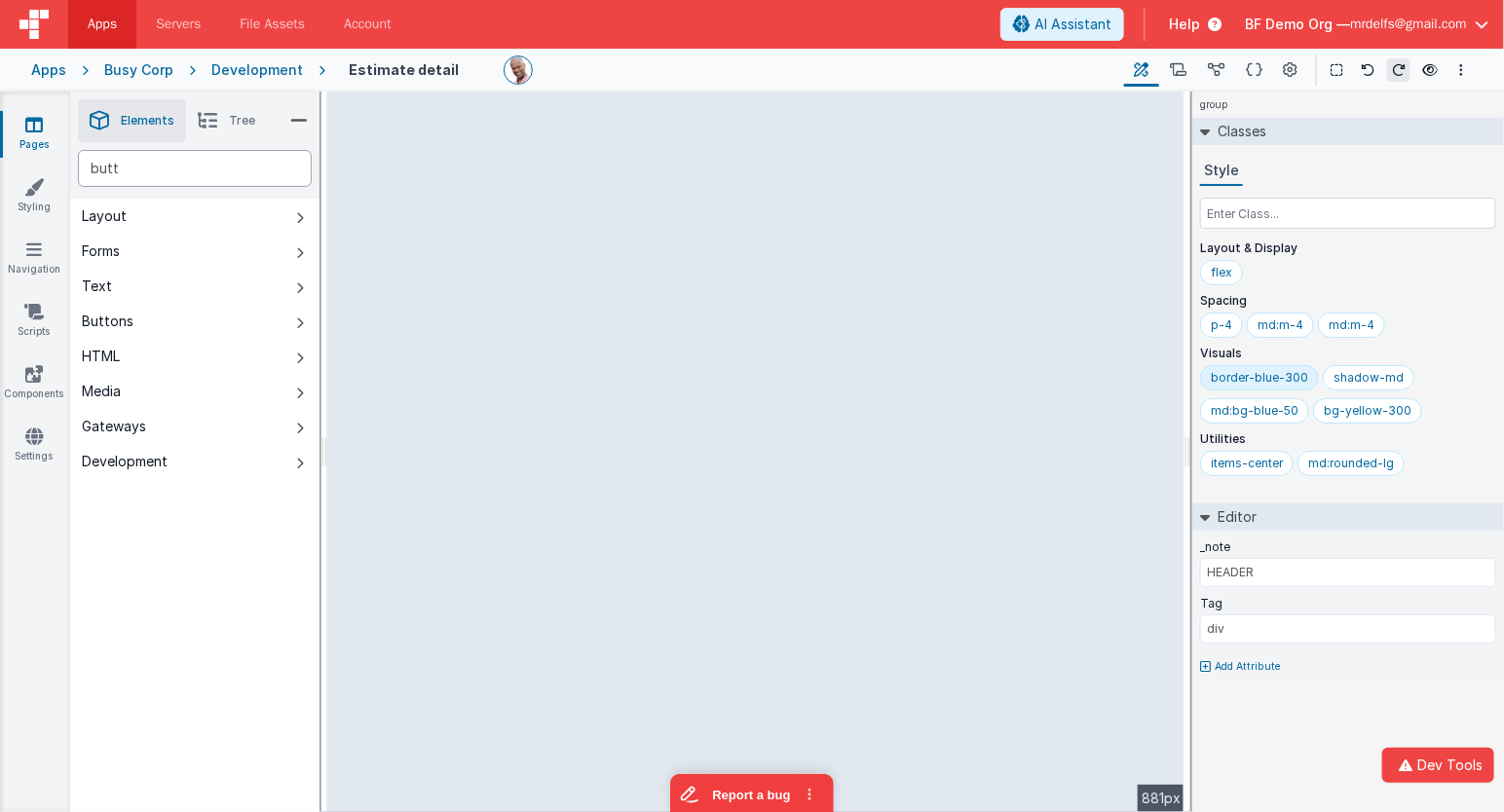 type on "butt" 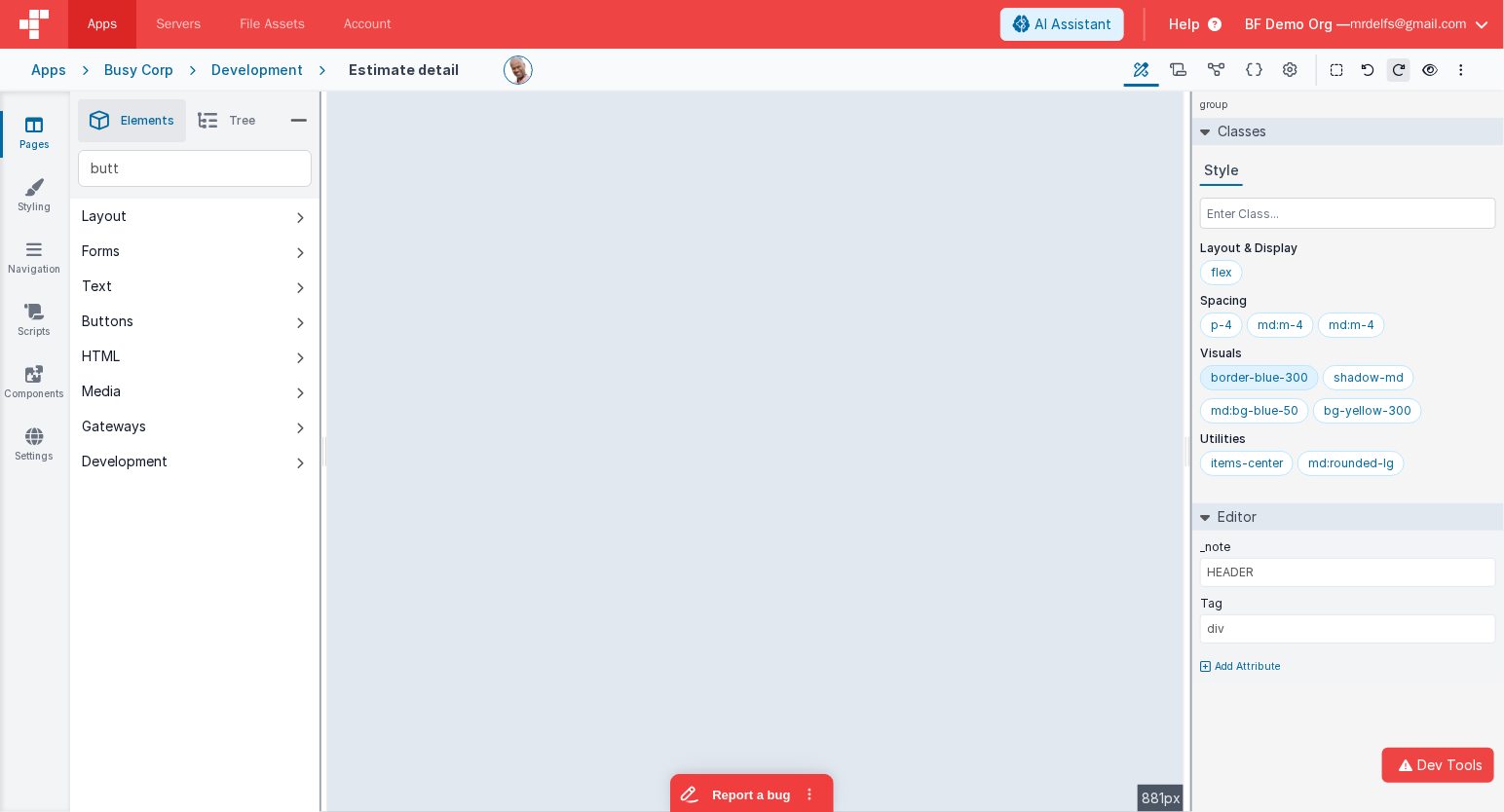 type 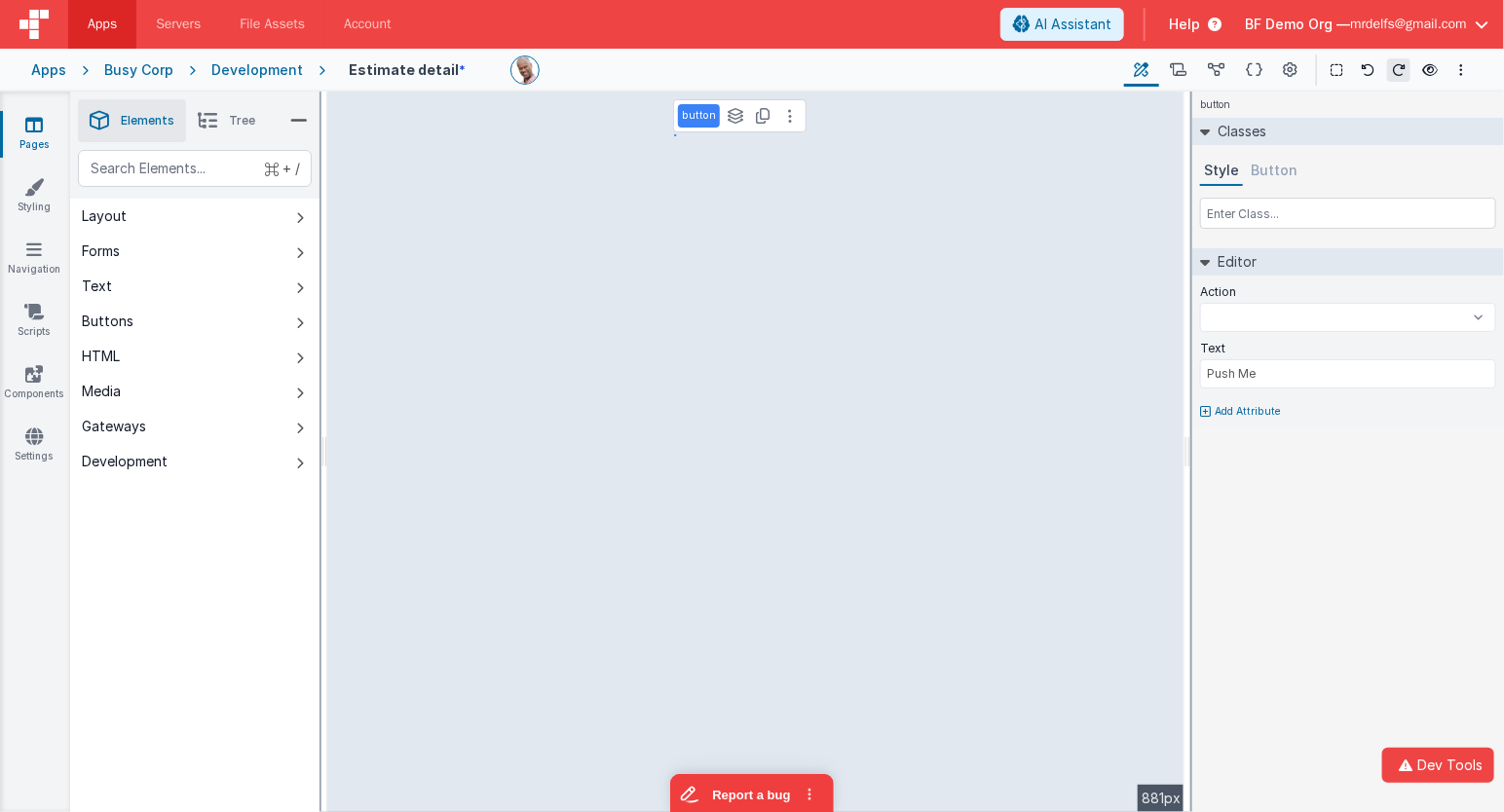 select 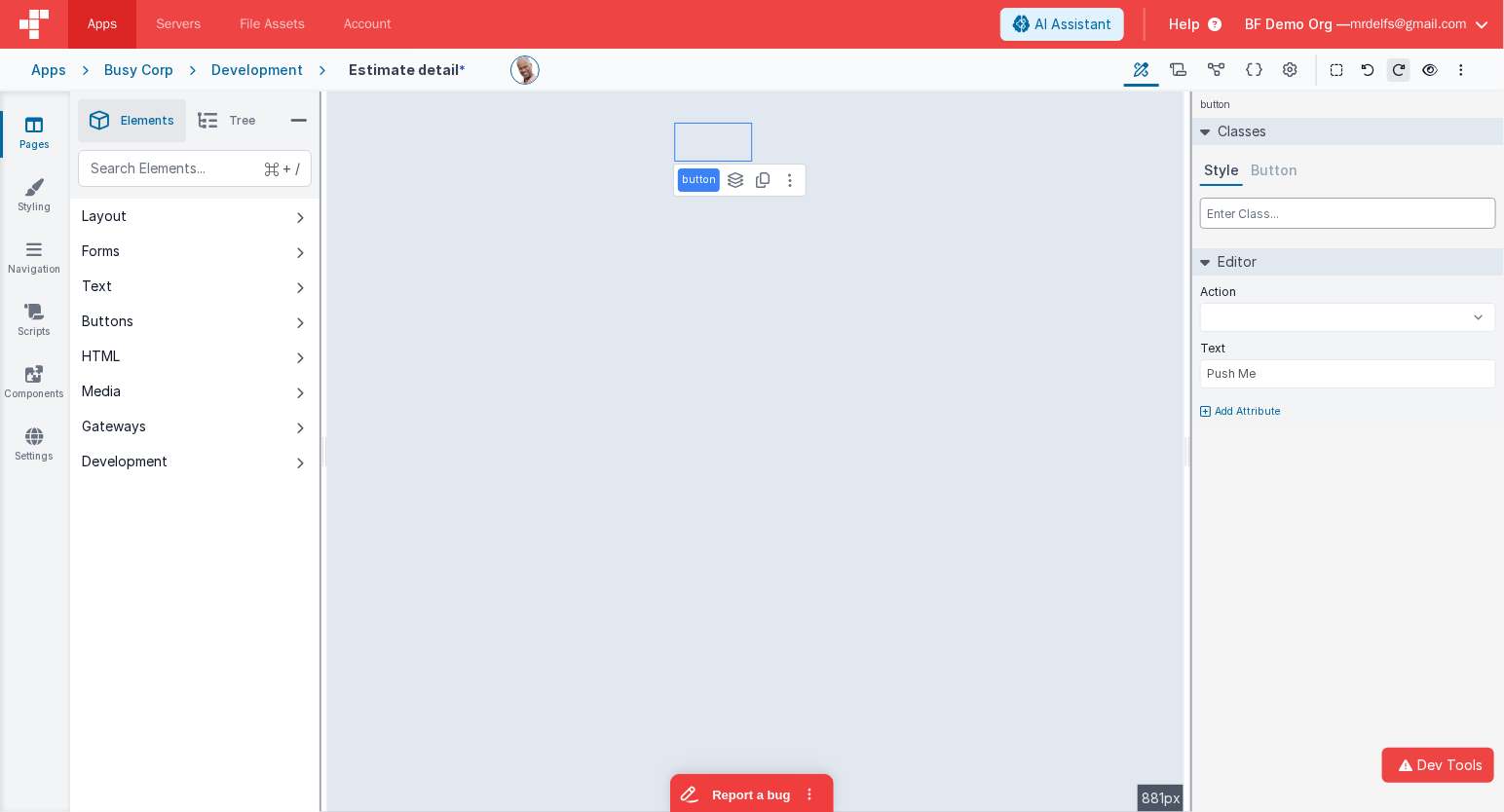 click at bounding box center [1348, 213] 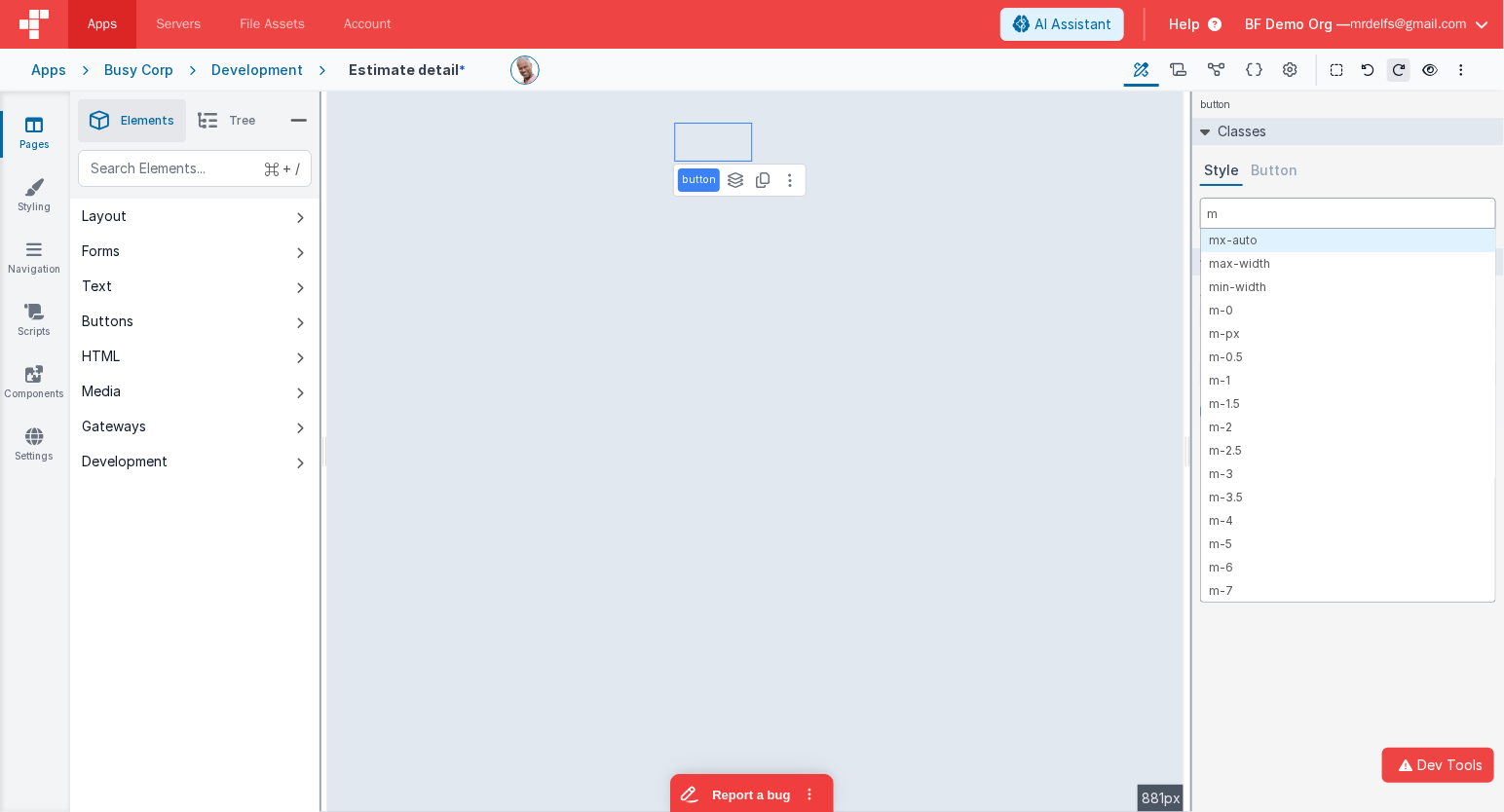 type on "mb" 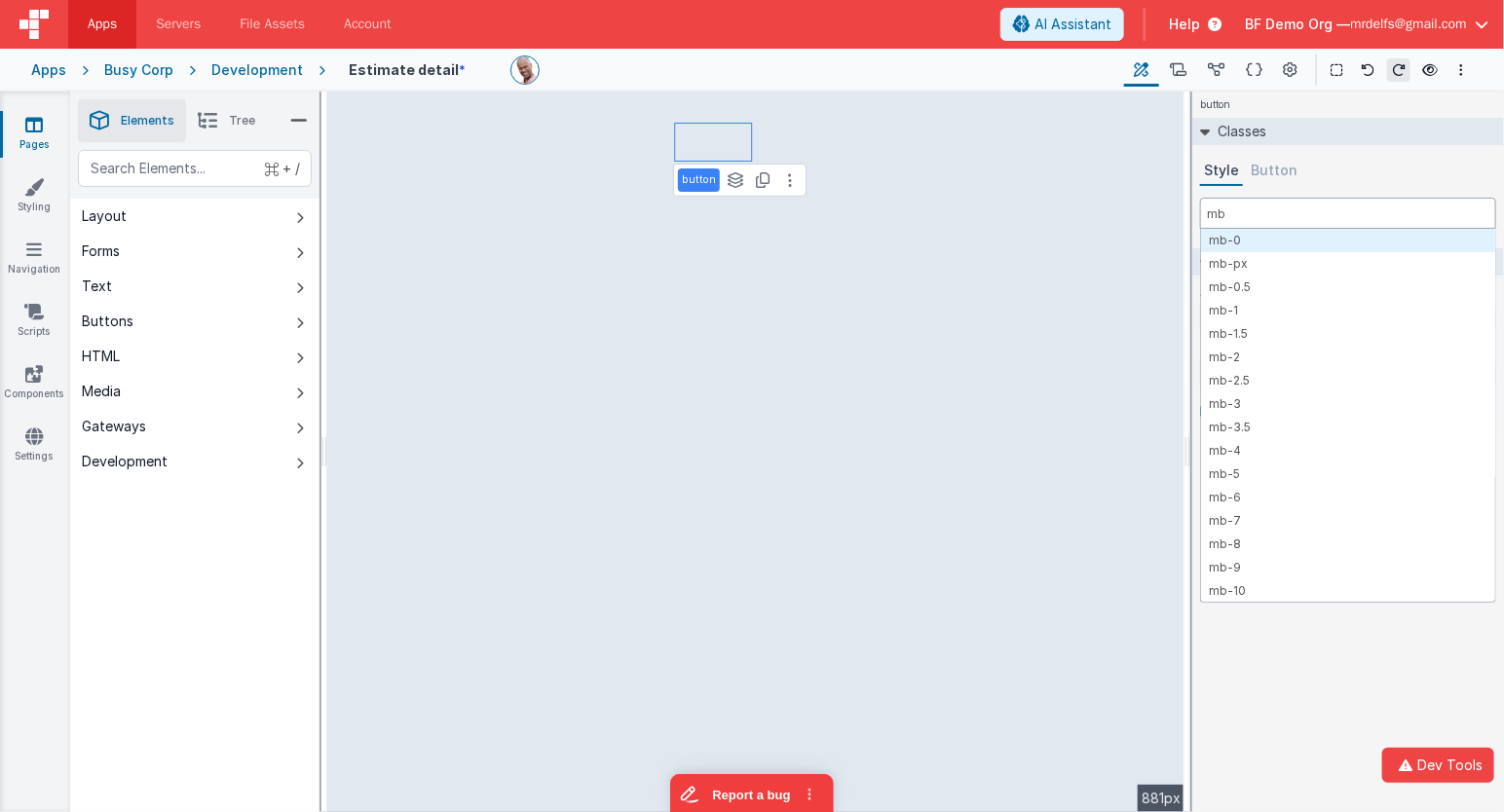 select 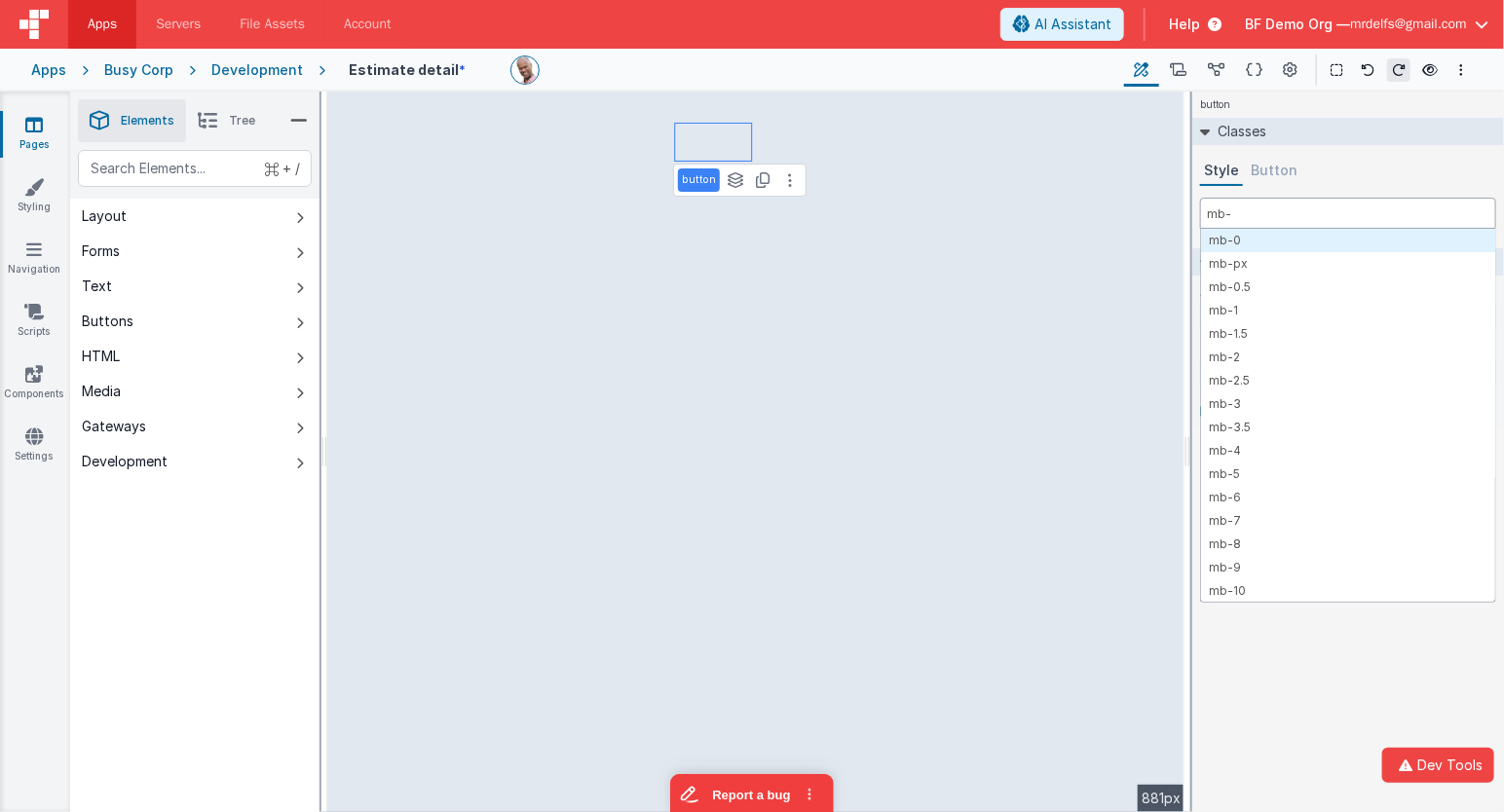 type on "mb-0" 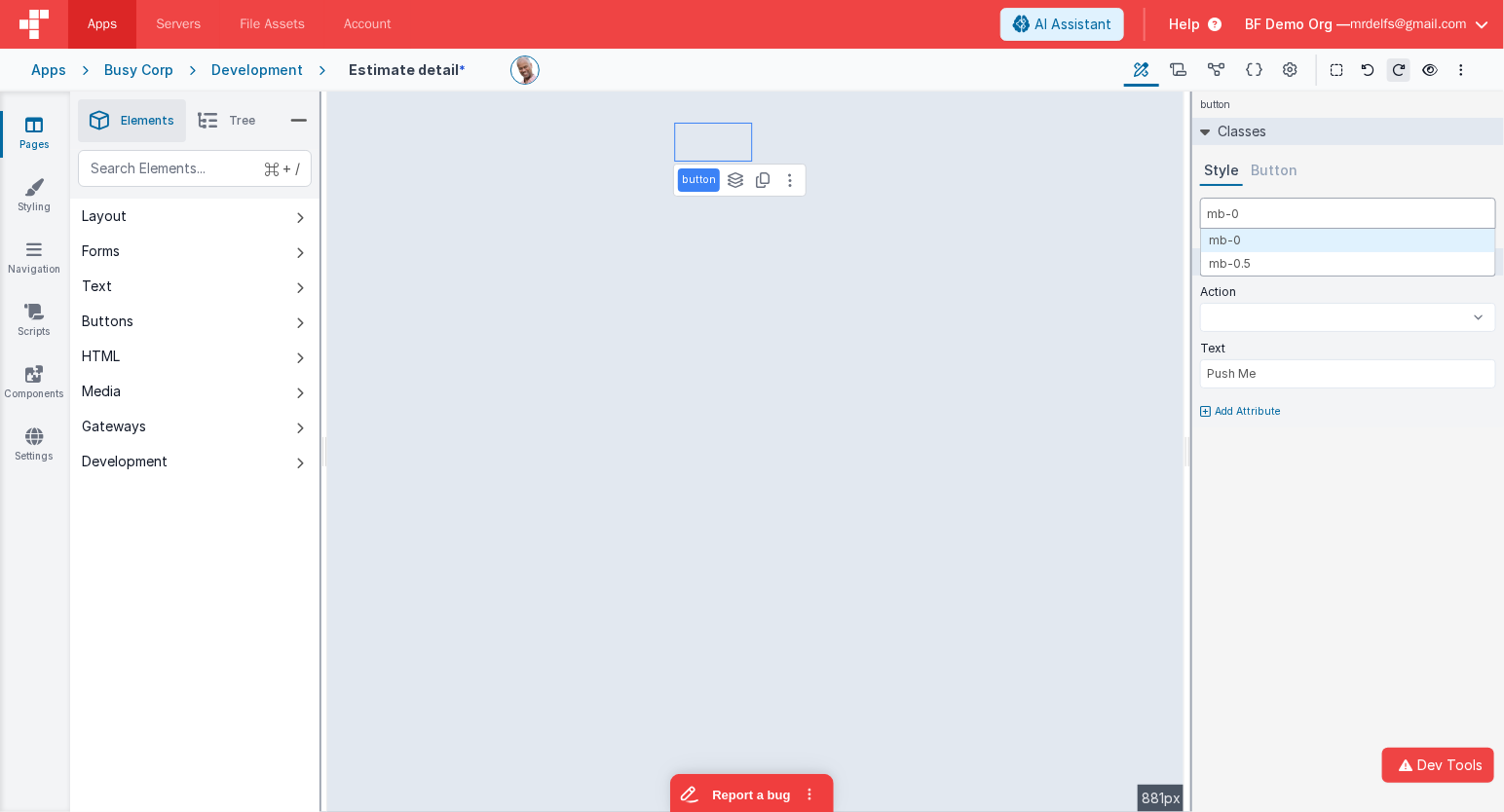 select 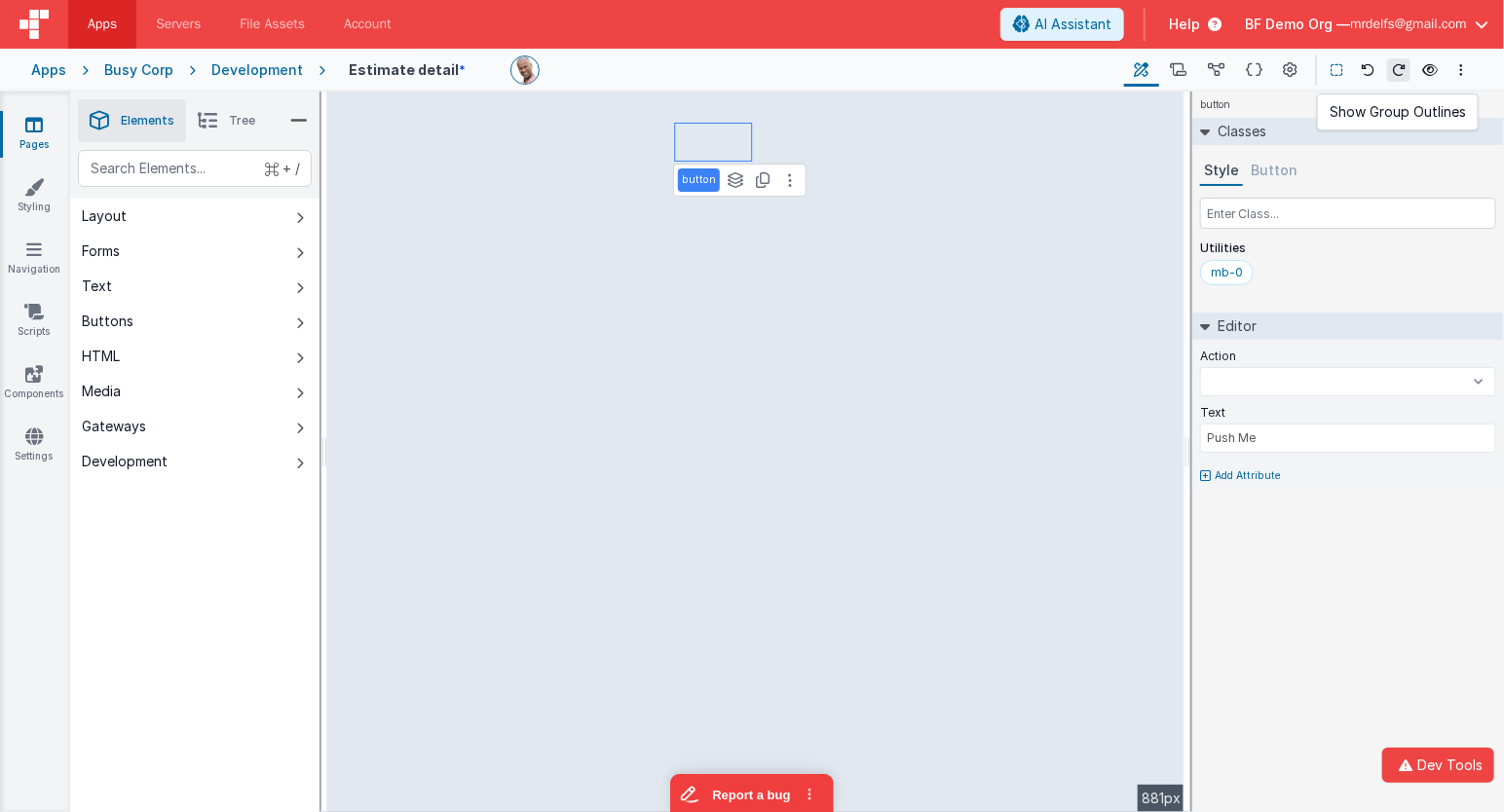click at bounding box center (1336, 70) 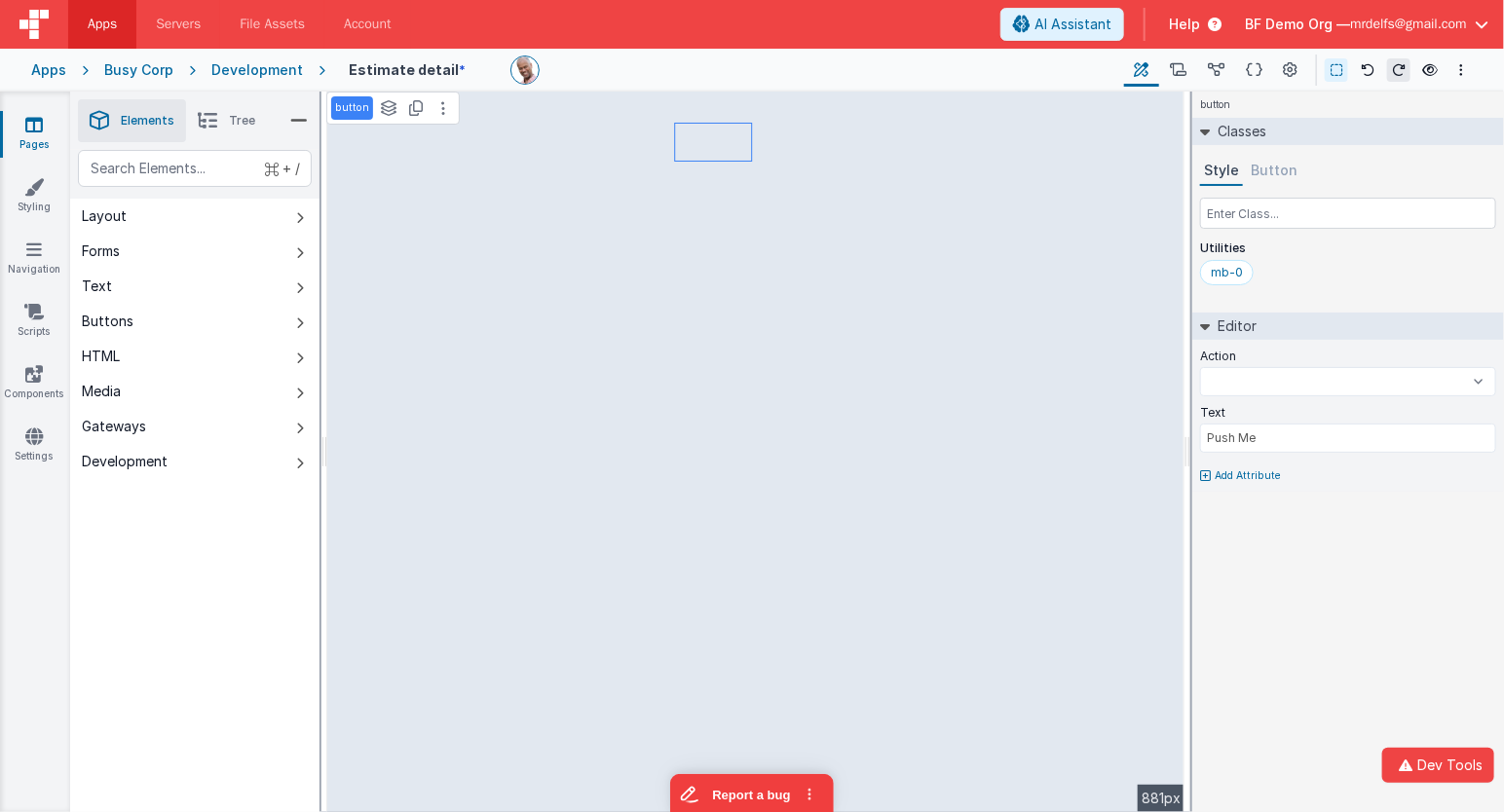 select 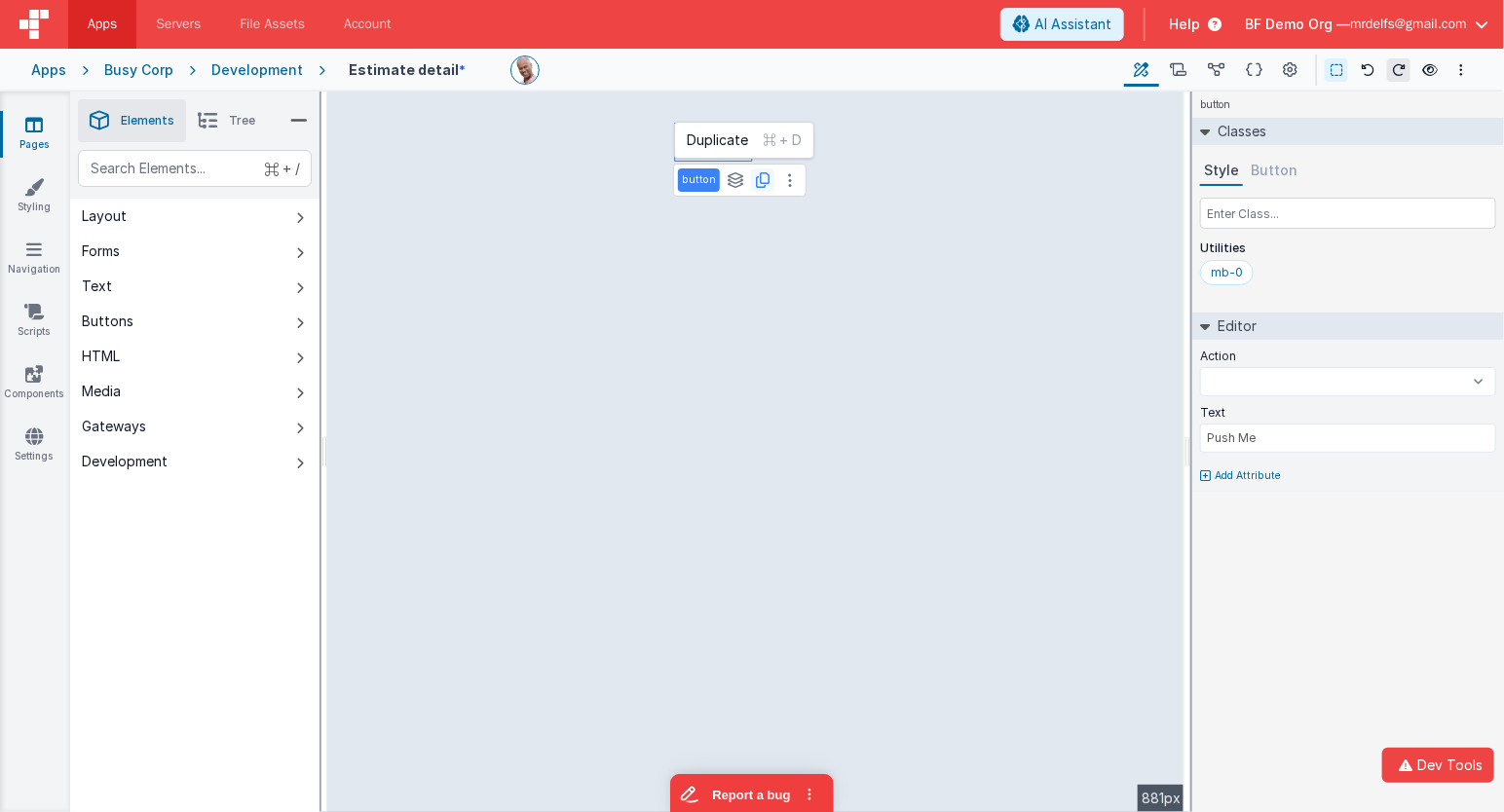 click at bounding box center [763, 180] 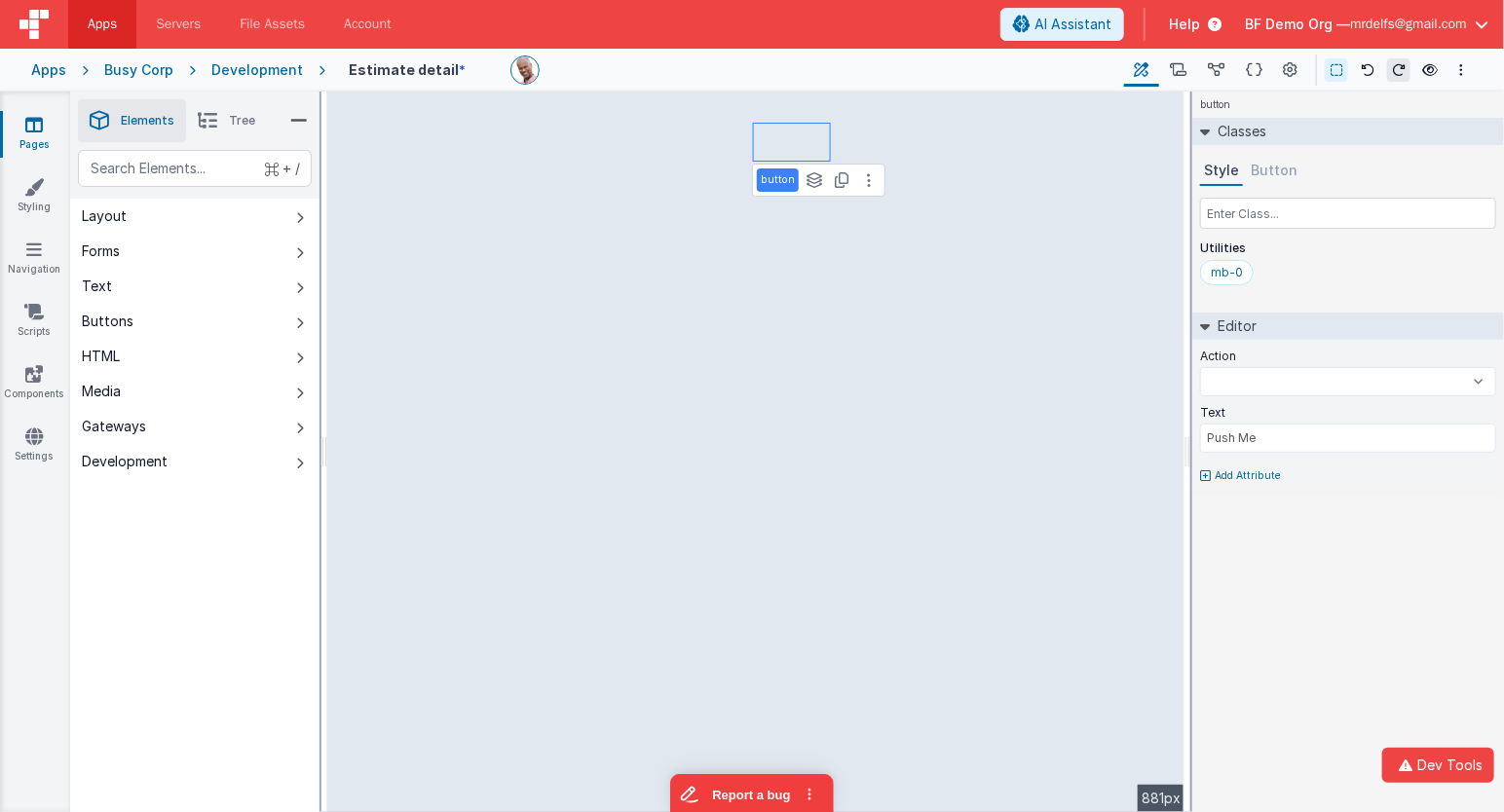 select 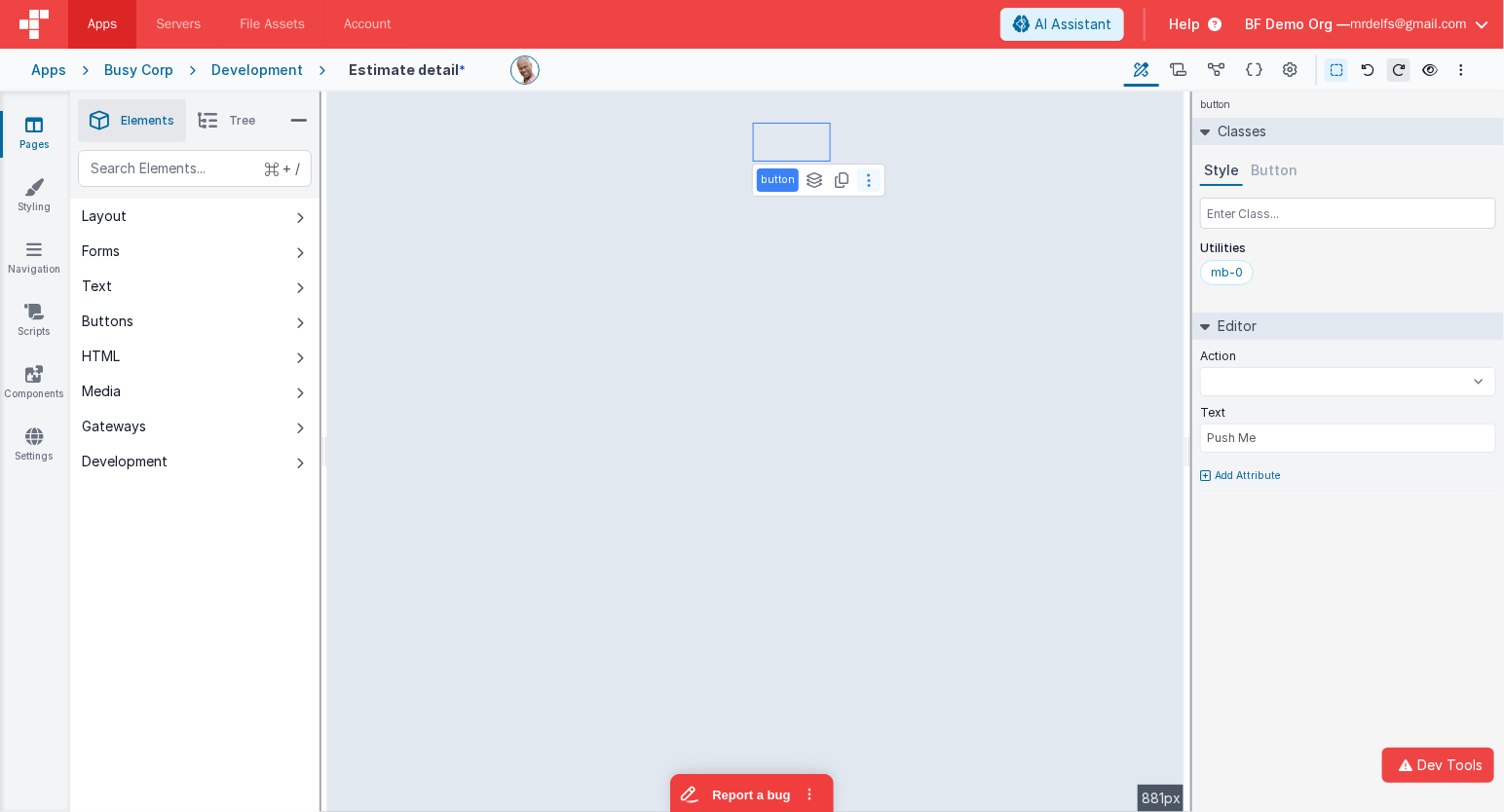 click at bounding box center [869, 180] 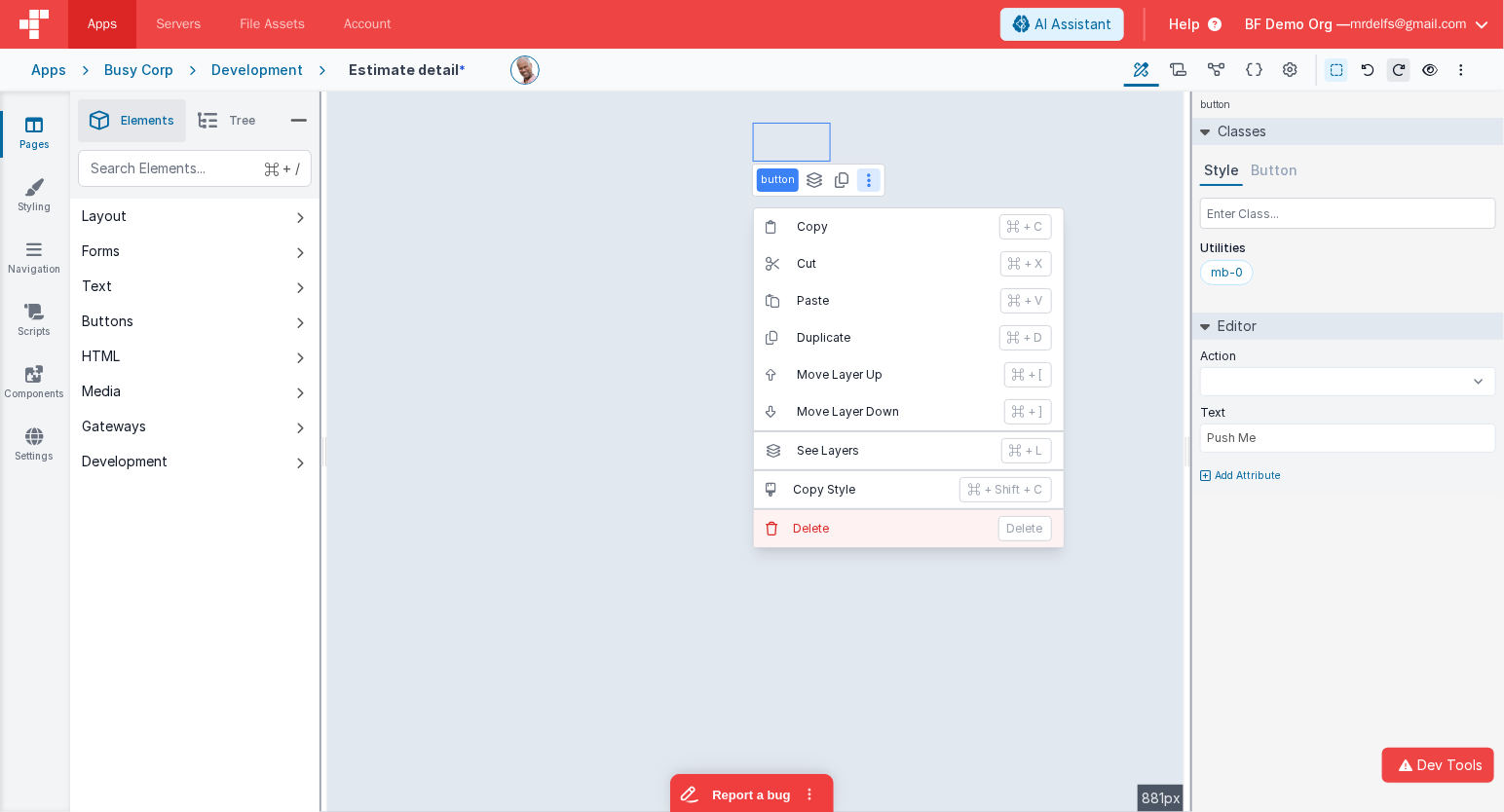 click on "Delete" at bounding box center [889, 529] 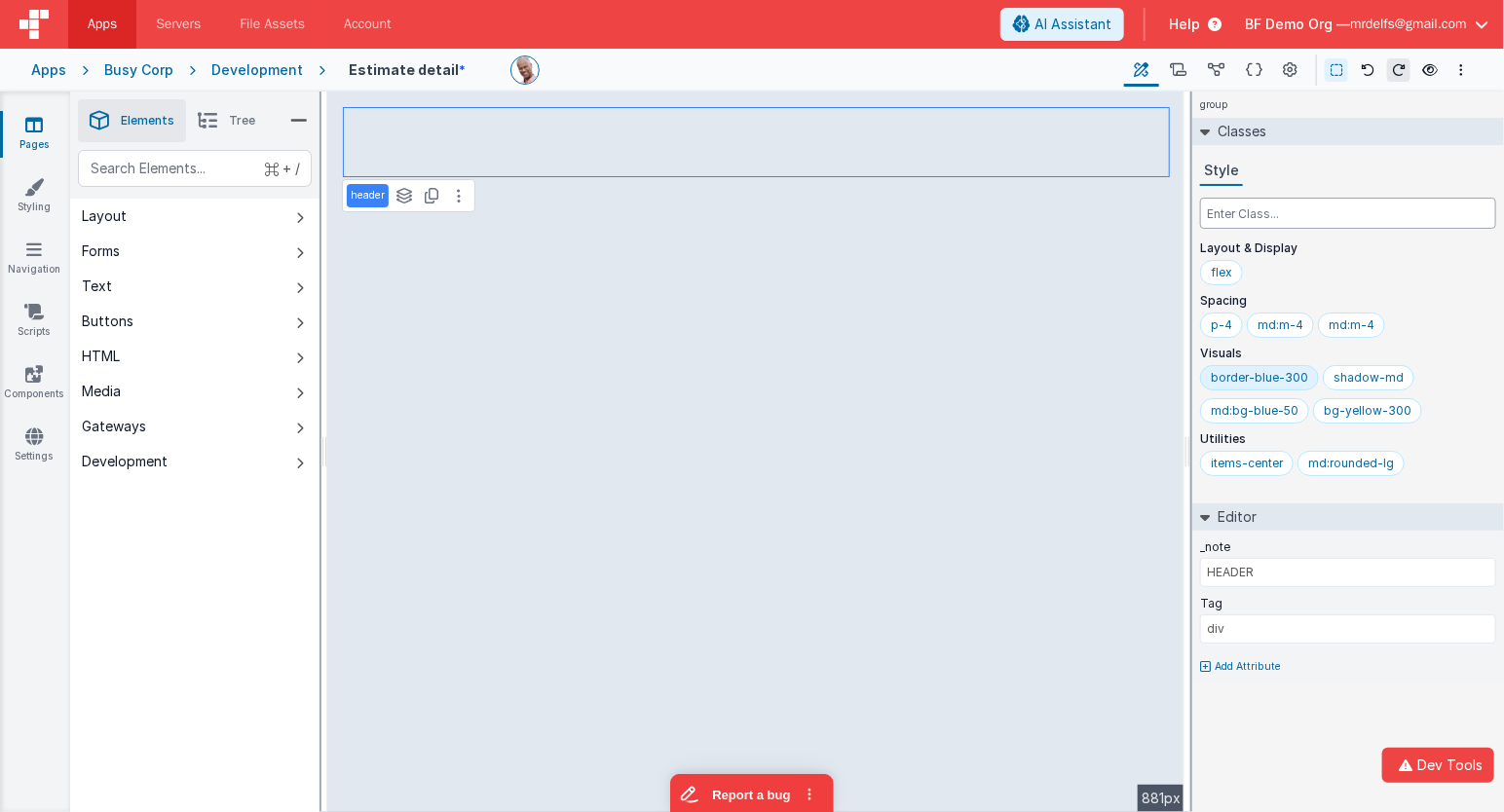 click at bounding box center [1348, 213] 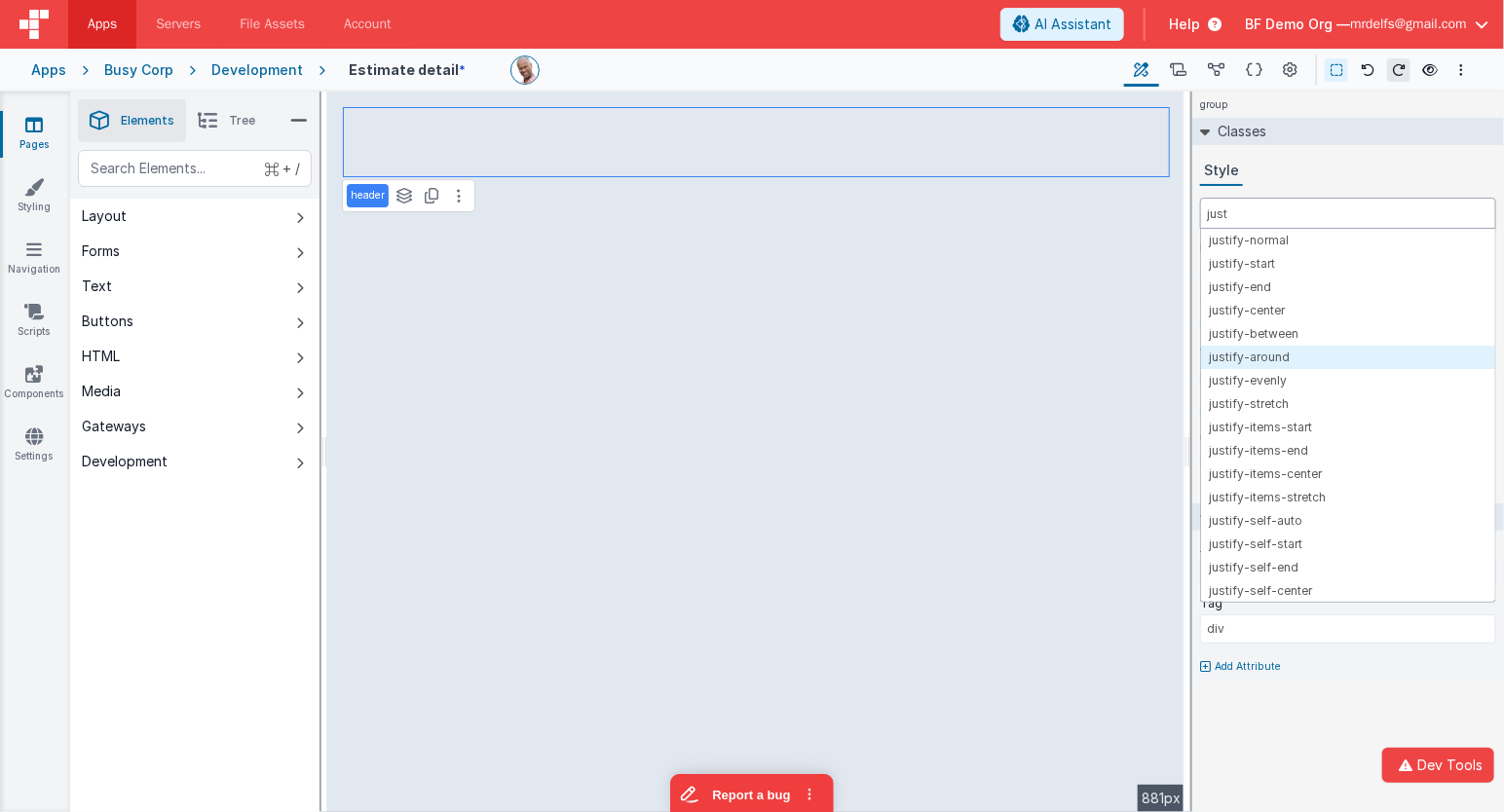 type on "just" 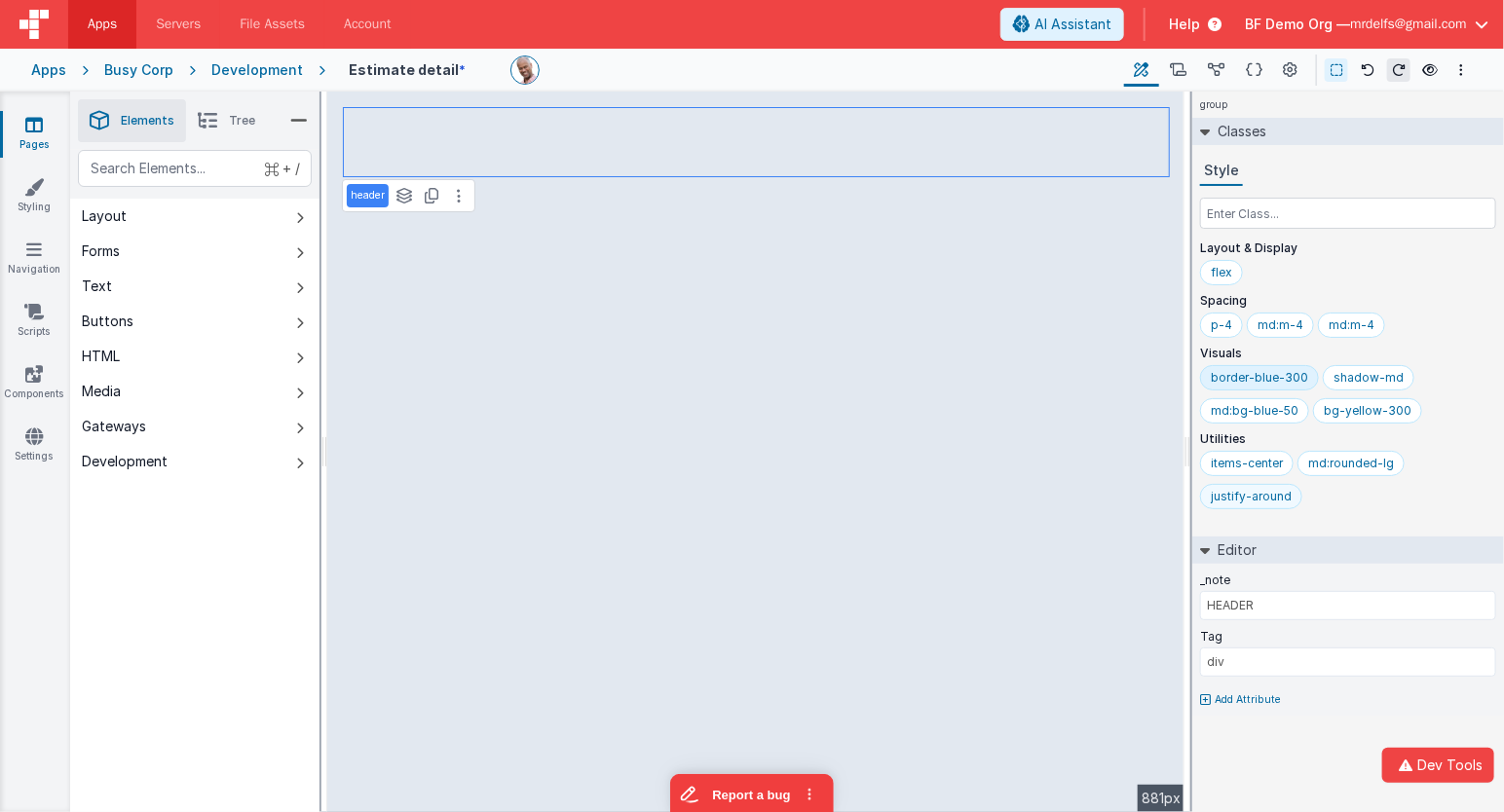 click on "justify-around" at bounding box center [1251, 497] 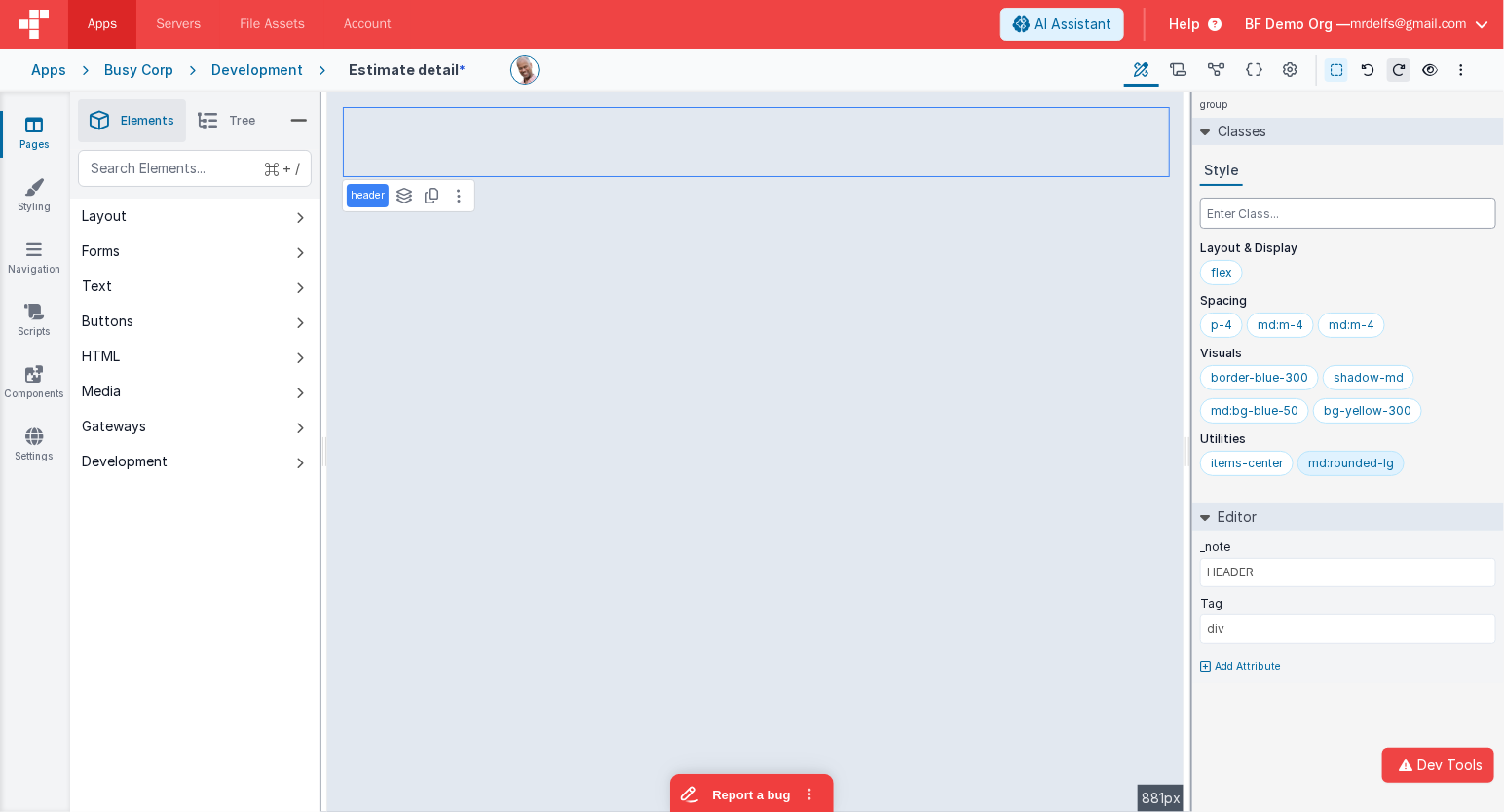 click at bounding box center (1348, 213) 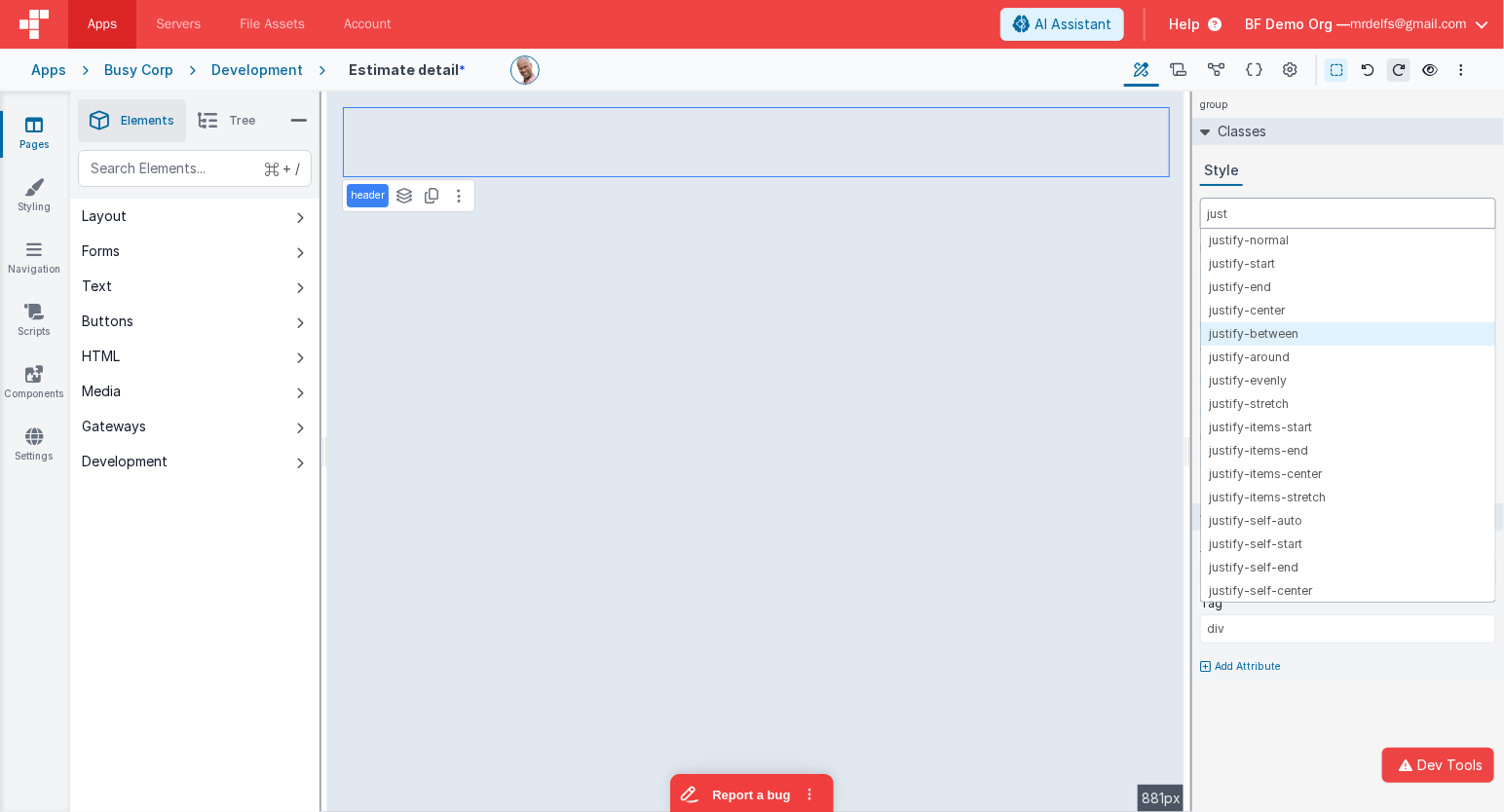 type on "just" 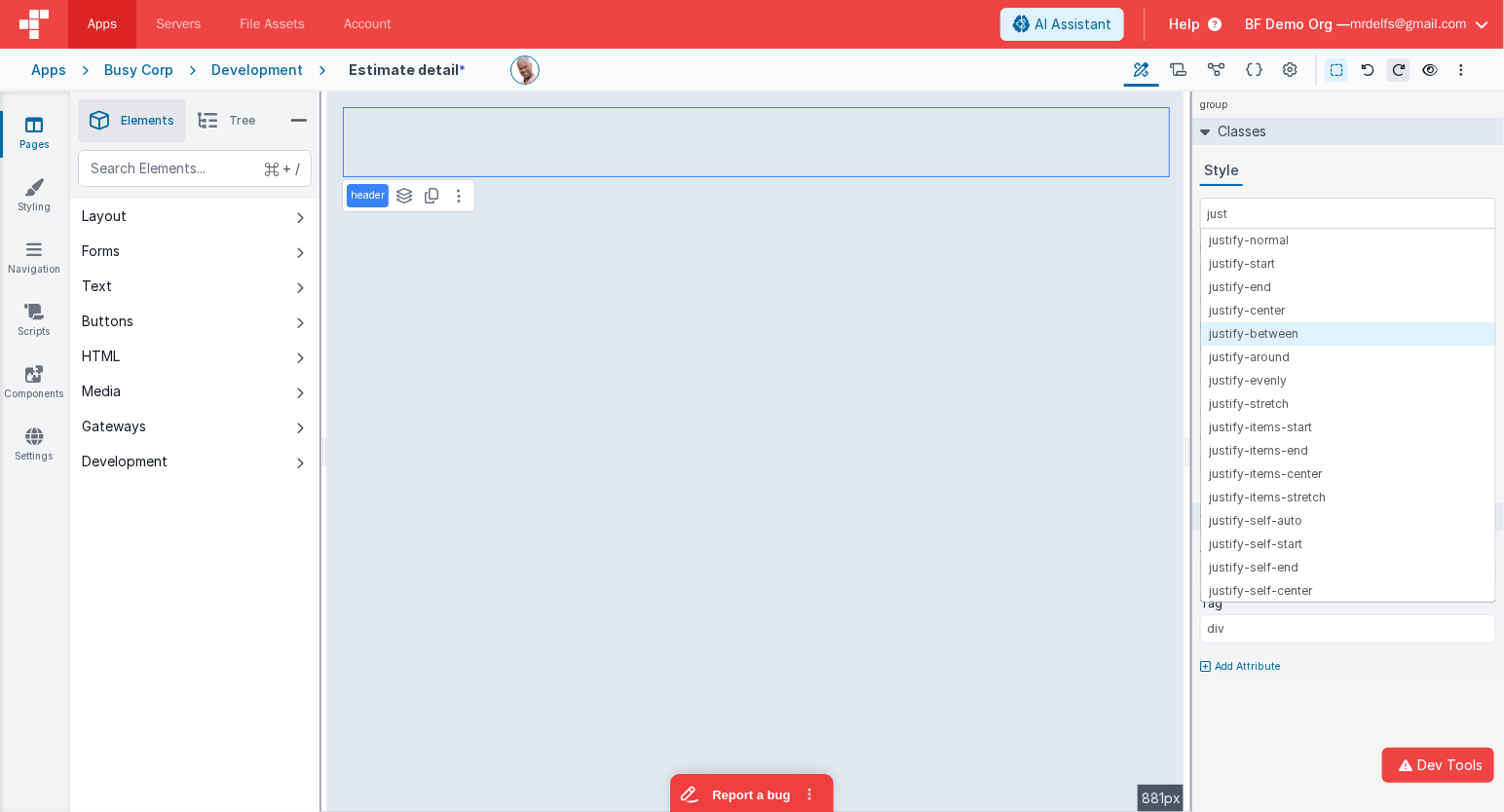 type 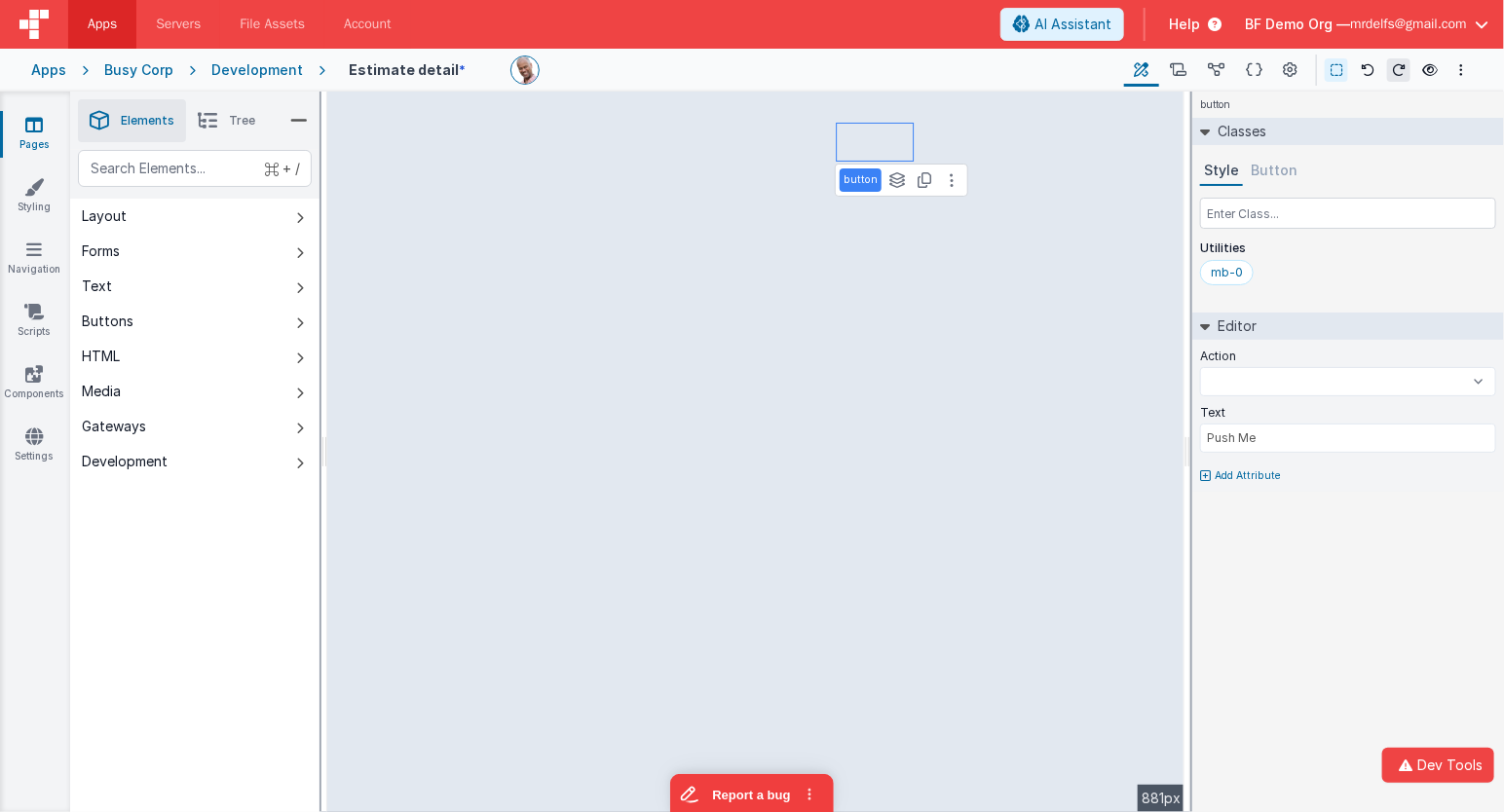 click on "Button" at bounding box center (1274, 171) 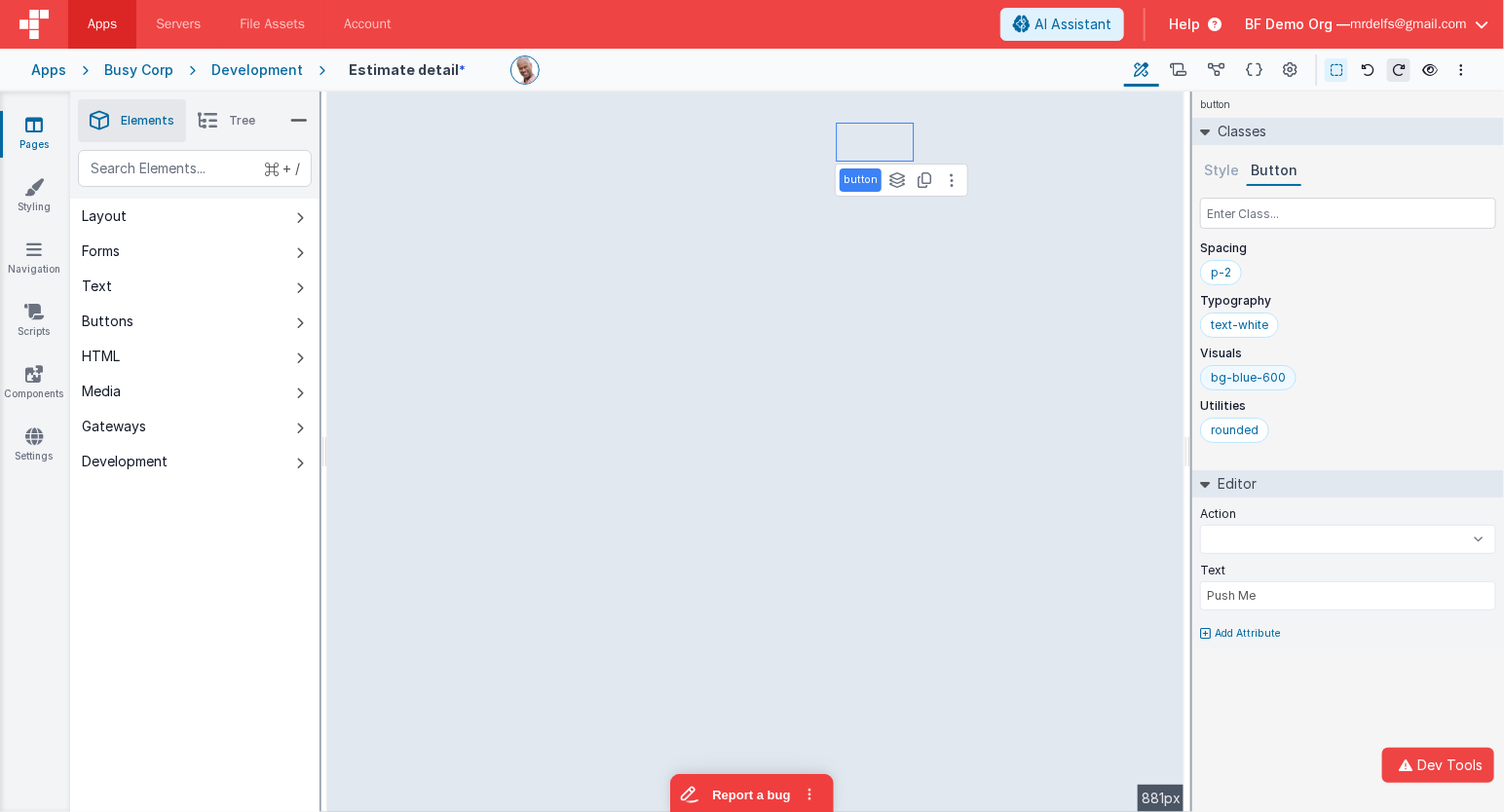 click on "bg-blue-600" at bounding box center (1248, 378) 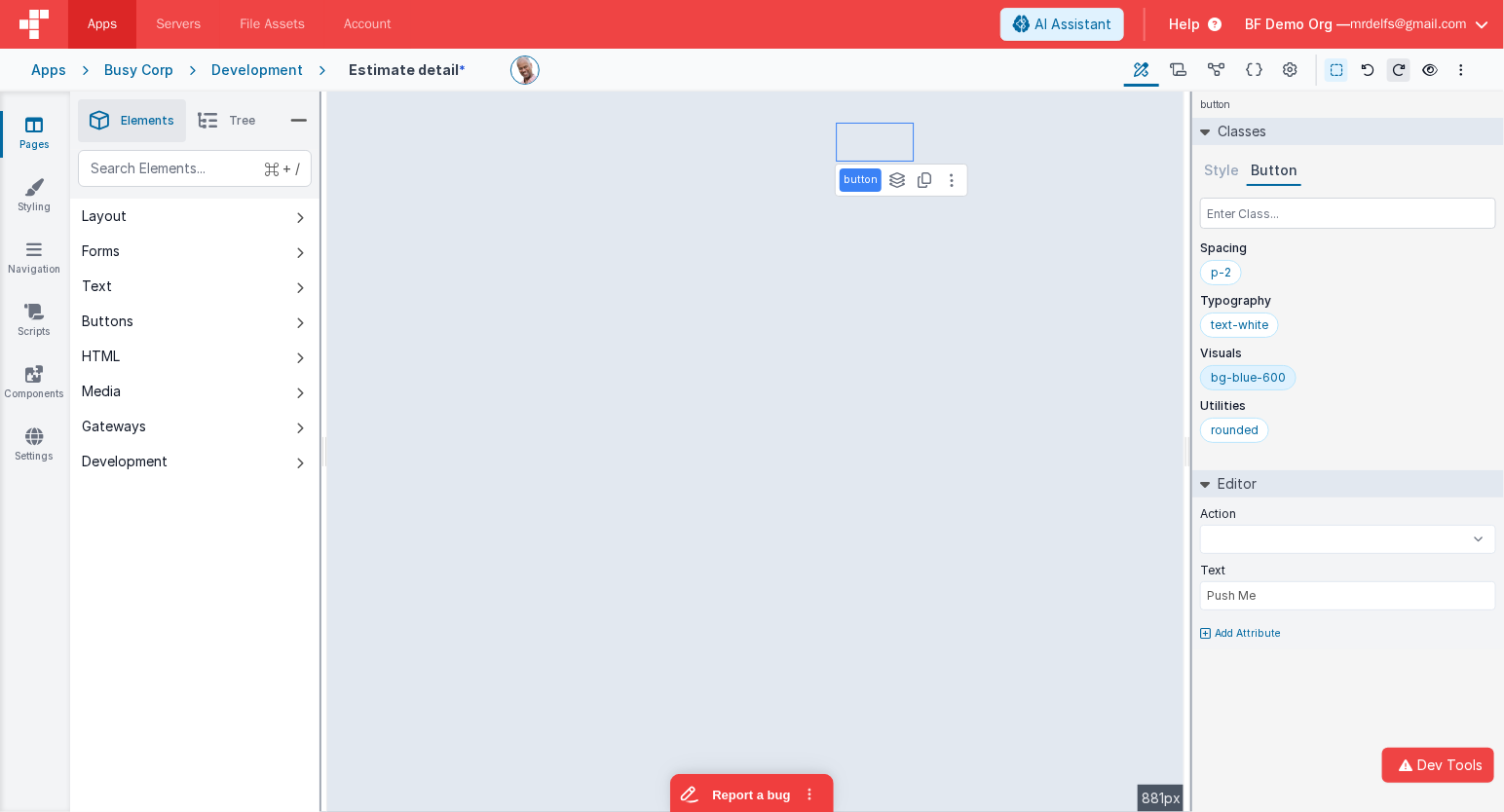 click on "bg-blue-600" at bounding box center (1248, 378) 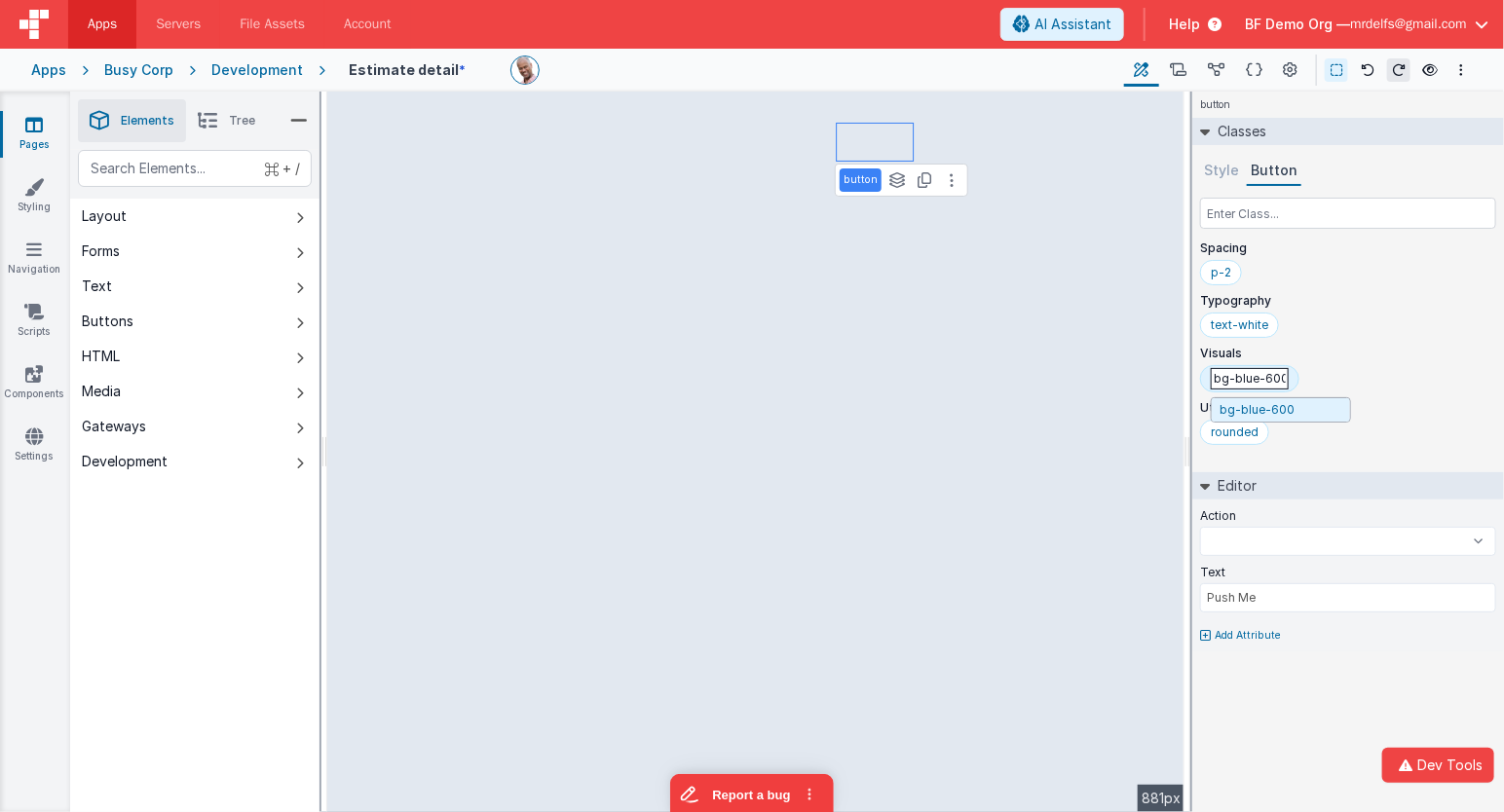 drag, startPoint x: 1261, startPoint y: 375, endPoint x: 1304, endPoint y: 373, distance: 43.04649 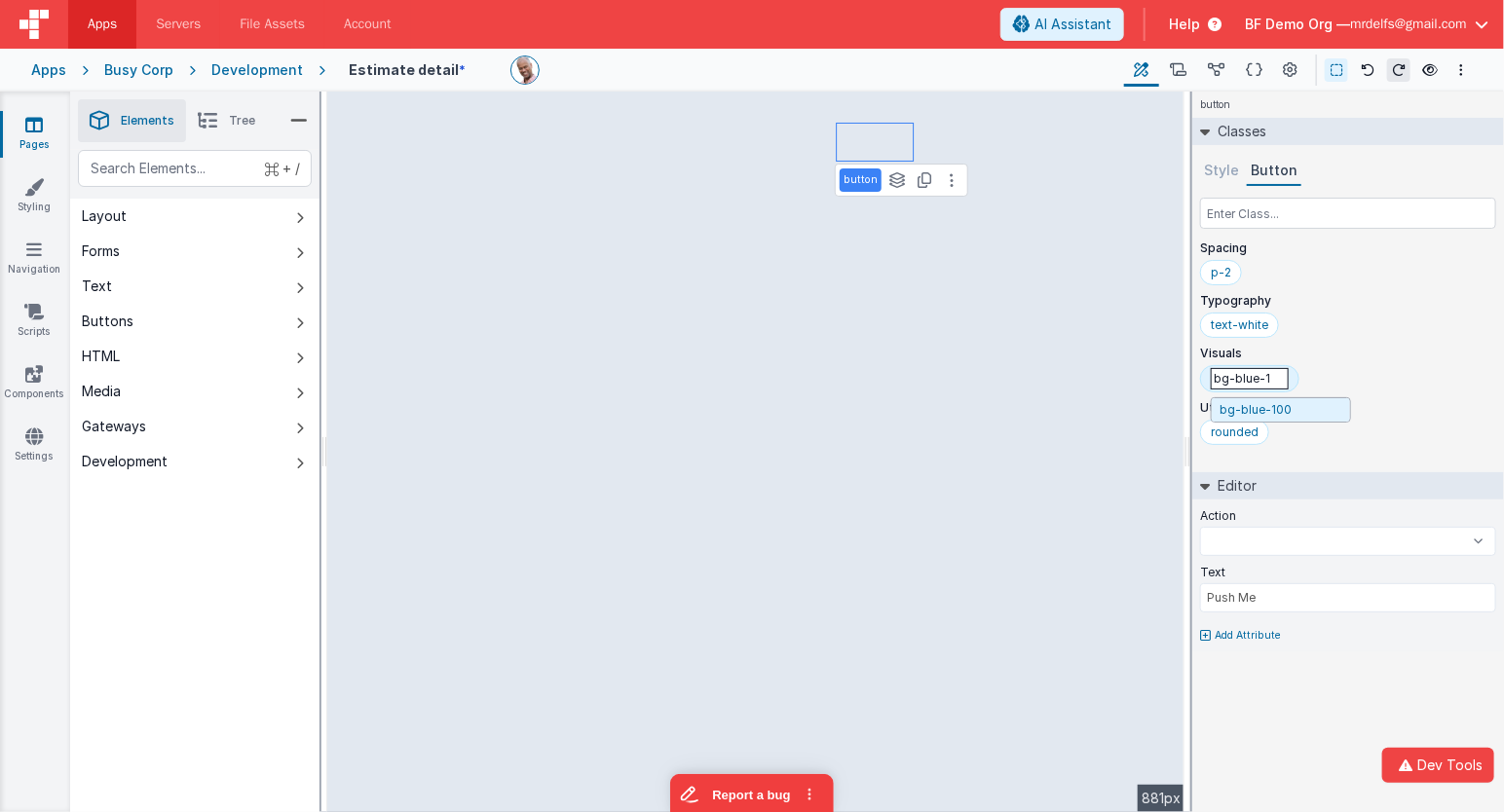 type on "bg-blue-10" 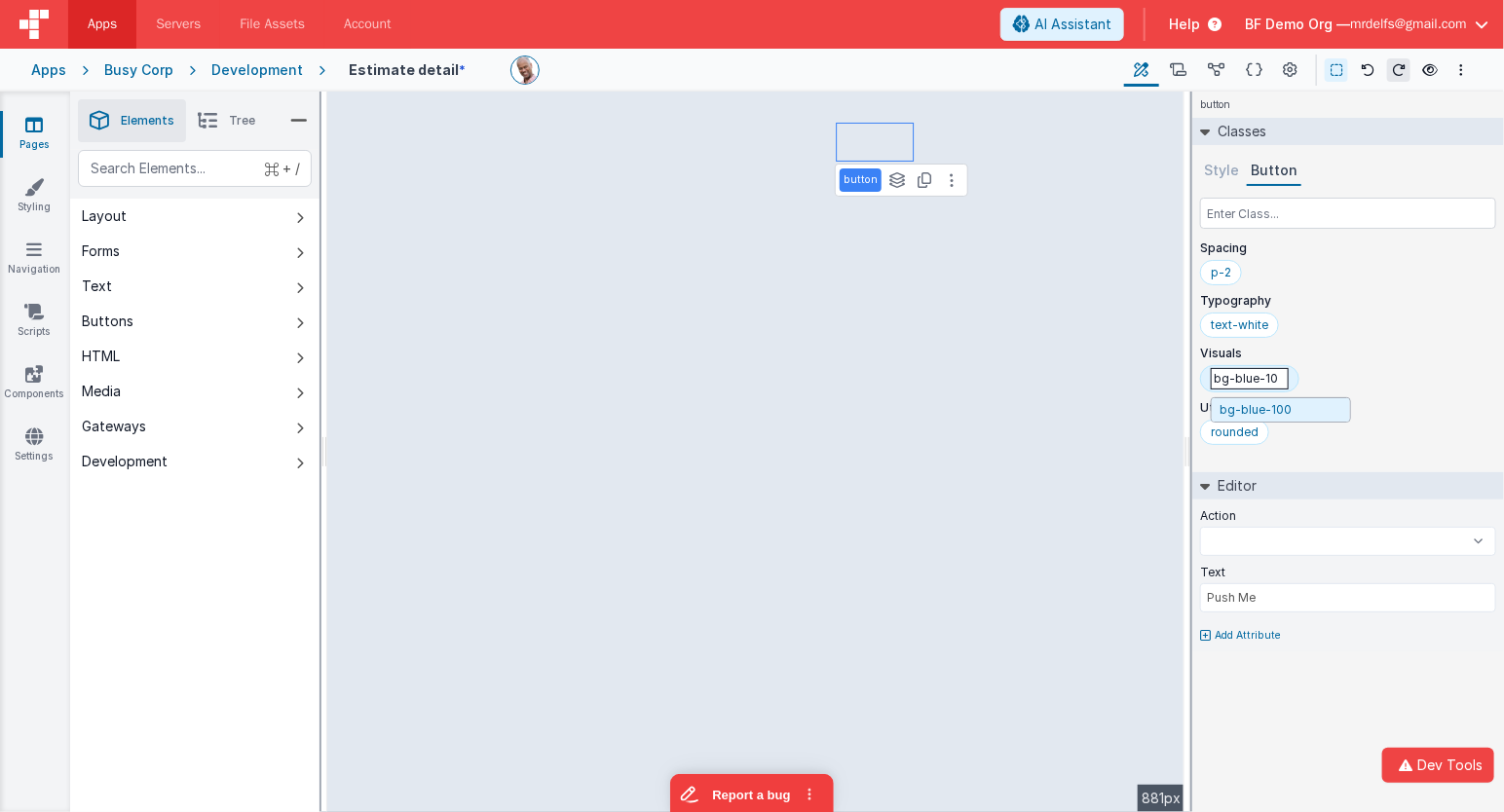 select 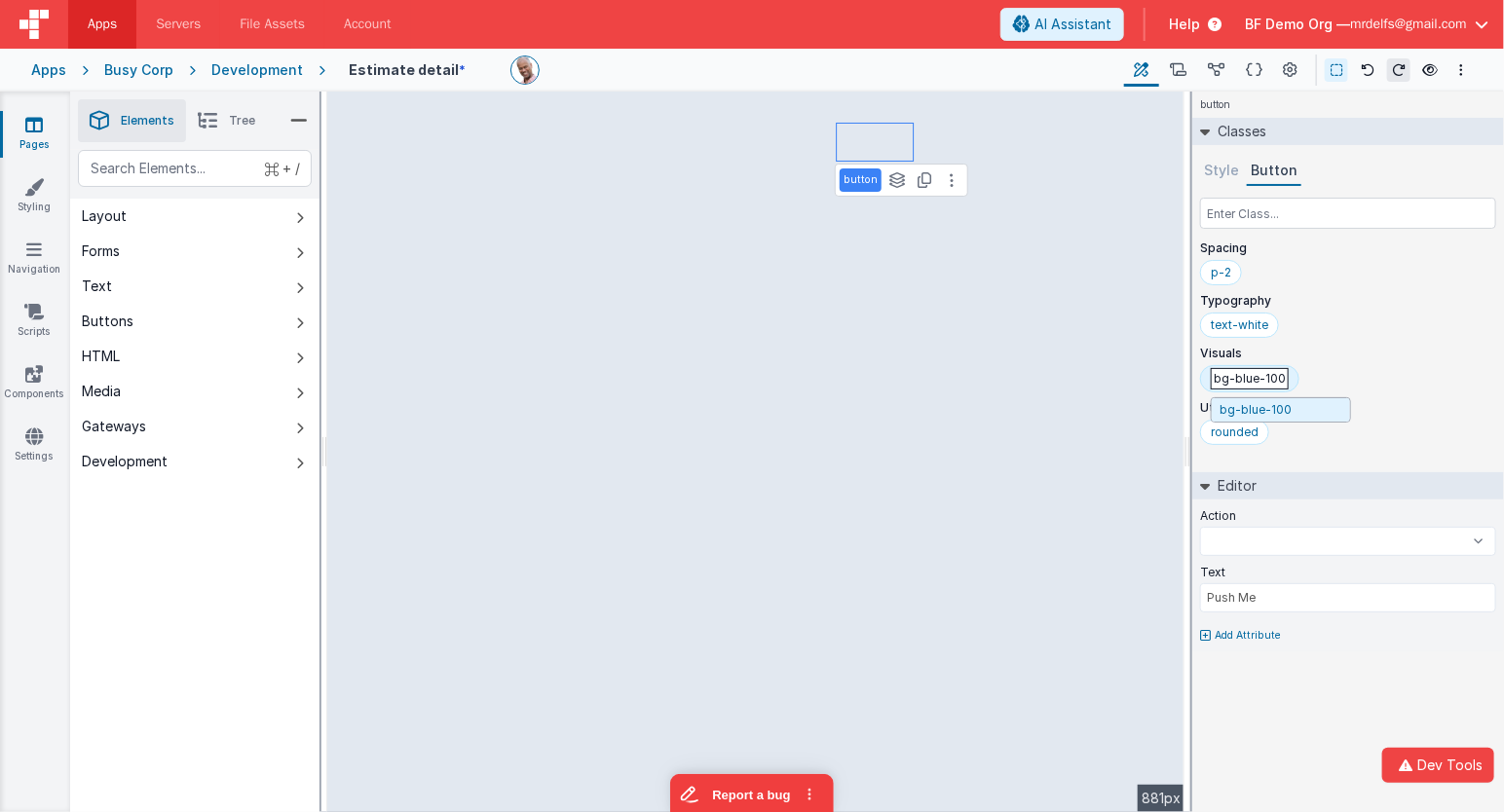 click on "Visuals   bg-blue-100
bg-blue-100" at bounding box center [1348, 373] 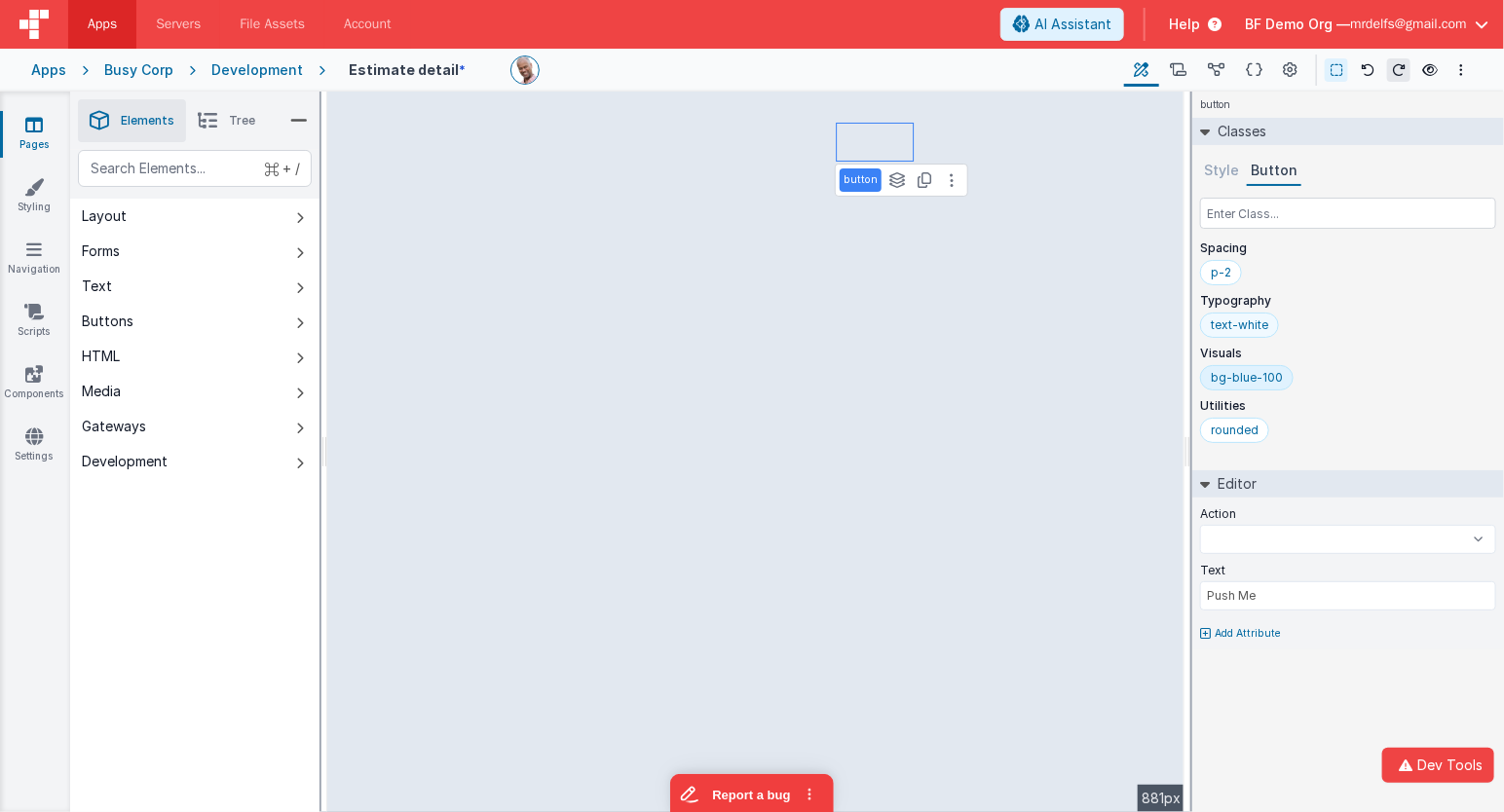 click on "text-white" at bounding box center [1239, 325] 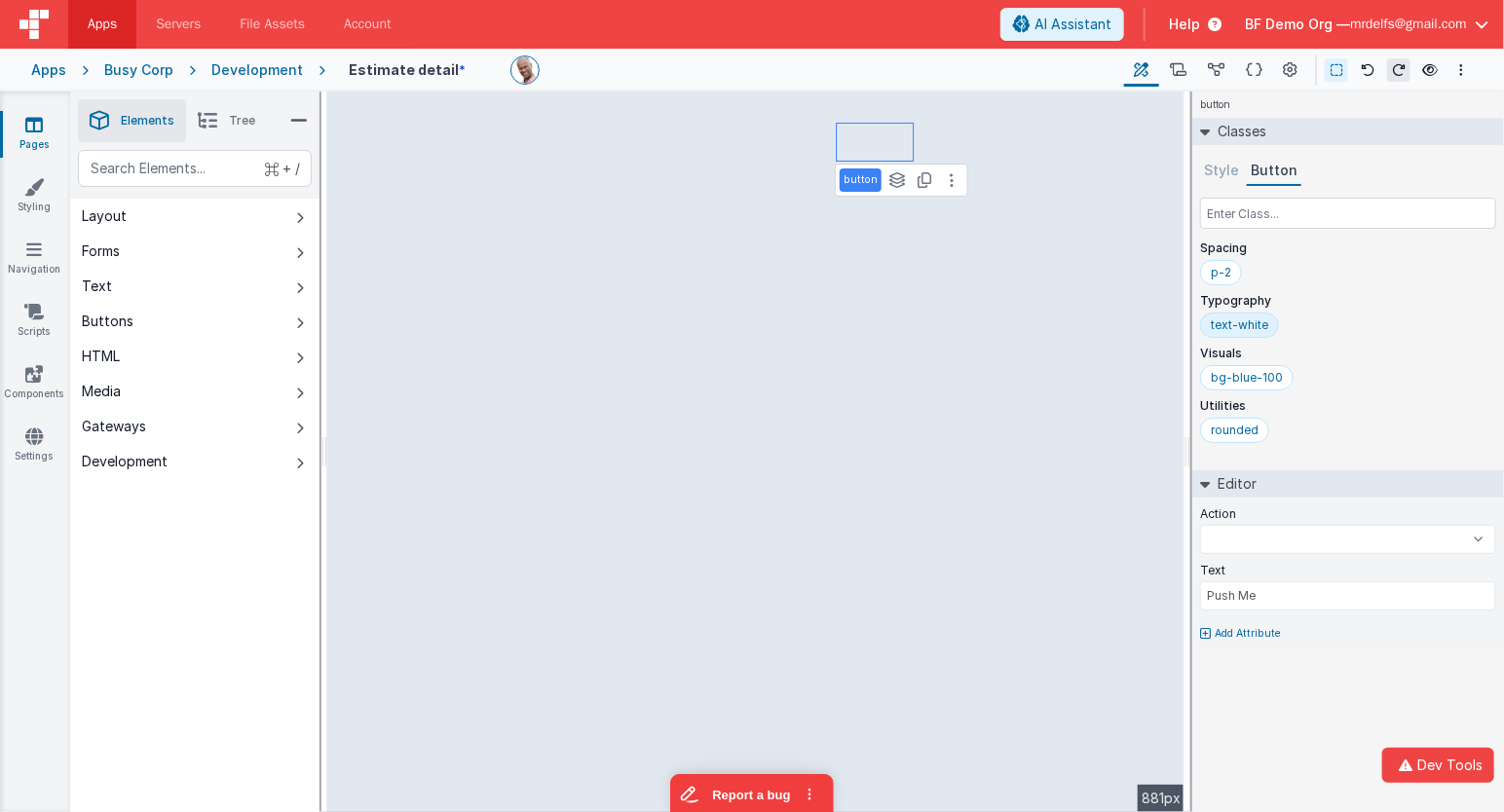 click on "text-white" at bounding box center (1239, 325) 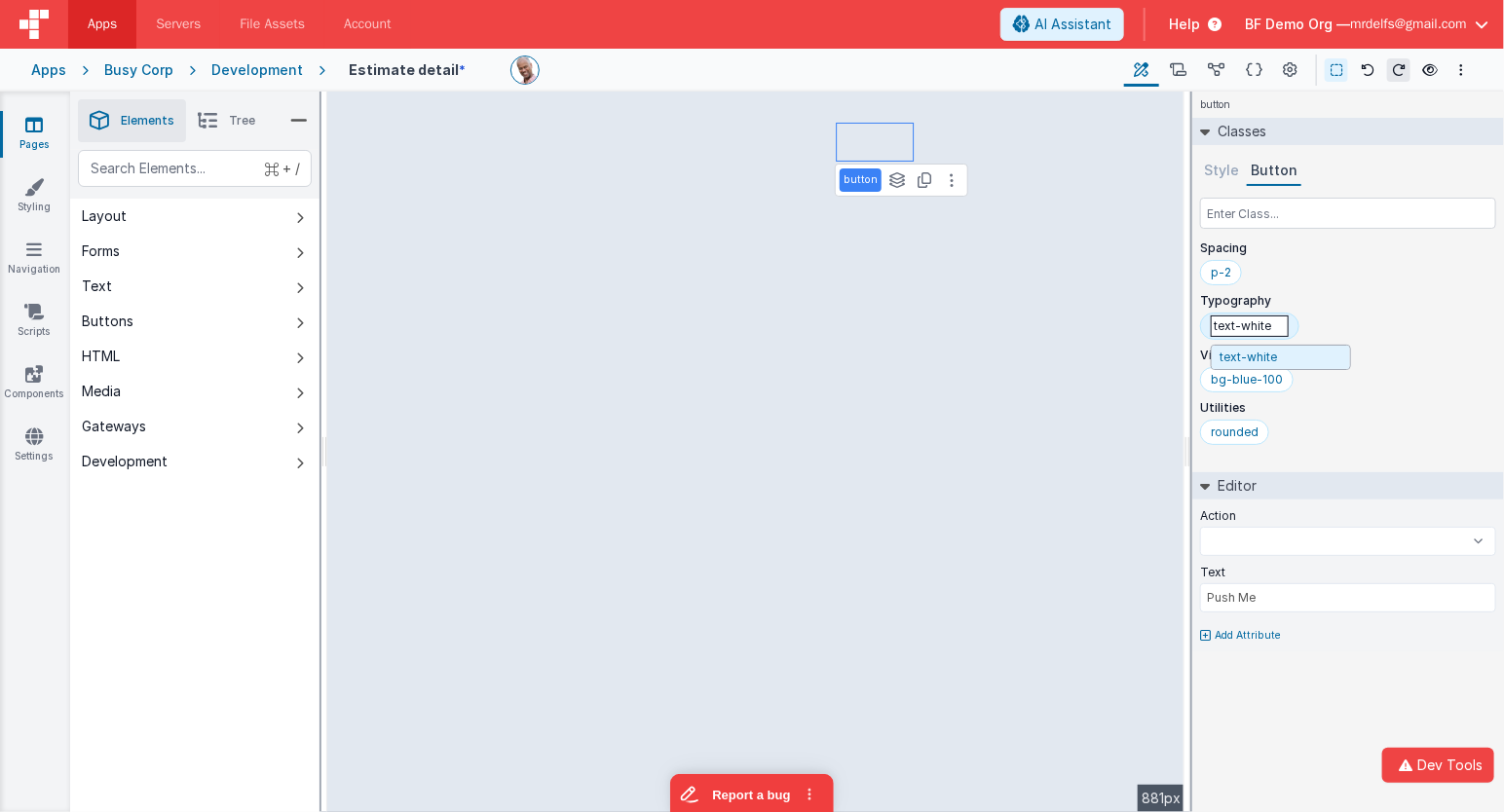 click on "text-white" at bounding box center [1250, 326] 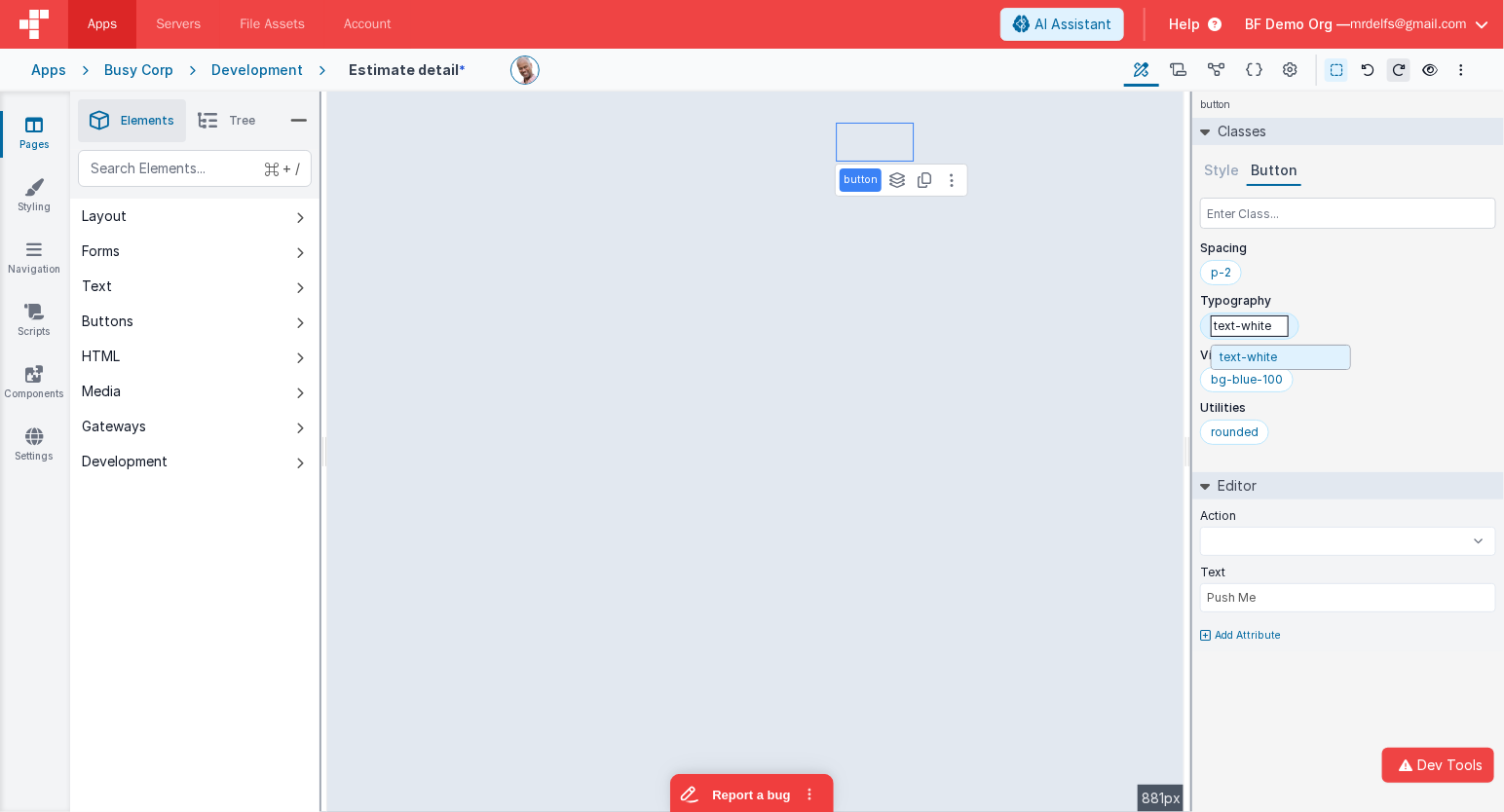 select 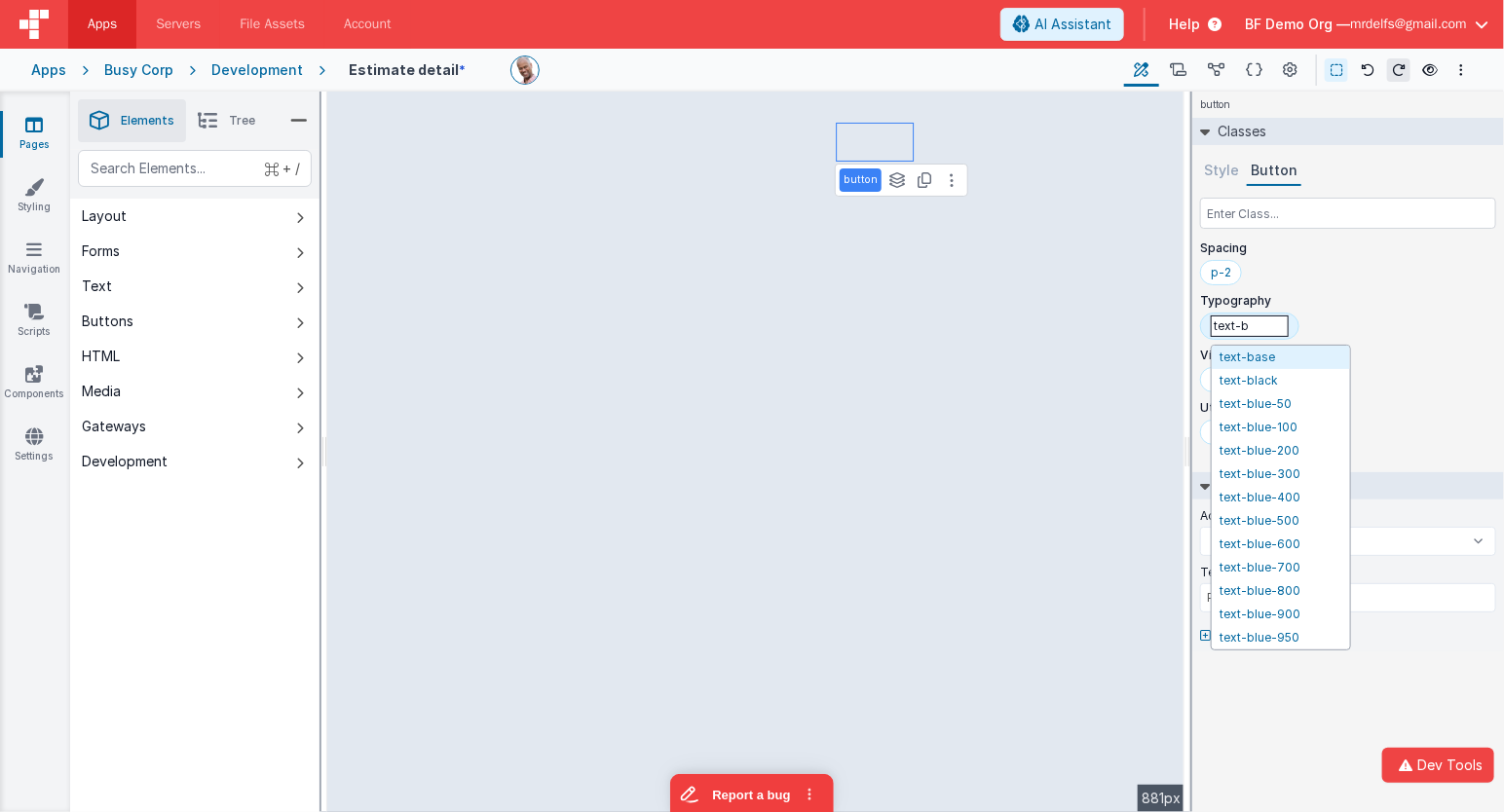 type on "text-bl" 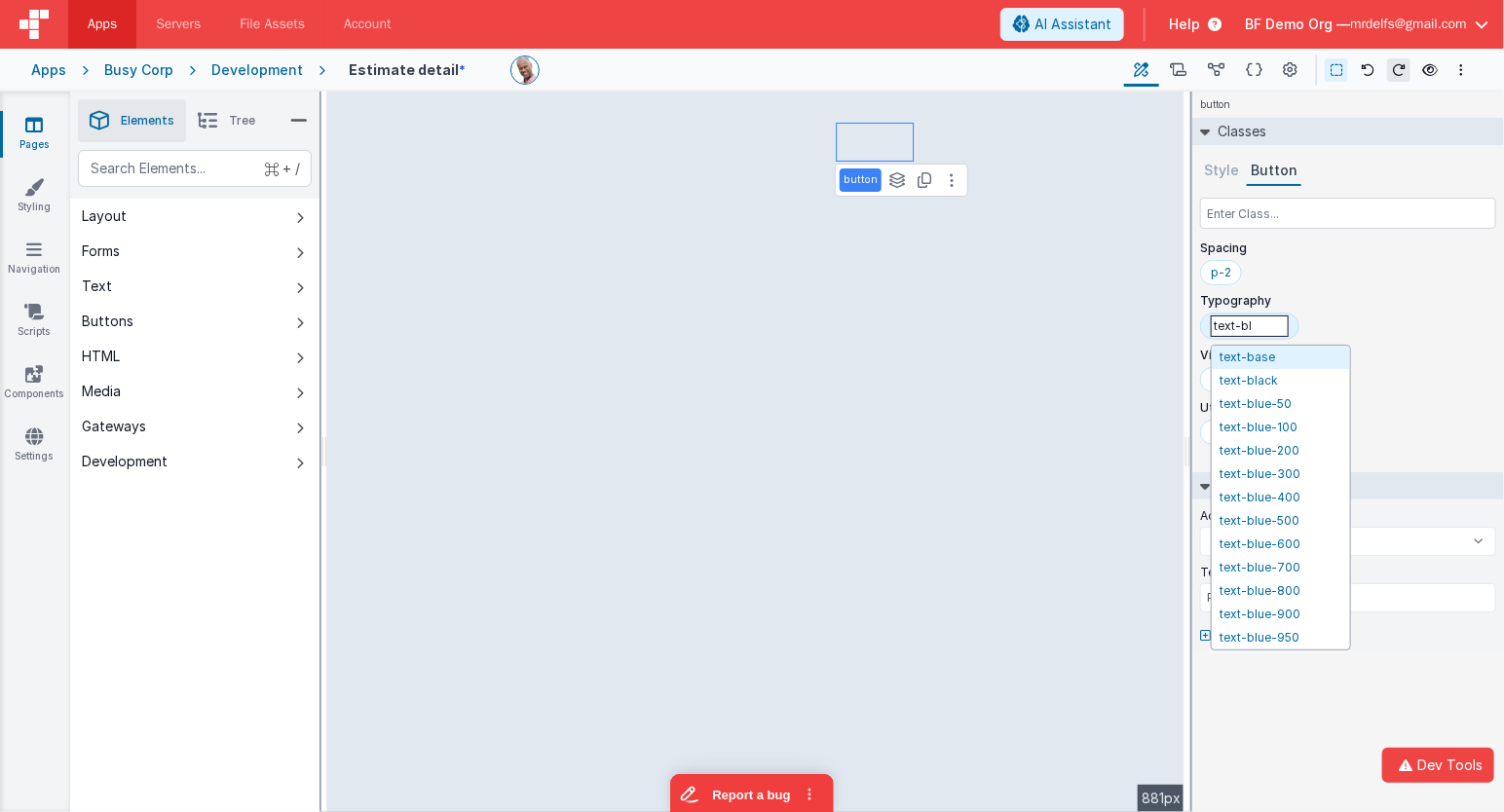 select 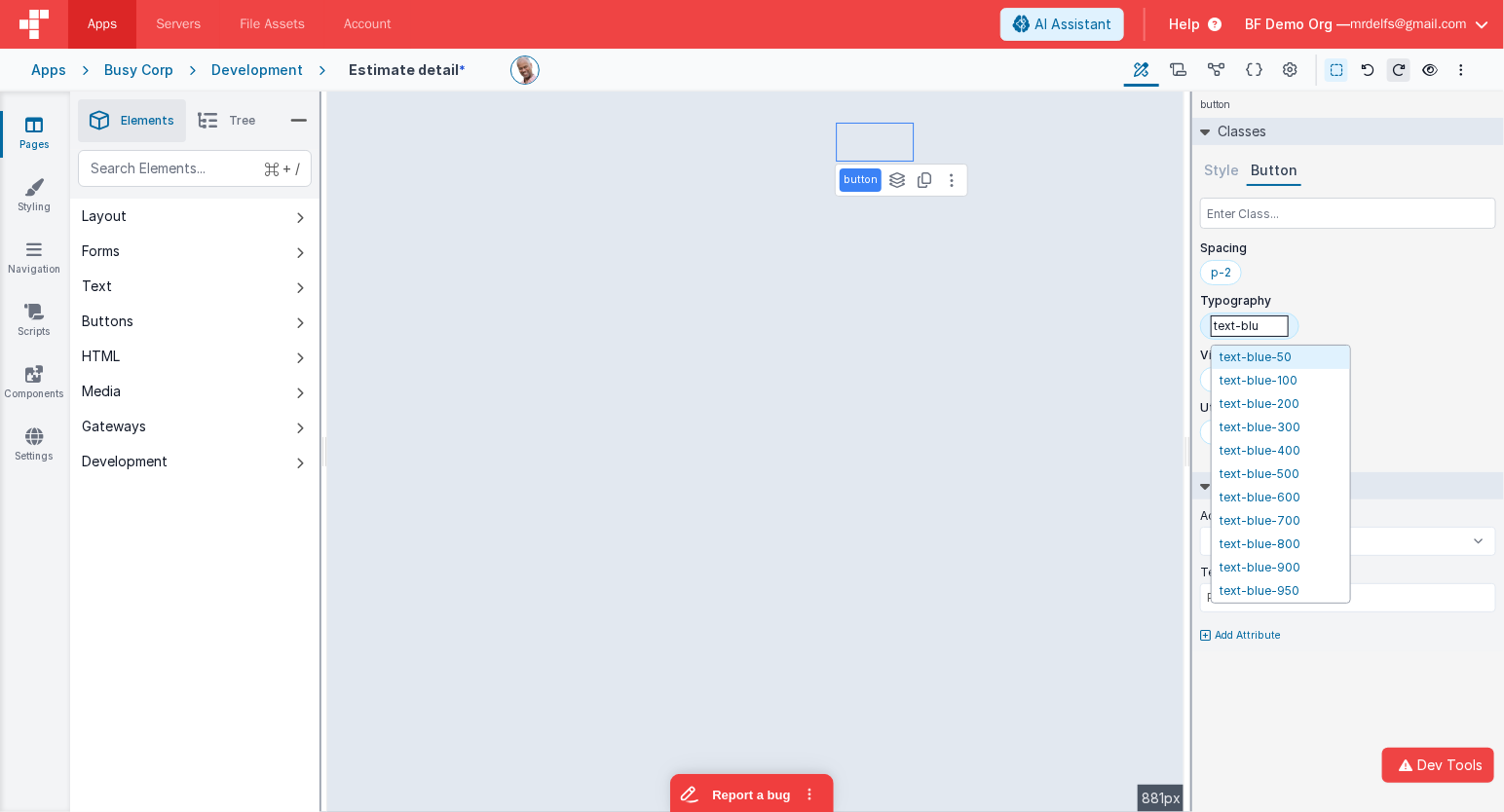 select 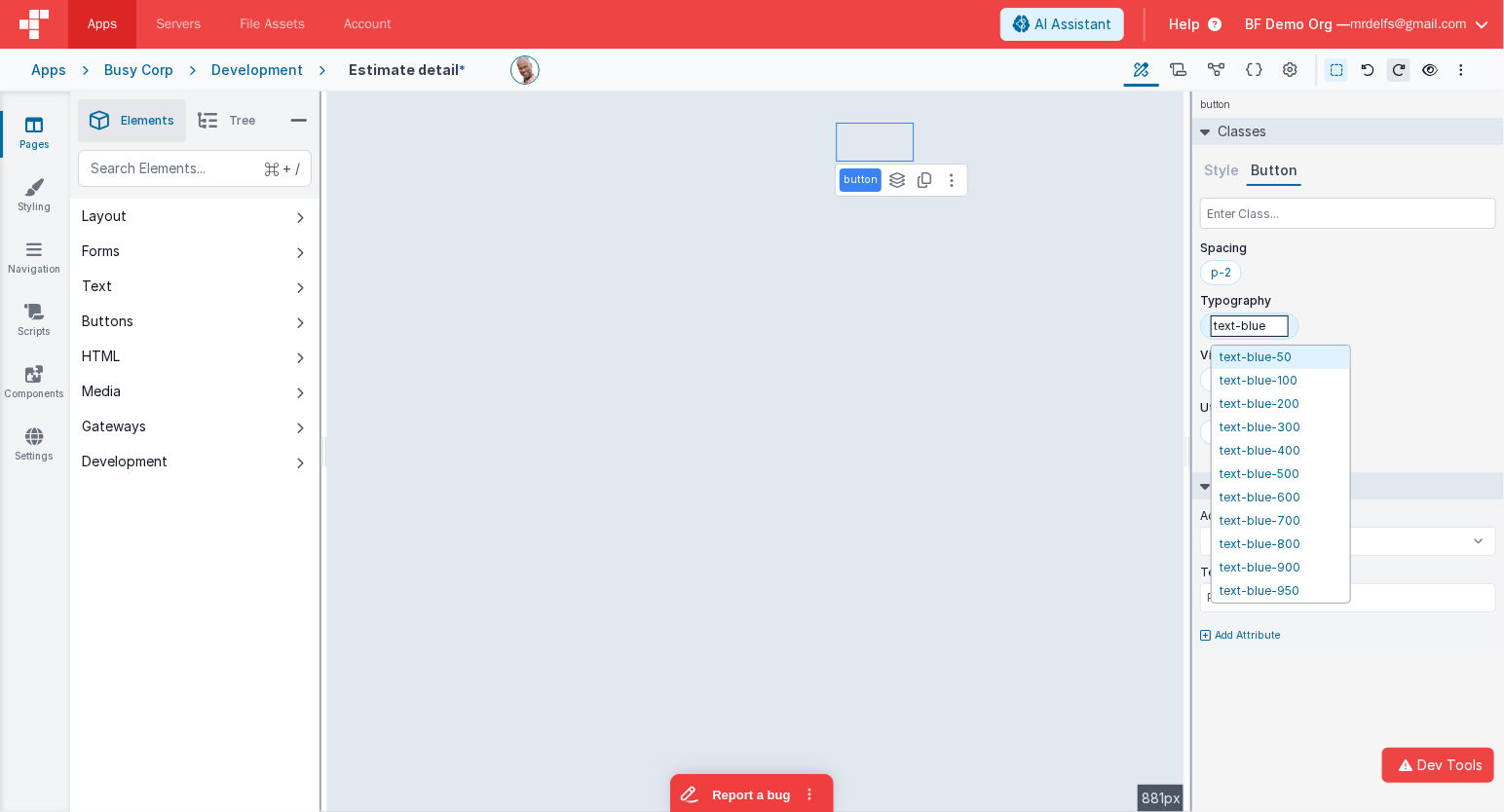 select 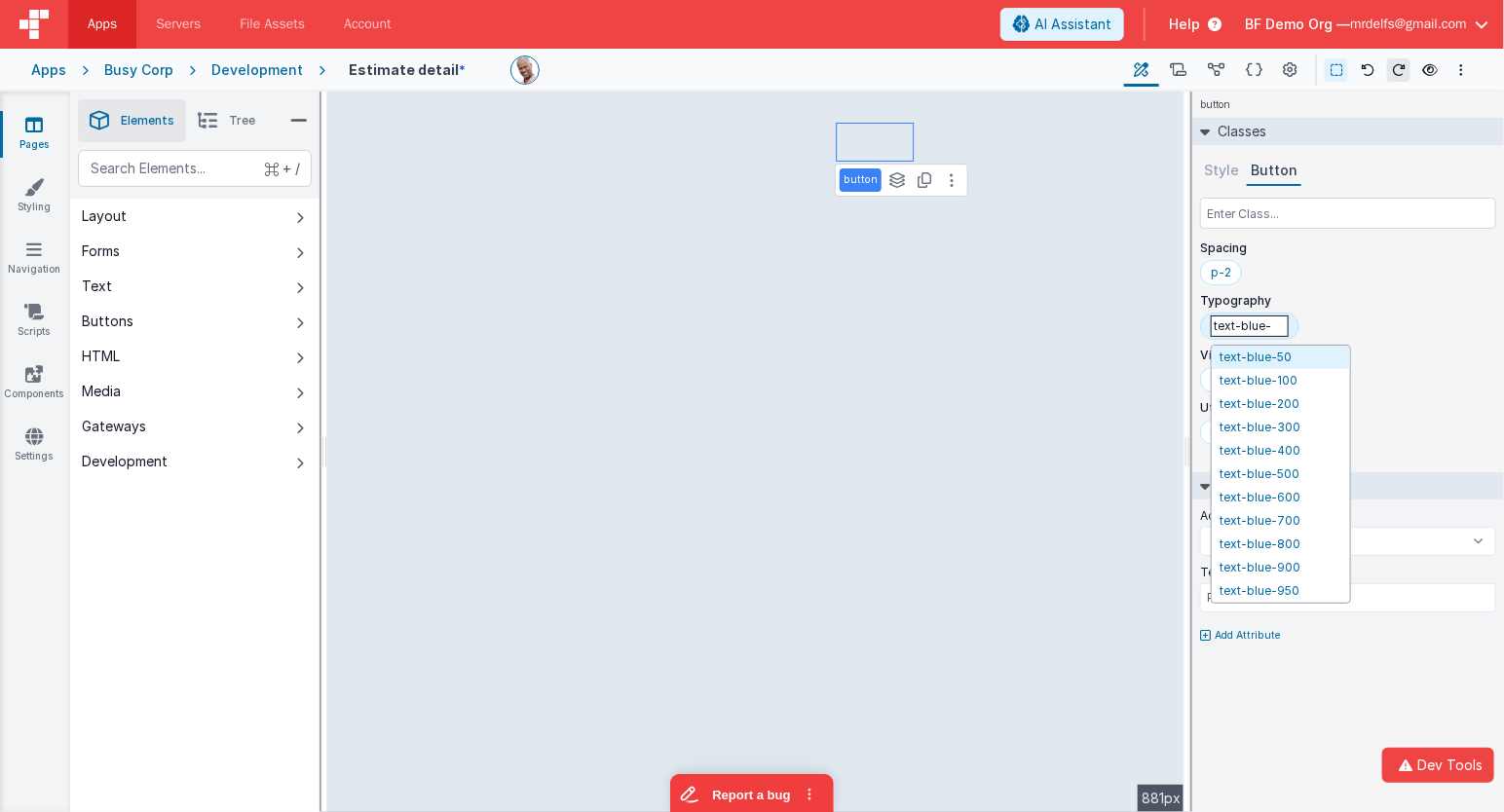 select 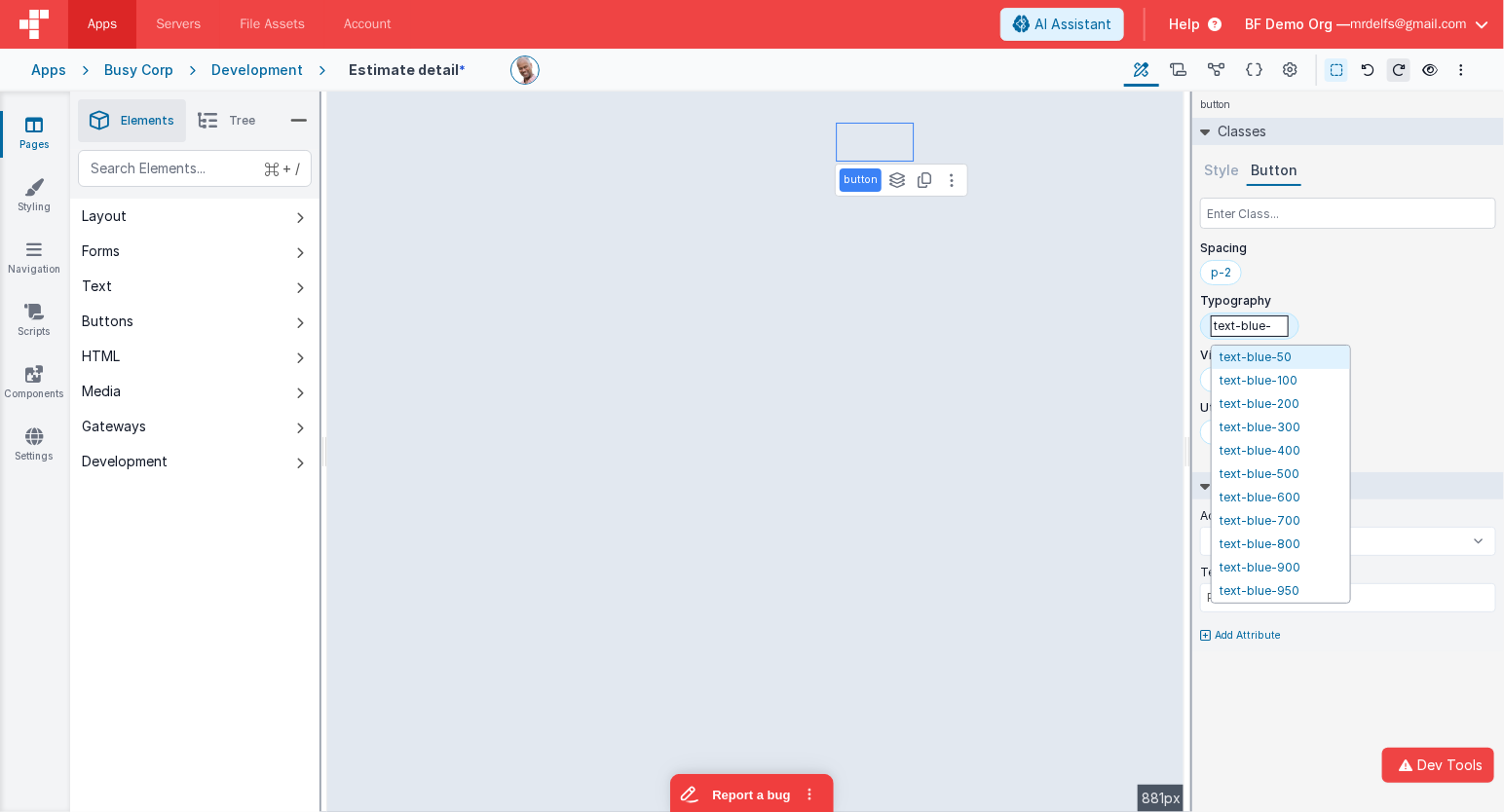 type on "text-blue-7" 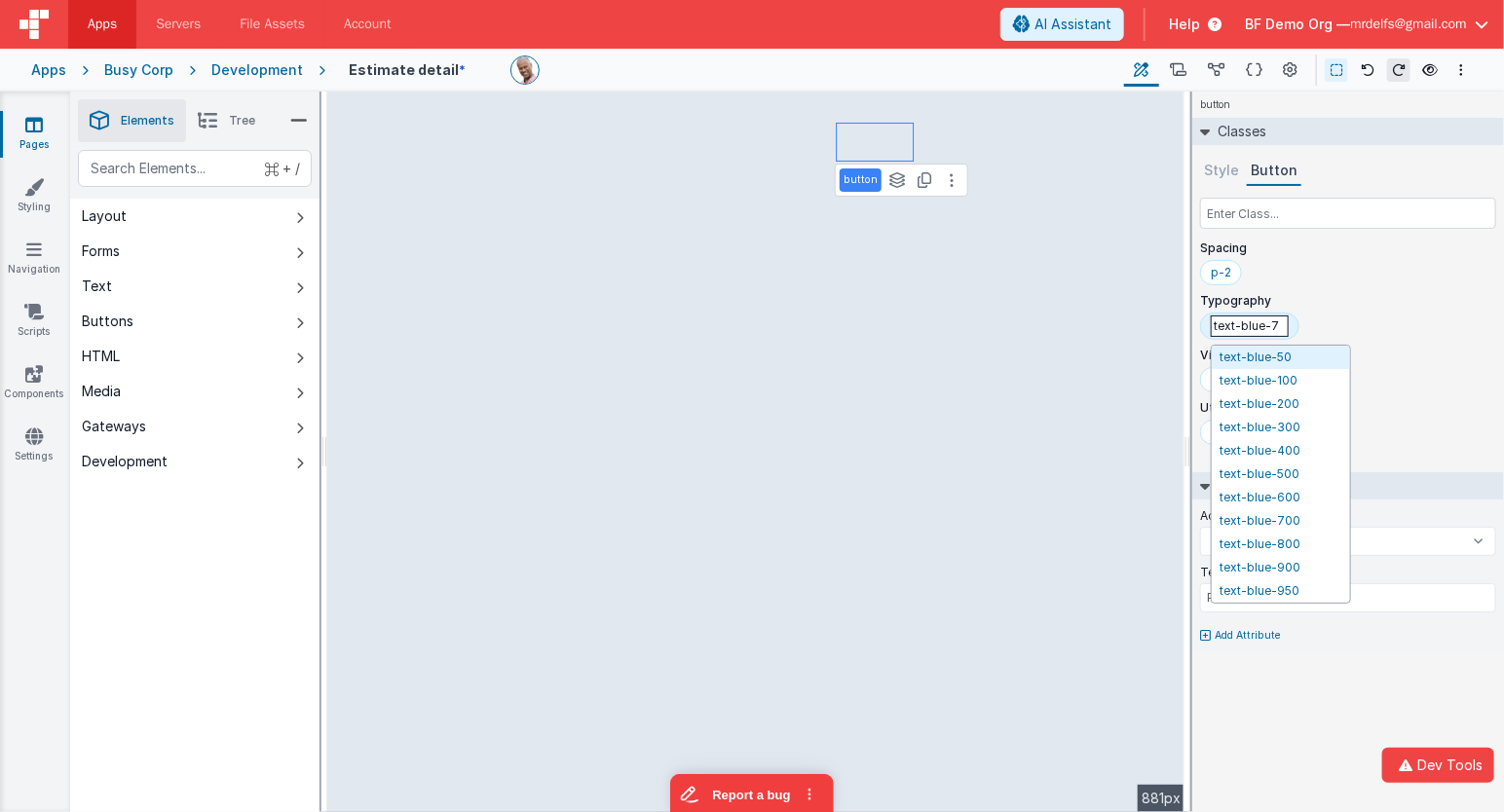select 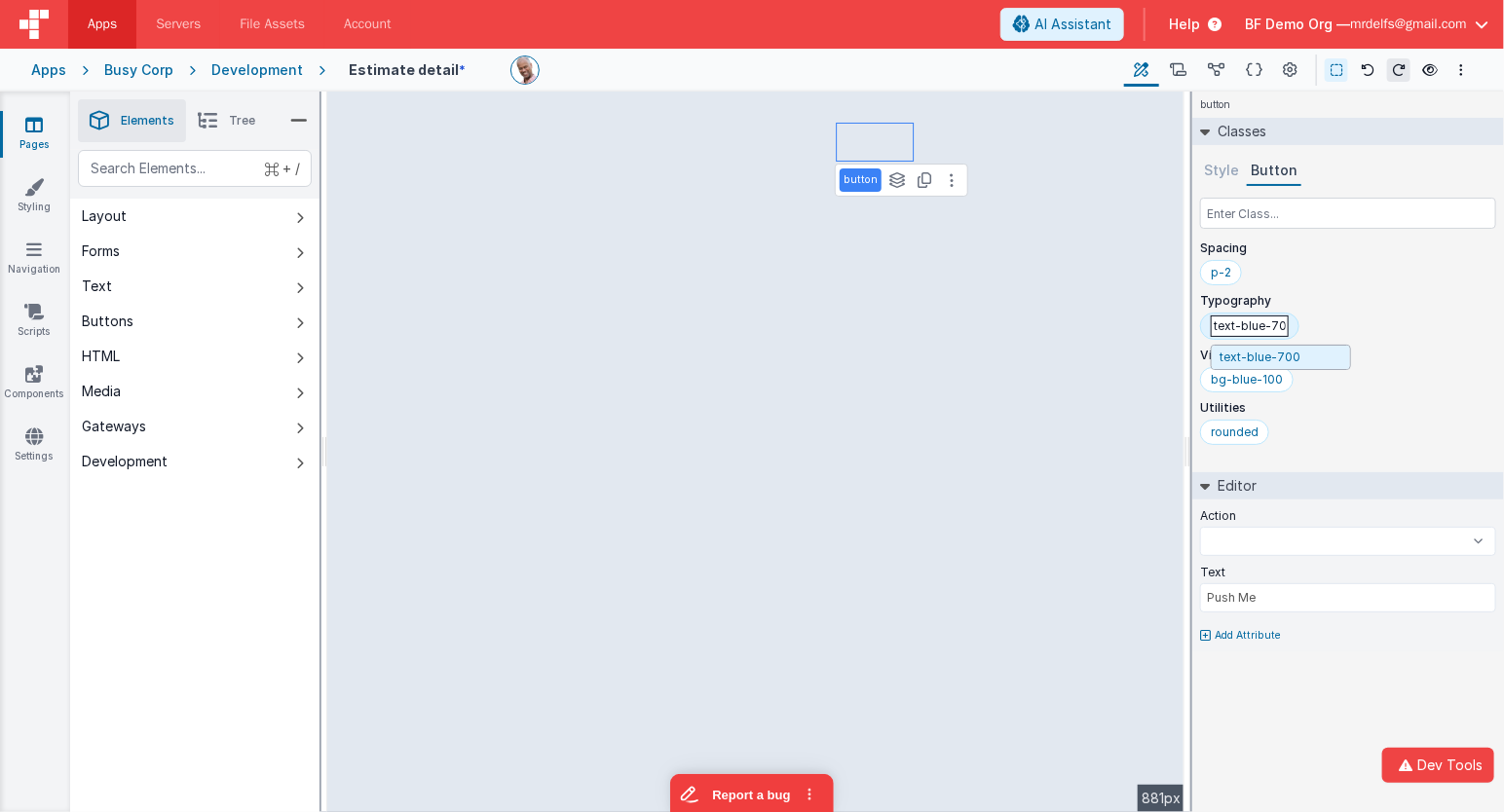 select 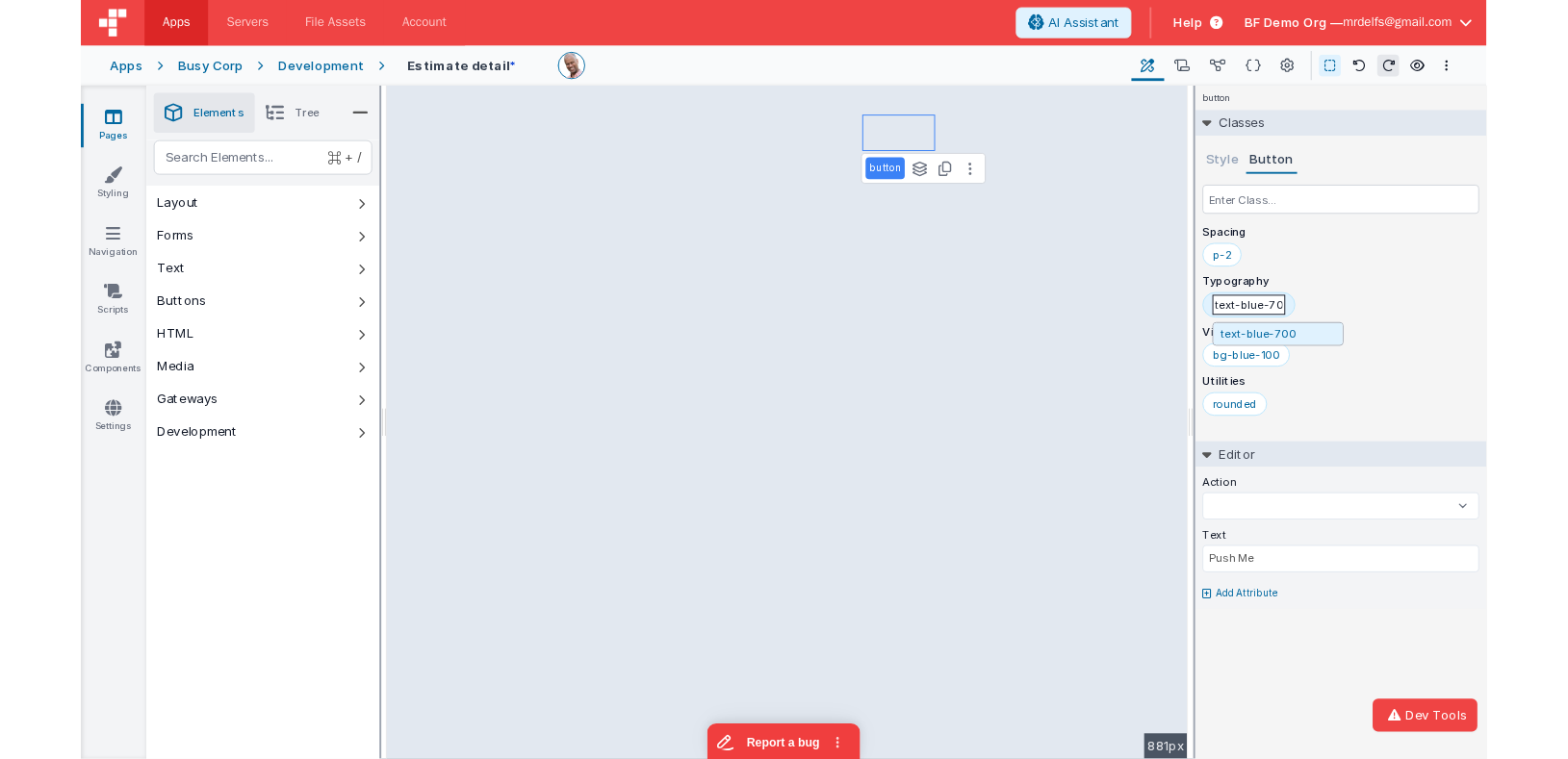 scroll, scrollTop: 0, scrollLeft: 2, axis: horizontal 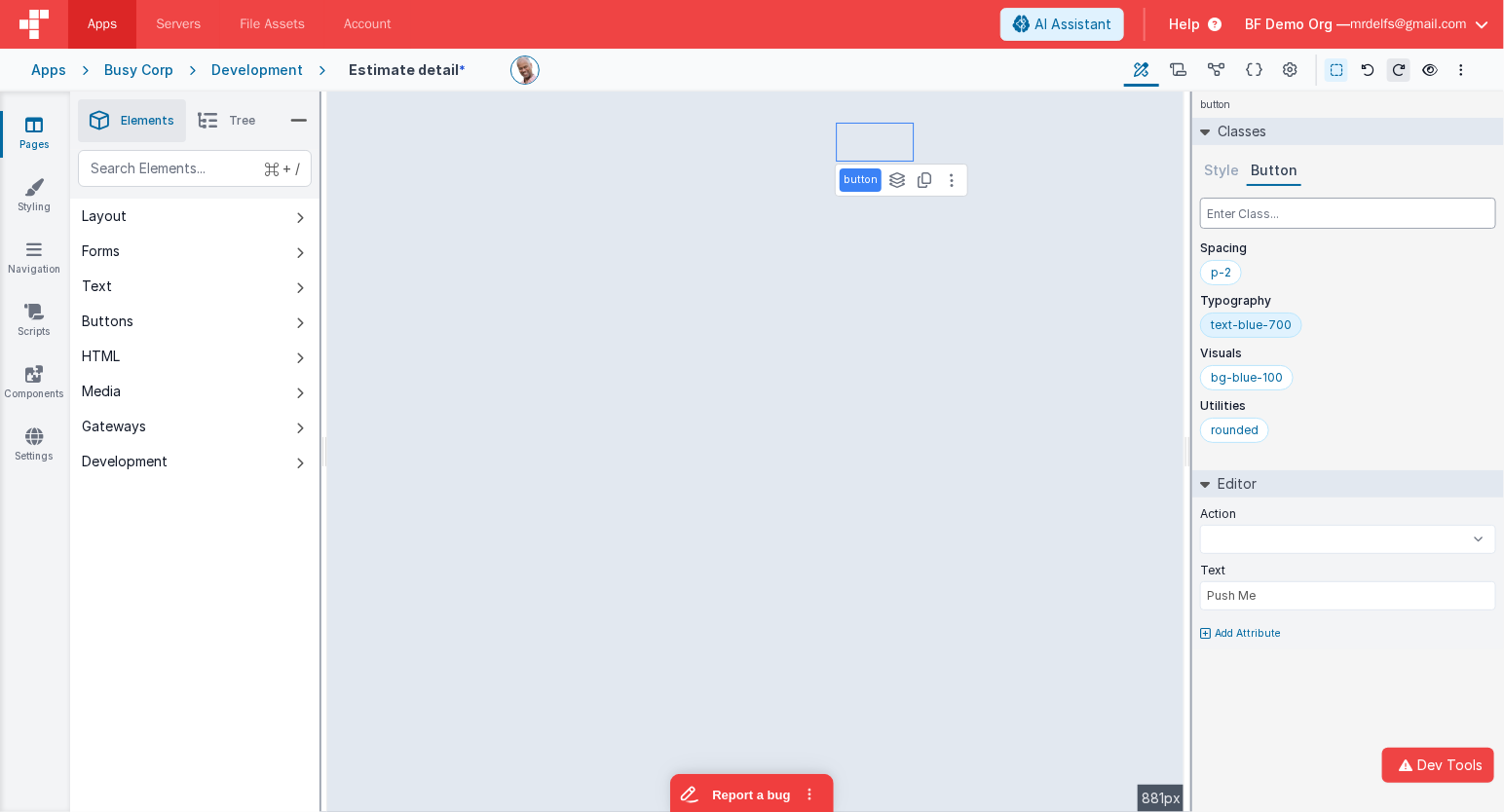 select 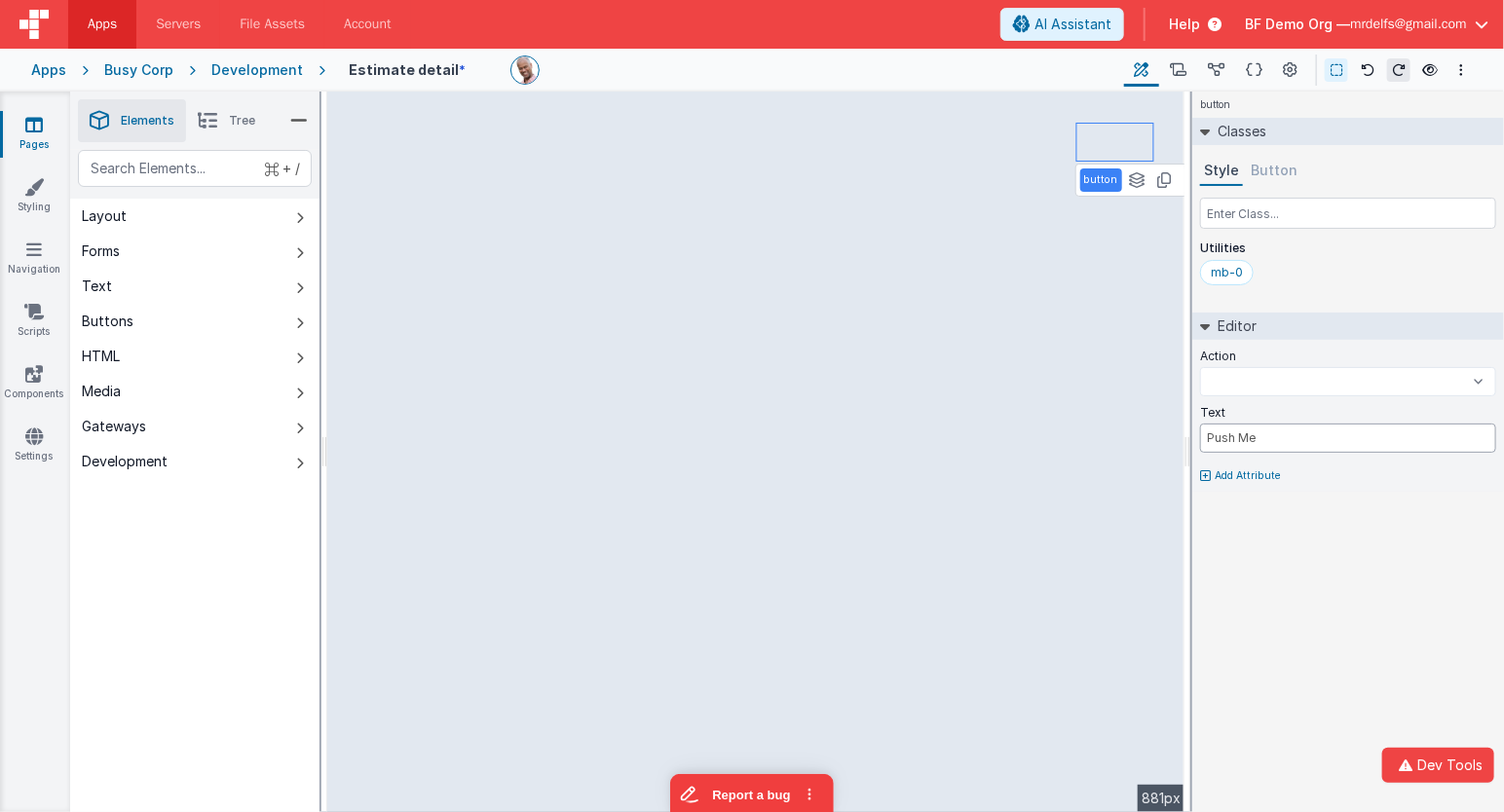 click on "Push Me" at bounding box center [1348, 438] 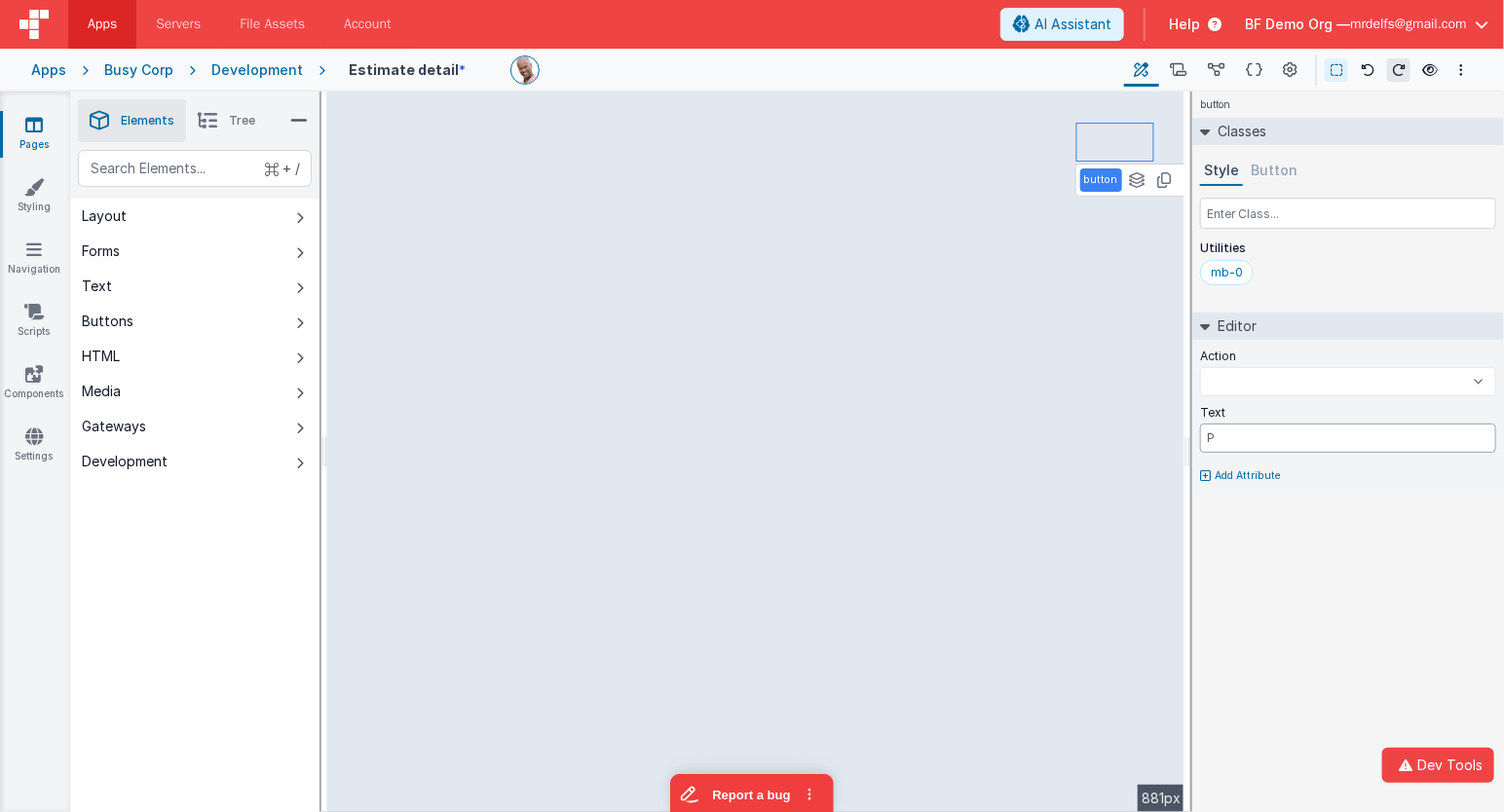 select 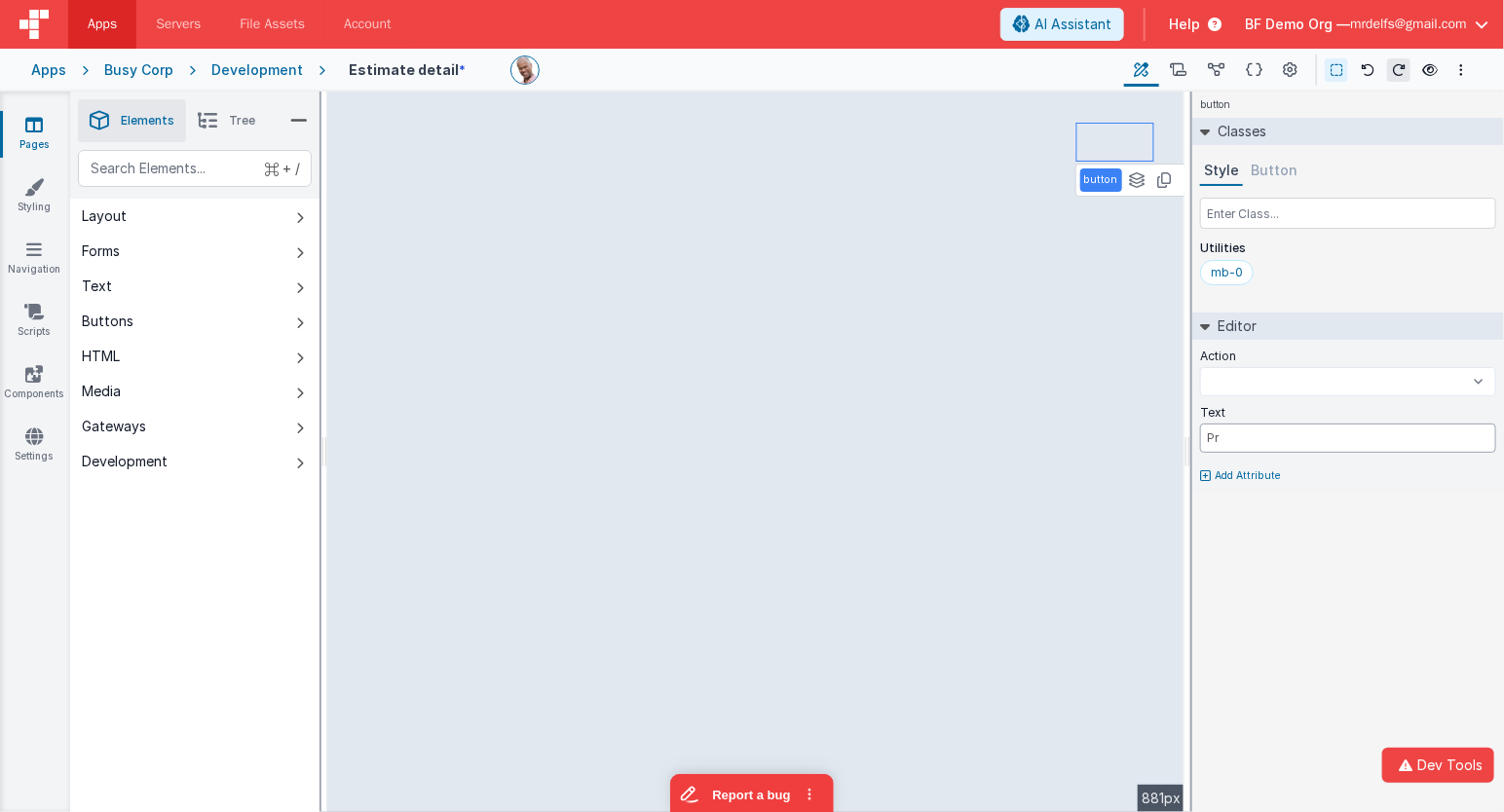 type on "Pri" 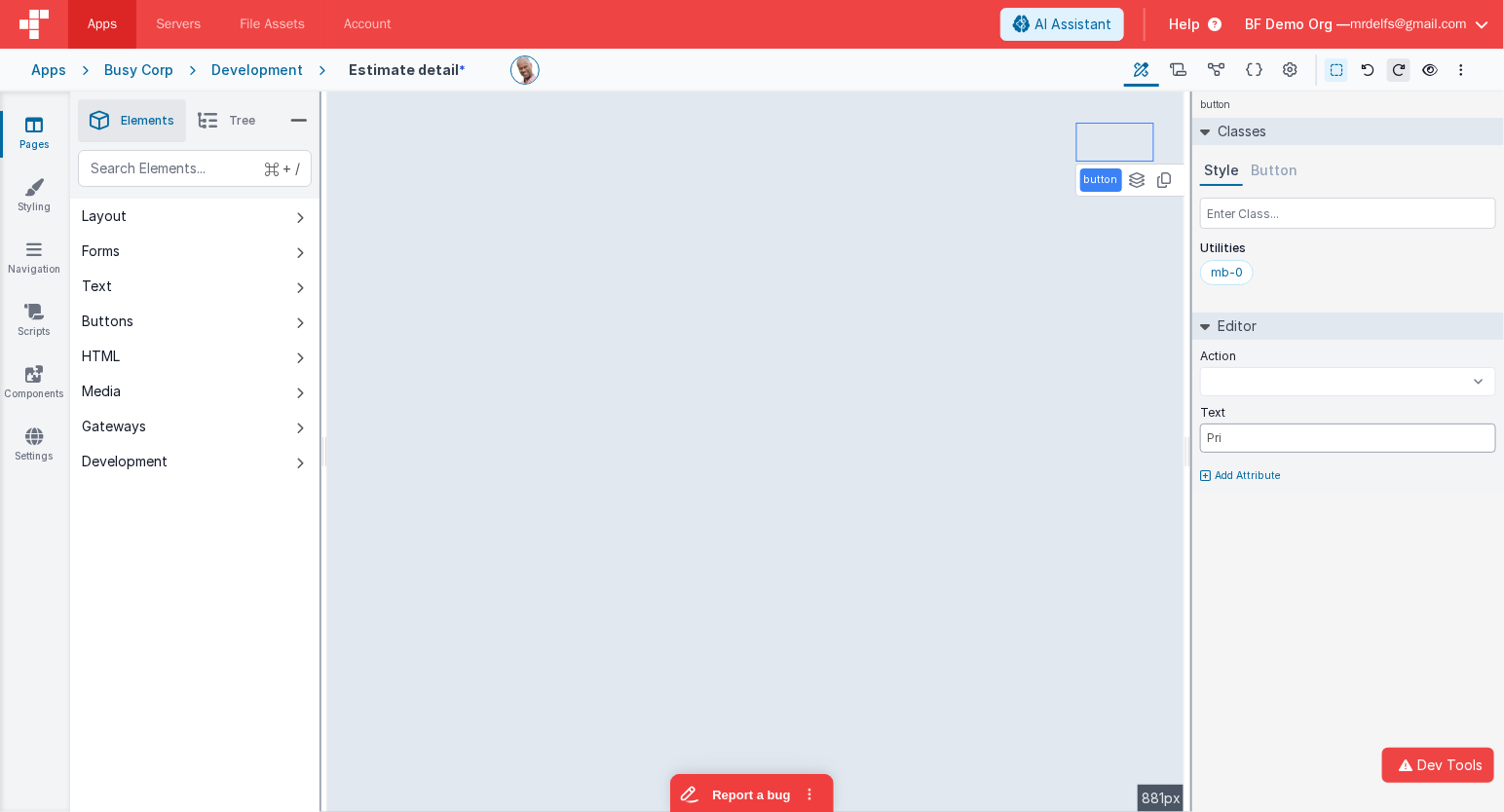 type on "Prim" 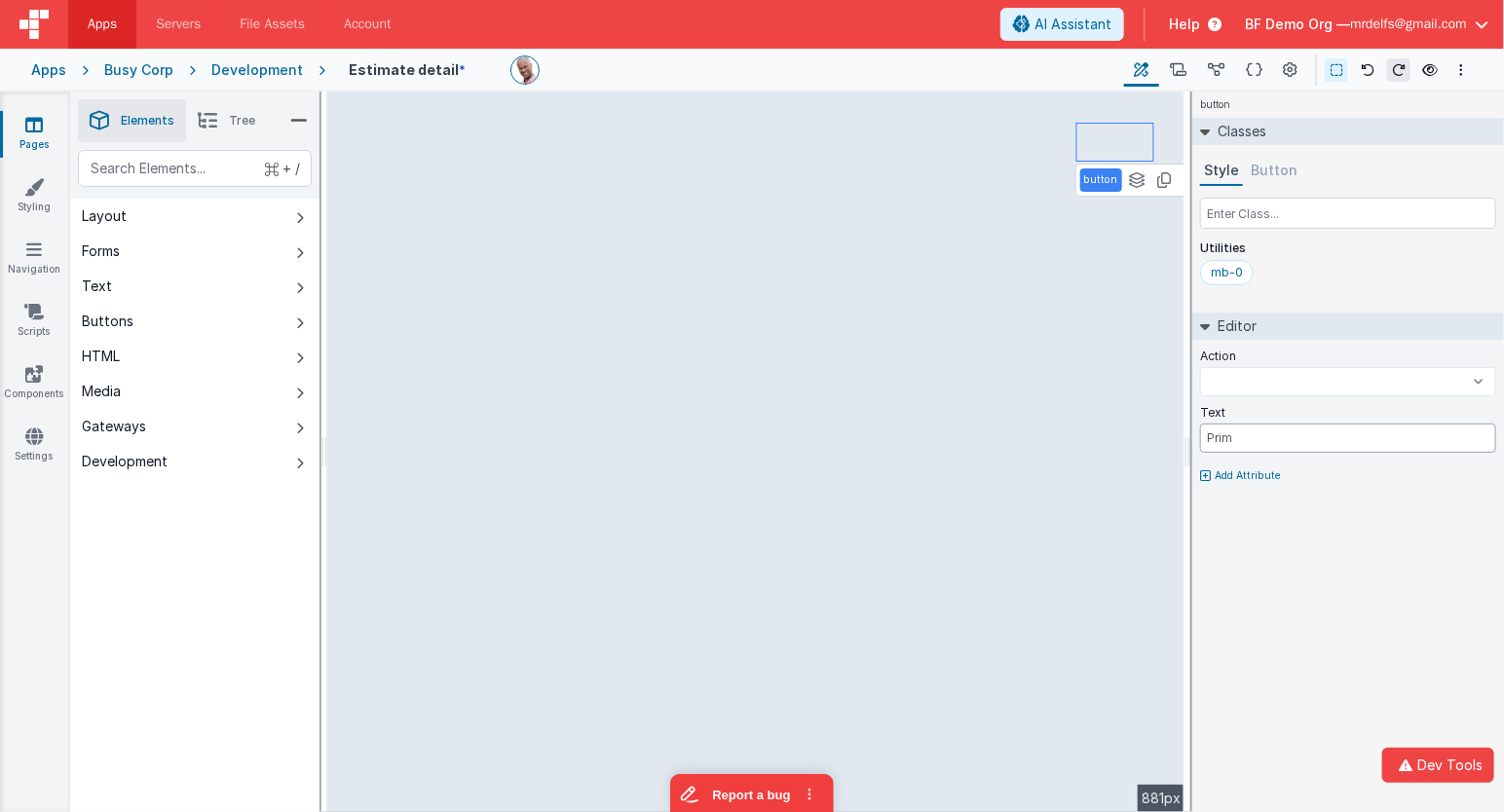 select 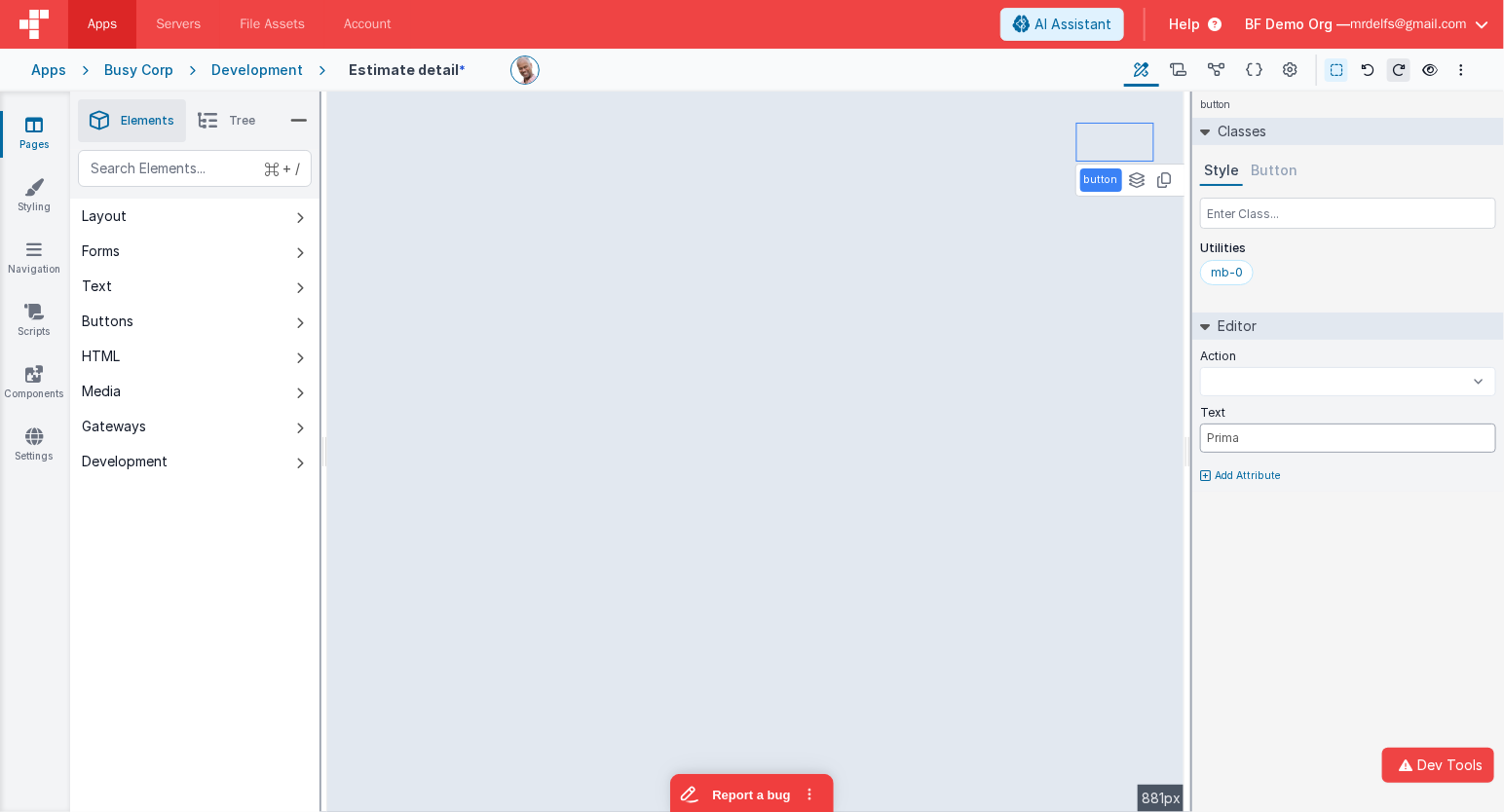 select 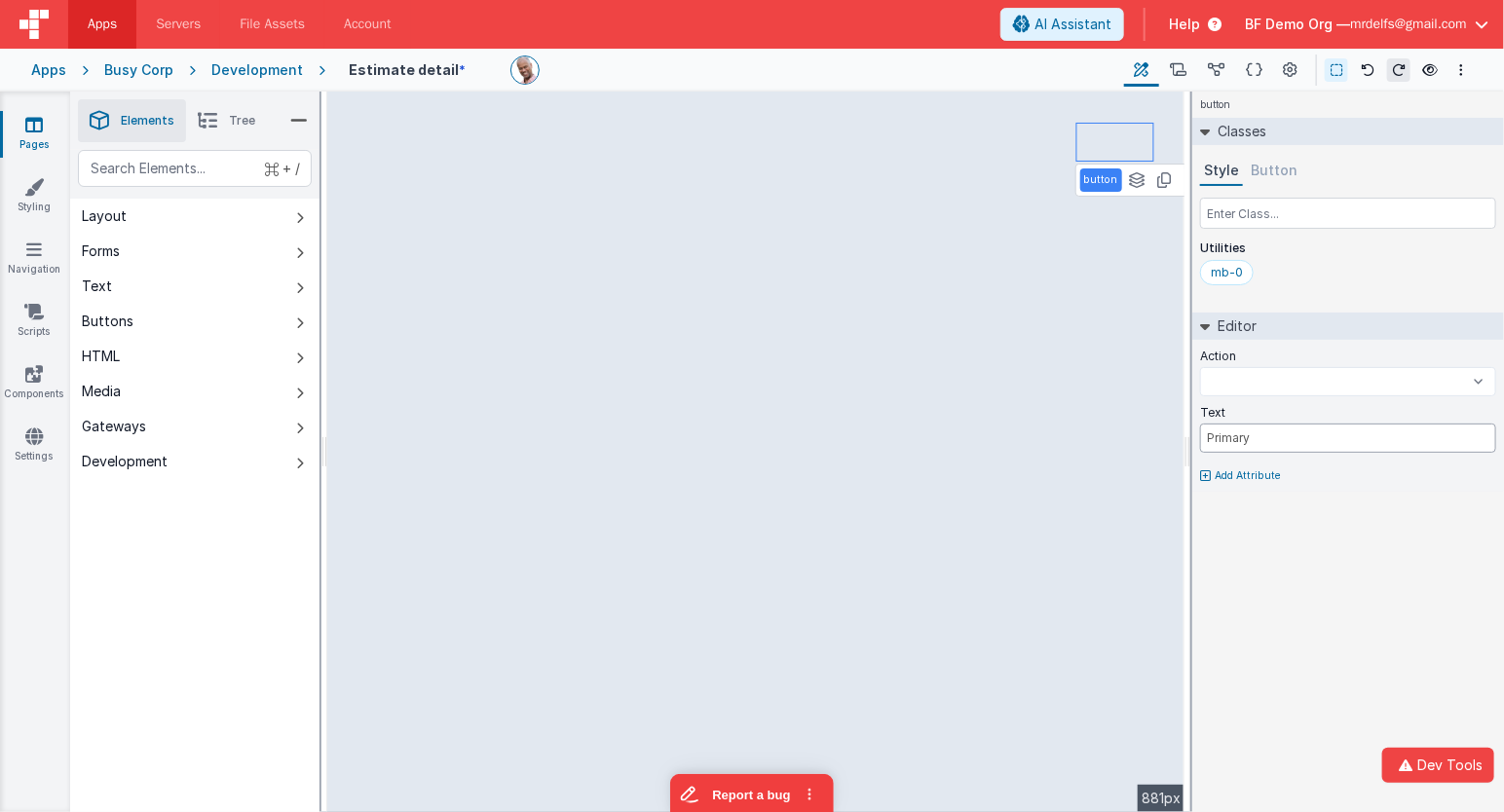 select 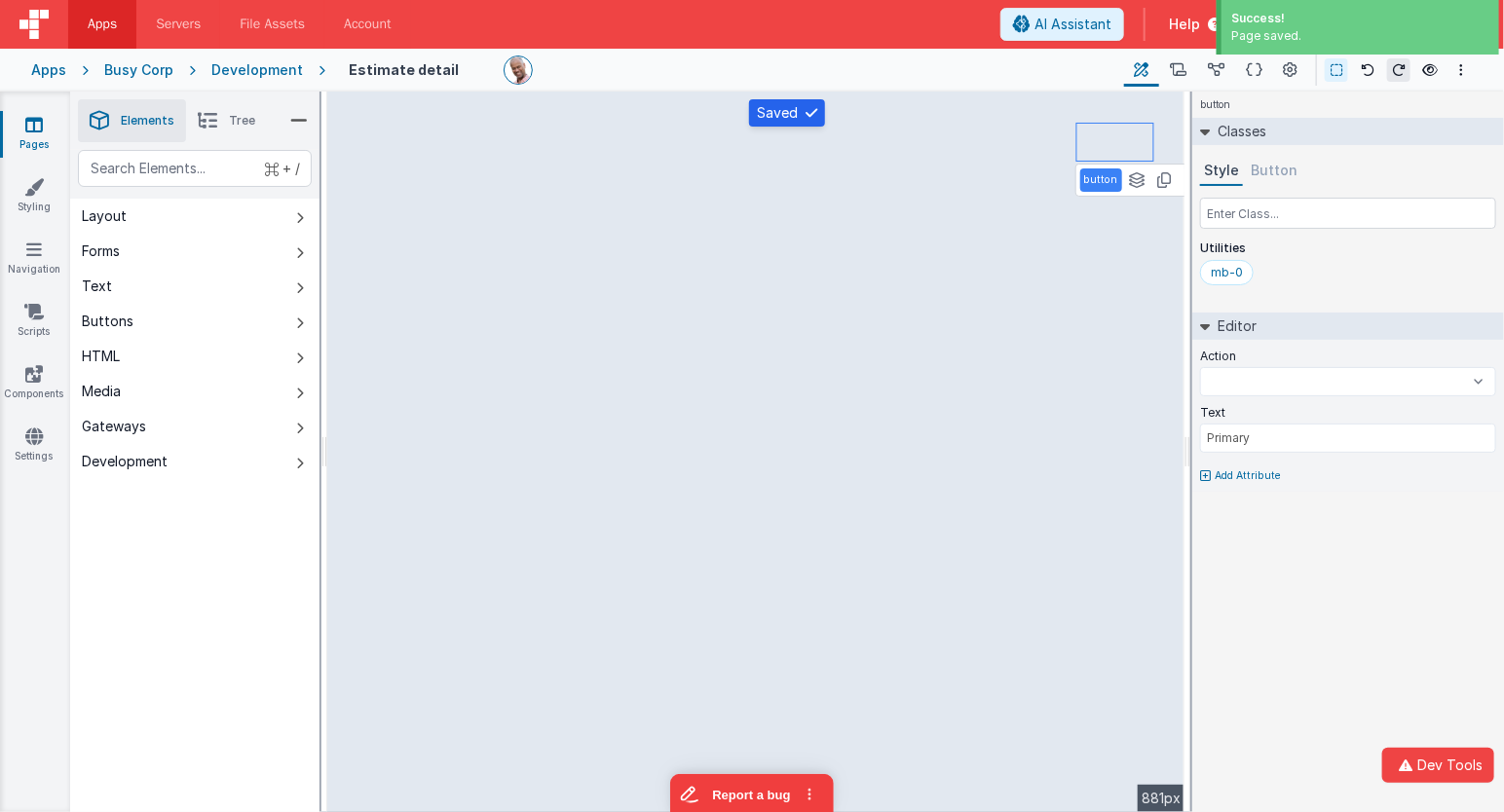select 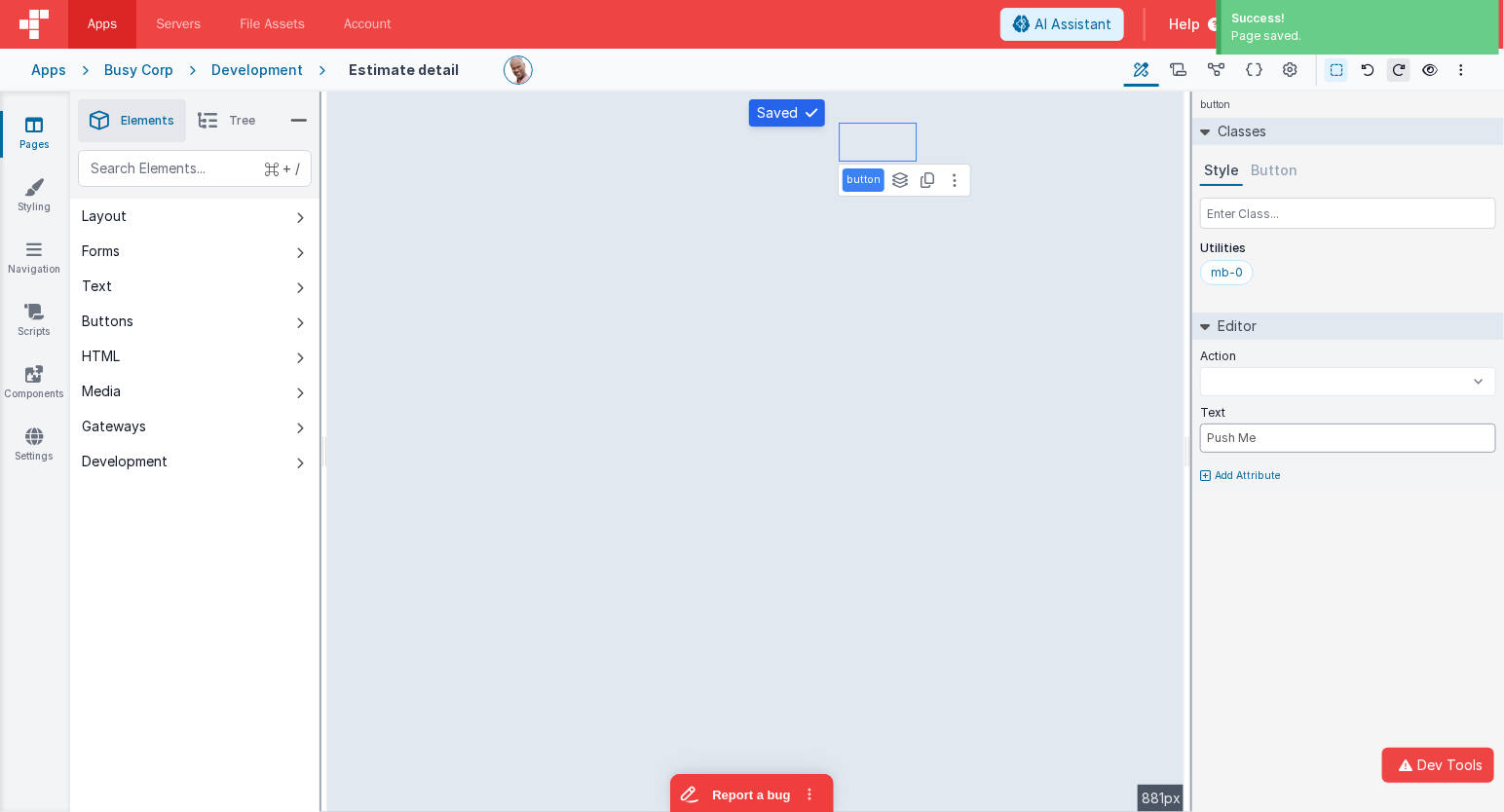 select 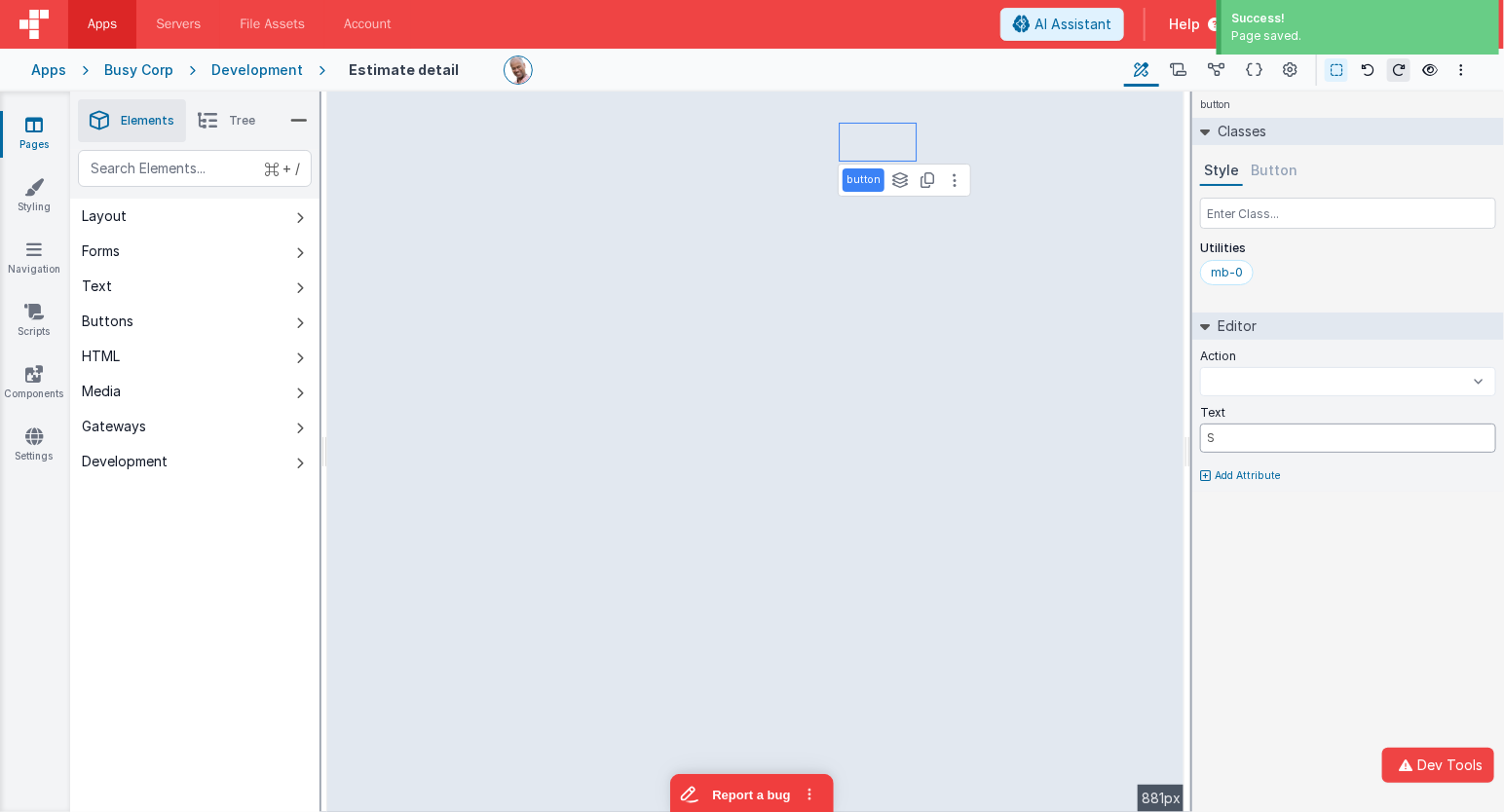 select 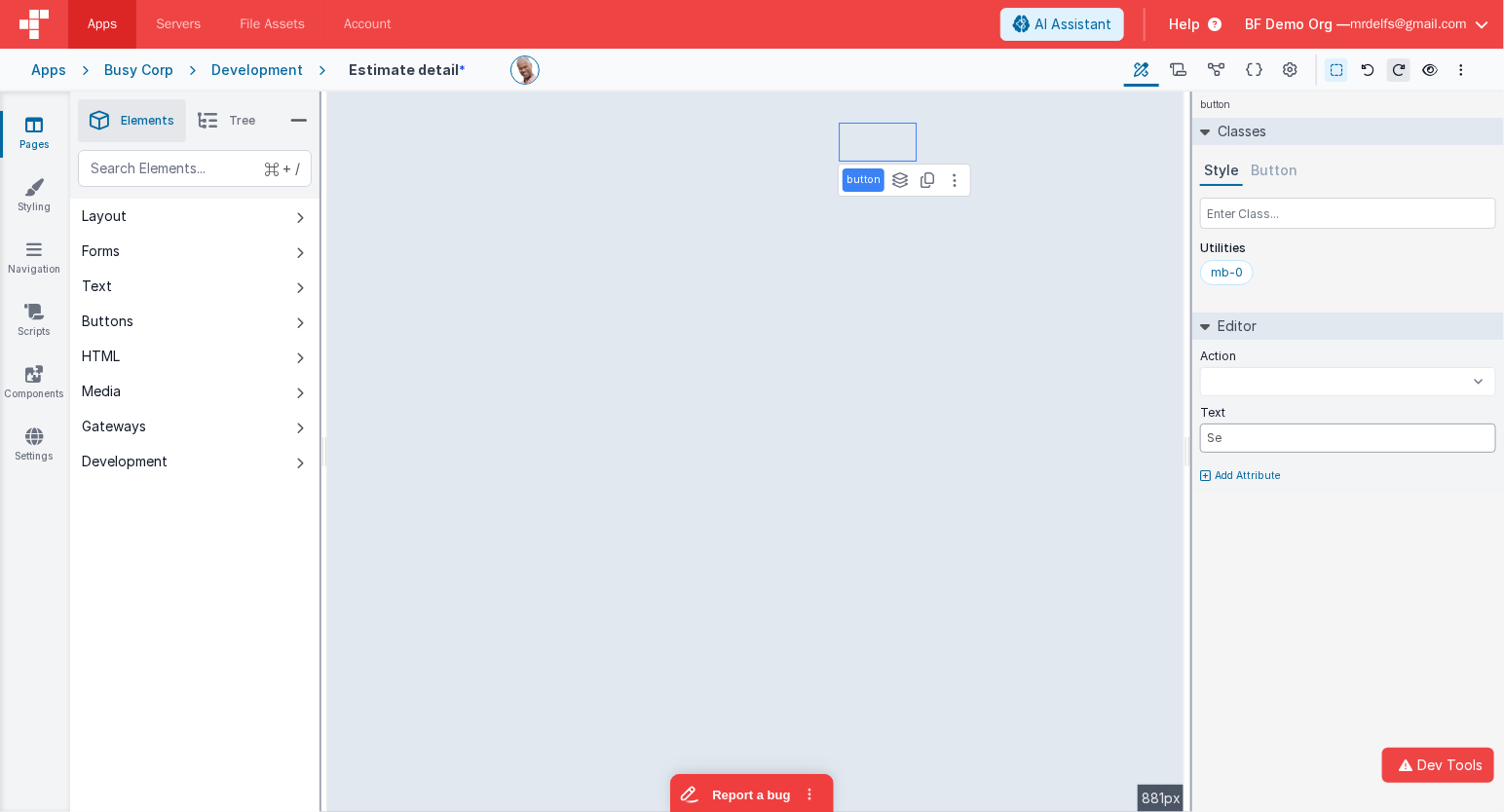 select 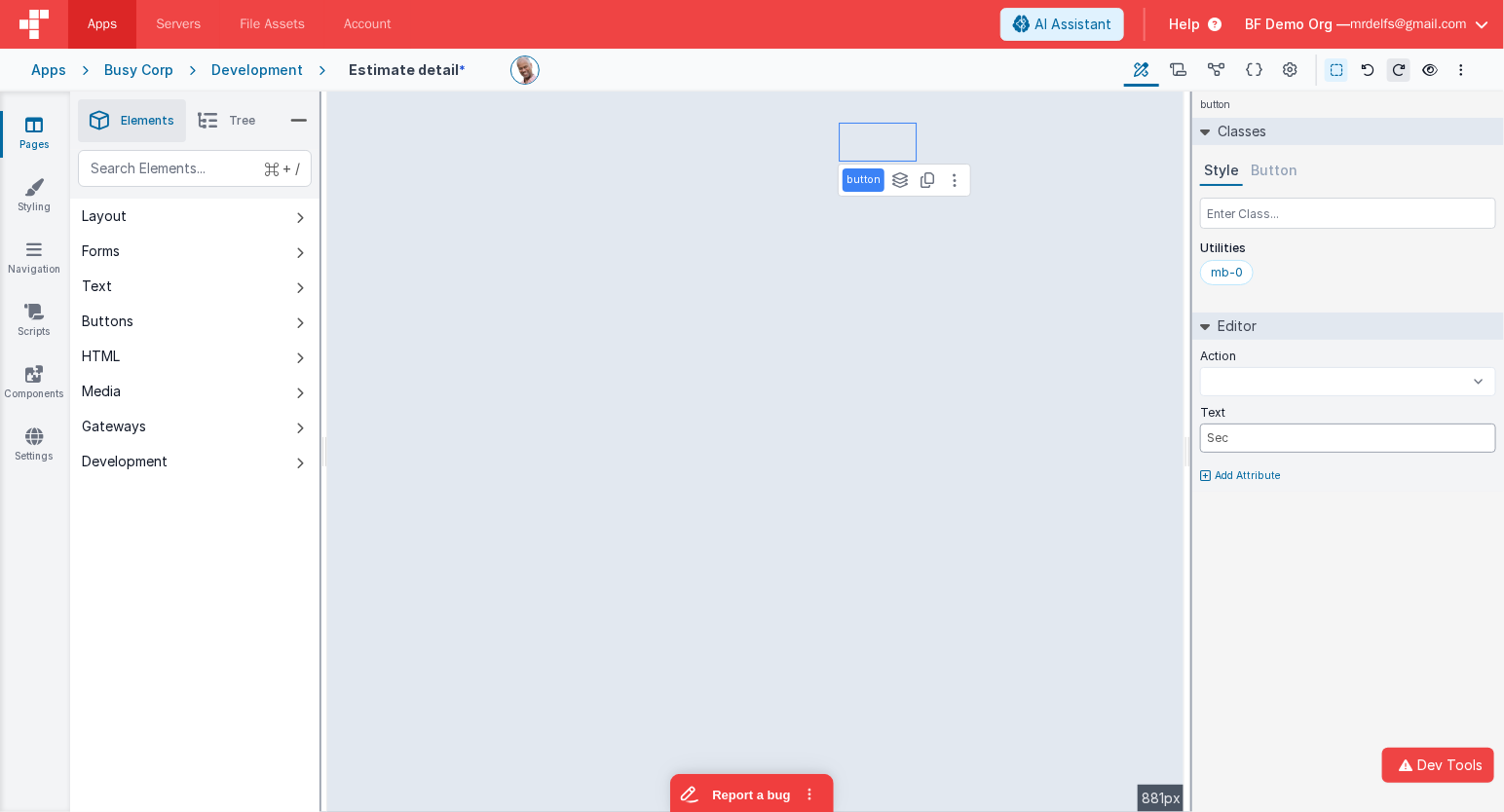 select 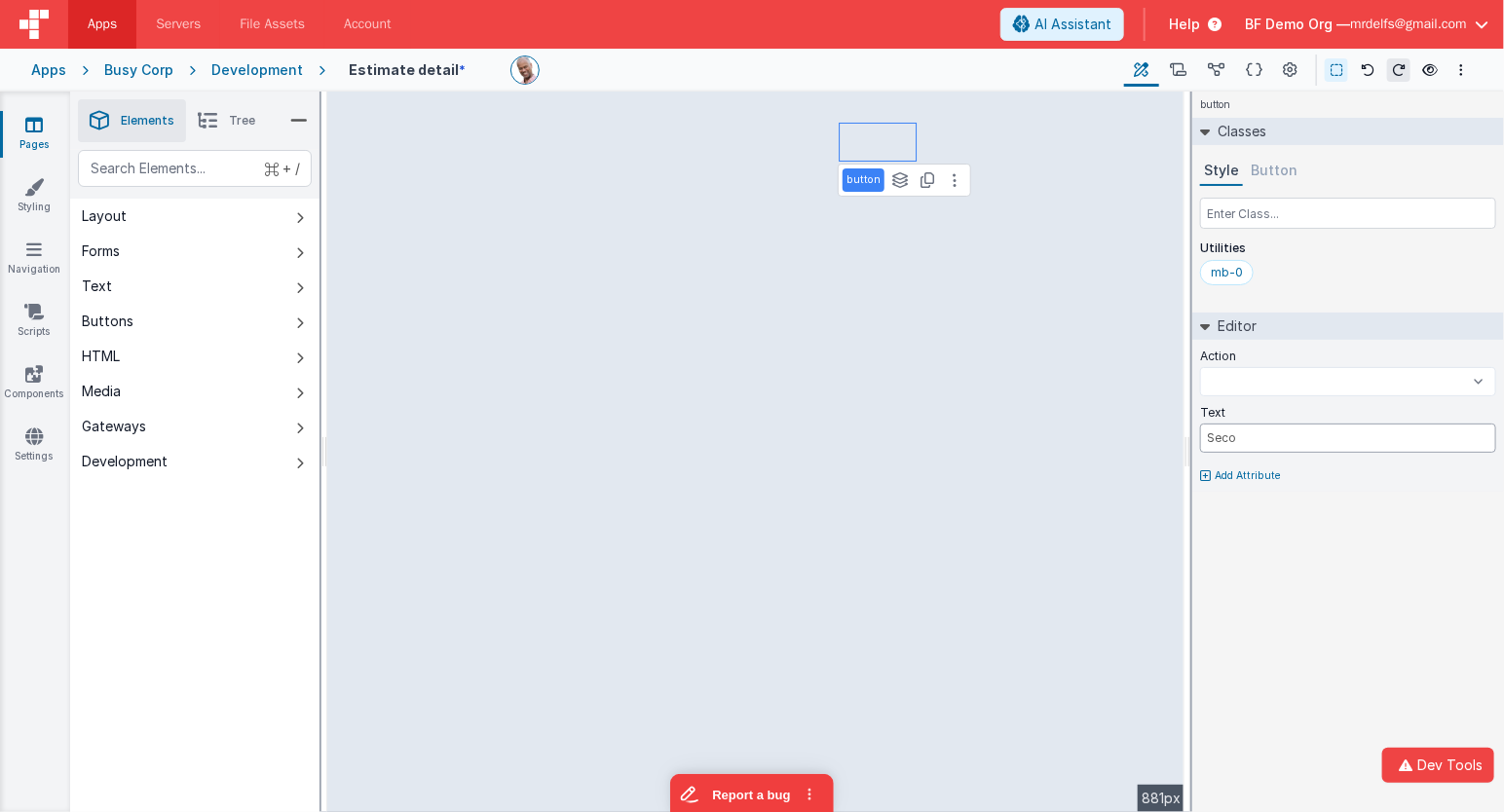 type on "Secon" 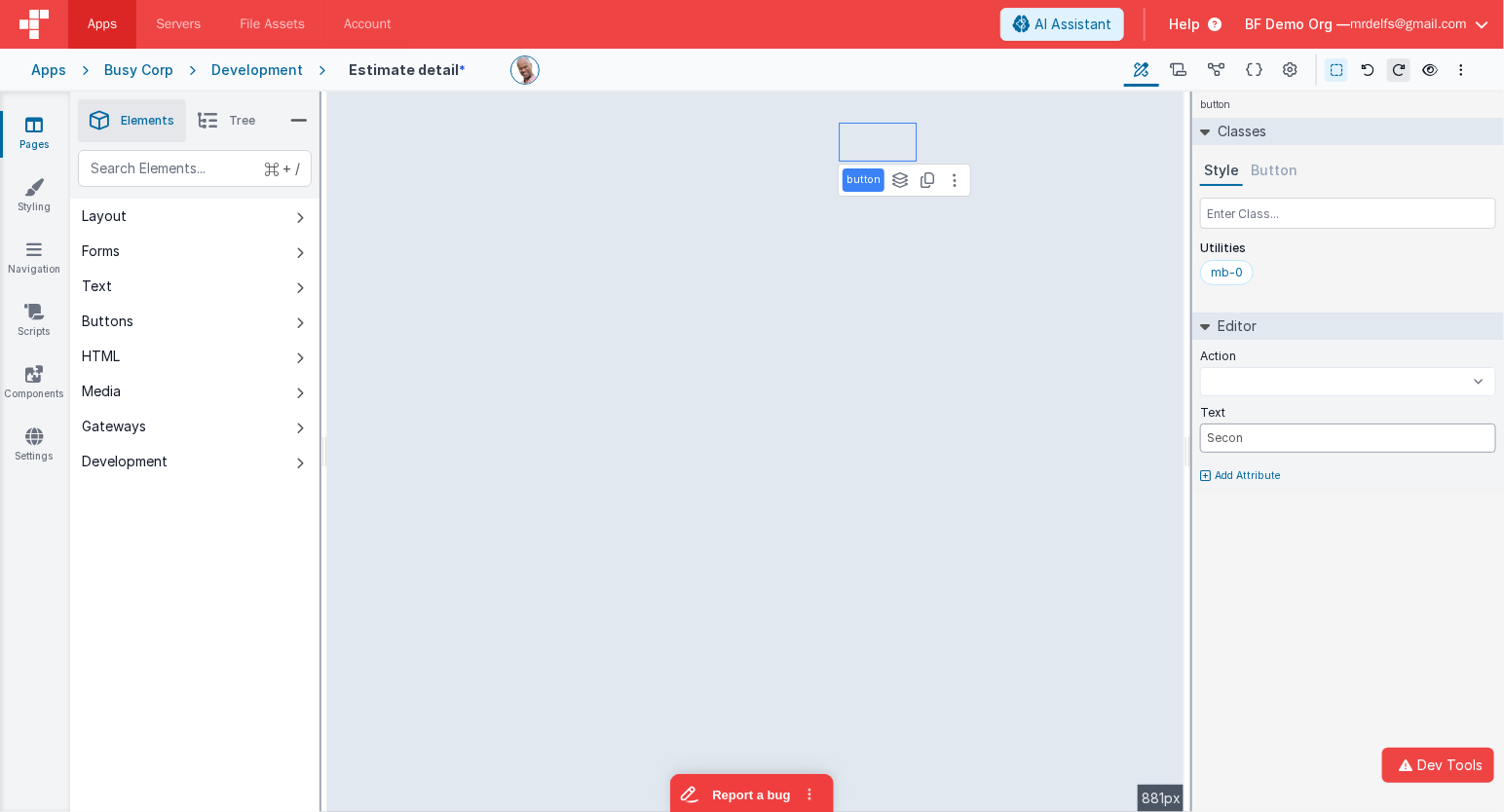 select 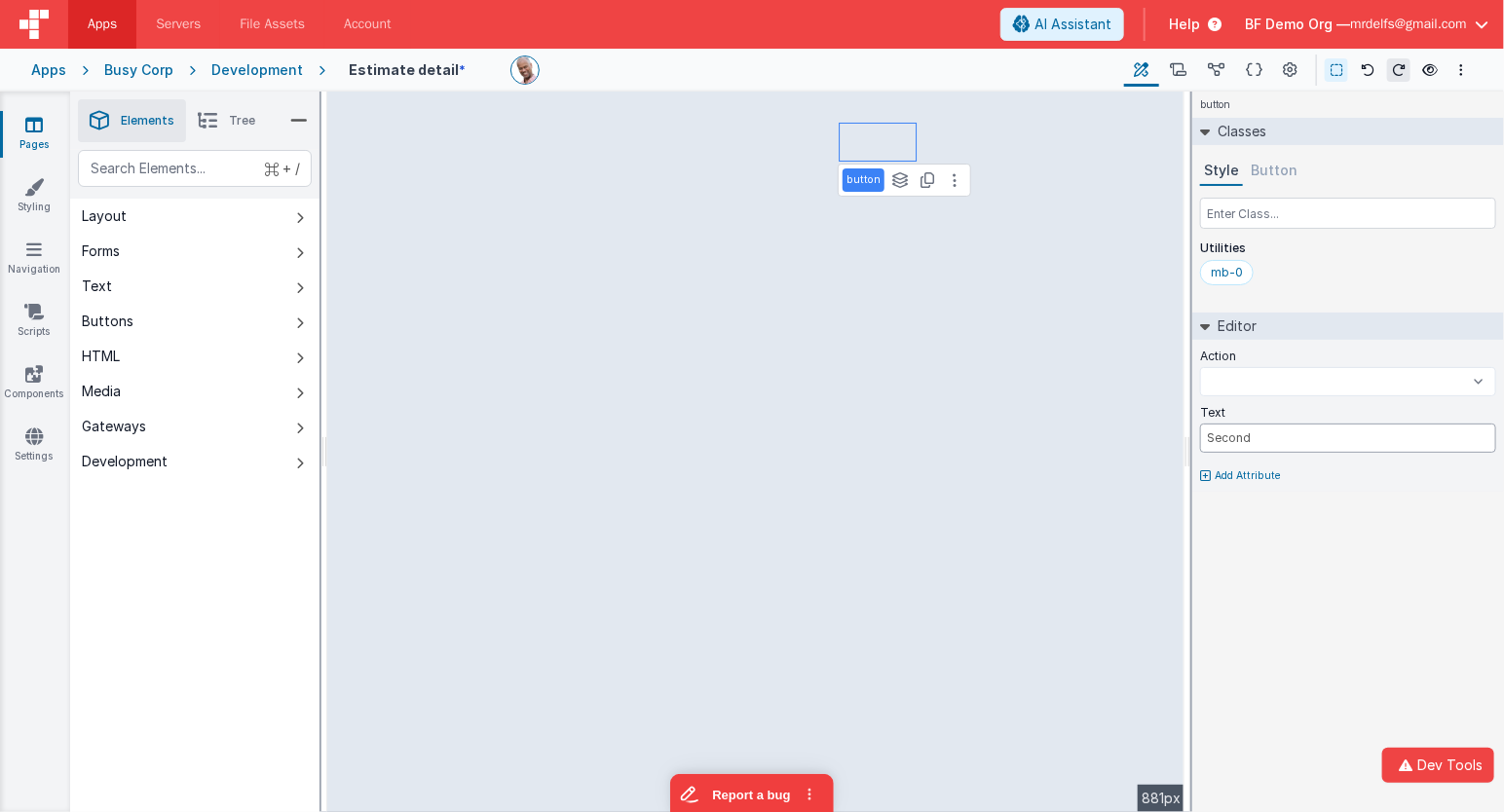 select 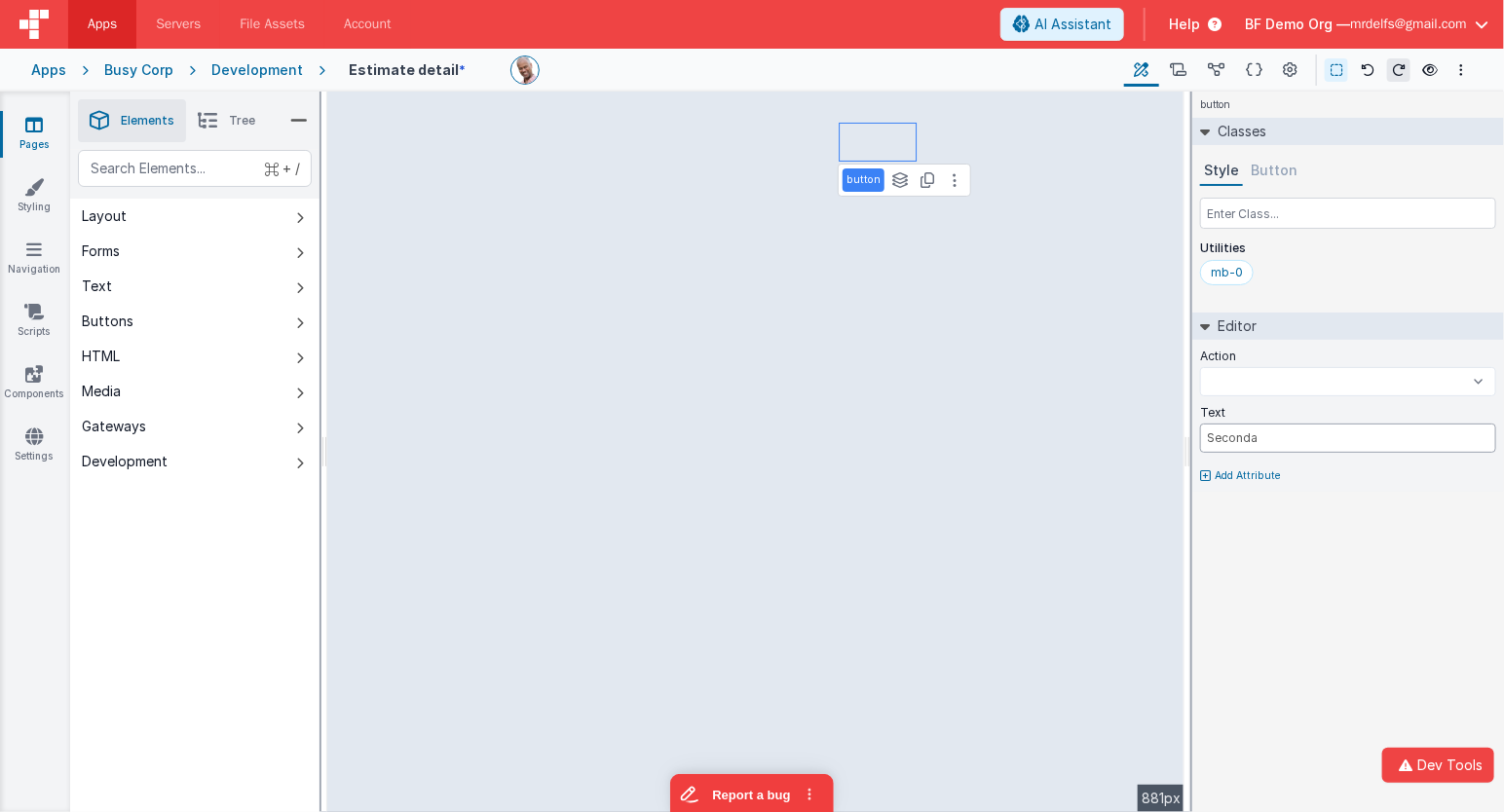 select 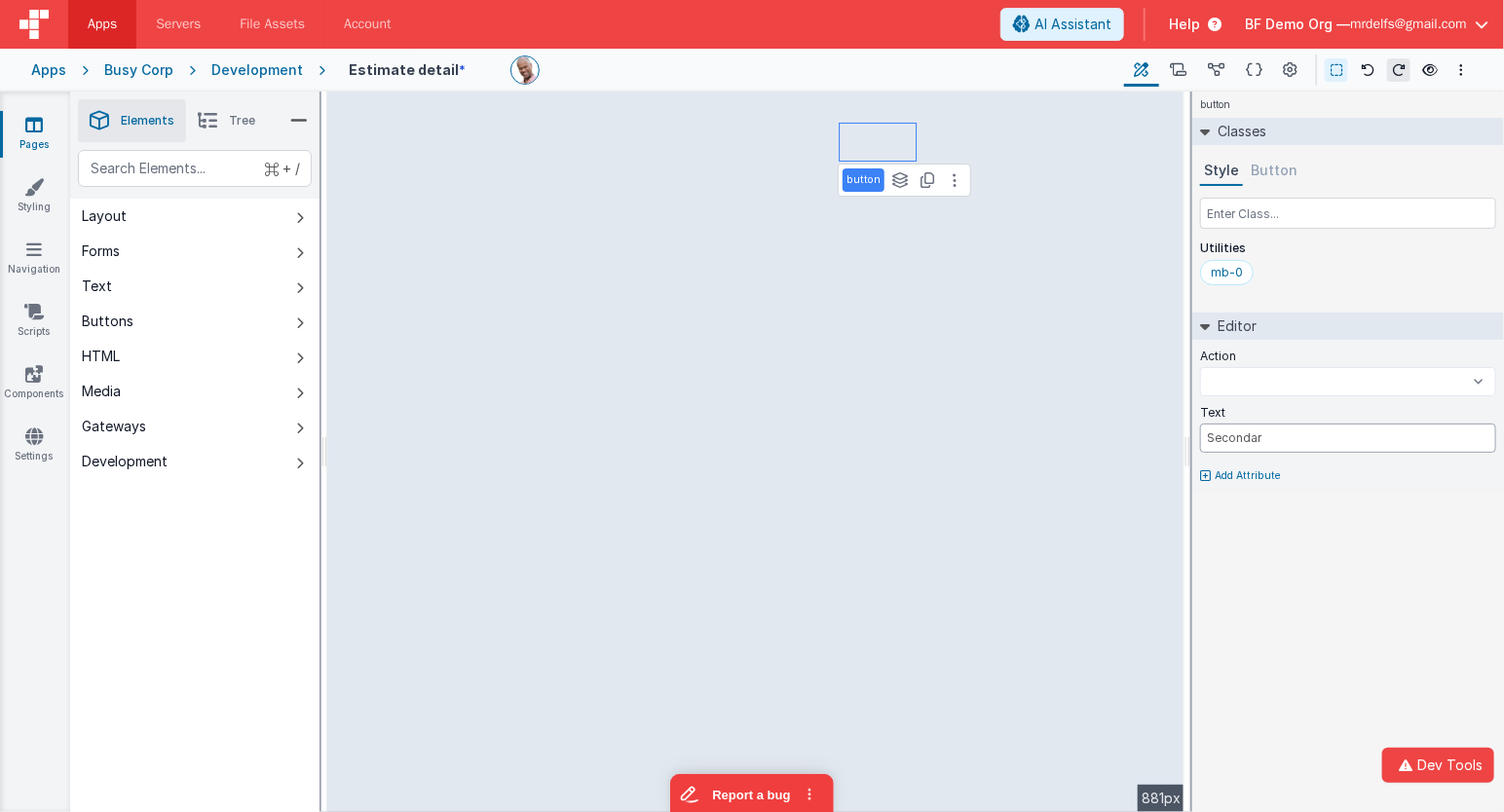 select 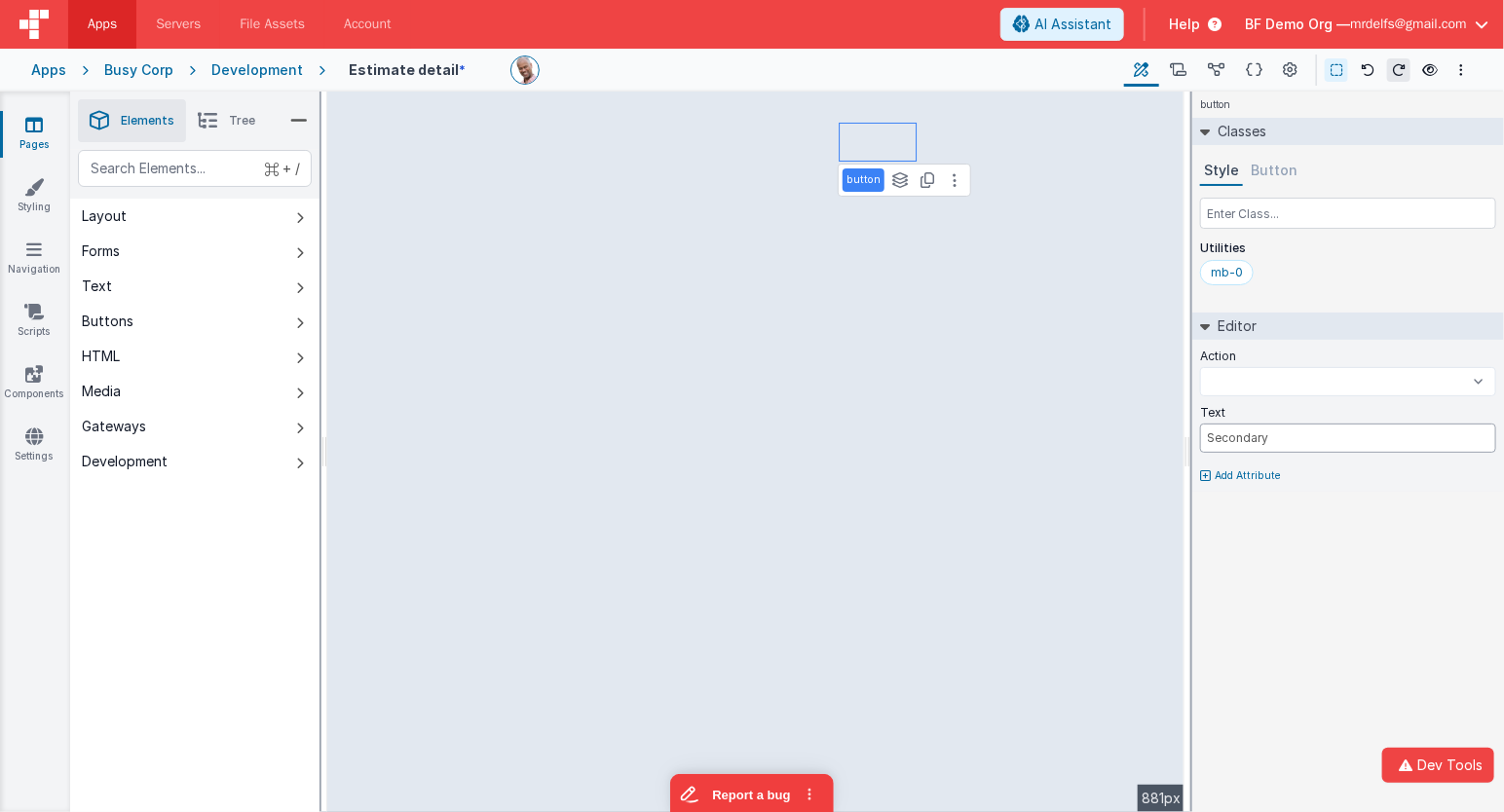 select 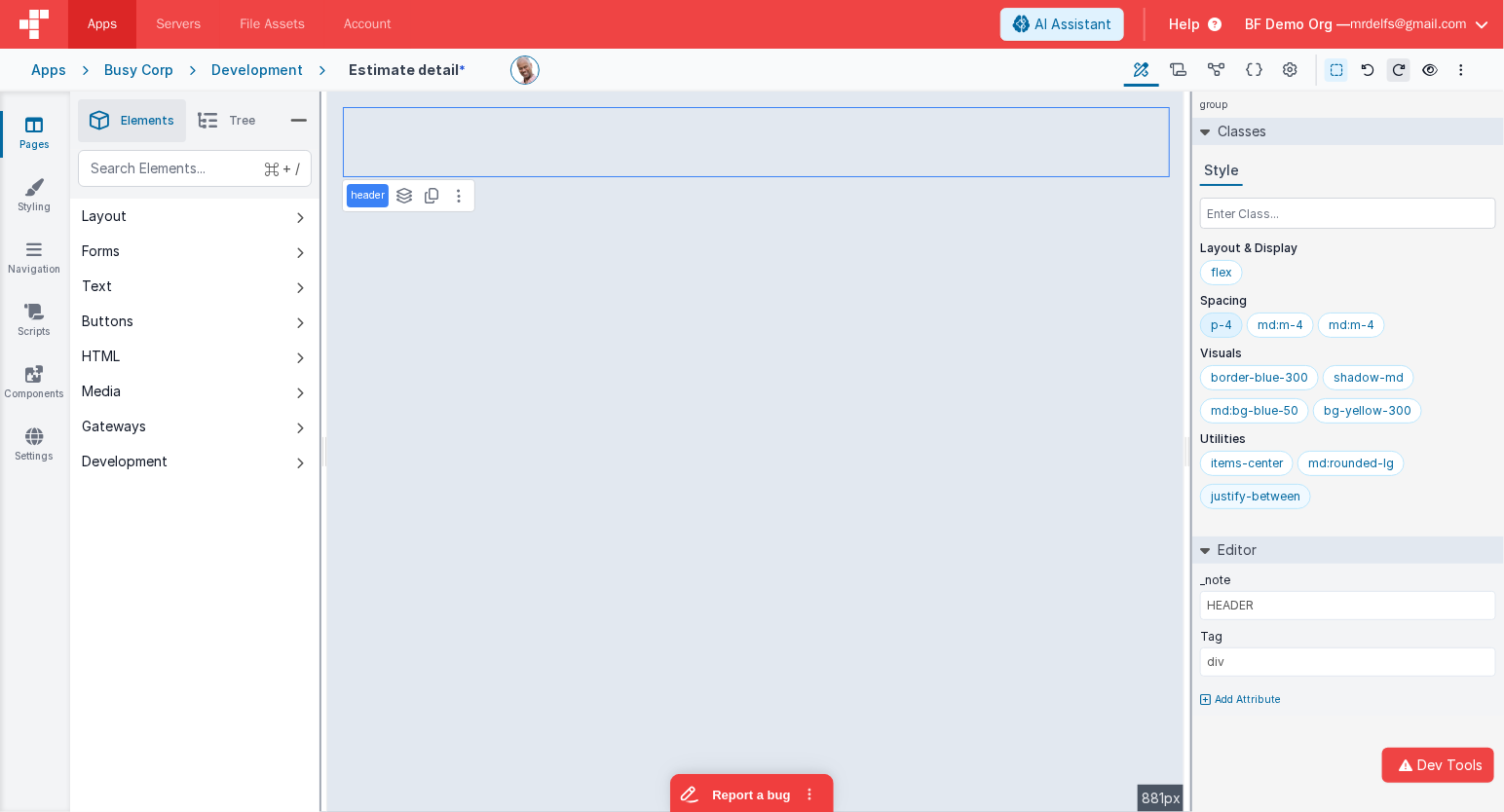 click on "justify-between" at bounding box center [1256, 497] 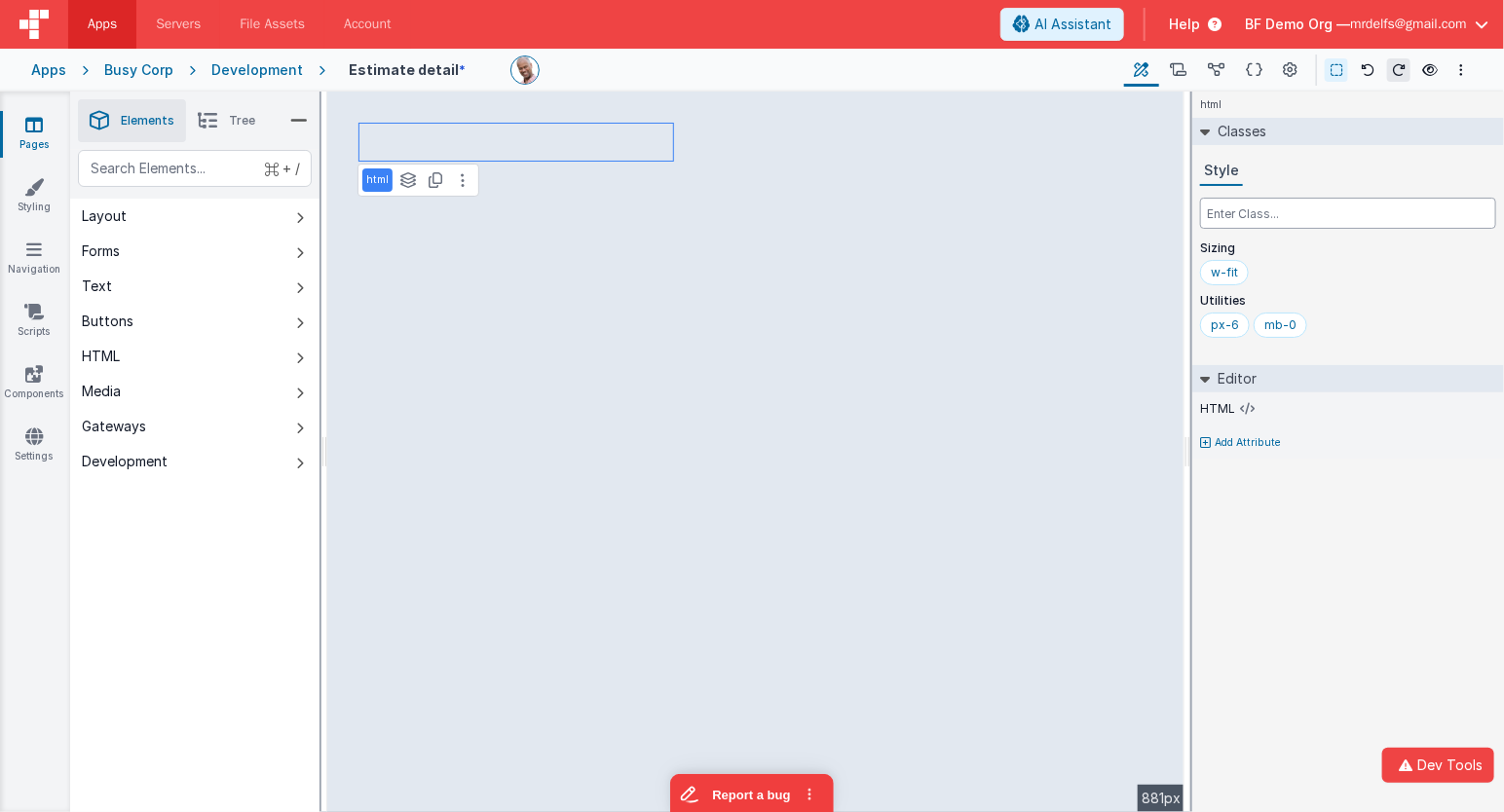 click at bounding box center [1348, 213] 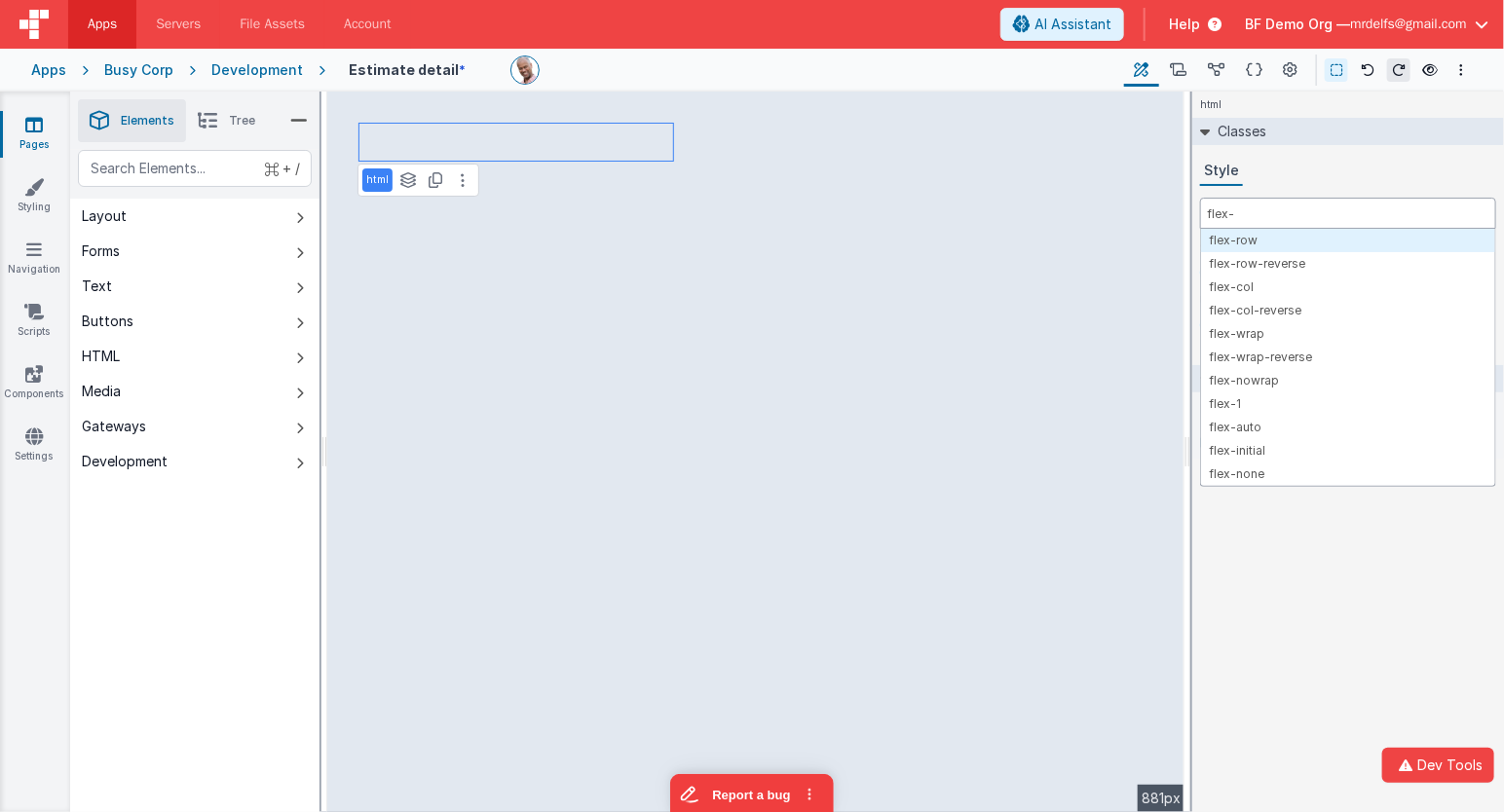 type on "flex-1" 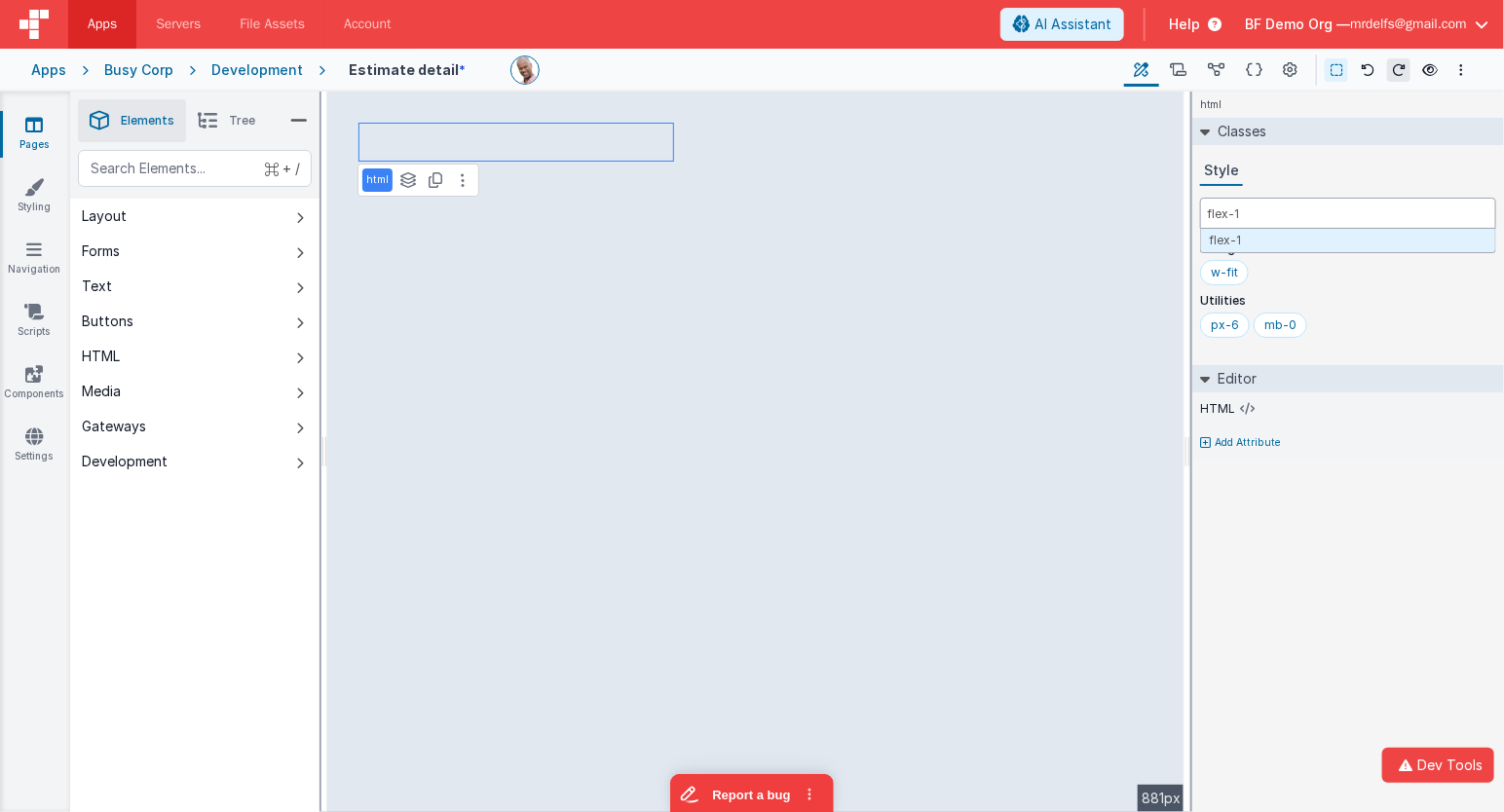 type 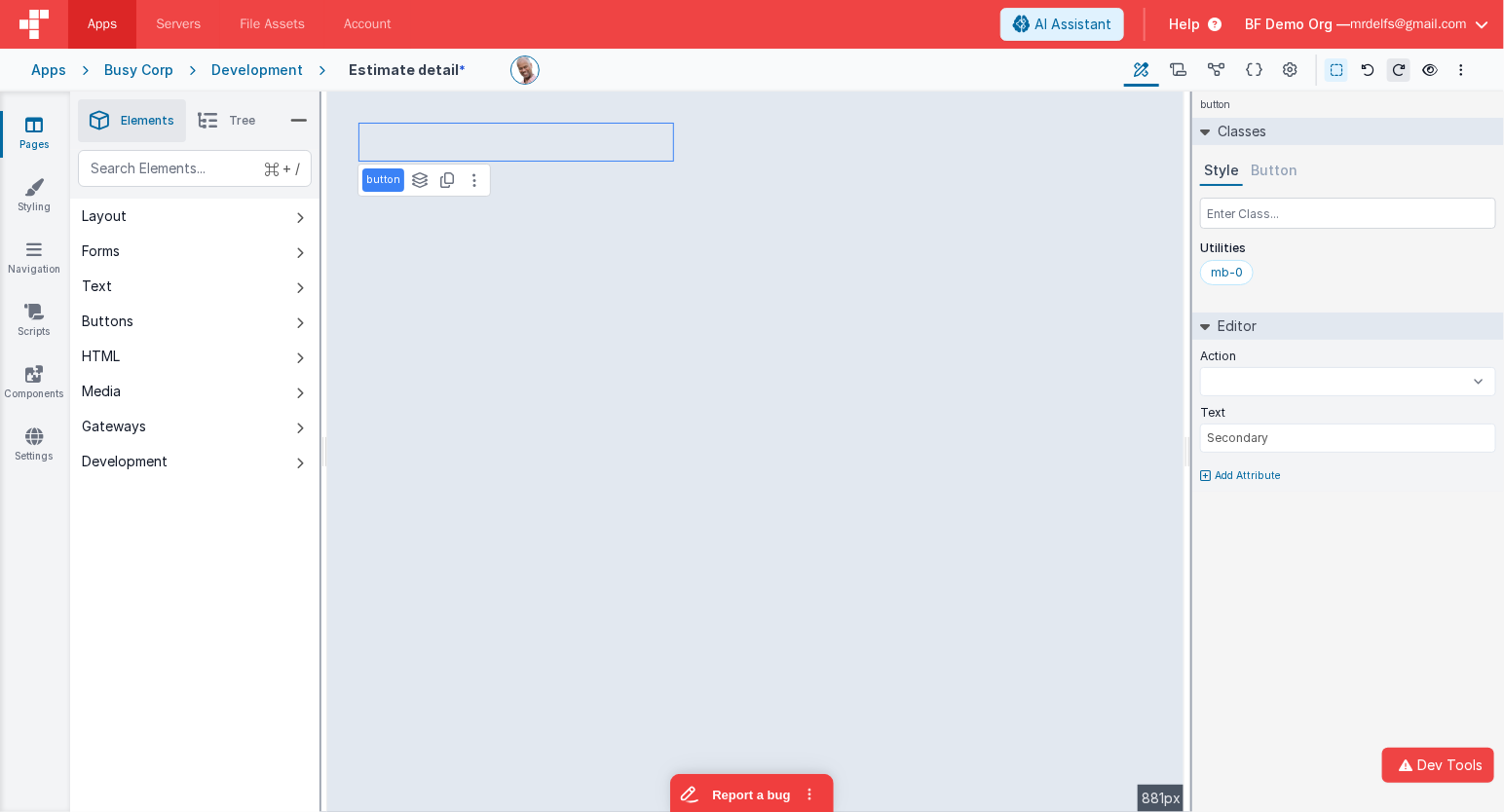 select 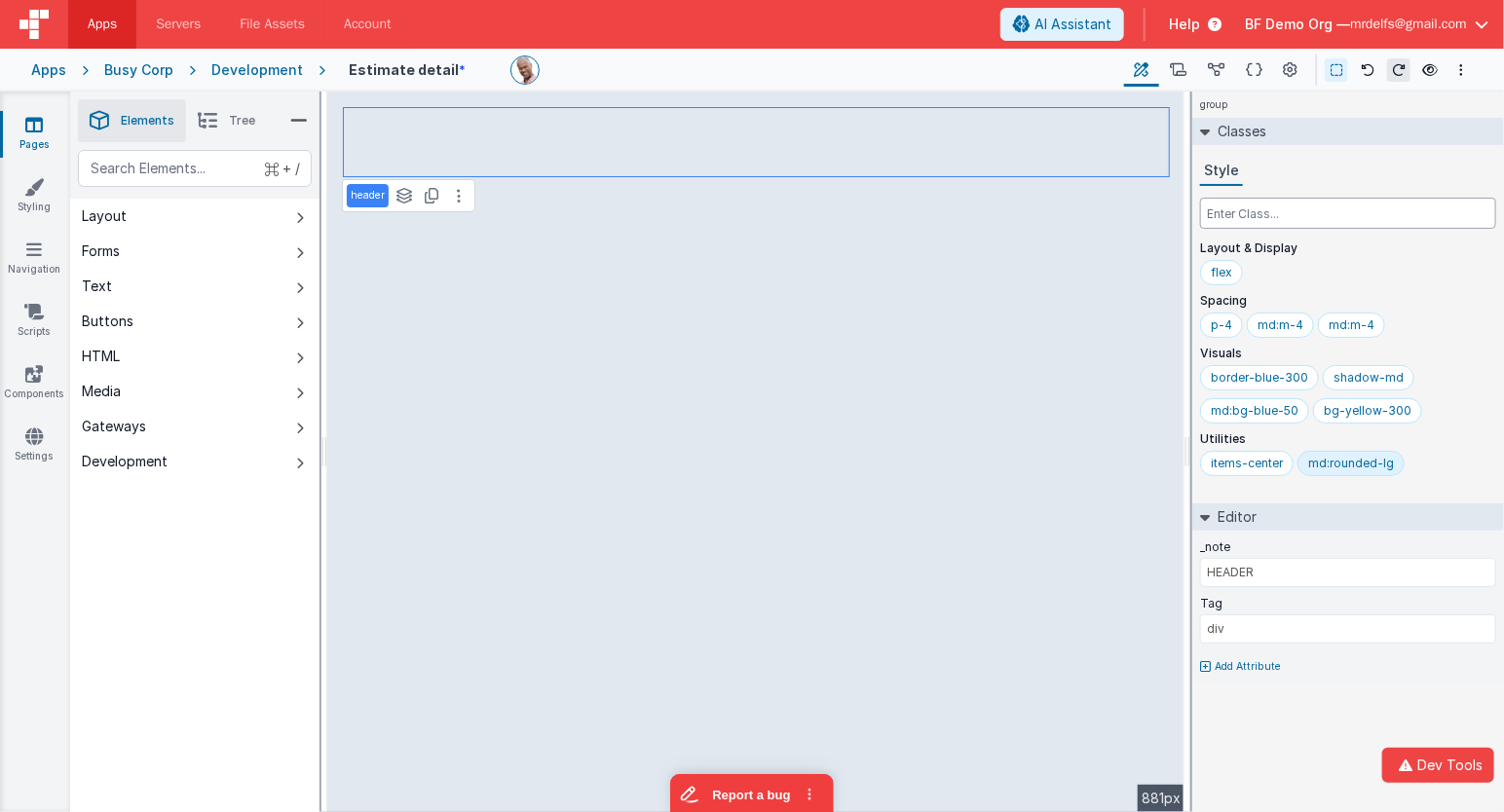 click at bounding box center (1348, 213) 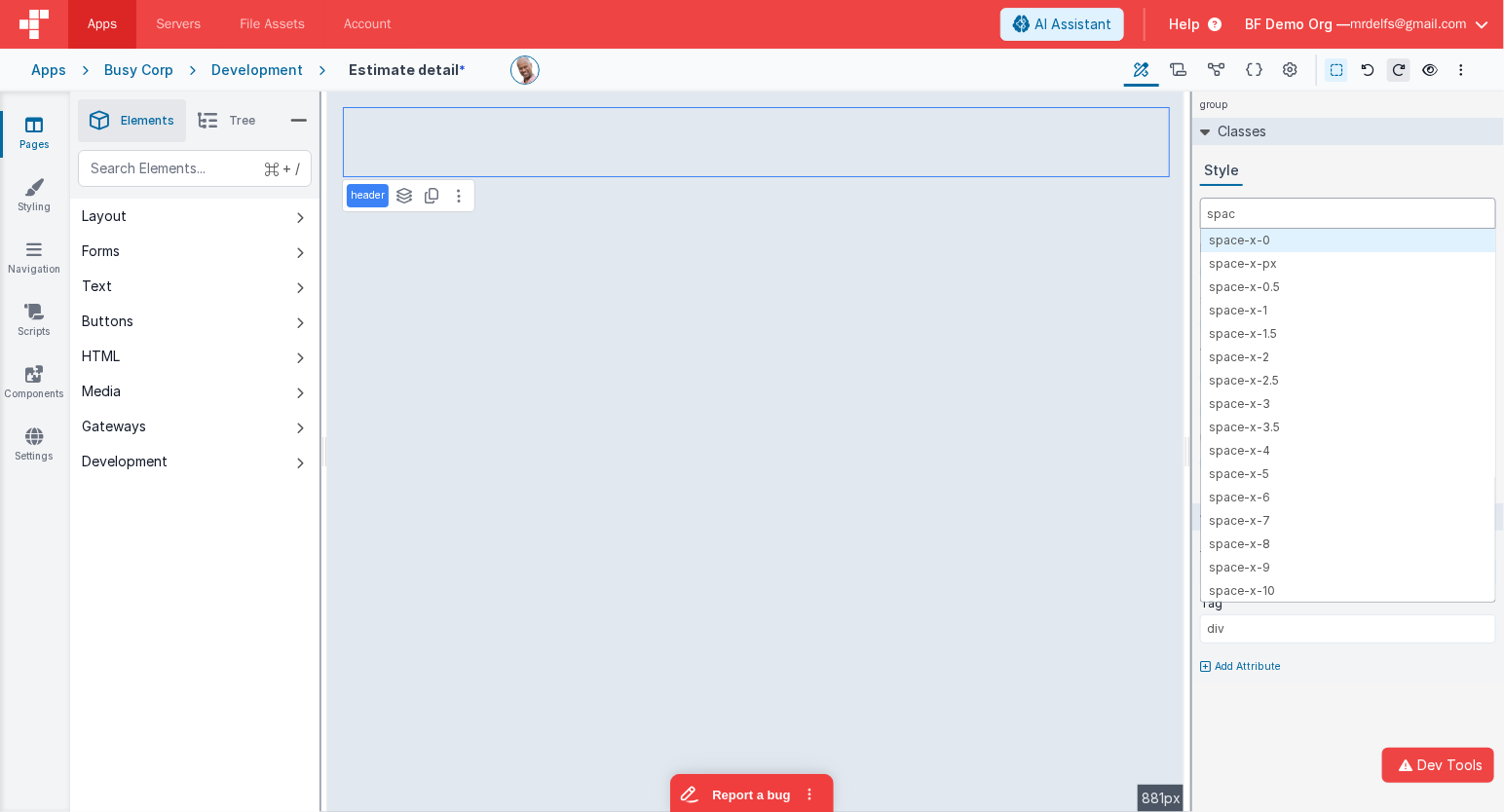 type on "space" 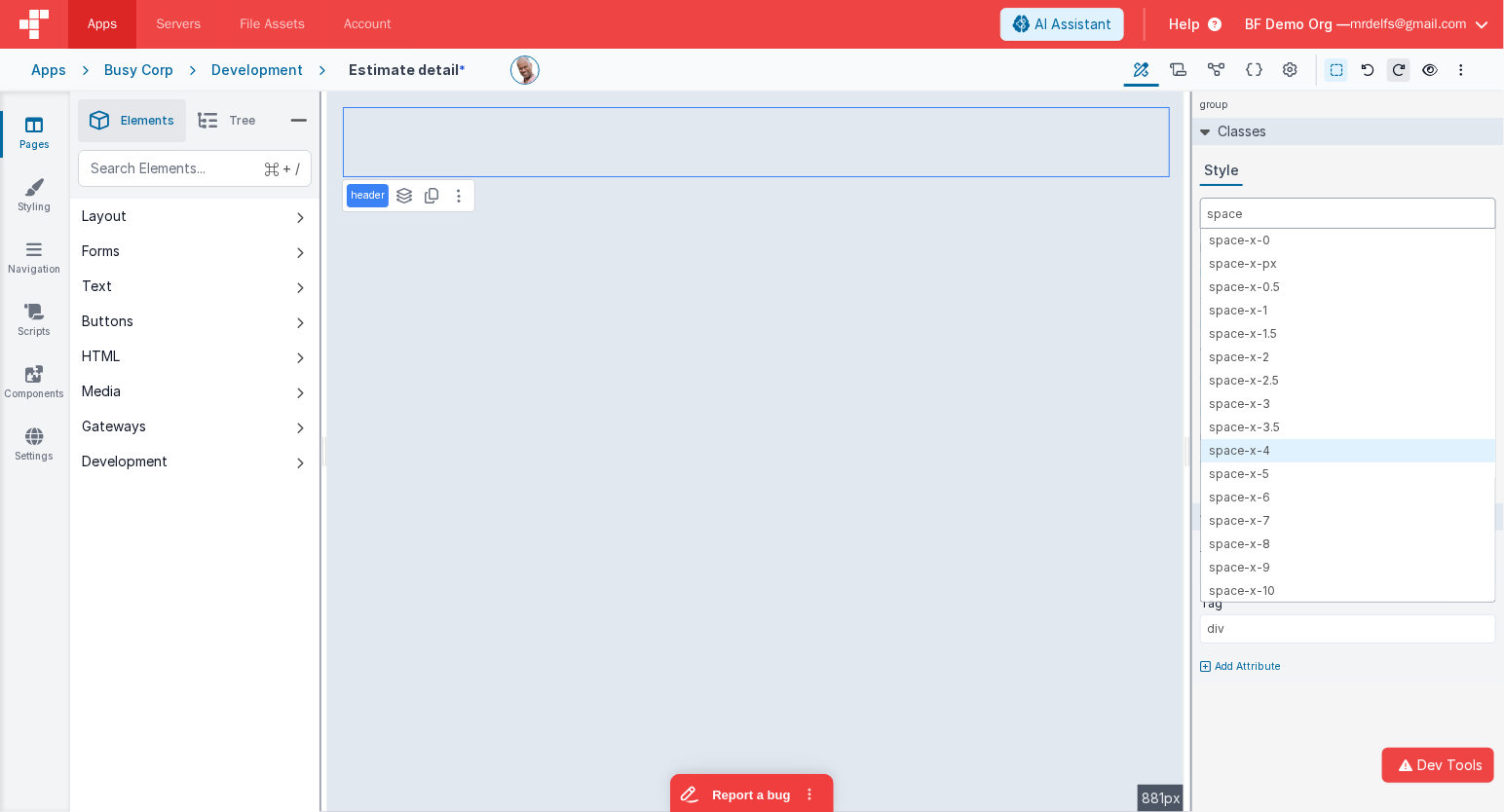 type 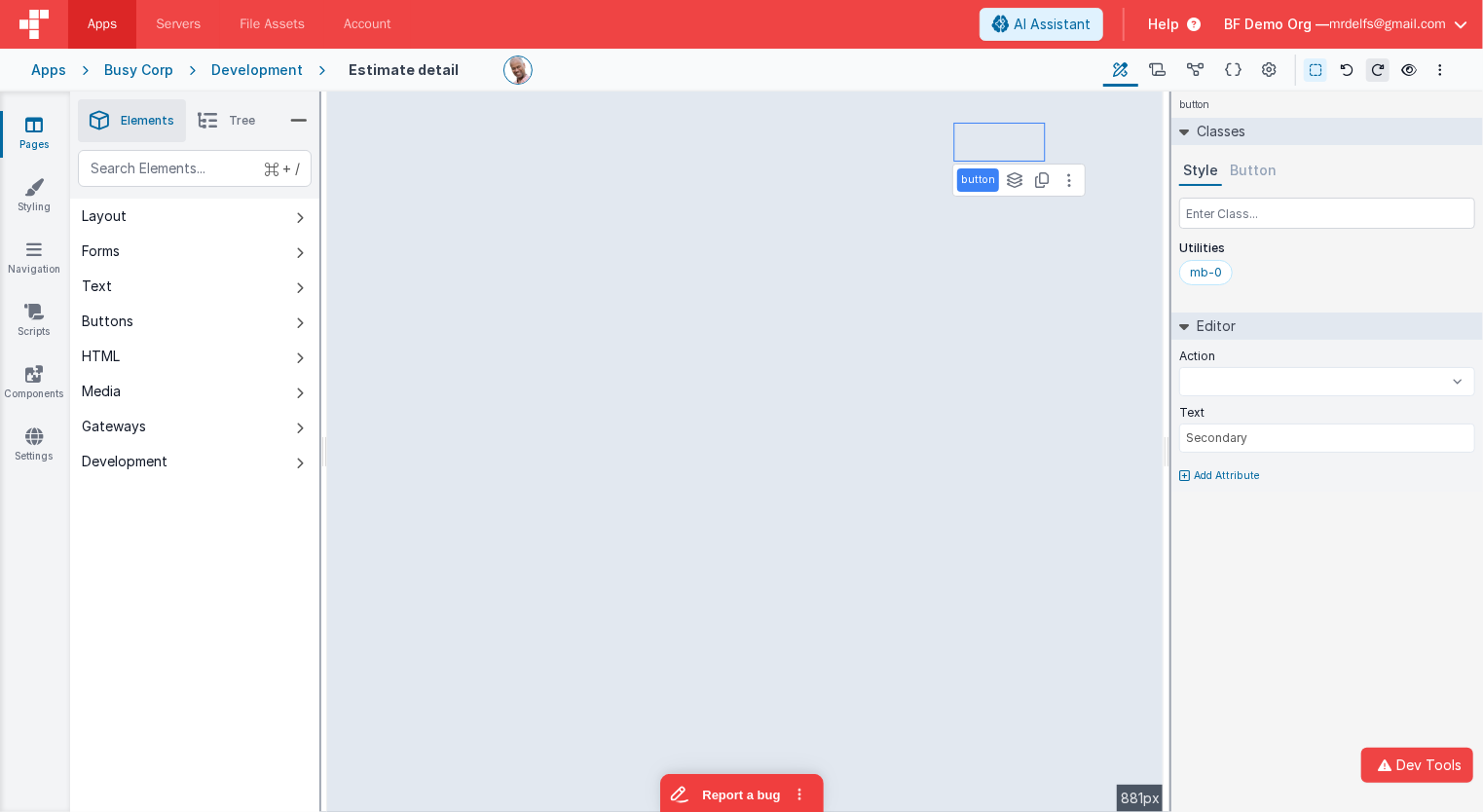 select 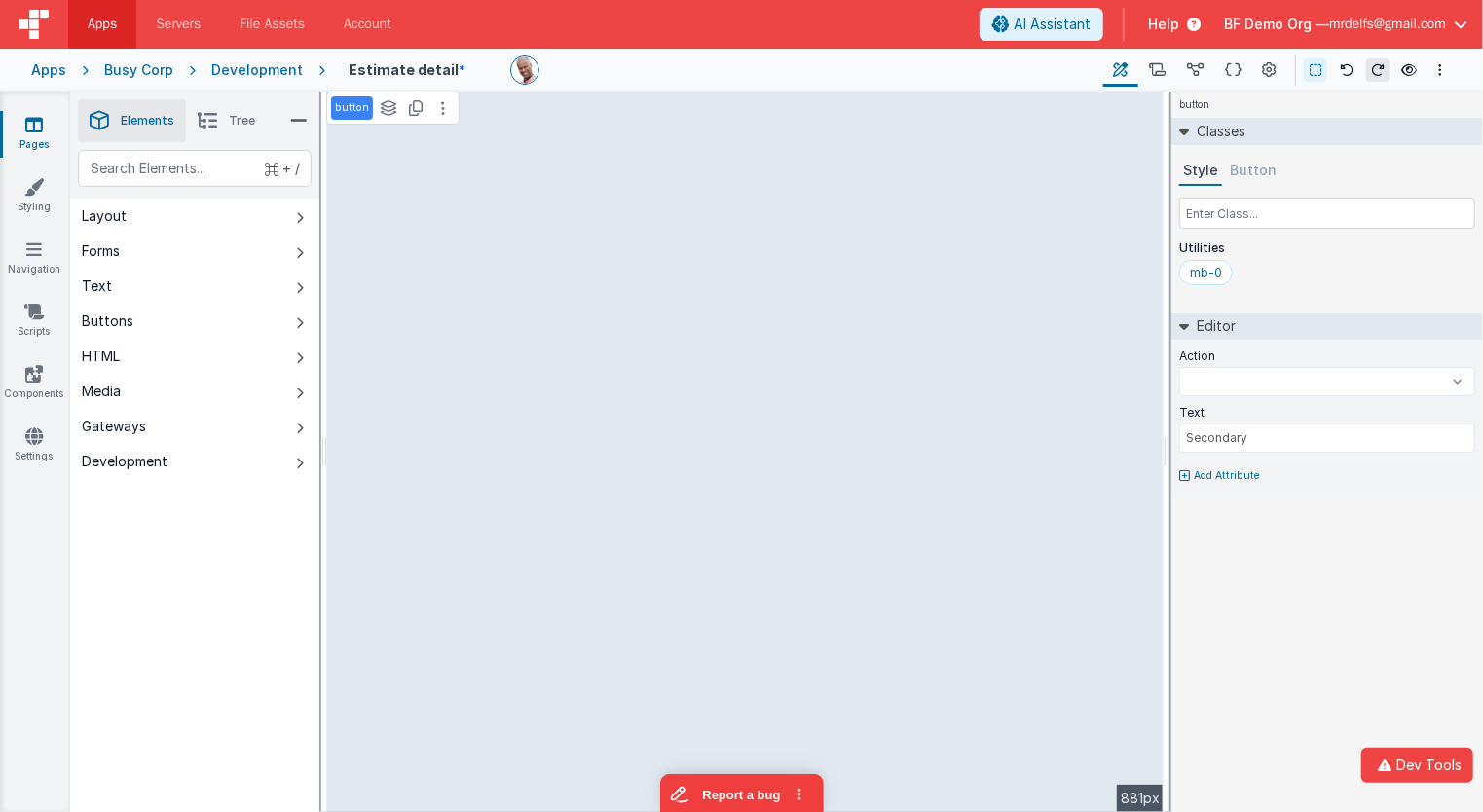 select 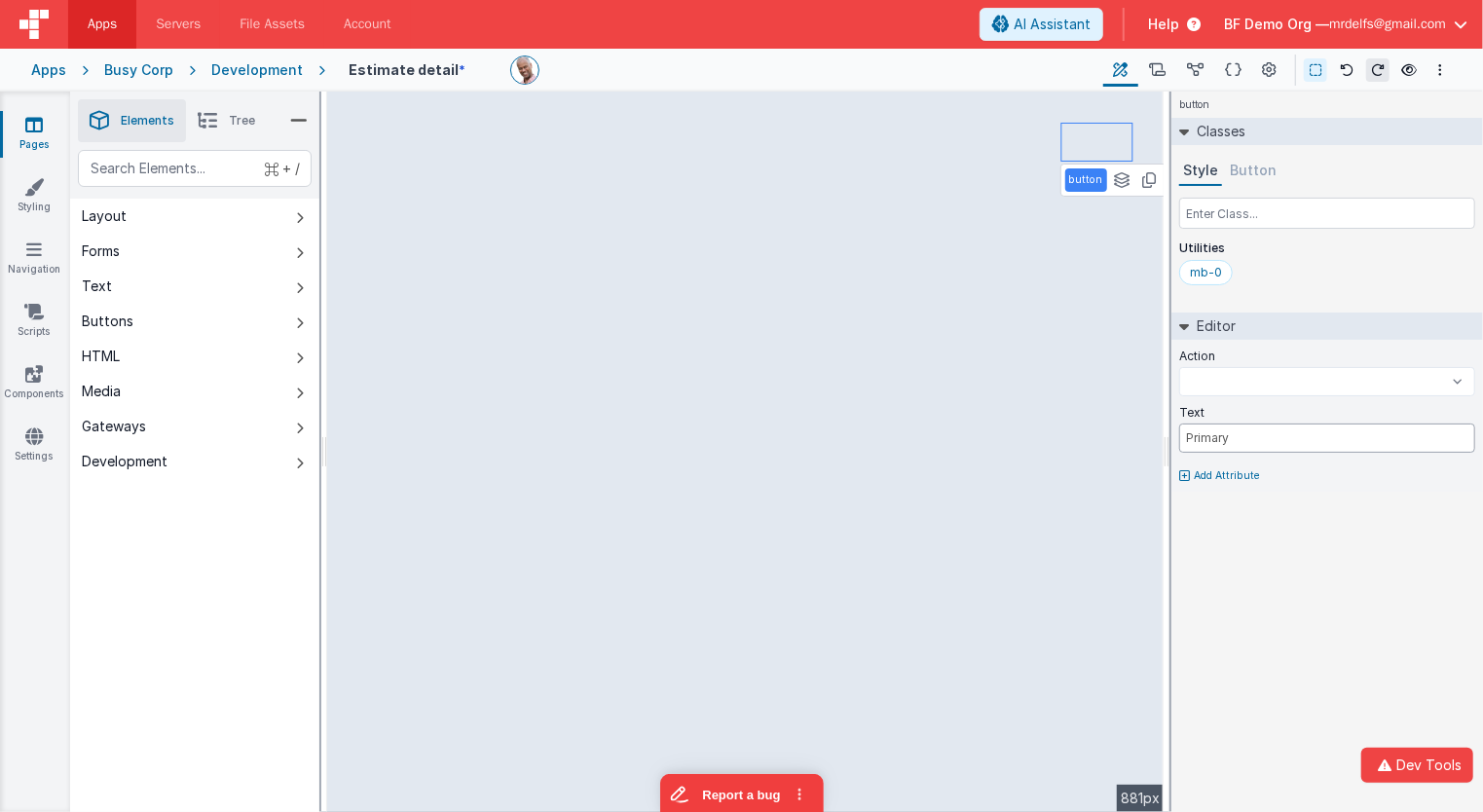 drag, startPoint x: 1237, startPoint y: 436, endPoint x: 1170, endPoint y: 432, distance: 67.119297 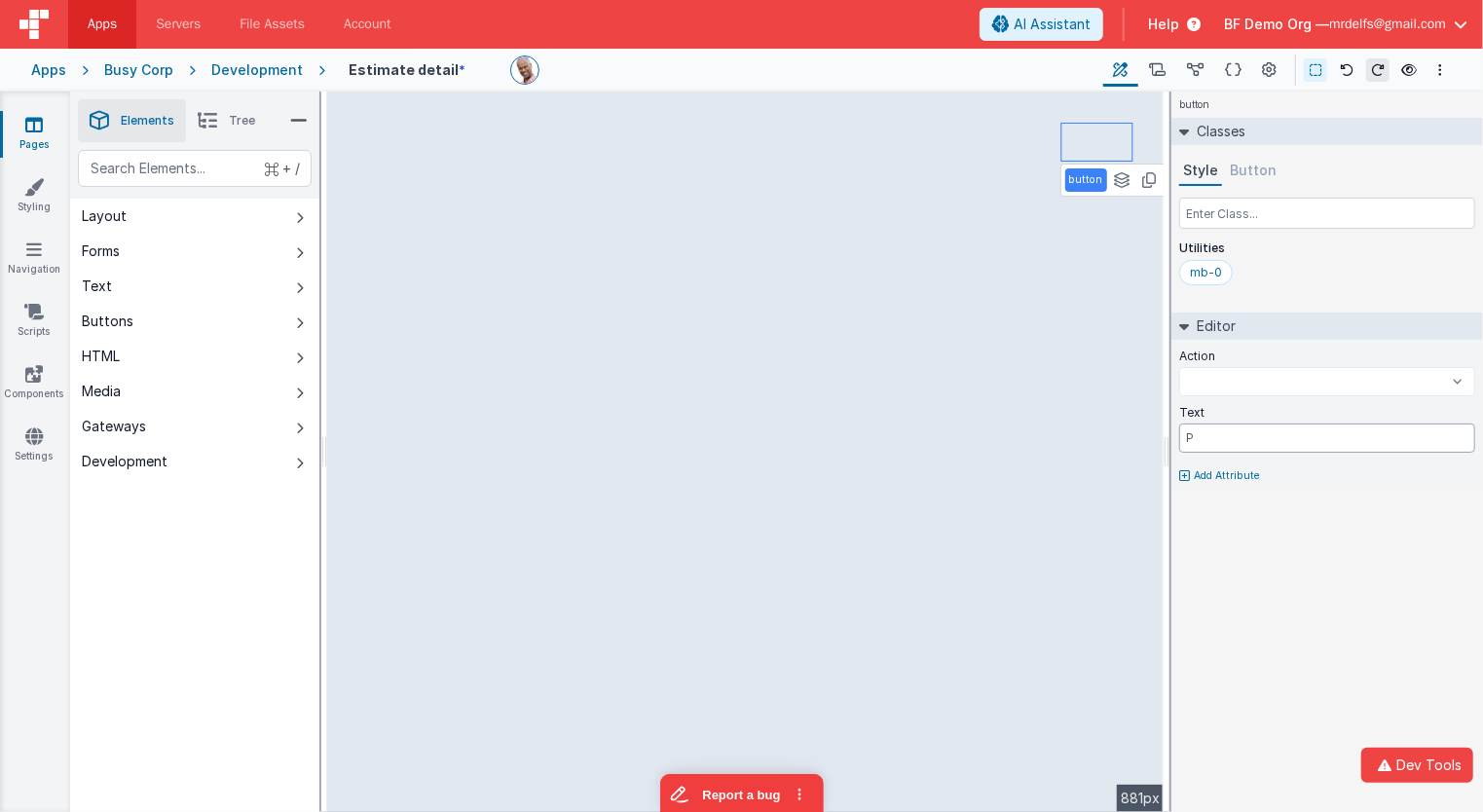 type on "Pl" 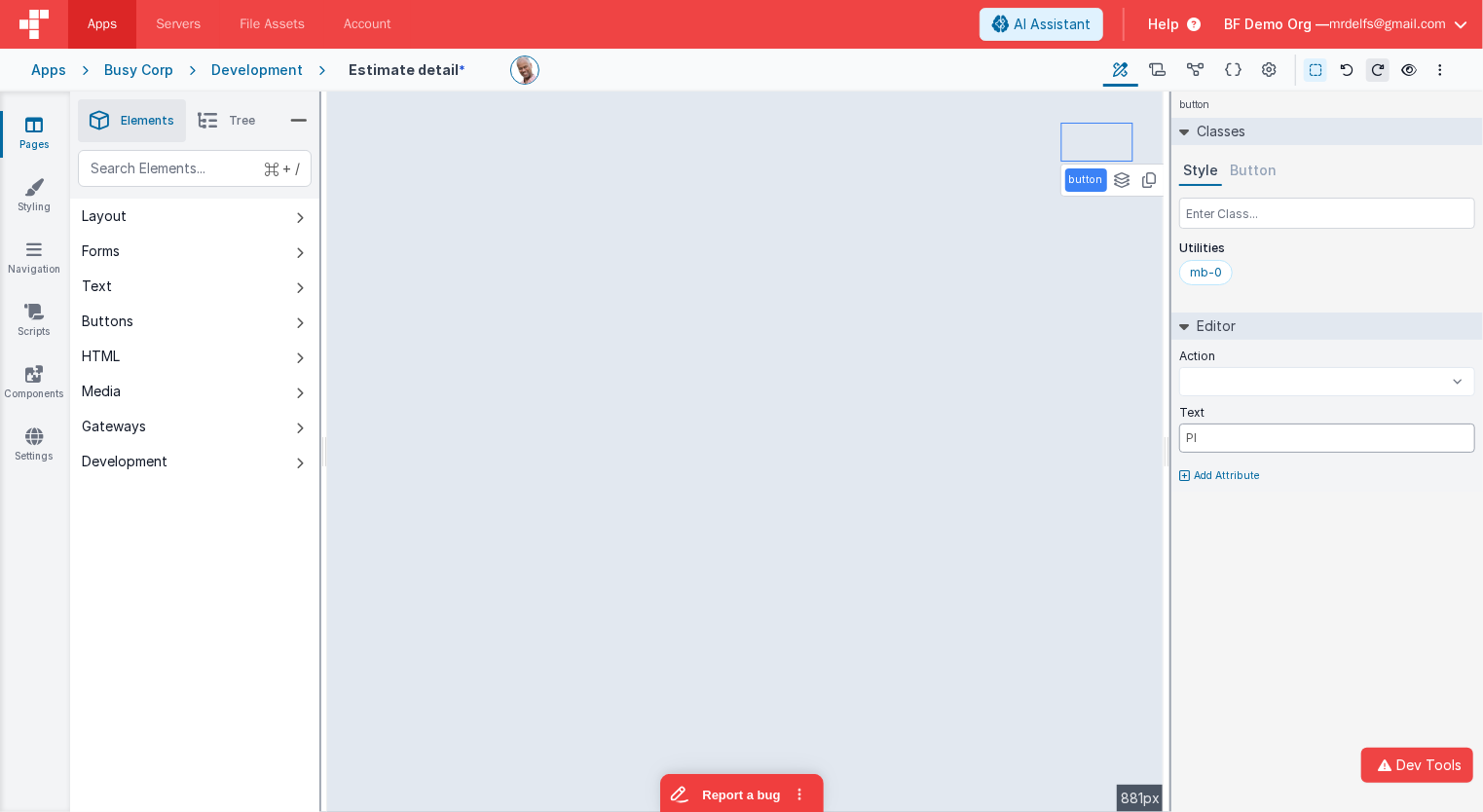 select 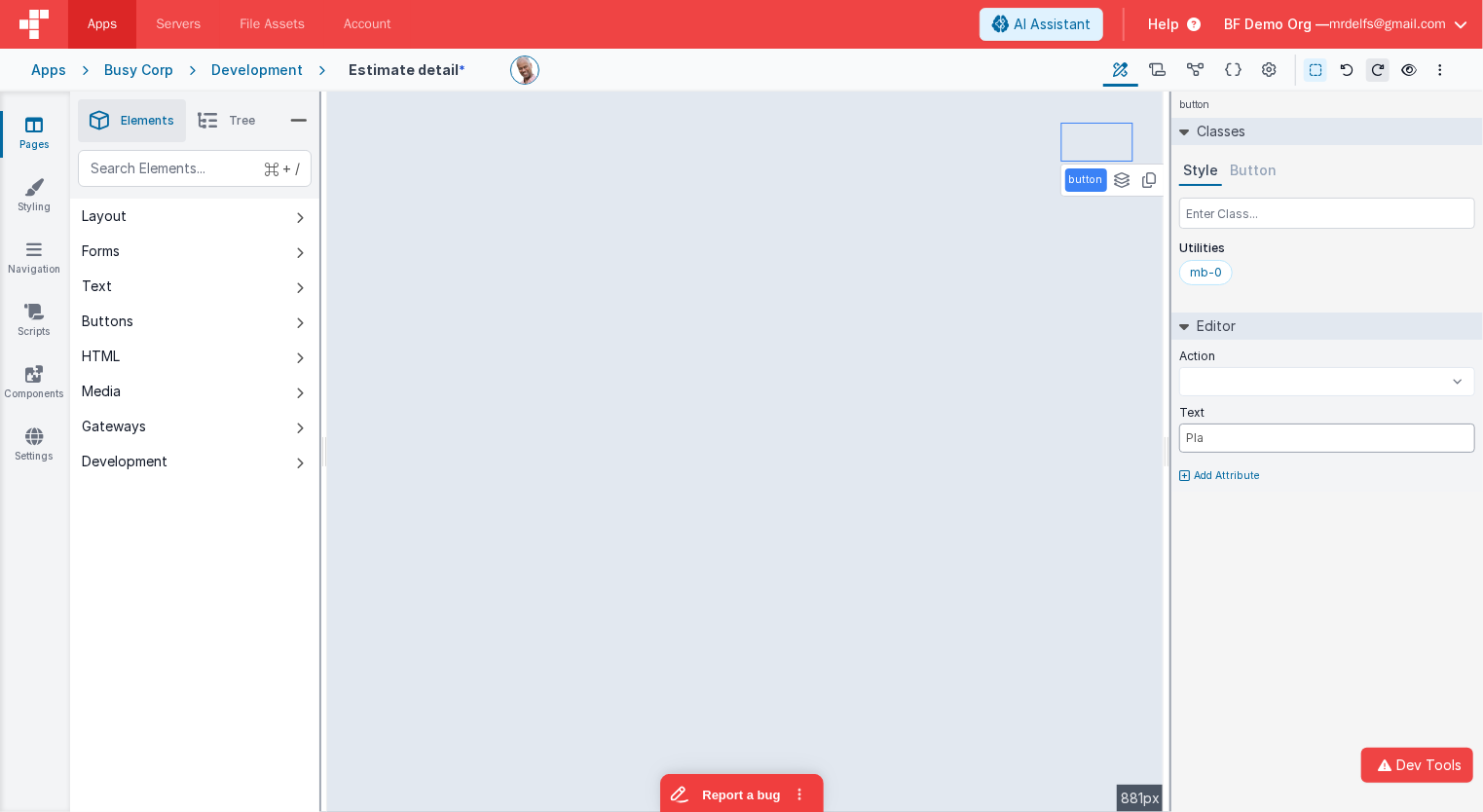 select 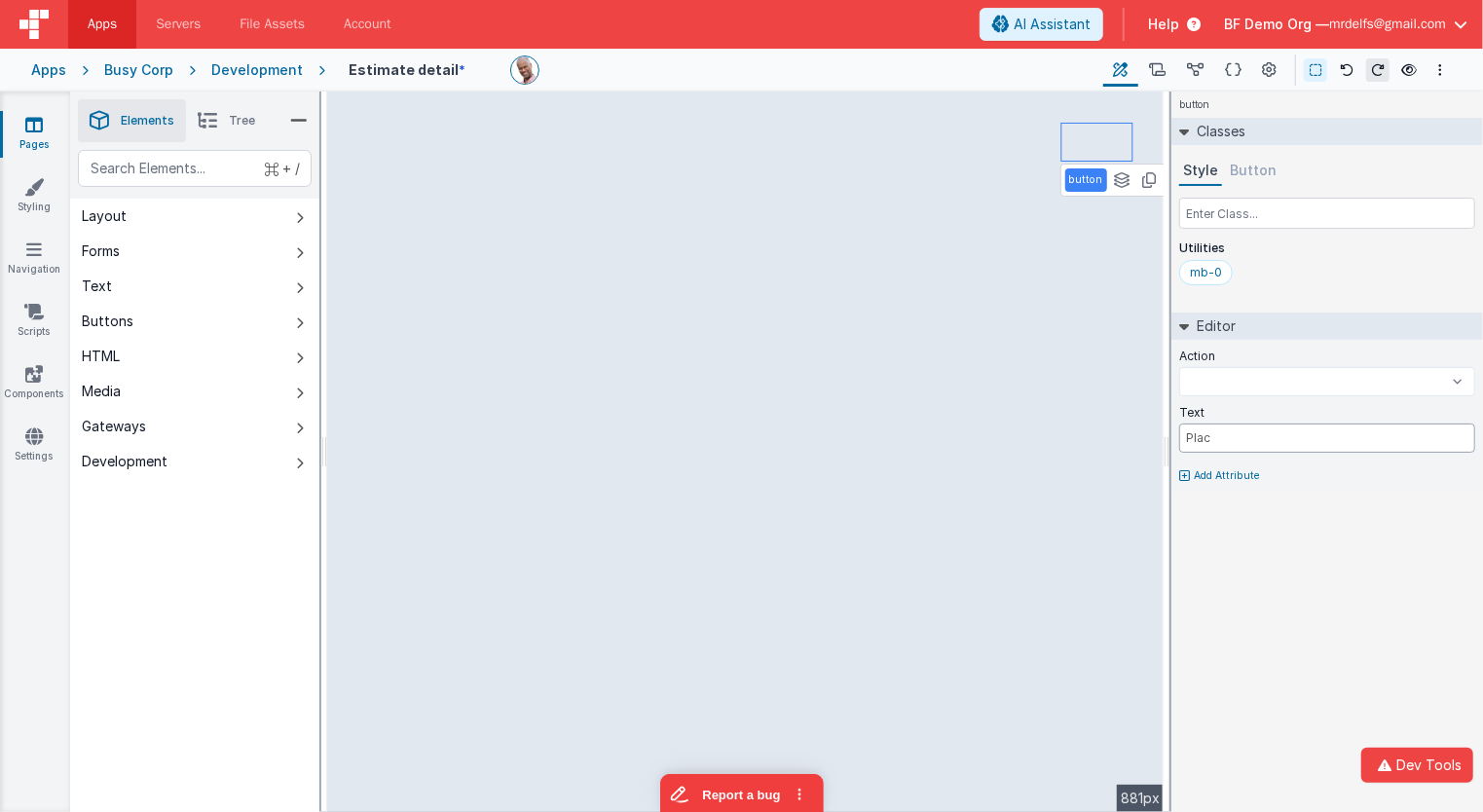 select 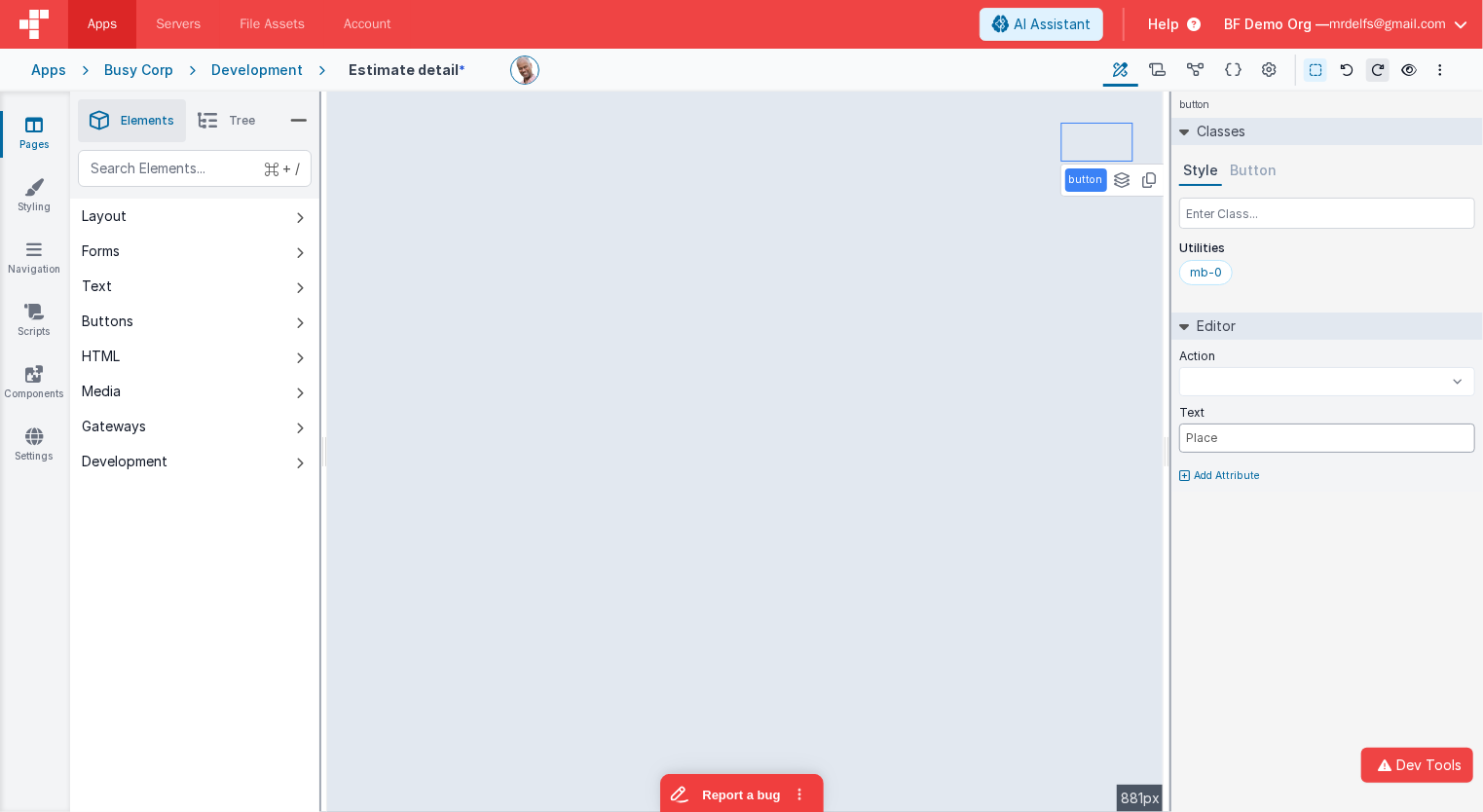 select 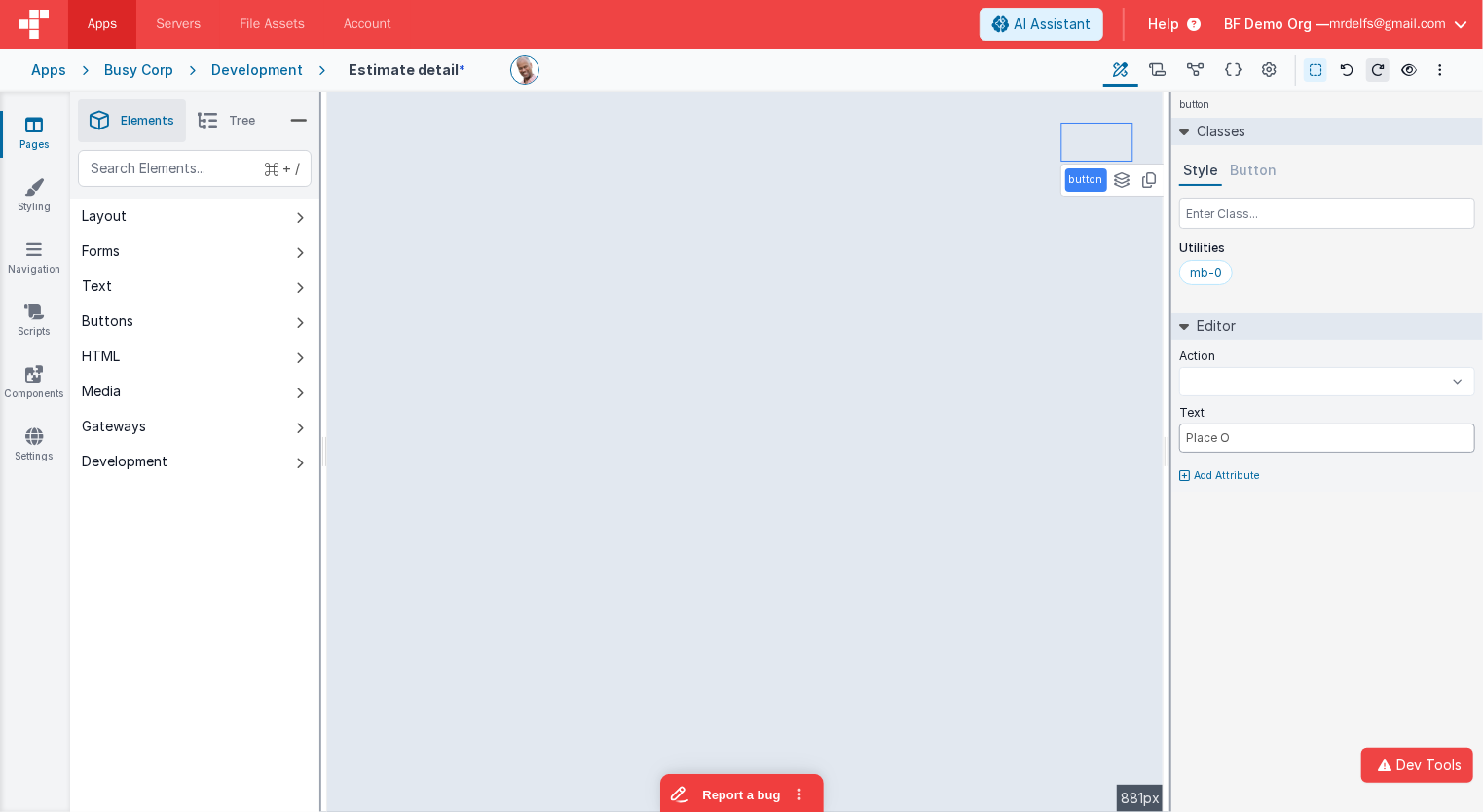 type on "Place Or" 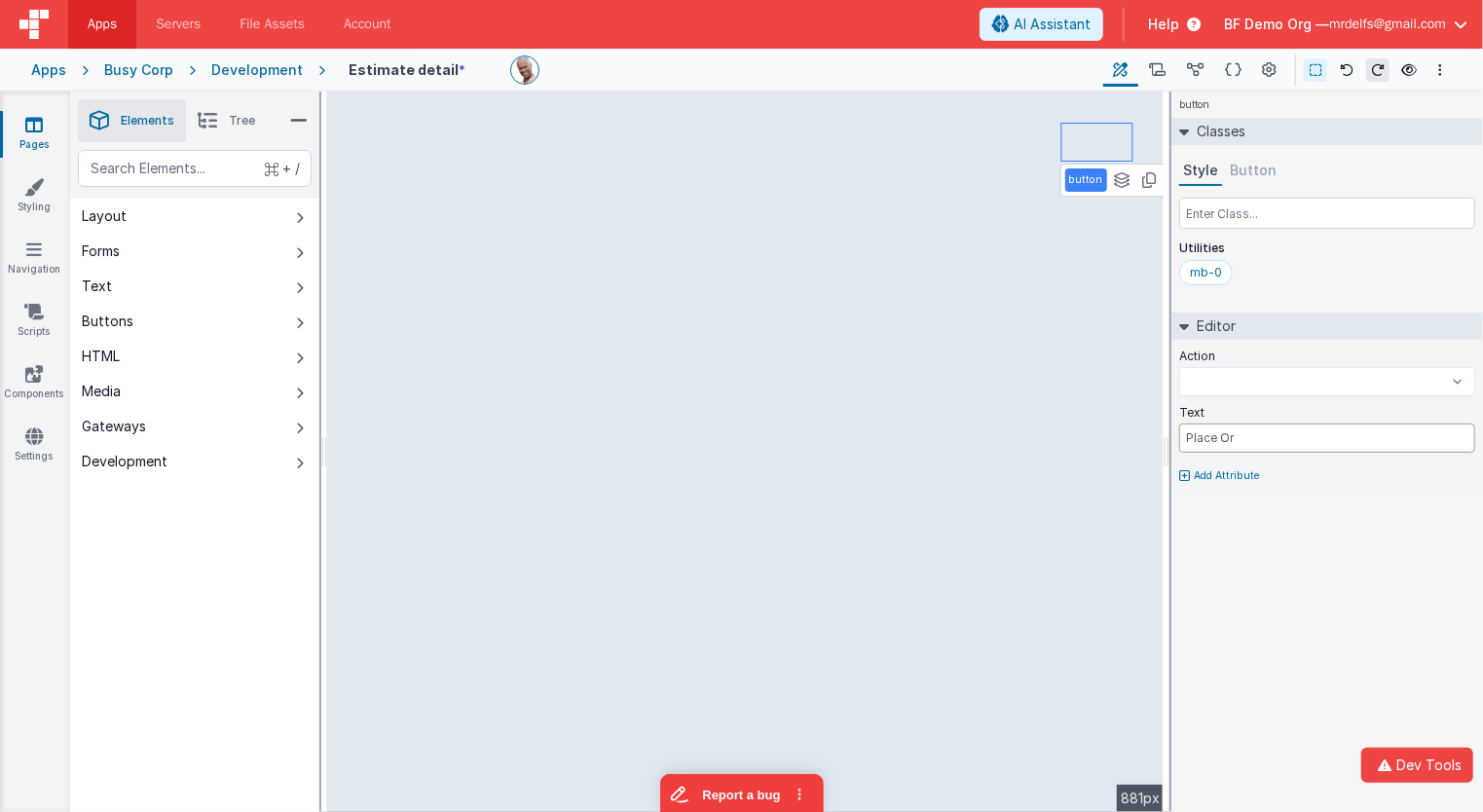 select 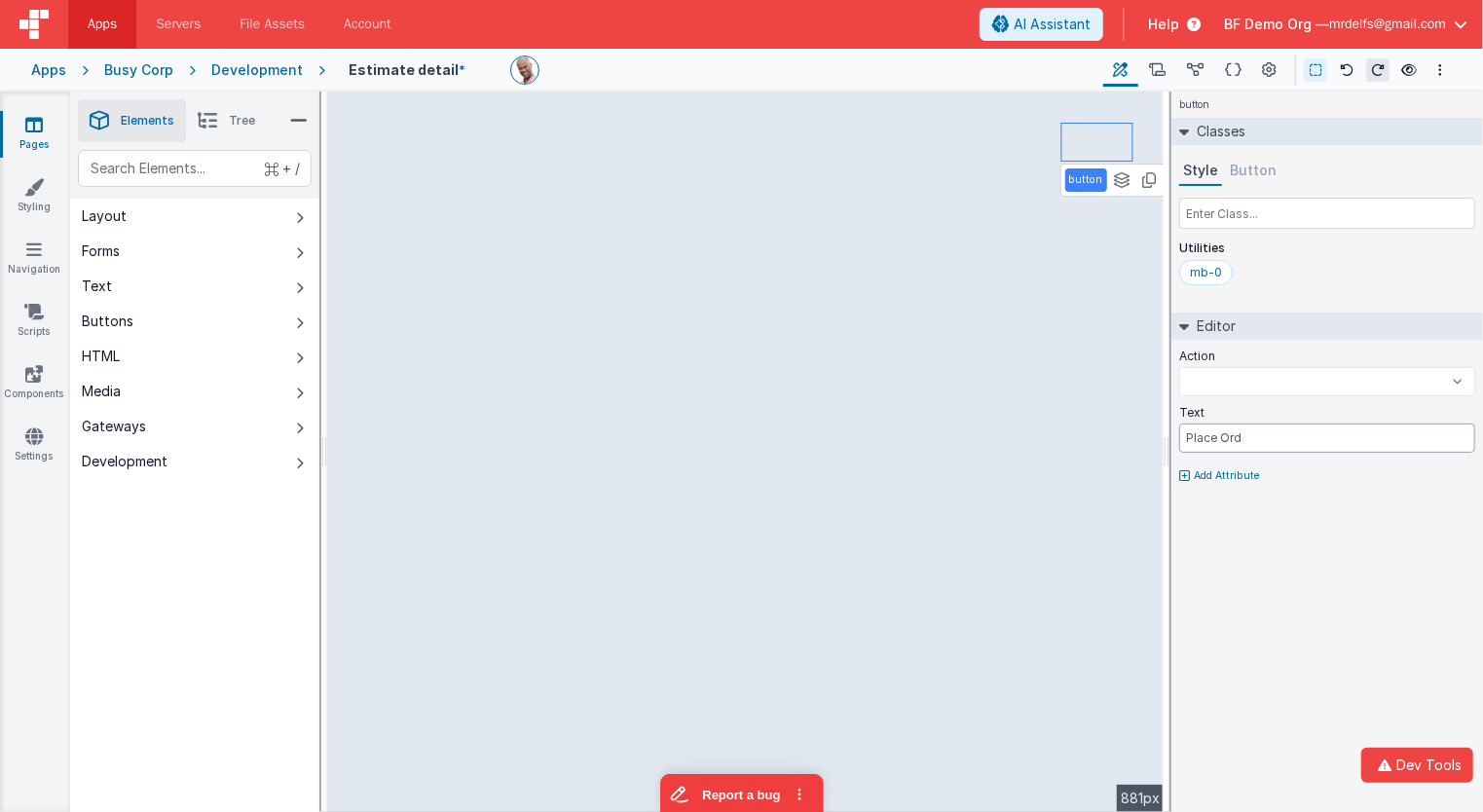 select 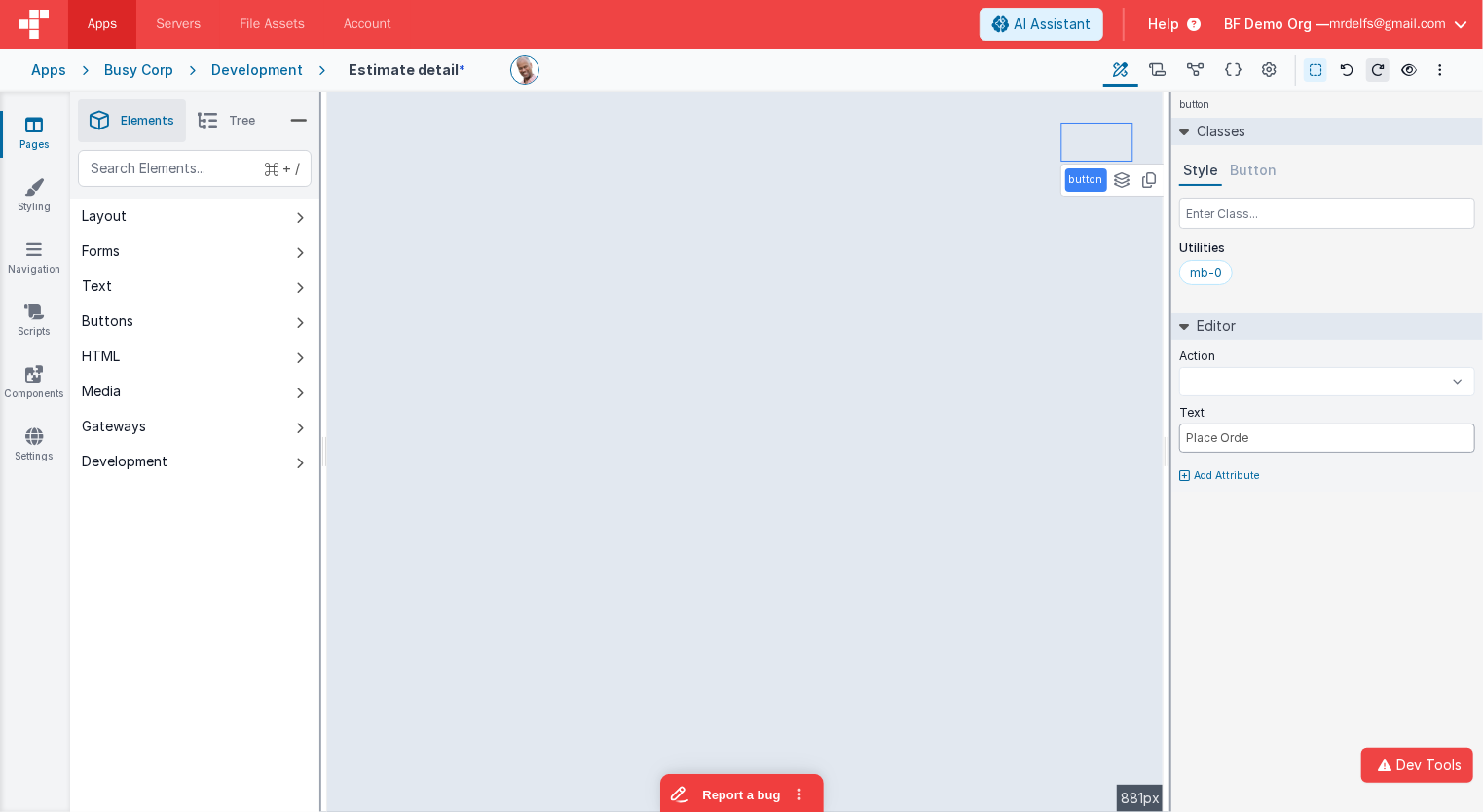 select 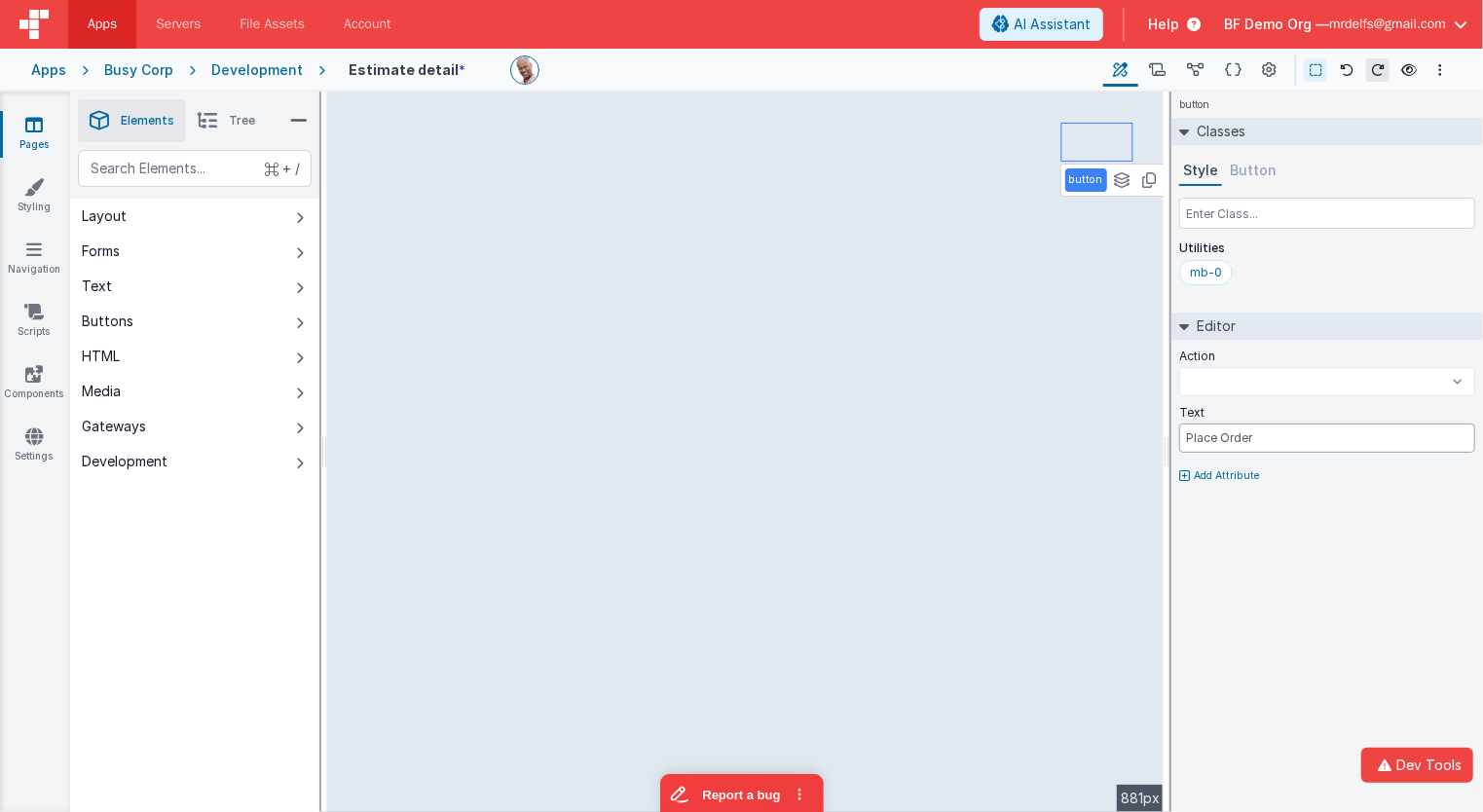 select 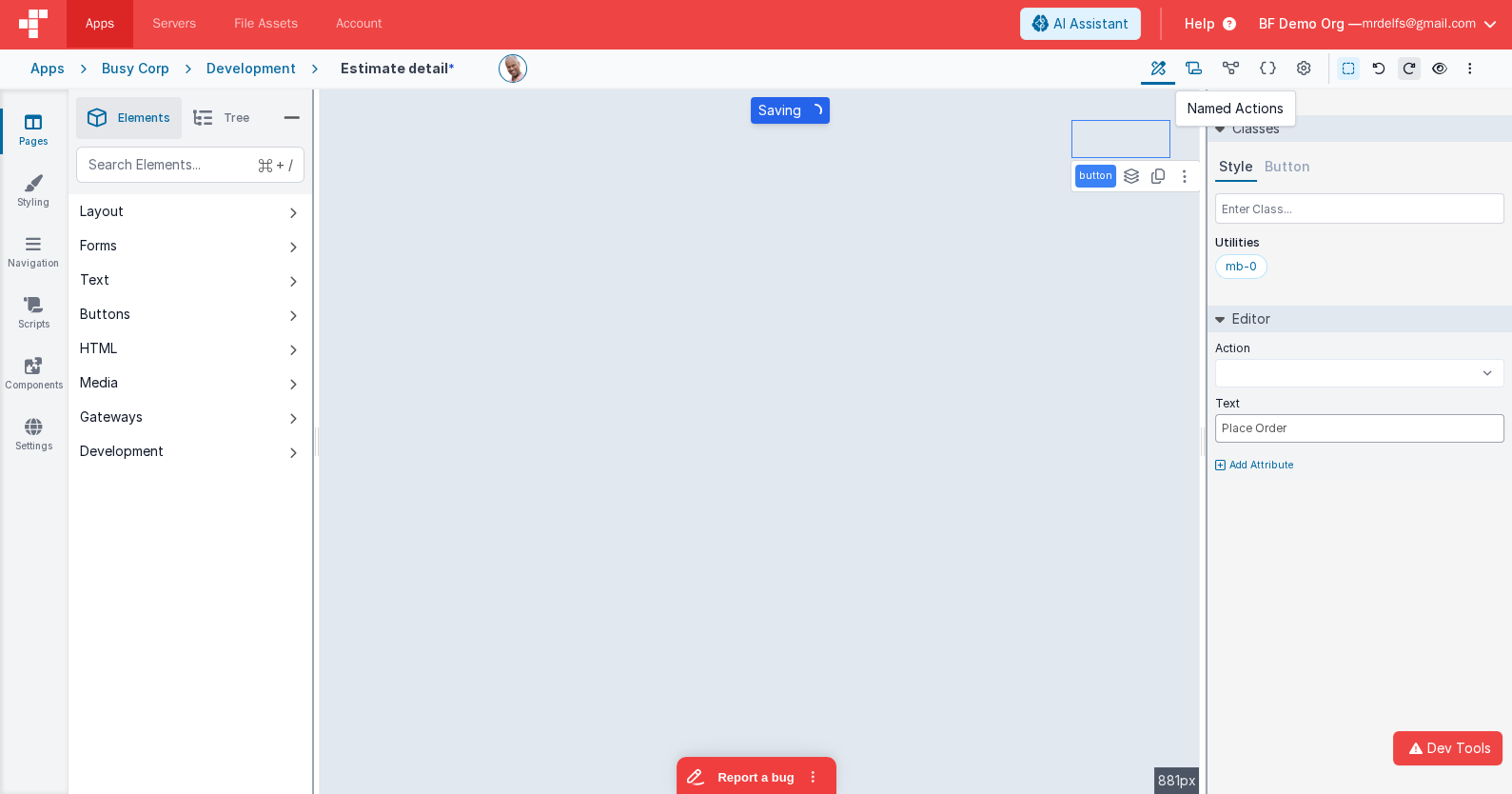 select 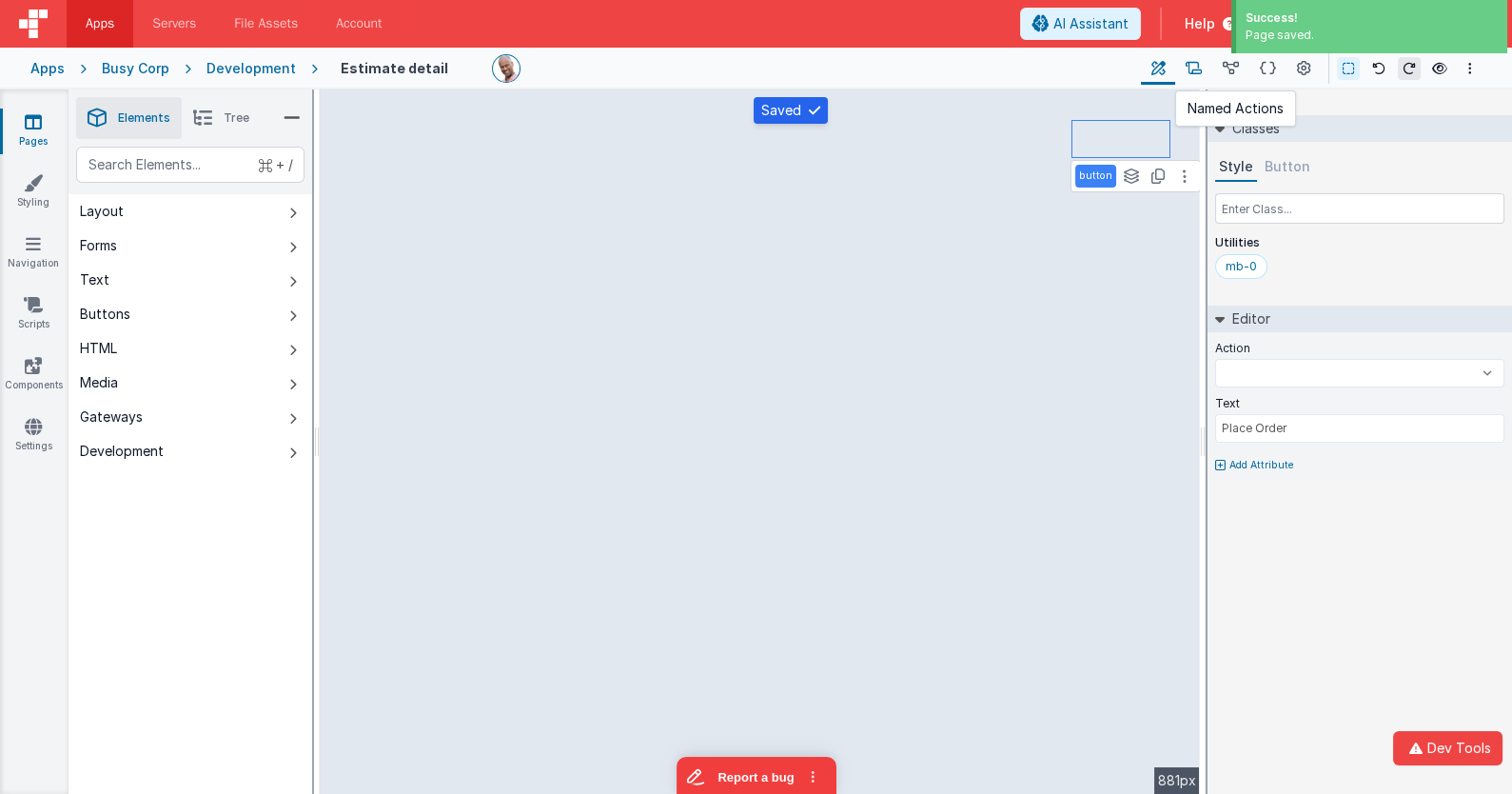 click at bounding box center [1193, 69] 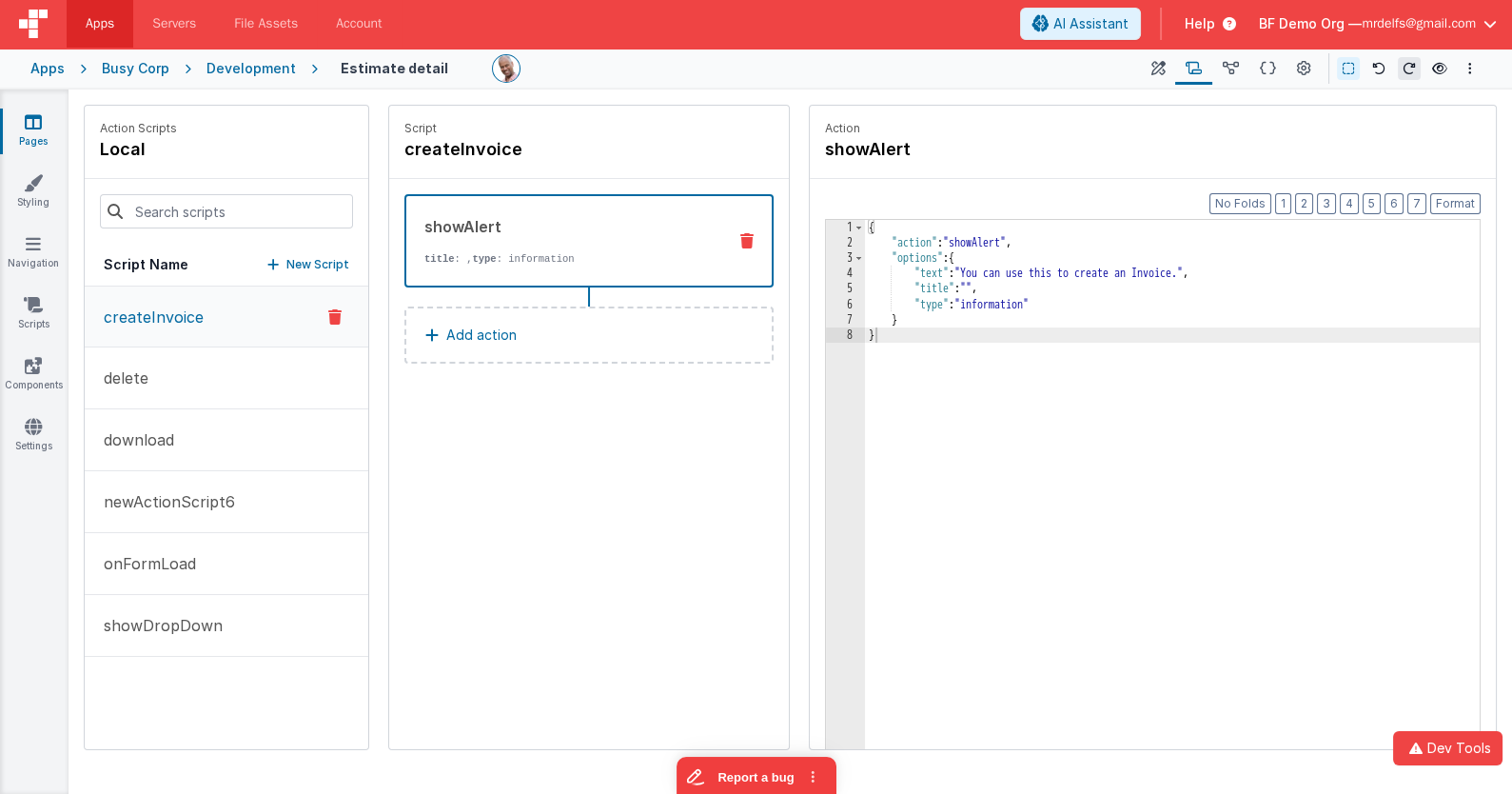 click at bounding box center [335, 317] 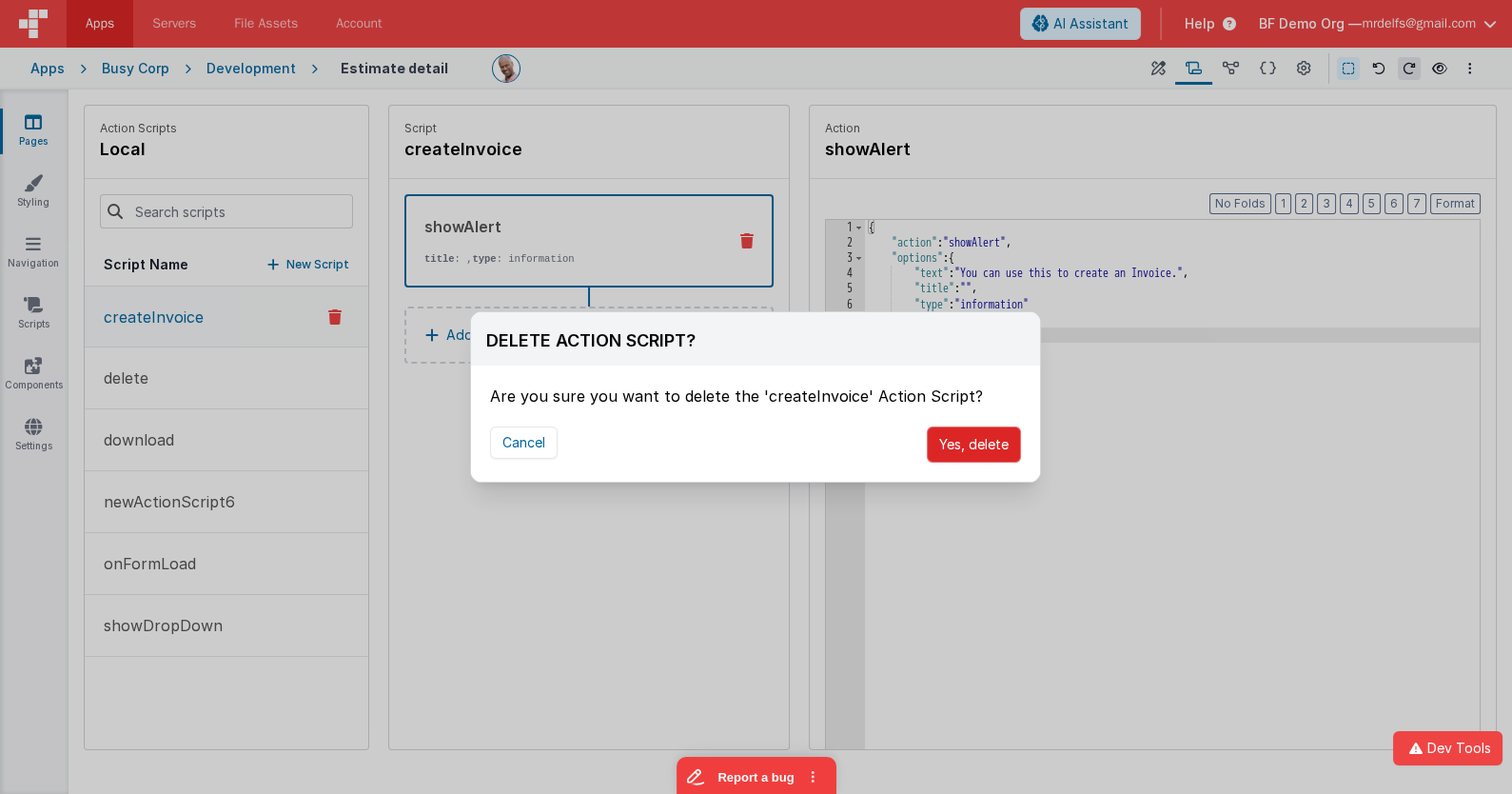 click on "Yes, delete" at bounding box center (973, 445) 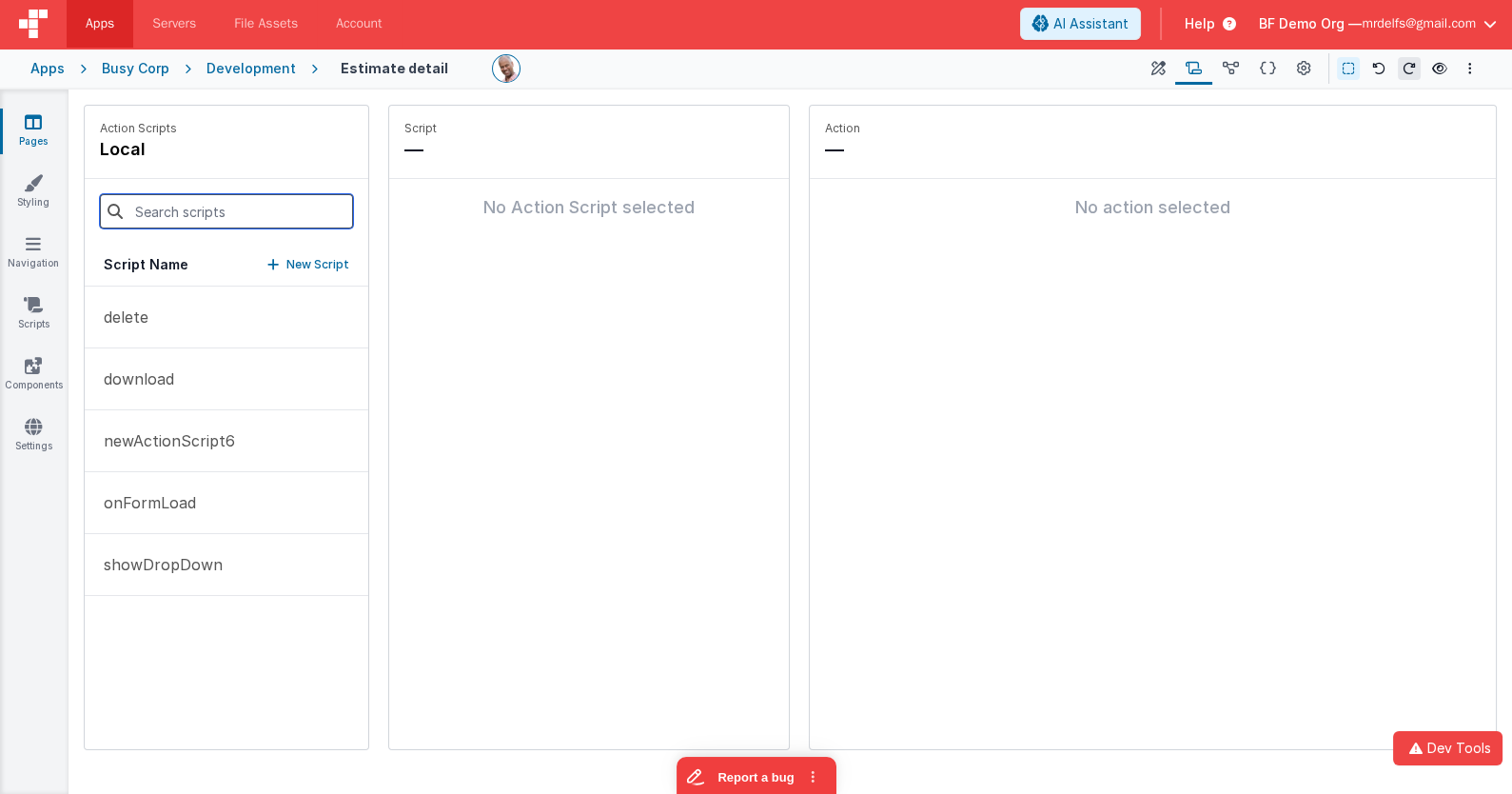 click at bounding box center [226, 211] 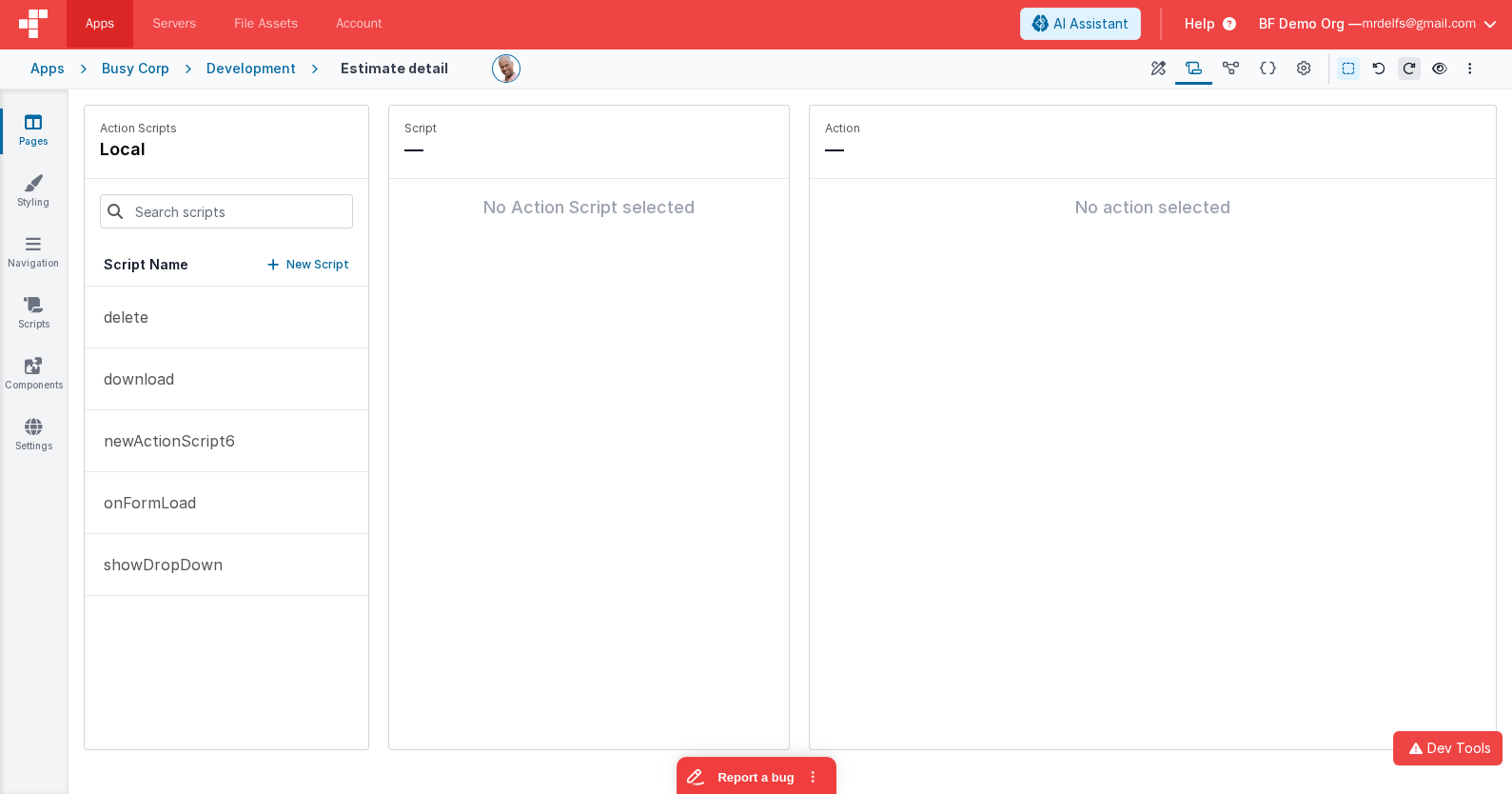 click on "New Script" at bounding box center (318, 265) 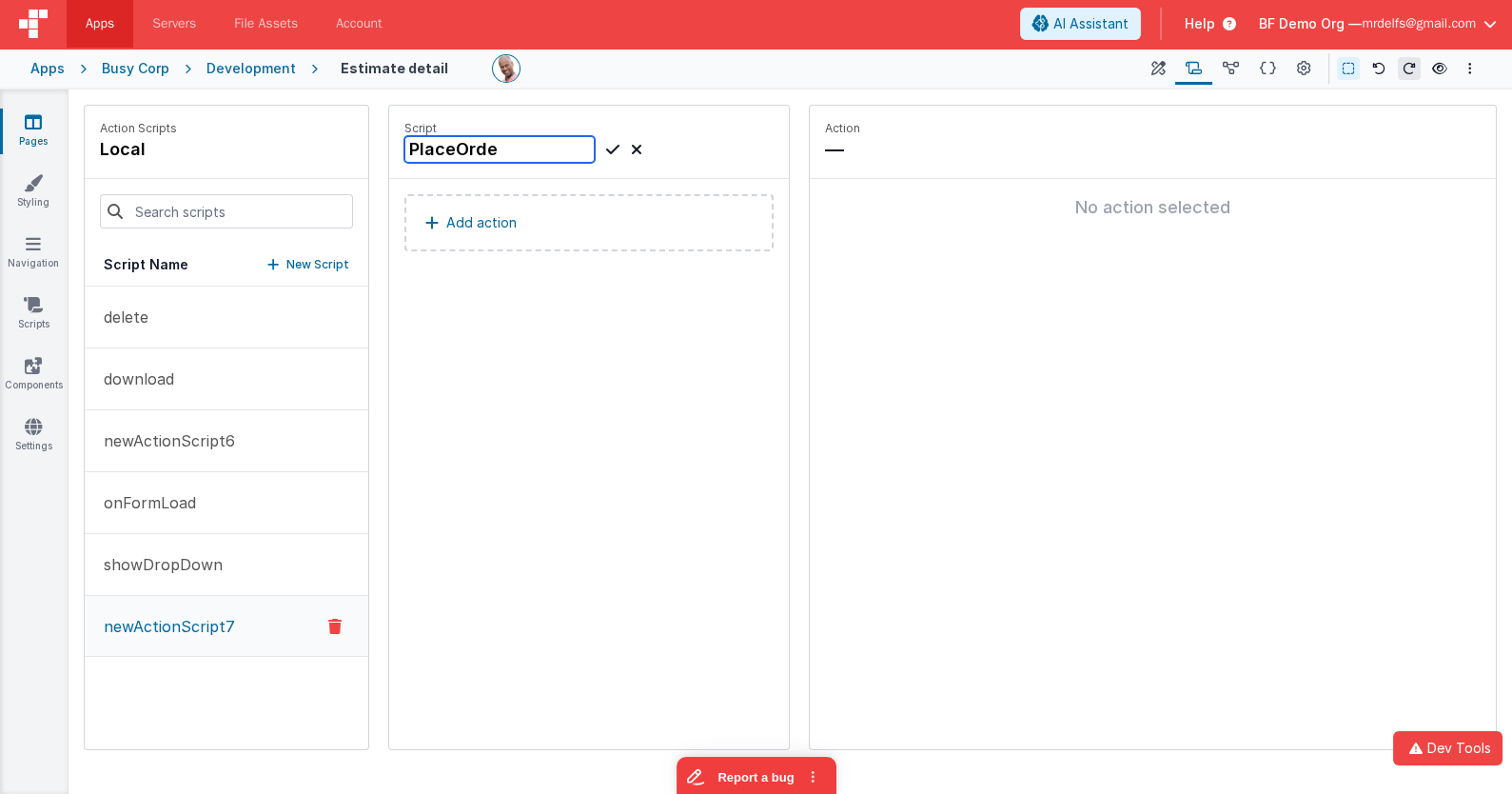 type on "PlaceOrder" 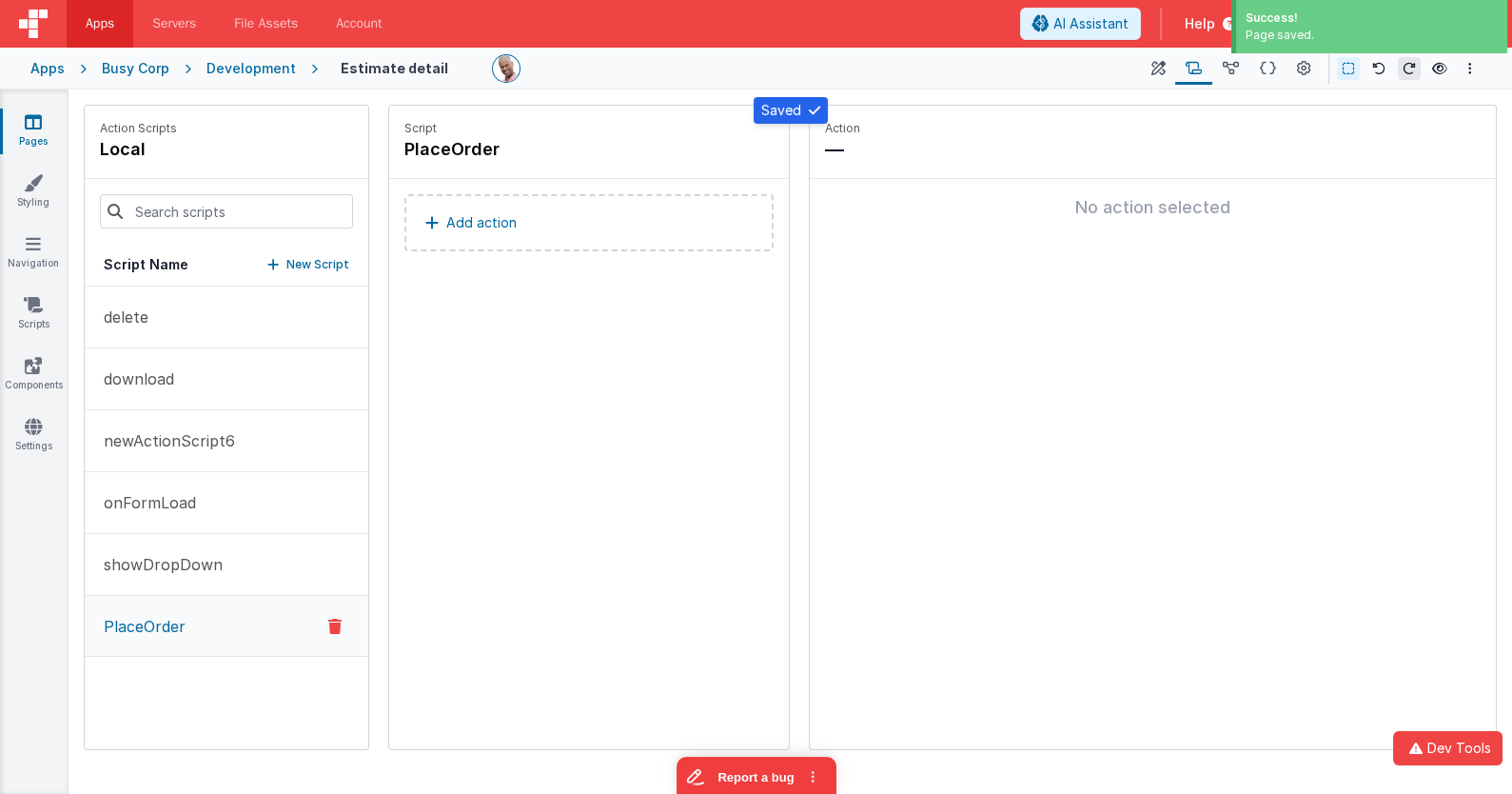 click at bounding box center [1158, 69] 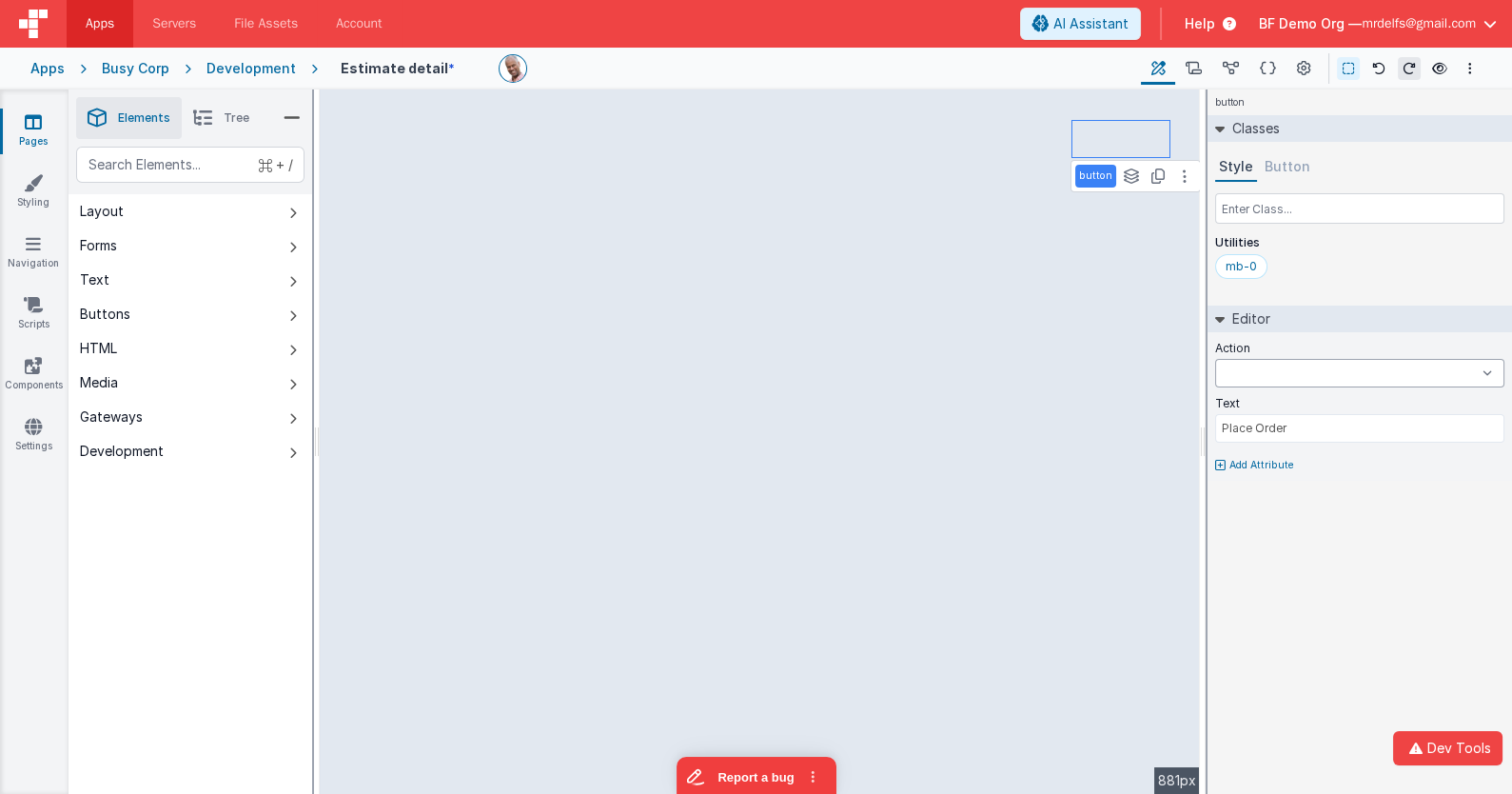 click on "delete download newActionScript6 onFormLoad showDropDown PlaceOrder goToAccount goToContacts goToDashBoard goToDocuments goToInvoicesSimple goToInvoicesWithTab hideSideBar logoutOfApp onAppLoad onLogin showSideBar toggleSideBar" at bounding box center (1360, 373) 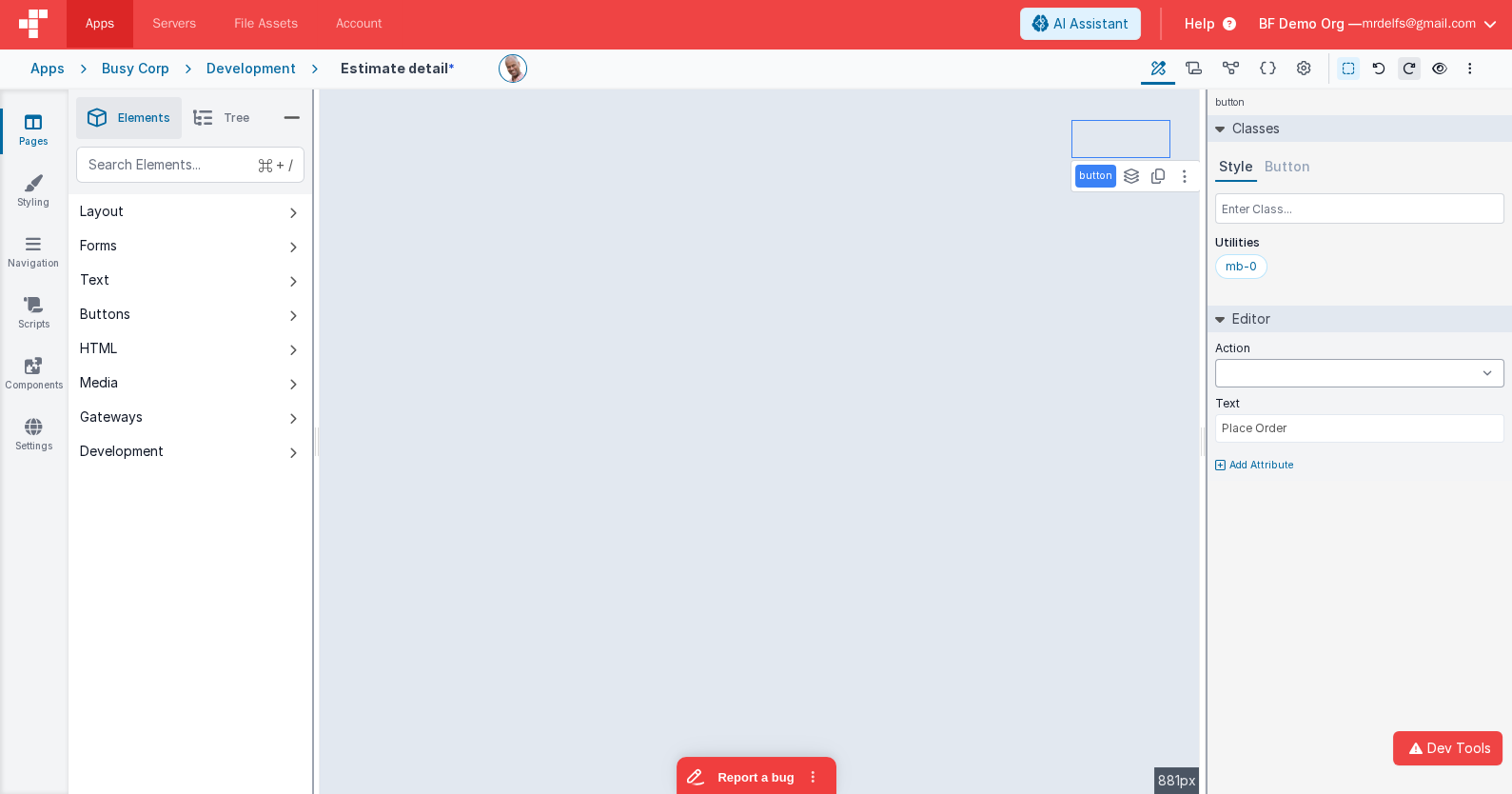 select on "PlaceOrder" 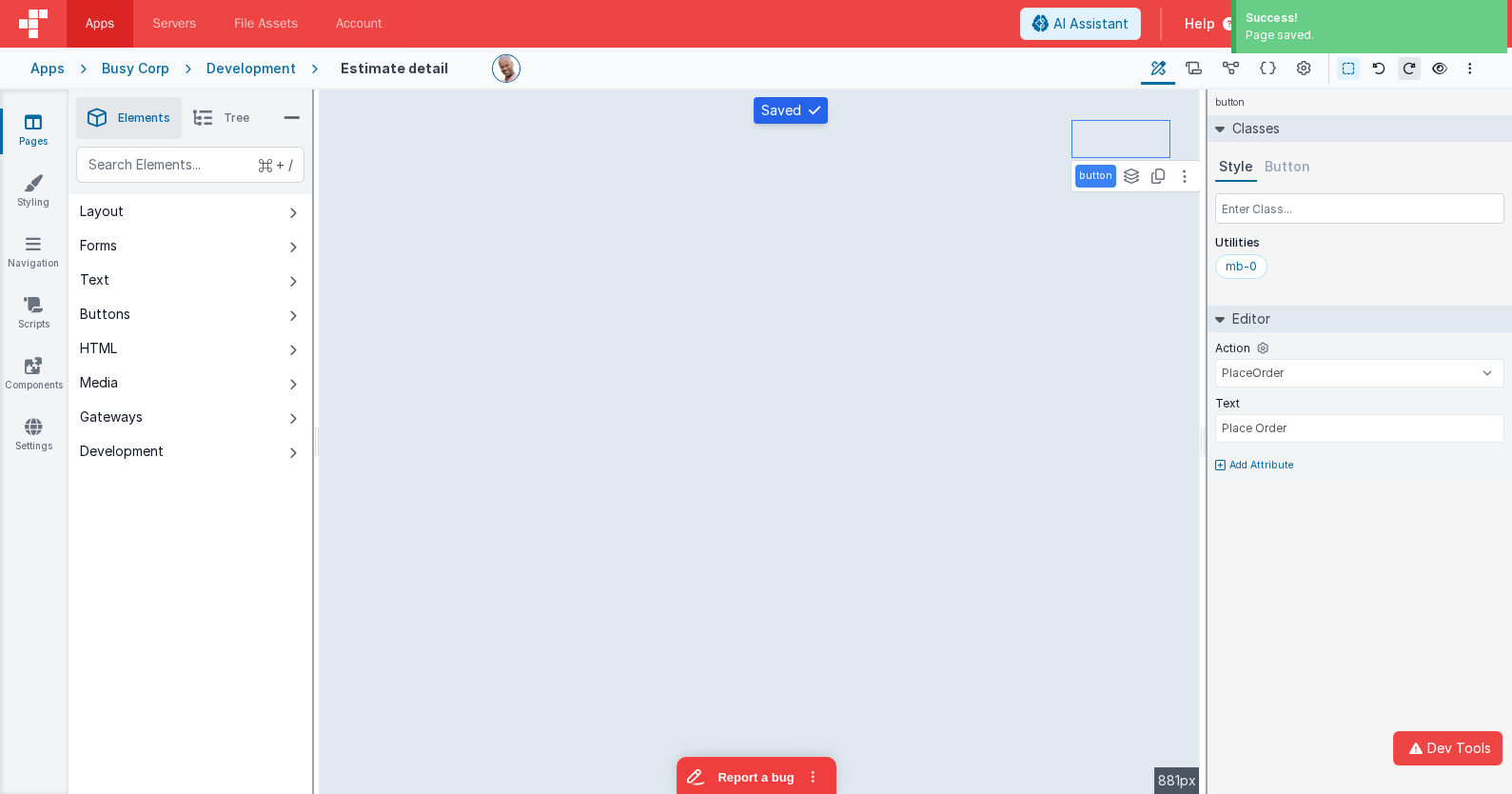 drag, startPoint x: 1195, startPoint y: 74, endPoint x: 1141, endPoint y: 81, distance: 54.451814 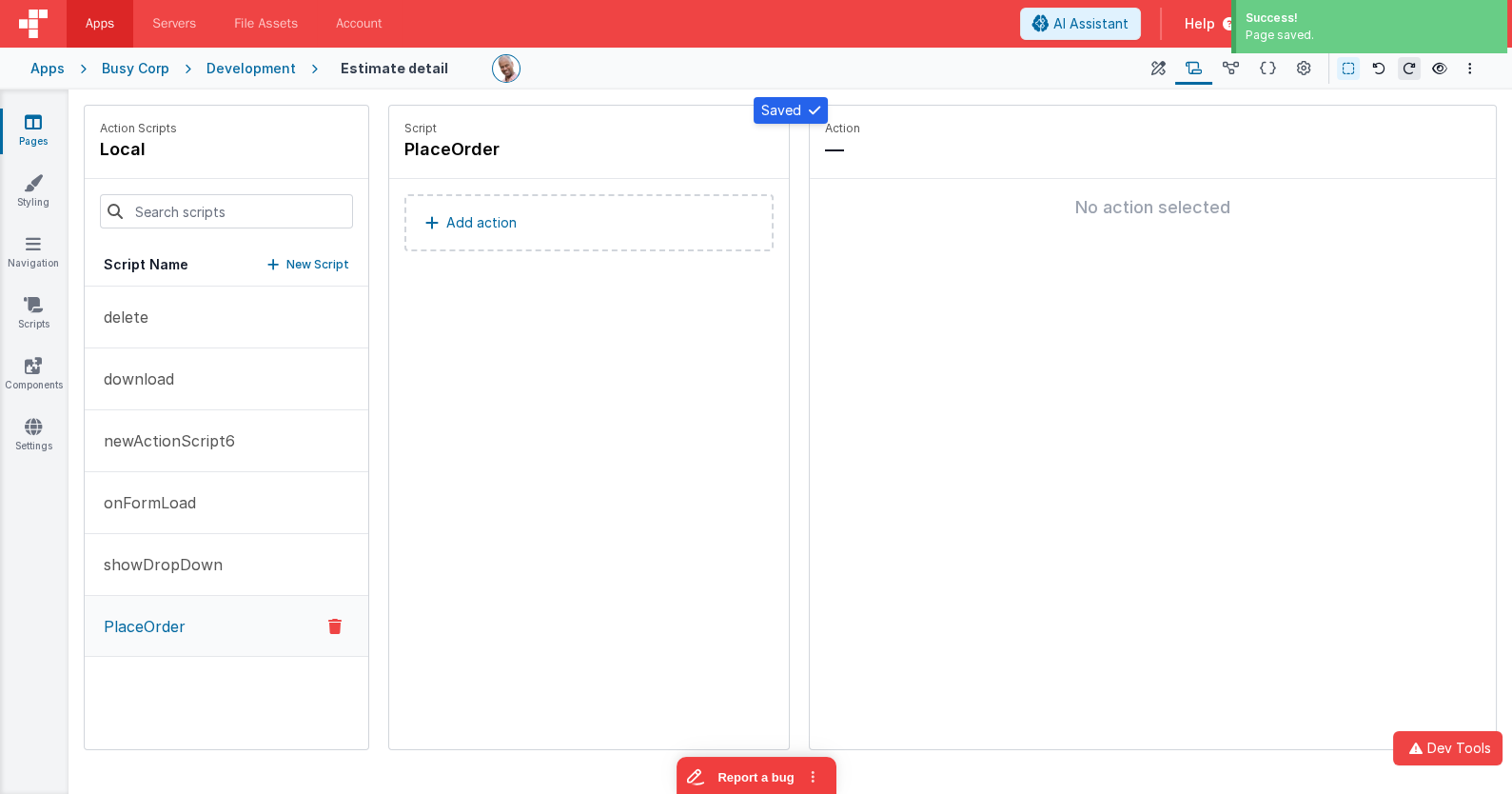 click on "Add action" at bounding box center [589, 223] 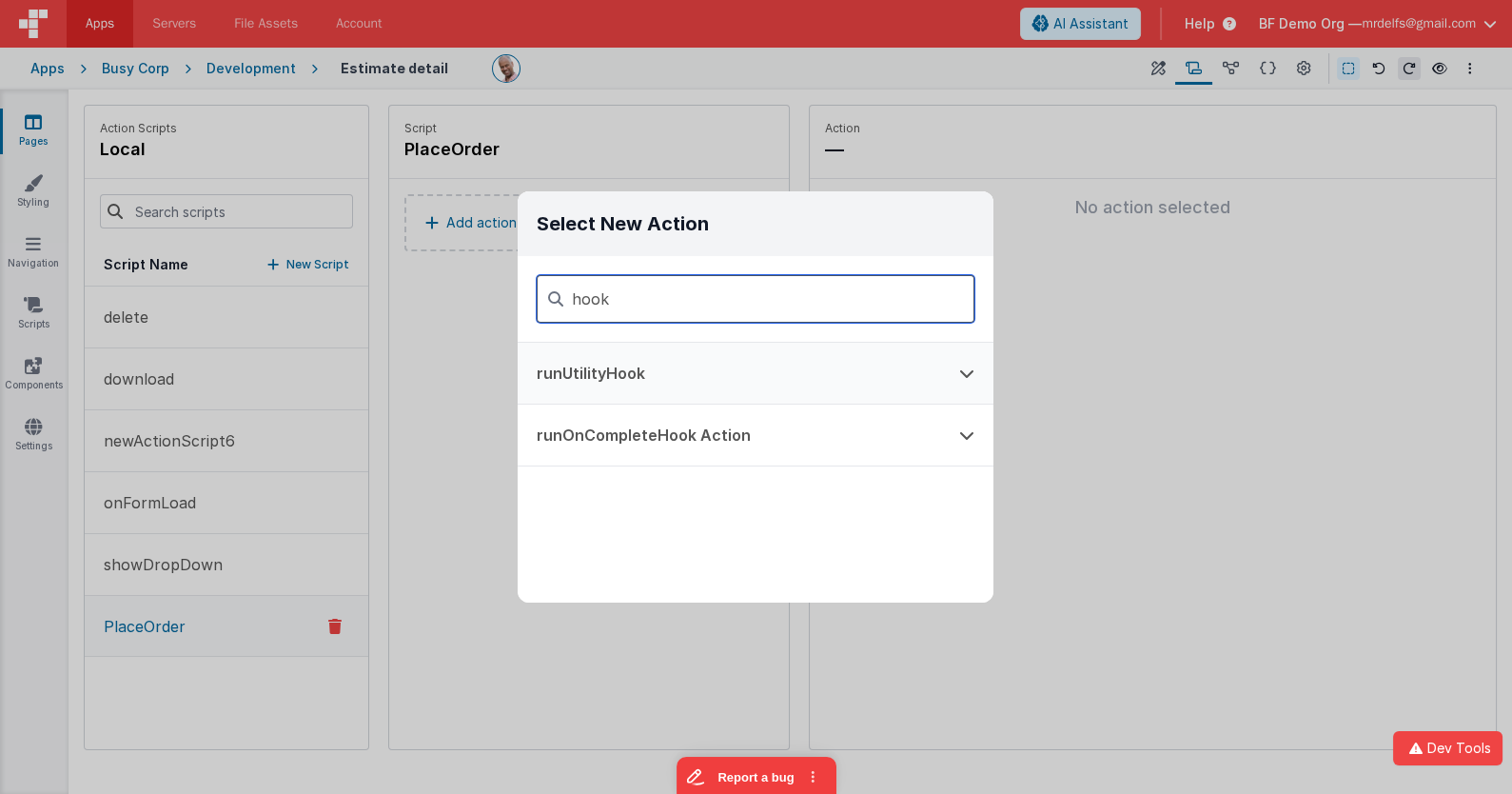 type on "hook" 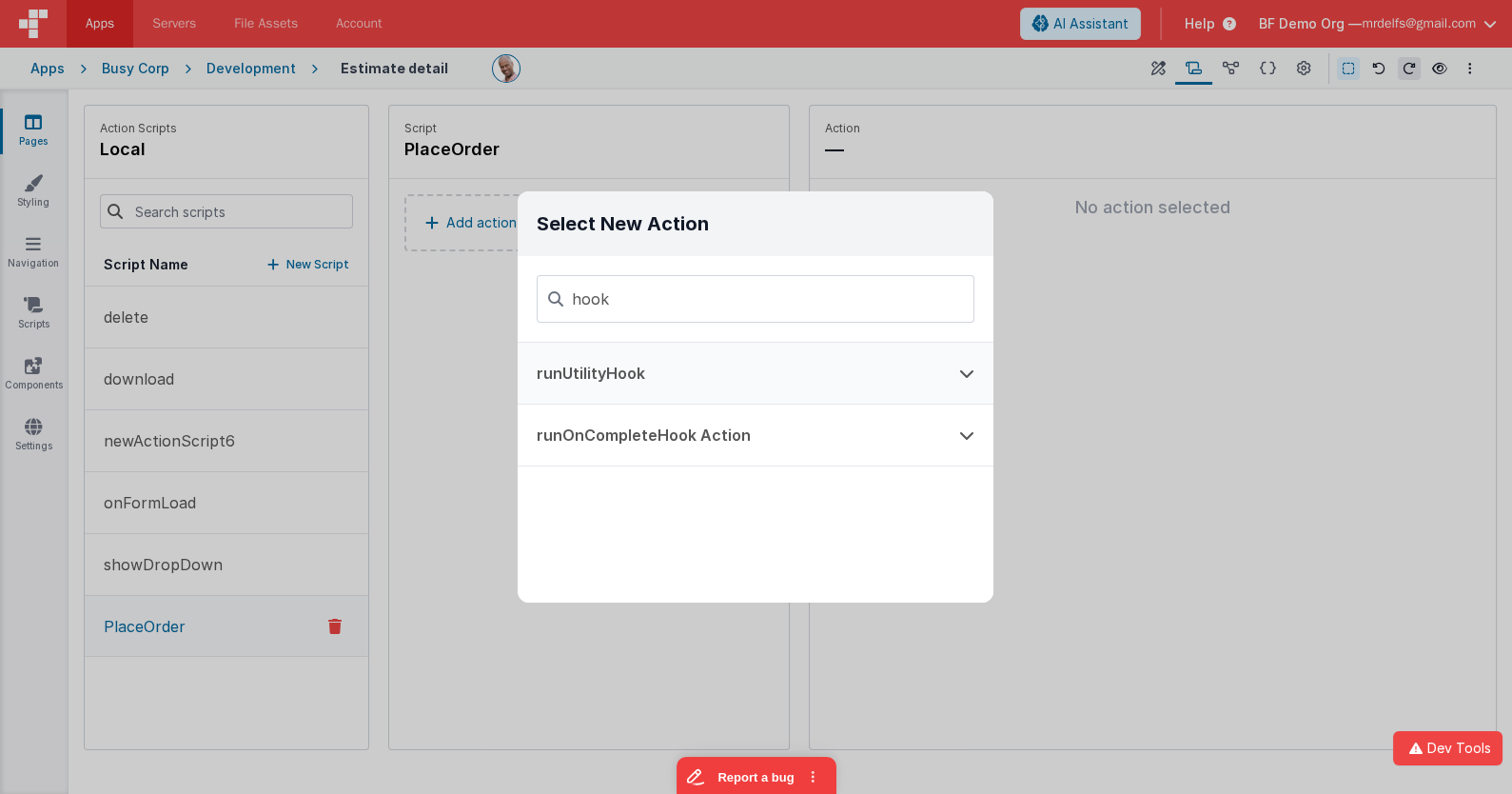 click on "runUtilityHook" at bounding box center (729, 373) 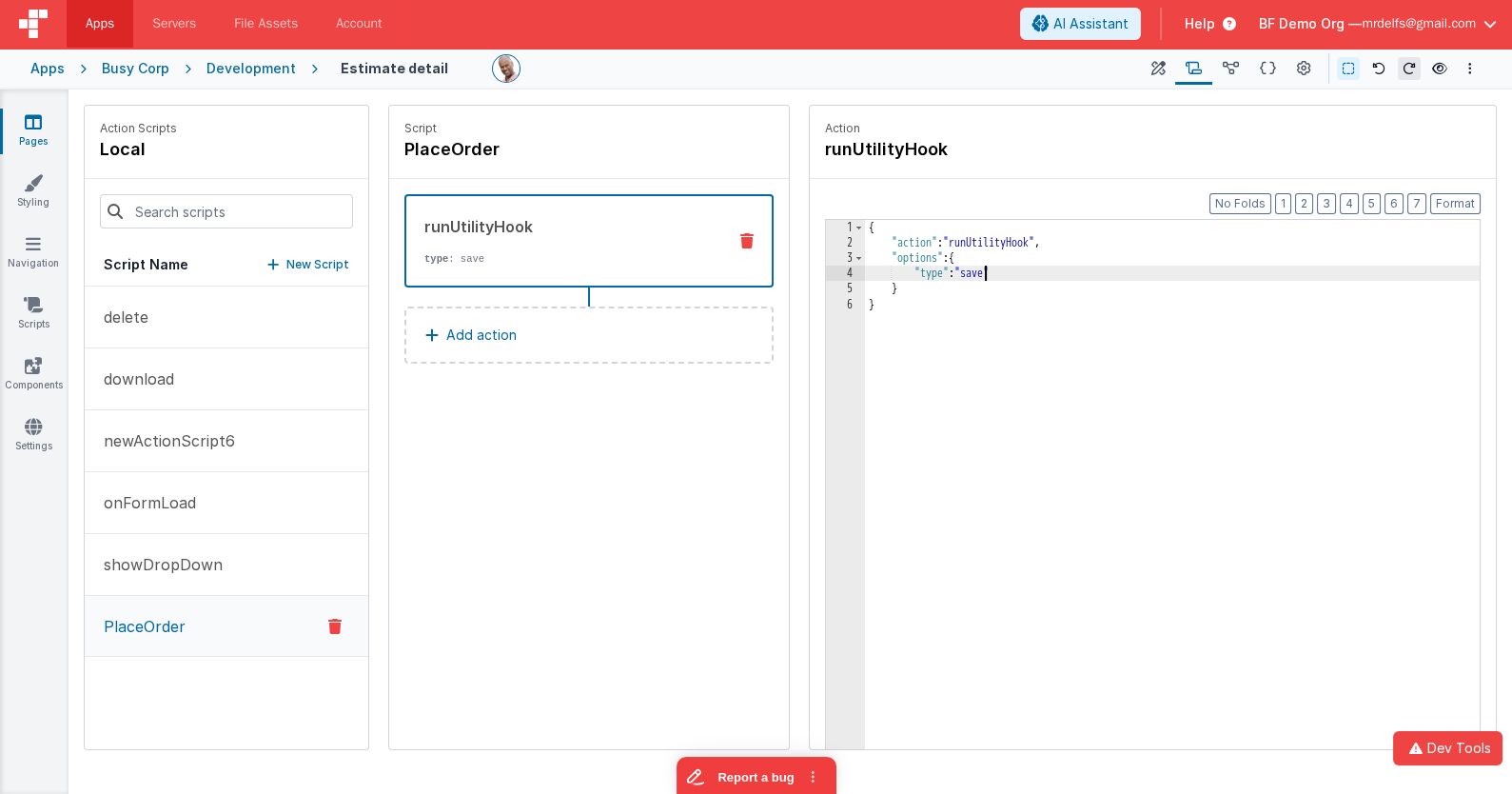click on "{      "action" :  "runUtilityHook" ,      "options" :  {           "type" :  "save"      } }" at bounding box center (1173, 530) 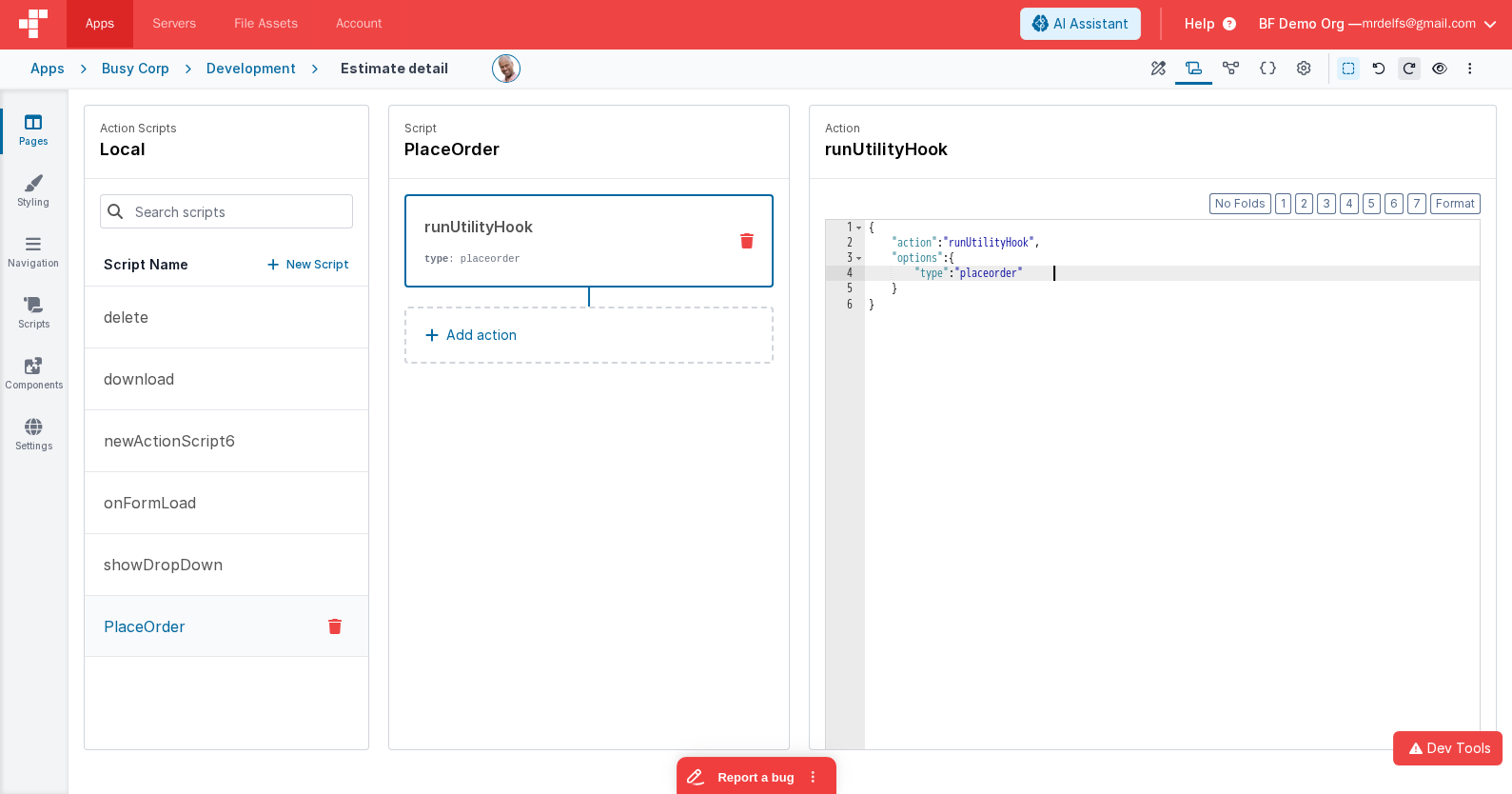 type 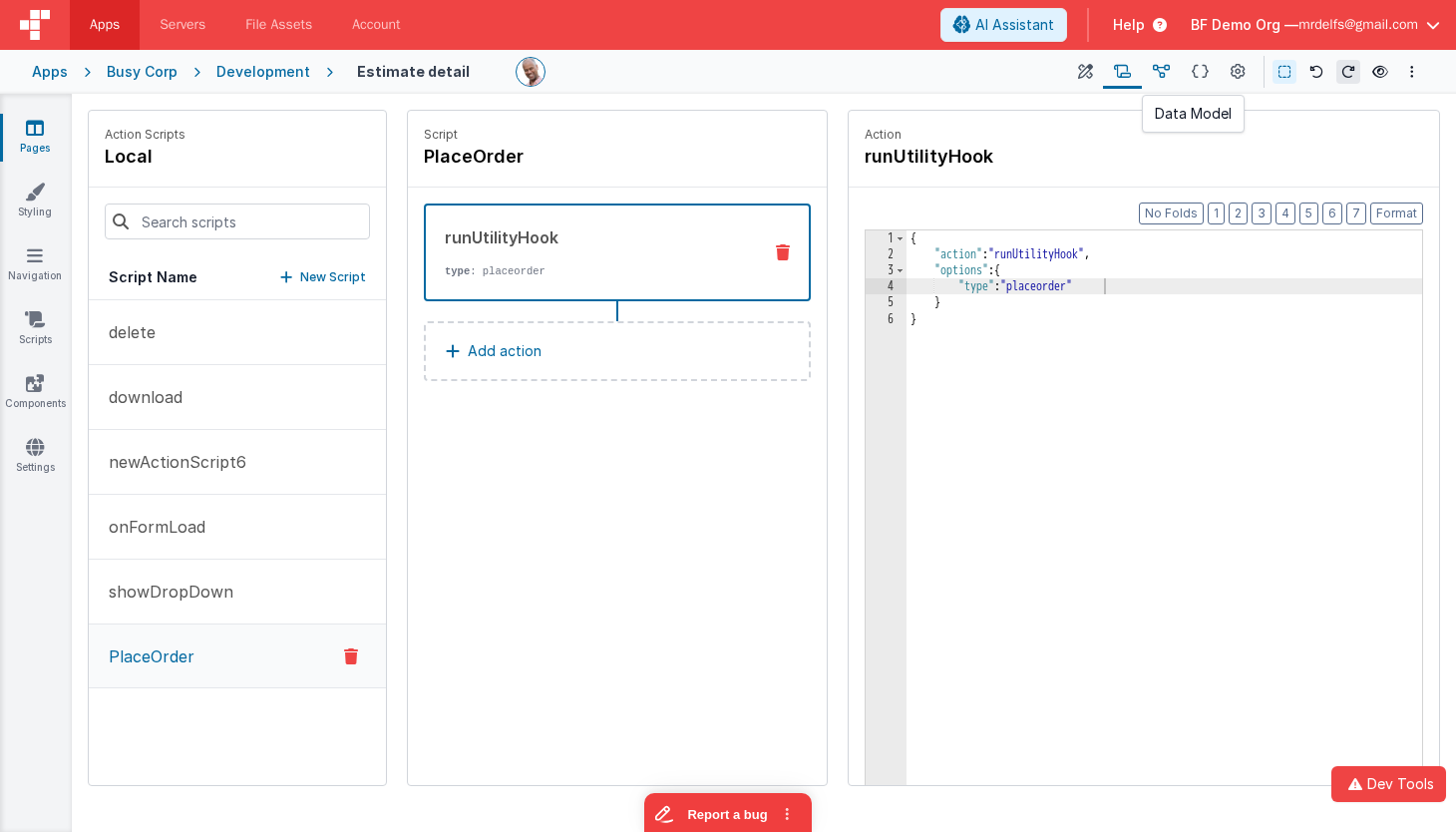 click at bounding box center (1161, 72) 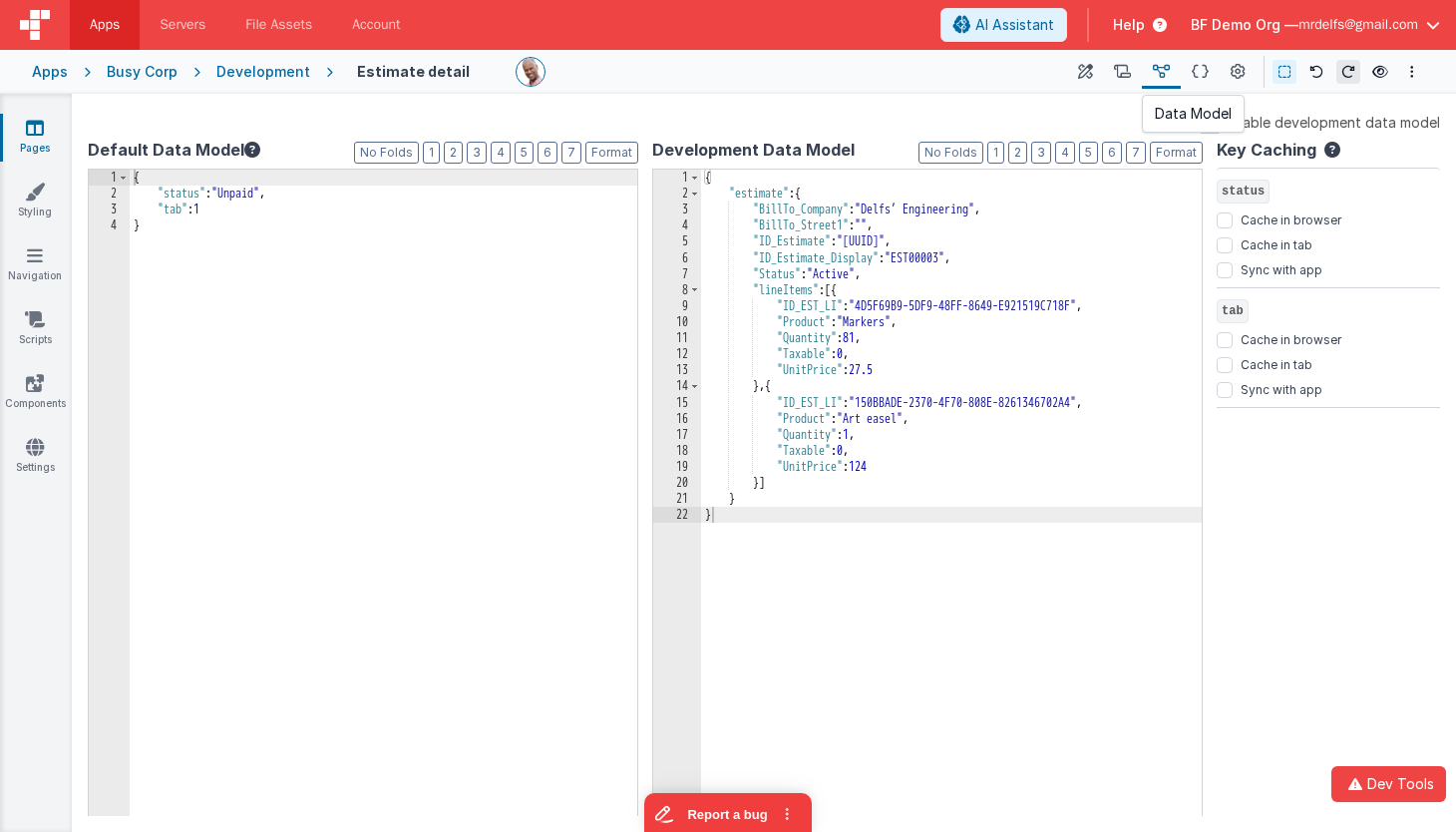 click at bounding box center [1200, 72] 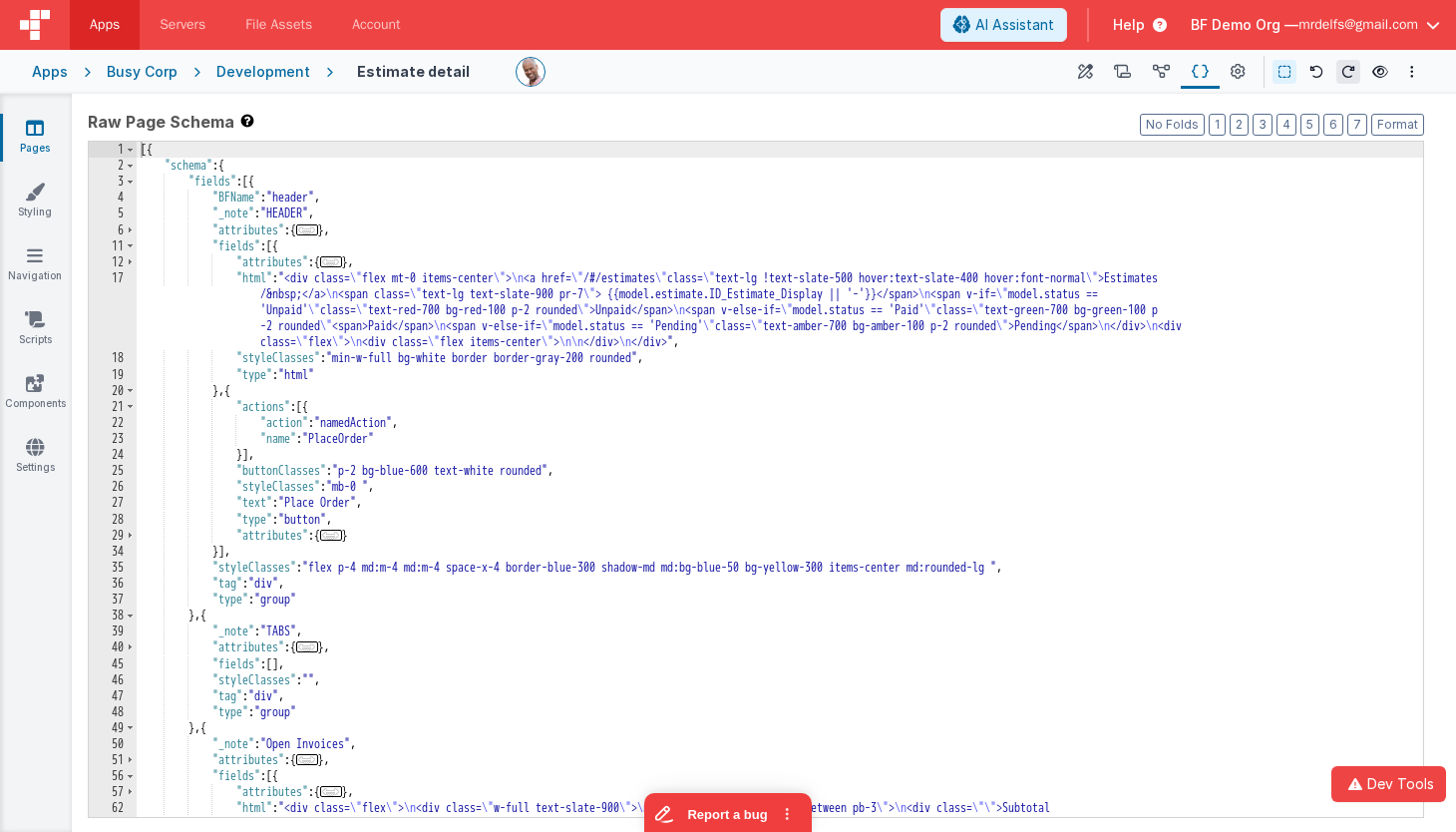 drag, startPoint x: 1238, startPoint y: 71, endPoint x: 952, endPoint y: 134, distance: 292.85662 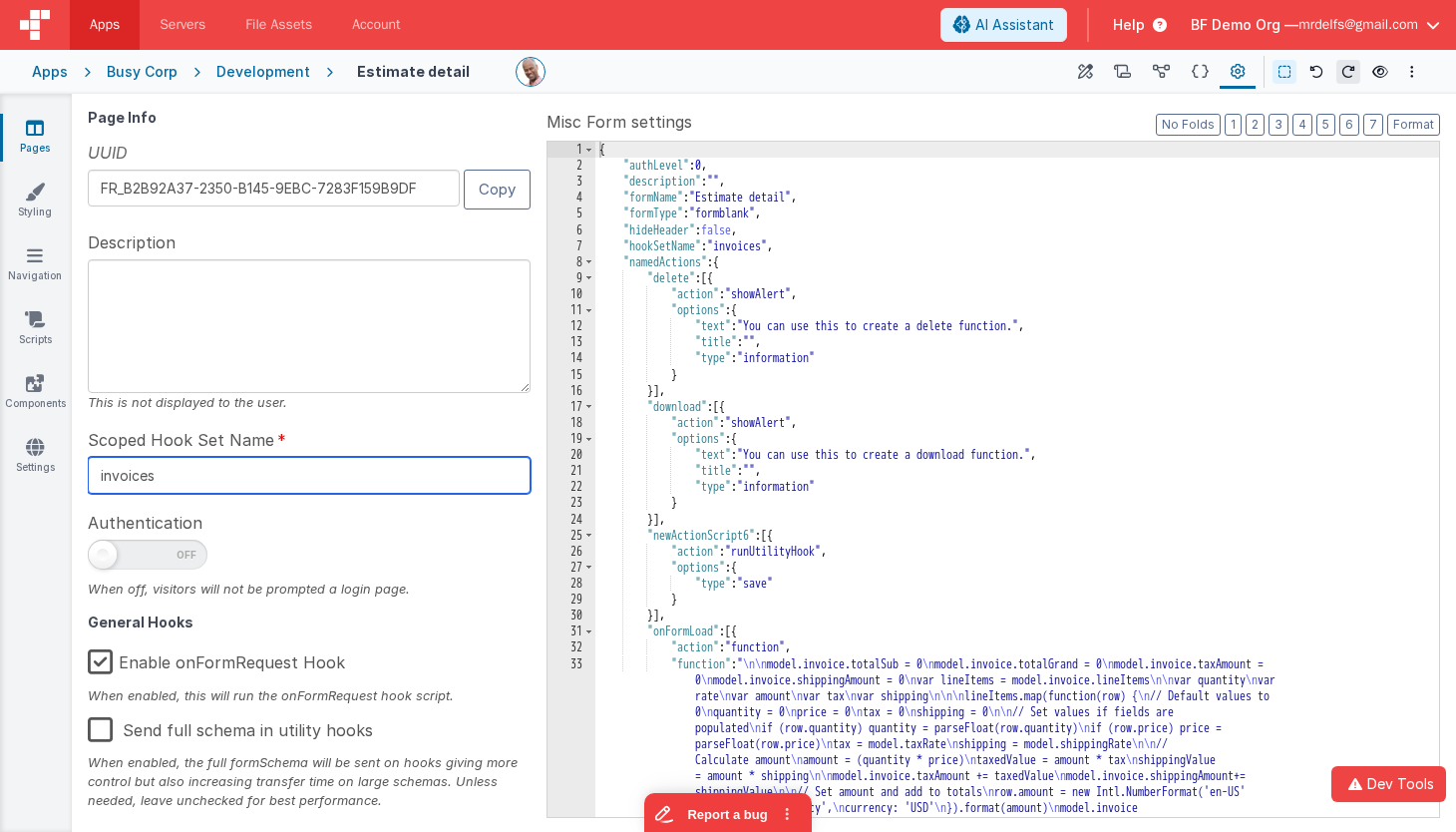 drag, startPoint x: 197, startPoint y: 474, endPoint x: 122, endPoint y: 507, distance: 81.939 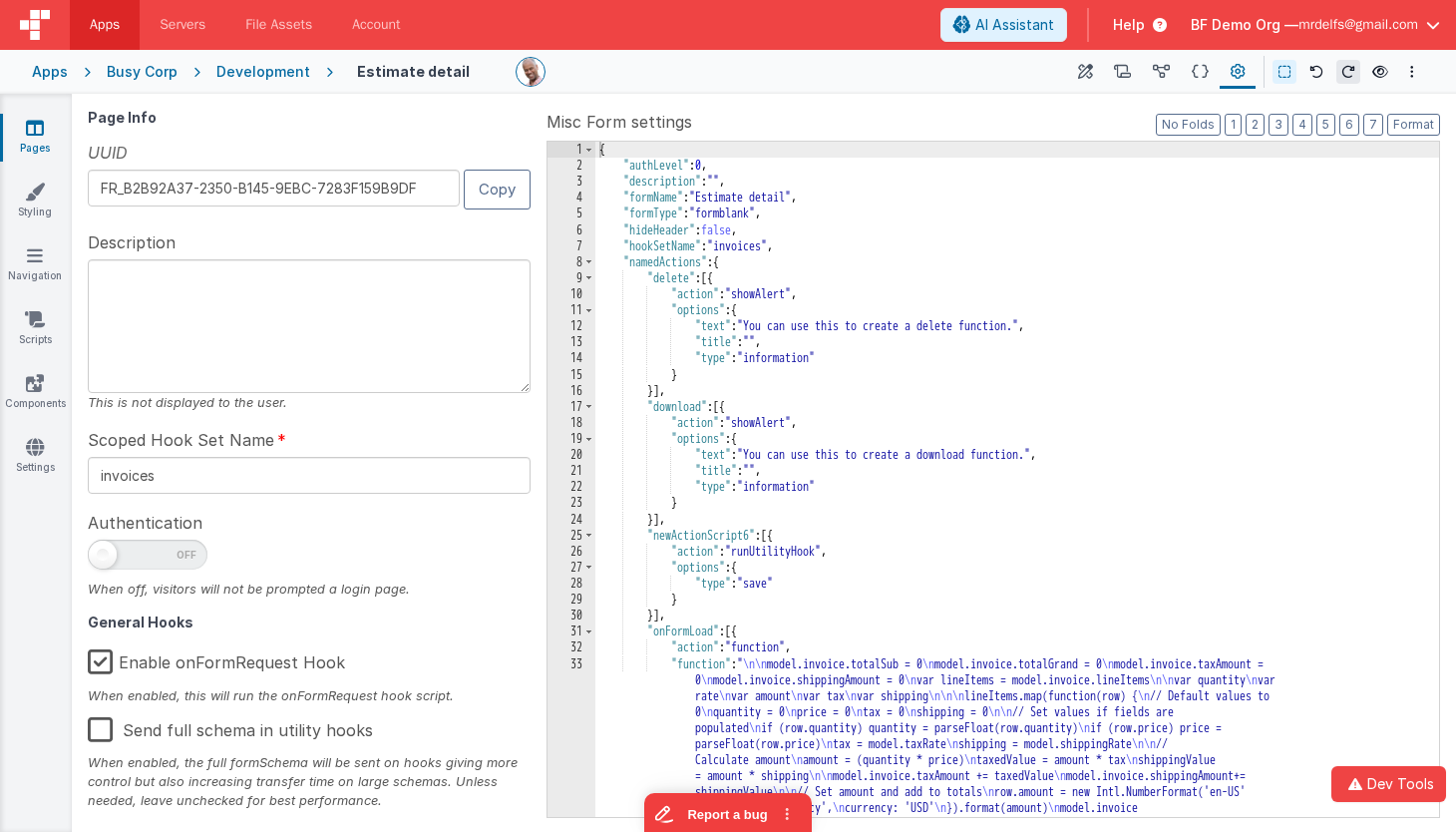 click at bounding box center (783, 72) 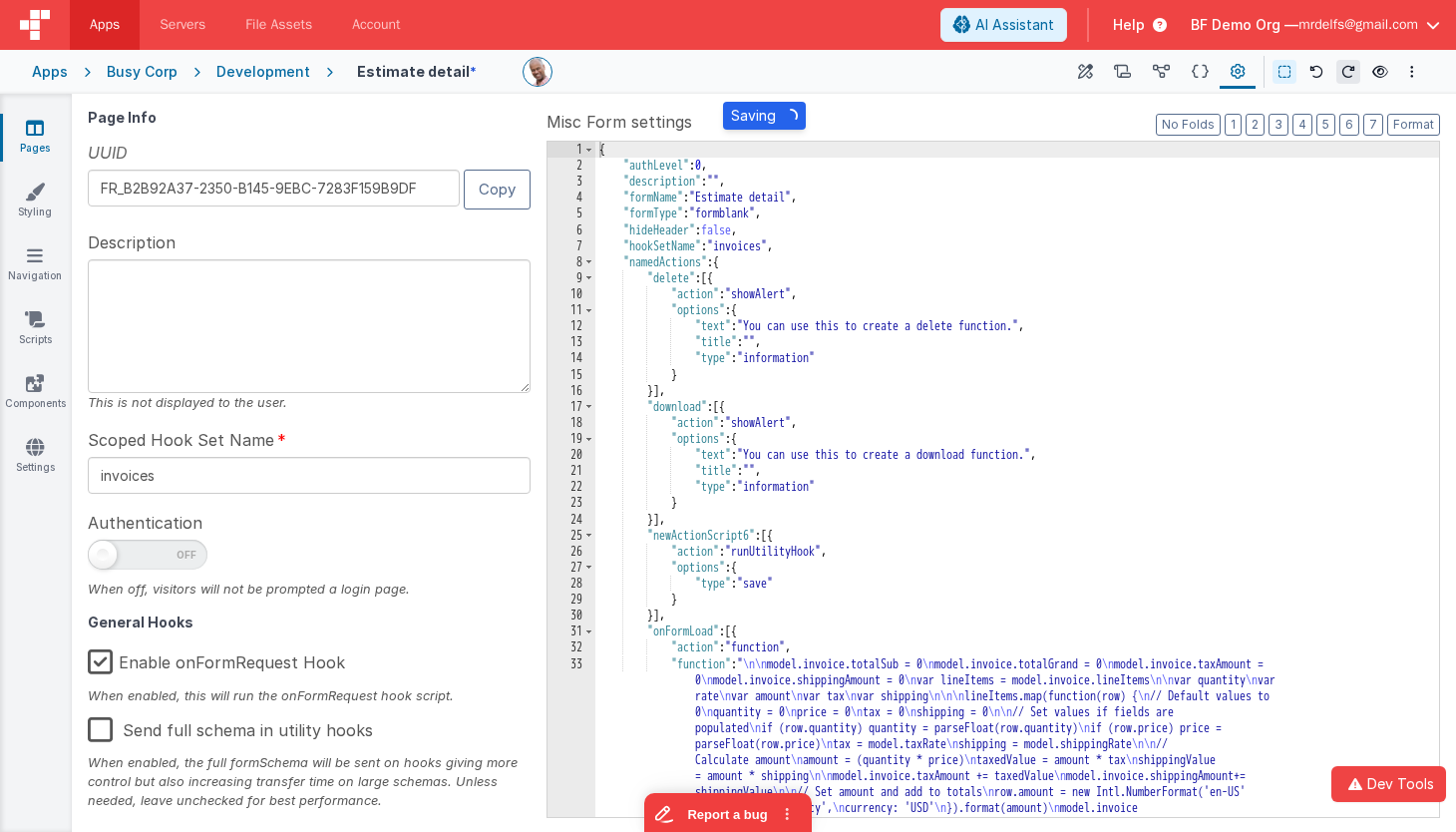click on "Development" at bounding box center (263, 72) 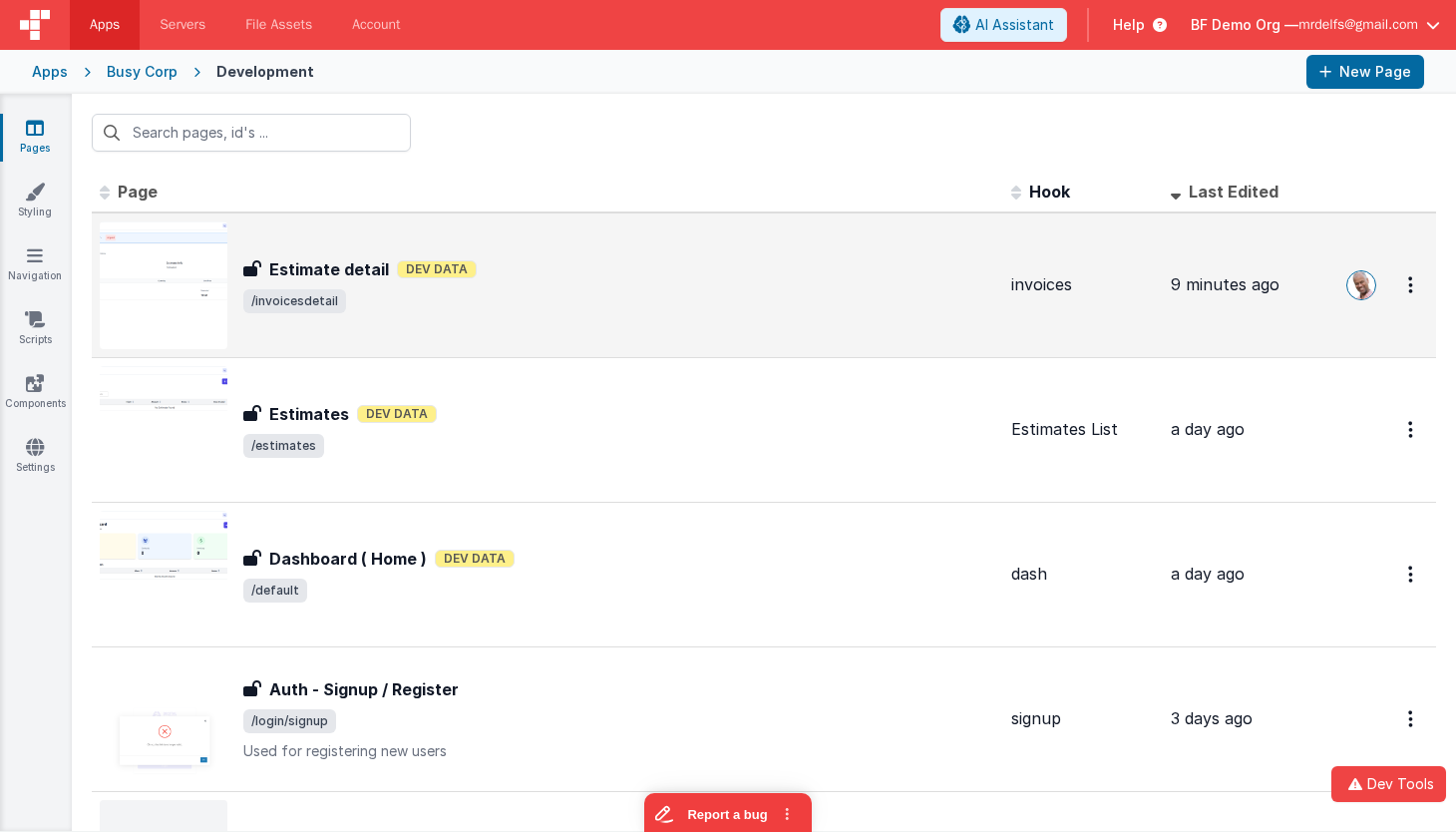 click on "Estimate detail
Dev Data" at bounding box center (619, 269) 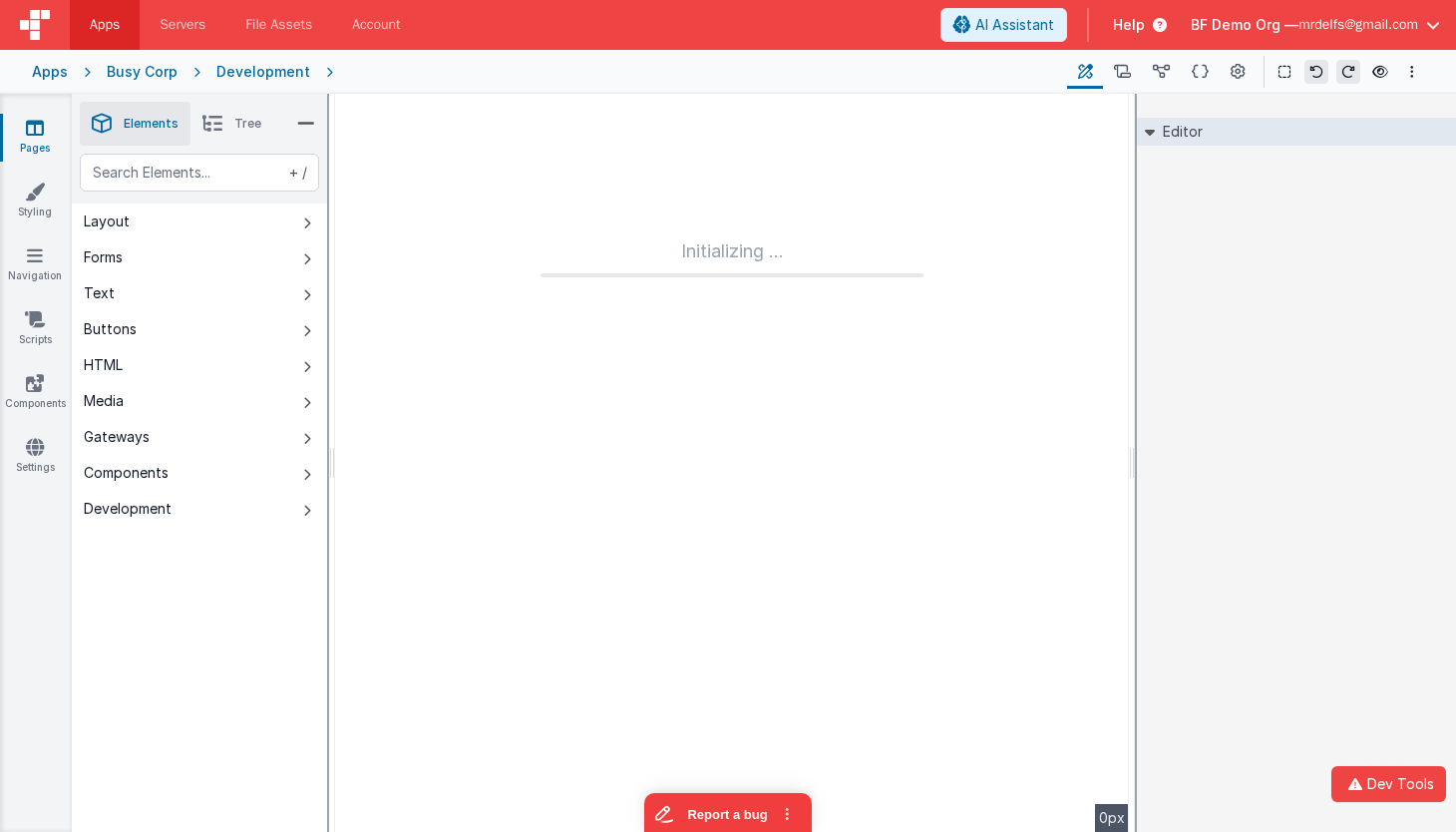 click on "Development" at bounding box center [263, 72] 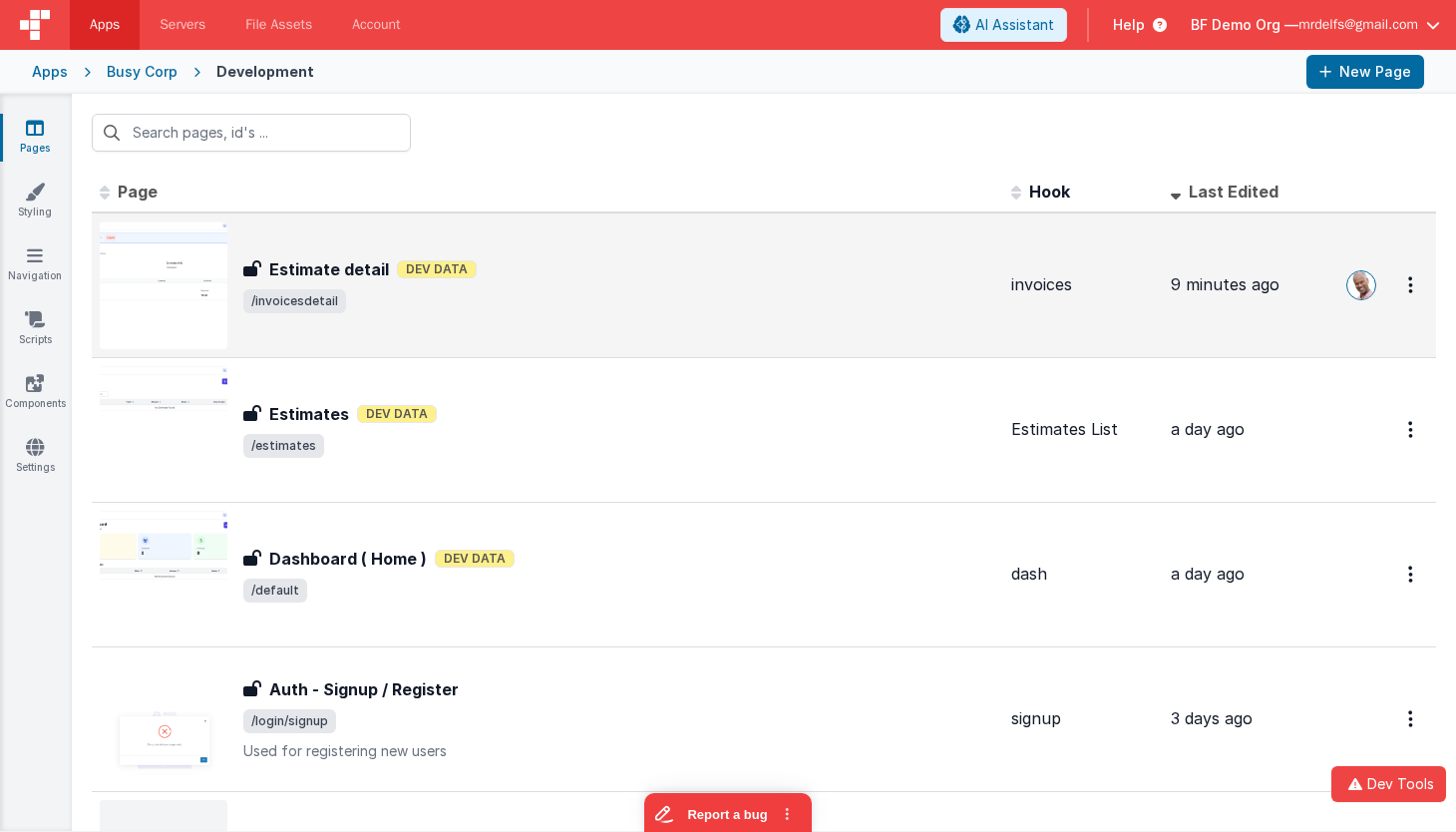 click on "Estimate detail
Estimate detail
Dev Data
/invoicesdetail" at bounding box center (547, 285) 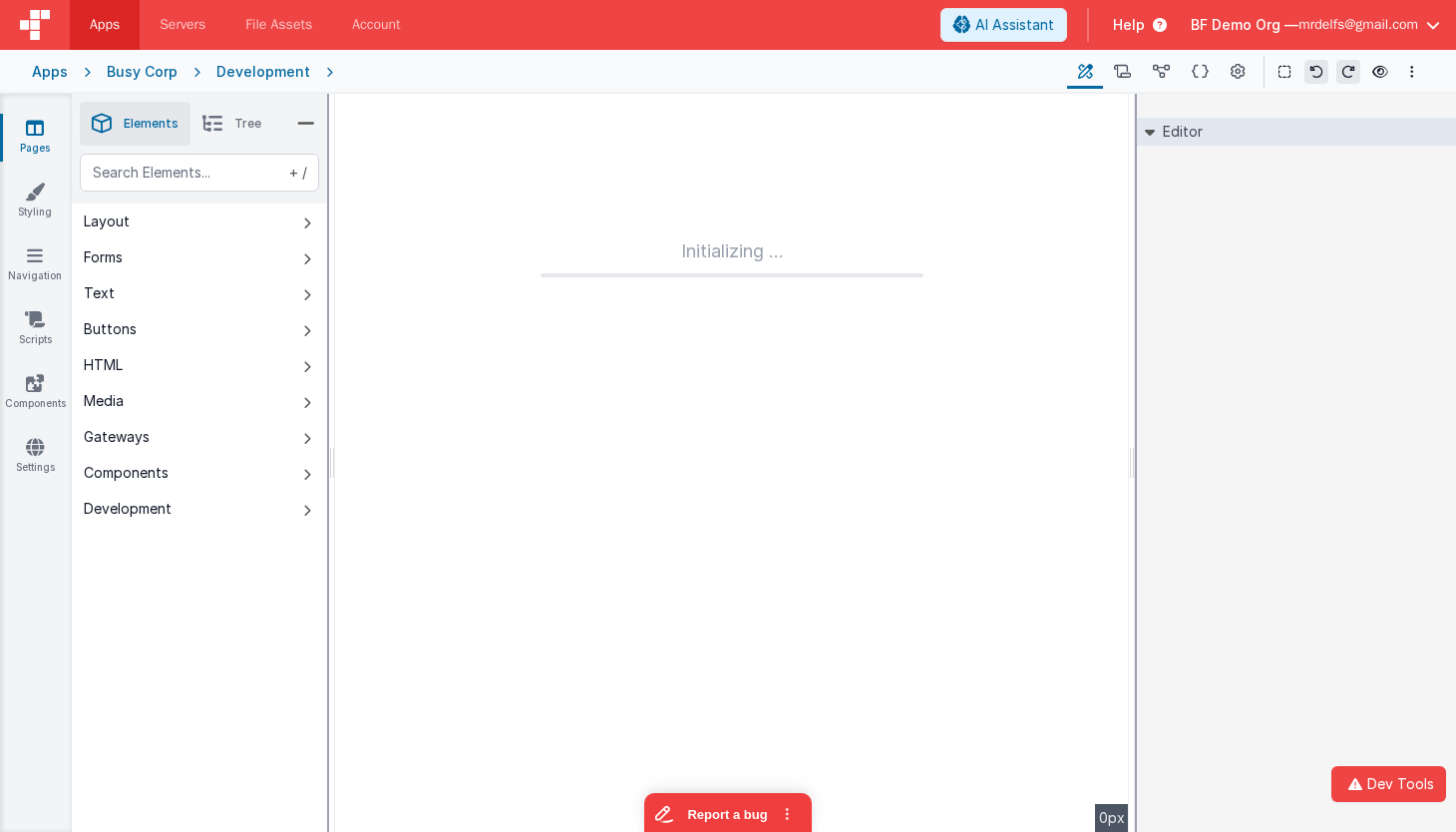 click on "Development" at bounding box center [263, 72] 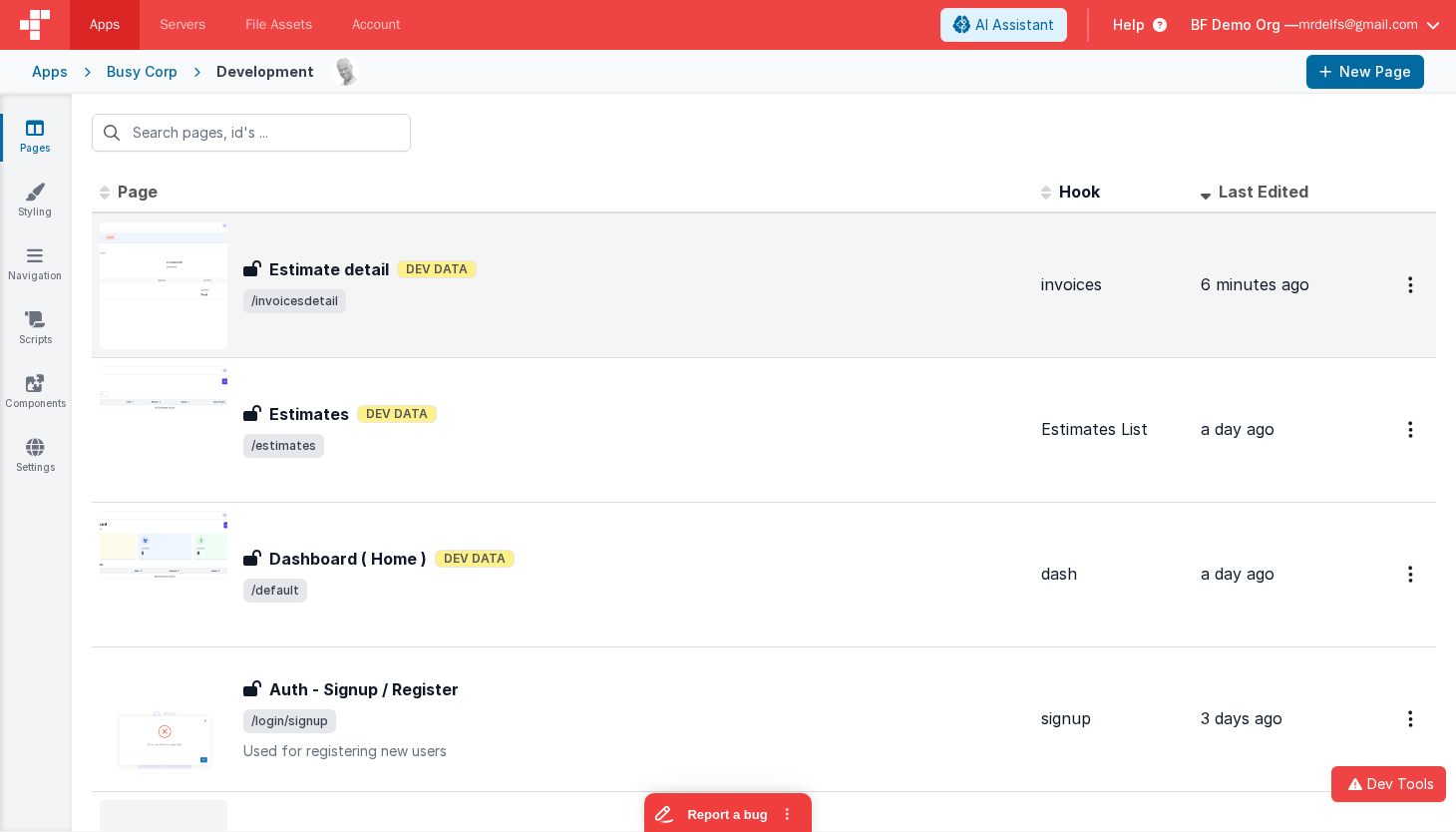 click on "Estimate detail
Estimate detail
Dev Data
/invoicesdetail" at bounding box center (562, 285) 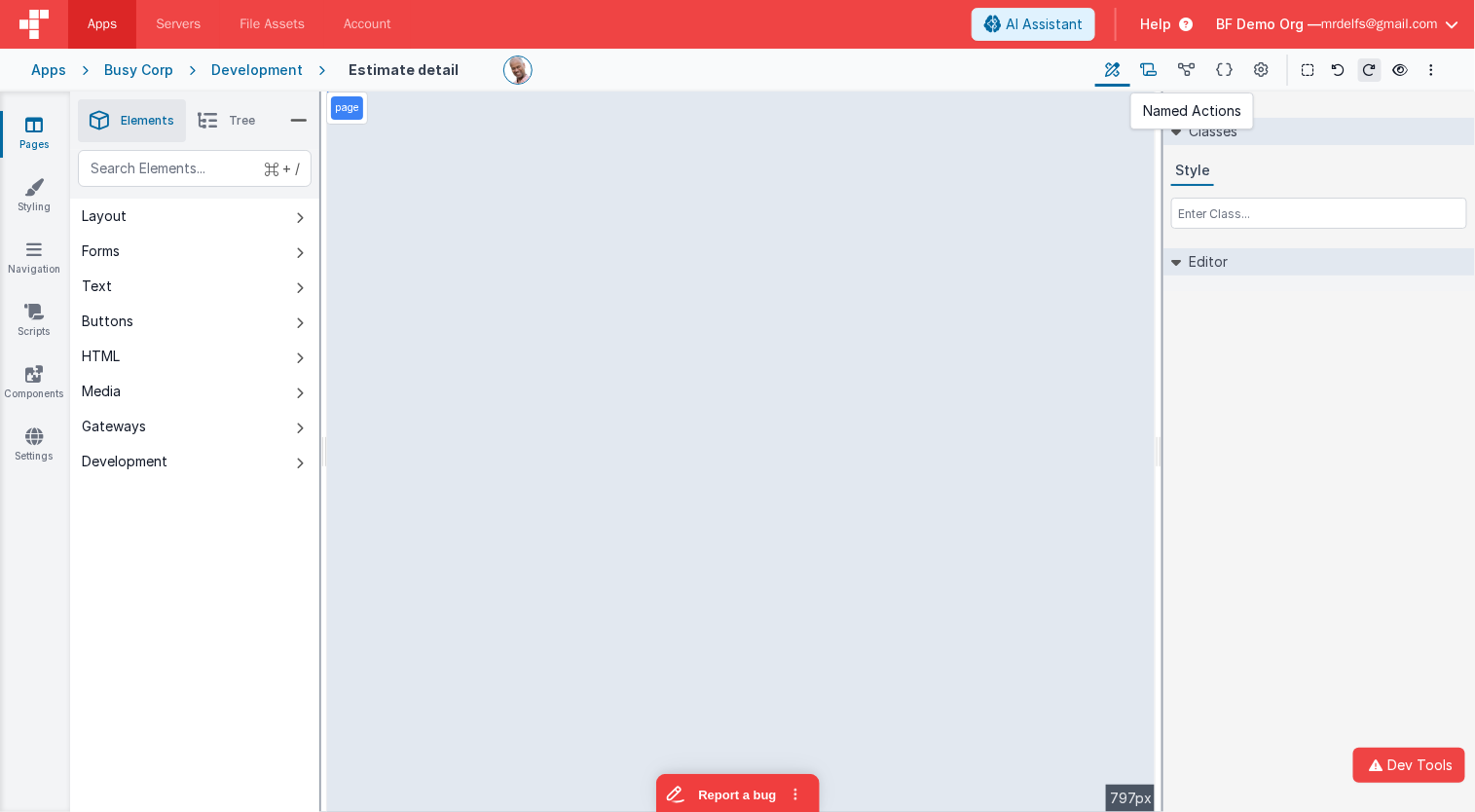 click at bounding box center (1149, 70) 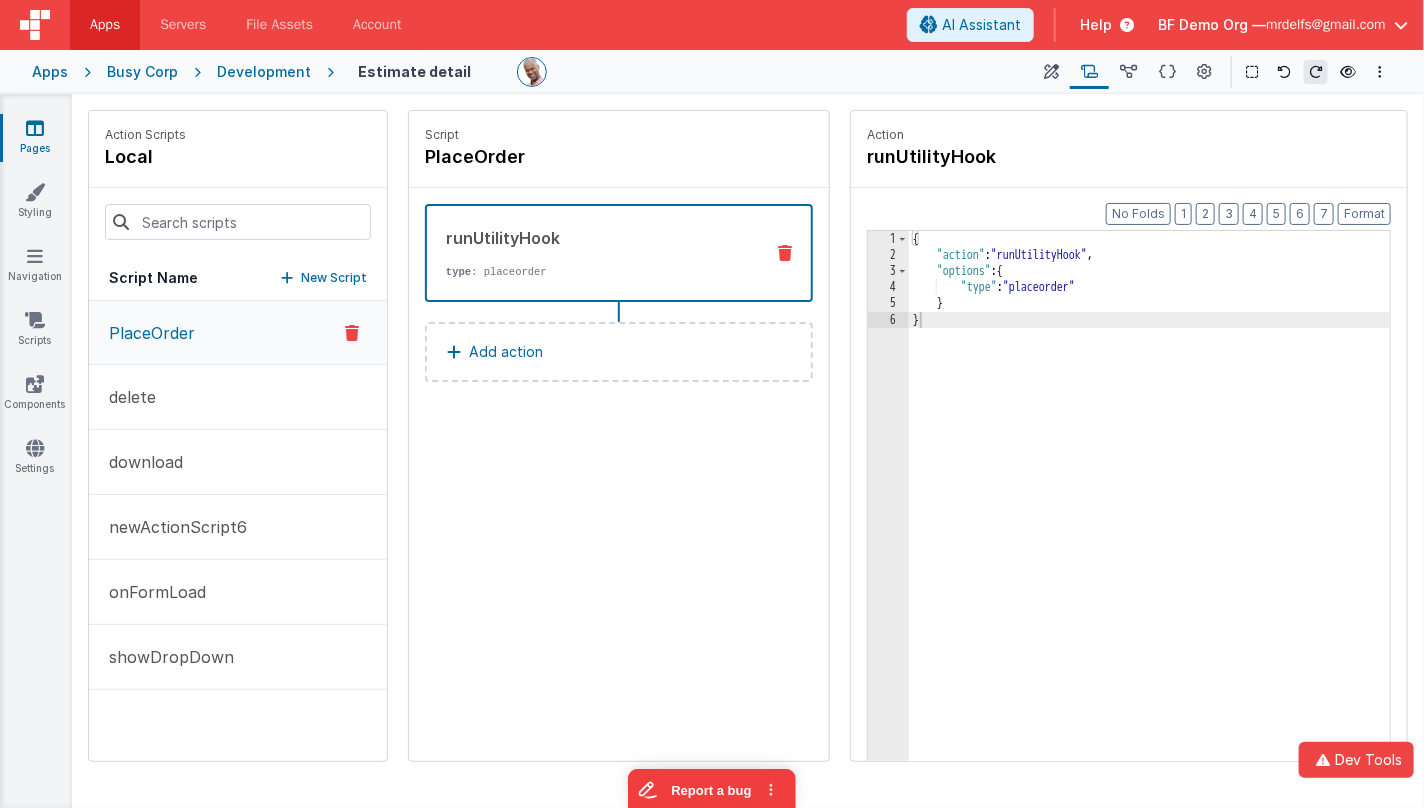 drag, startPoint x: 1057, startPoint y: 76, endPoint x: 998, endPoint y: 153, distance: 97.00516 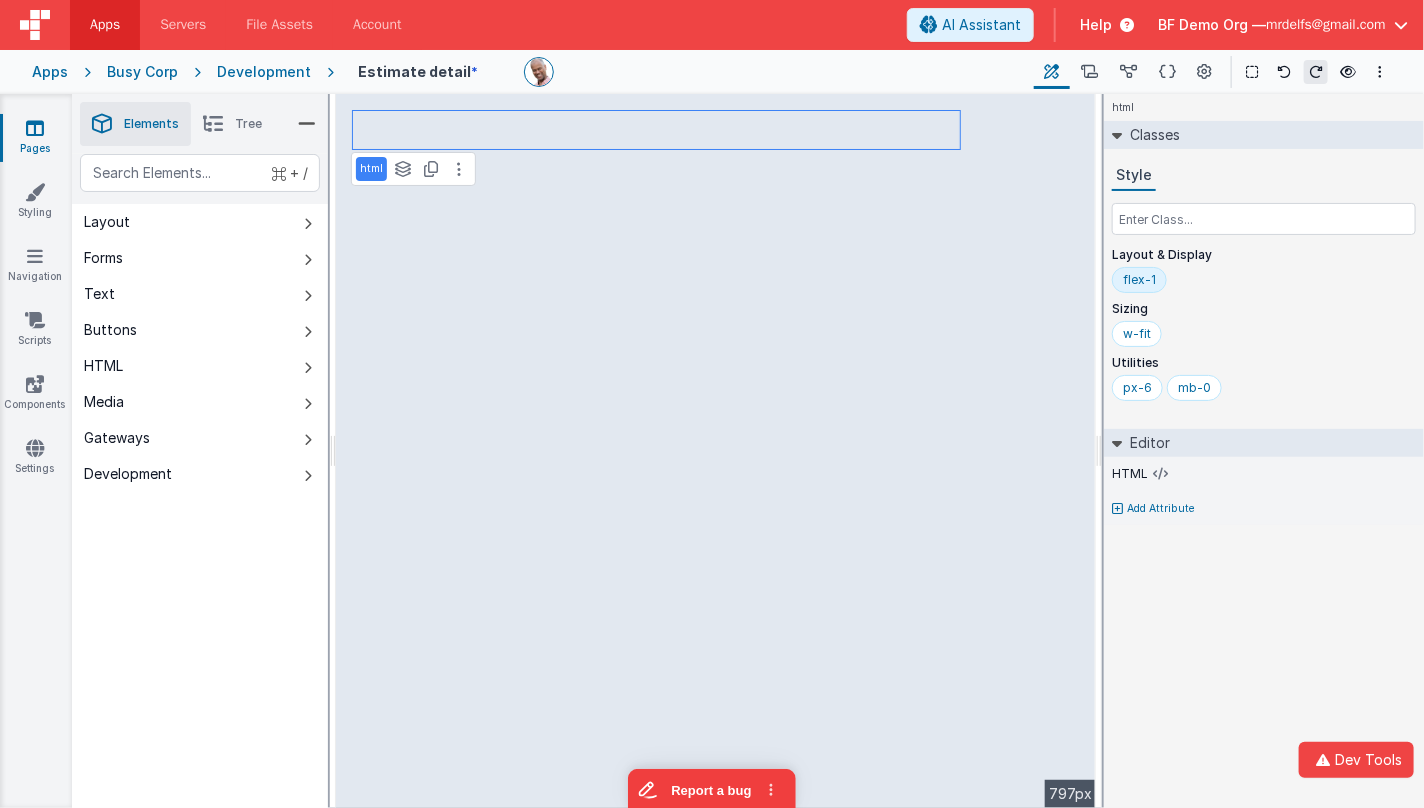 click on "Saved" at bounding box center [784, 102] 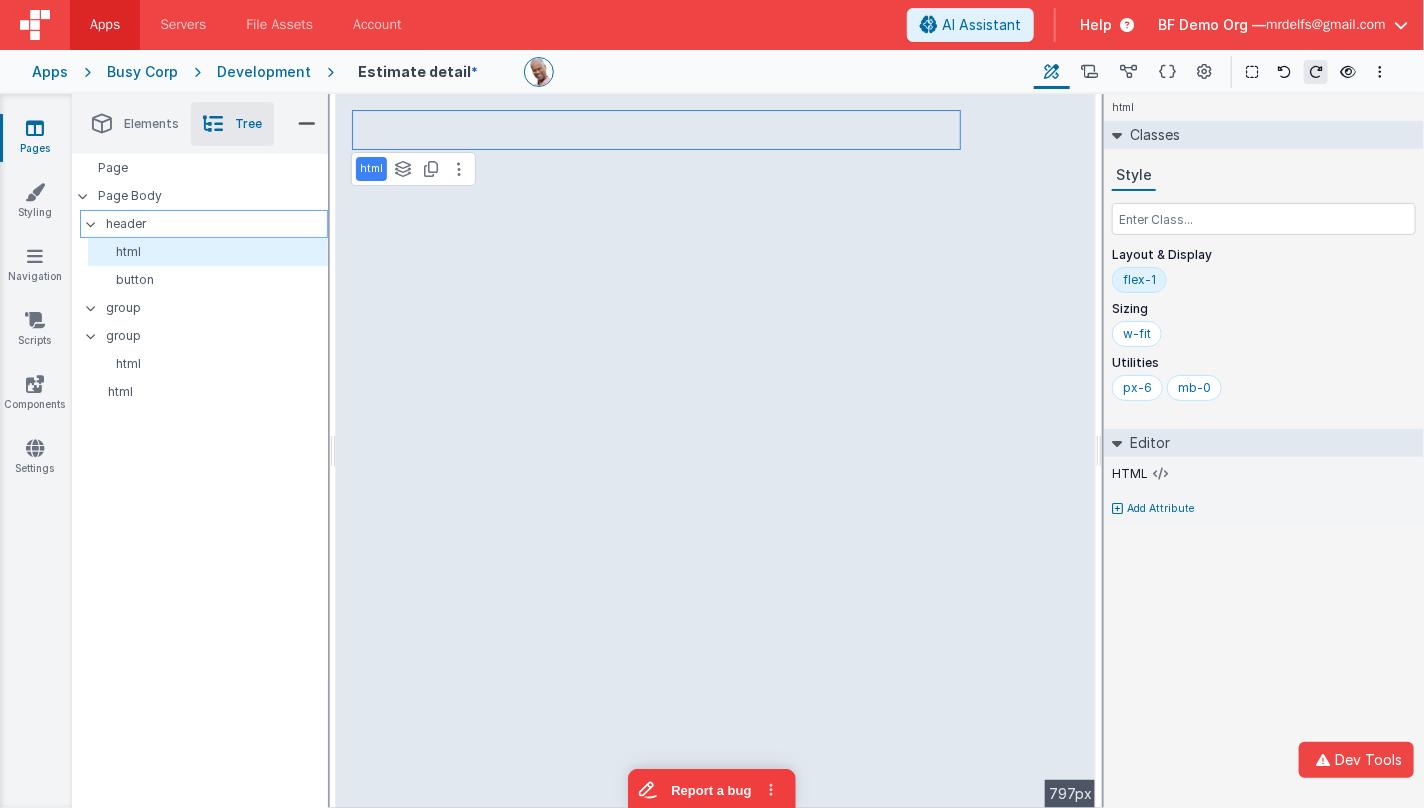 click on "header" at bounding box center [216, 224] 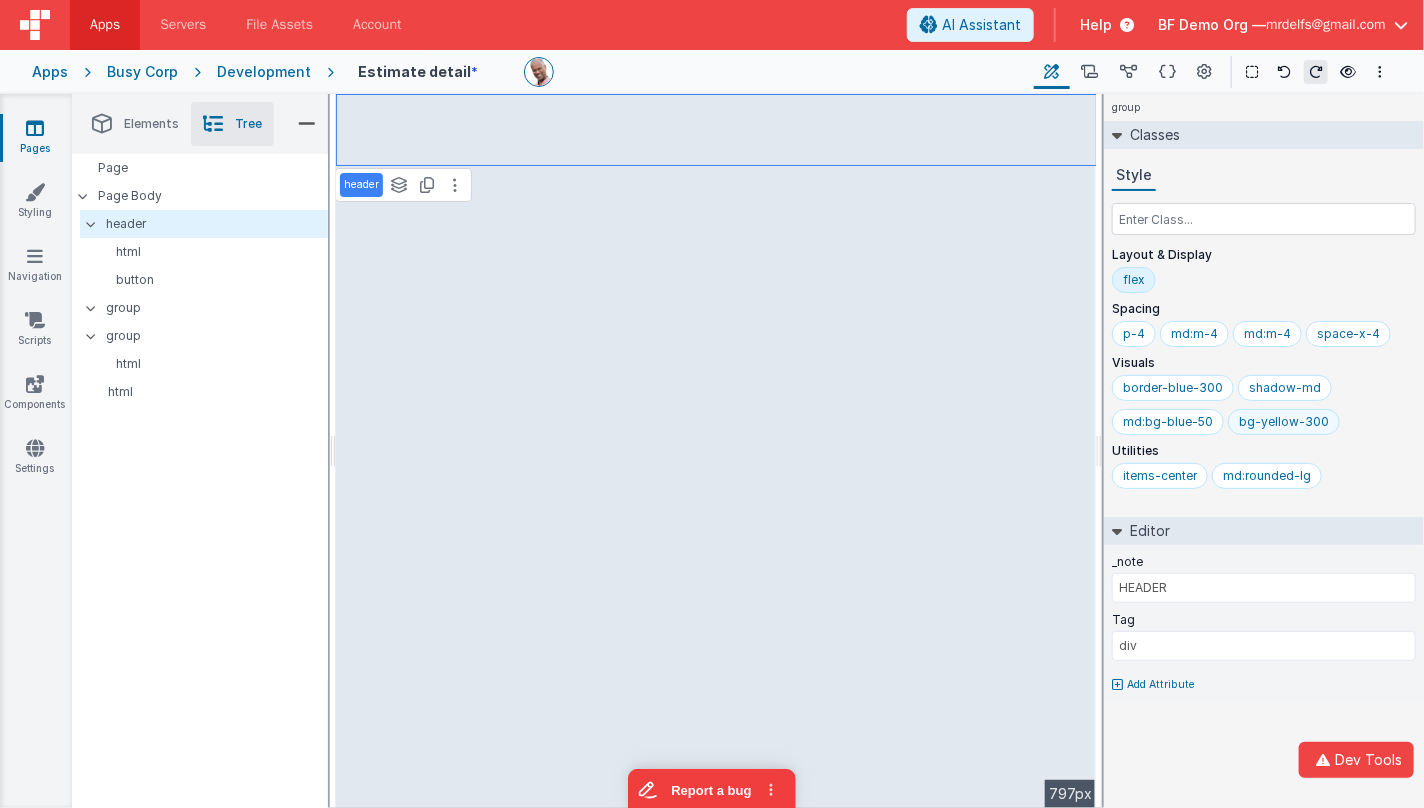 click on "bg-yellow-300" at bounding box center (1284, 422) 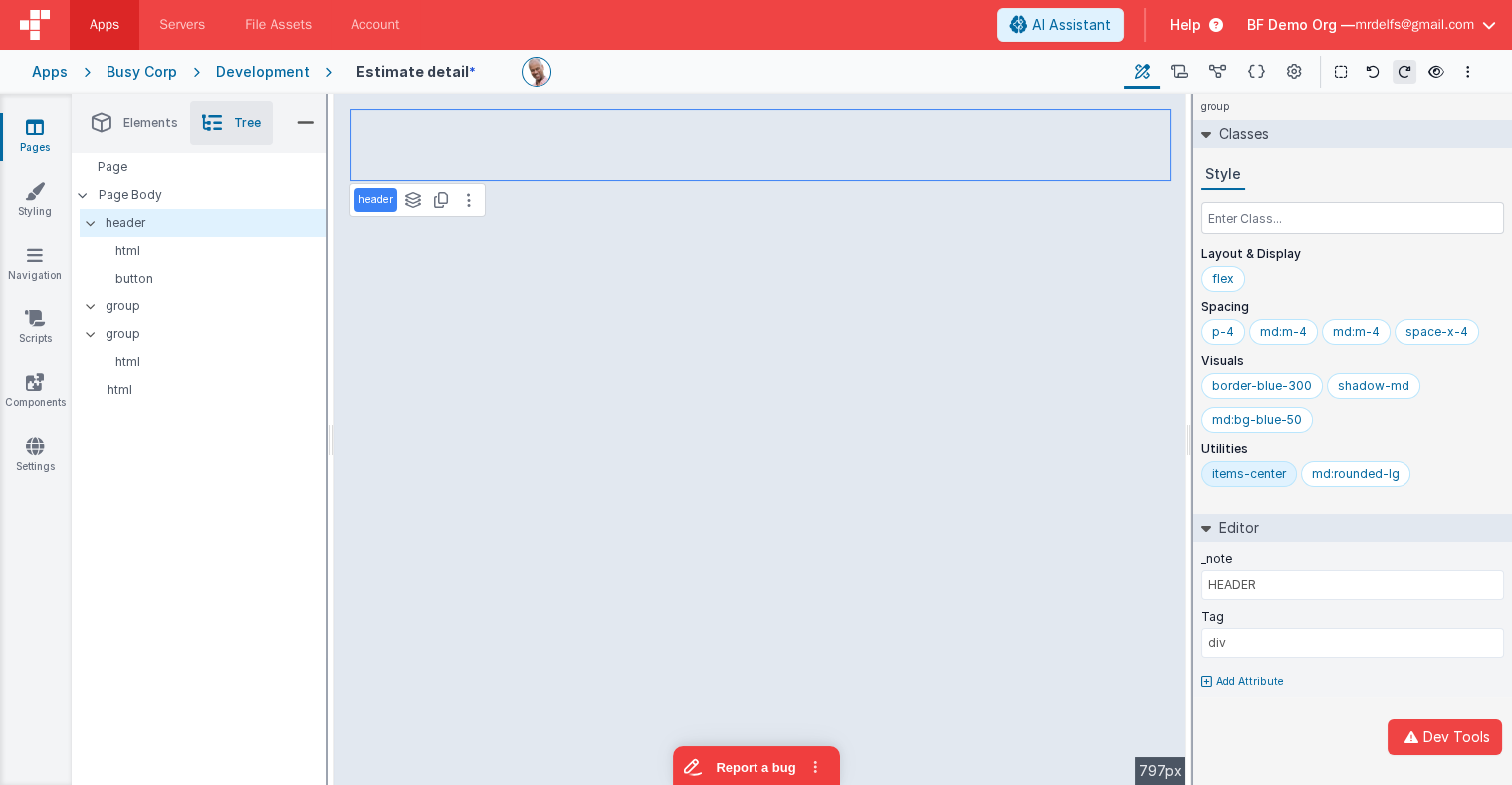 click at bounding box center [35, 127] 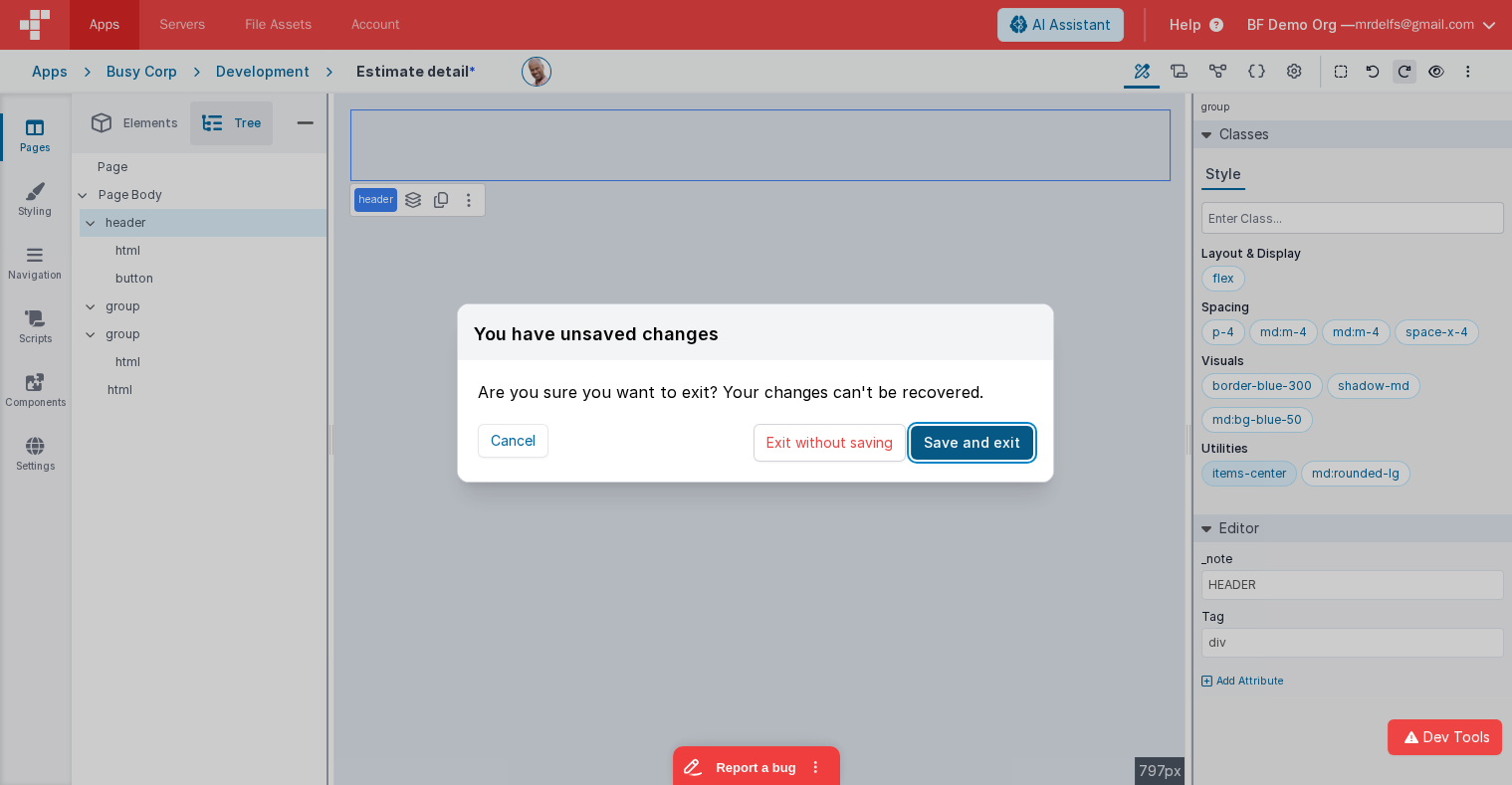 click on "Save and exit" at bounding box center (972, 443) 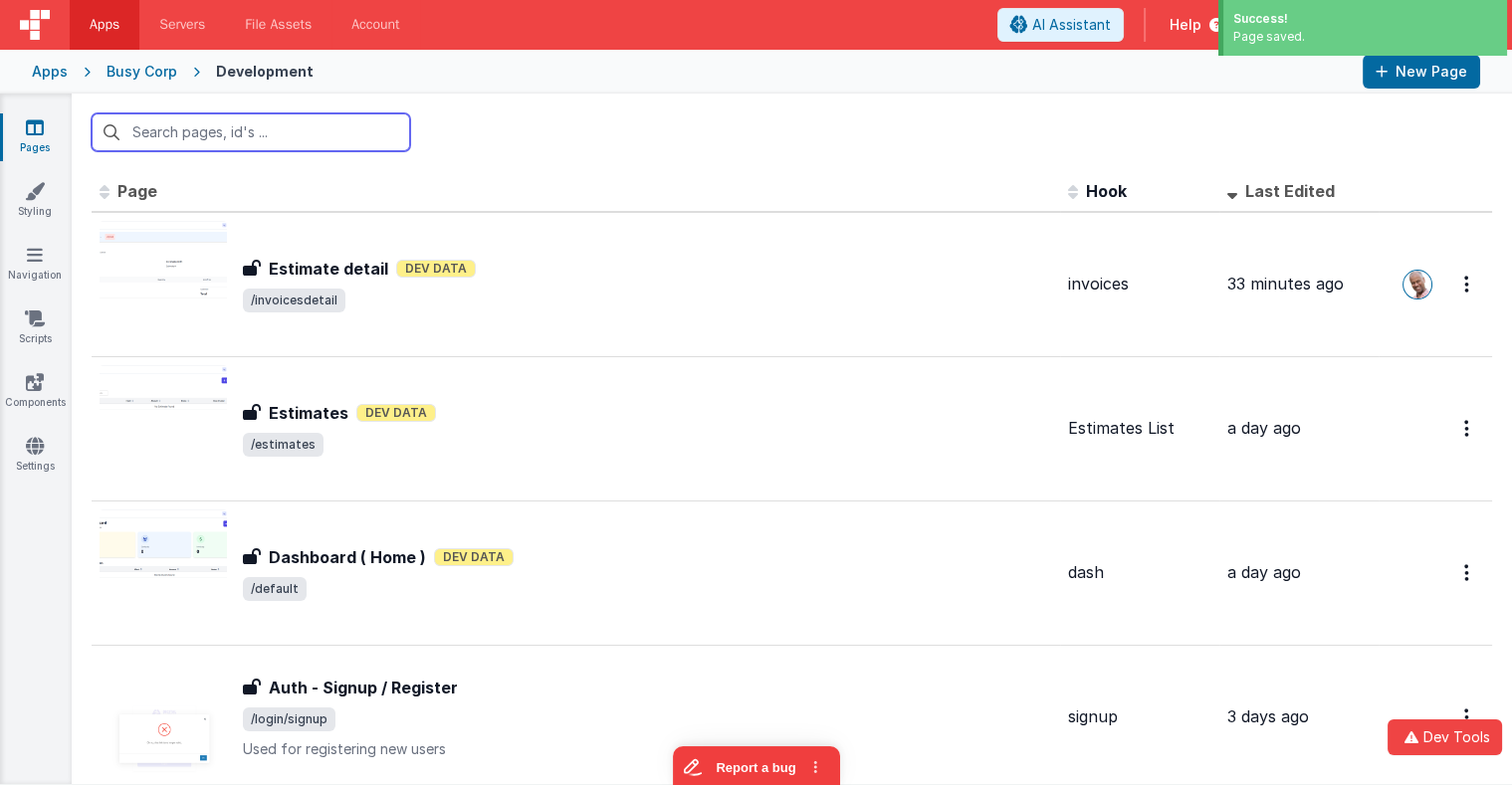 drag, startPoint x: 322, startPoint y: 122, endPoint x: 381, endPoint y: 114, distance: 59.539903 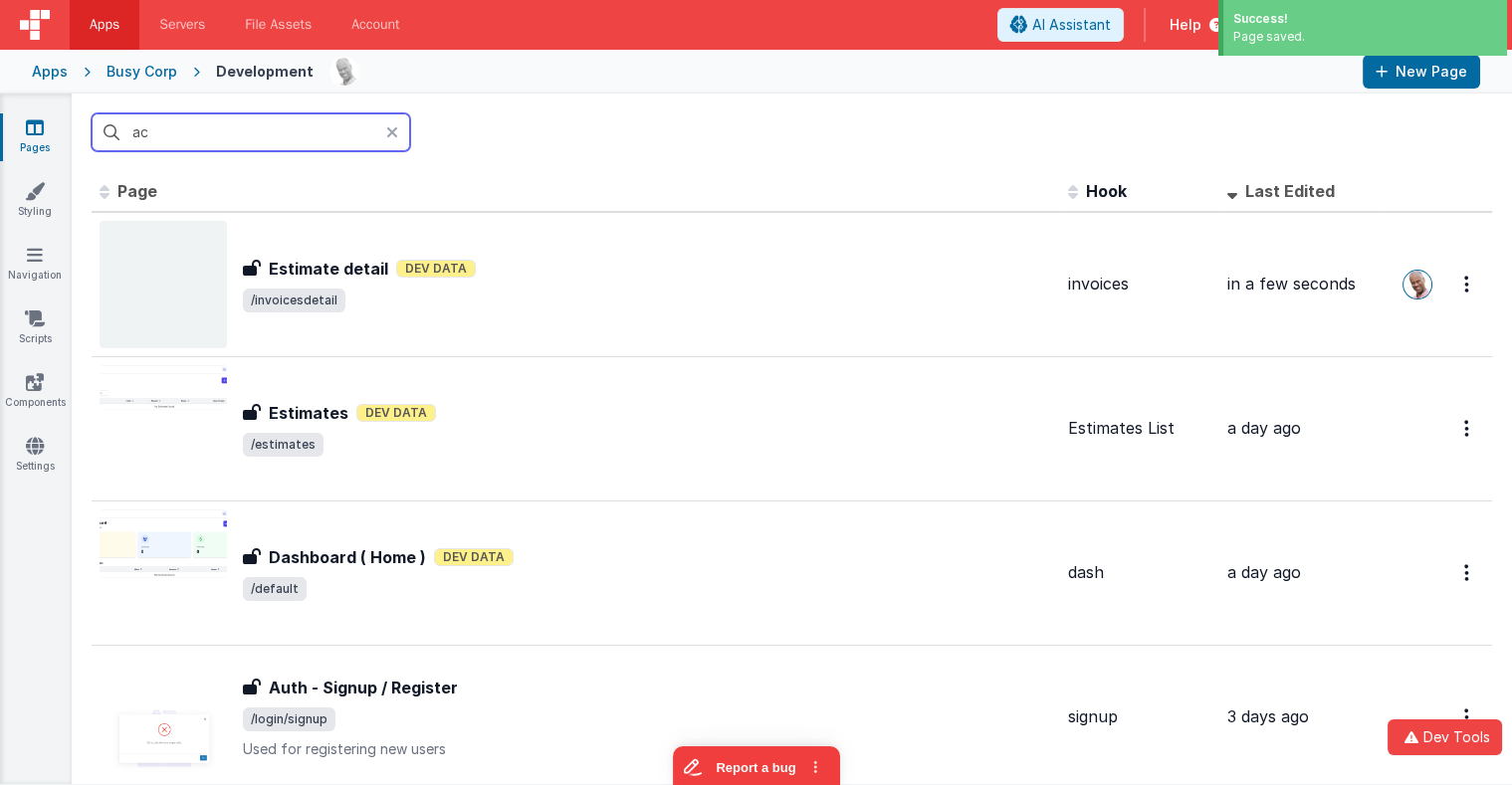 type on "acc" 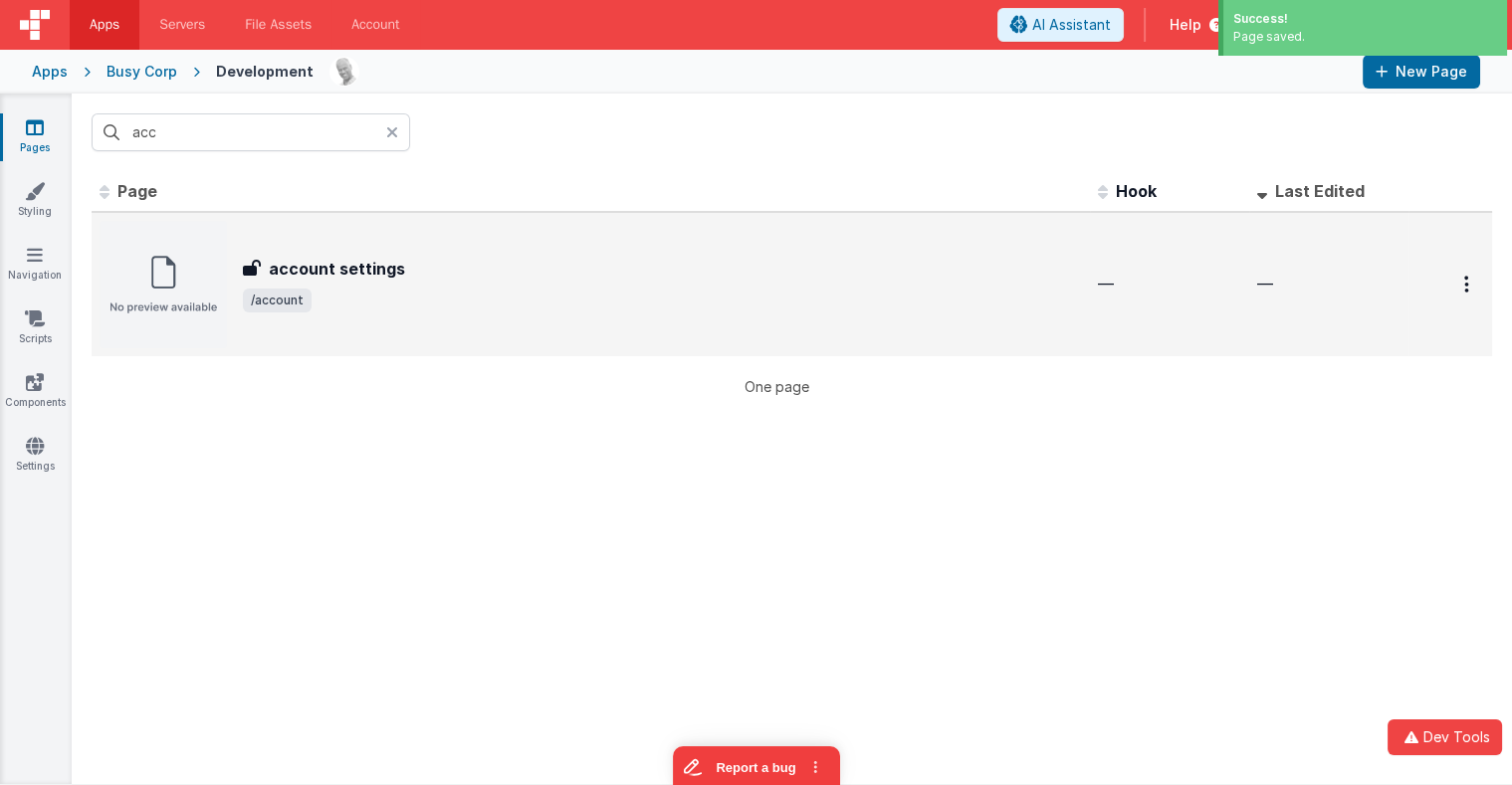 click on "account settings" at bounding box center (662, 269) 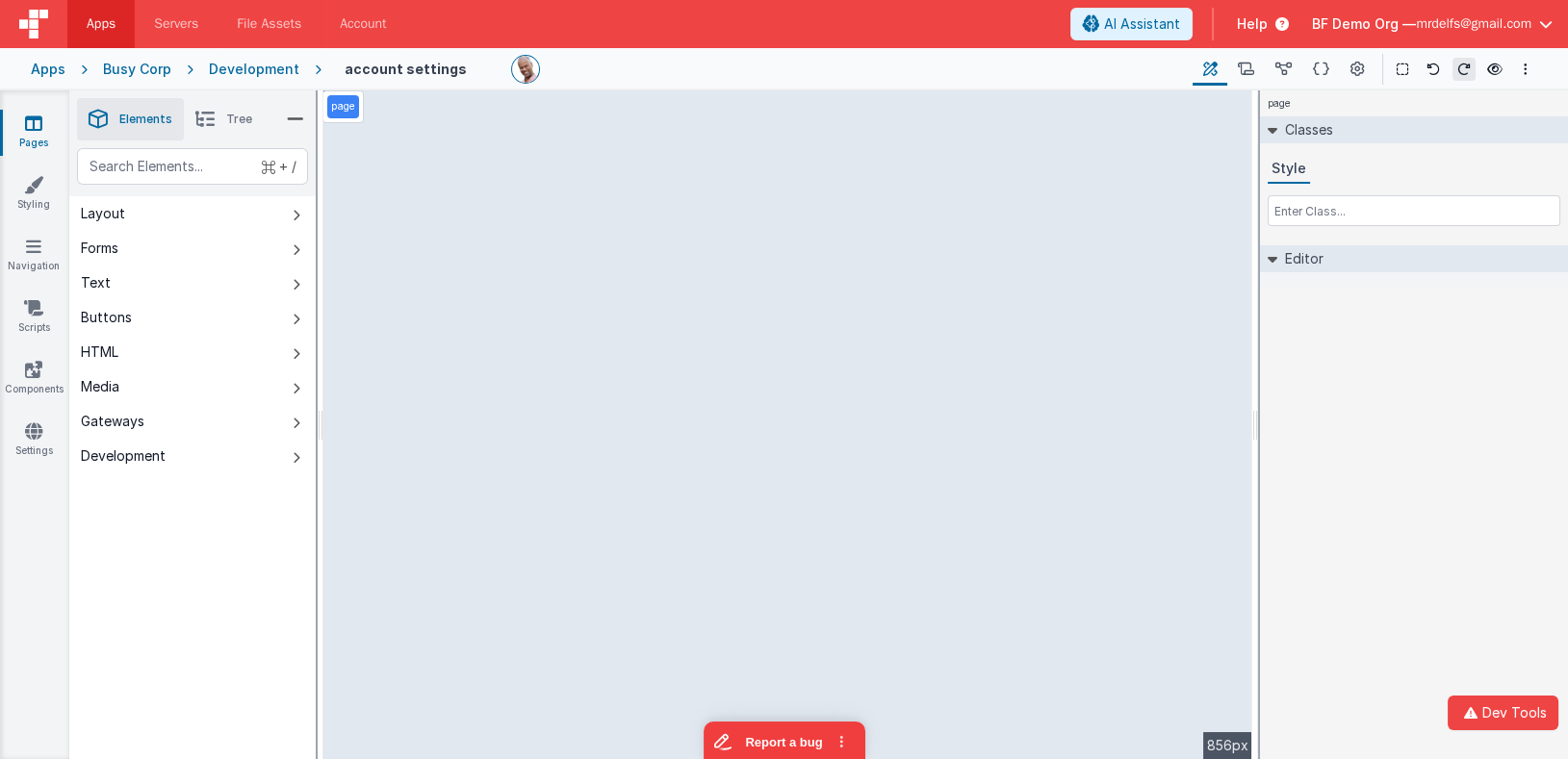drag, startPoint x: 503, startPoint y: 307, endPoint x: 496, endPoint y: 314, distance: 9.899495 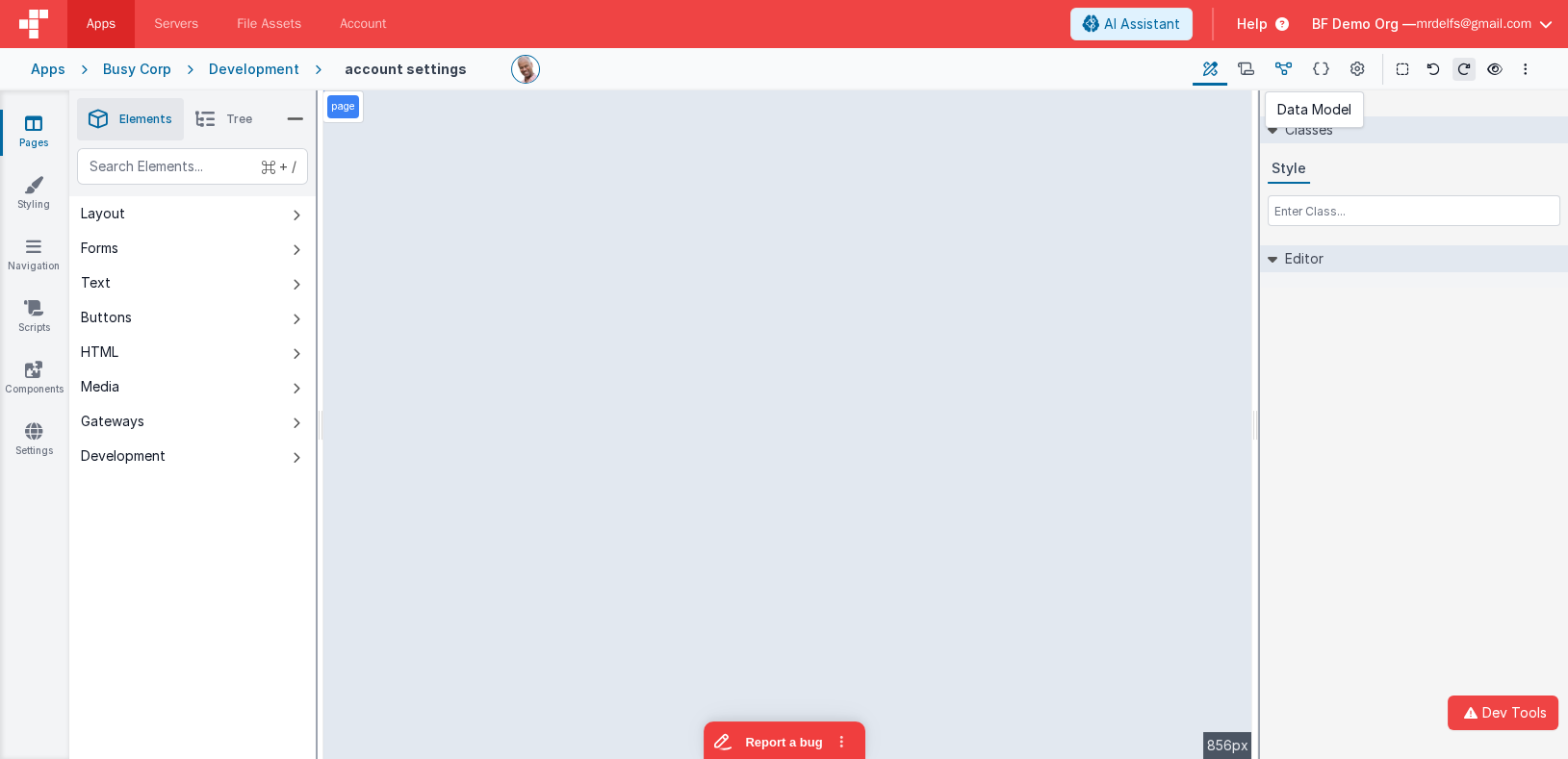 click at bounding box center [1283, 69] 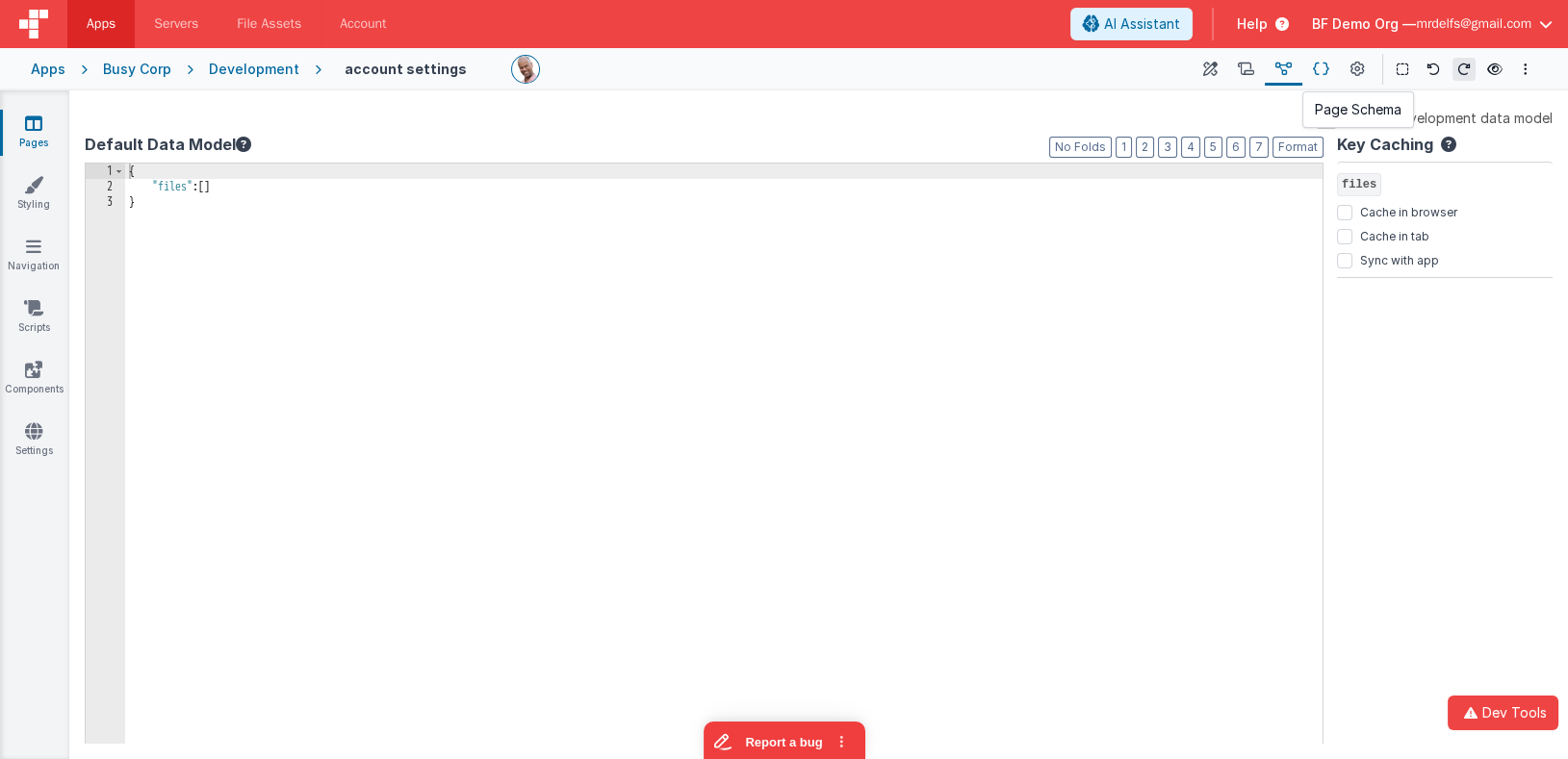 click at bounding box center [1321, 69] 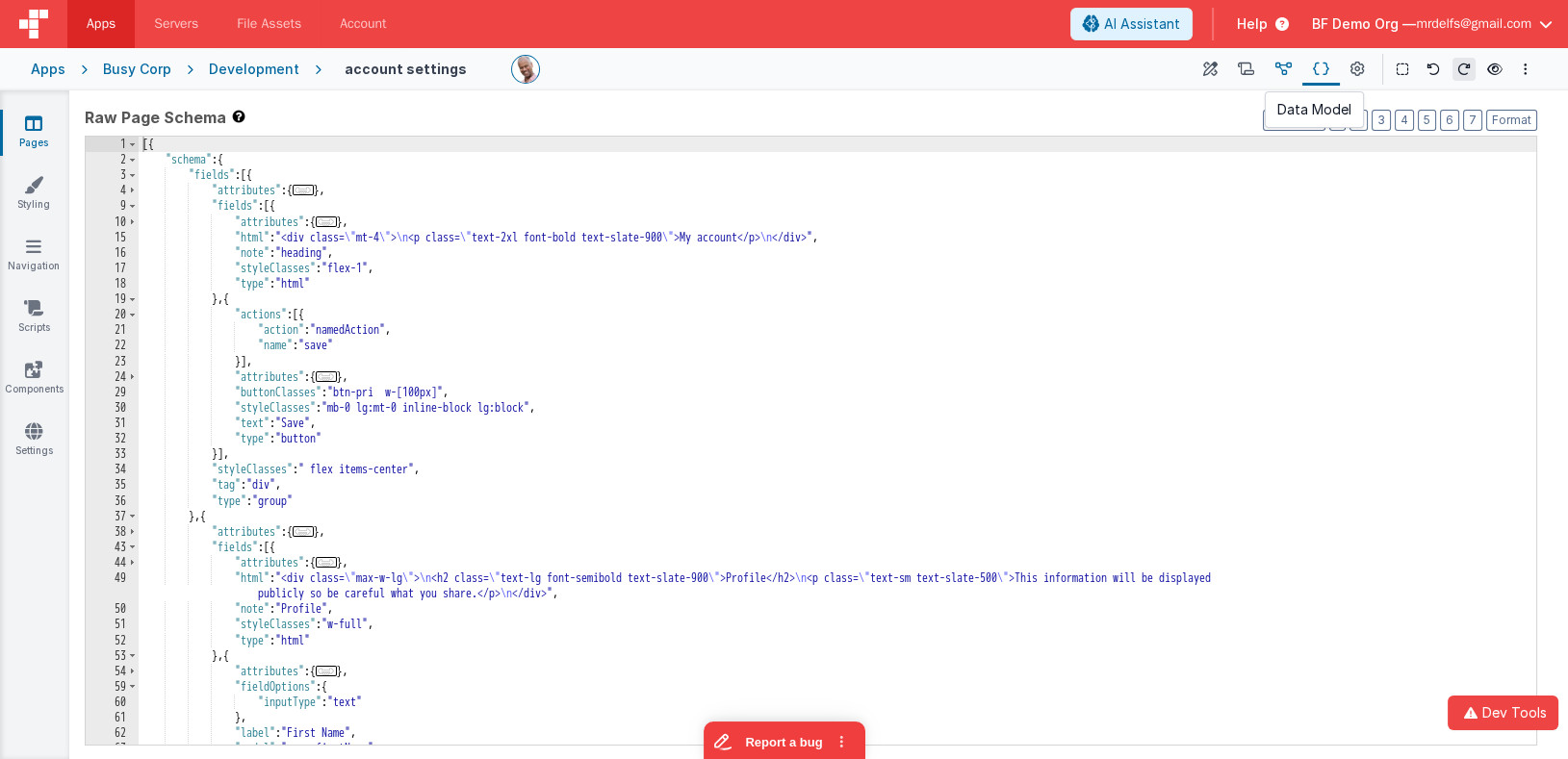 drag, startPoint x: 1288, startPoint y: 67, endPoint x: 1299, endPoint y: 71, distance: 11.7047 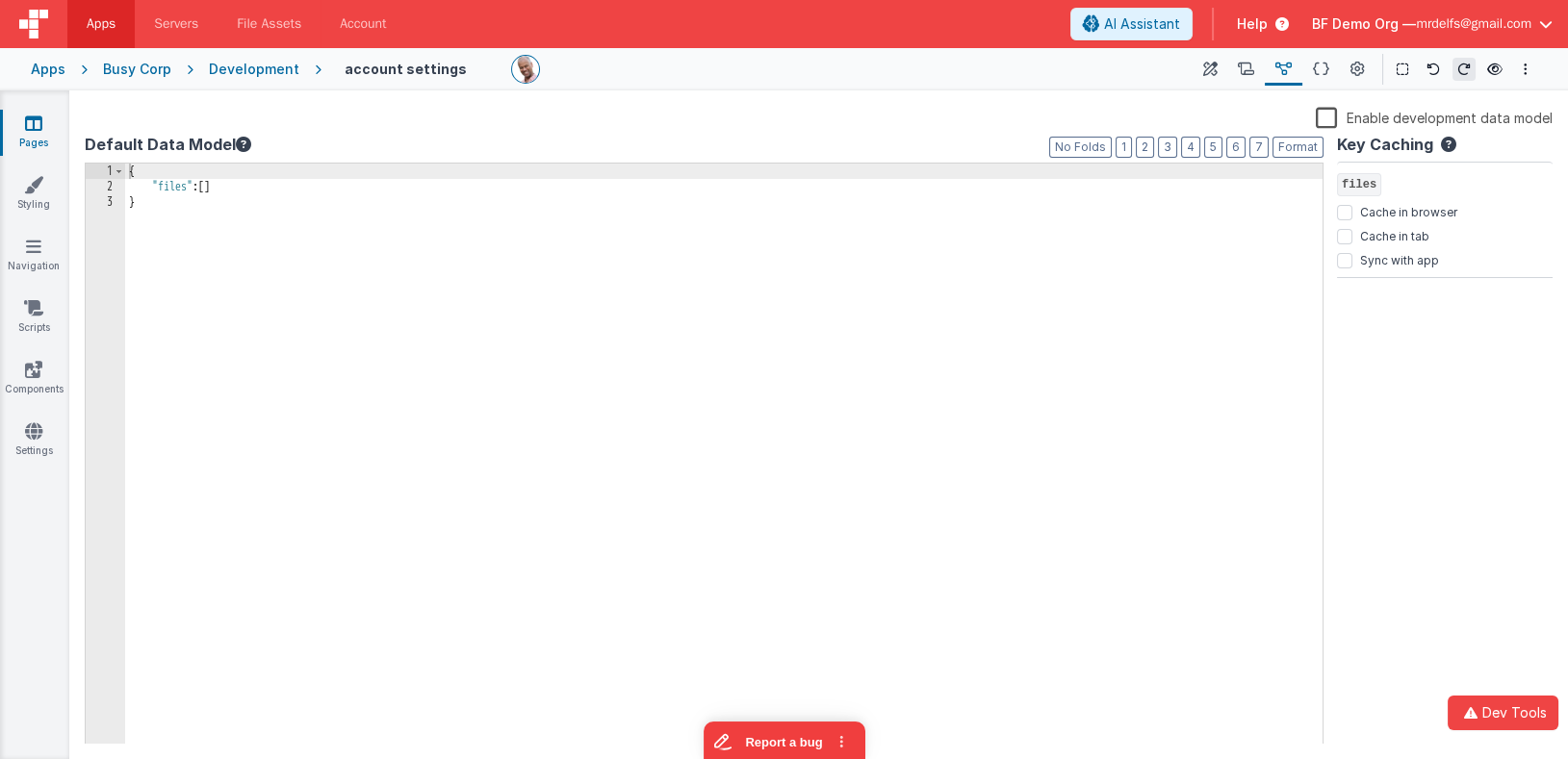 click on "Enable development data model" at bounding box center (1434, 116) 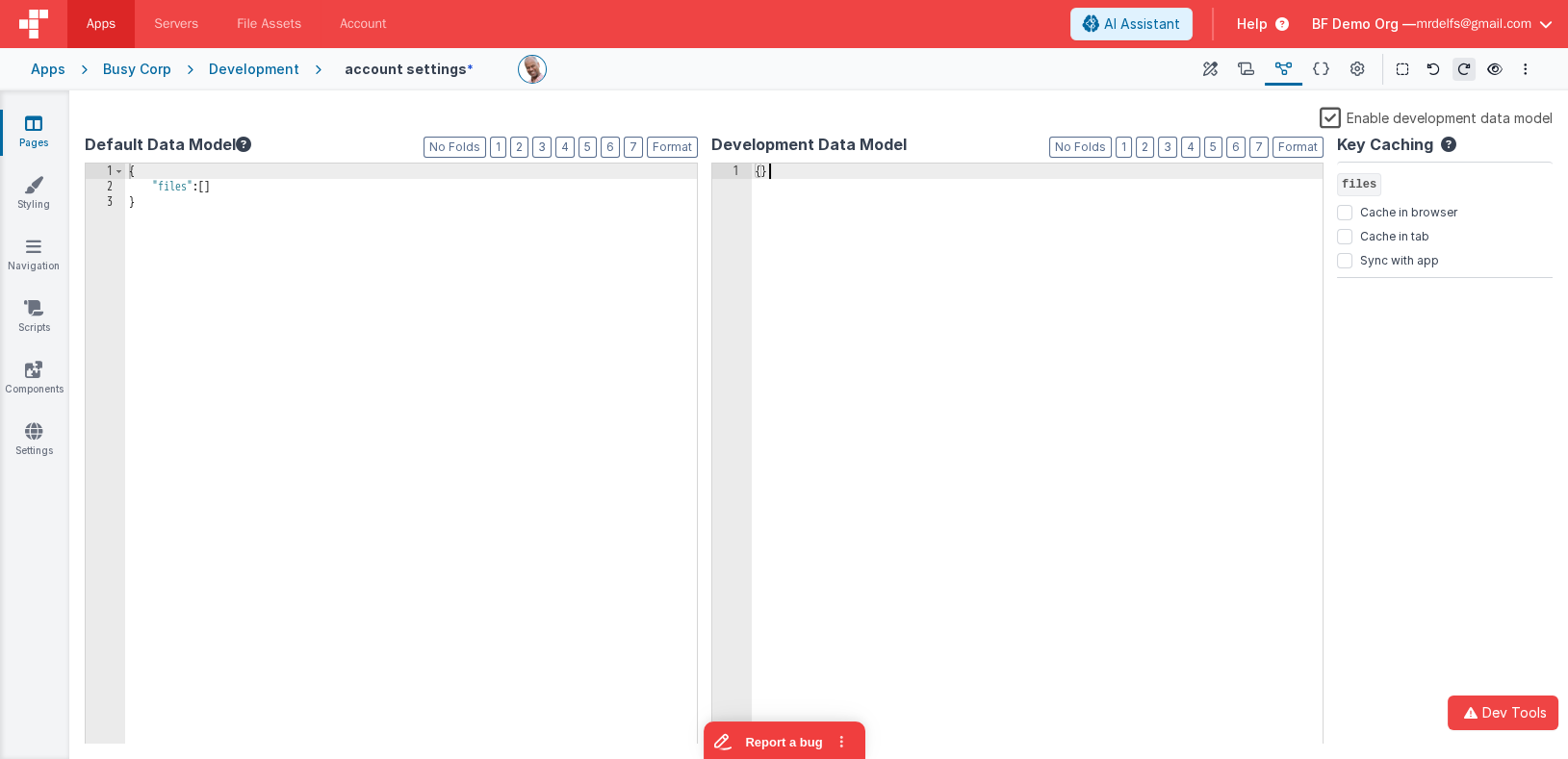 drag, startPoint x: 841, startPoint y: 191, endPoint x: 494, endPoint y: 215, distance: 347.82898 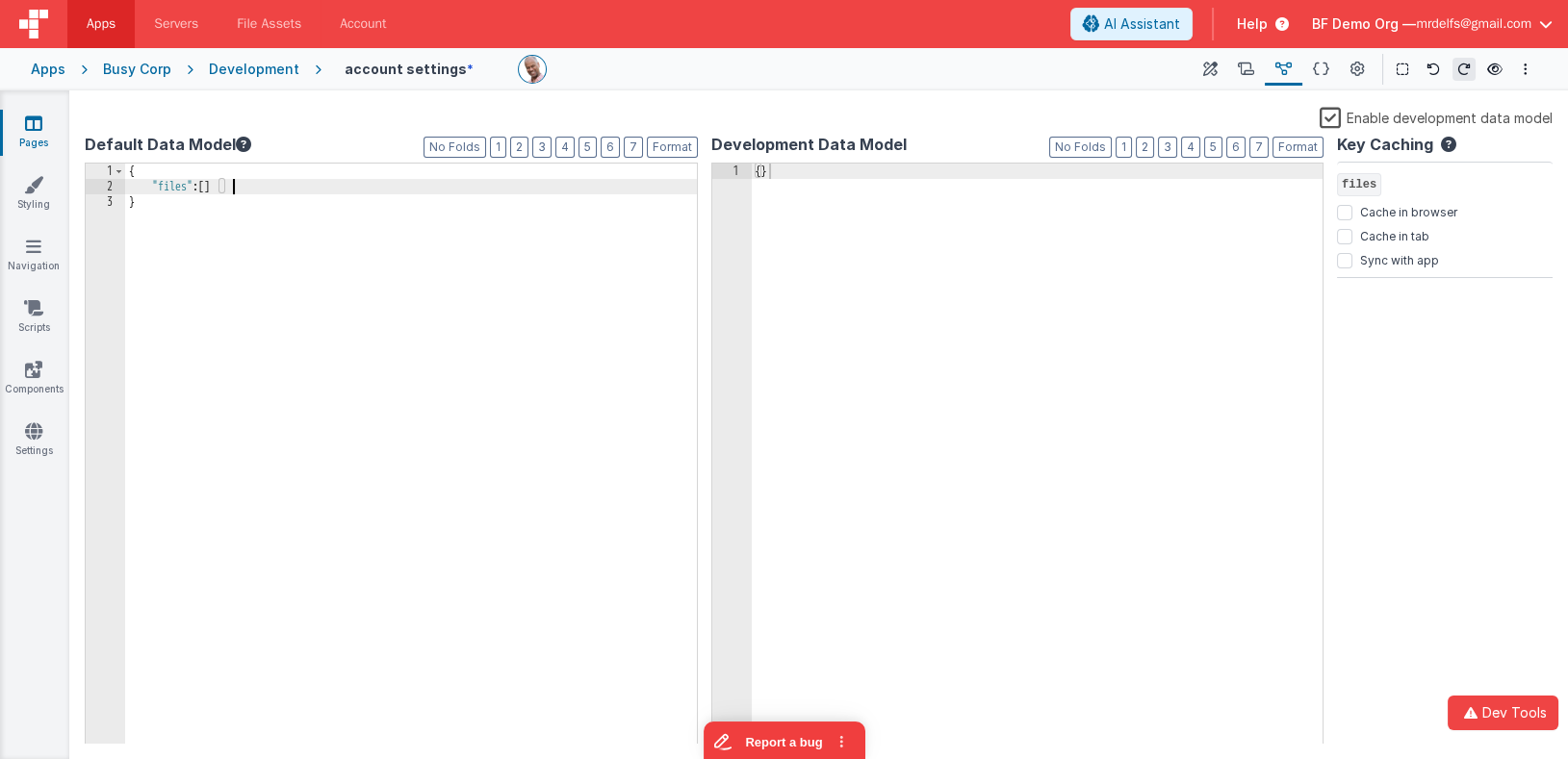 click on "{ "files" : [ ] }" at bounding box center (724, 469) 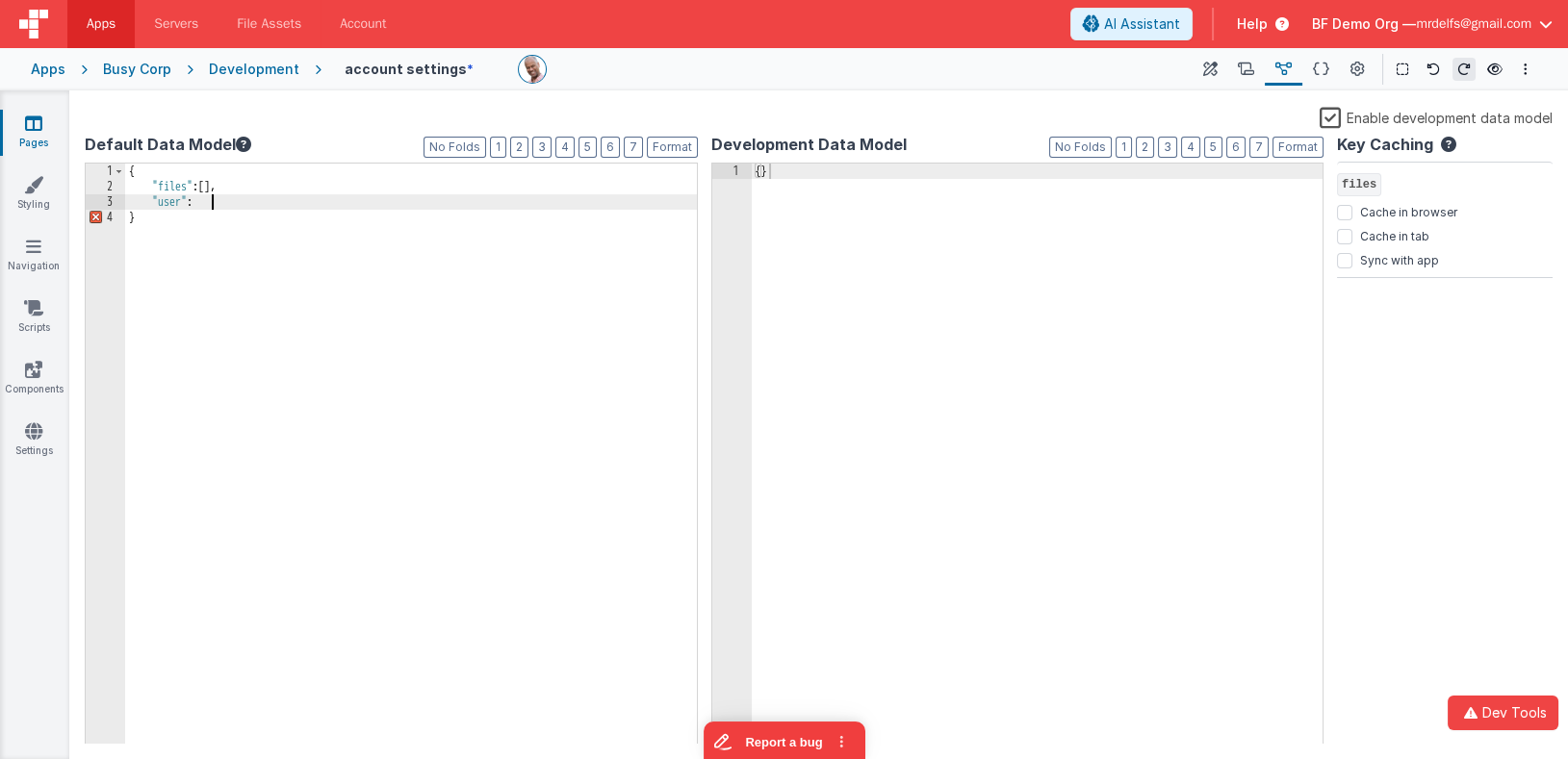 type 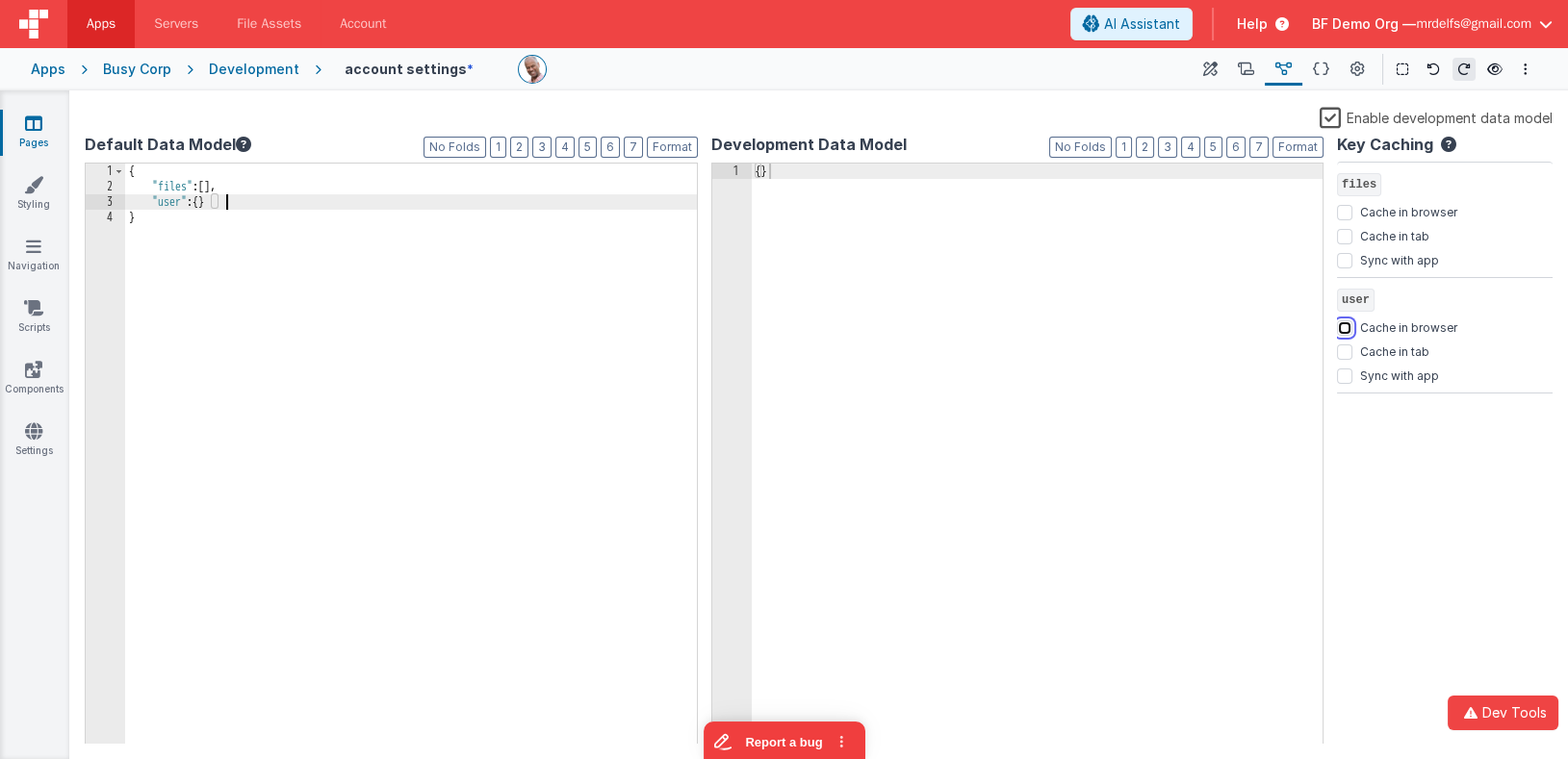 click on "Cache in browser" at bounding box center [1345, 328] 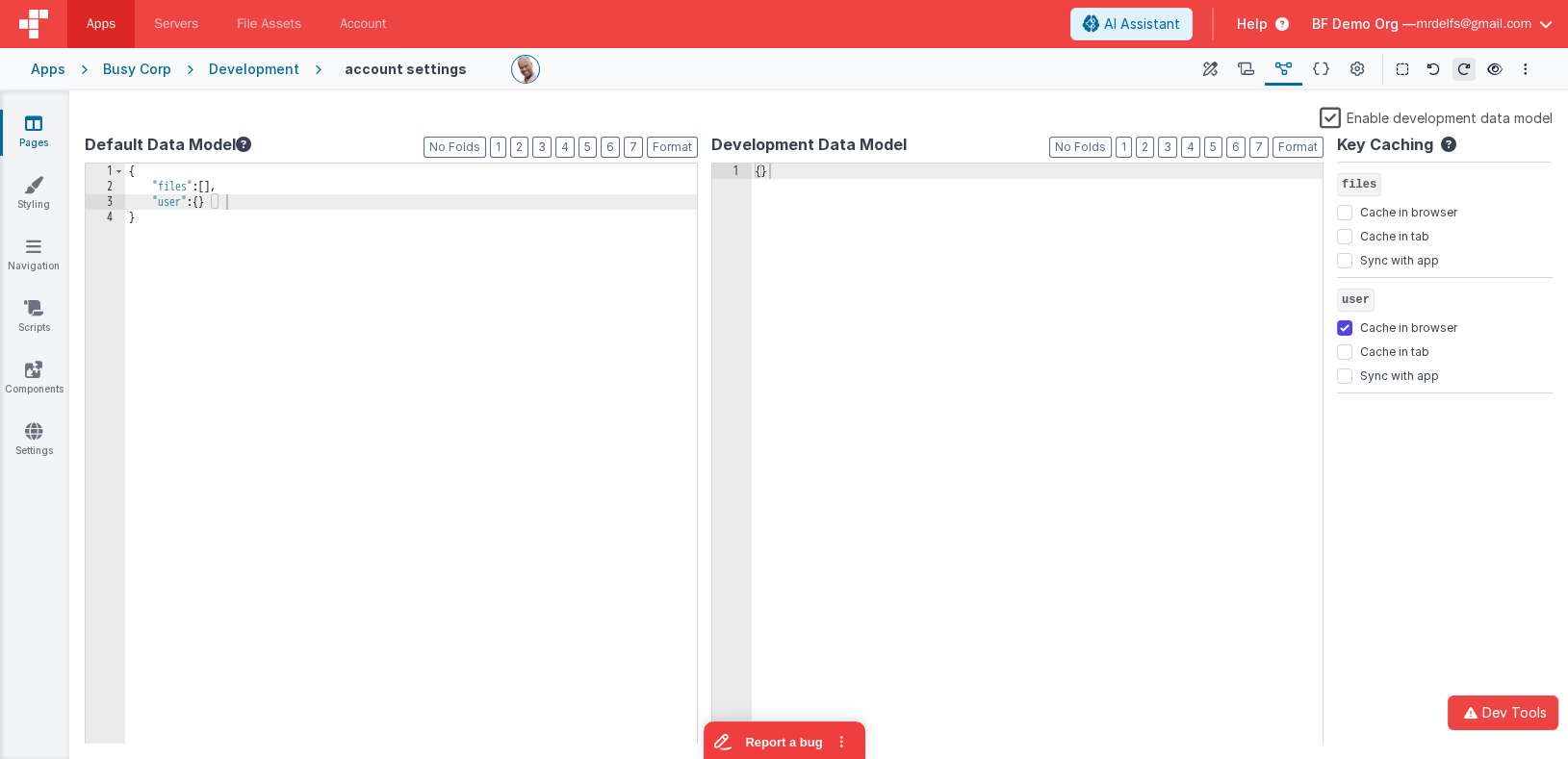 click on "{      "files" :  [ ] ,      "user"  : { } }" at bounding box center [724, 469] 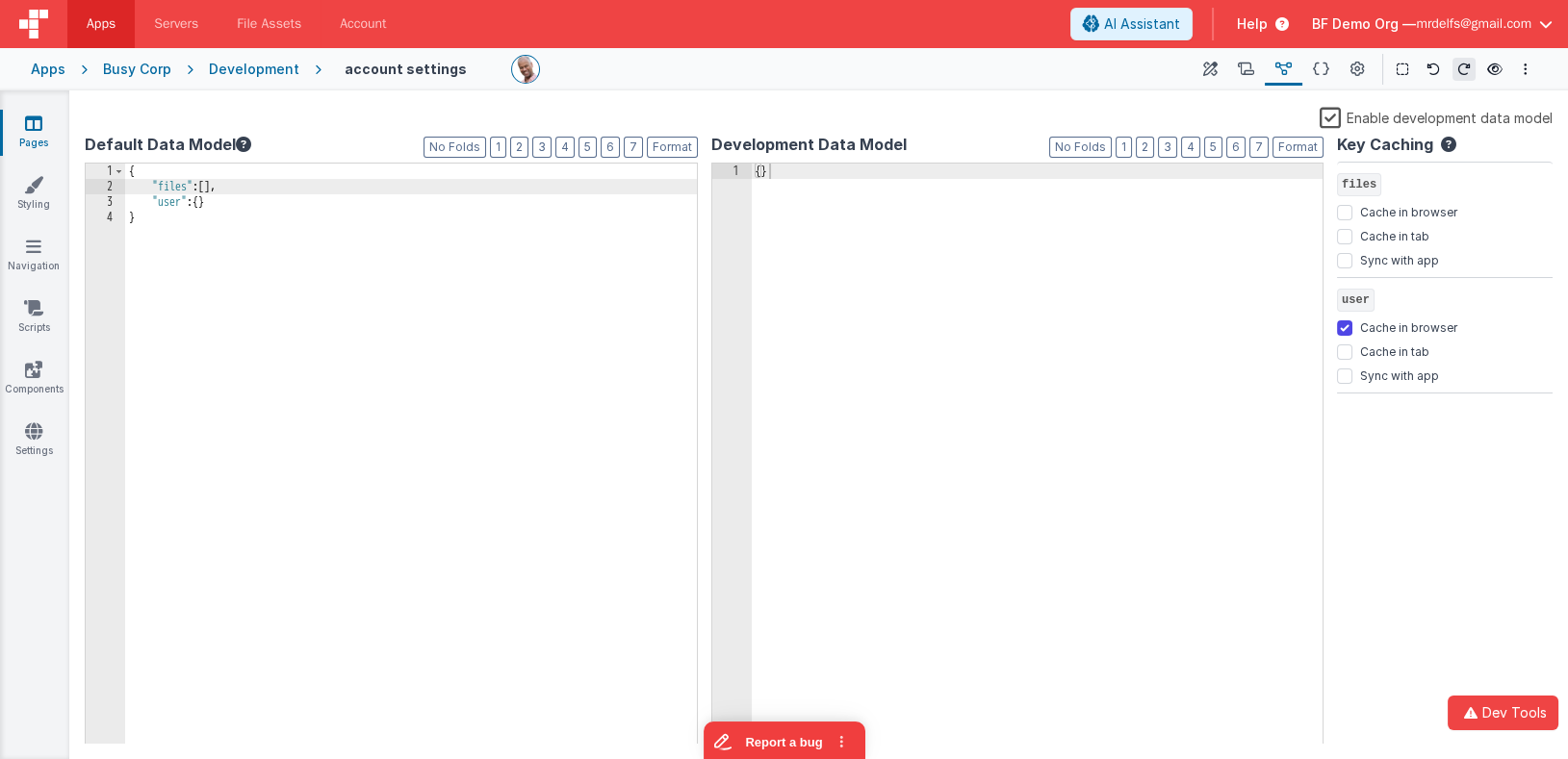 click on "Cache in browser" at bounding box center [1445, 213] 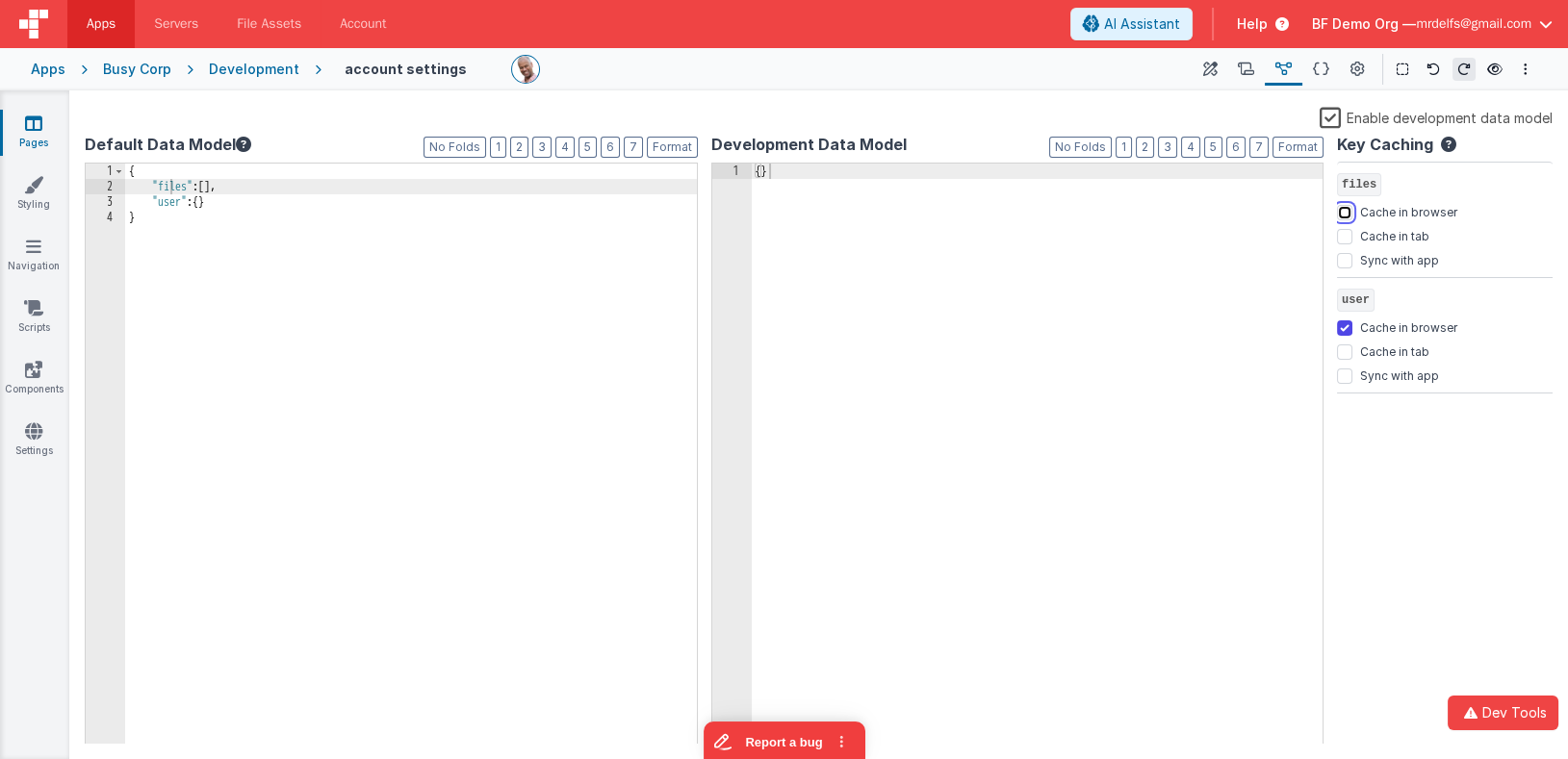 click on "Cache in browser" at bounding box center (1345, 213) 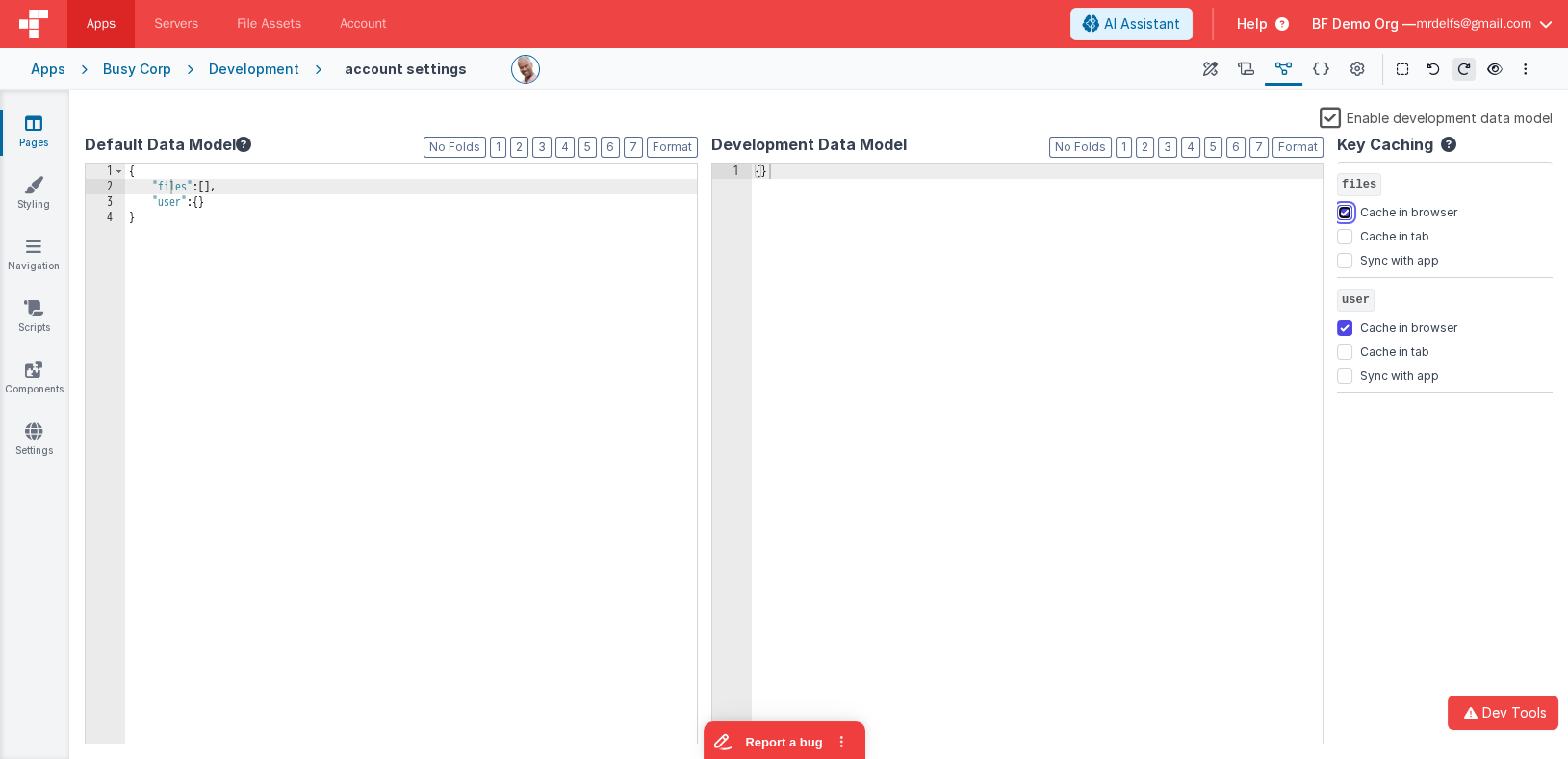 click on "Cache in browser" at bounding box center [1345, 213] 